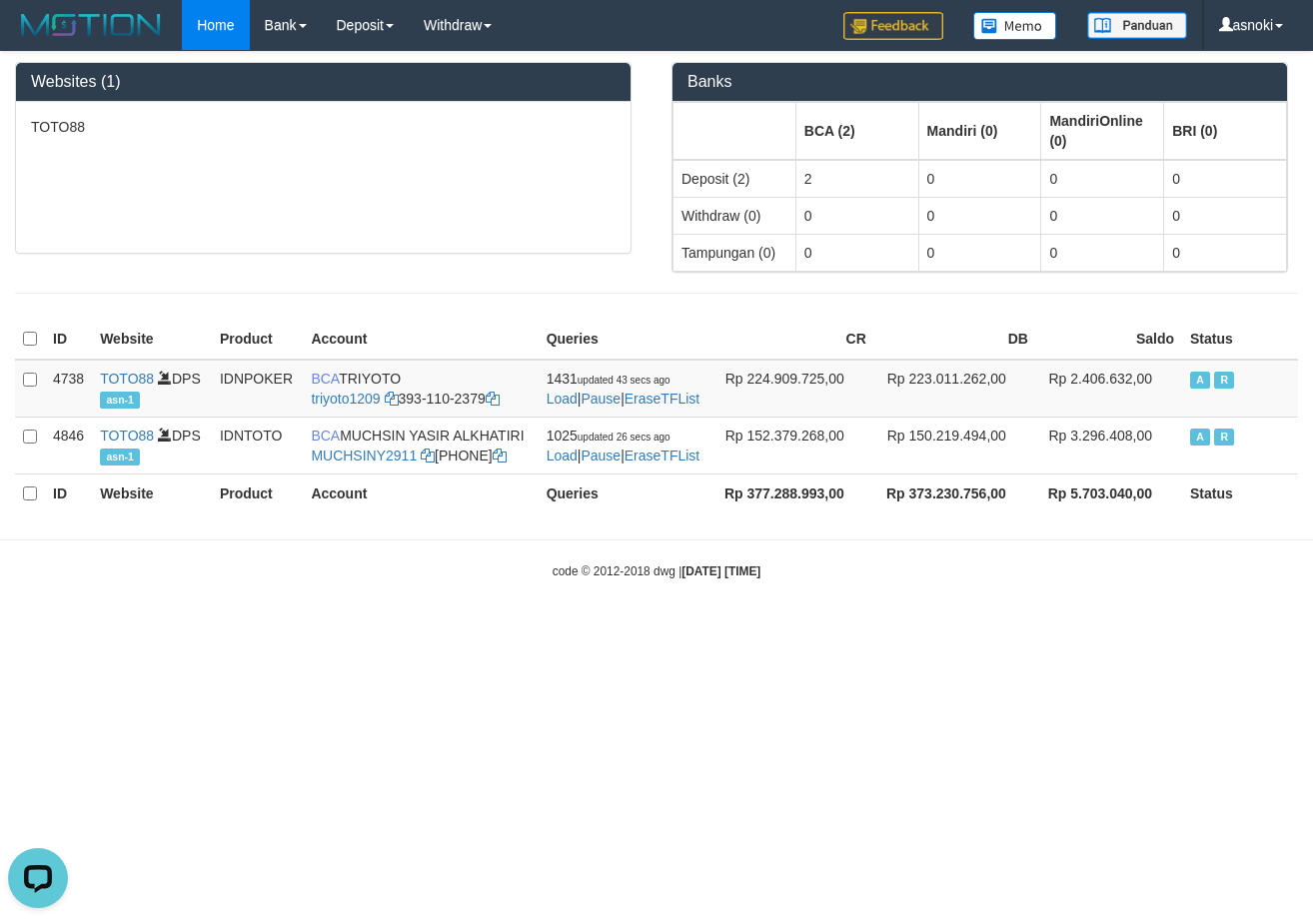 scroll, scrollTop: 0, scrollLeft: 0, axis: both 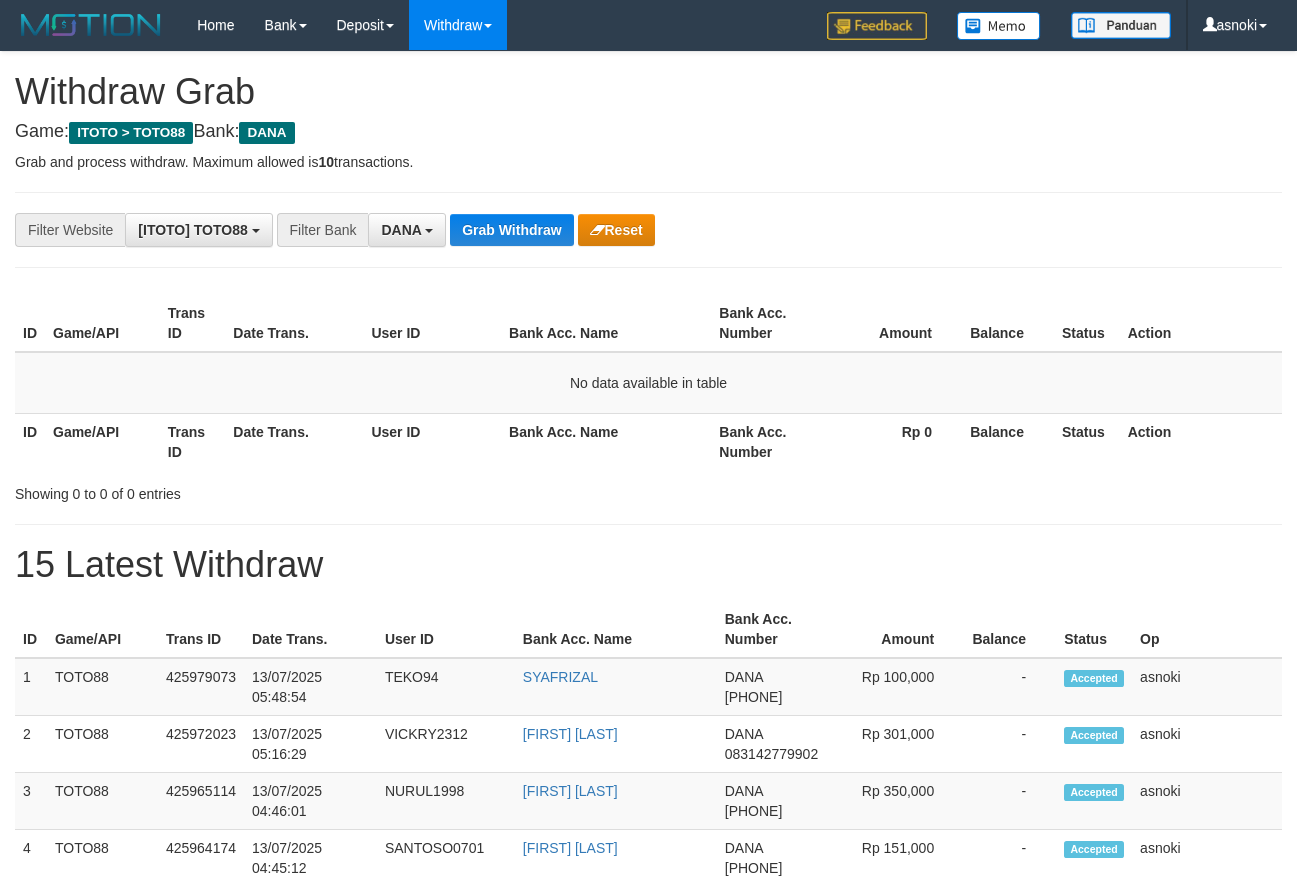 click on "Game:   ITOTO > TOTO88    		Bank:   DANA" at bounding box center (648, 132) 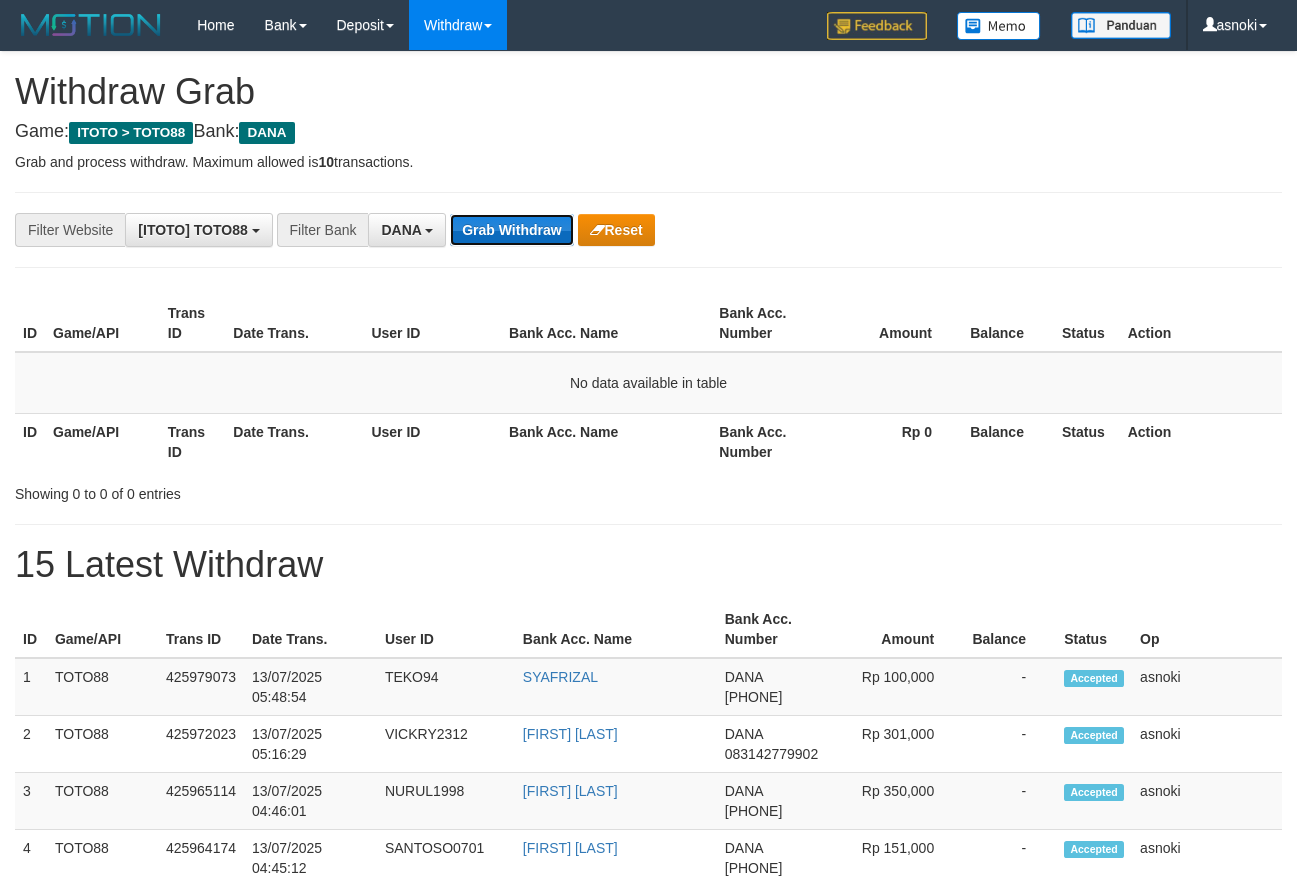 click on "Grab Withdraw" at bounding box center (511, 230) 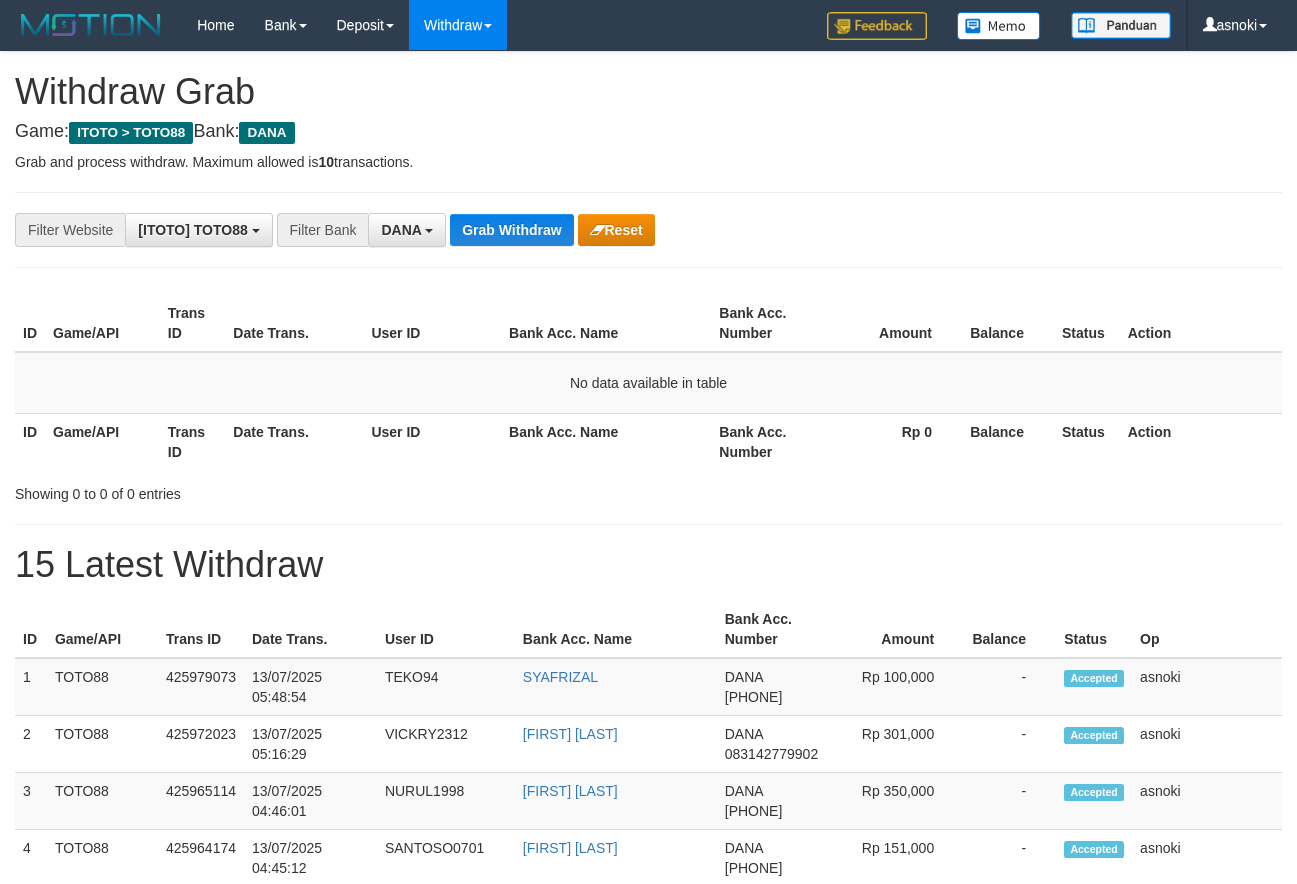 scroll, scrollTop: 0, scrollLeft: 0, axis: both 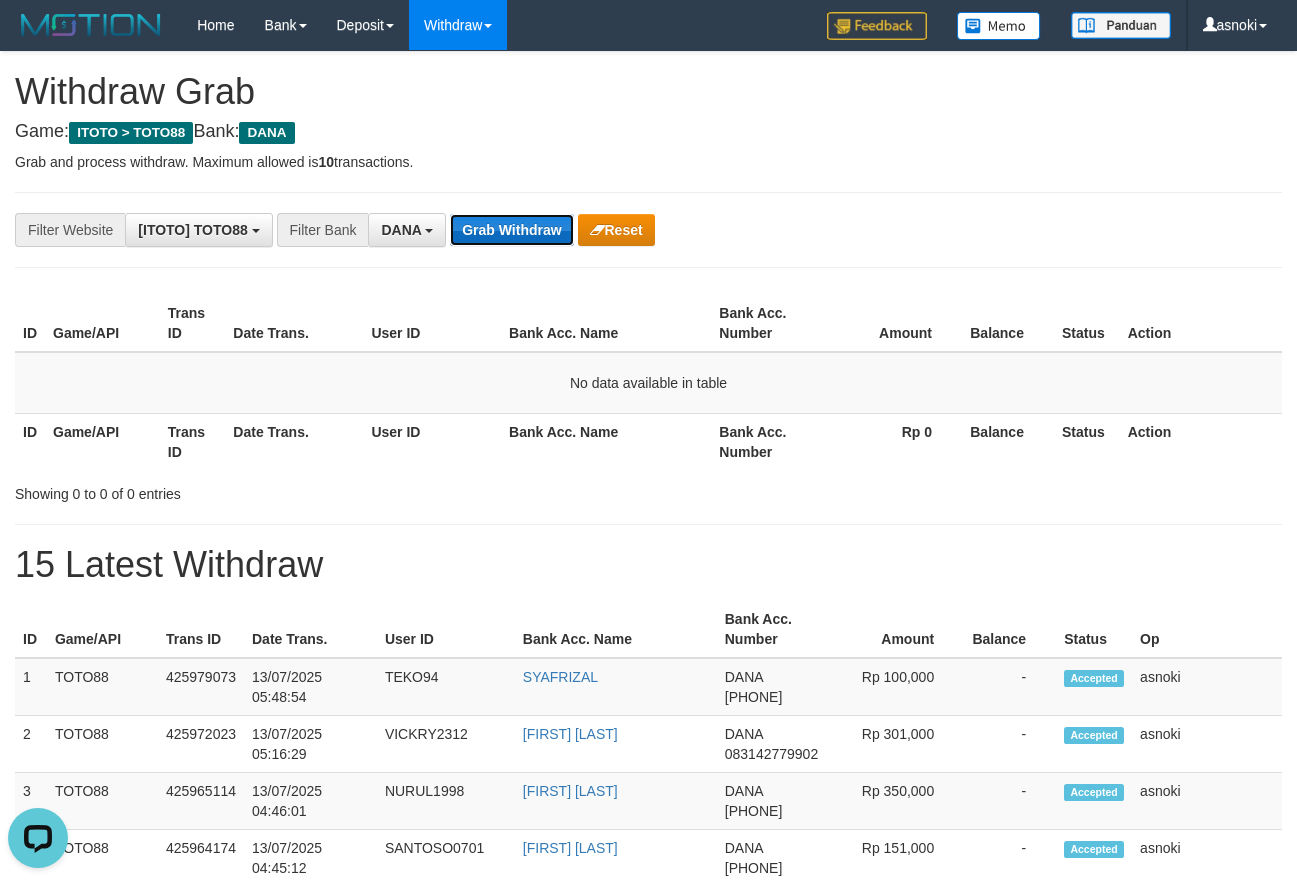 click on "Grab Withdraw" at bounding box center [511, 230] 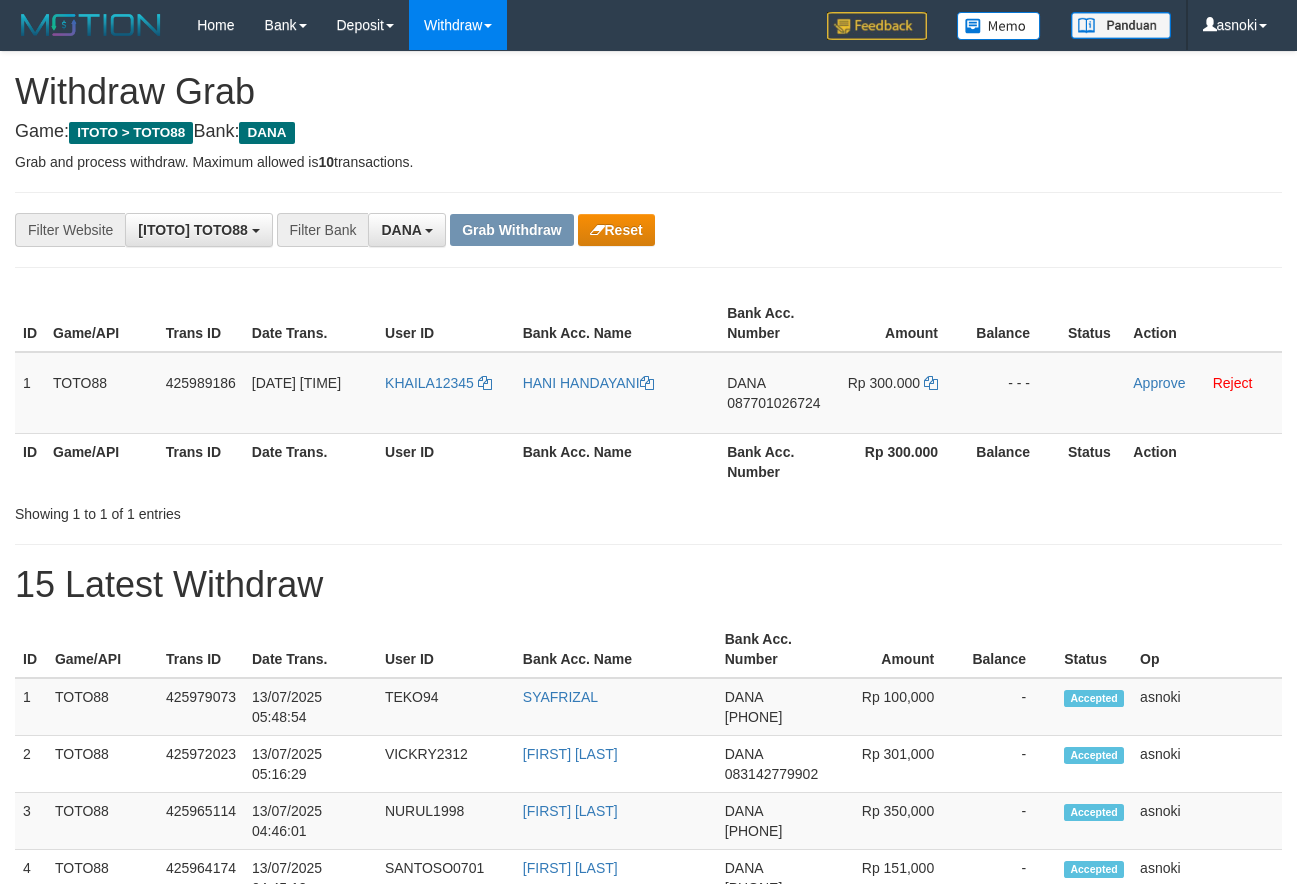 scroll, scrollTop: 0, scrollLeft: 0, axis: both 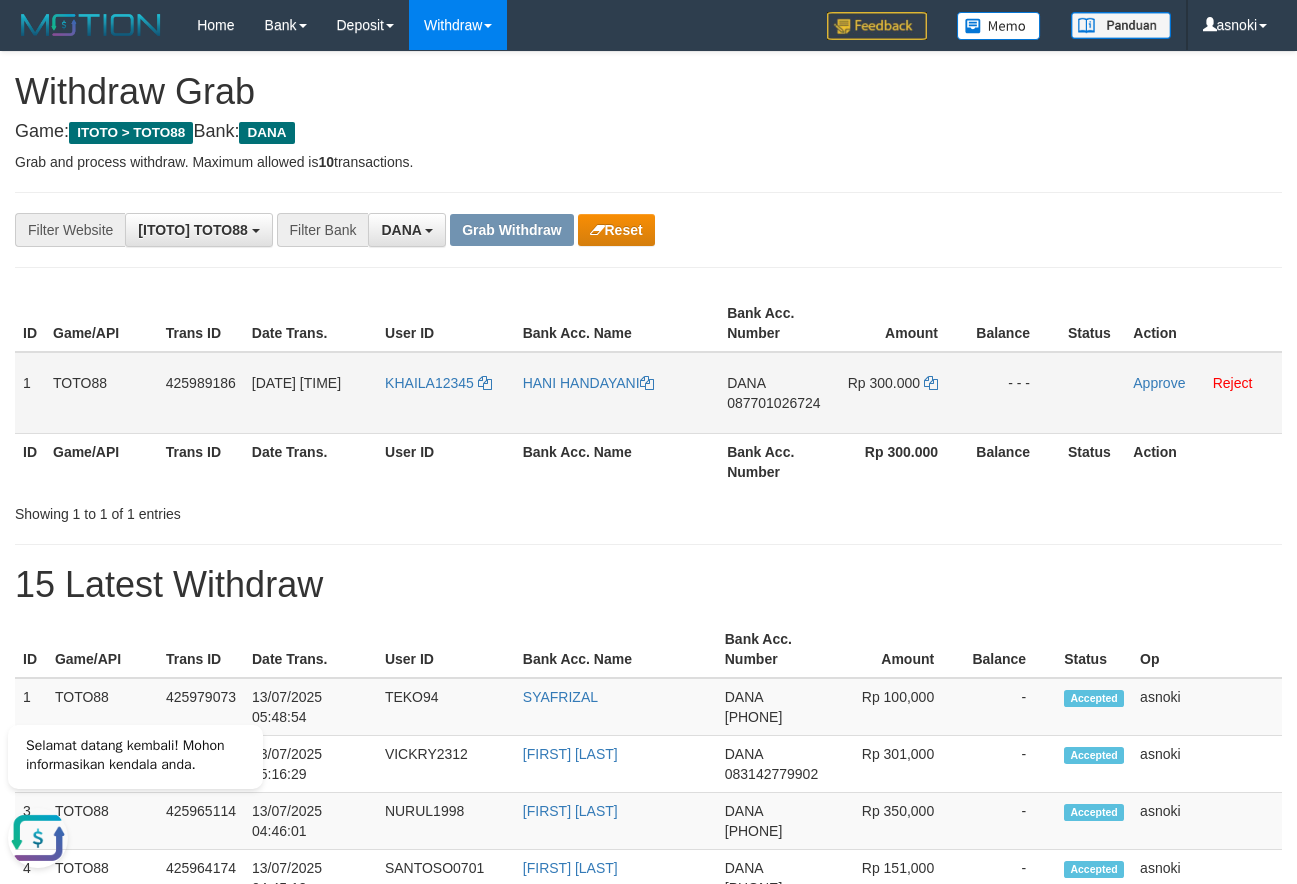 click on "087701026724" at bounding box center (773, 403) 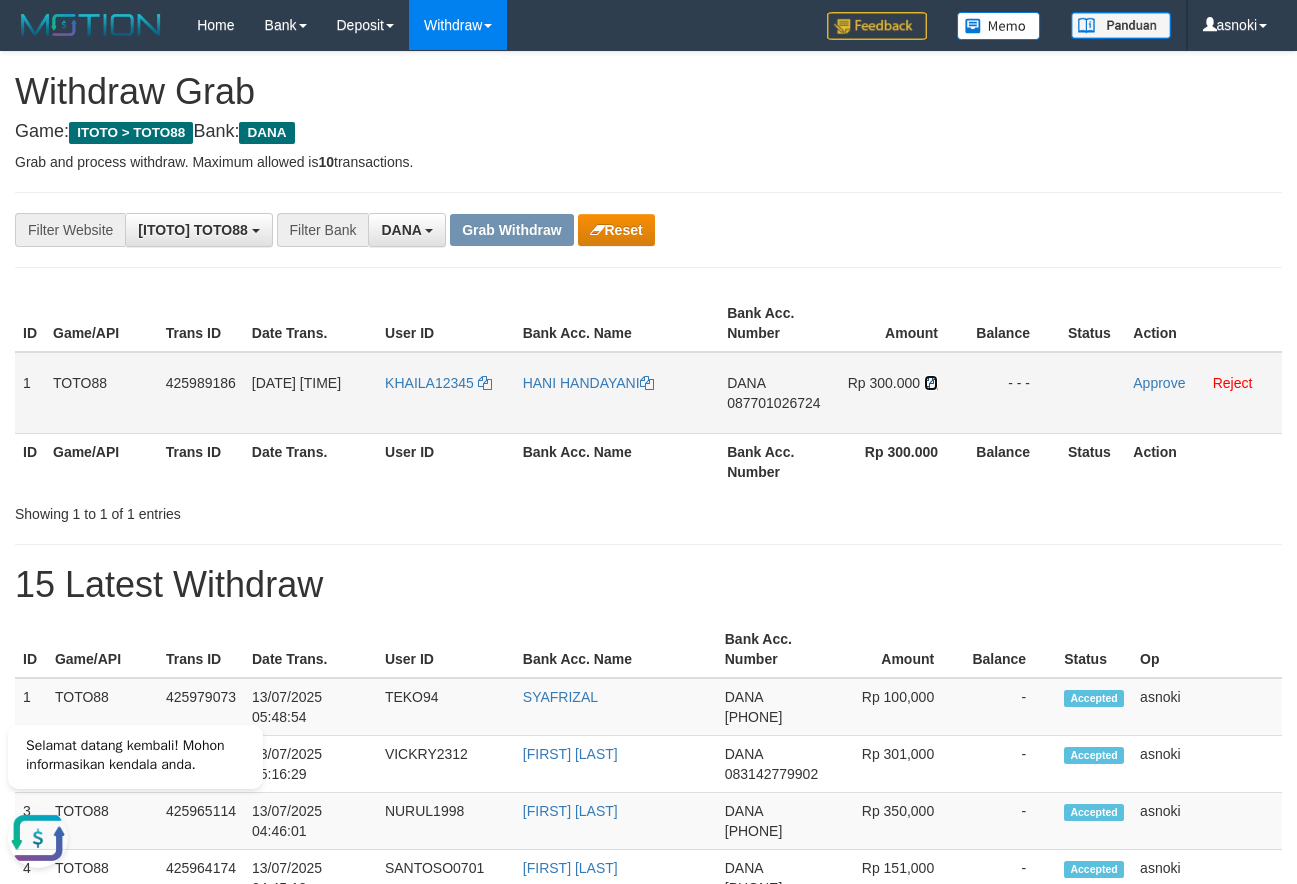 click at bounding box center [931, 383] 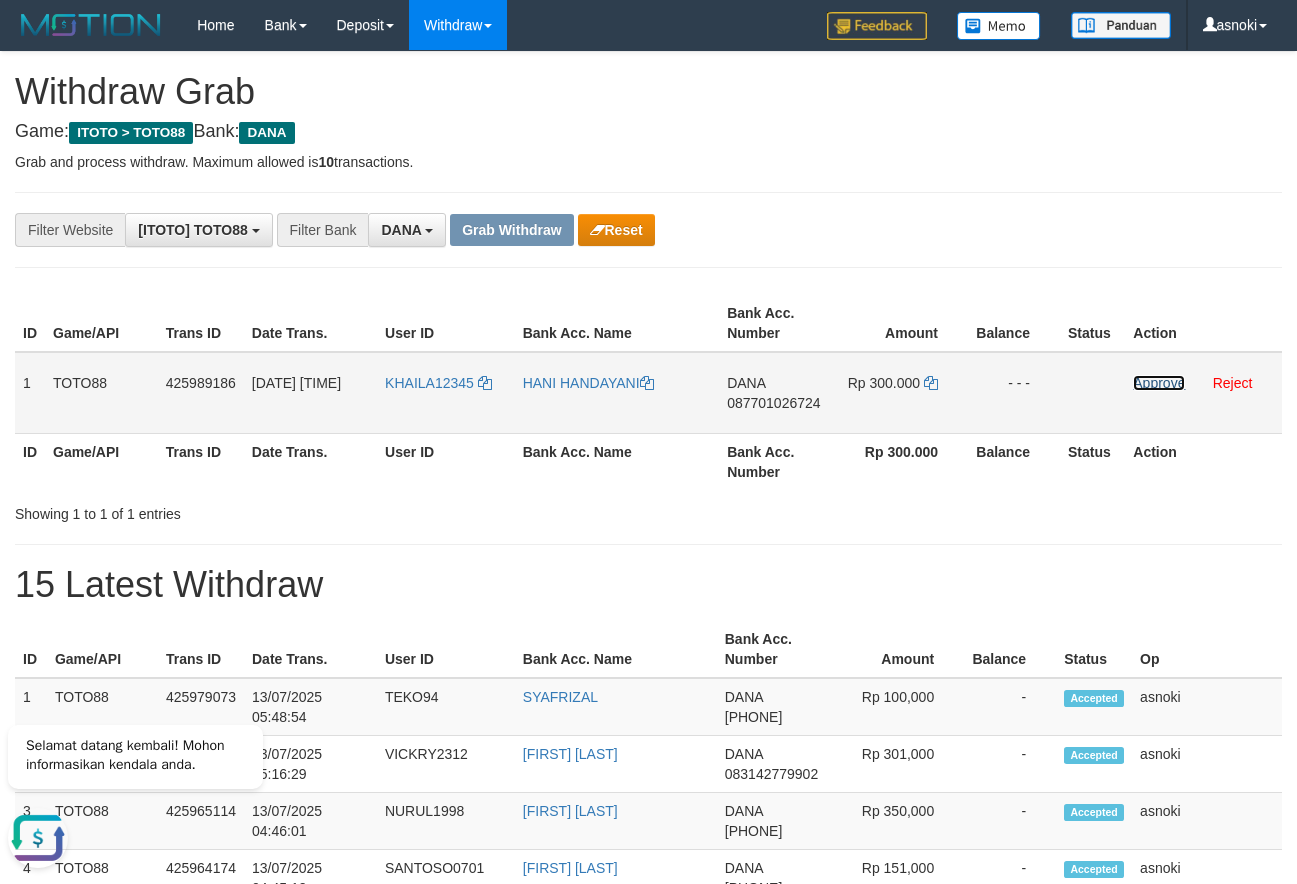 click on "Approve" at bounding box center (1159, 383) 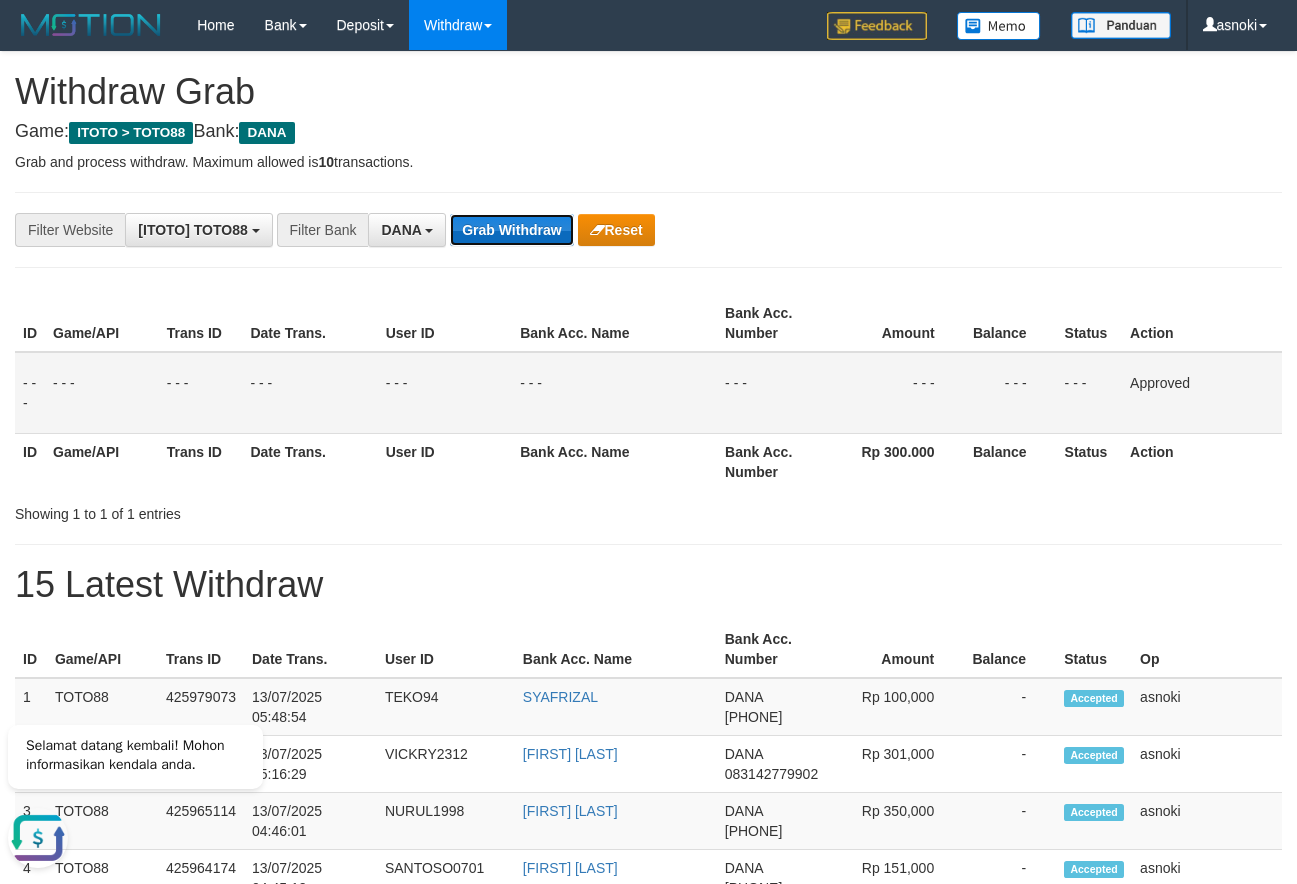 click on "Grab Withdraw" at bounding box center (511, 230) 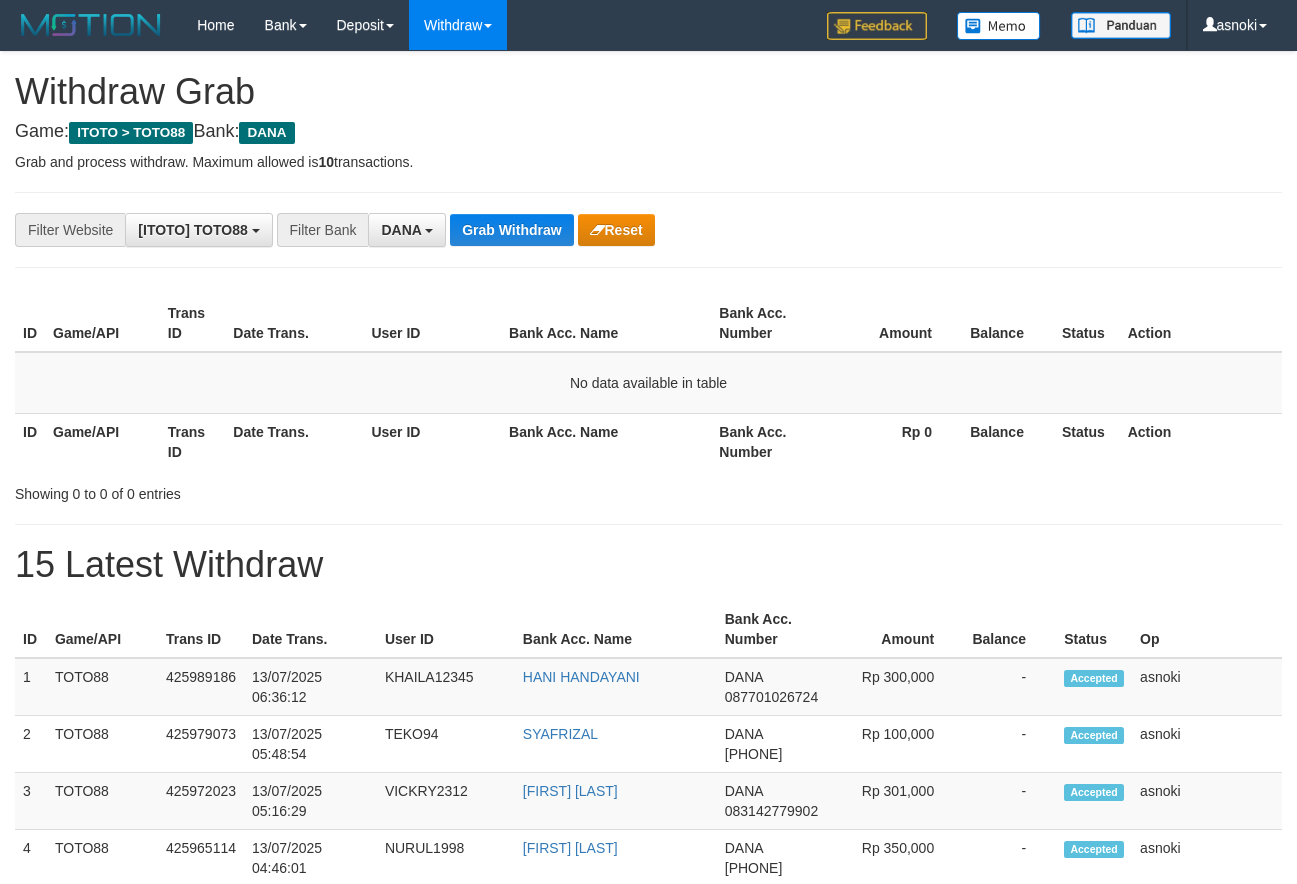 scroll, scrollTop: 0, scrollLeft: 0, axis: both 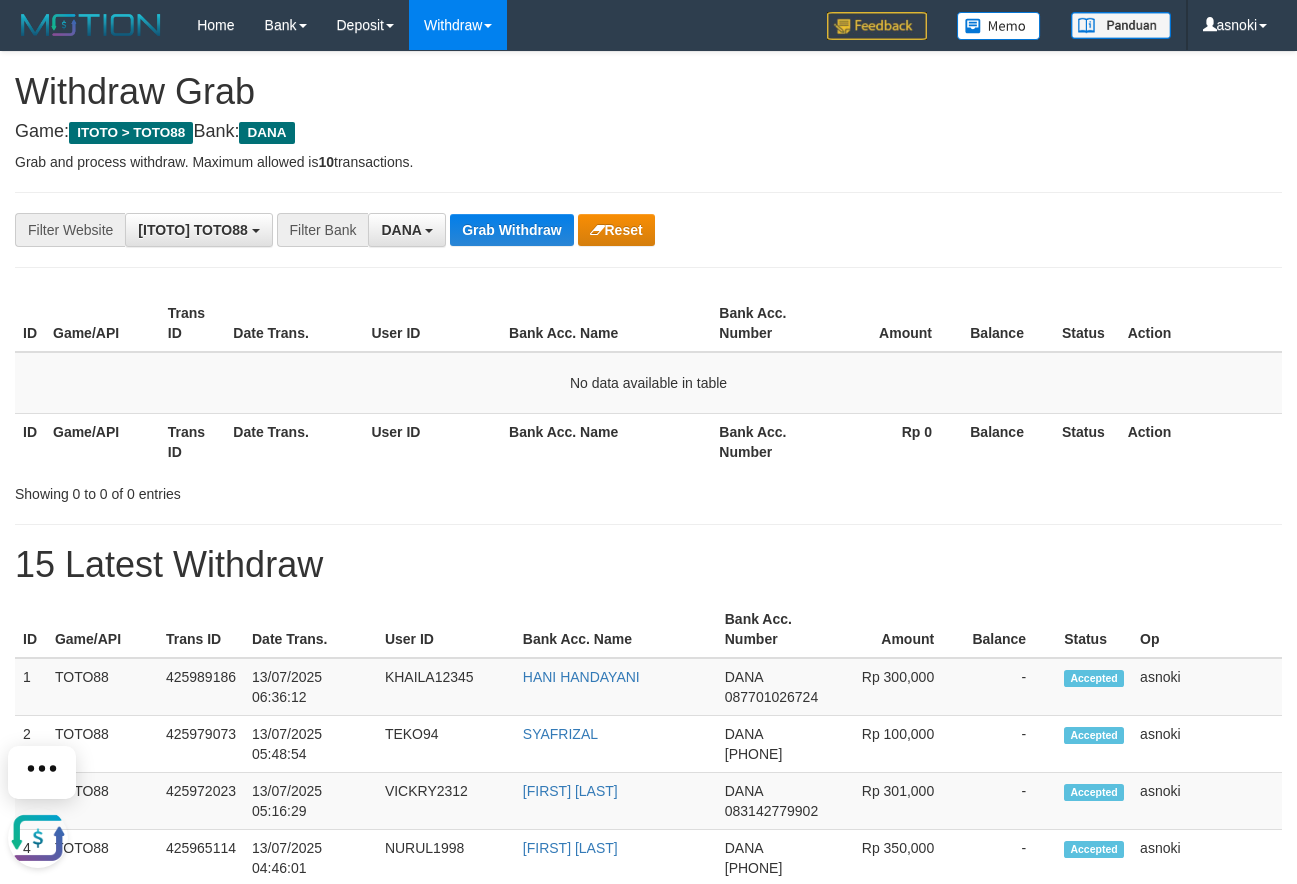 click on "**********" at bounding box center (648, 1113) 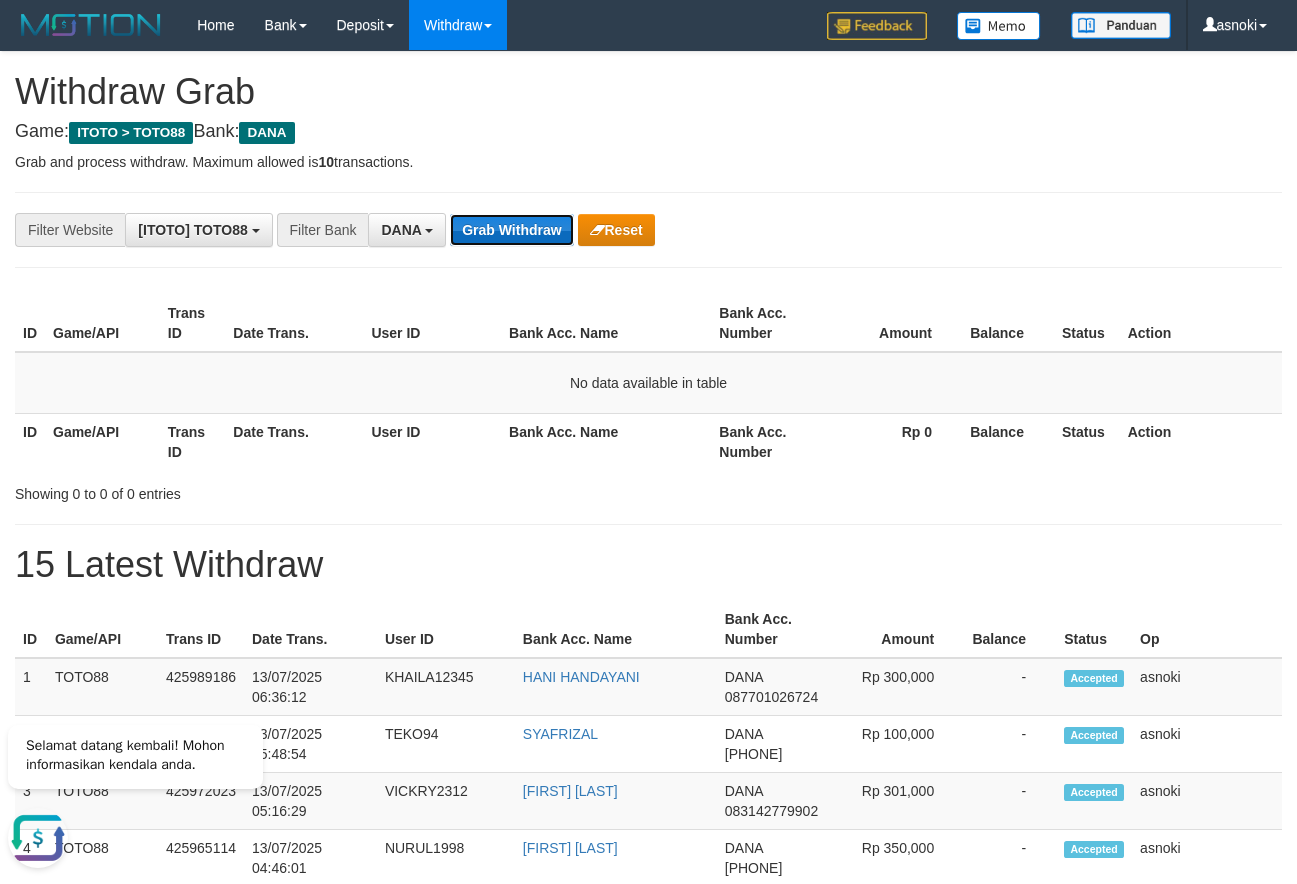 click on "Grab Withdraw" at bounding box center [511, 230] 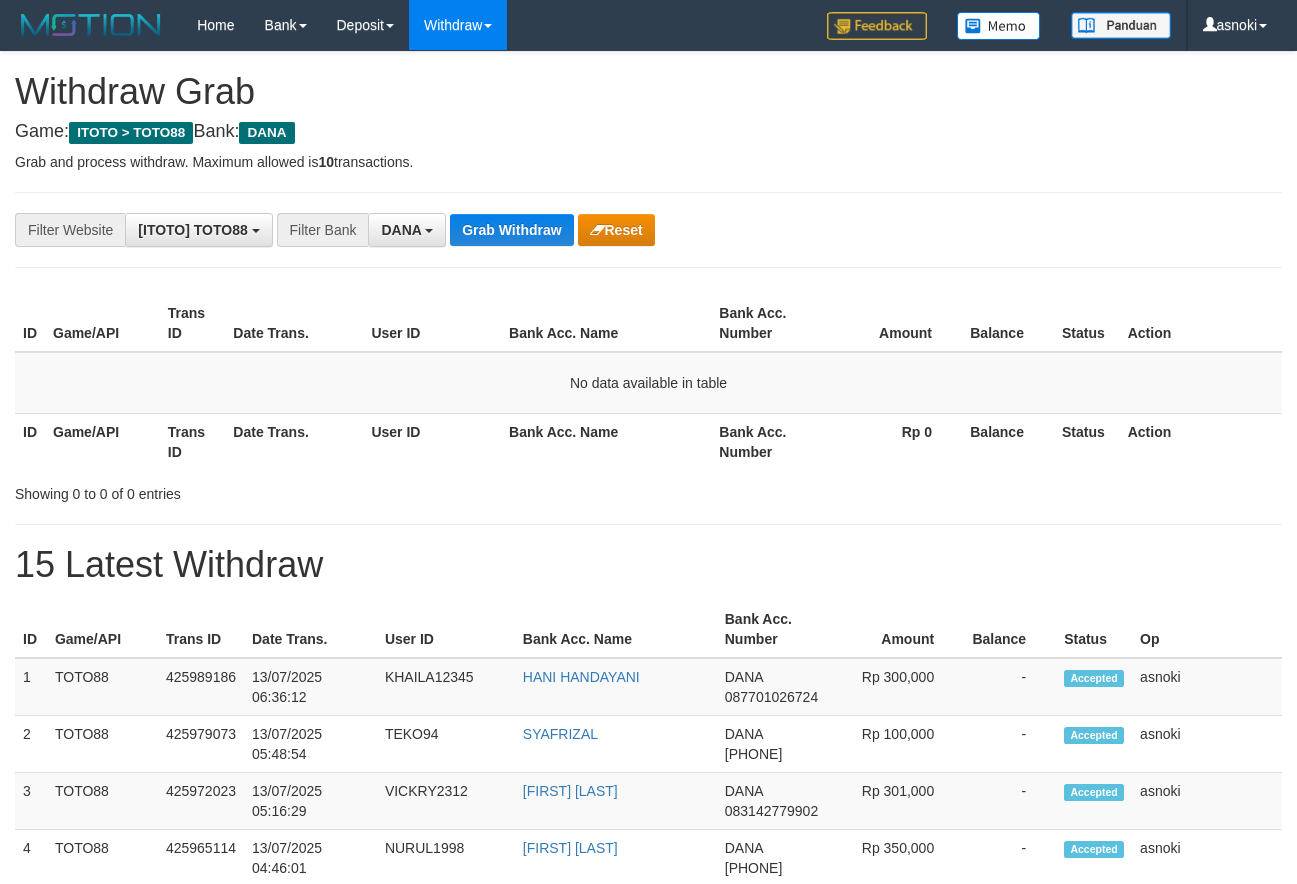 scroll, scrollTop: 0, scrollLeft: 0, axis: both 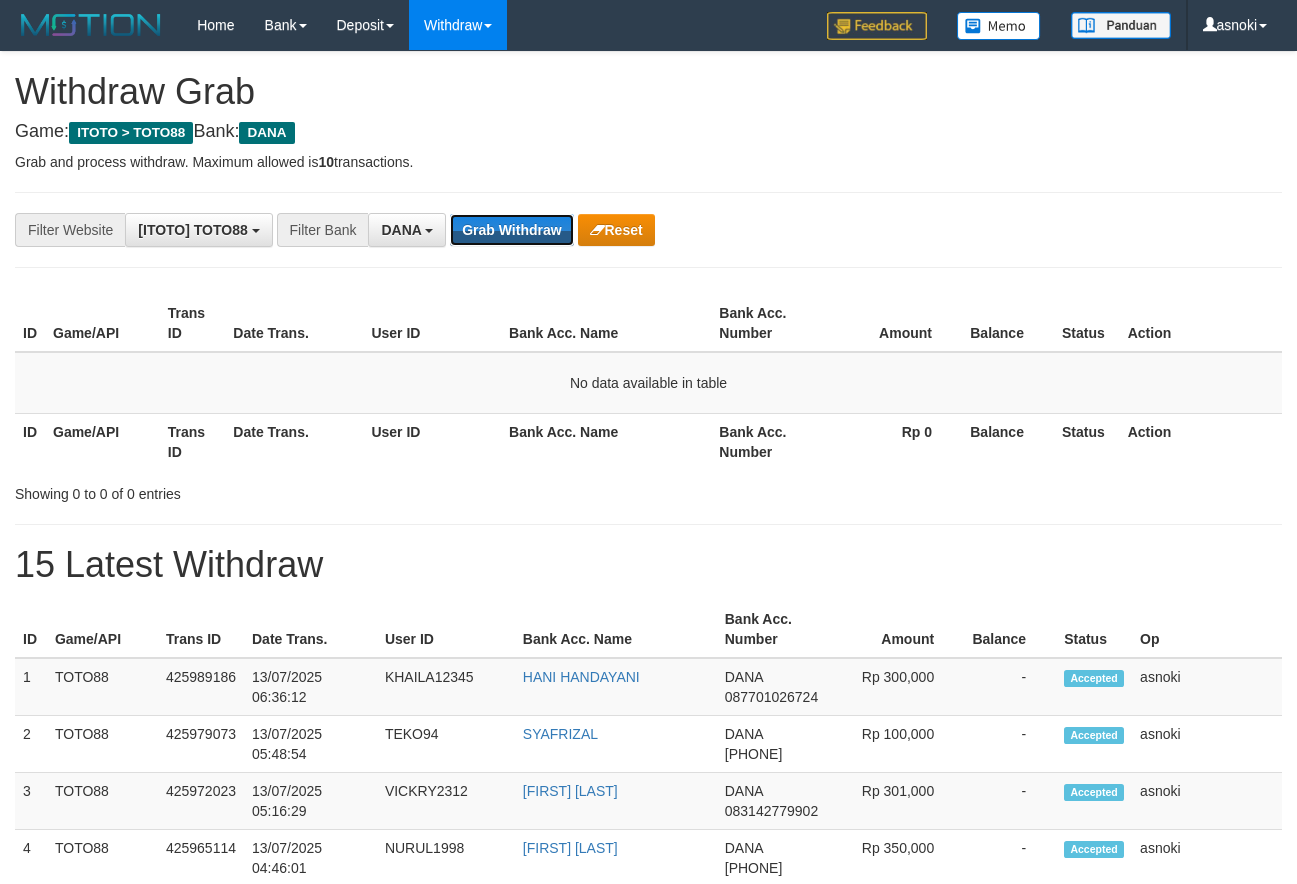 click on "Grab Withdraw" at bounding box center (511, 230) 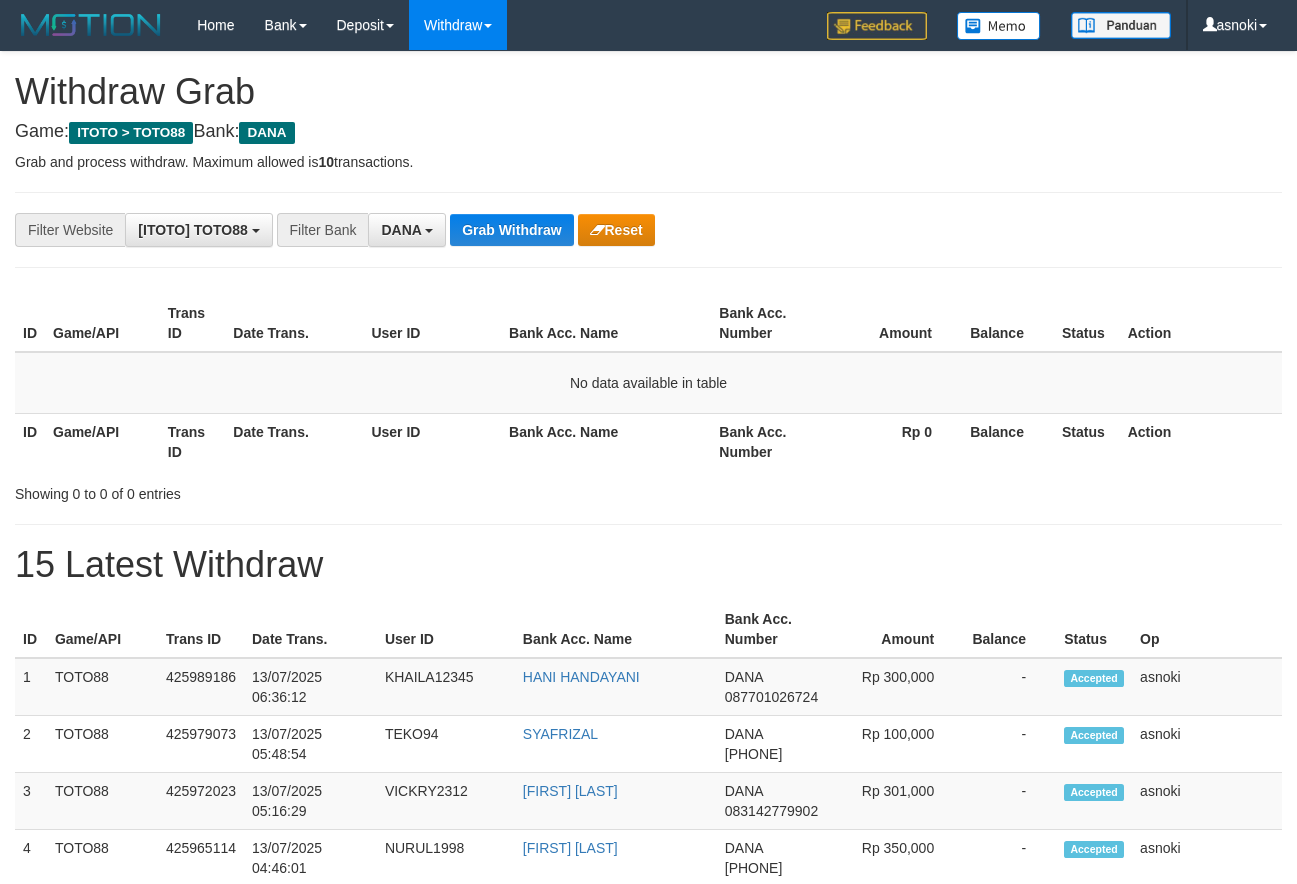 scroll, scrollTop: 0, scrollLeft: 0, axis: both 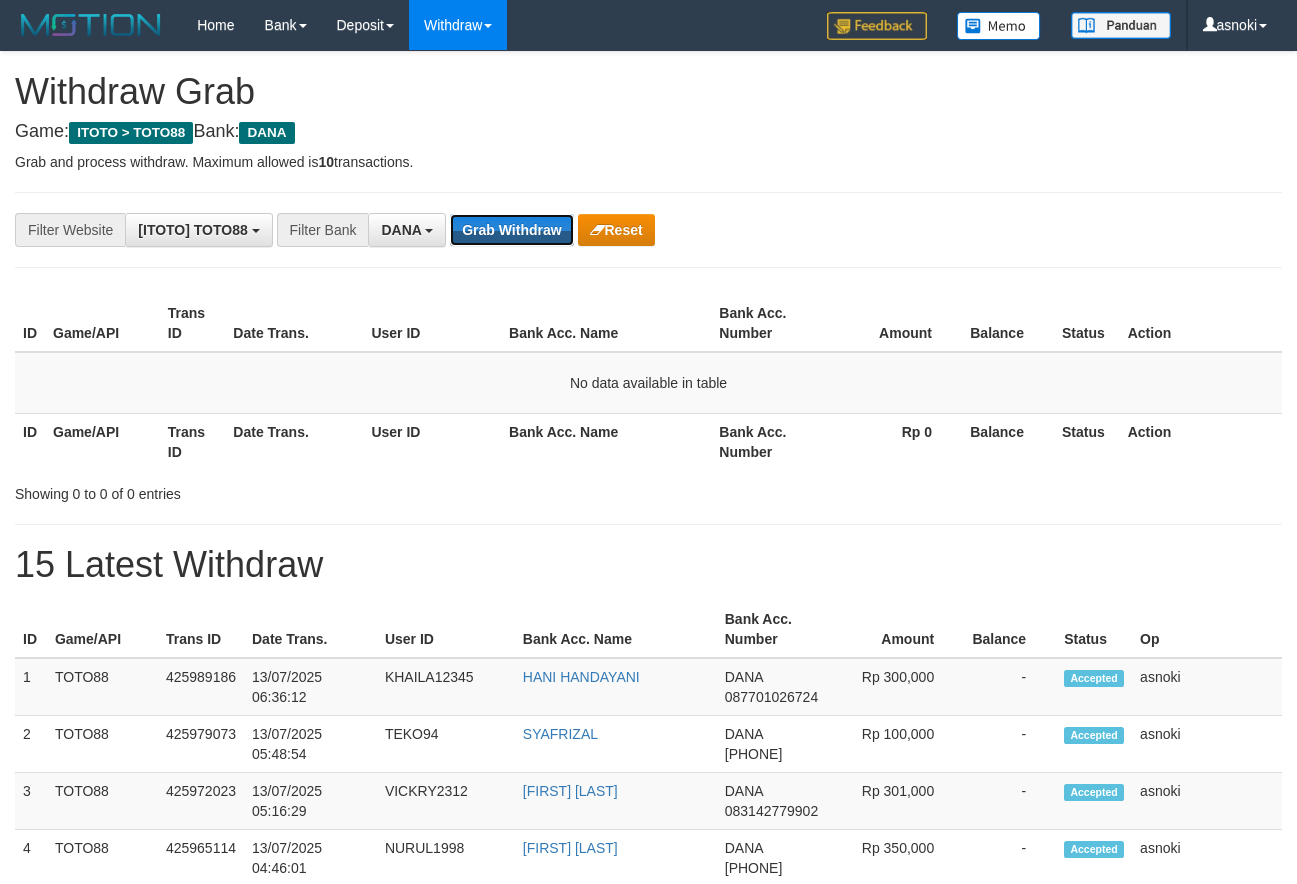 click on "Grab Withdraw" at bounding box center (511, 230) 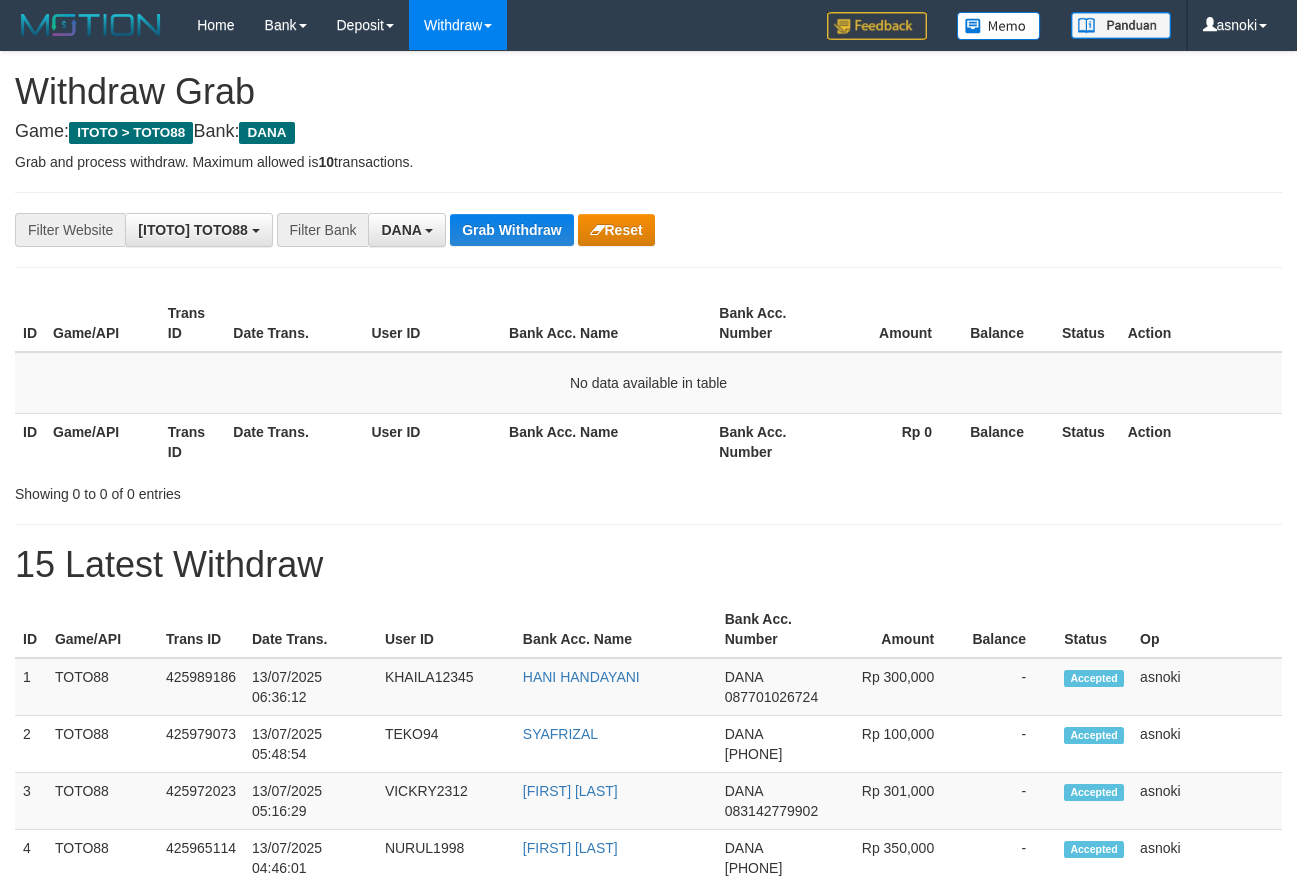 scroll, scrollTop: 0, scrollLeft: 0, axis: both 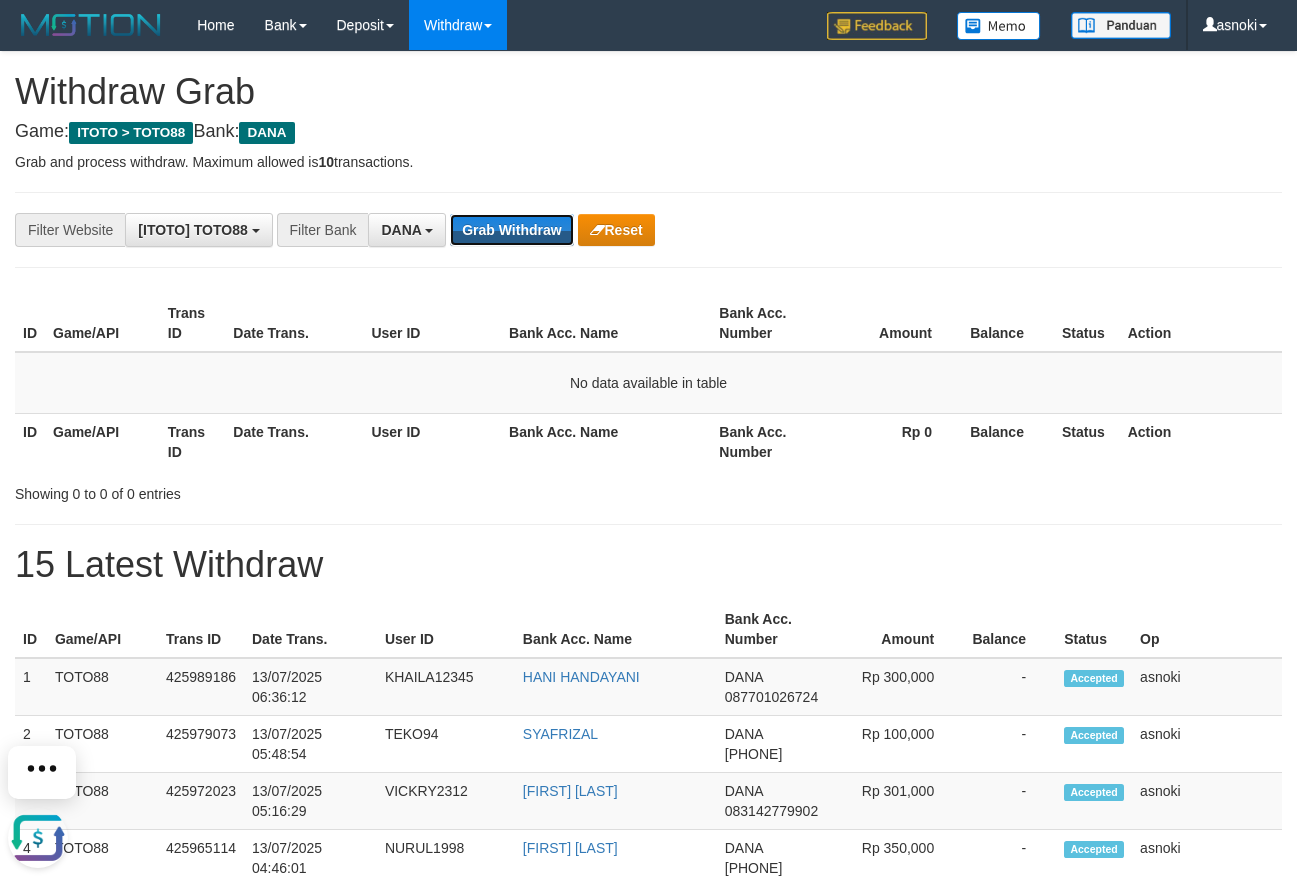 click on "Grab Withdraw" at bounding box center [511, 230] 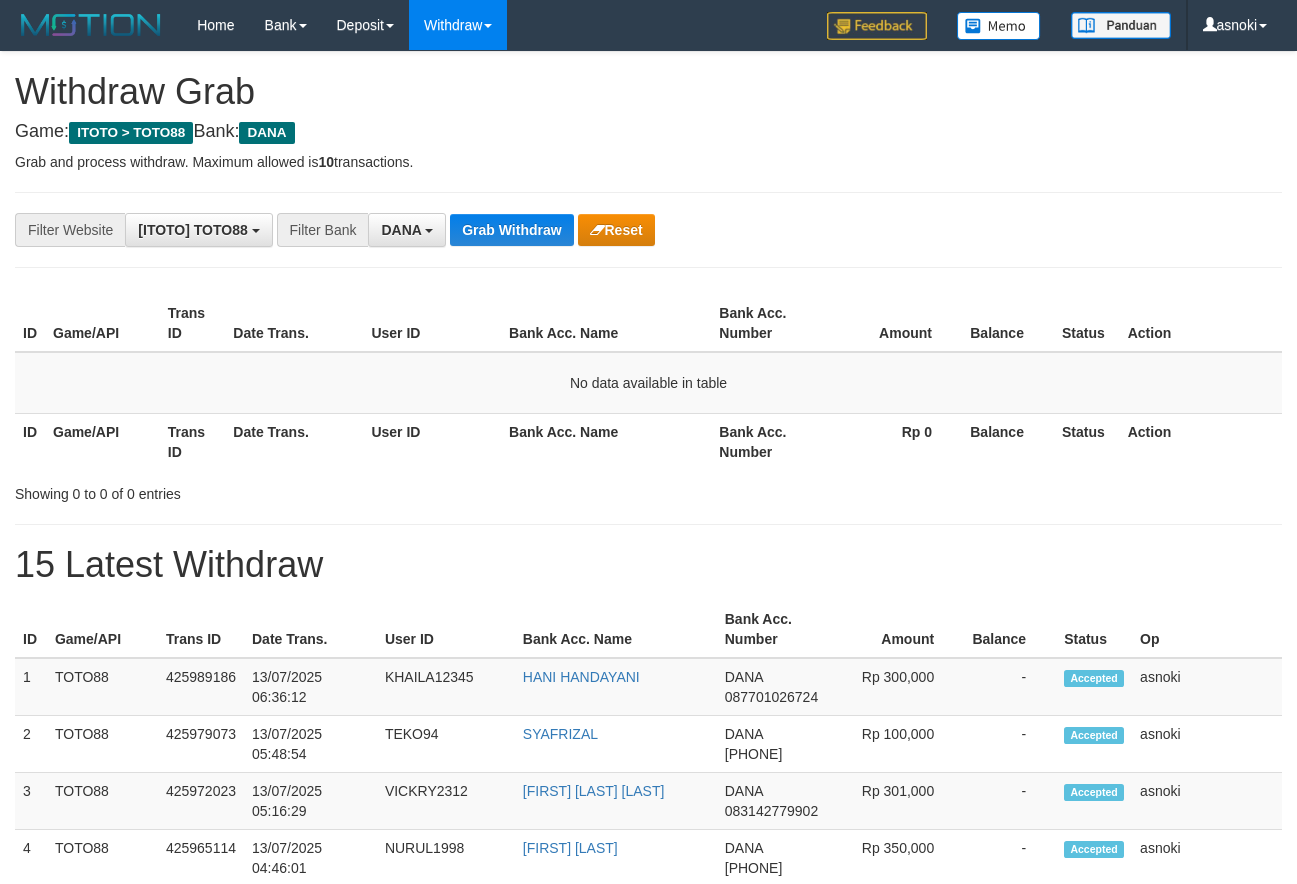 scroll, scrollTop: 0, scrollLeft: 0, axis: both 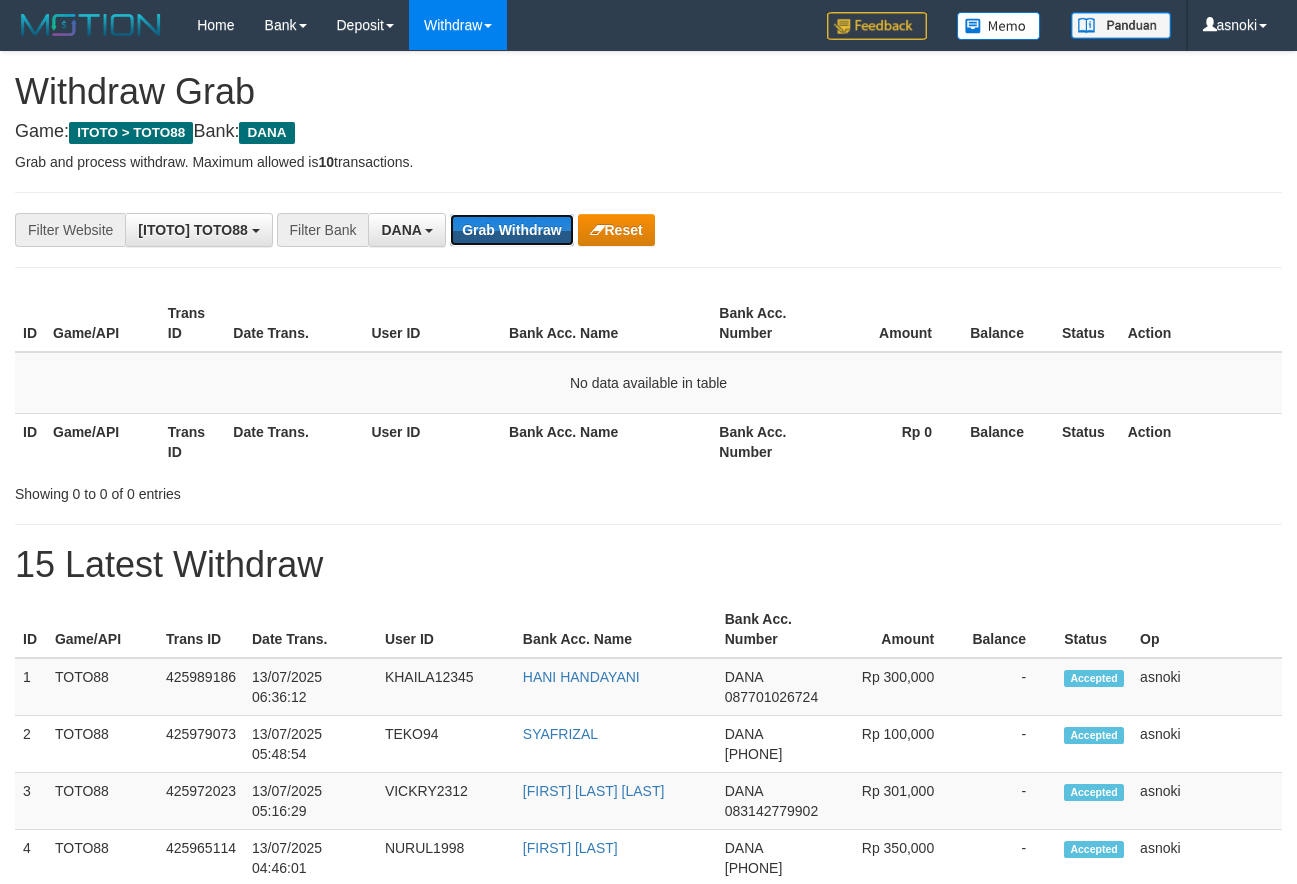 click on "Grab Withdraw" at bounding box center (511, 230) 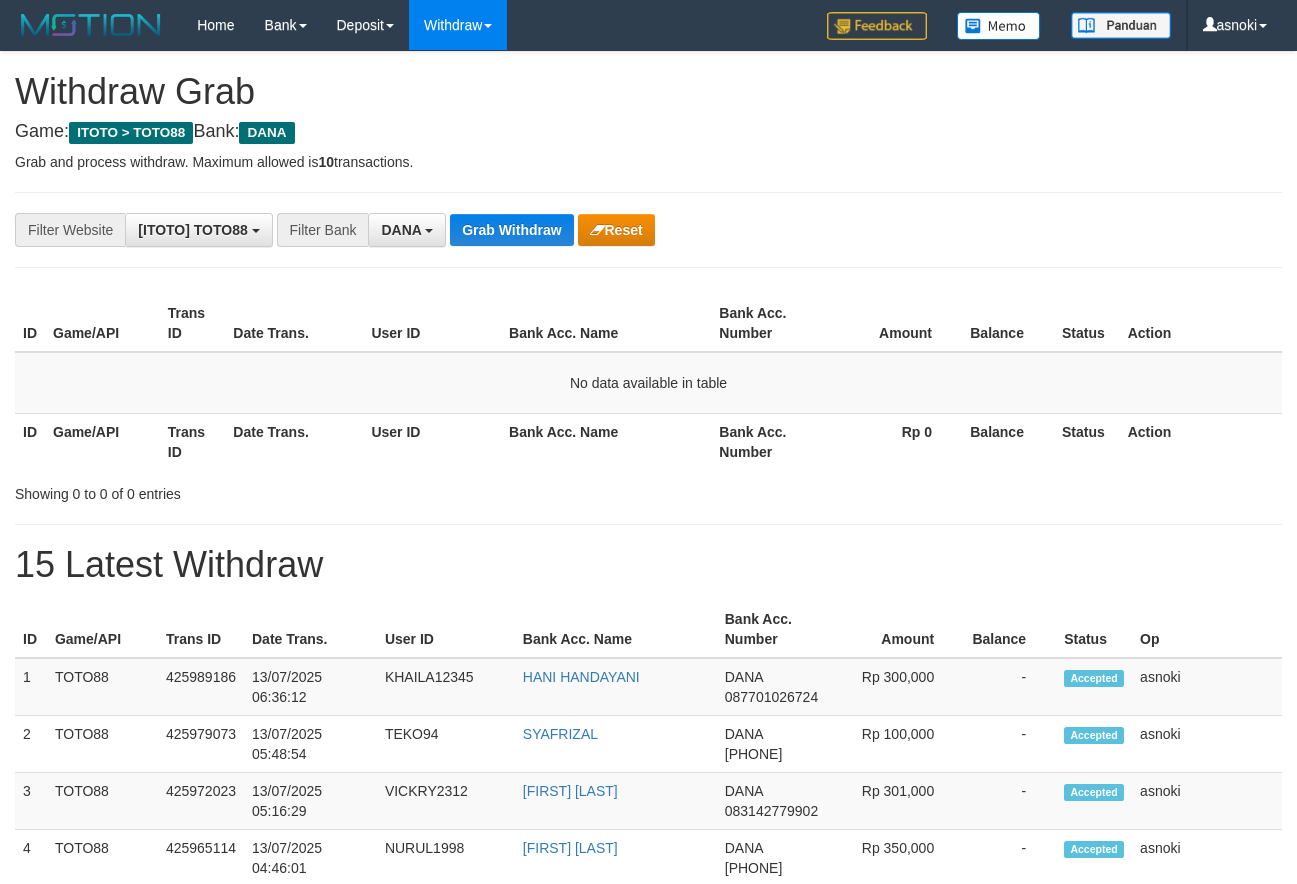 scroll, scrollTop: 0, scrollLeft: 0, axis: both 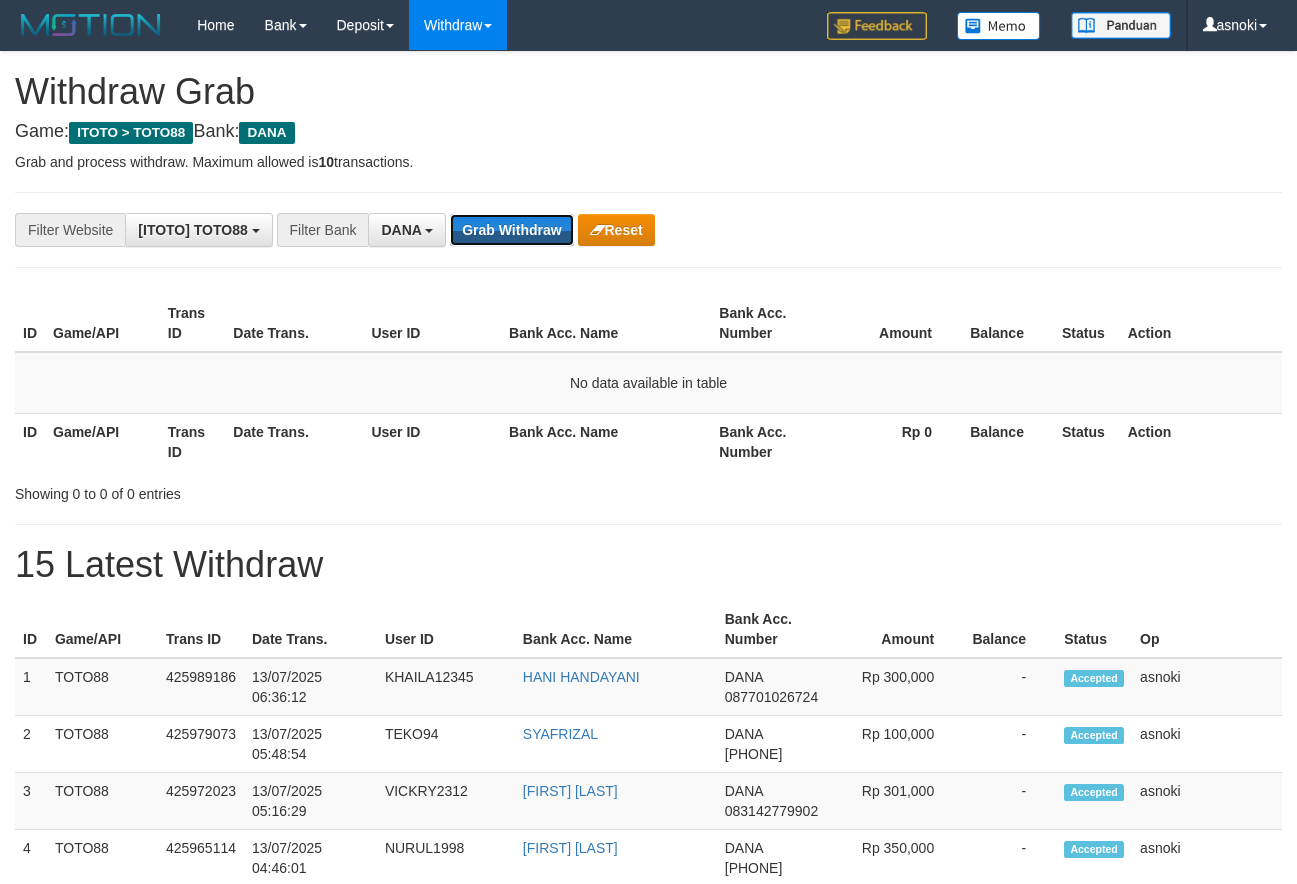 click on "Grab Withdraw" at bounding box center (511, 230) 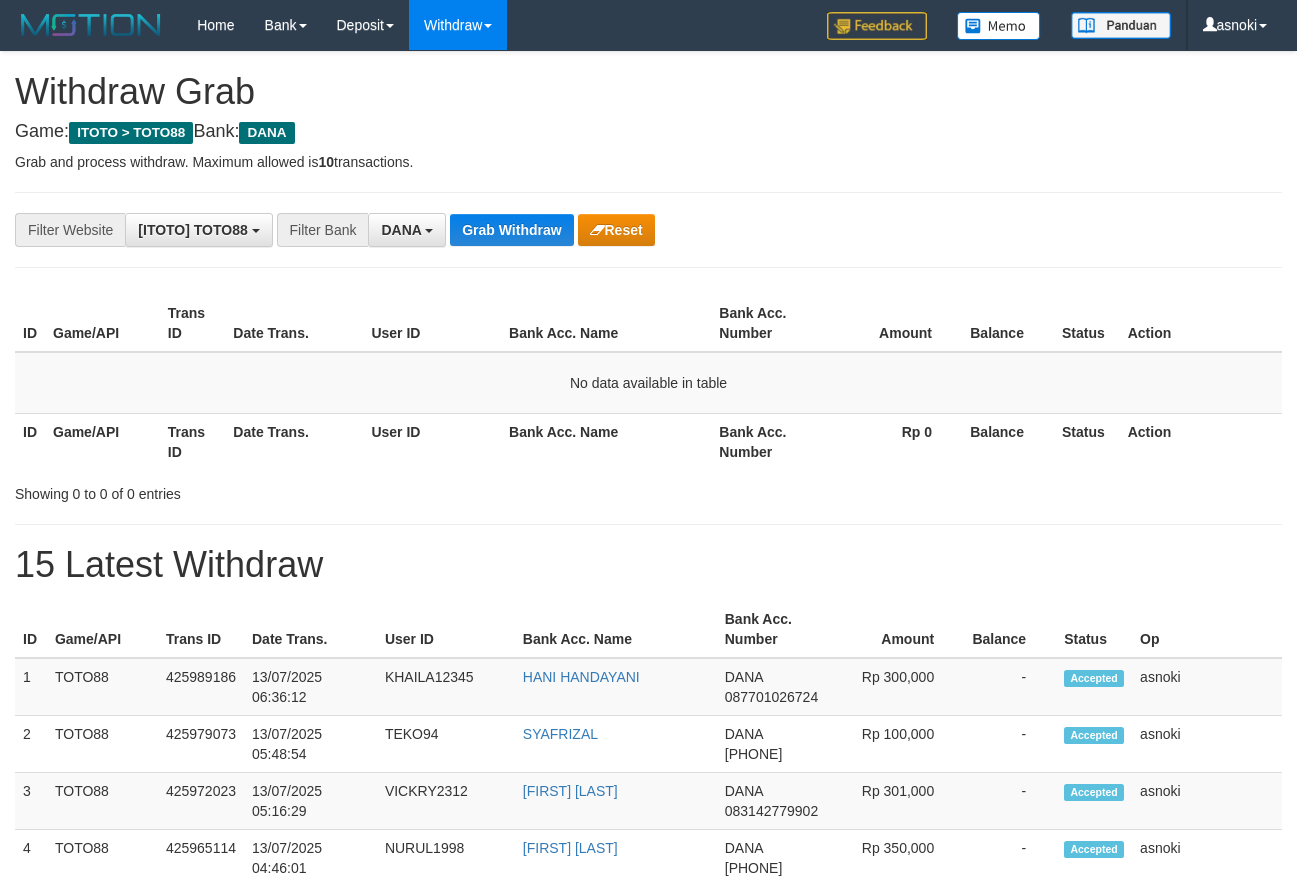 scroll, scrollTop: 0, scrollLeft: 0, axis: both 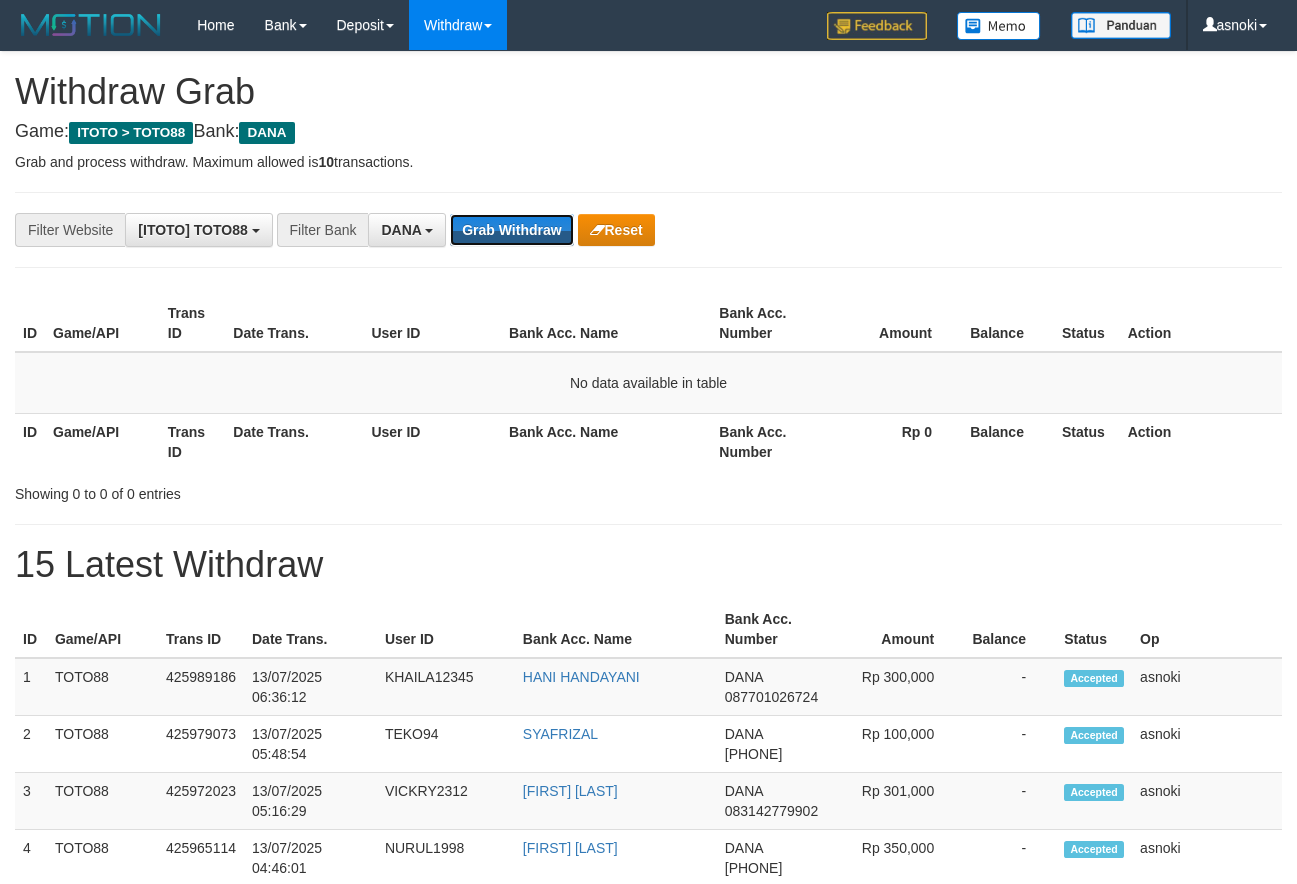 click on "Grab Withdraw" at bounding box center [511, 230] 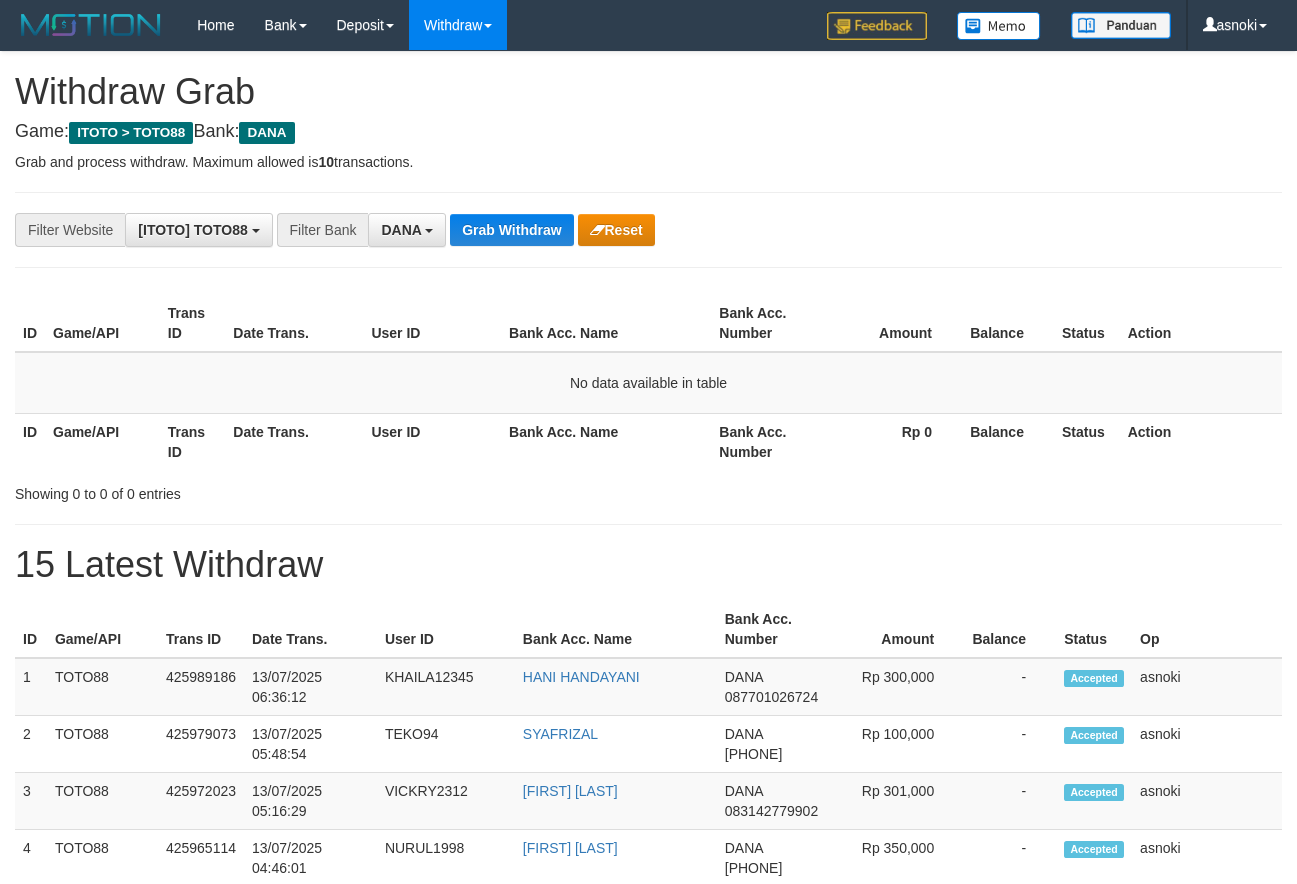 scroll, scrollTop: 0, scrollLeft: 0, axis: both 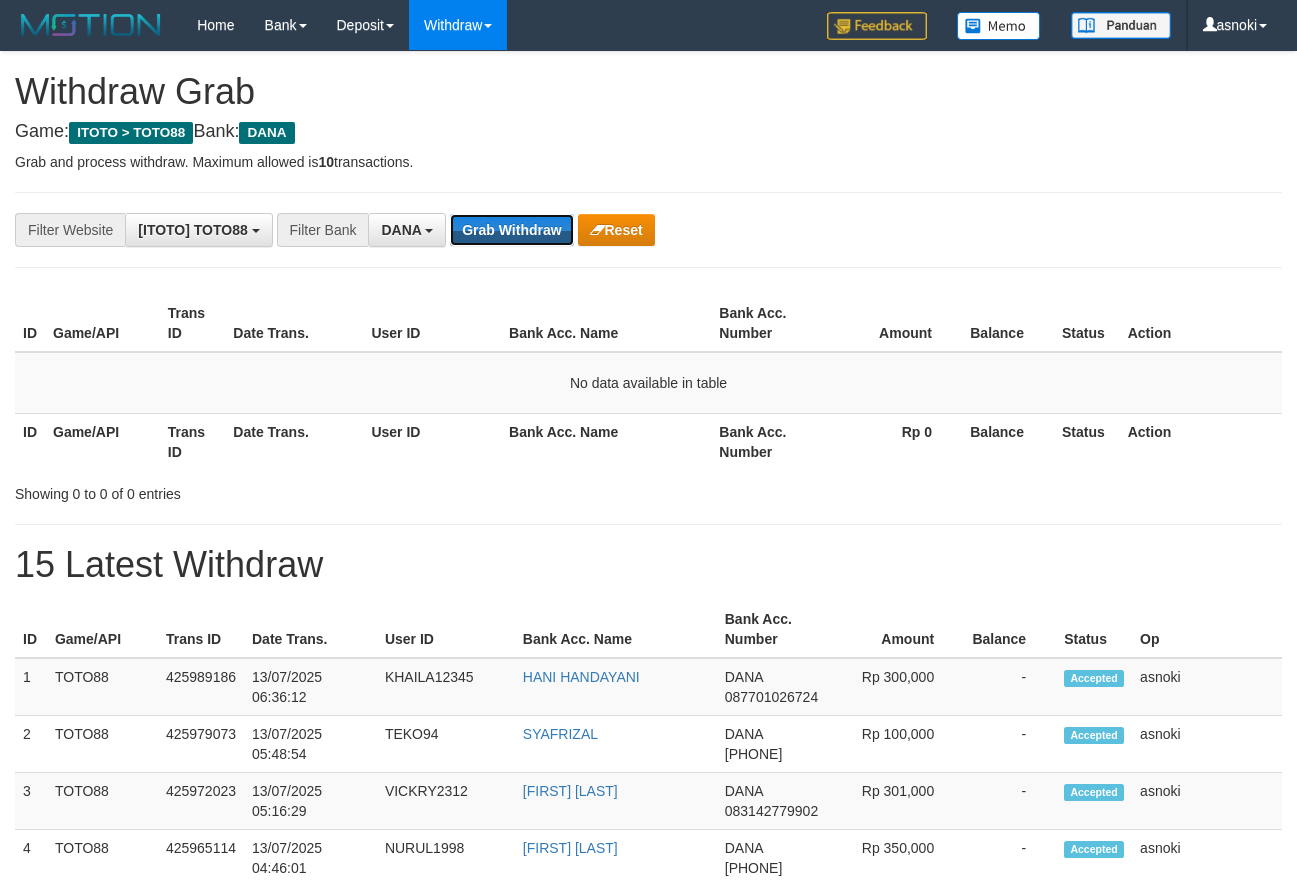 click on "Grab Withdraw" at bounding box center [511, 230] 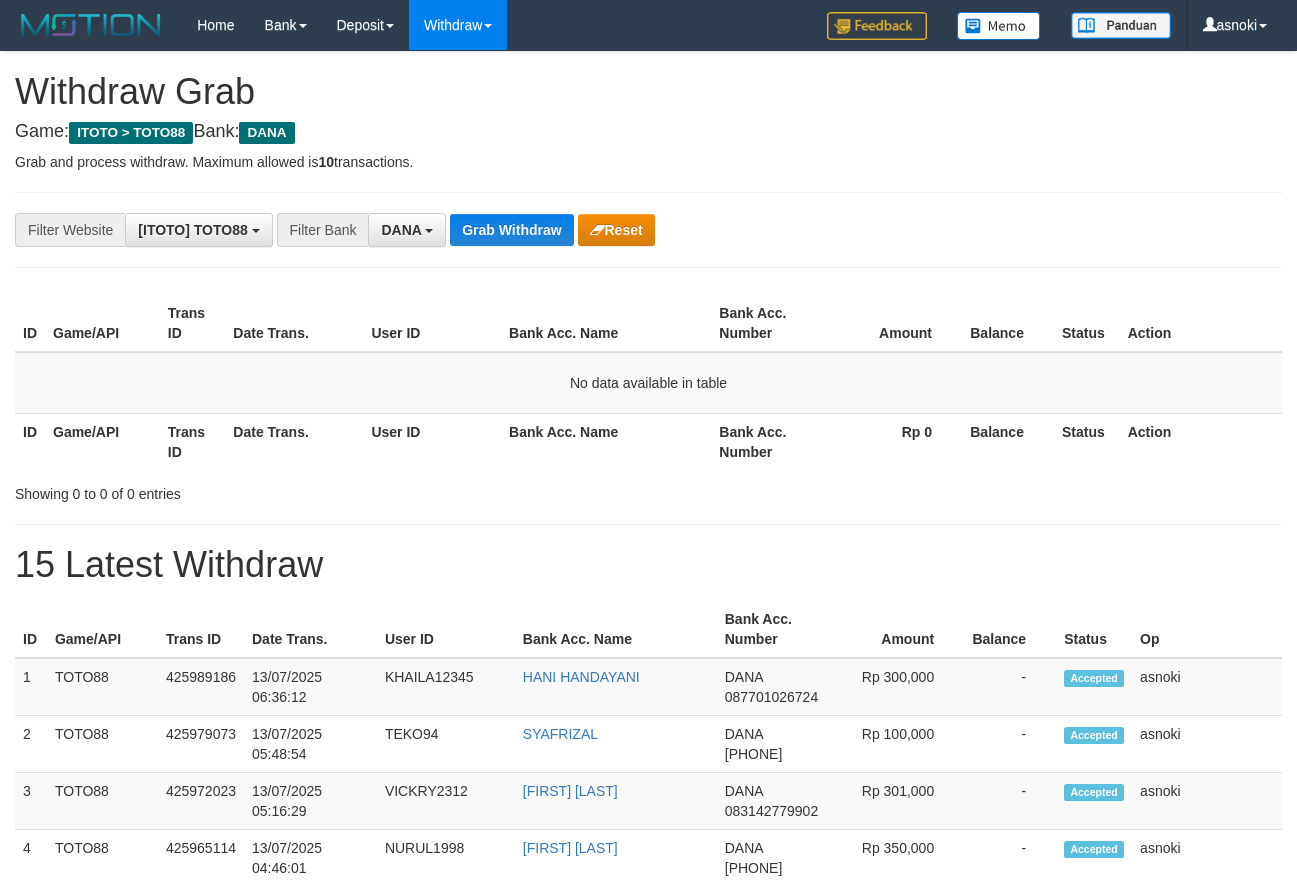 scroll, scrollTop: 0, scrollLeft: 0, axis: both 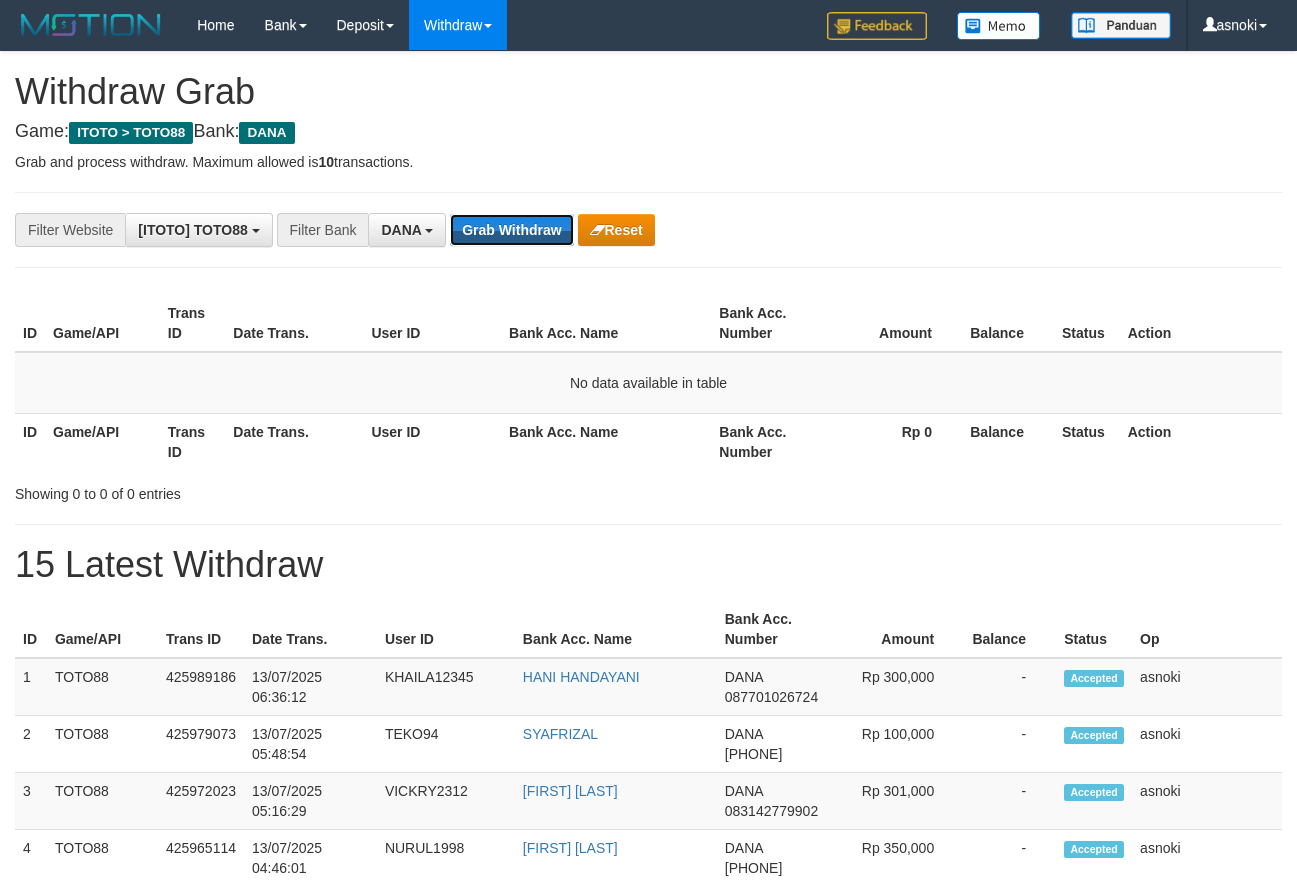 click on "Grab Withdraw" at bounding box center [511, 230] 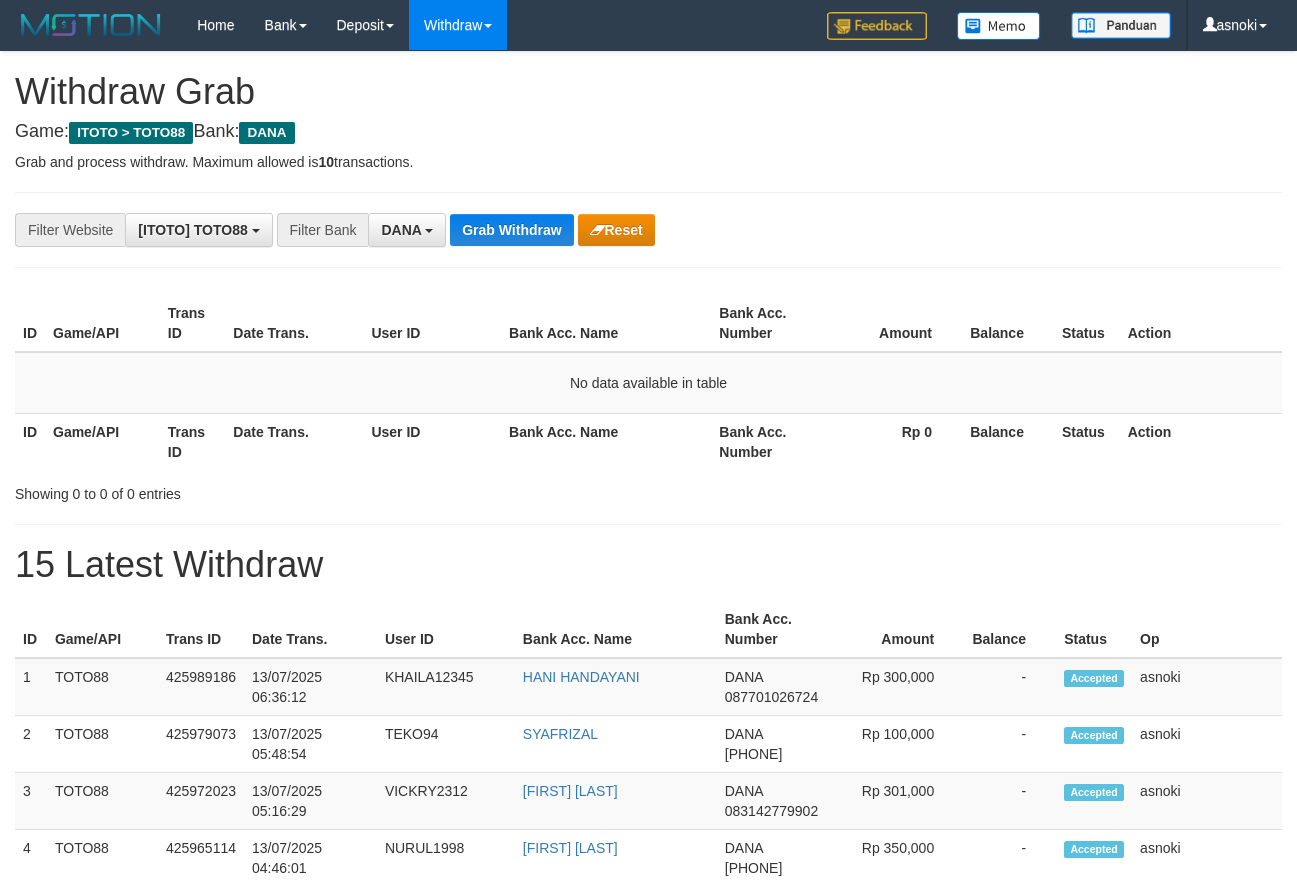 scroll, scrollTop: 0, scrollLeft: 0, axis: both 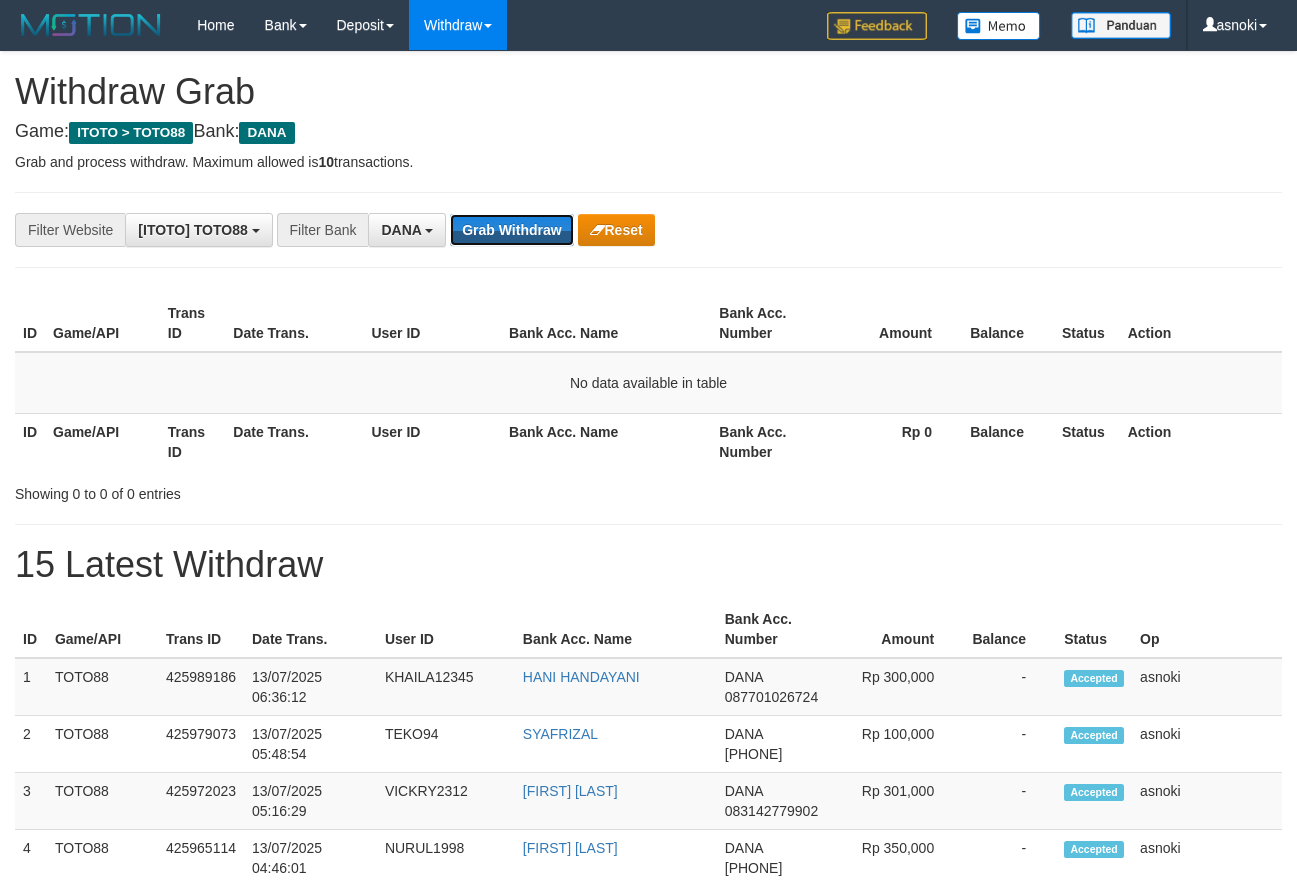 click on "Grab Withdraw" at bounding box center [511, 230] 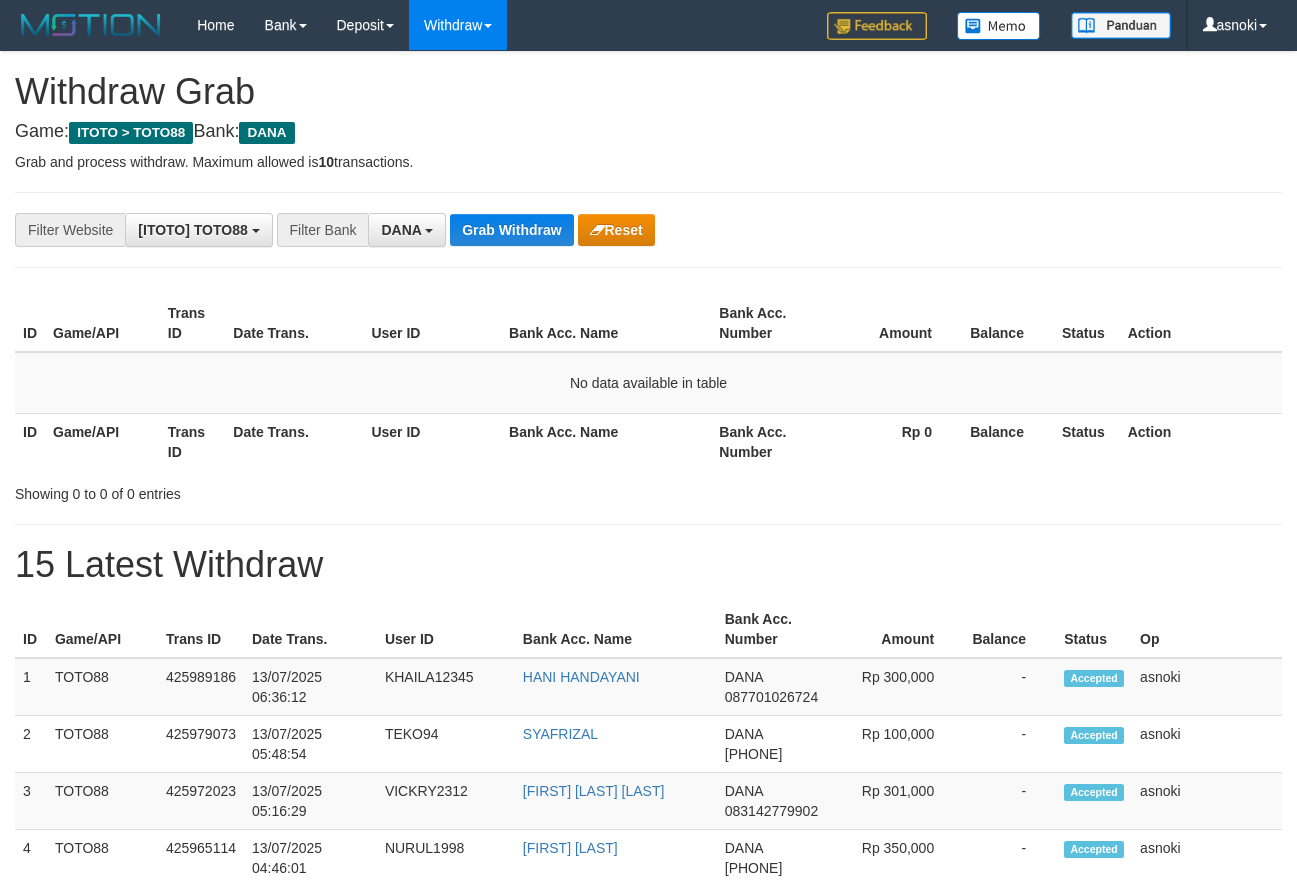 scroll, scrollTop: 0, scrollLeft: 0, axis: both 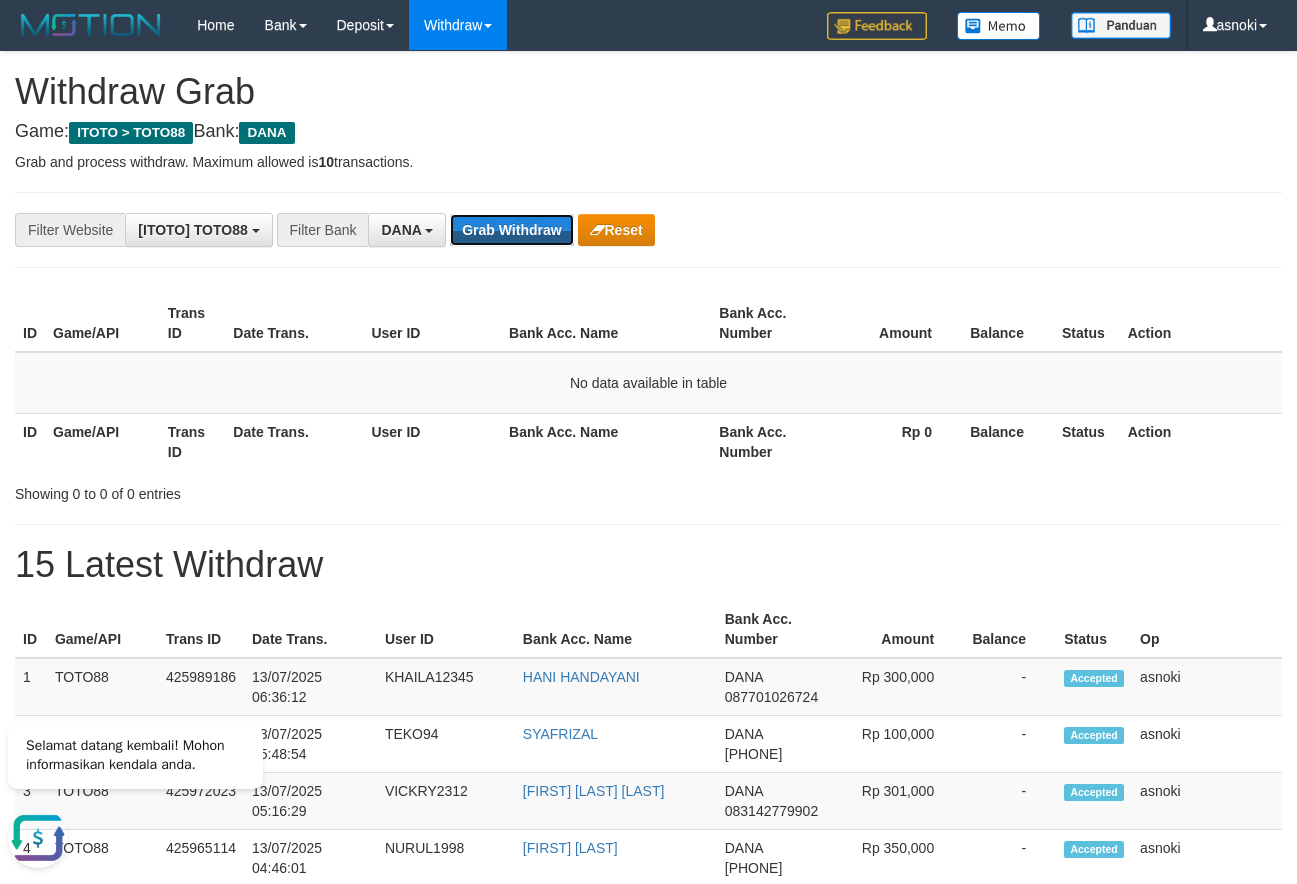 click on "Grab Withdraw" at bounding box center (511, 230) 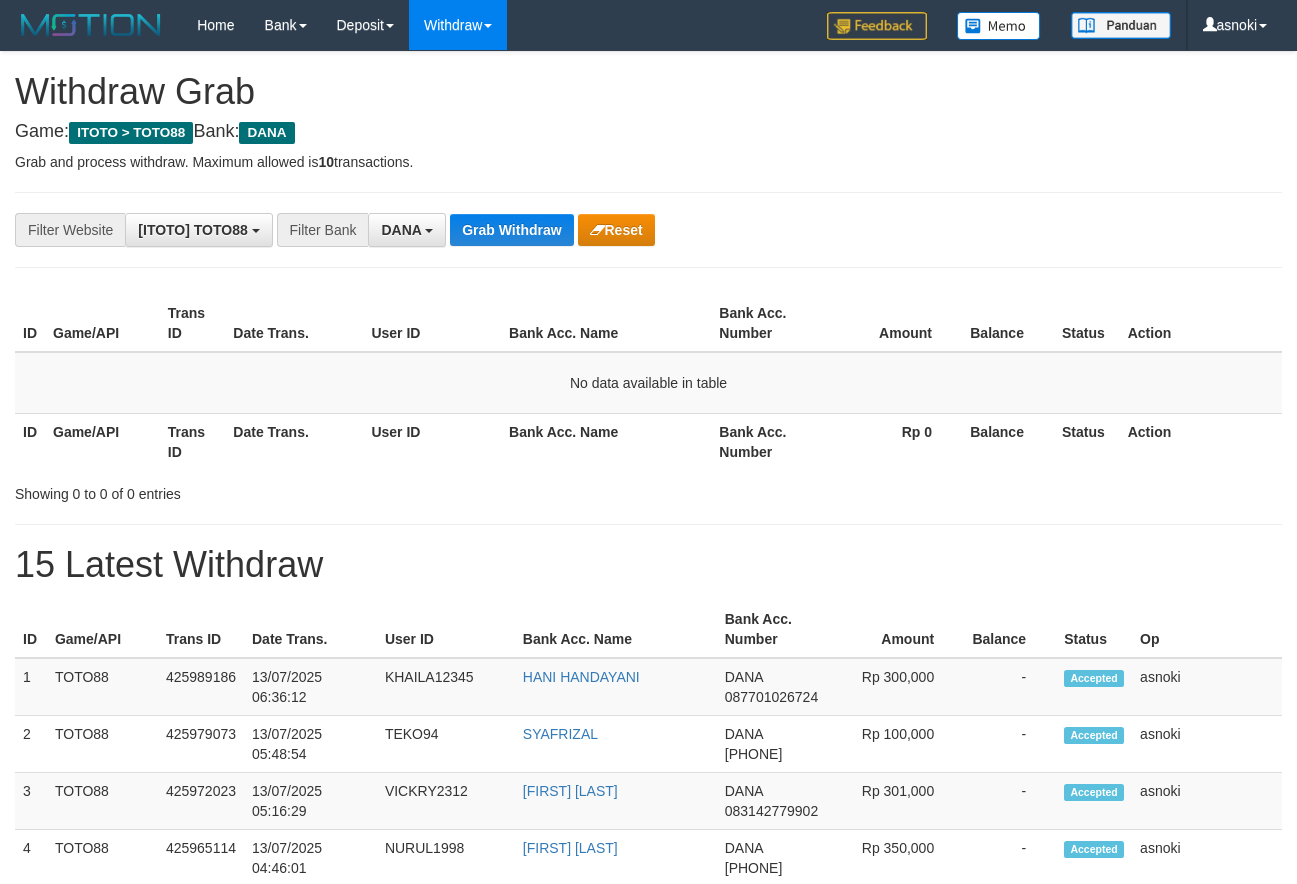 scroll, scrollTop: 0, scrollLeft: 0, axis: both 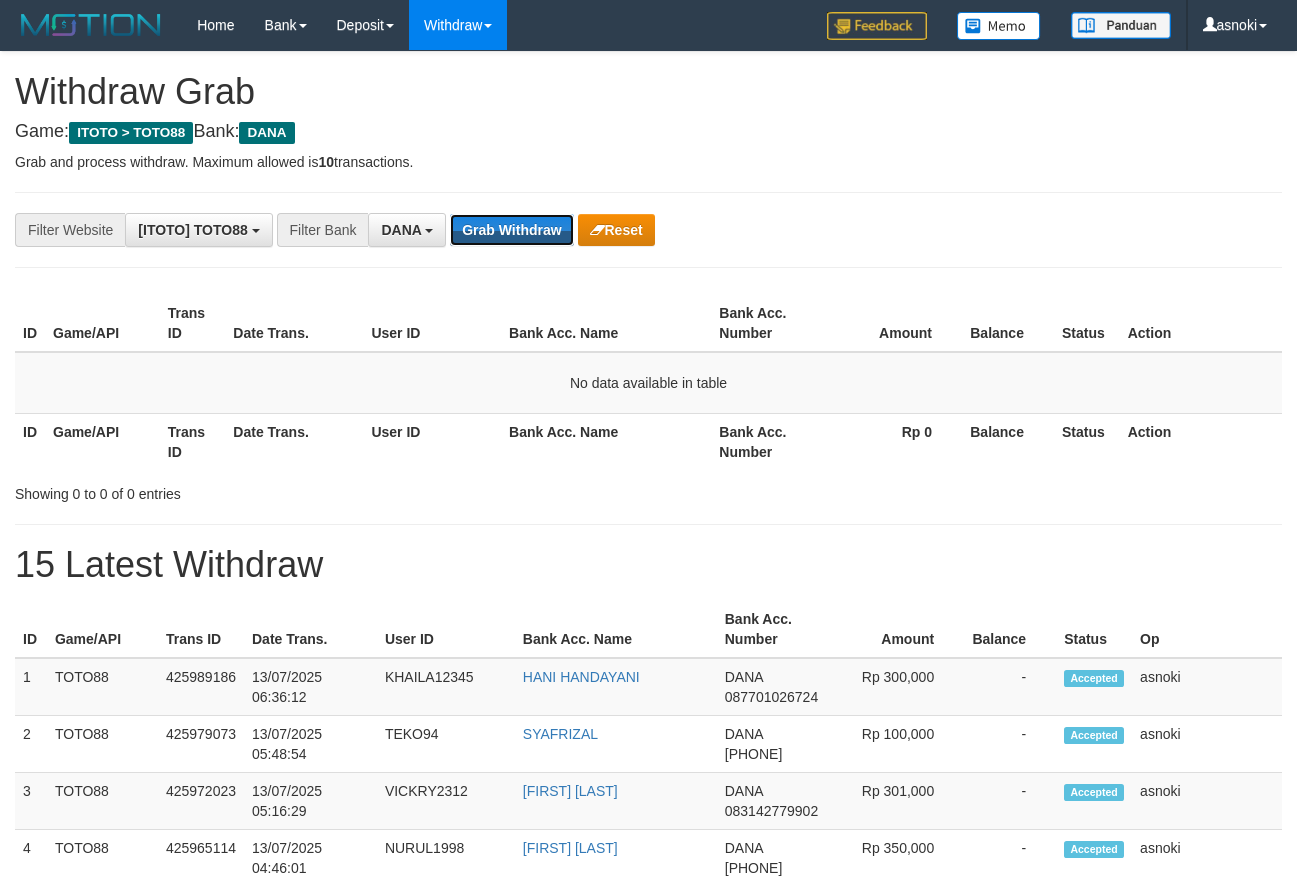click on "Grab Withdraw" at bounding box center [511, 230] 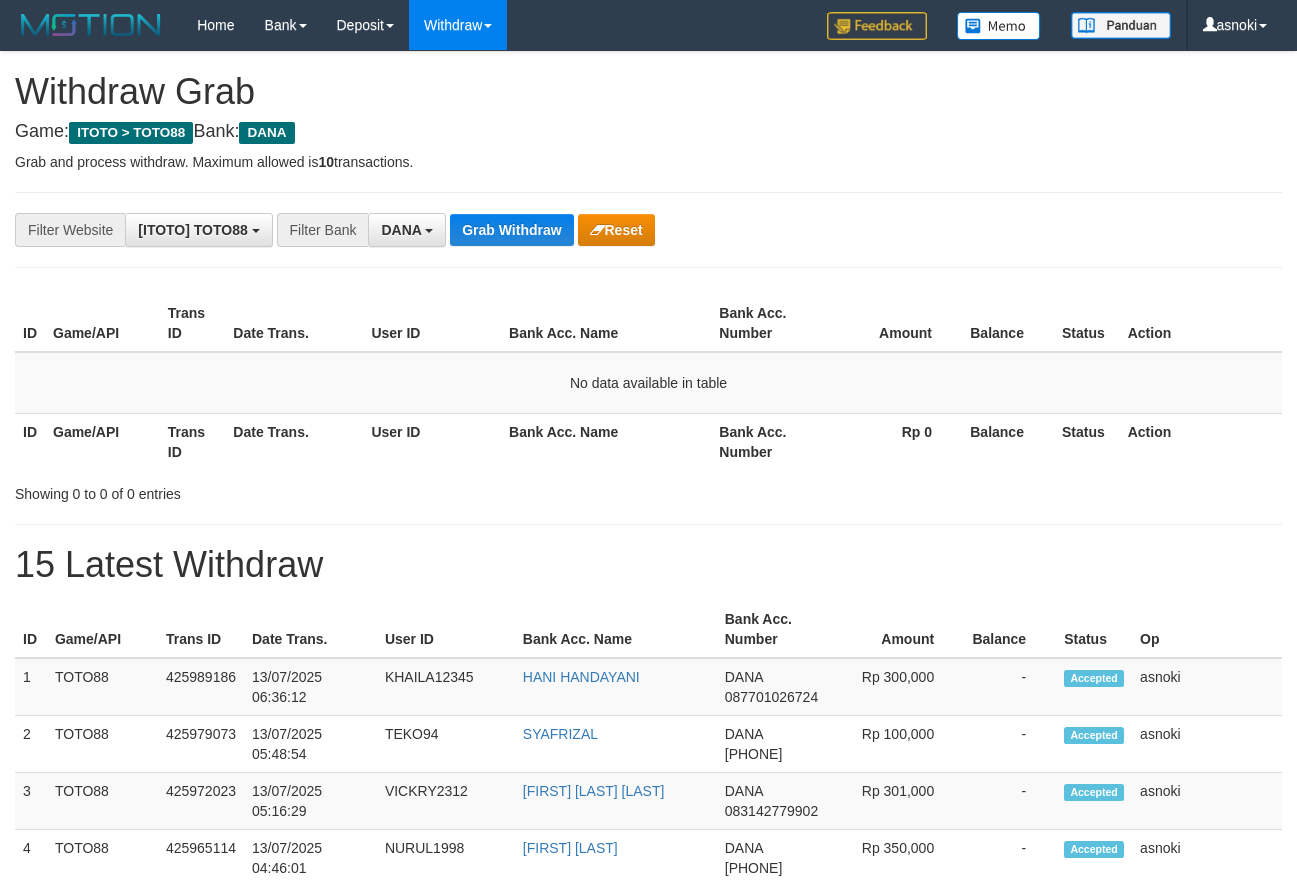 scroll, scrollTop: 0, scrollLeft: 0, axis: both 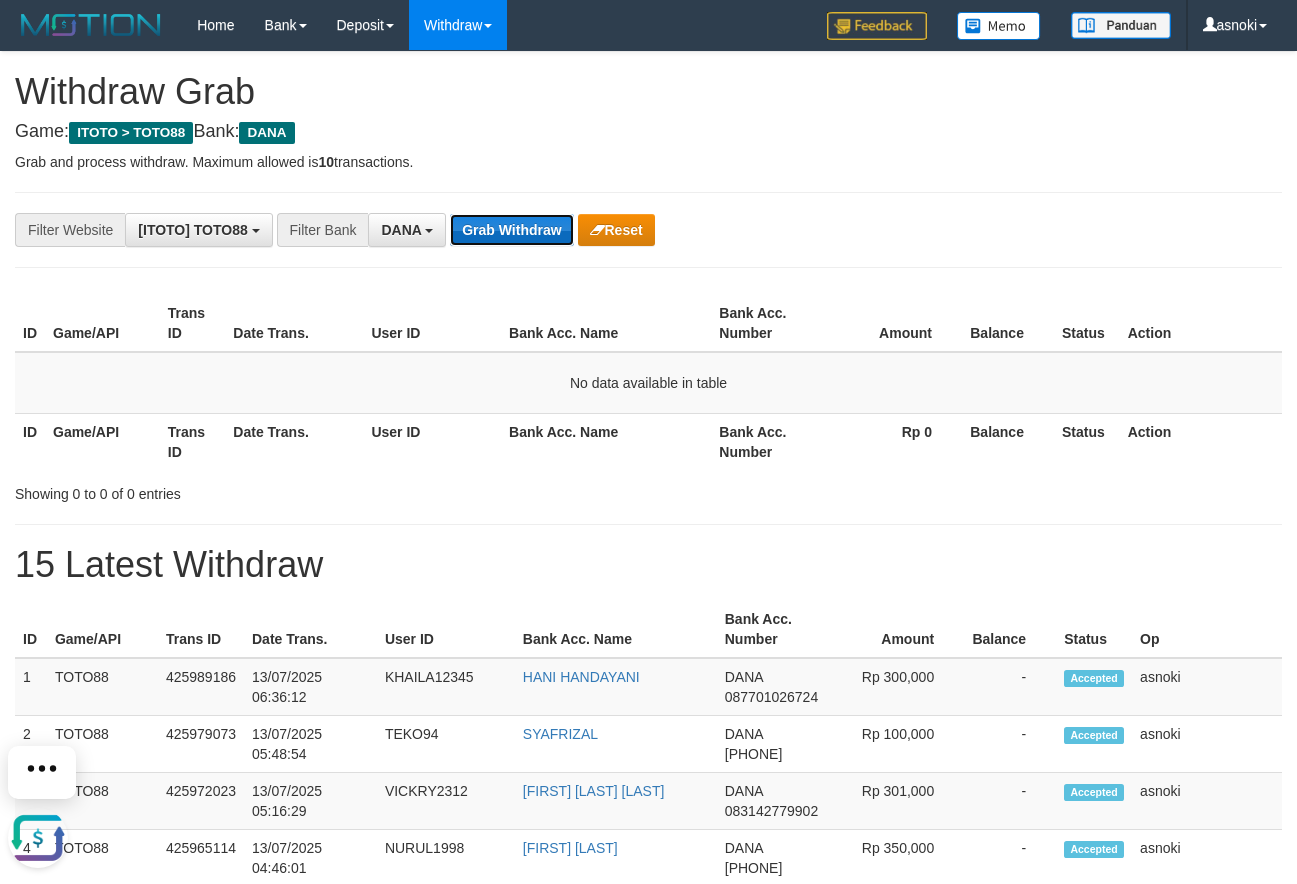 click on "Grab Withdraw" at bounding box center [511, 230] 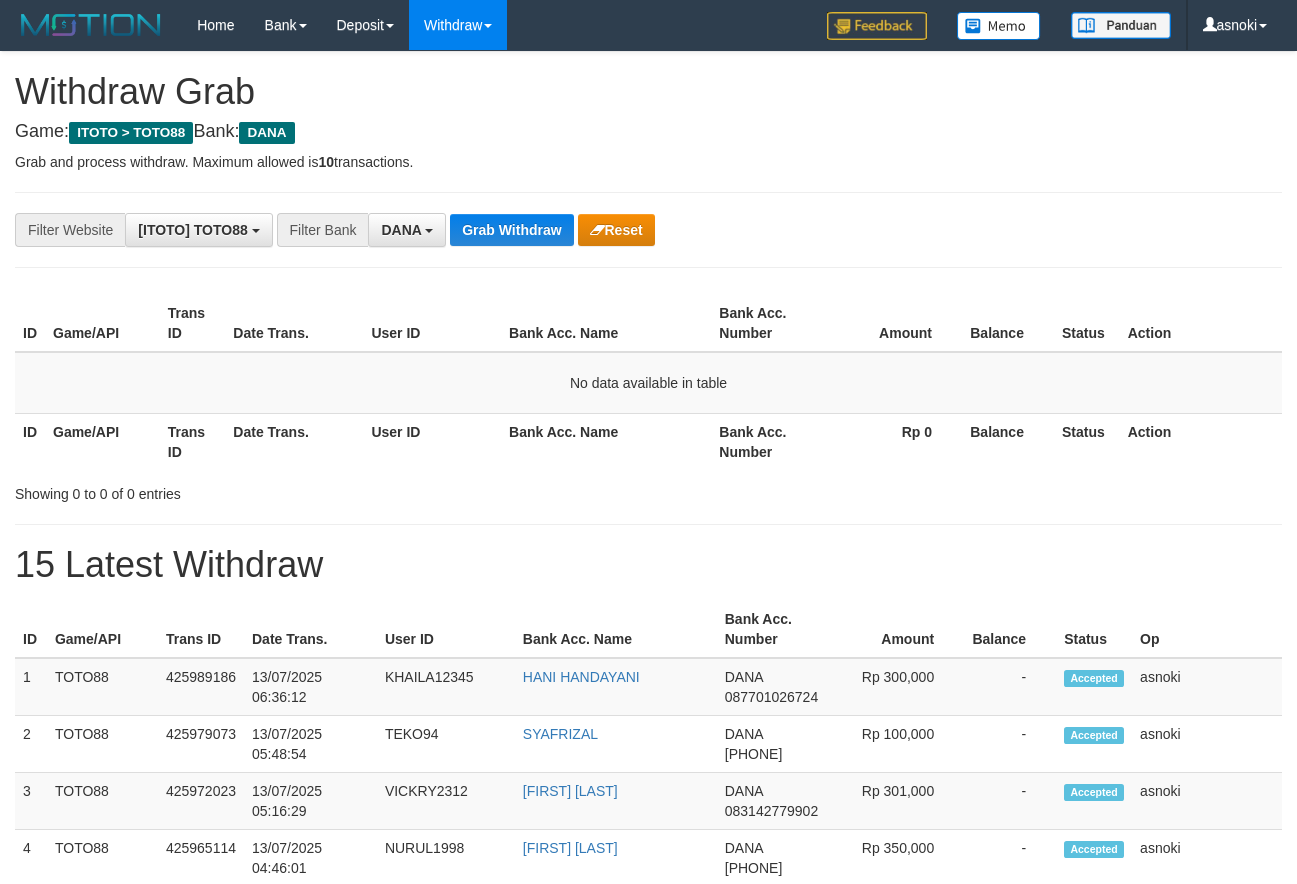 scroll, scrollTop: 0, scrollLeft: 0, axis: both 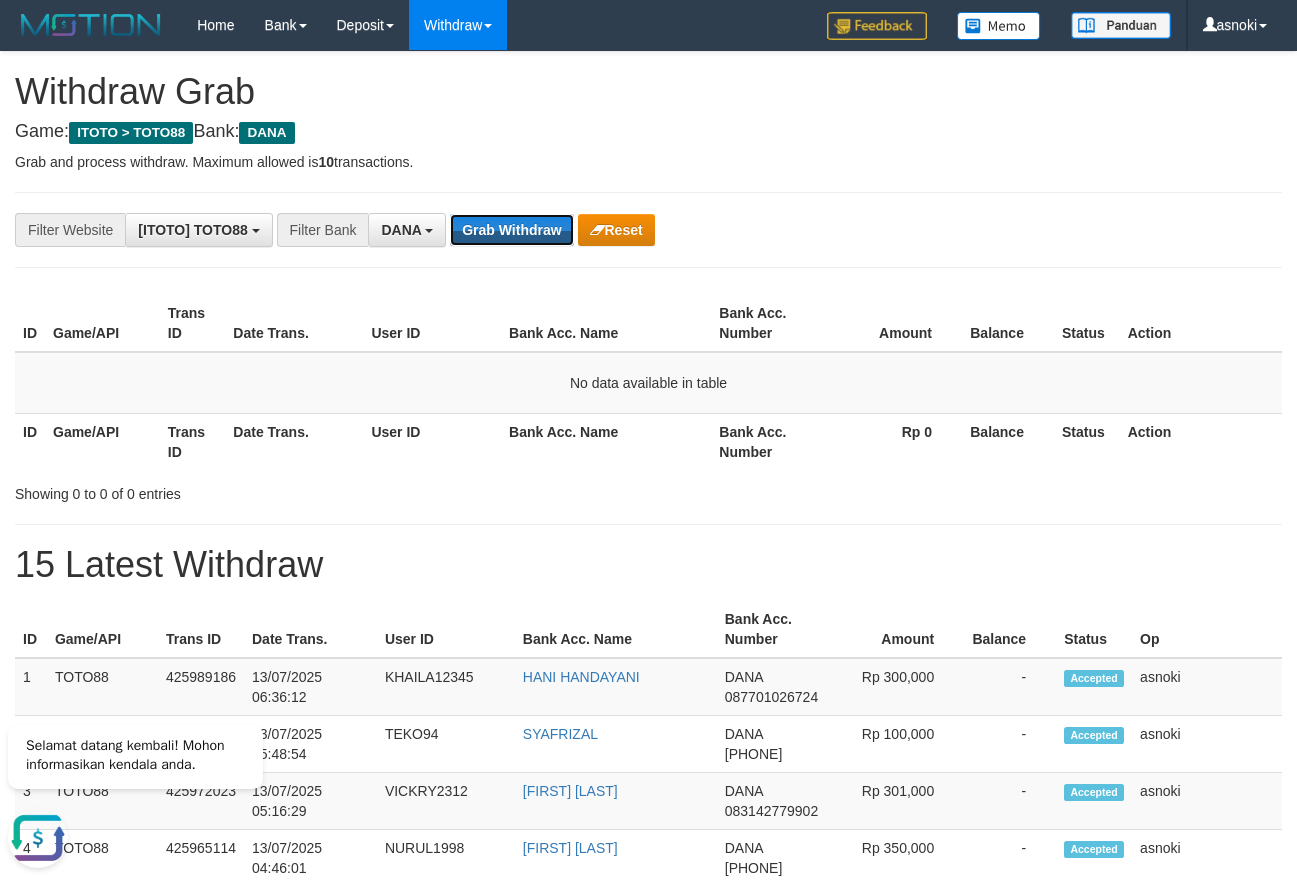 click on "Grab Withdraw" at bounding box center (511, 230) 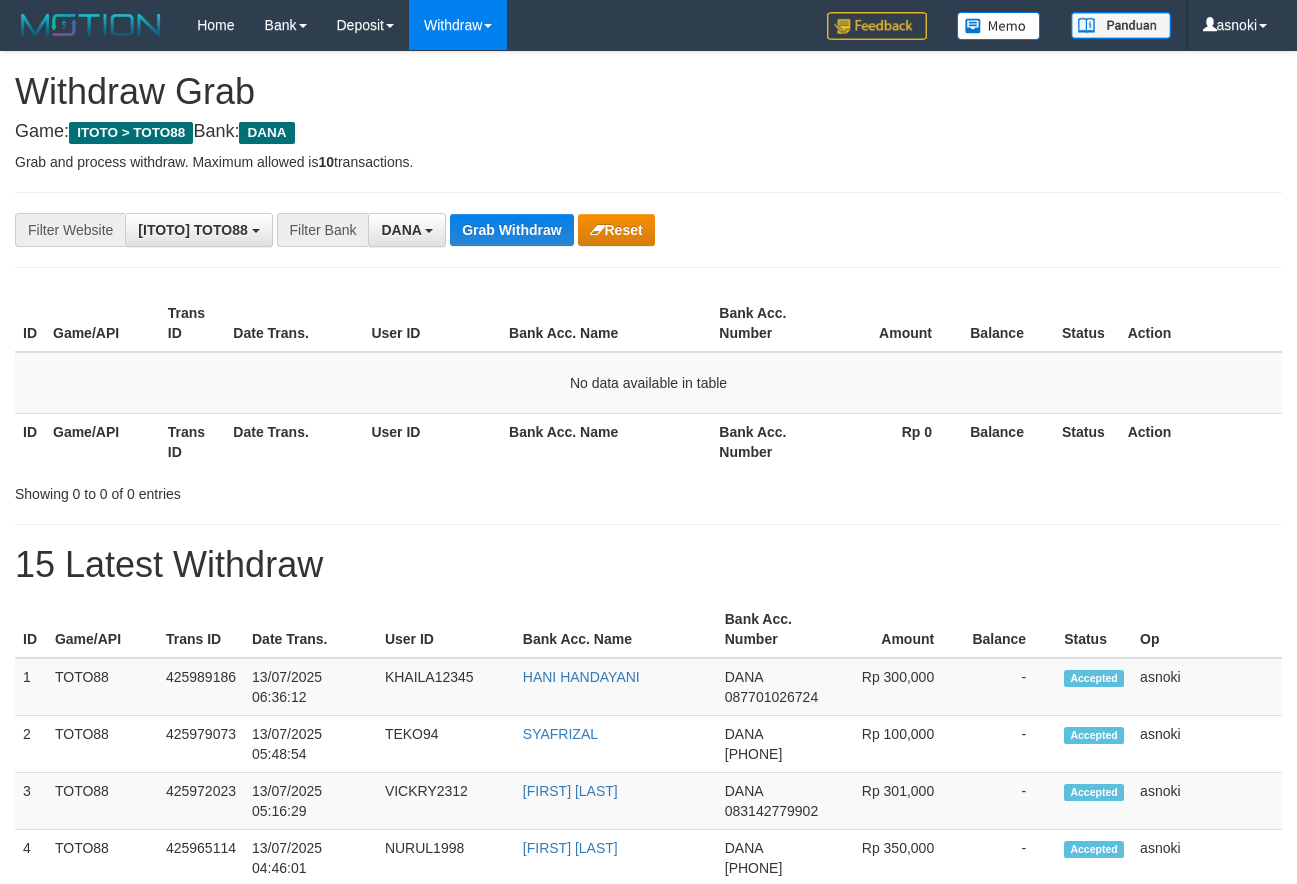 scroll, scrollTop: 0, scrollLeft: 0, axis: both 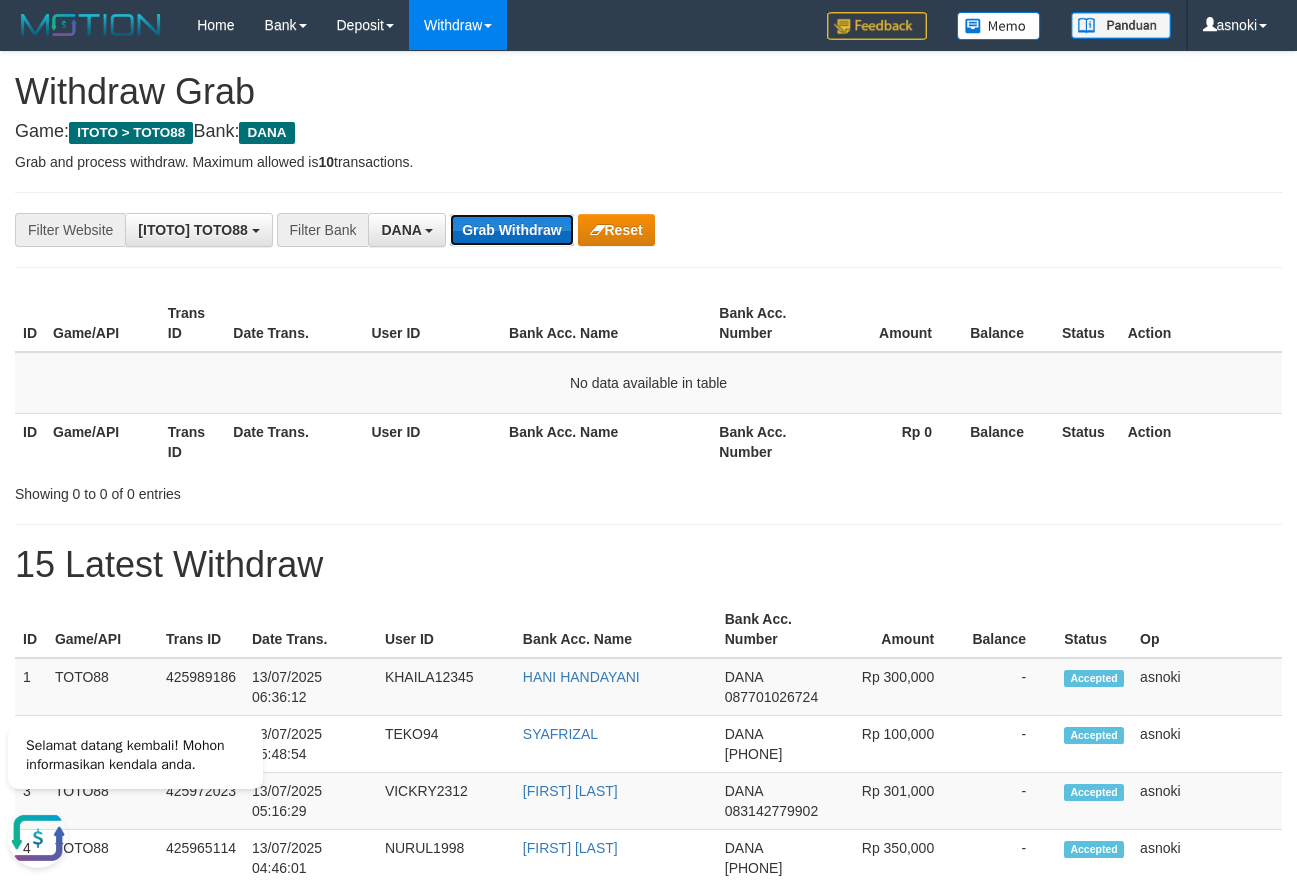 click on "Grab Withdraw" at bounding box center (511, 230) 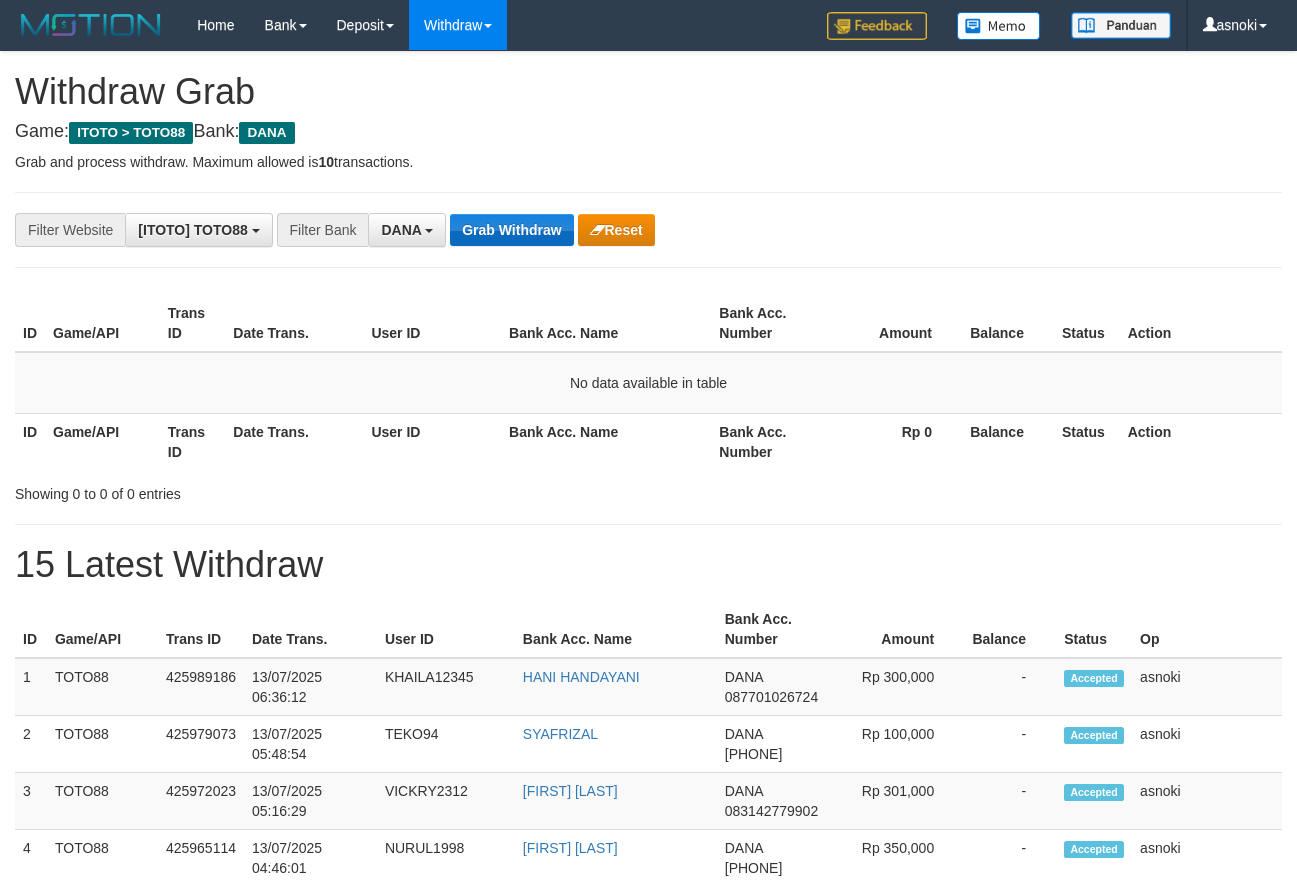 scroll, scrollTop: 0, scrollLeft: 0, axis: both 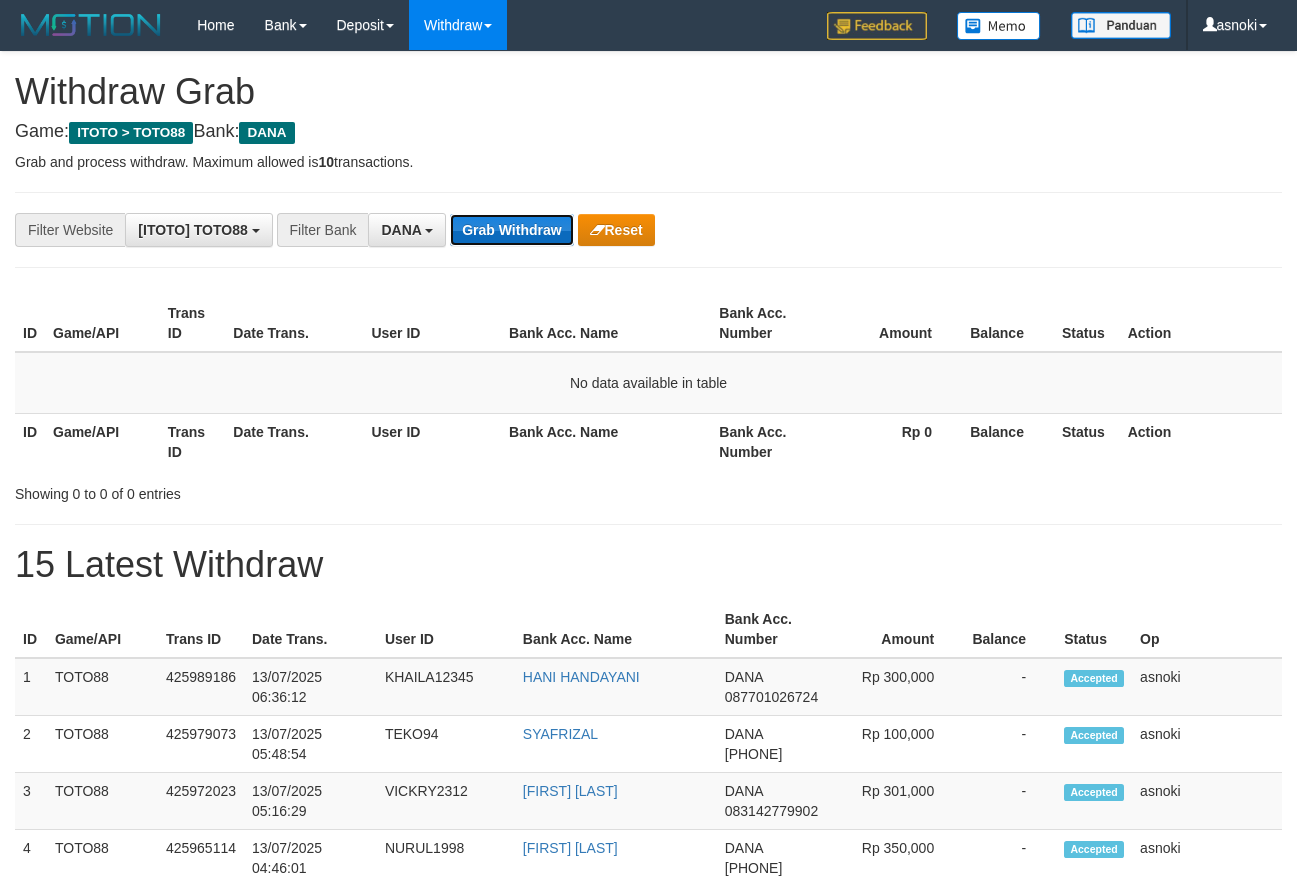 click on "Grab Withdraw" at bounding box center [511, 230] 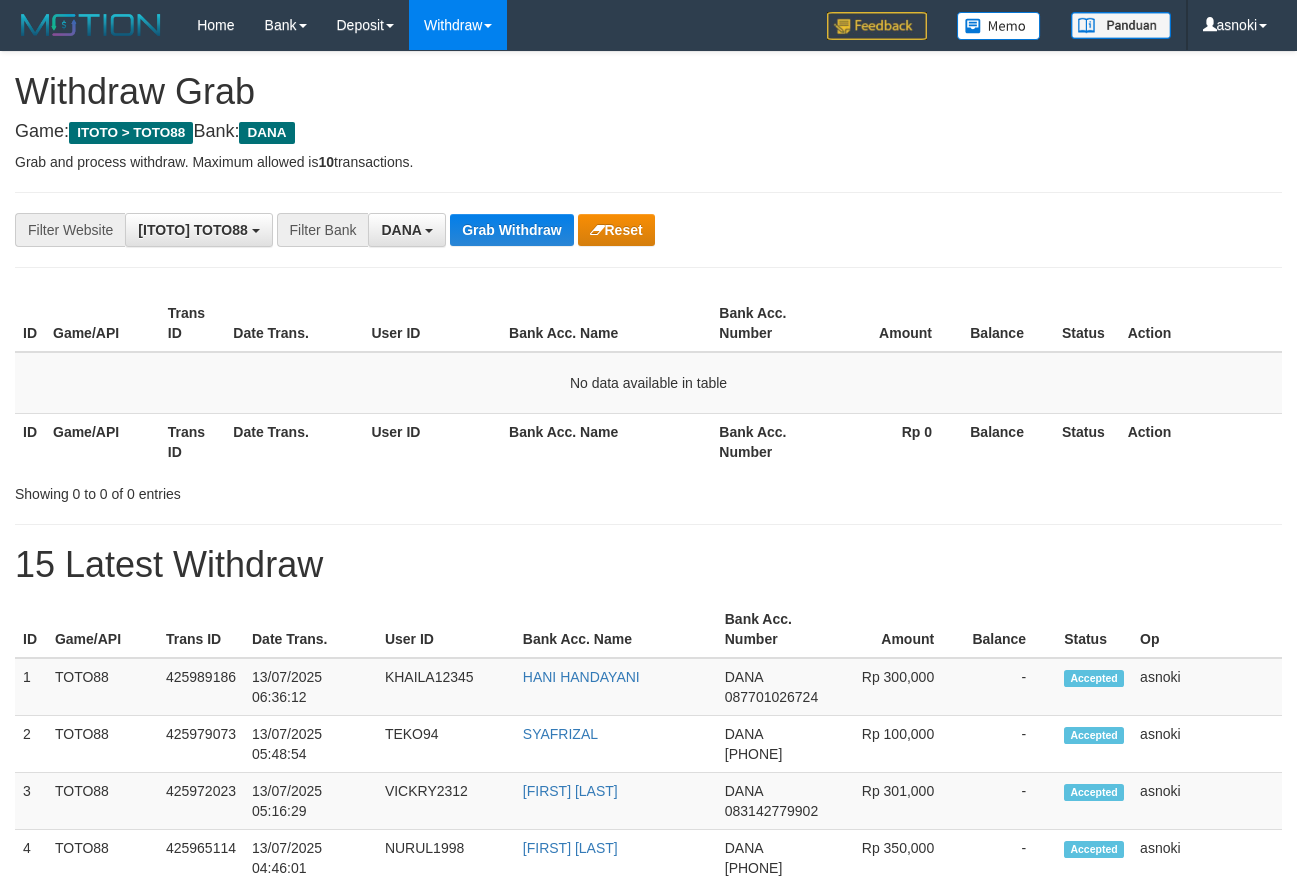 scroll, scrollTop: 0, scrollLeft: 0, axis: both 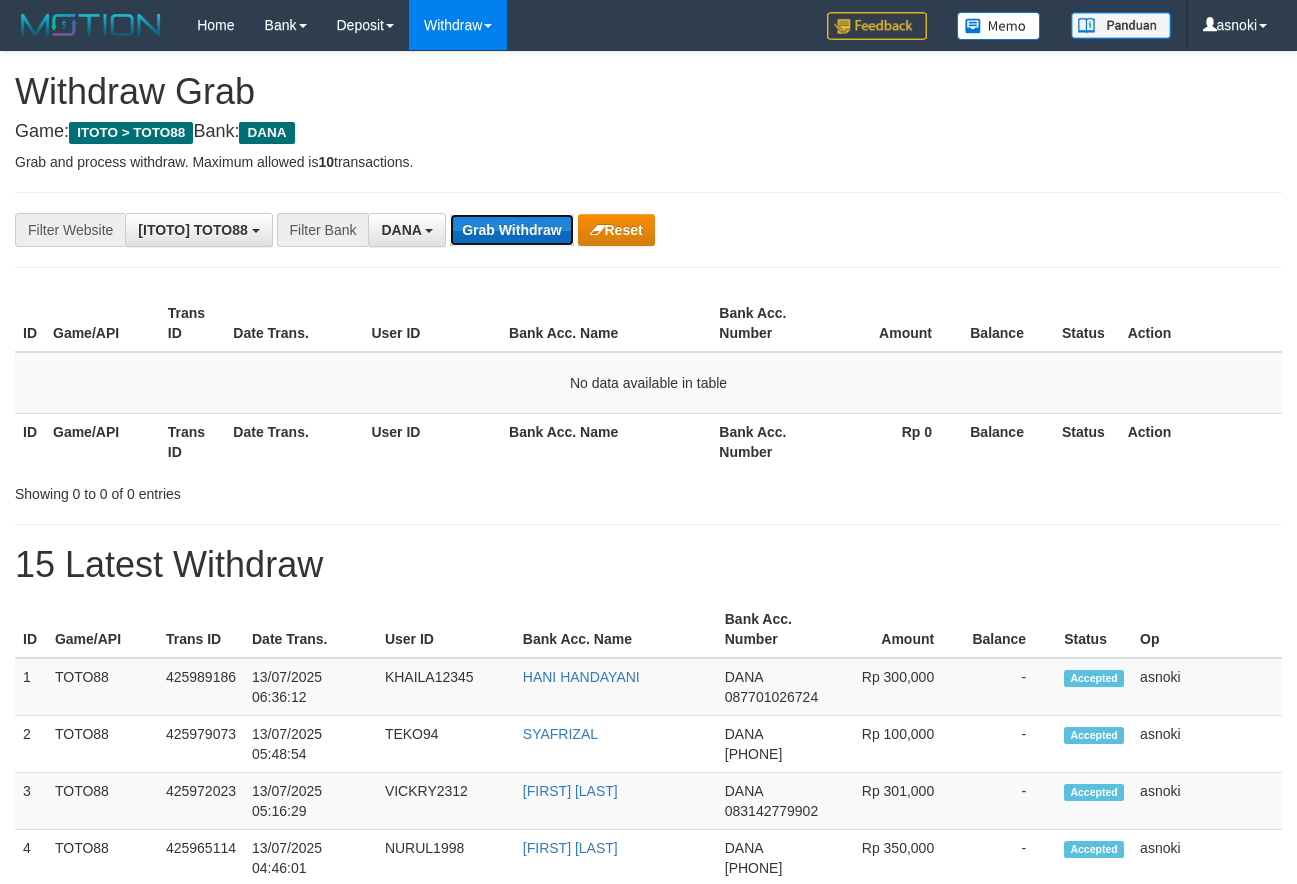 click on "Grab Withdraw" at bounding box center [511, 230] 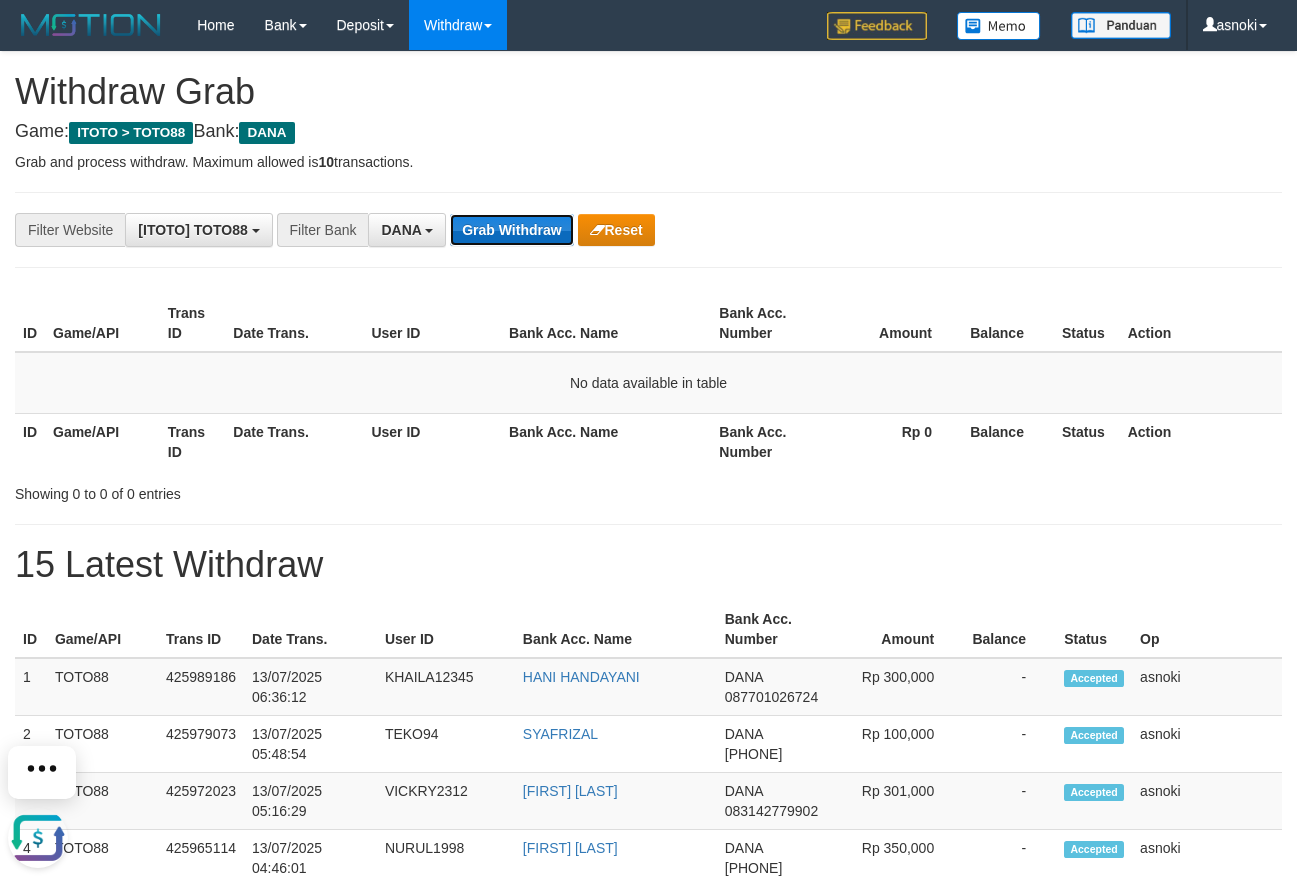 scroll, scrollTop: 0, scrollLeft: 0, axis: both 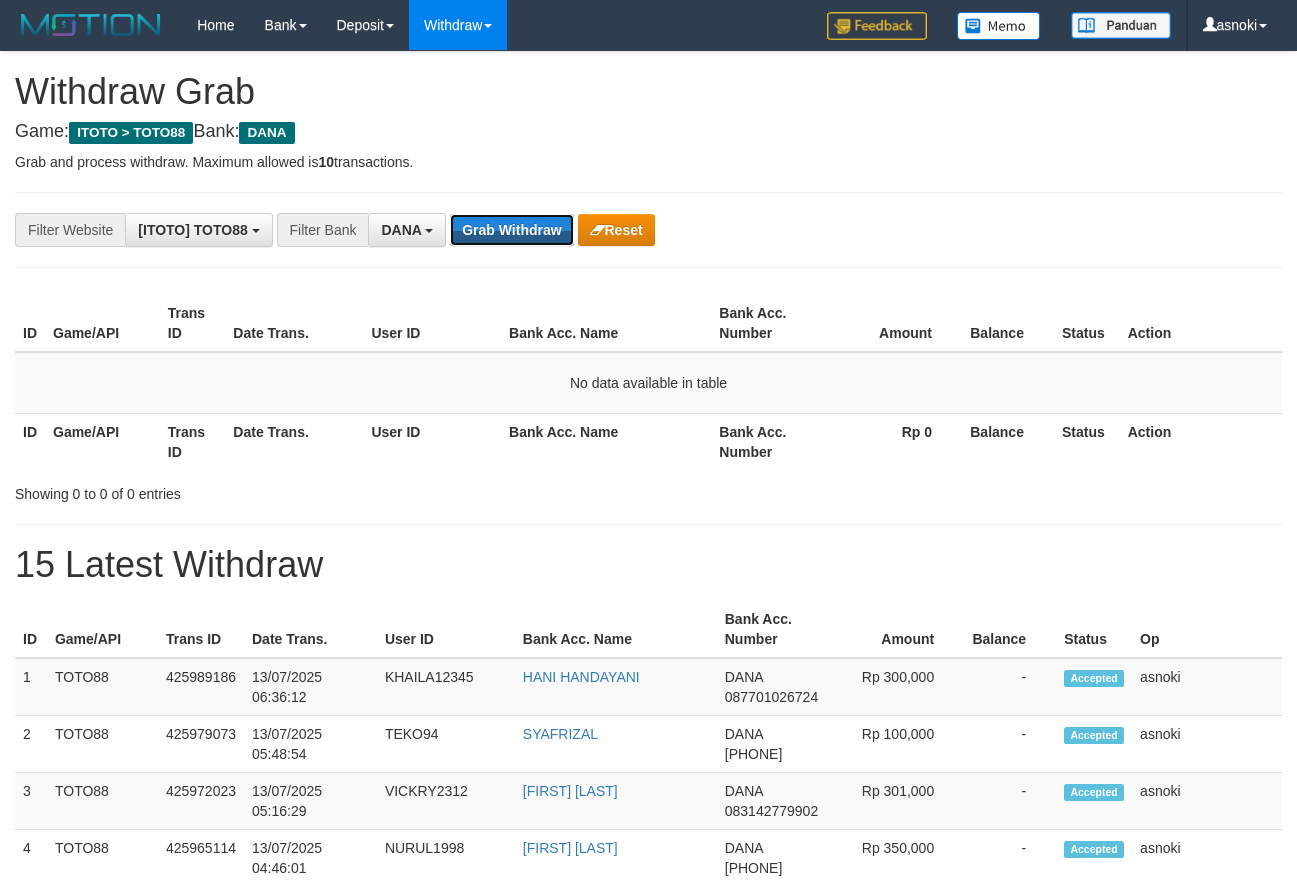 click on "Grab Withdraw" at bounding box center (511, 230) 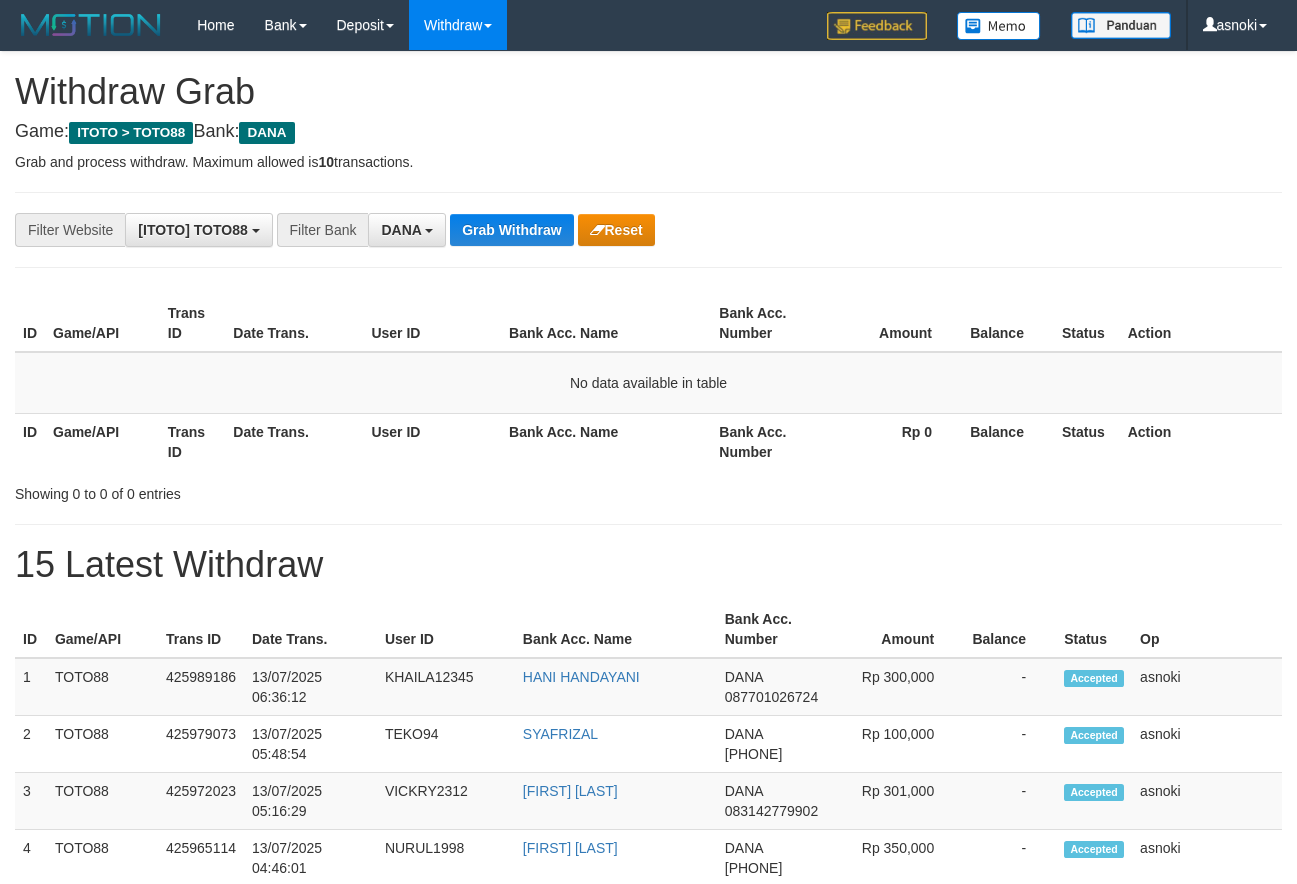 scroll, scrollTop: 0, scrollLeft: 0, axis: both 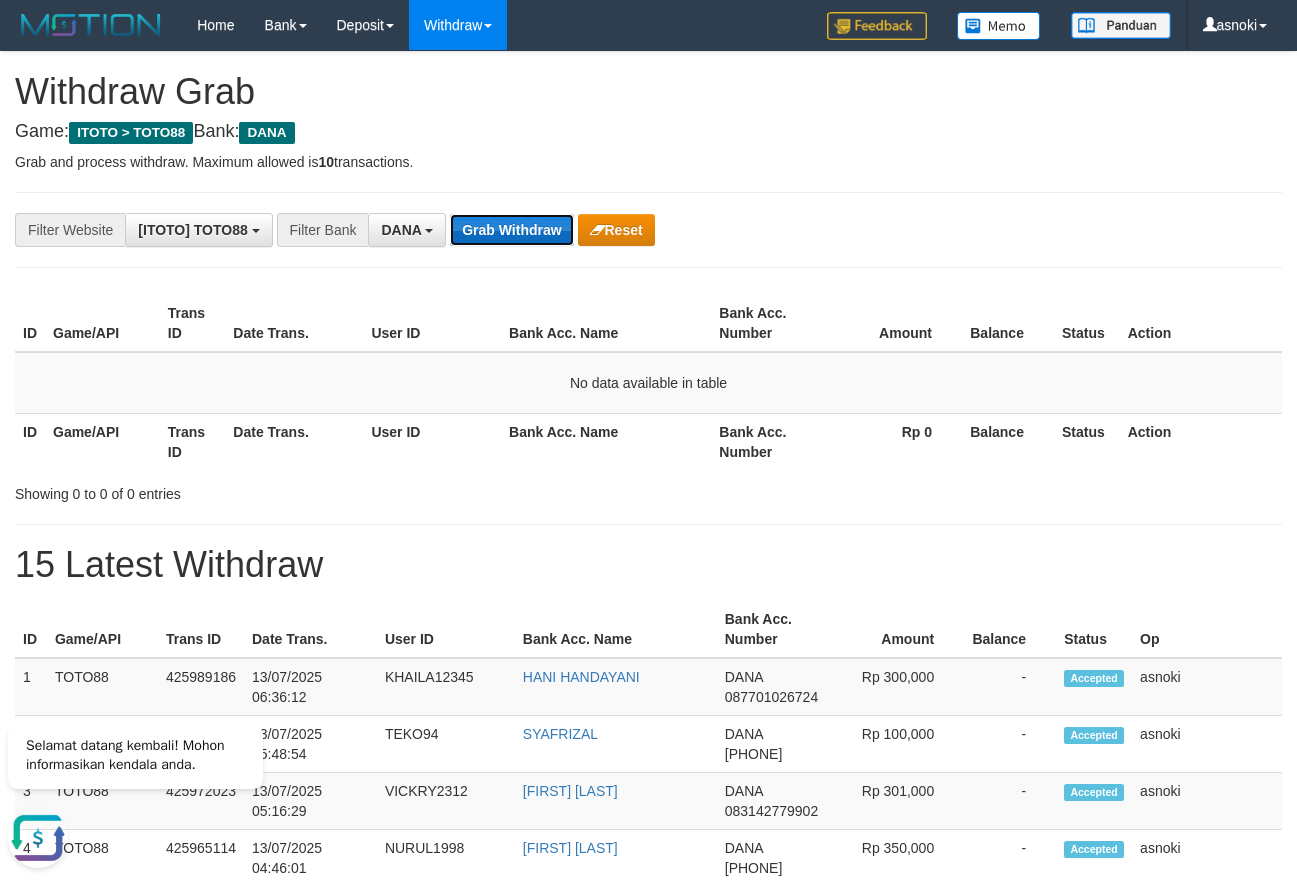 click on "Grab Withdraw" at bounding box center (511, 230) 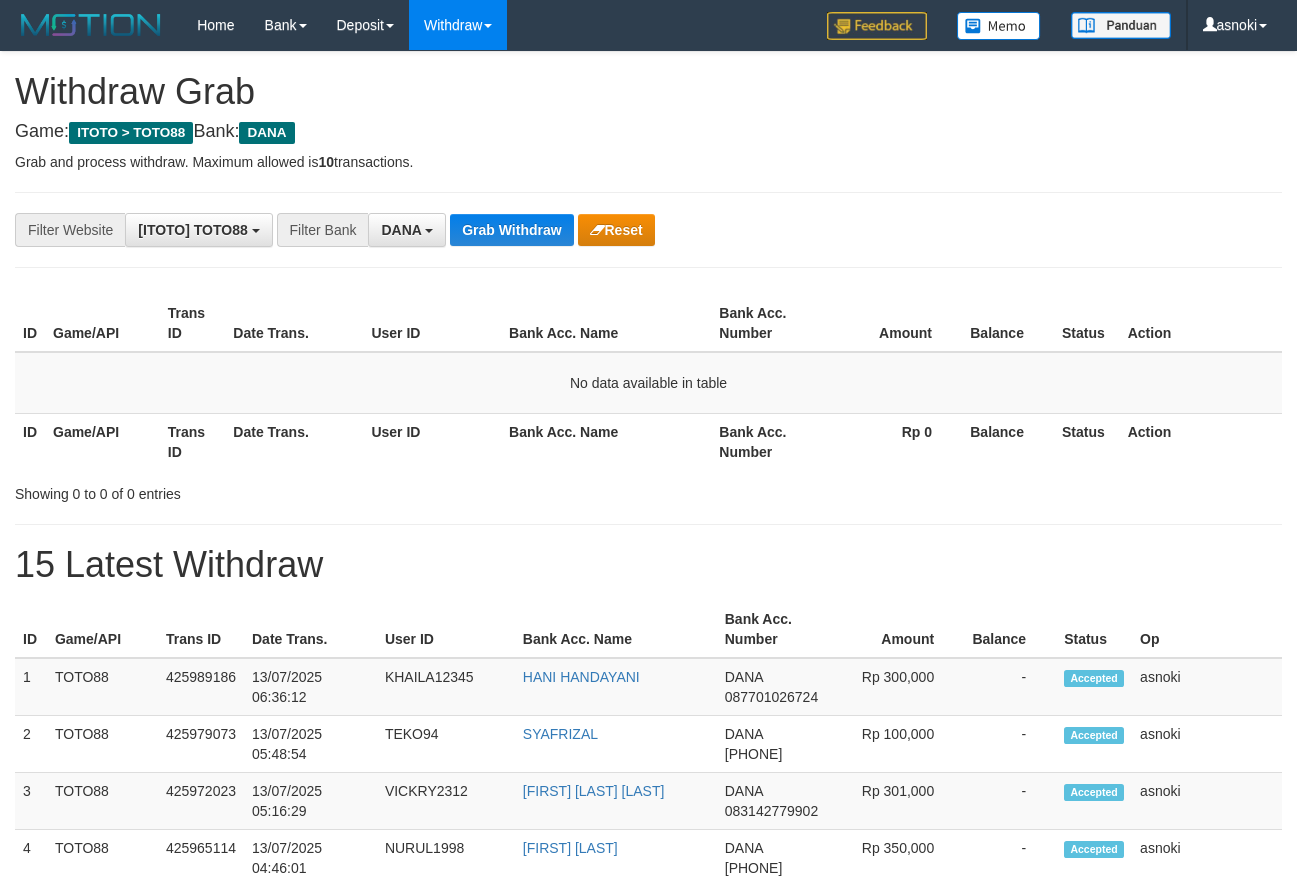 scroll, scrollTop: 0, scrollLeft: 0, axis: both 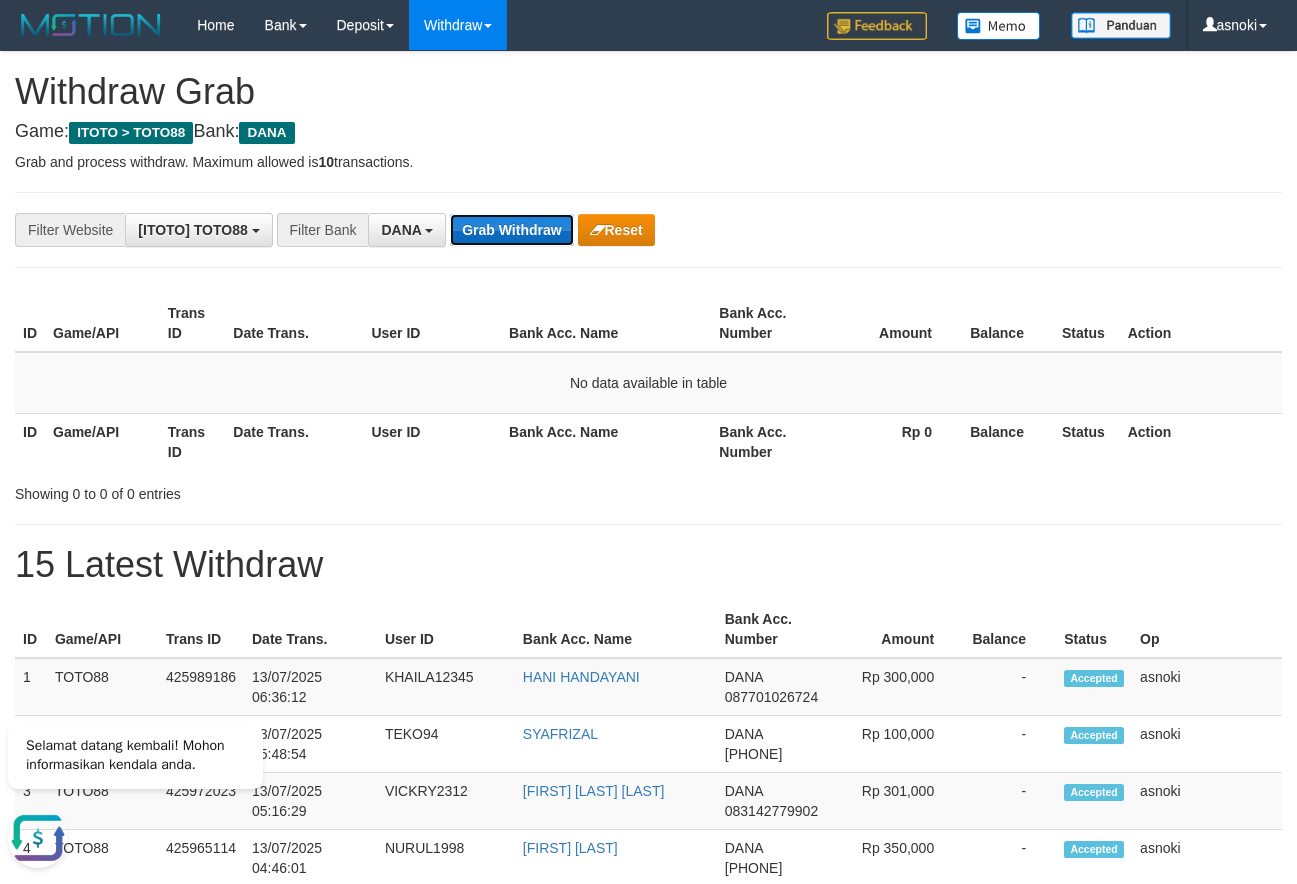 click on "Grab Withdraw" at bounding box center [511, 230] 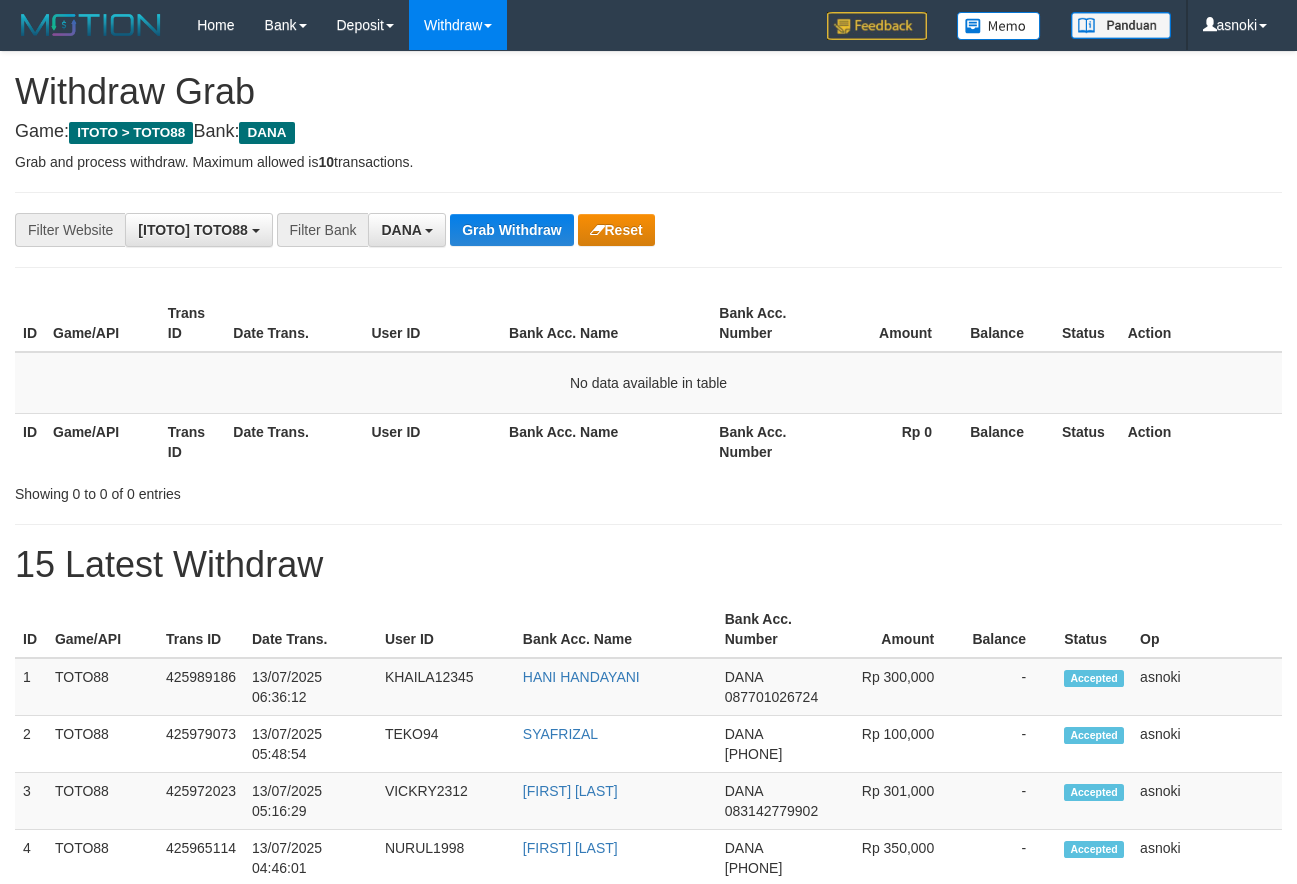 scroll, scrollTop: 0, scrollLeft: 0, axis: both 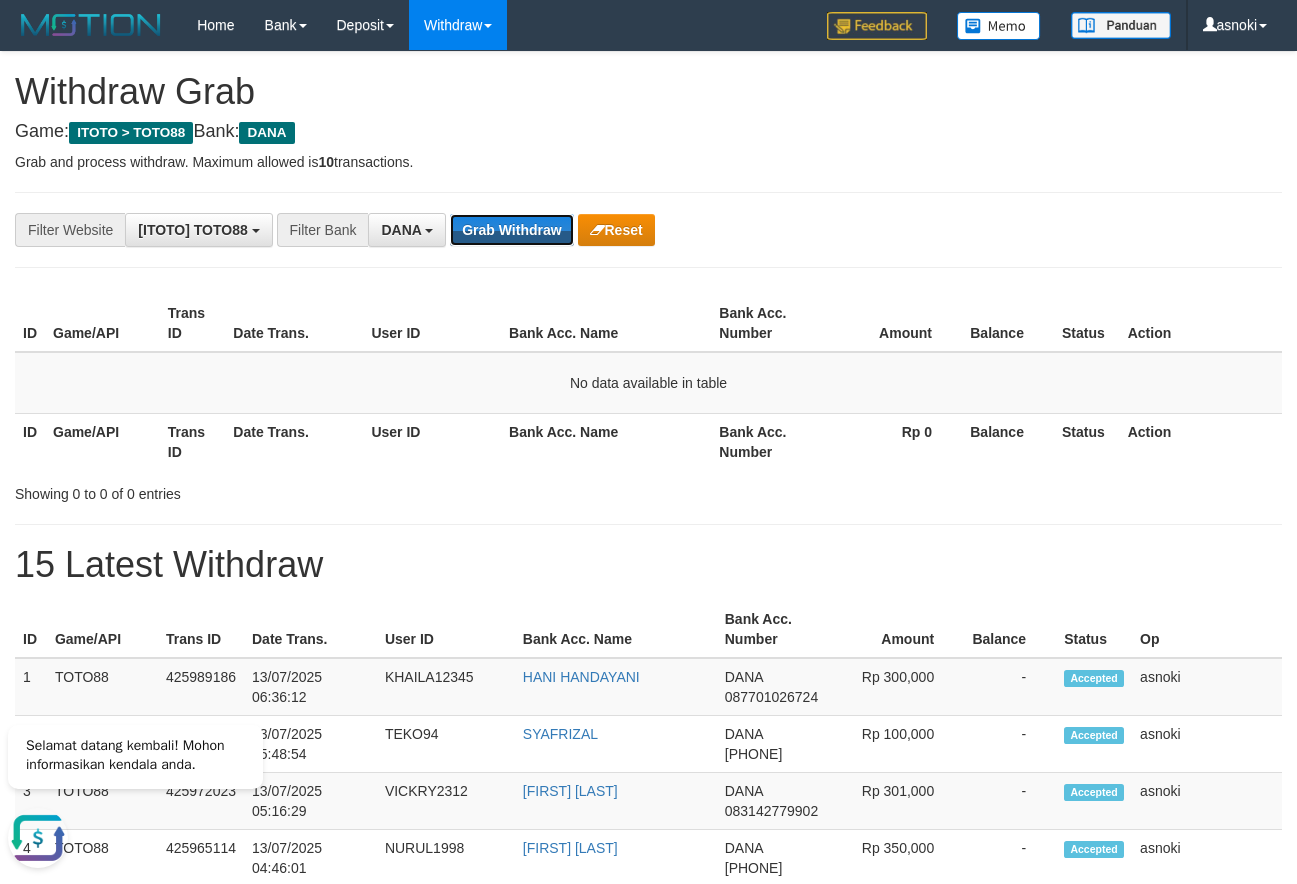 click on "Grab Withdraw" at bounding box center (511, 230) 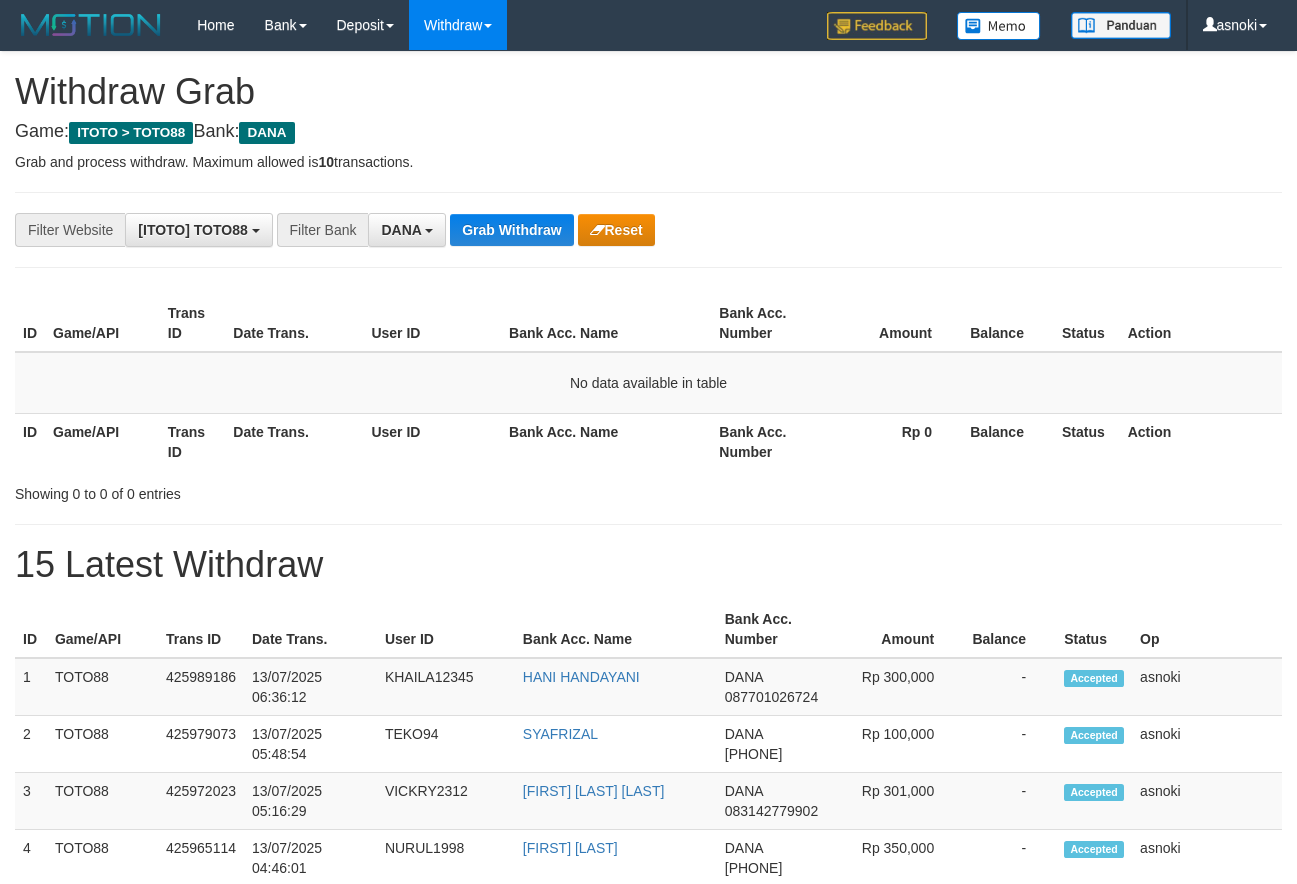 scroll, scrollTop: 0, scrollLeft: 0, axis: both 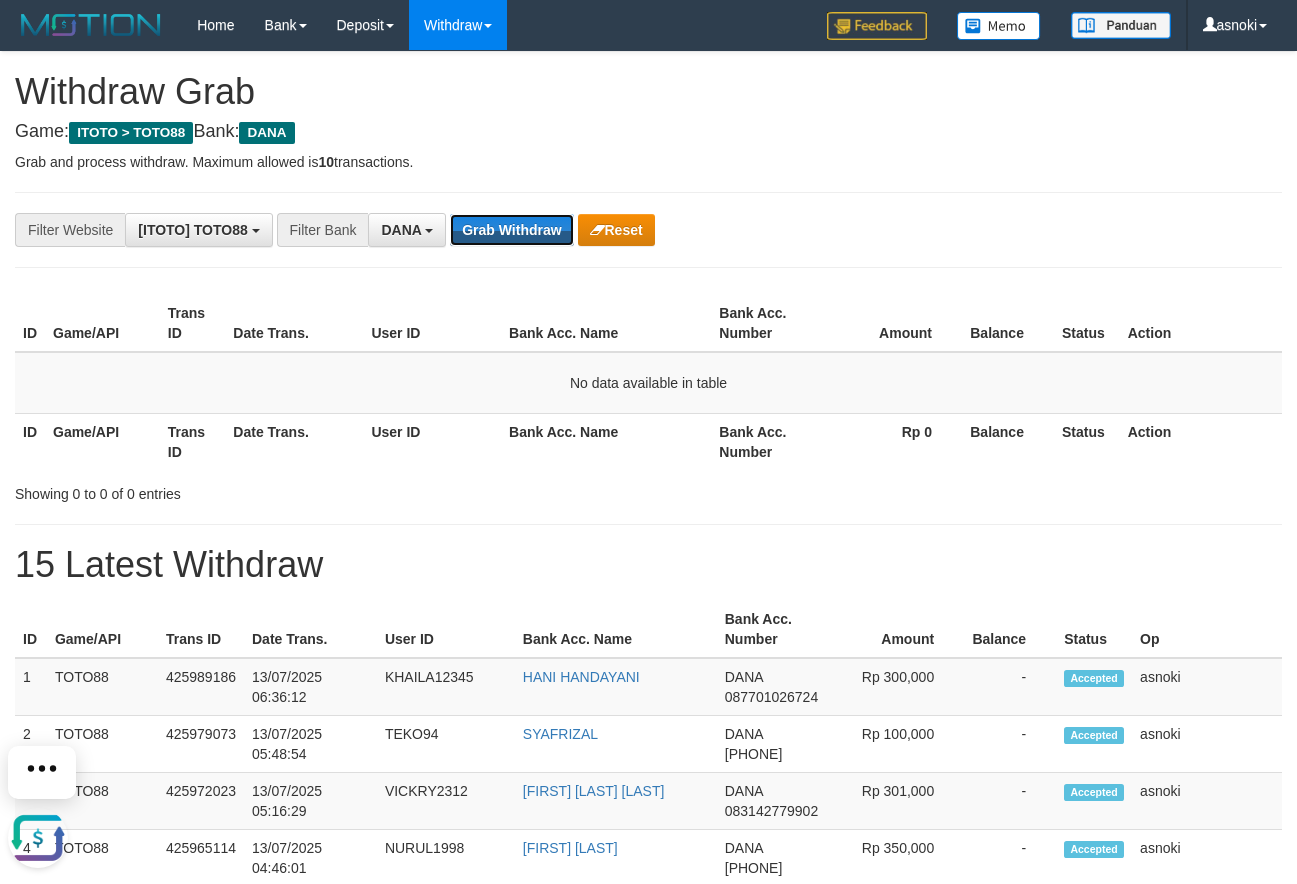click on "Grab Withdraw" at bounding box center [511, 230] 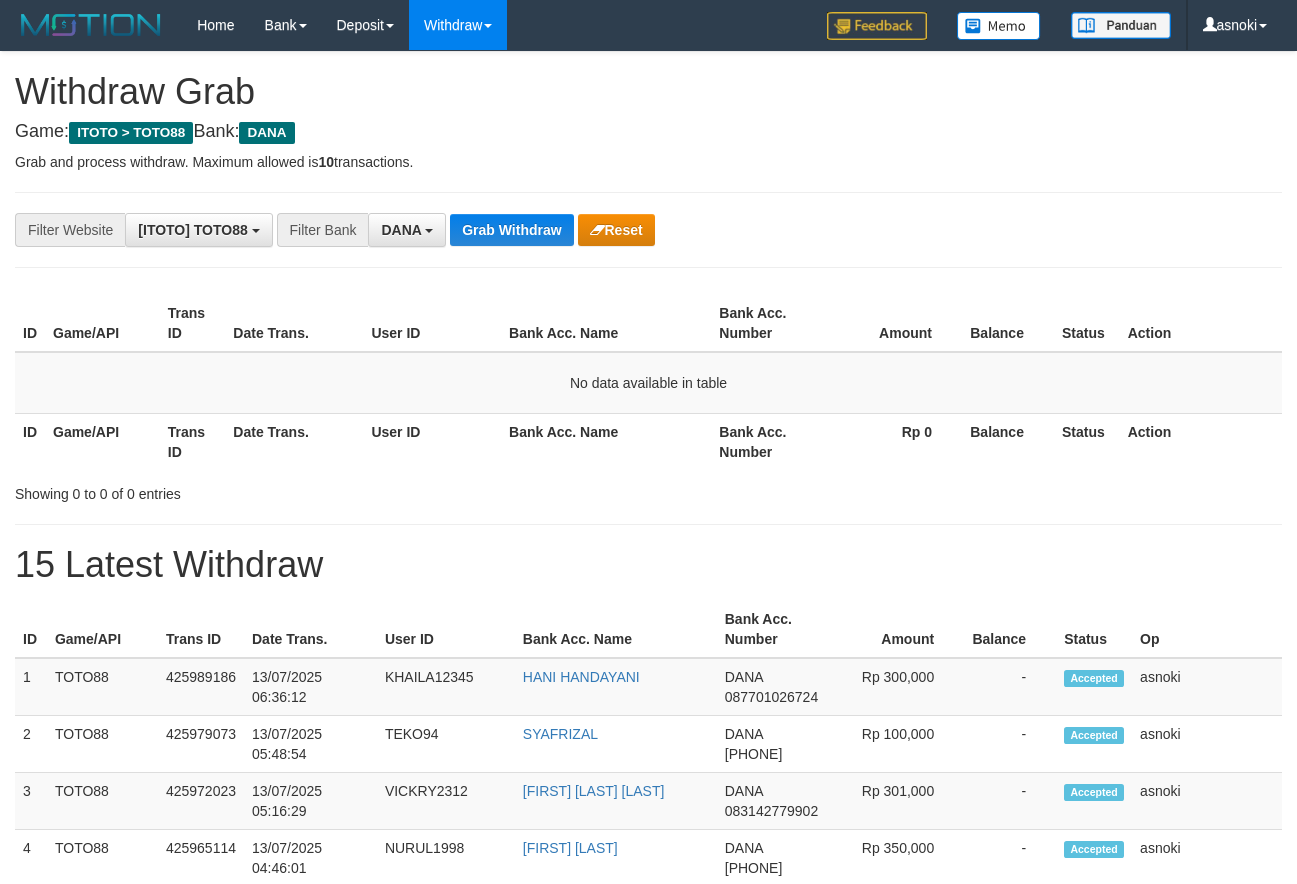 scroll, scrollTop: 0, scrollLeft: 0, axis: both 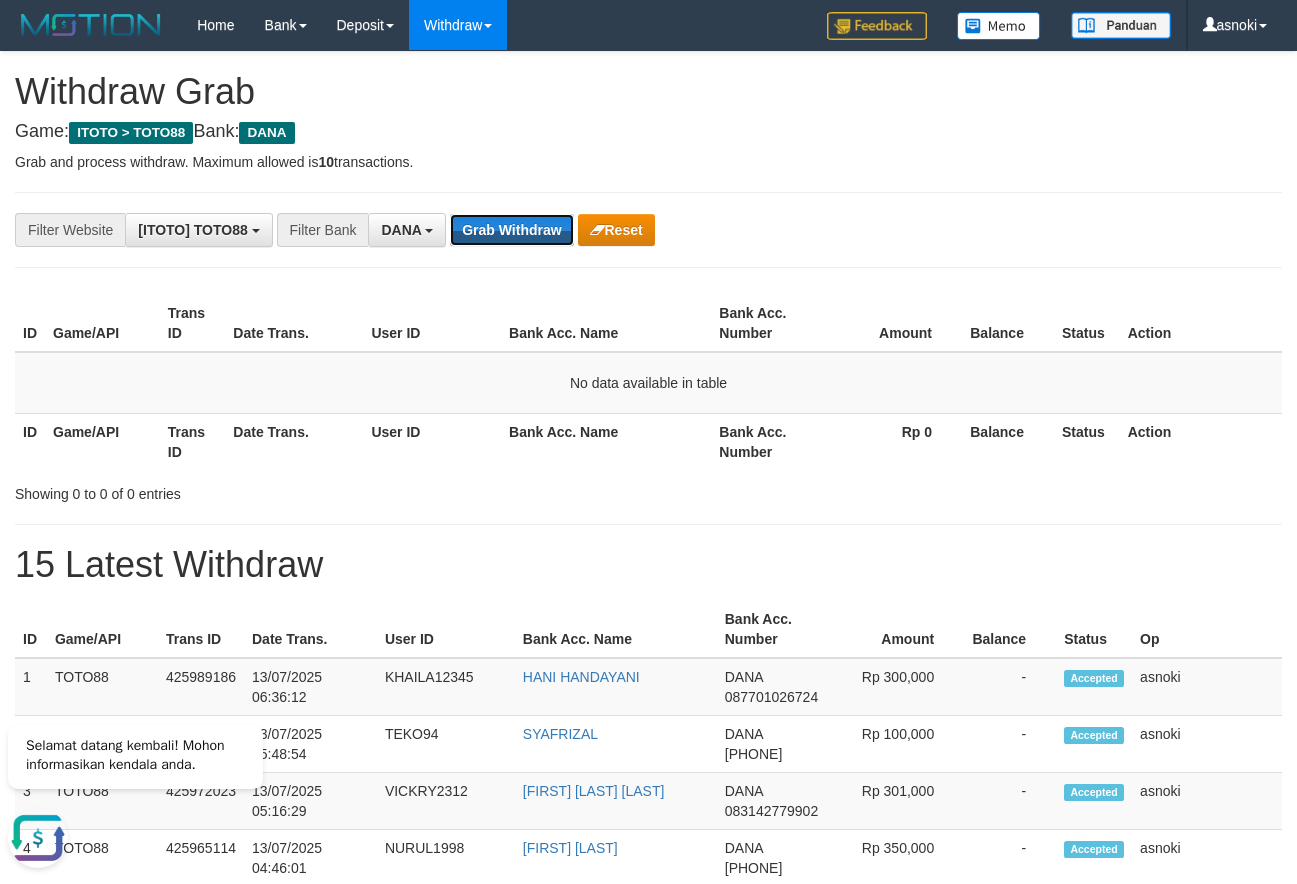click on "Grab Withdraw" at bounding box center [511, 230] 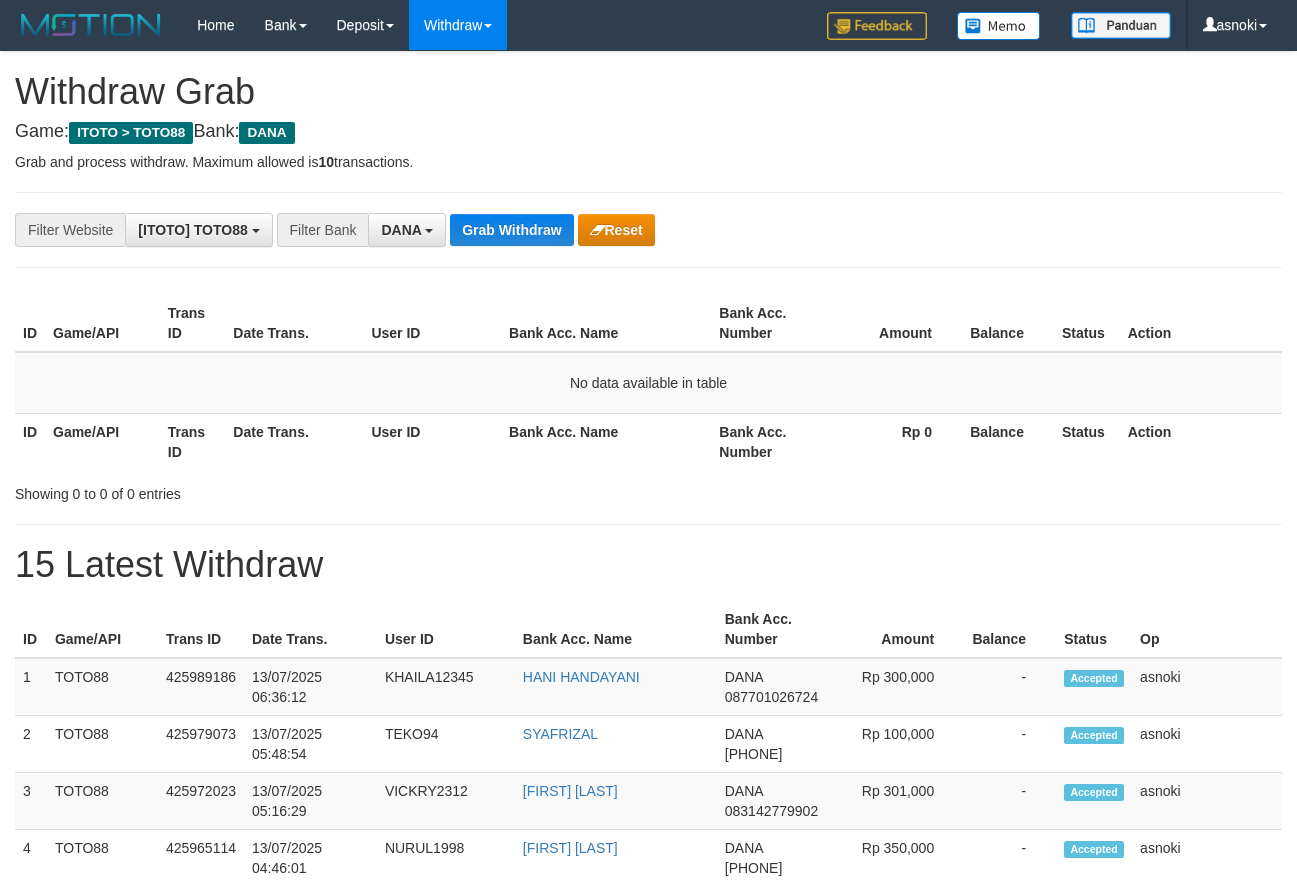 scroll, scrollTop: 0, scrollLeft: 0, axis: both 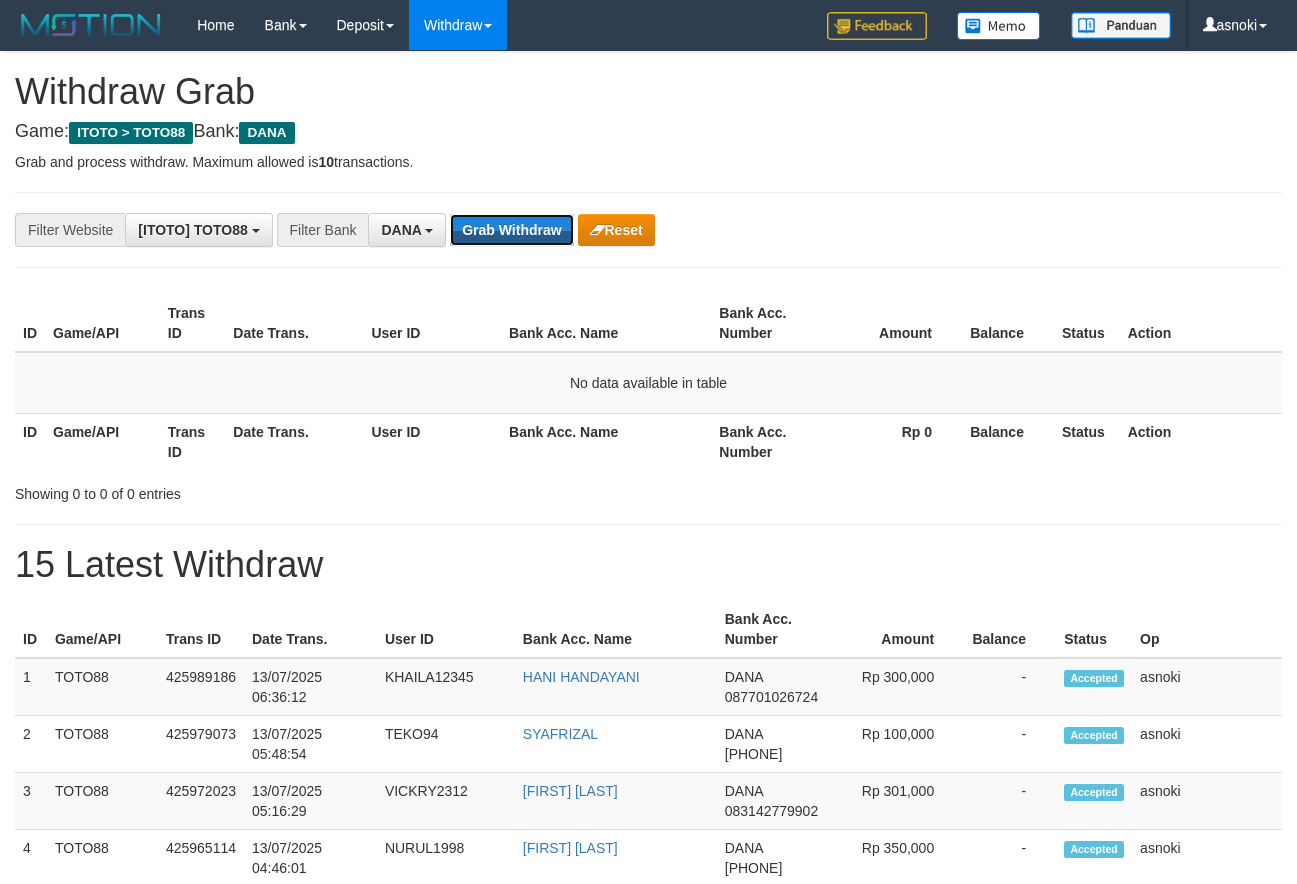 click on "Grab Withdraw" at bounding box center [511, 230] 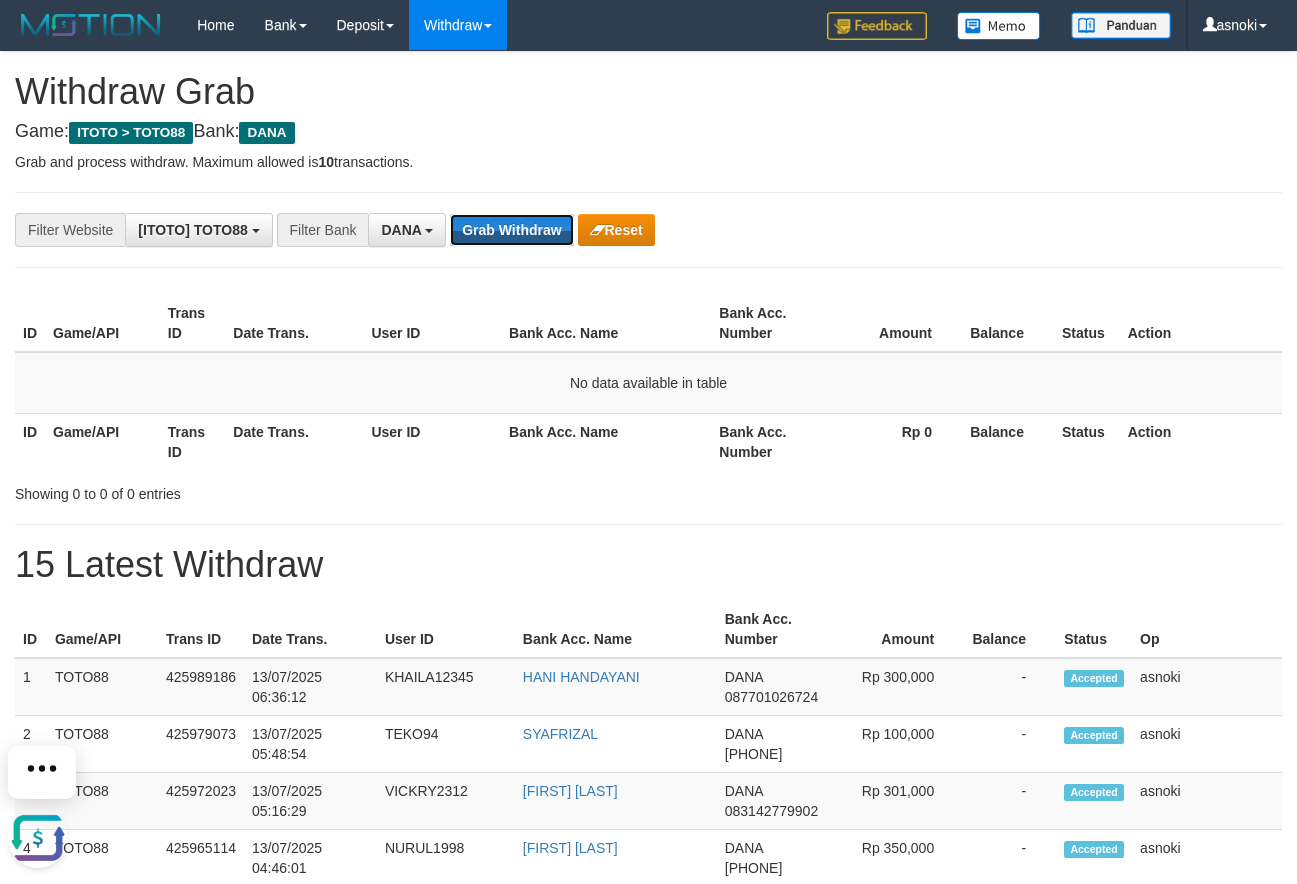 scroll, scrollTop: 0, scrollLeft: 0, axis: both 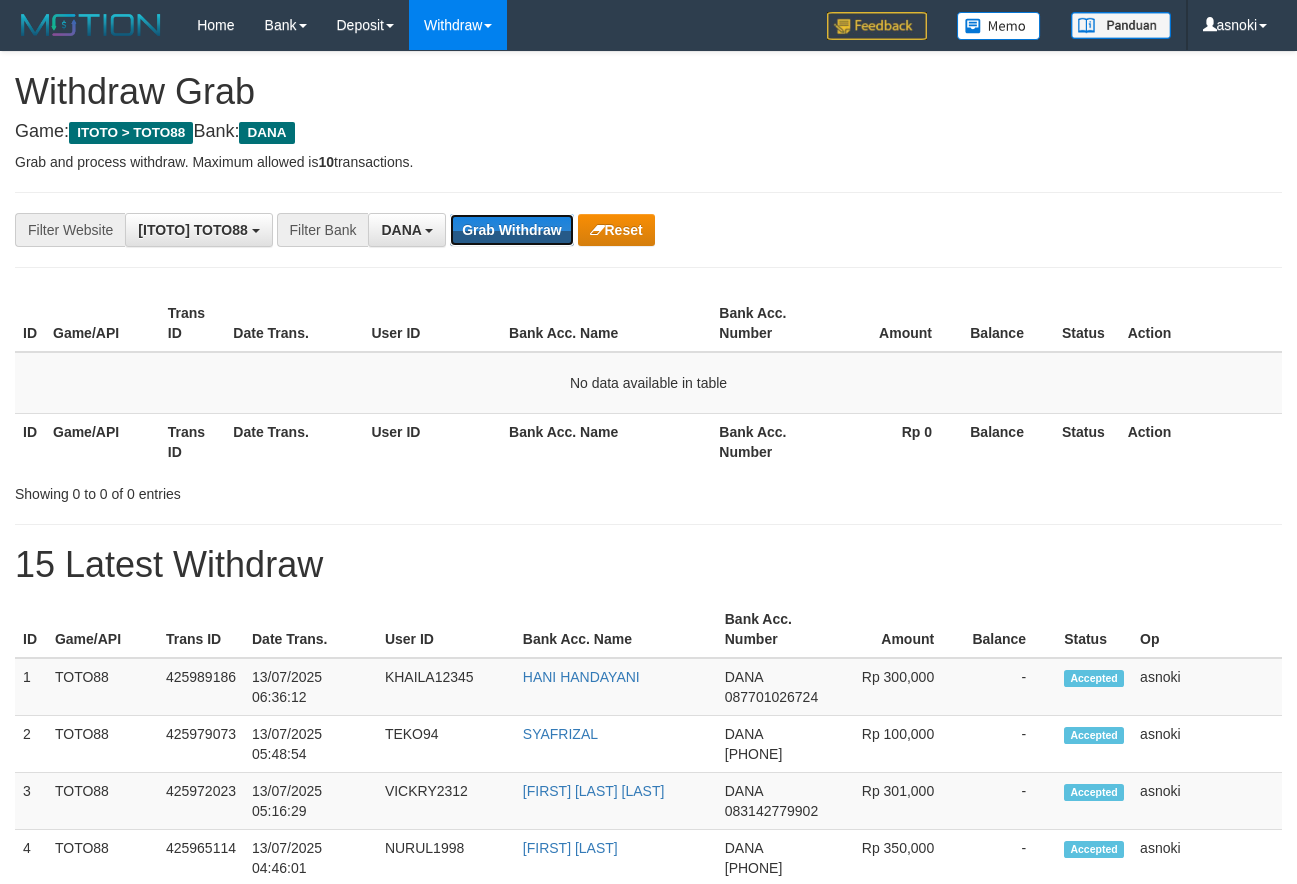 click on "Grab Withdraw" at bounding box center (511, 230) 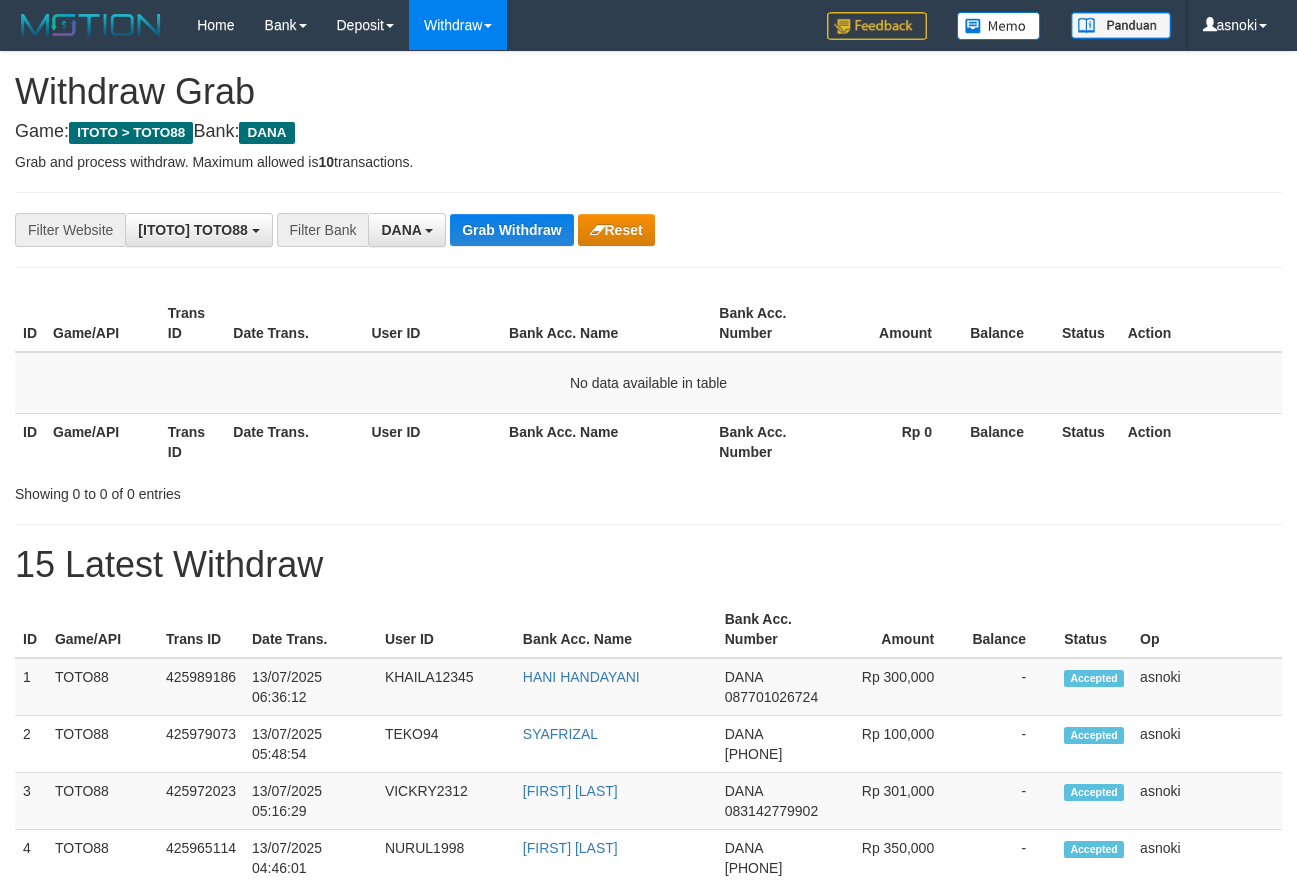 scroll, scrollTop: 0, scrollLeft: 0, axis: both 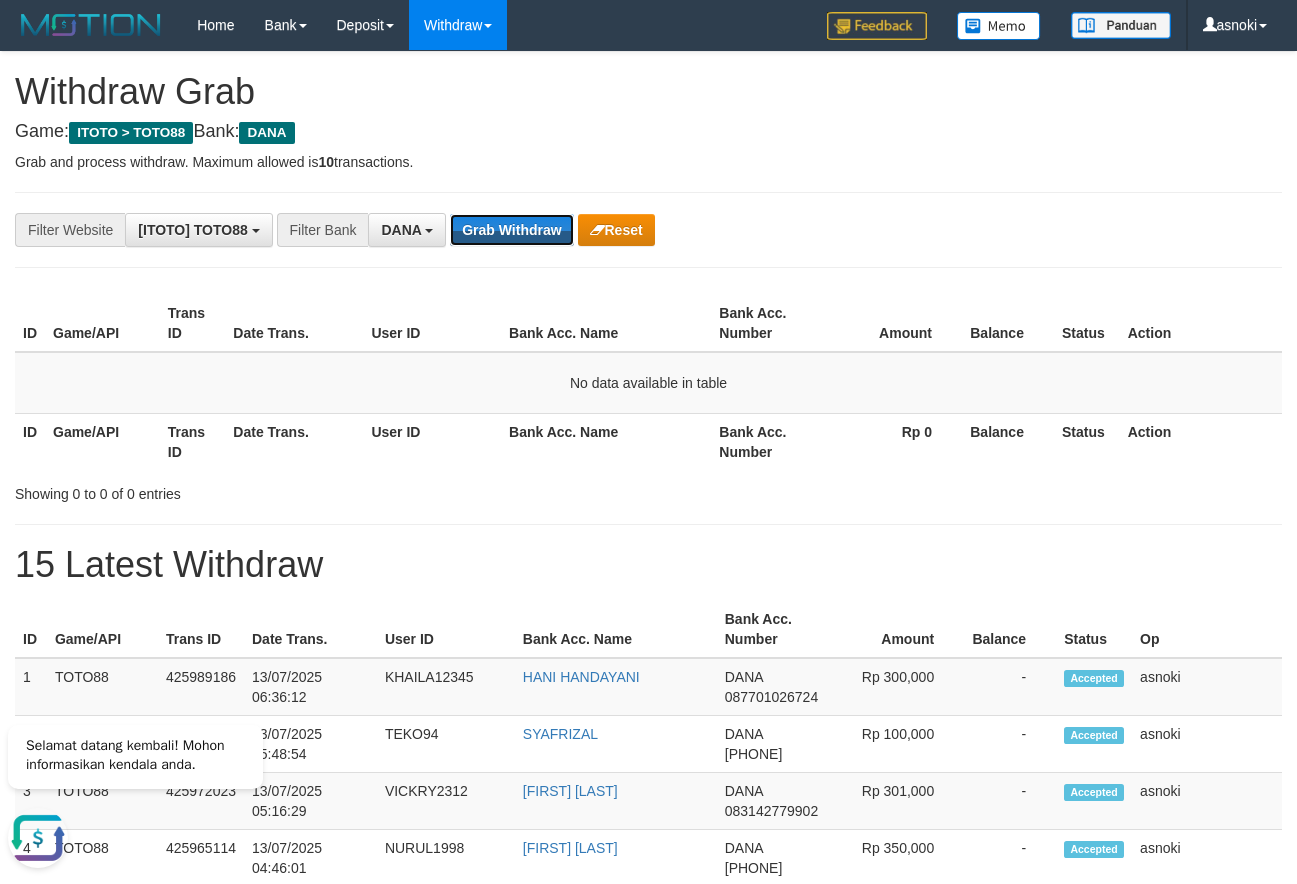 click on "Grab Withdraw" at bounding box center (511, 230) 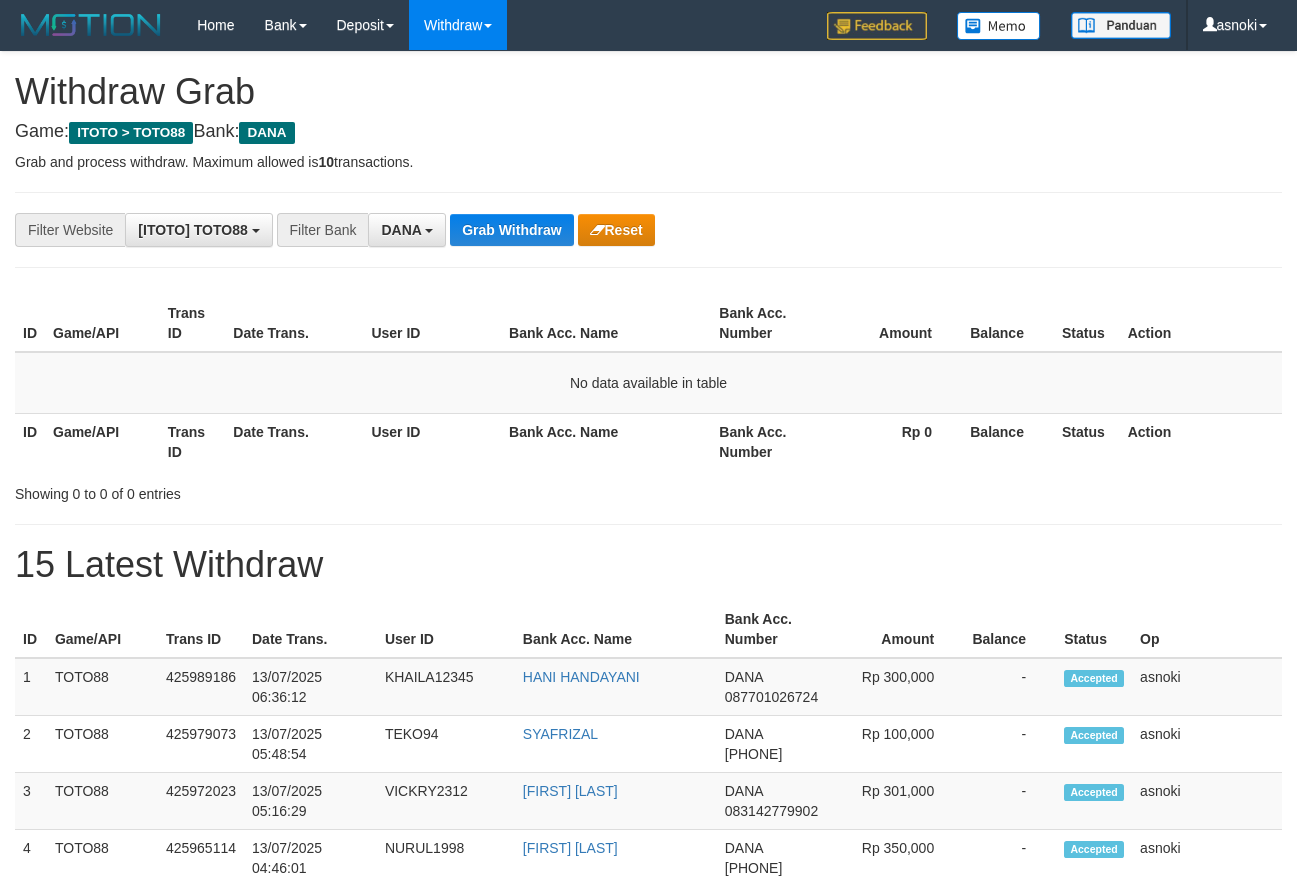 scroll, scrollTop: 0, scrollLeft: 0, axis: both 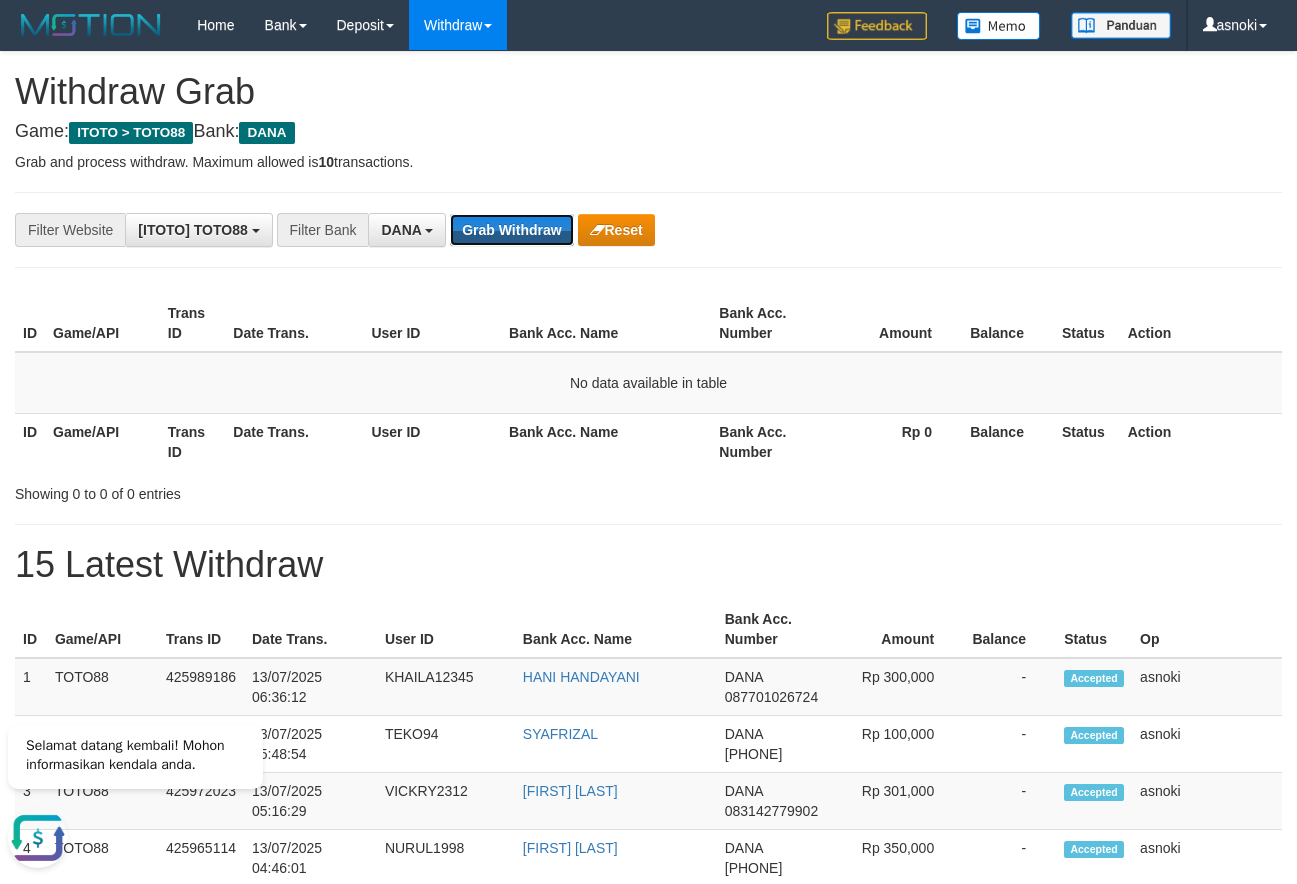 click on "Grab Withdraw" at bounding box center (511, 230) 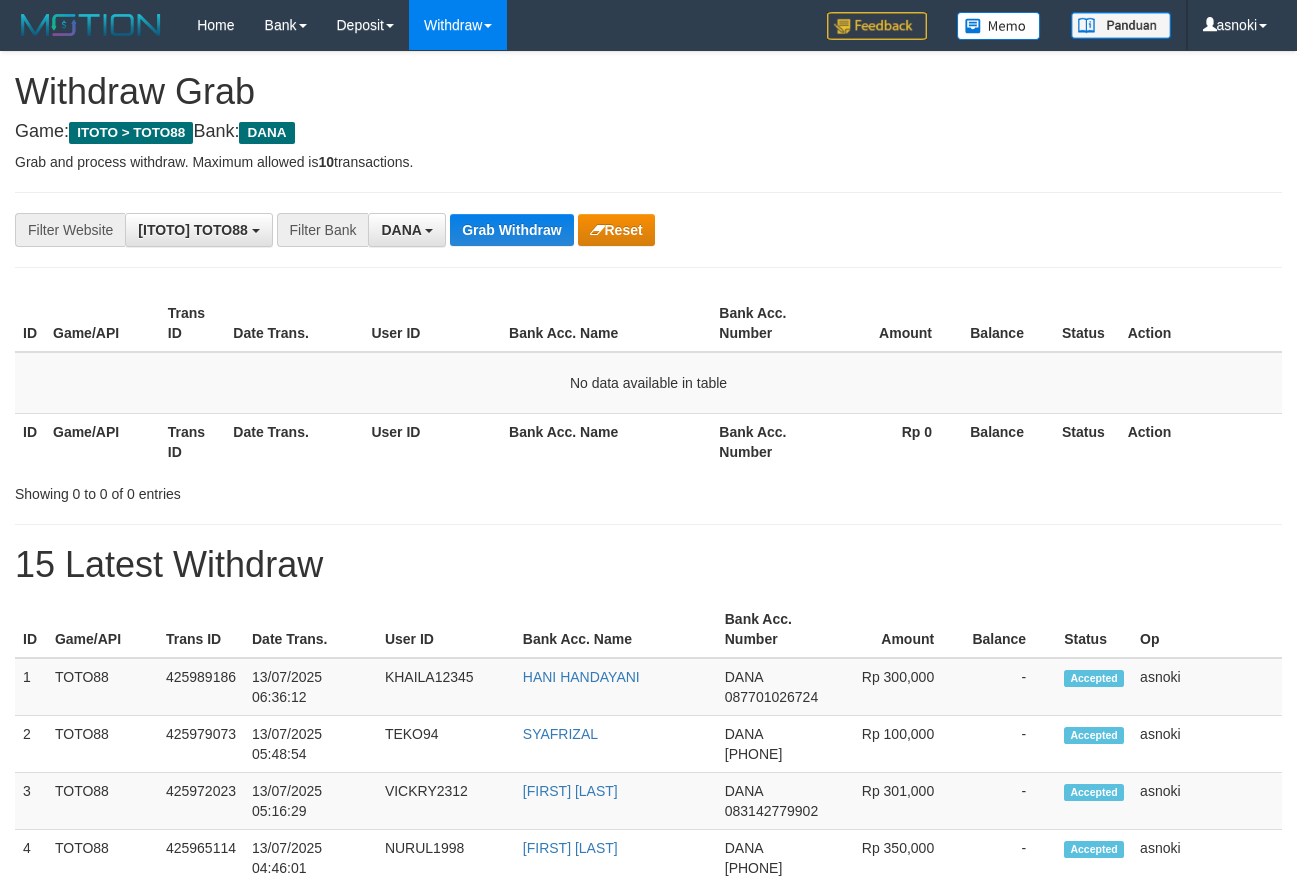 scroll, scrollTop: 0, scrollLeft: 0, axis: both 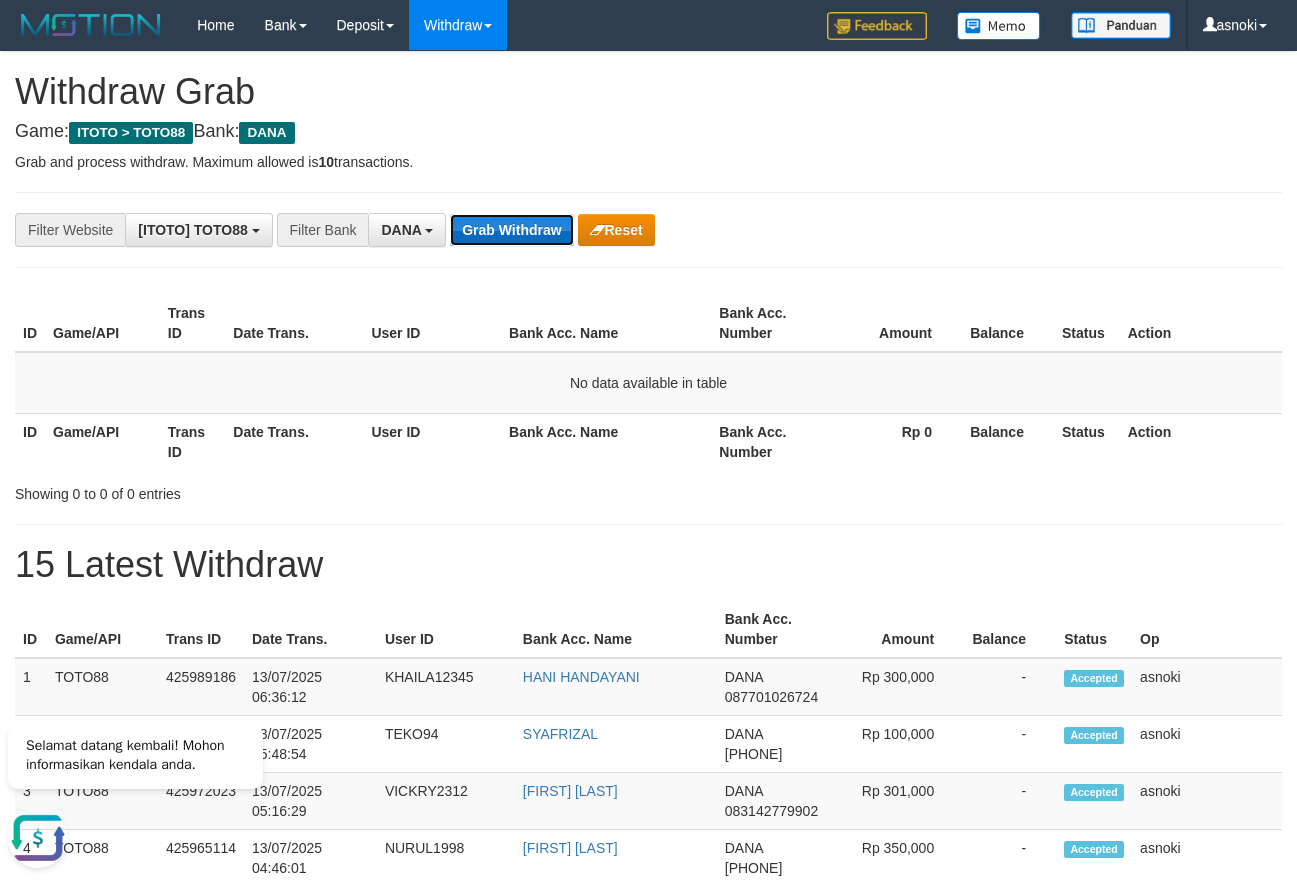 click on "Grab Withdraw" at bounding box center (511, 230) 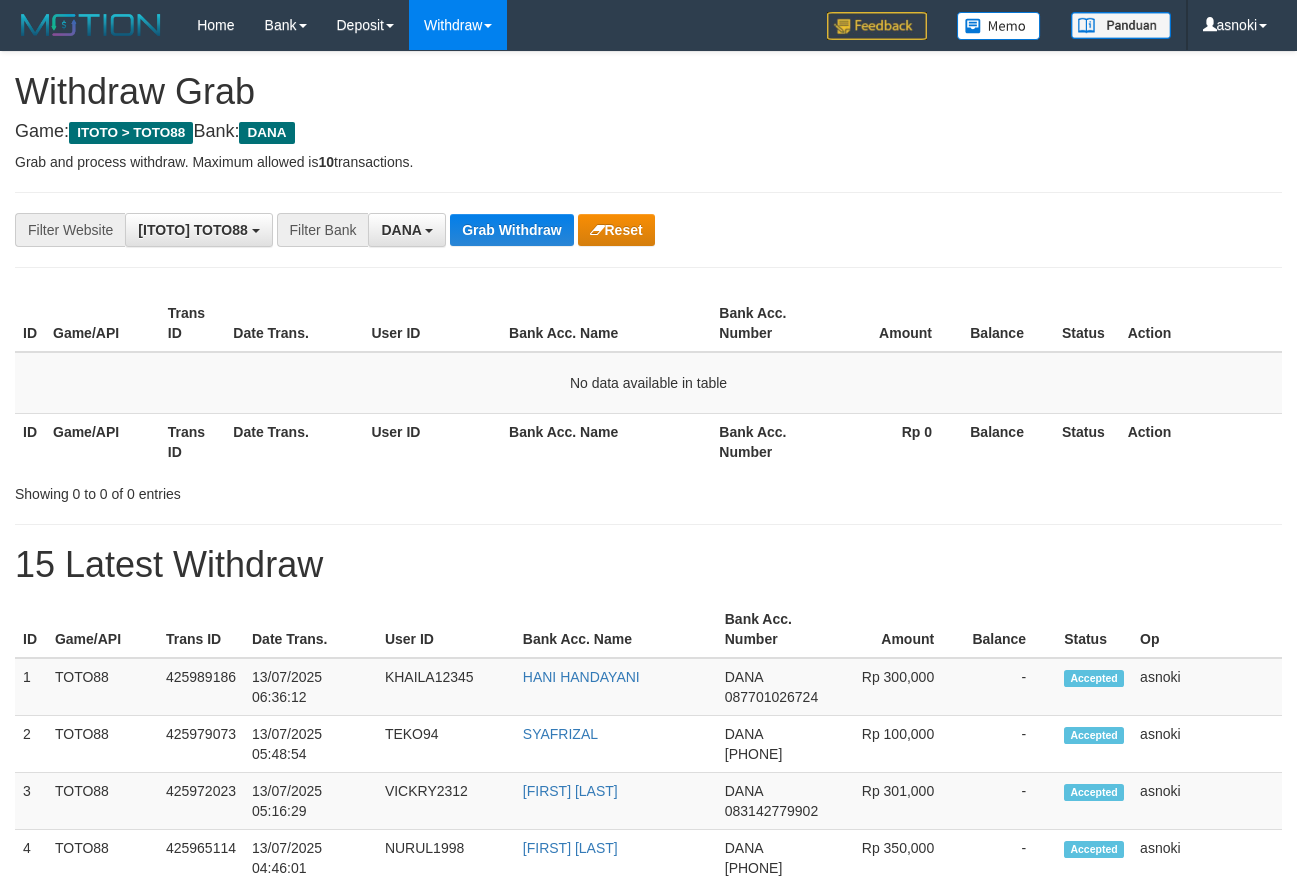 scroll, scrollTop: 0, scrollLeft: 0, axis: both 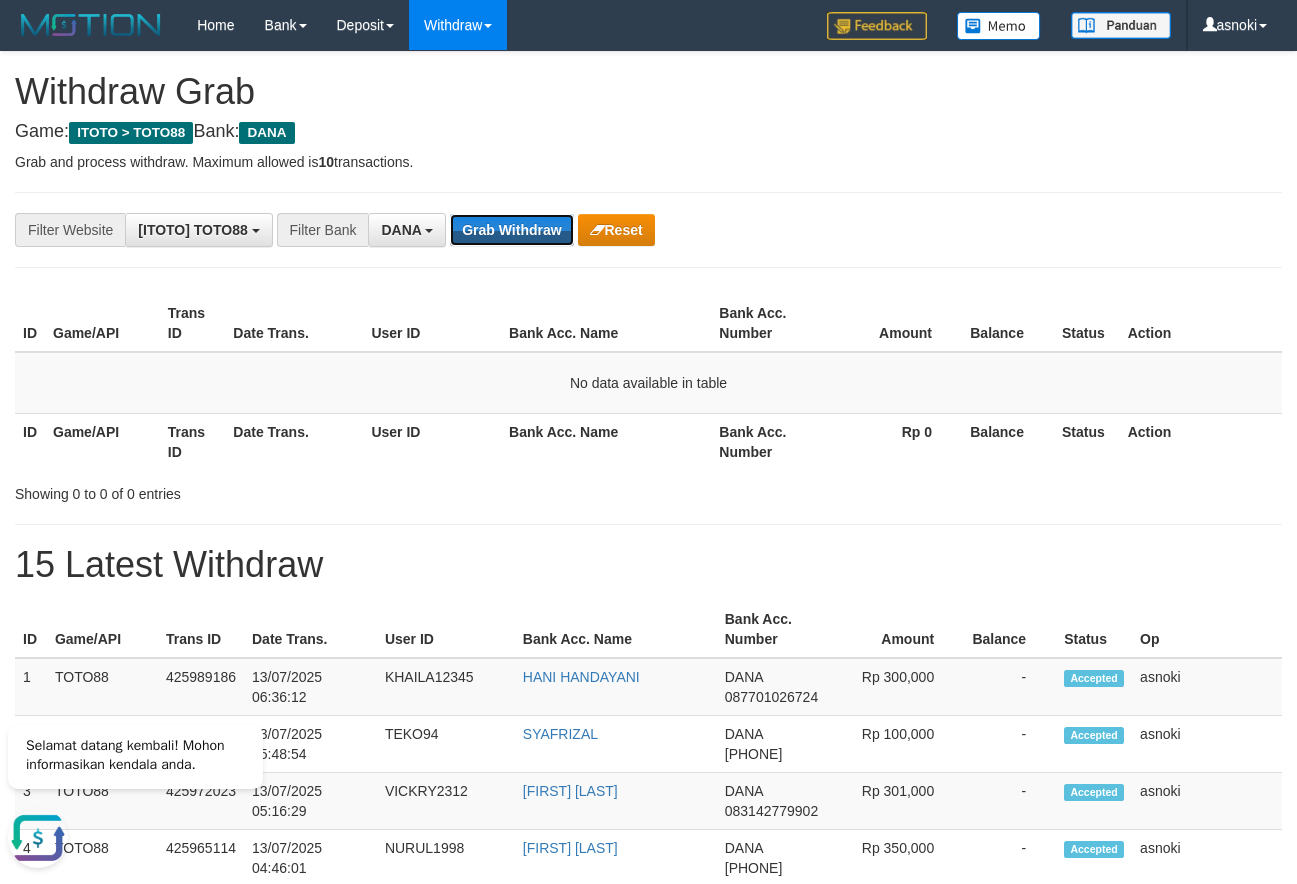click on "Grab Withdraw" at bounding box center [511, 230] 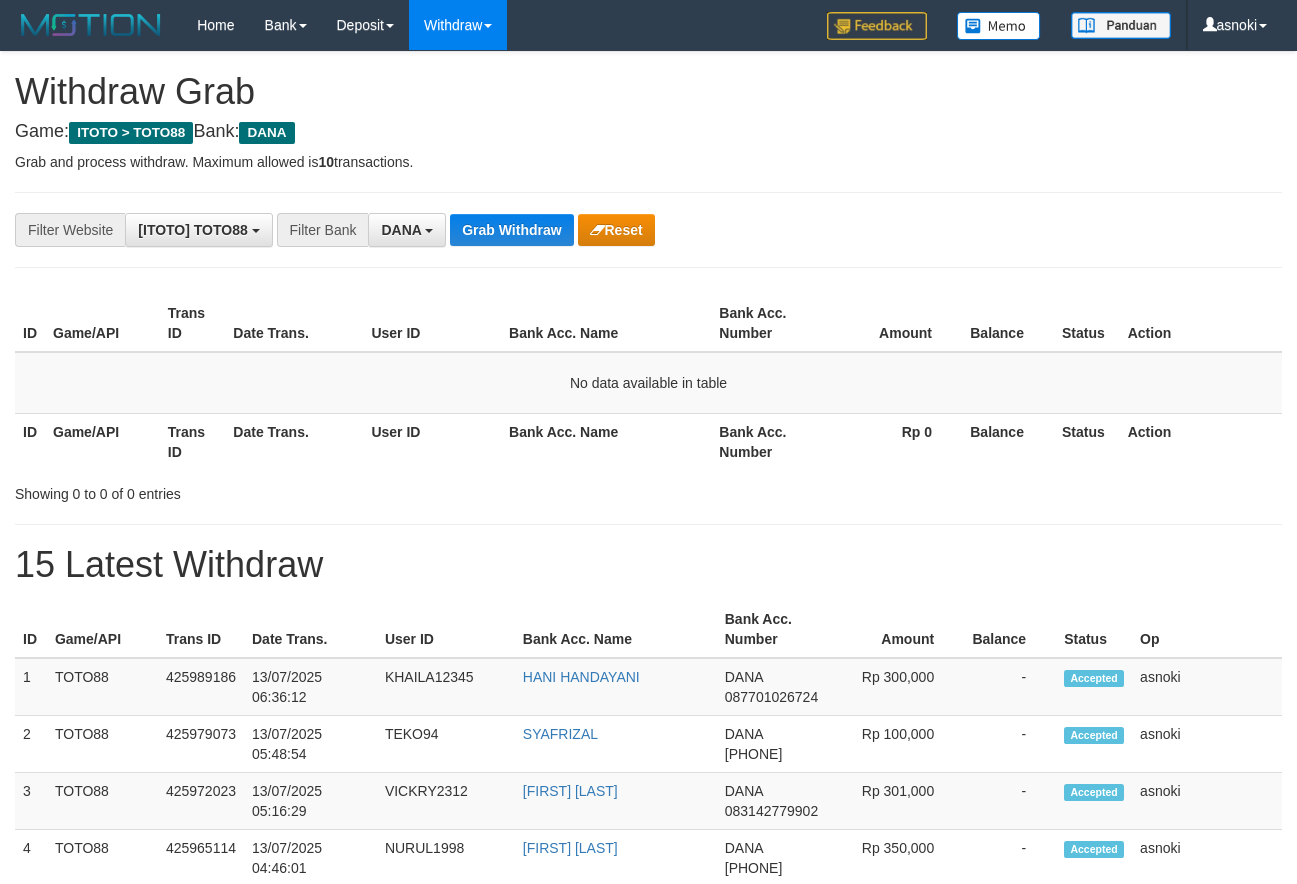 scroll, scrollTop: 0, scrollLeft: 0, axis: both 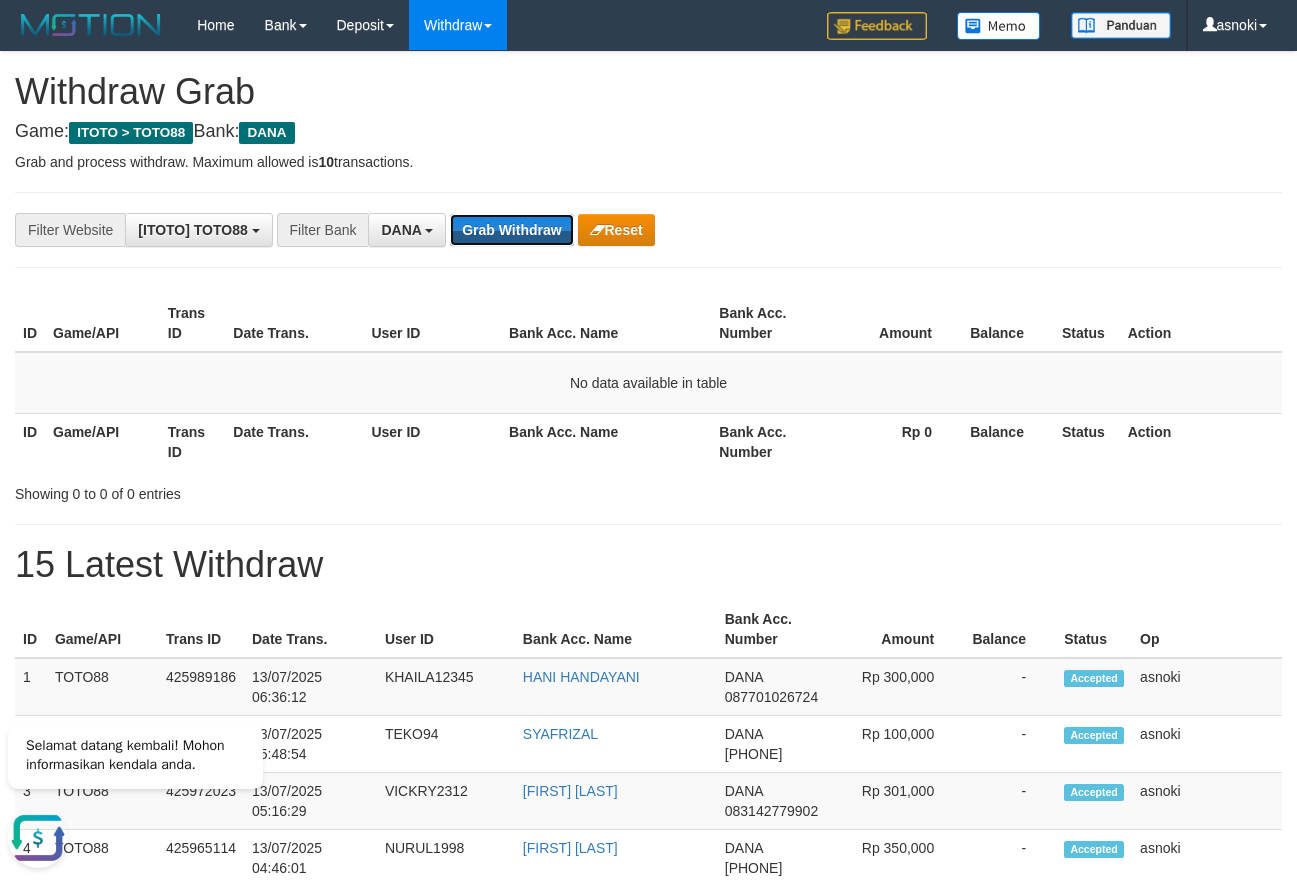 click on "Grab Withdraw" at bounding box center (511, 230) 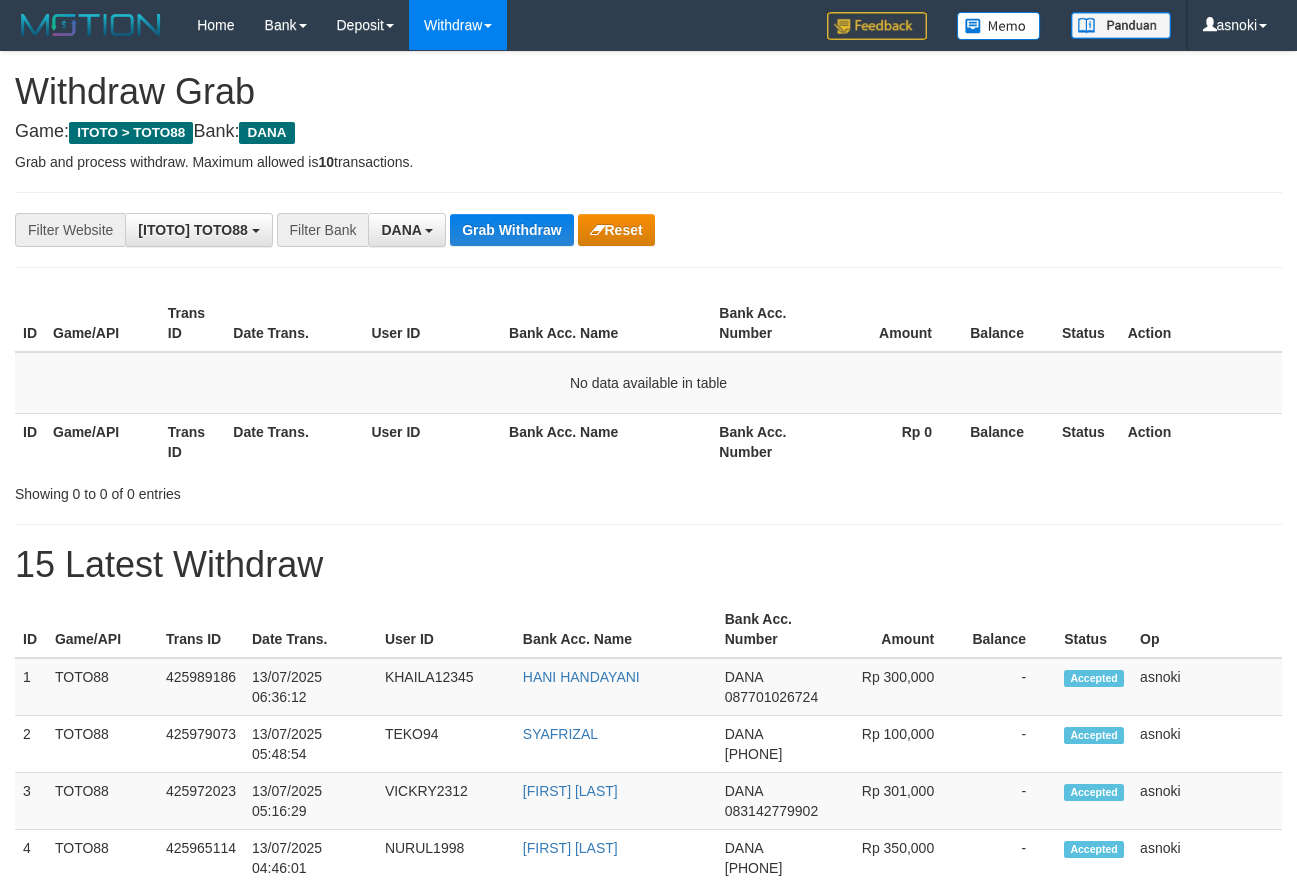 scroll, scrollTop: 0, scrollLeft: 0, axis: both 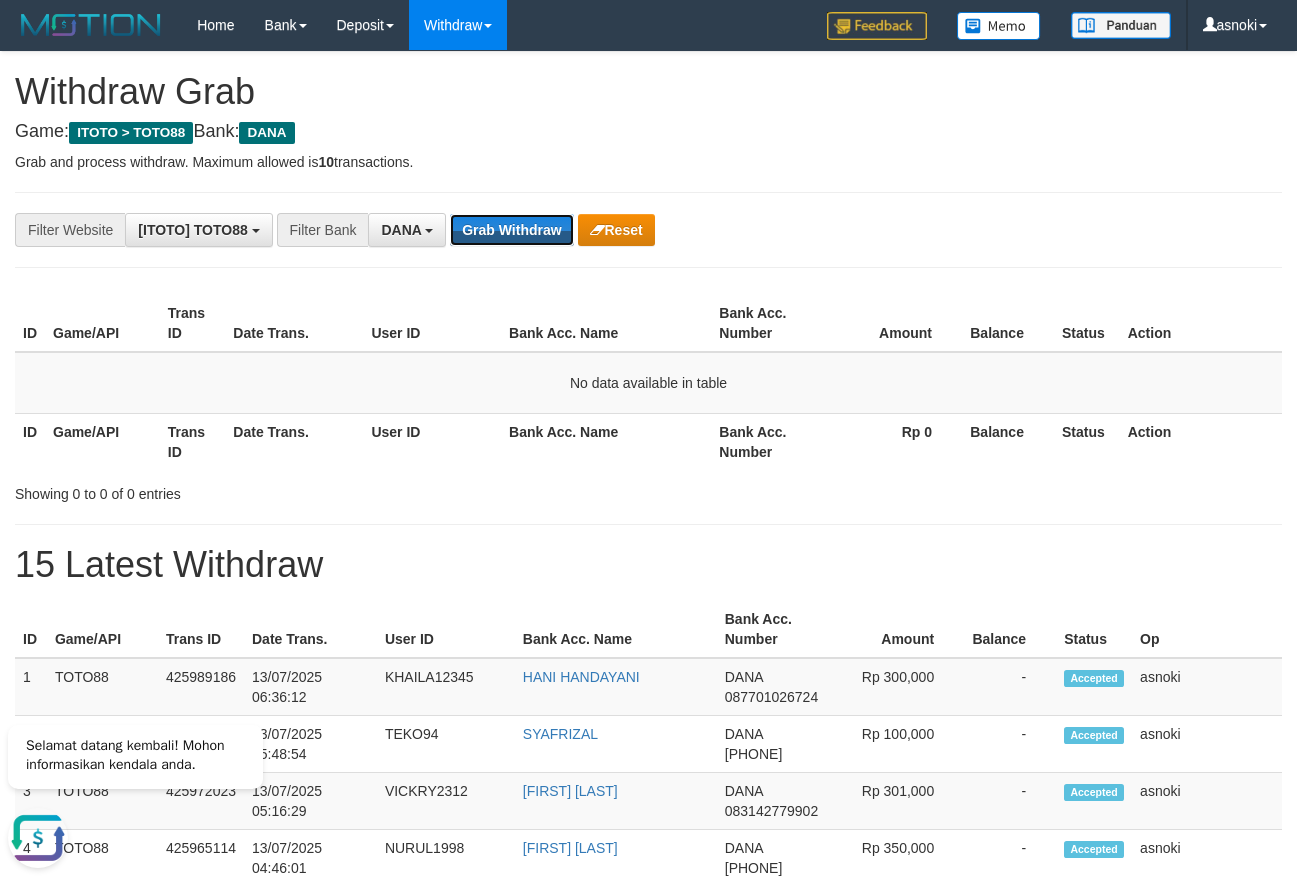 click on "Grab Withdraw" at bounding box center [511, 230] 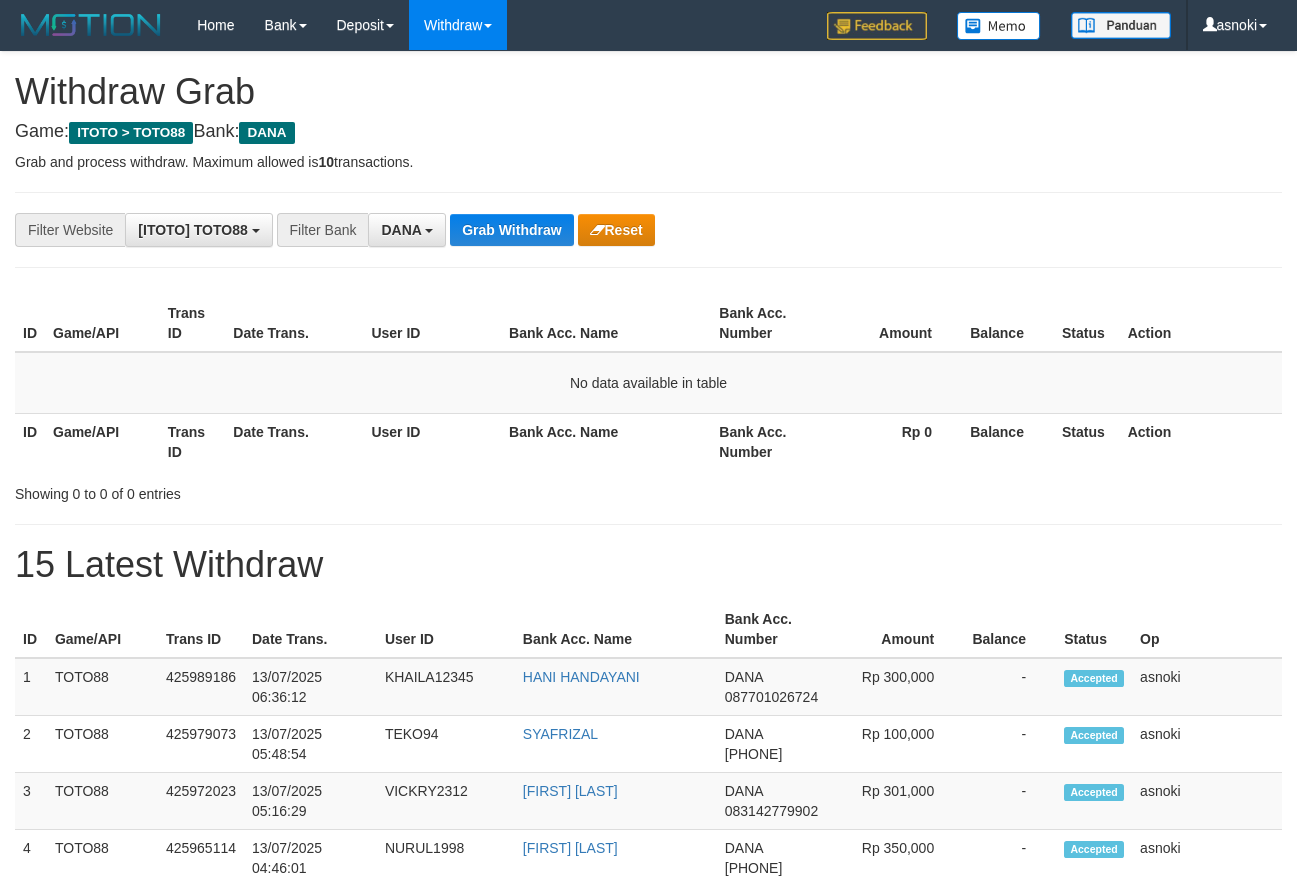 scroll, scrollTop: 0, scrollLeft: 0, axis: both 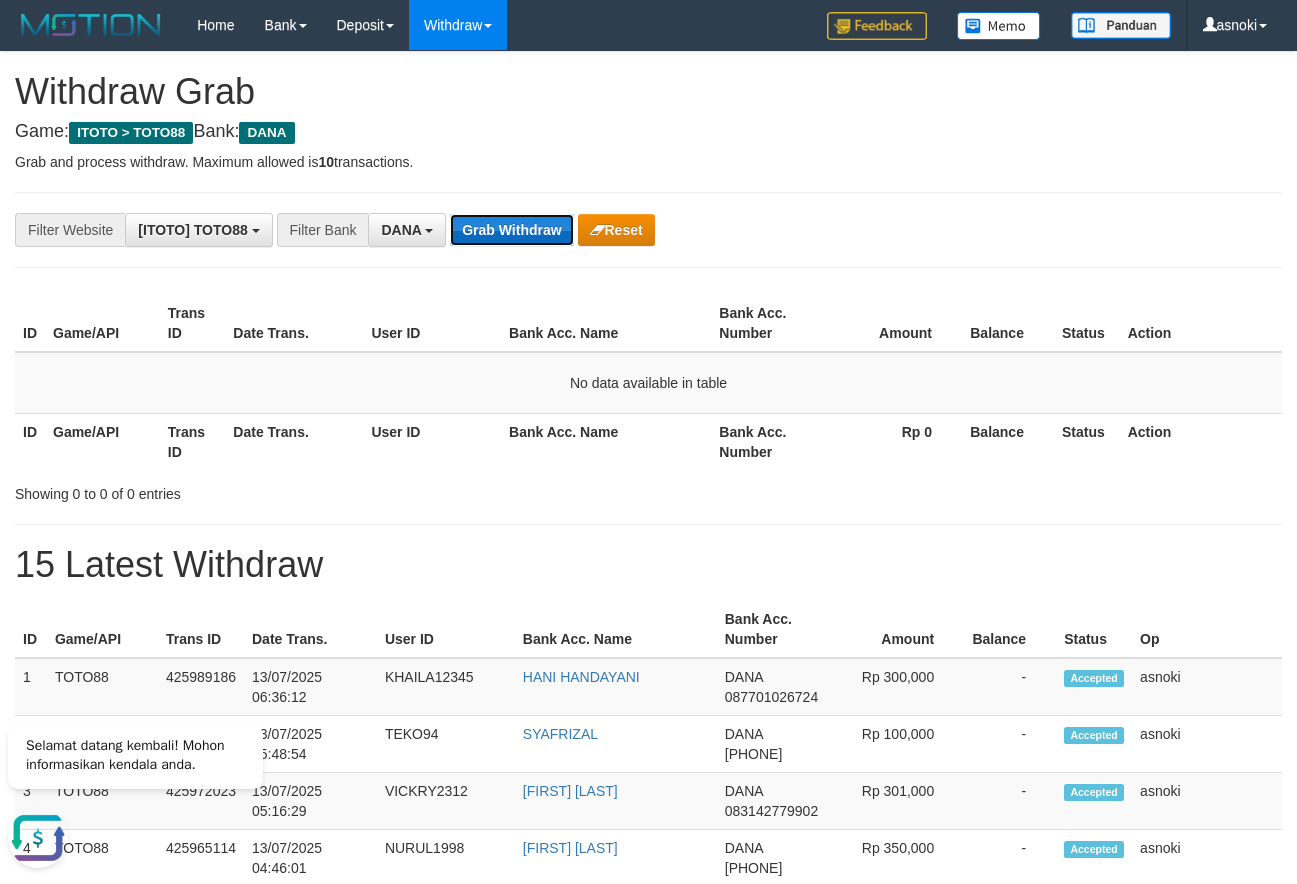 click on "Grab Withdraw" at bounding box center (511, 230) 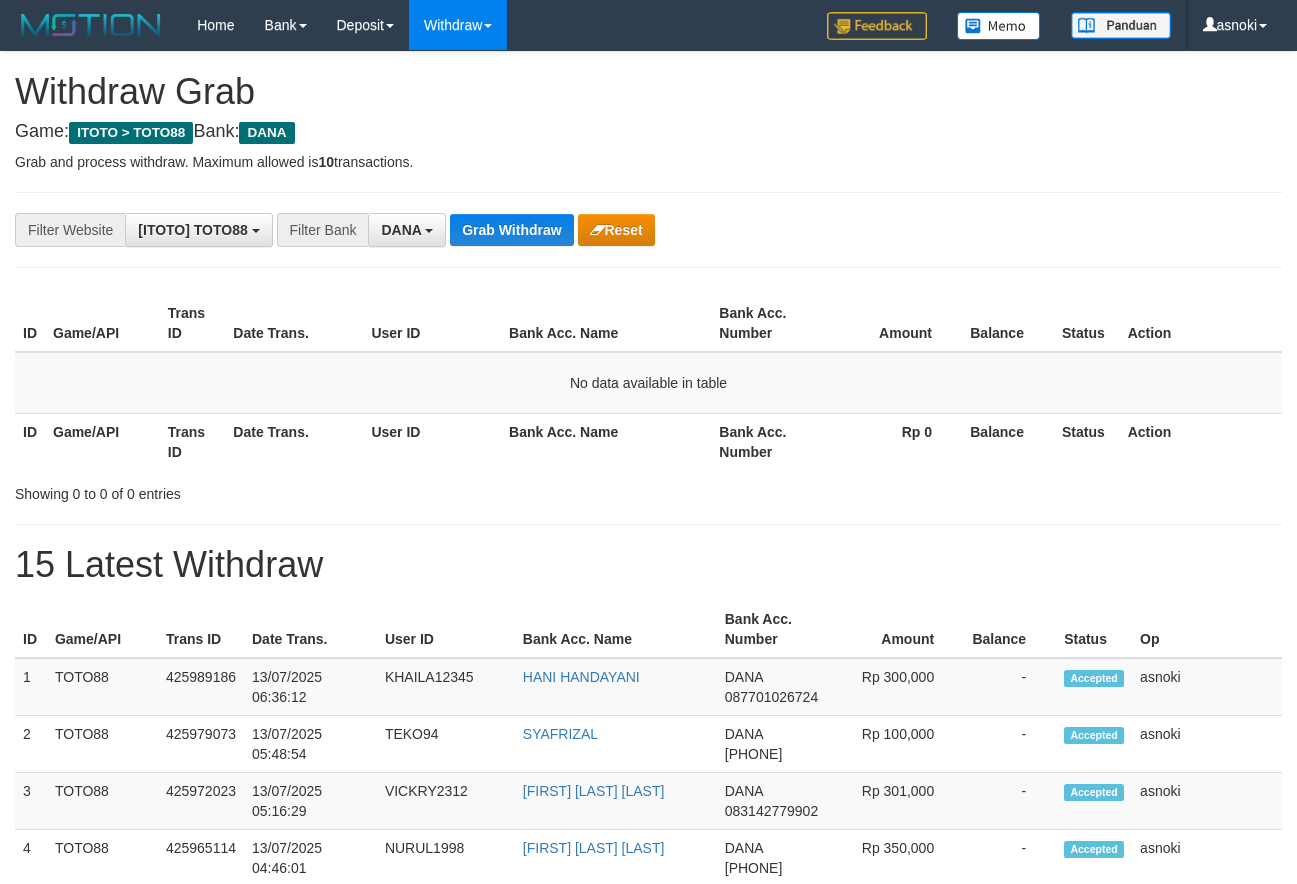 scroll, scrollTop: 0, scrollLeft: 0, axis: both 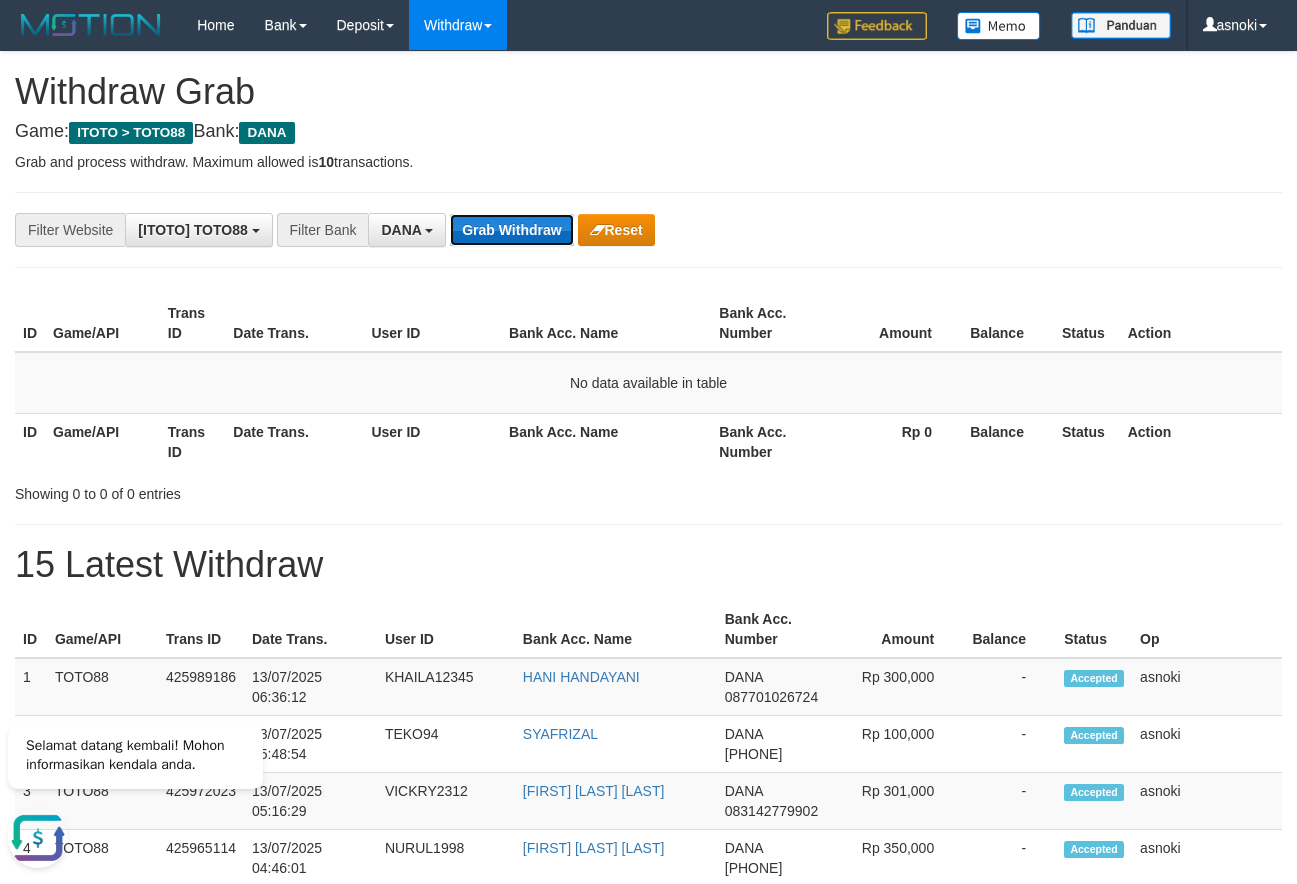 click on "Grab Withdraw" at bounding box center (511, 230) 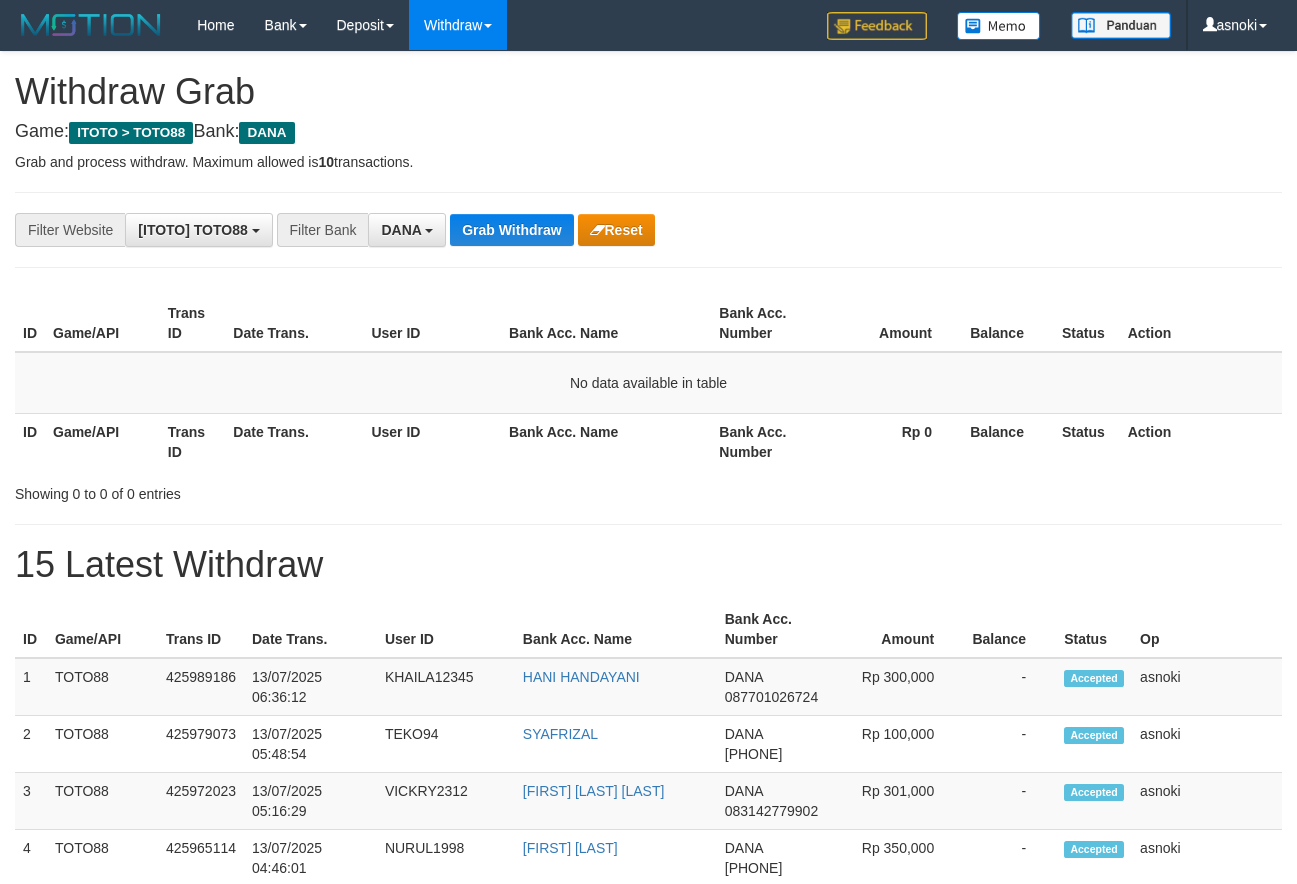 scroll, scrollTop: 0, scrollLeft: 0, axis: both 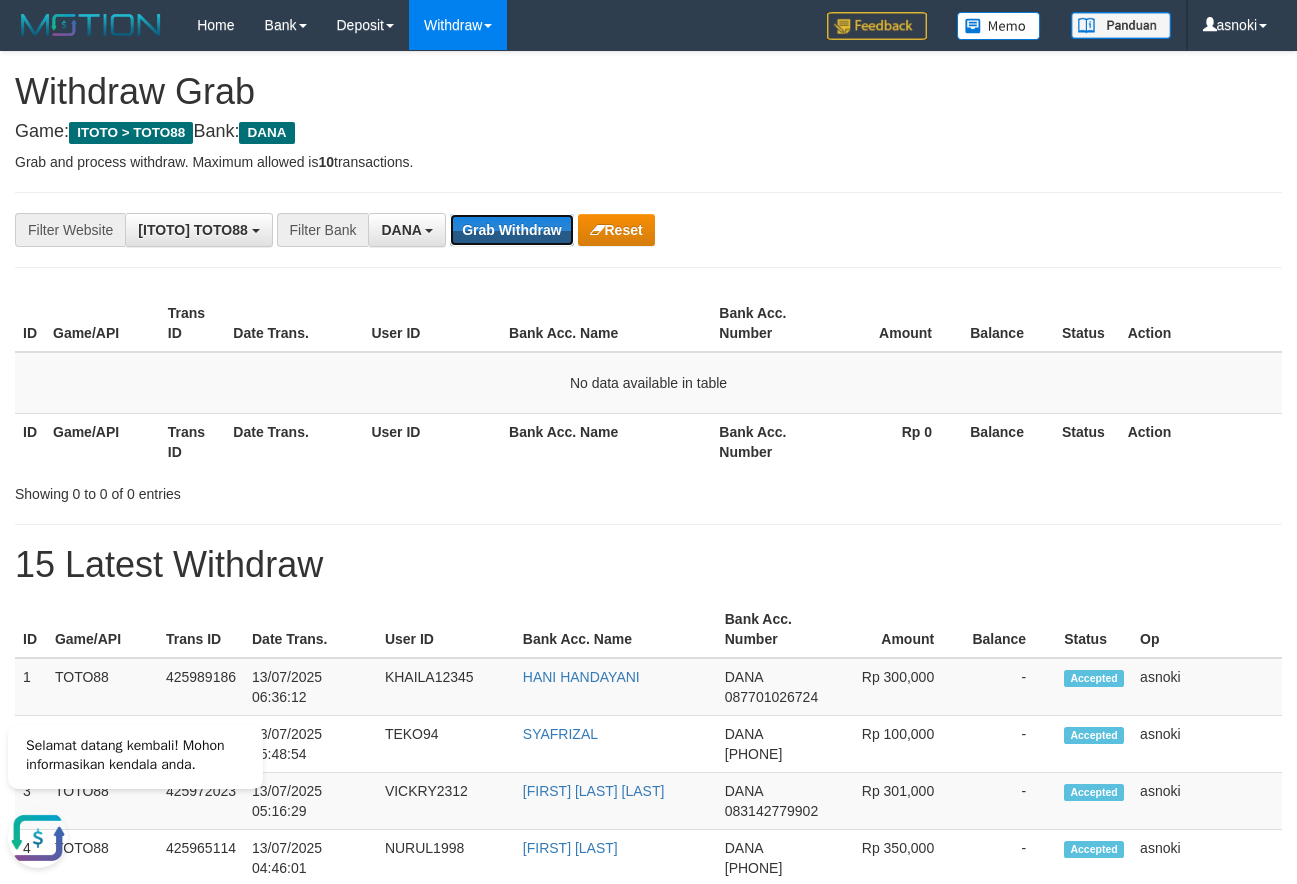click on "Grab Withdraw" at bounding box center [511, 230] 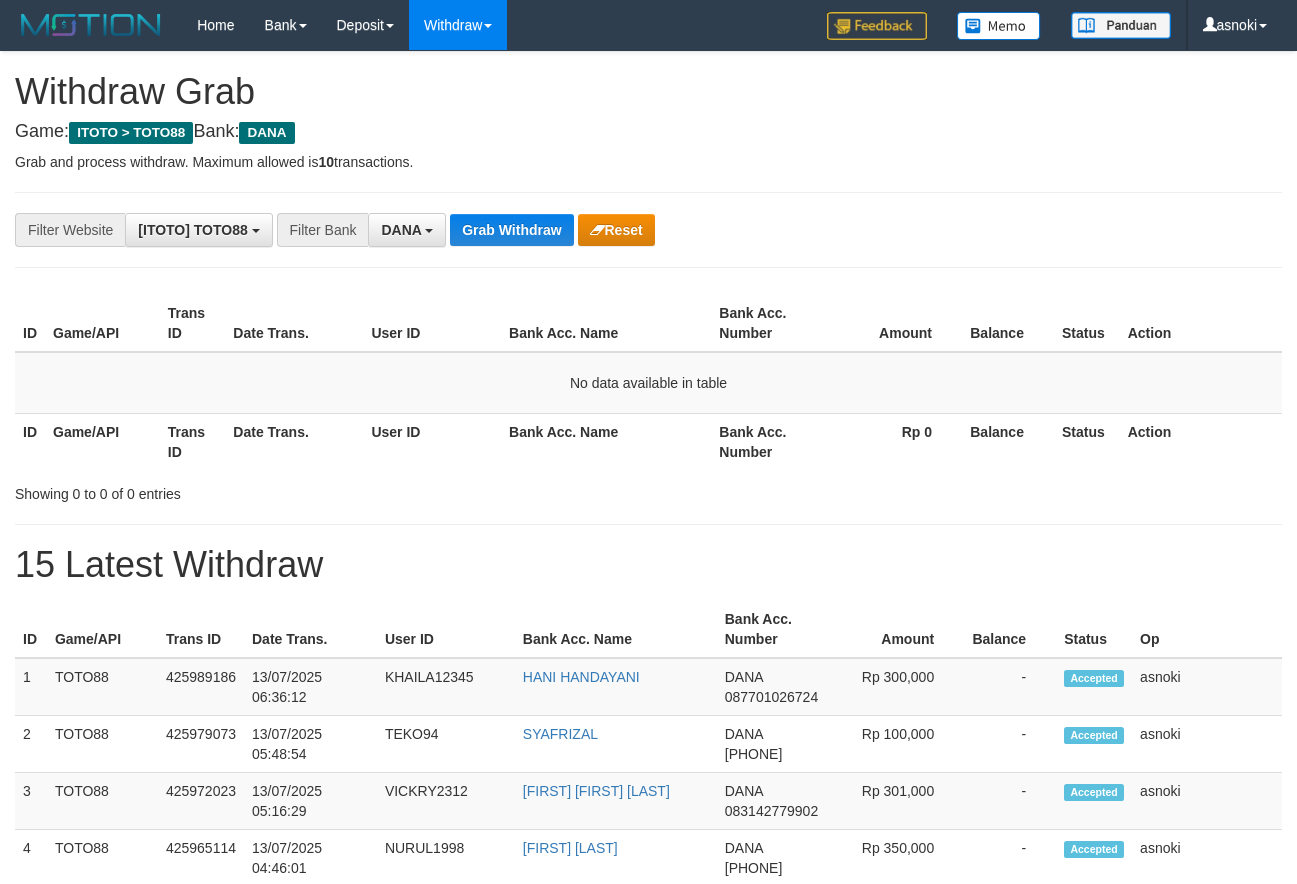 scroll, scrollTop: 0, scrollLeft: 0, axis: both 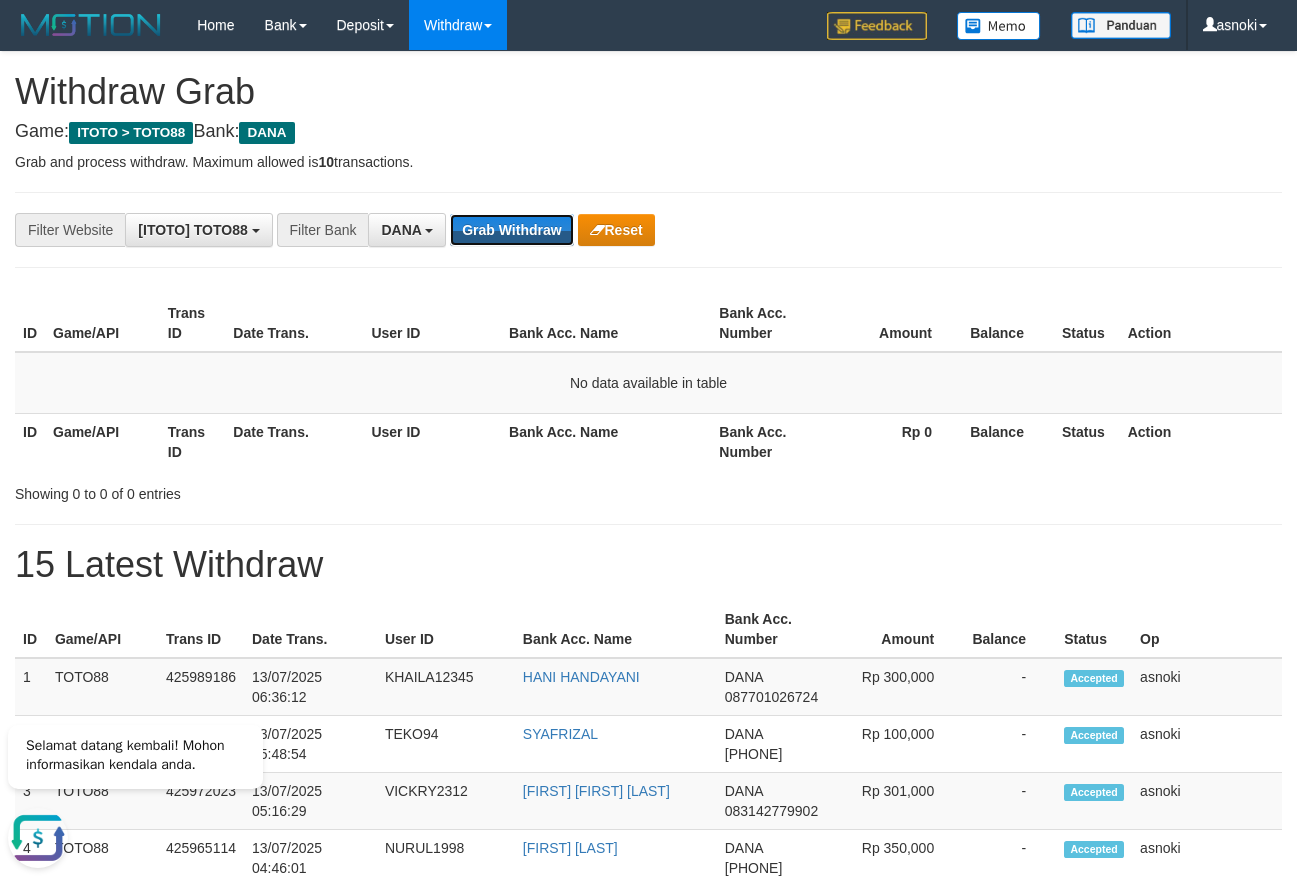 click on "Grab Withdraw" at bounding box center (511, 230) 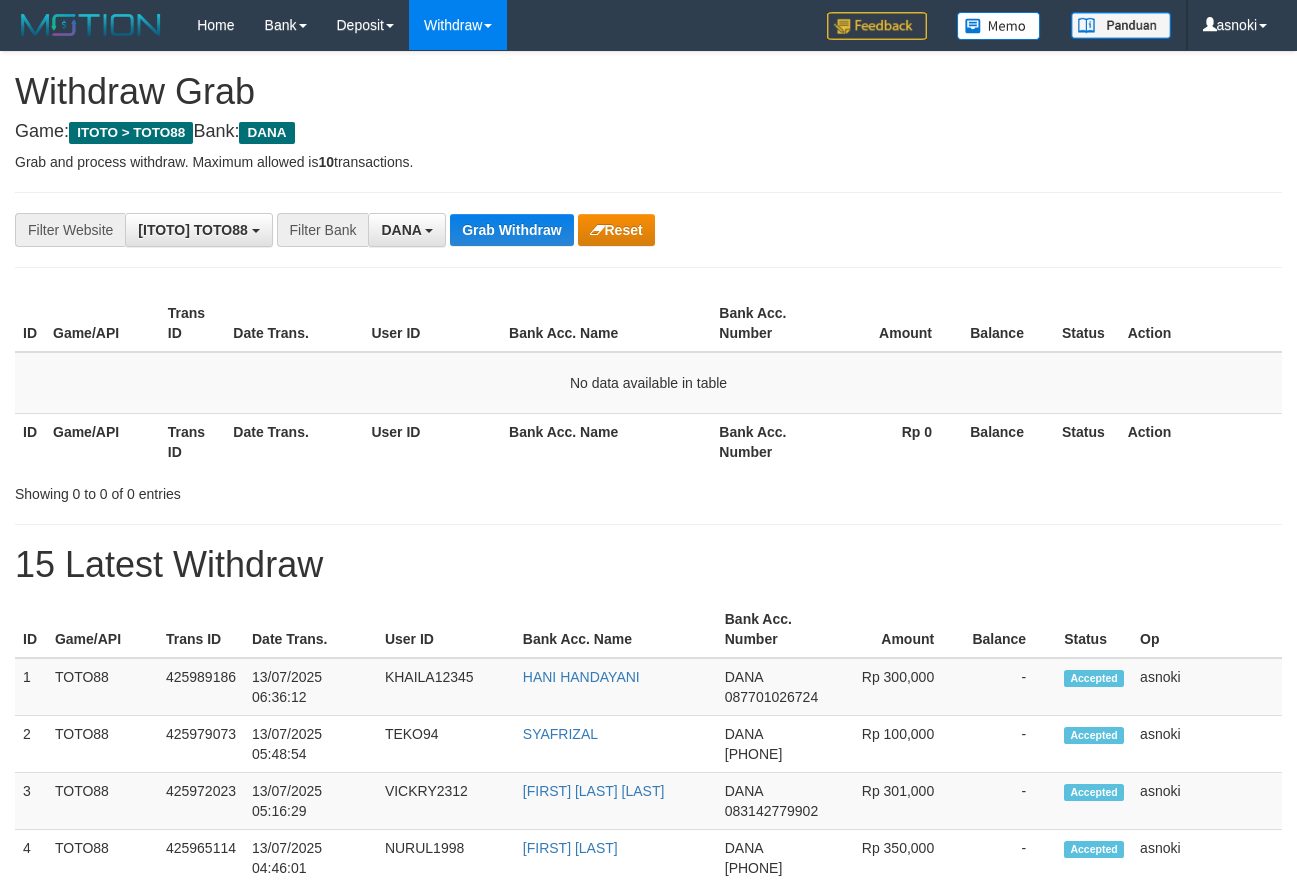 scroll, scrollTop: 0, scrollLeft: 0, axis: both 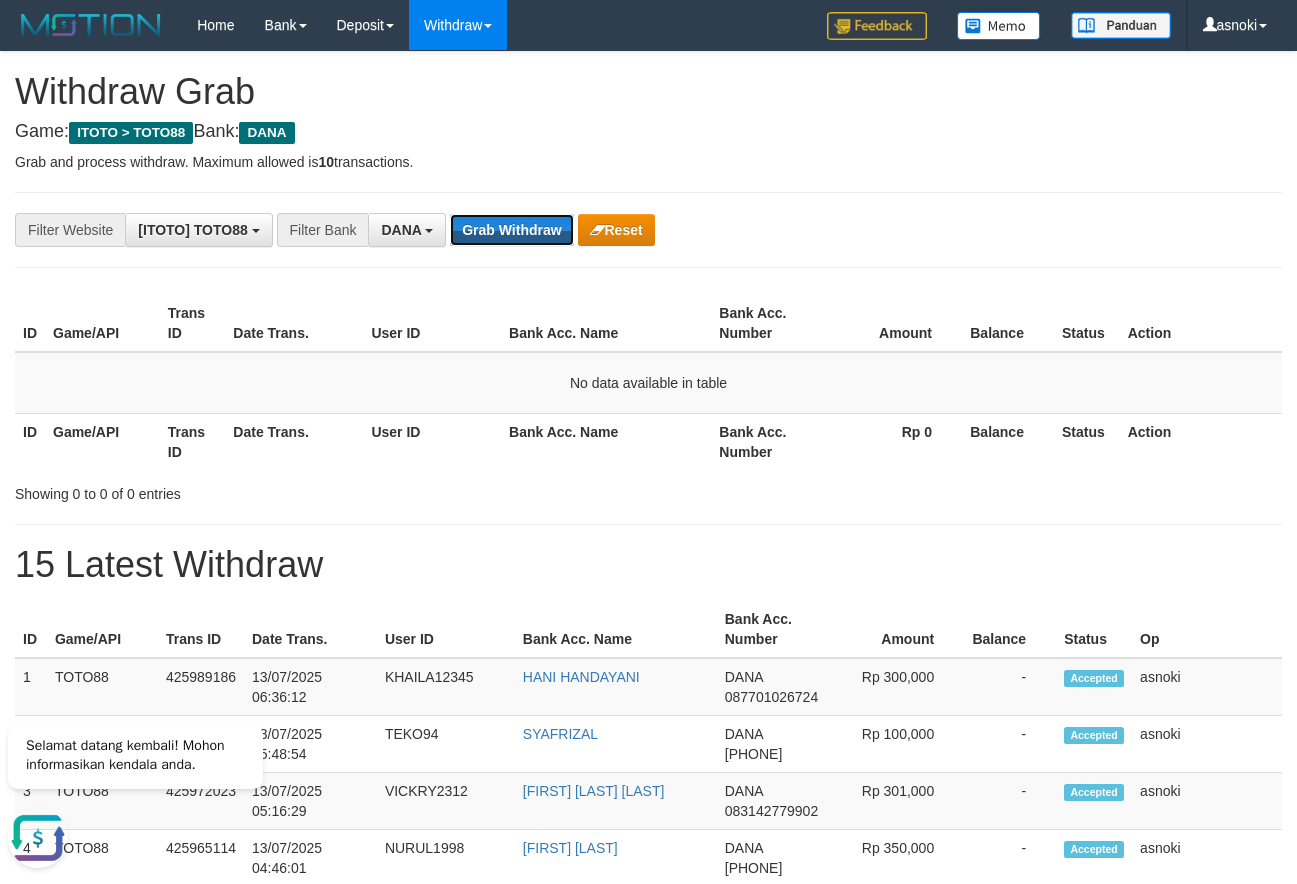 click on "Grab Withdraw" at bounding box center [511, 230] 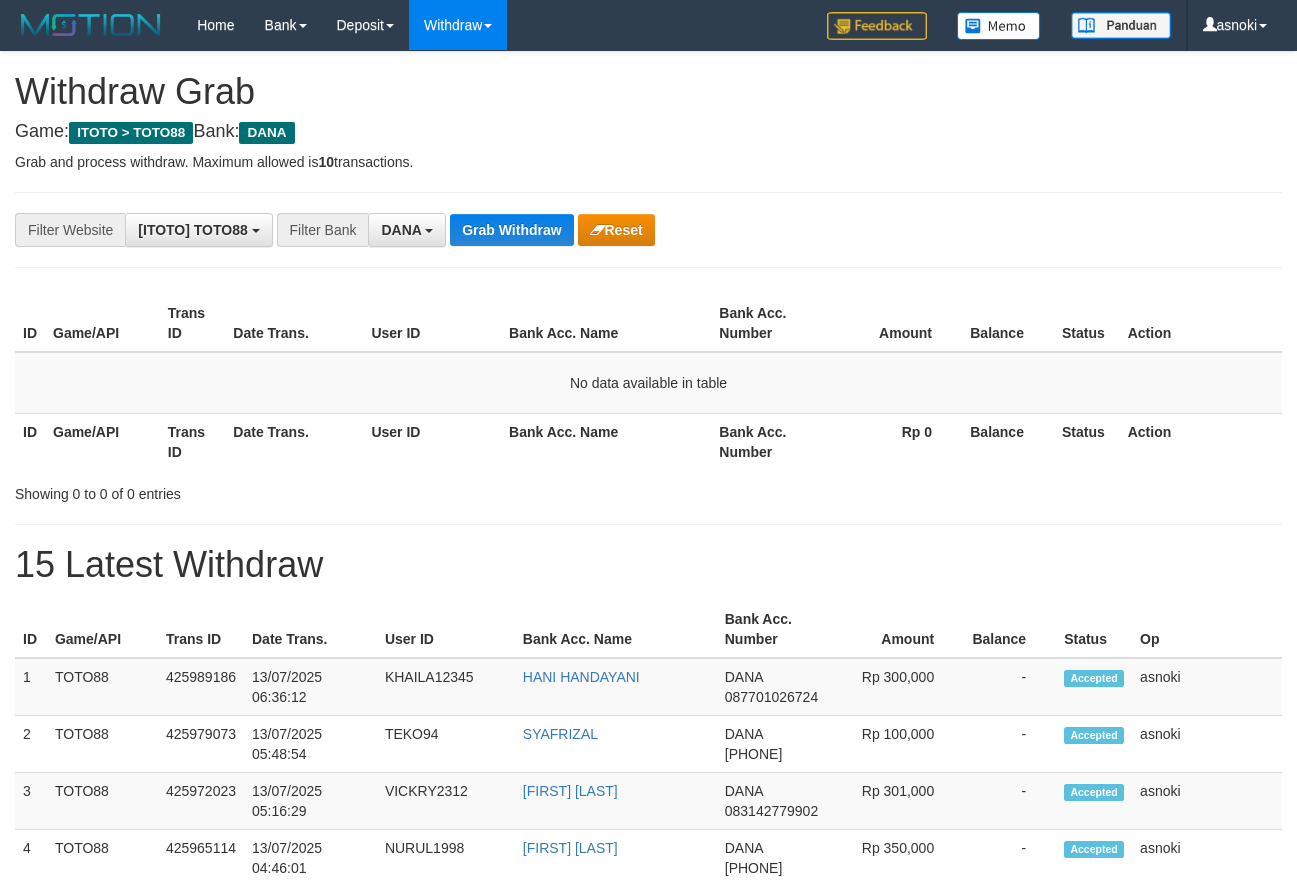 scroll, scrollTop: 0, scrollLeft: 0, axis: both 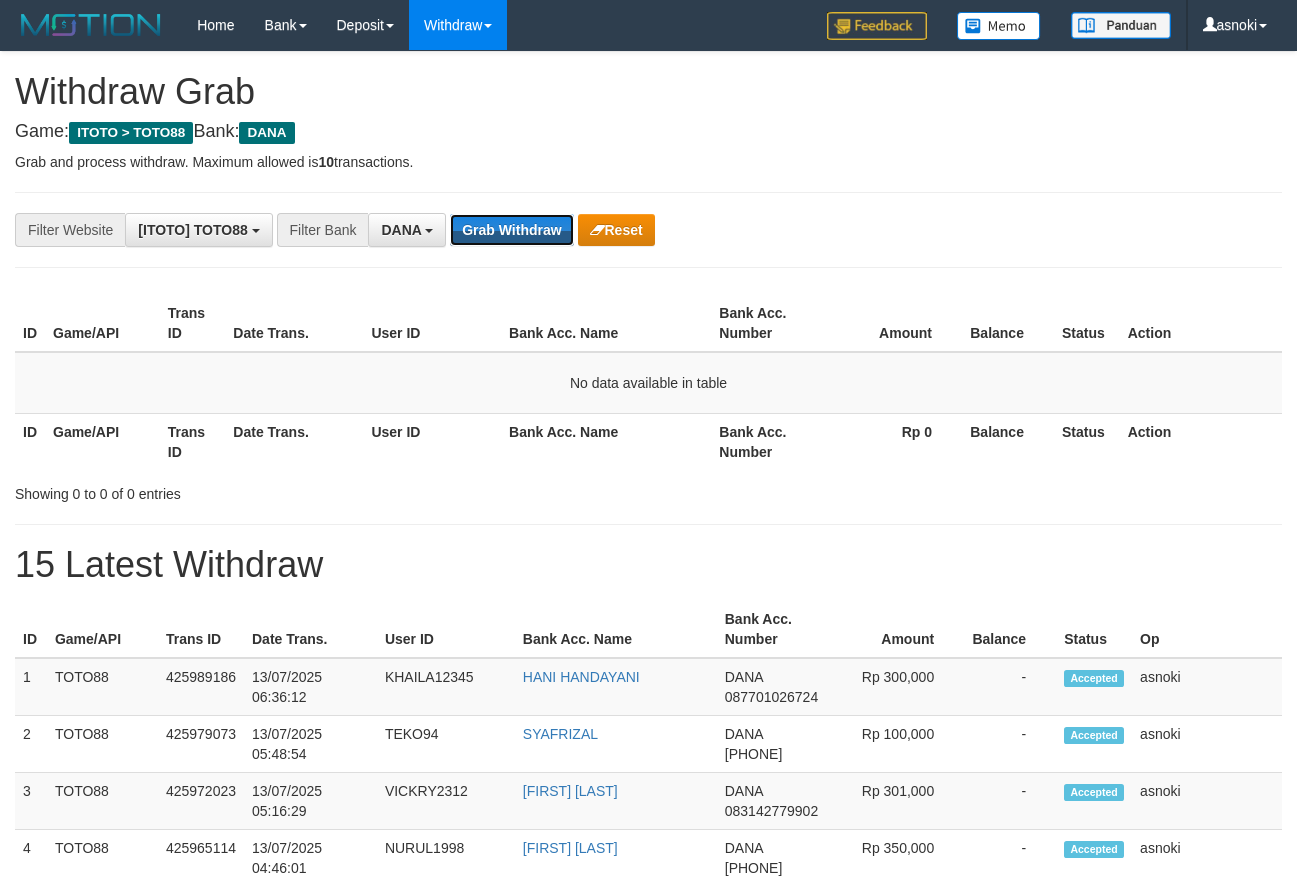 click on "Grab Withdraw" at bounding box center [511, 230] 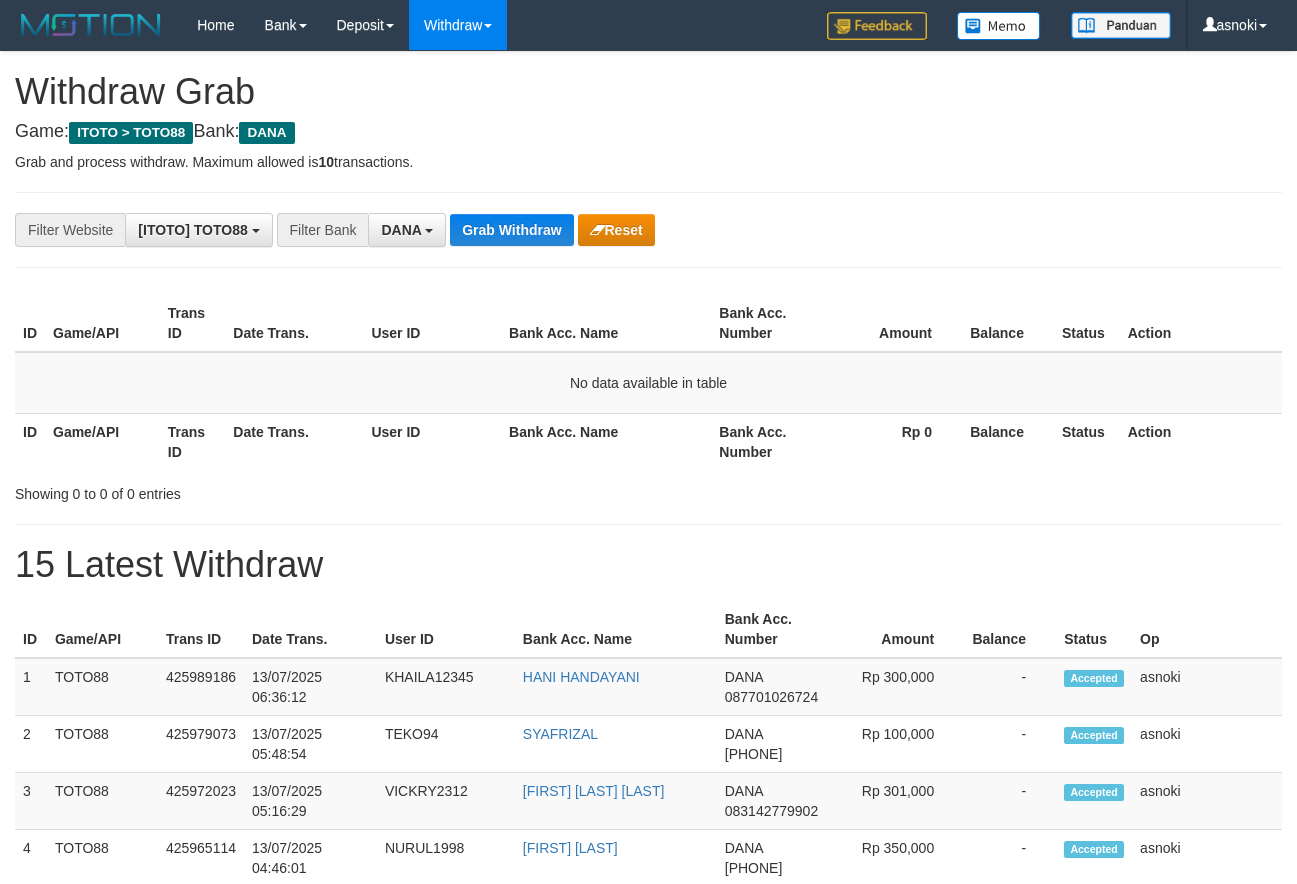 scroll, scrollTop: 0, scrollLeft: 0, axis: both 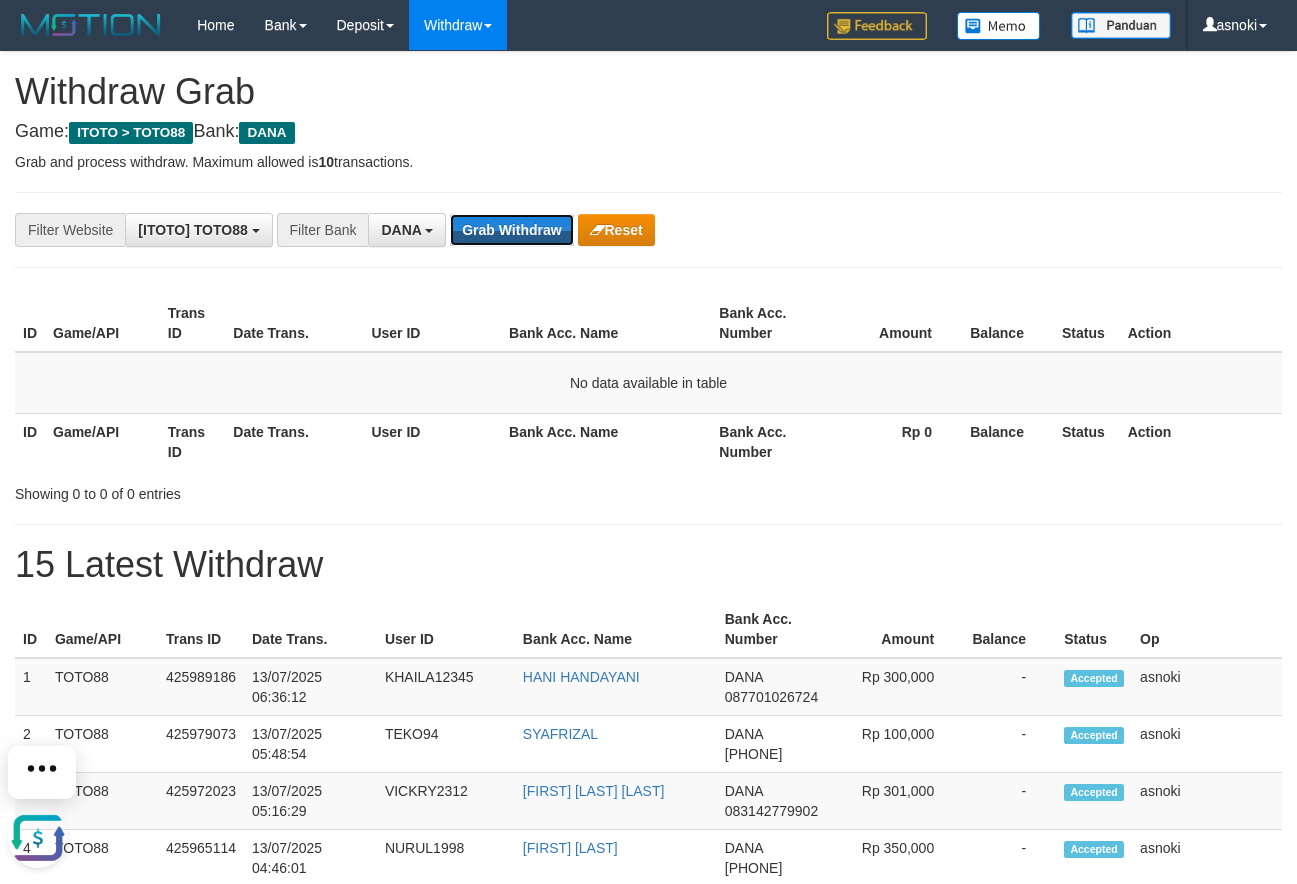 click on "Grab Withdraw" at bounding box center (511, 230) 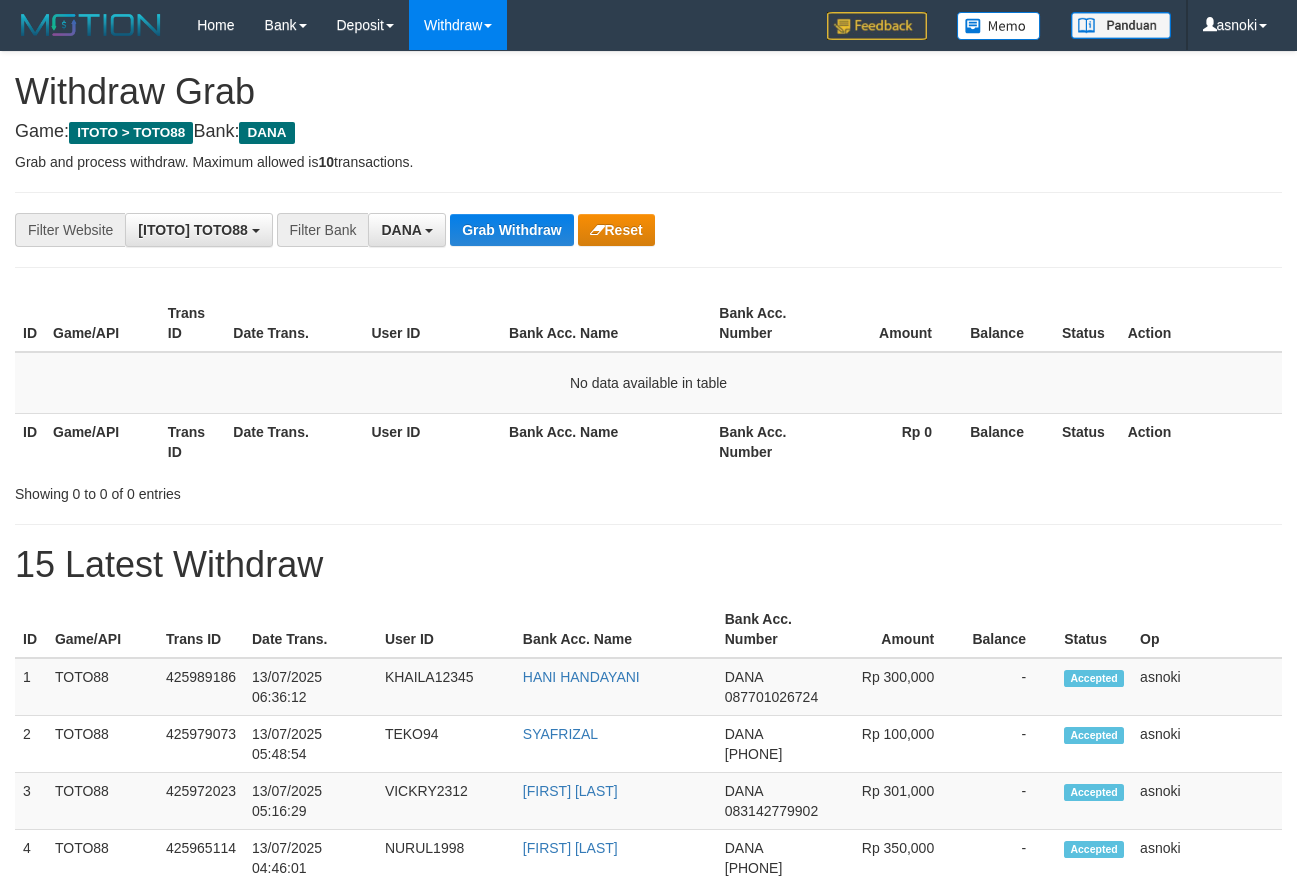 scroll, scrollTop: 0, scrollLeft: 0, axis: both 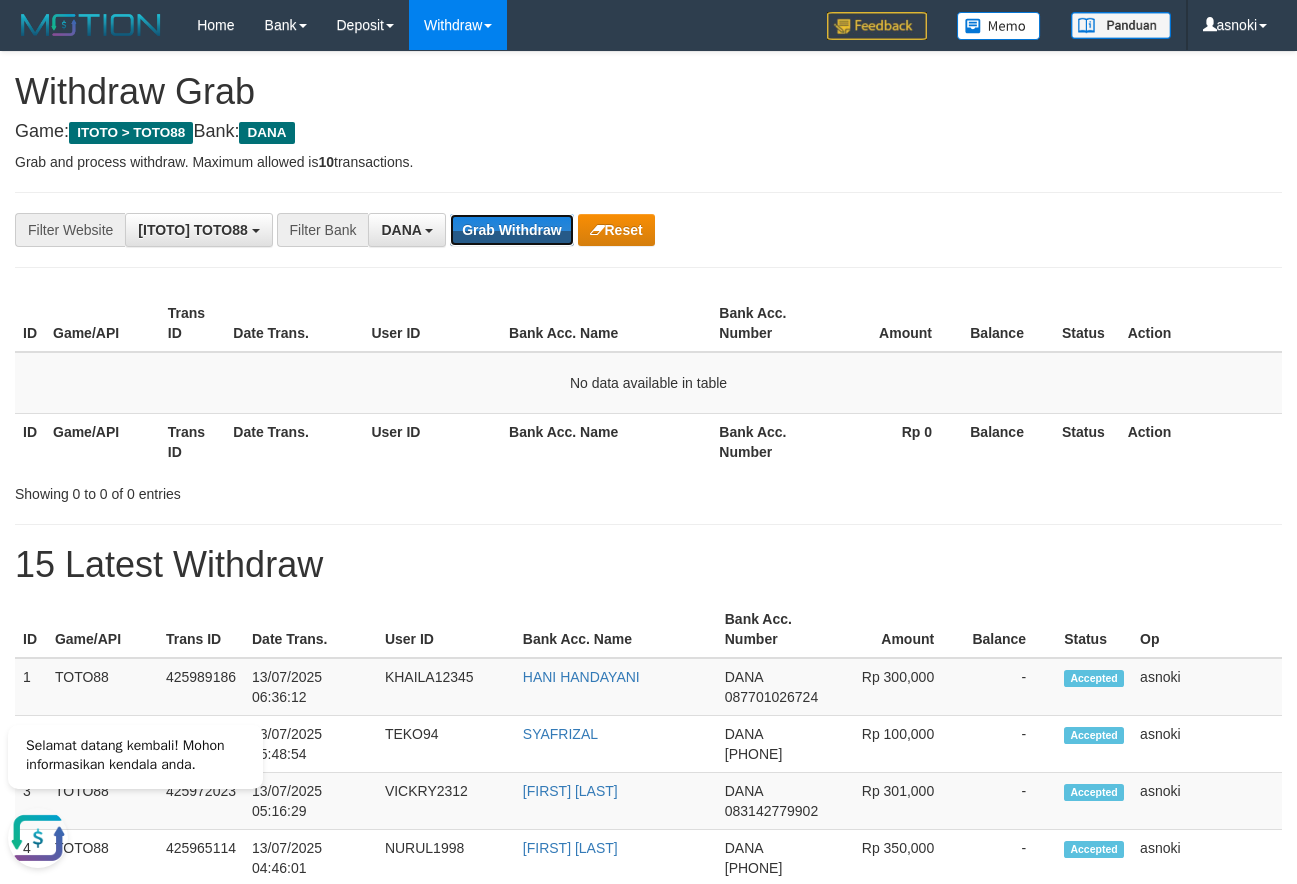 click on "Grab Withdraw" at bounding box center [511, 230] 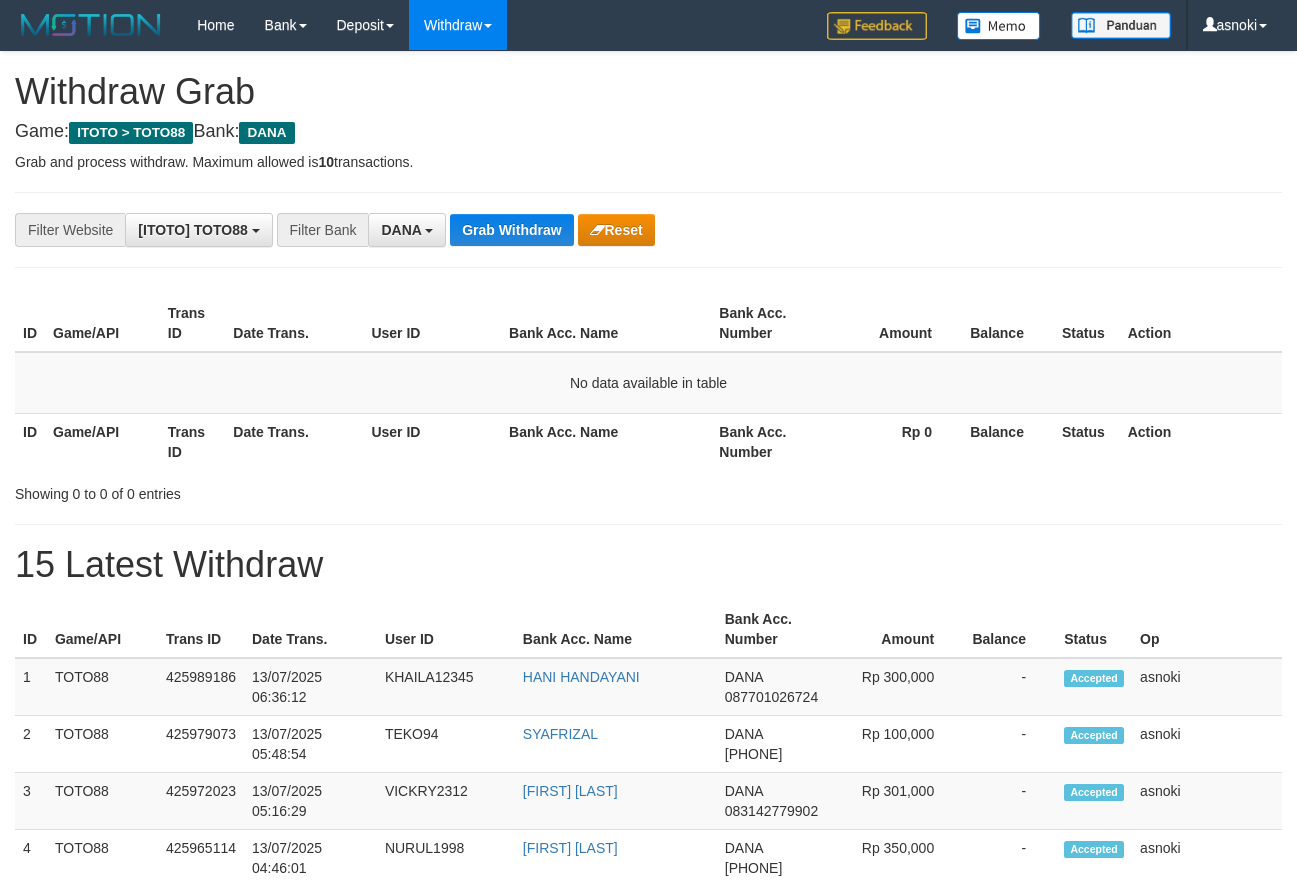 scroll, scrollTop: 0, scrollLeft: 0, axis: both 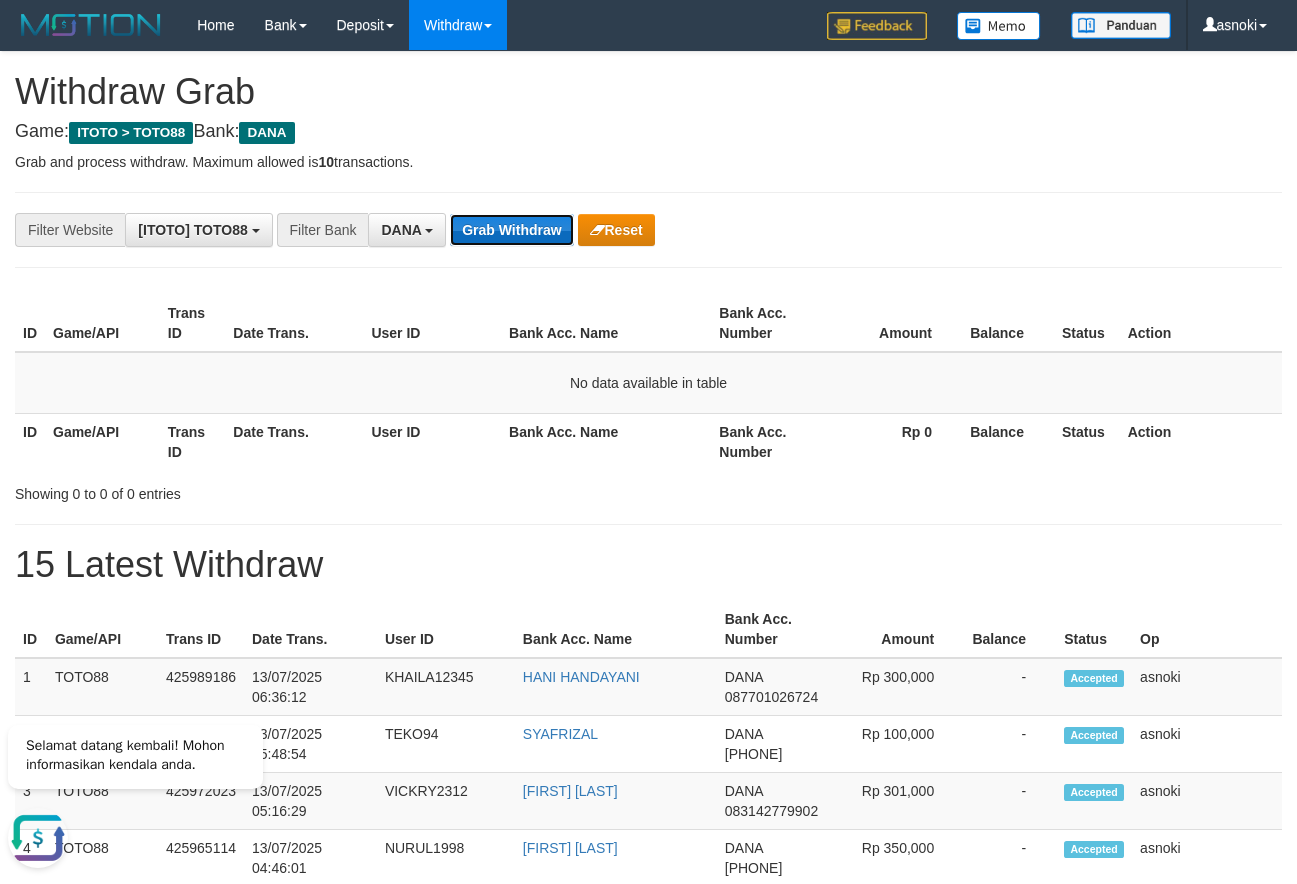 click on "Grab Withdraw" at bounding box center (511, 230) 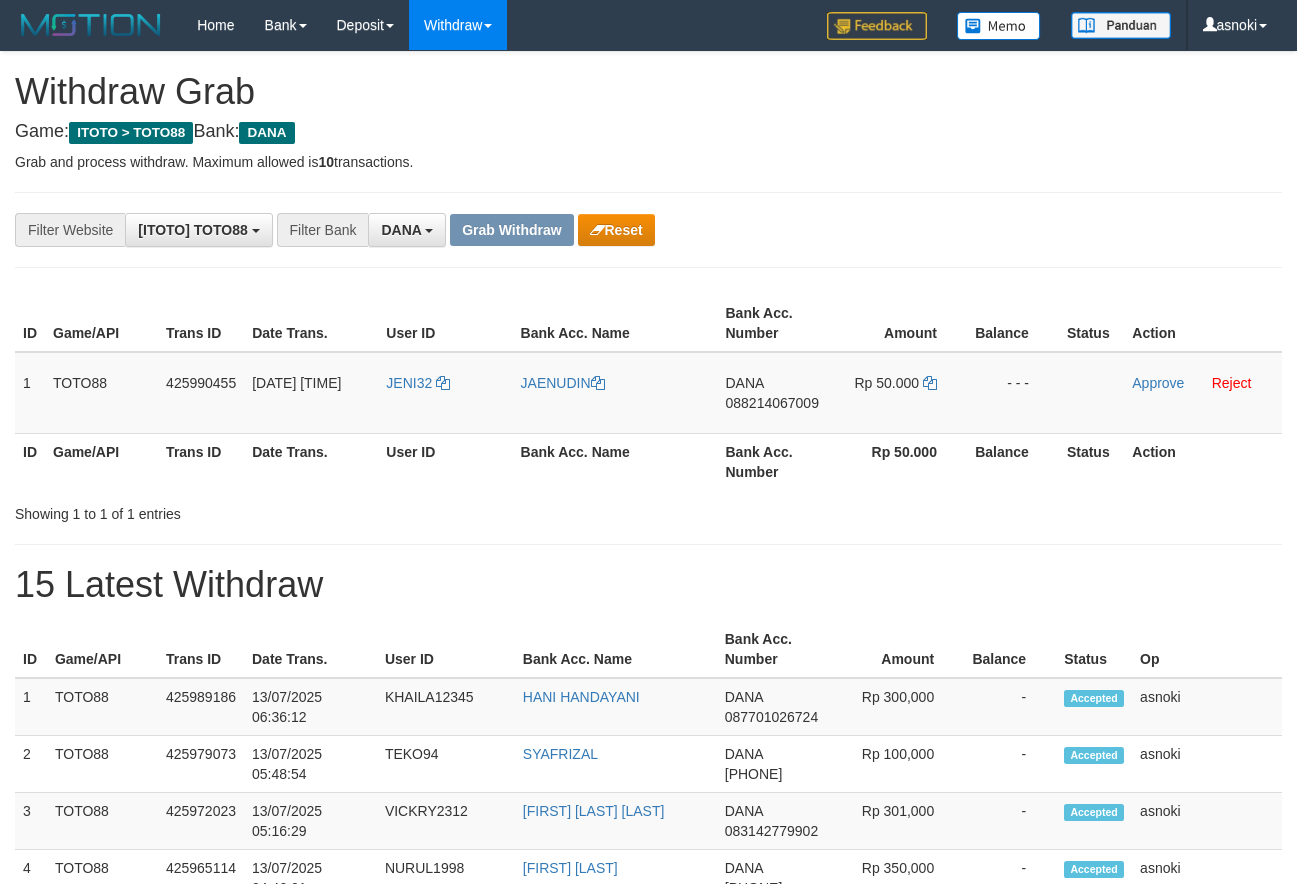 scroll, scrollTop: 0, scrollLeft: 0, axis: both 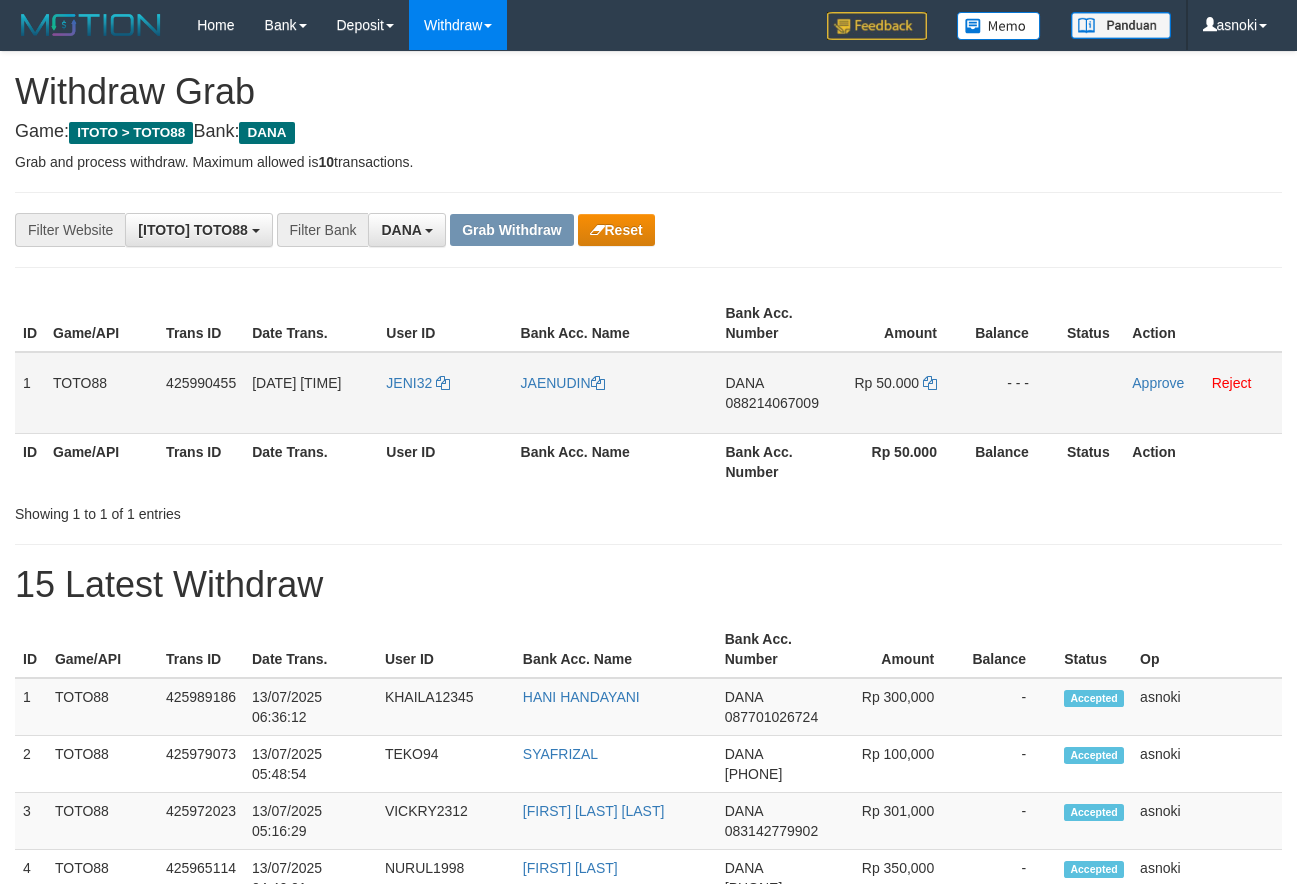 click on "088214067009" at bounding box center (772, 403) 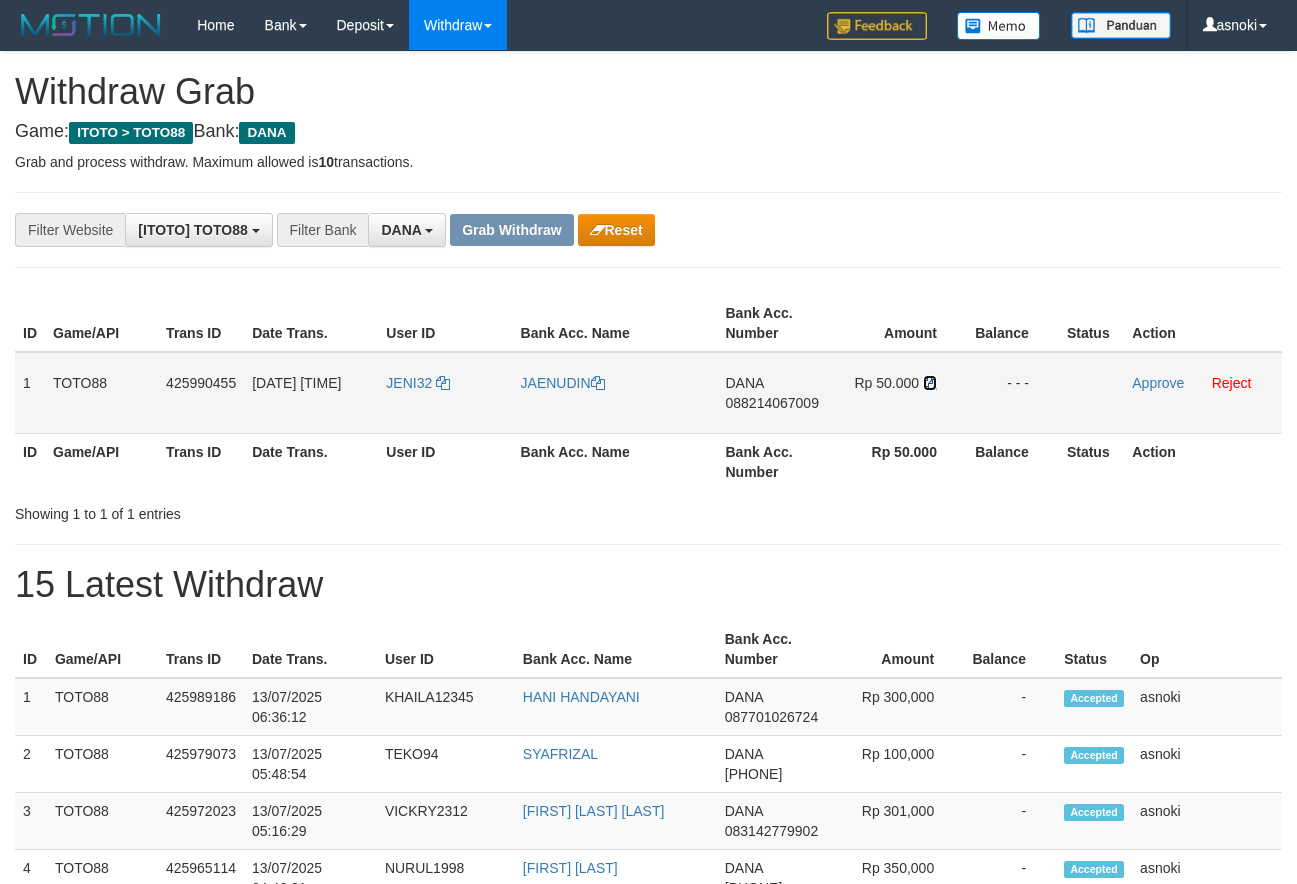 click at bounding box center (930, 383) 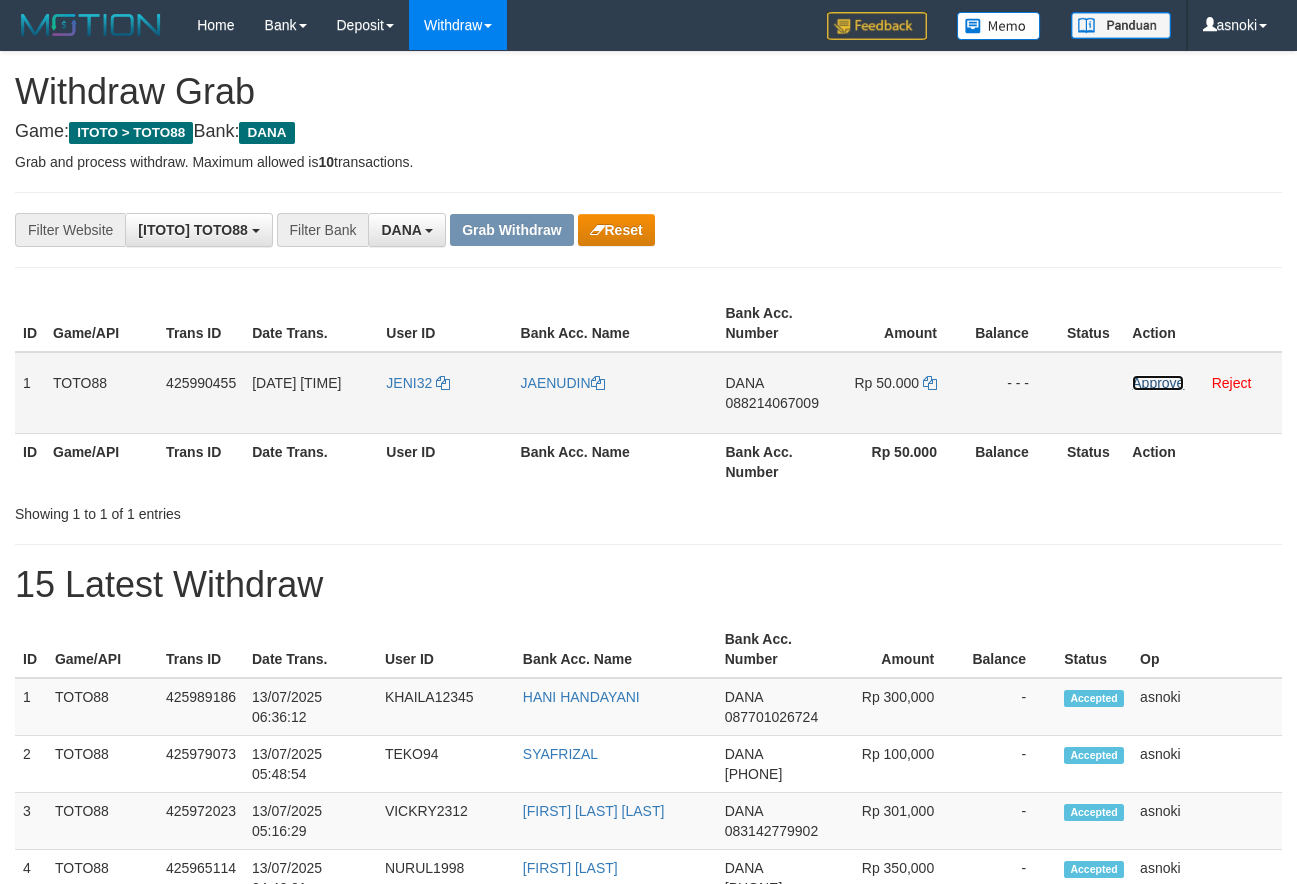 click on "Approve" at bounding box center (1158, 383) 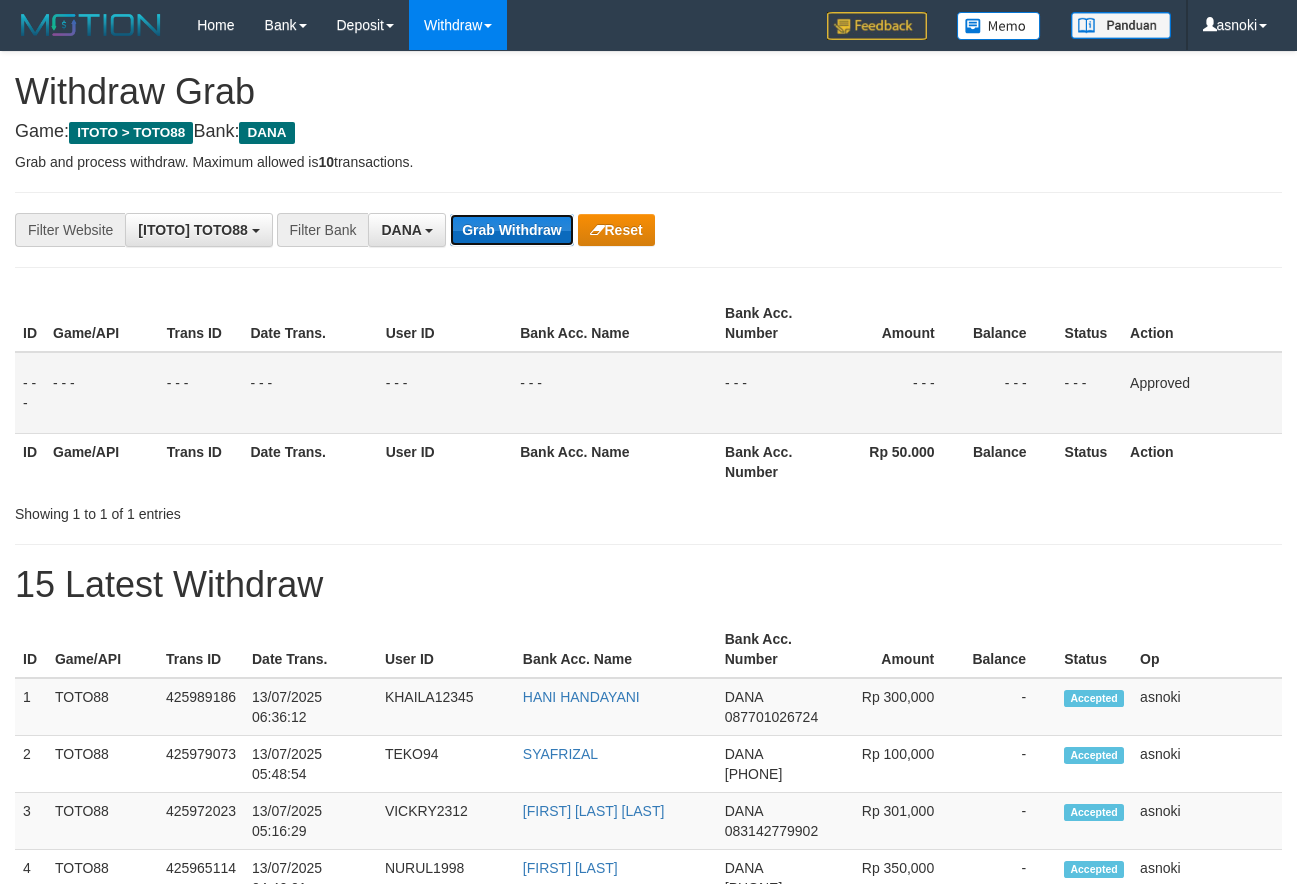 click on "Grab Withdraw" at bounding box center [511, 230] 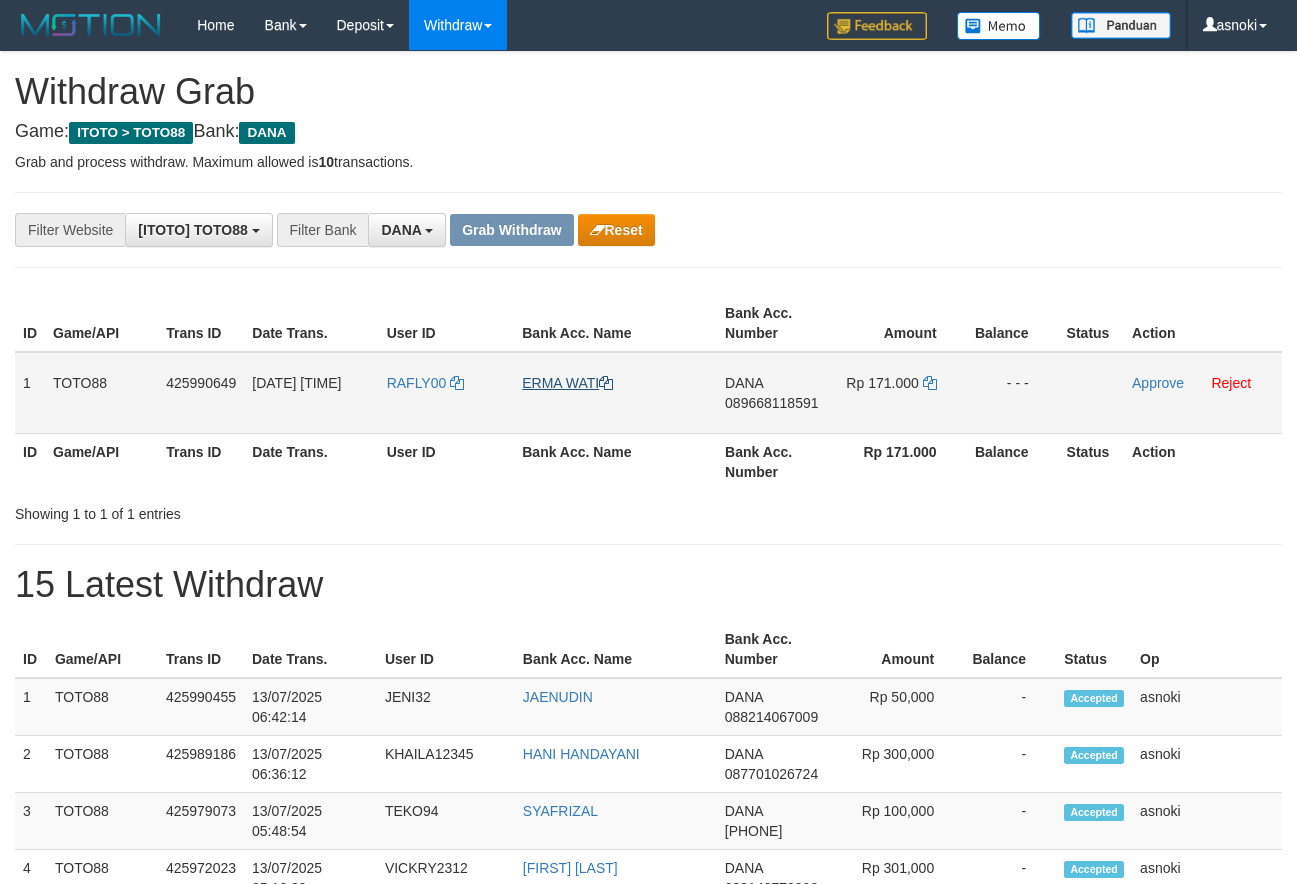 scroll, scrollTop: 0, scrollLeft: 0, axis: both 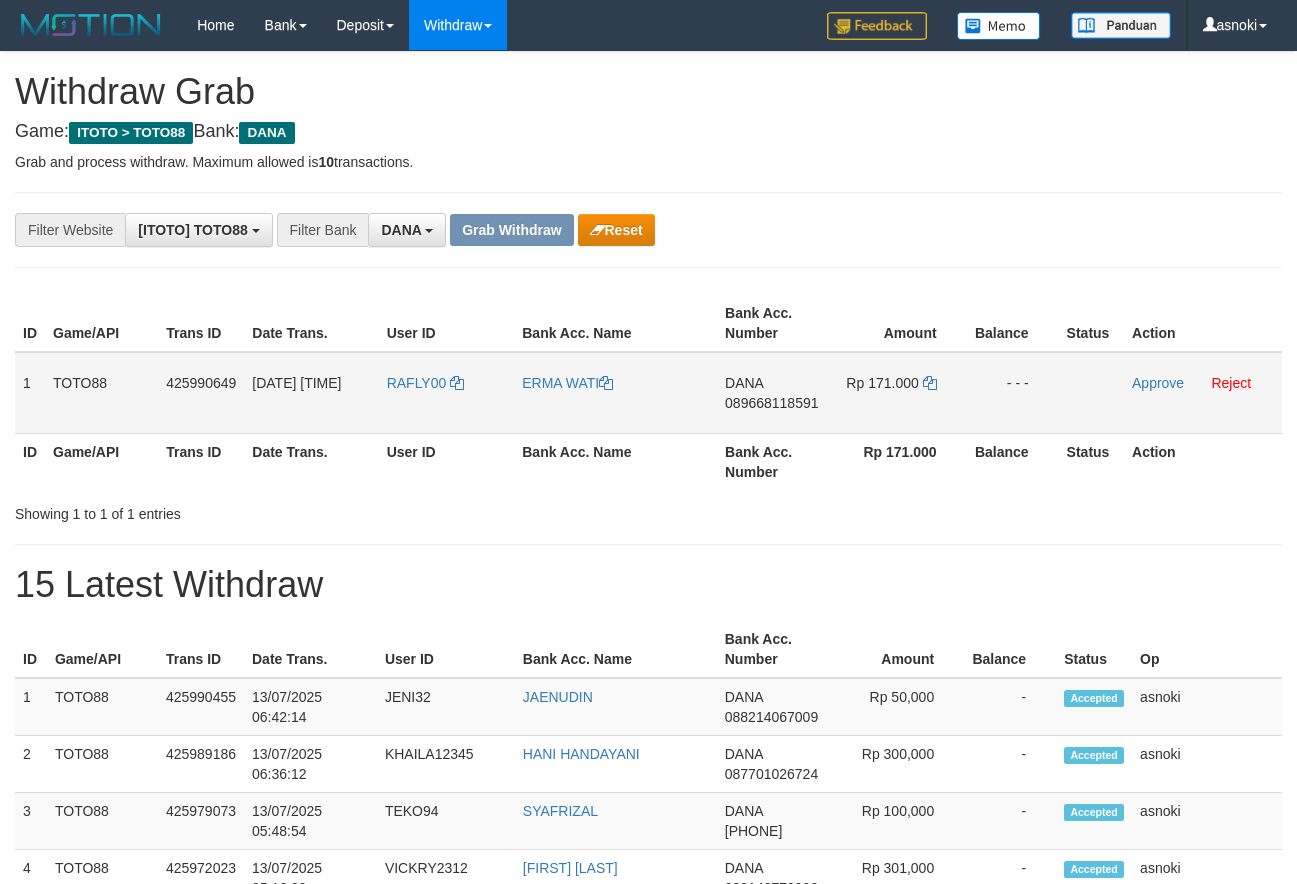 click on "089668118591" at bounding box center [771, 403] 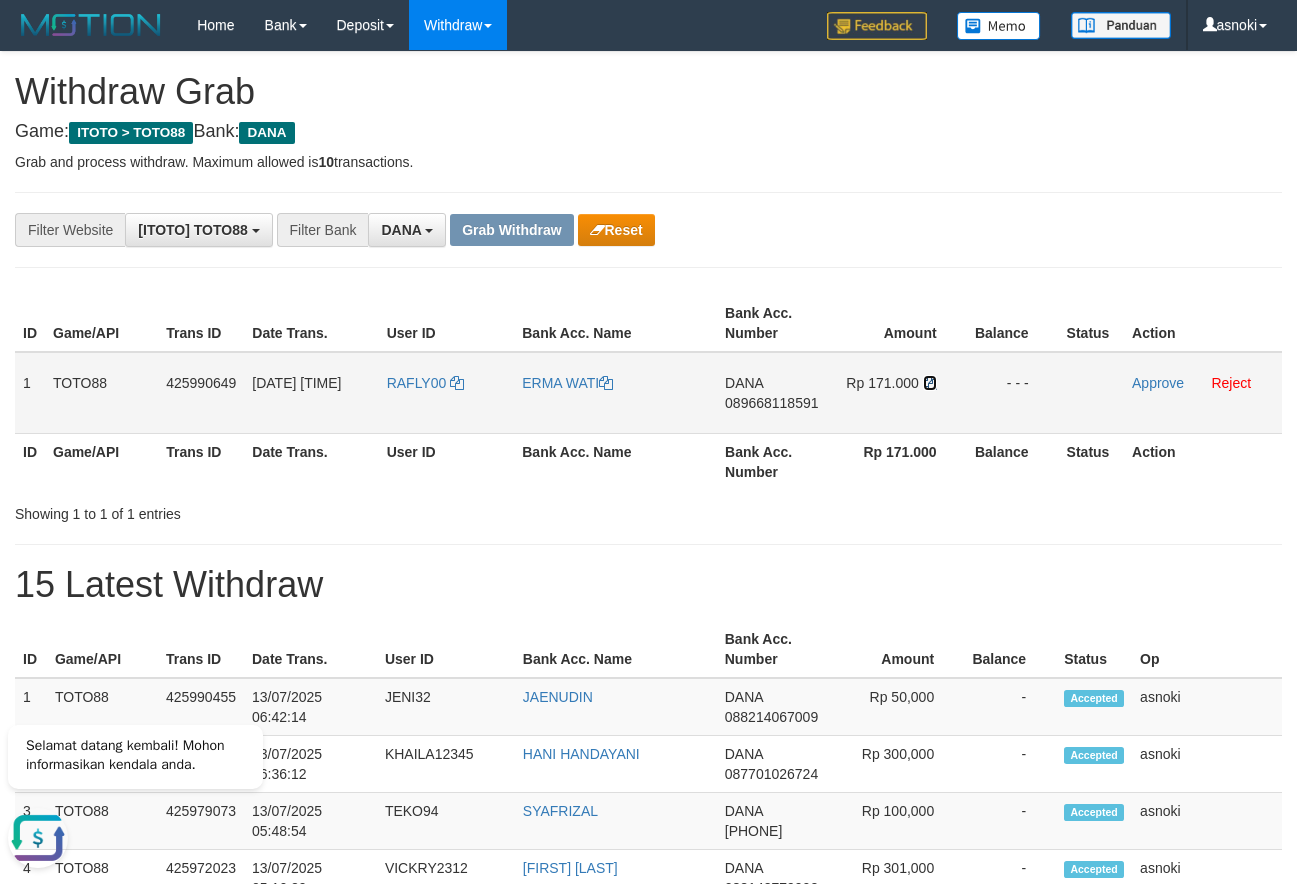 click at bounding box center [930, 383] 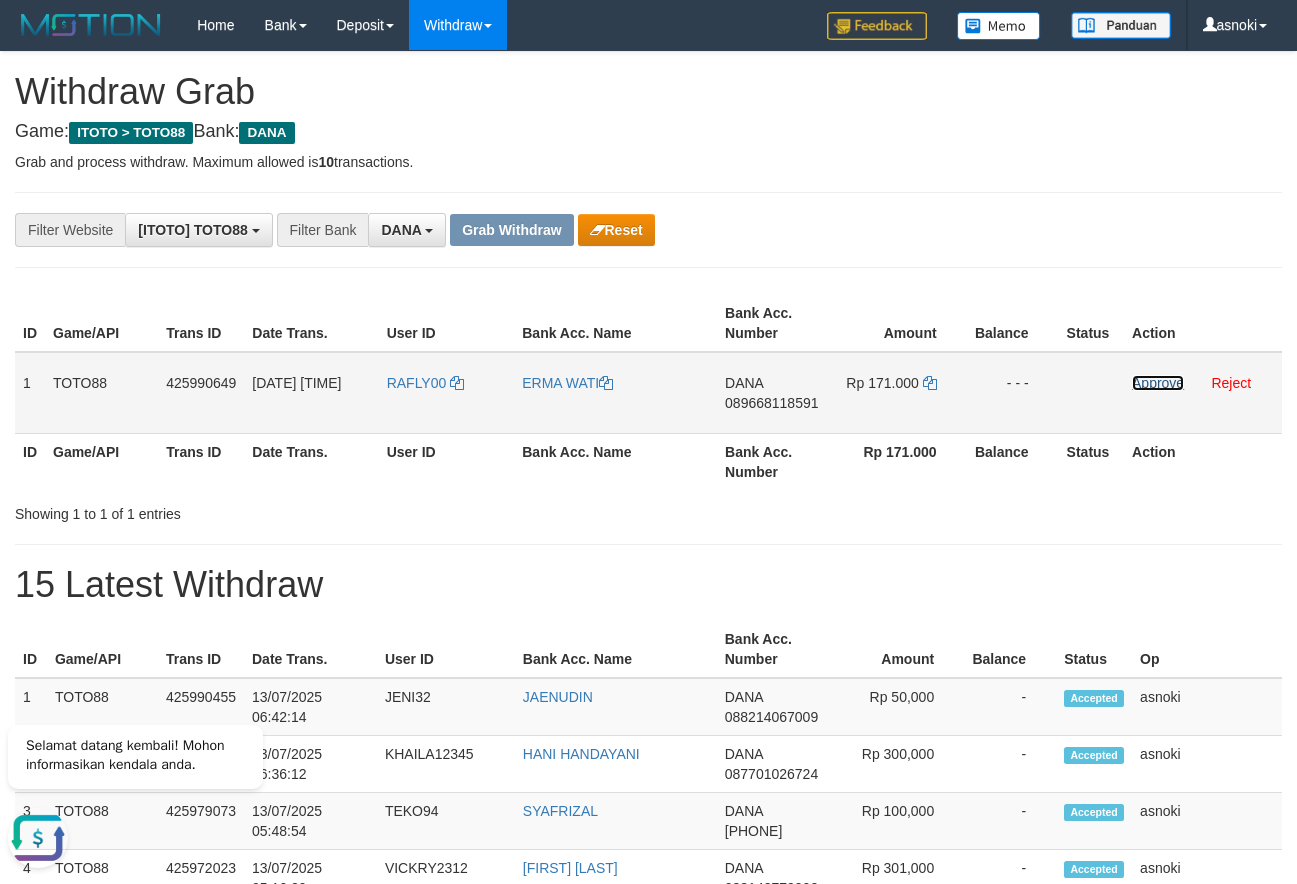 click on "Approve" at bounding box center [1158, 383] 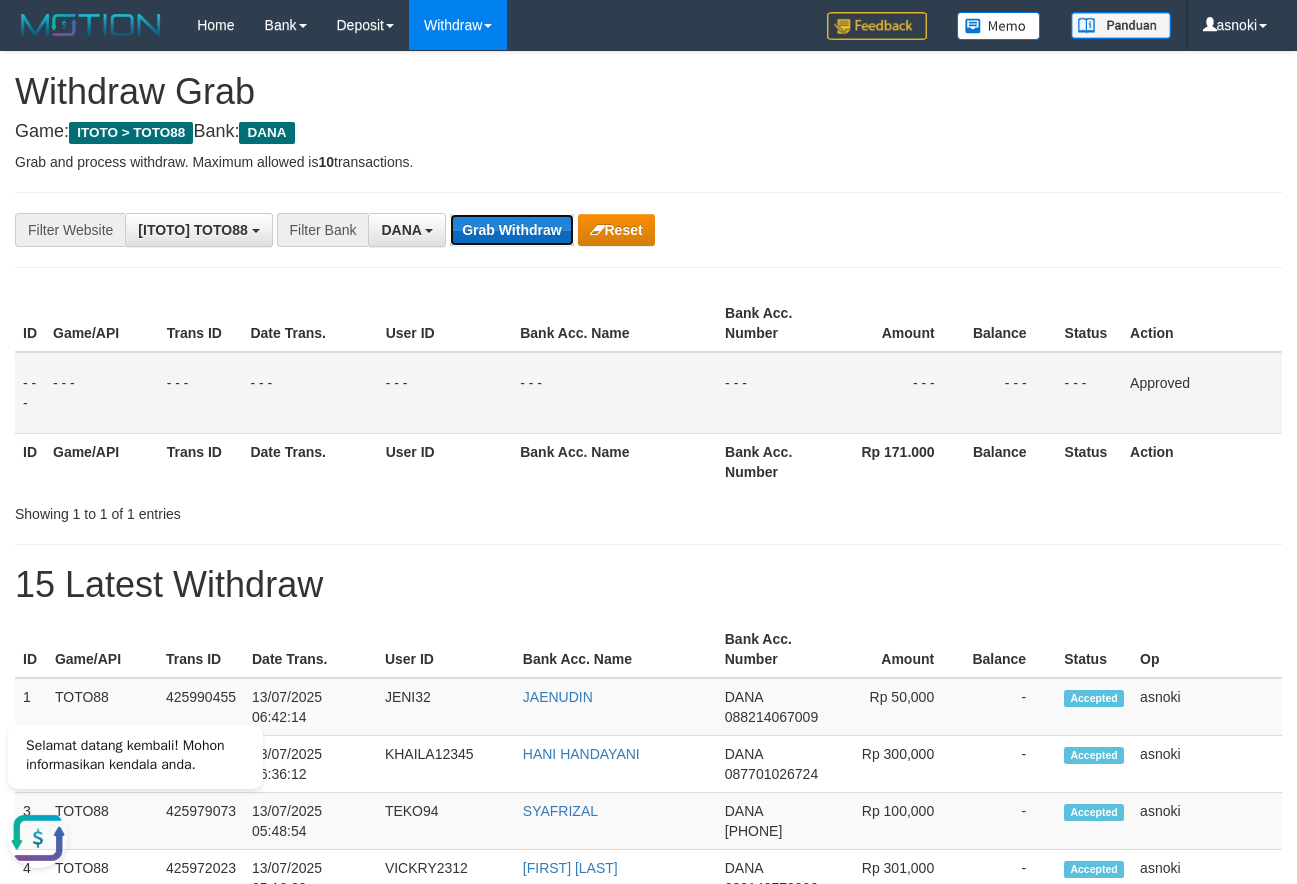 click on "Grab Withdraw" at bounding box center (511, 230) 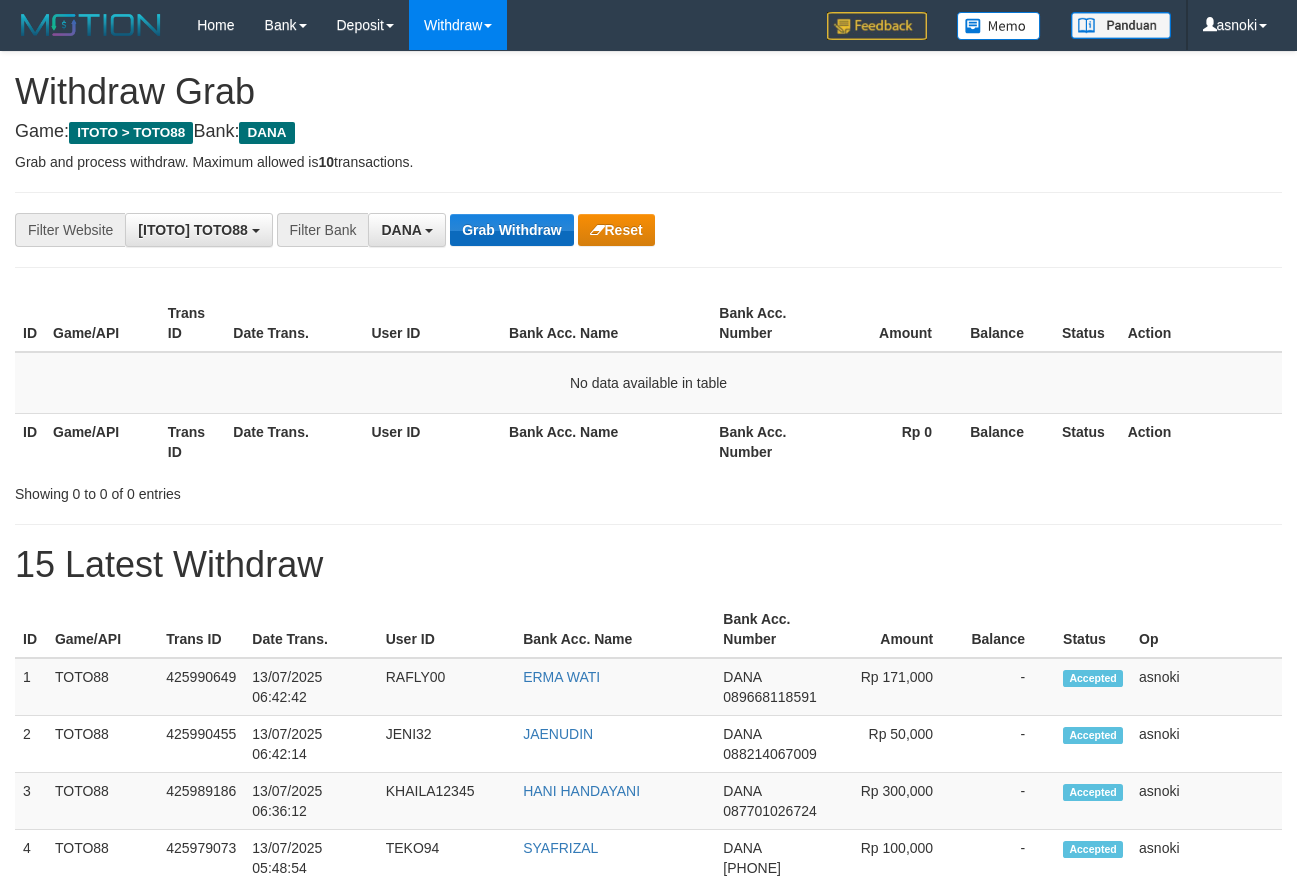 scroll, scrollTop: 0, scrollLeft: 0, axis: both 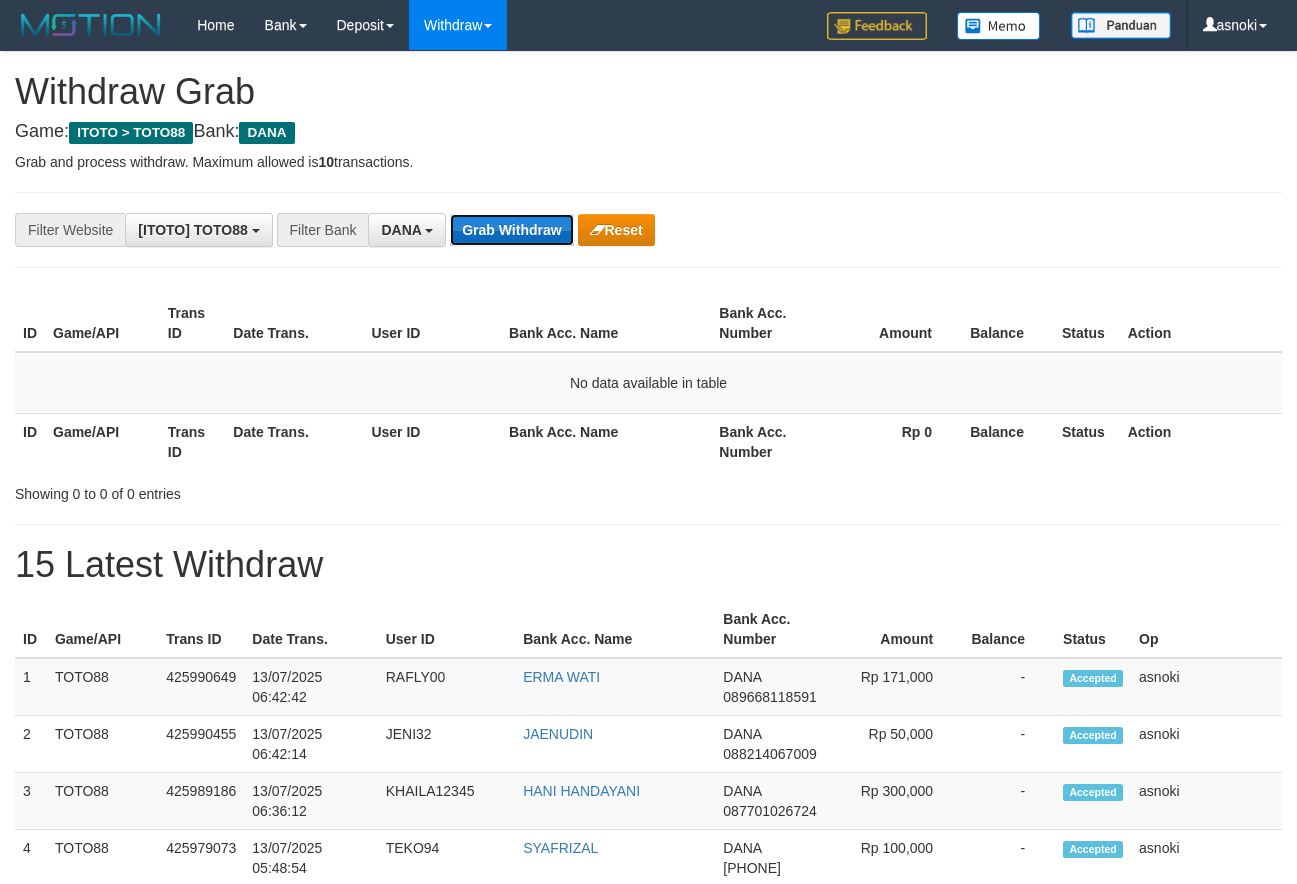 click on "Grab Withdraw" at bounding box center (511, 230) 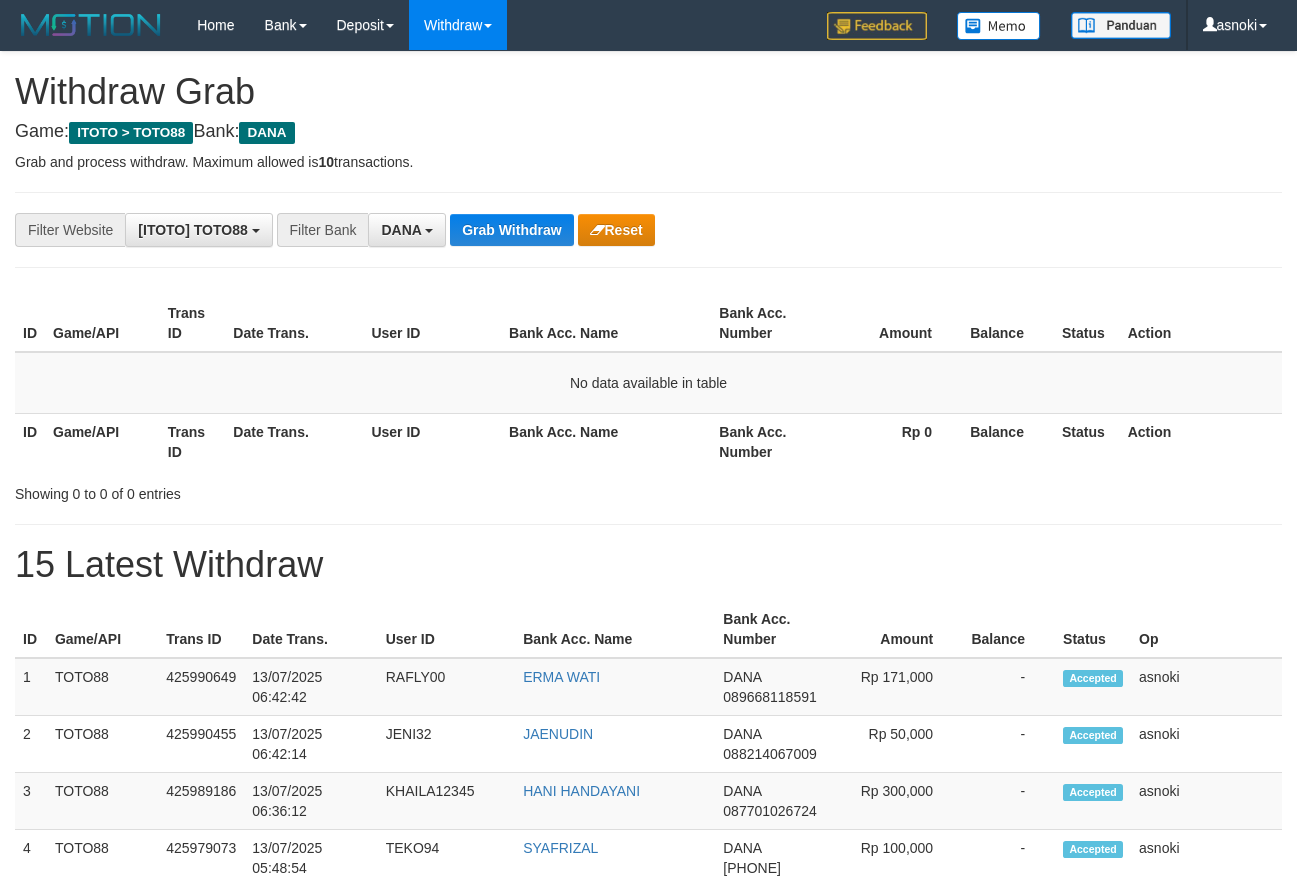 scroll, scrollTop: 0, scrollLeft: 0, axis: both 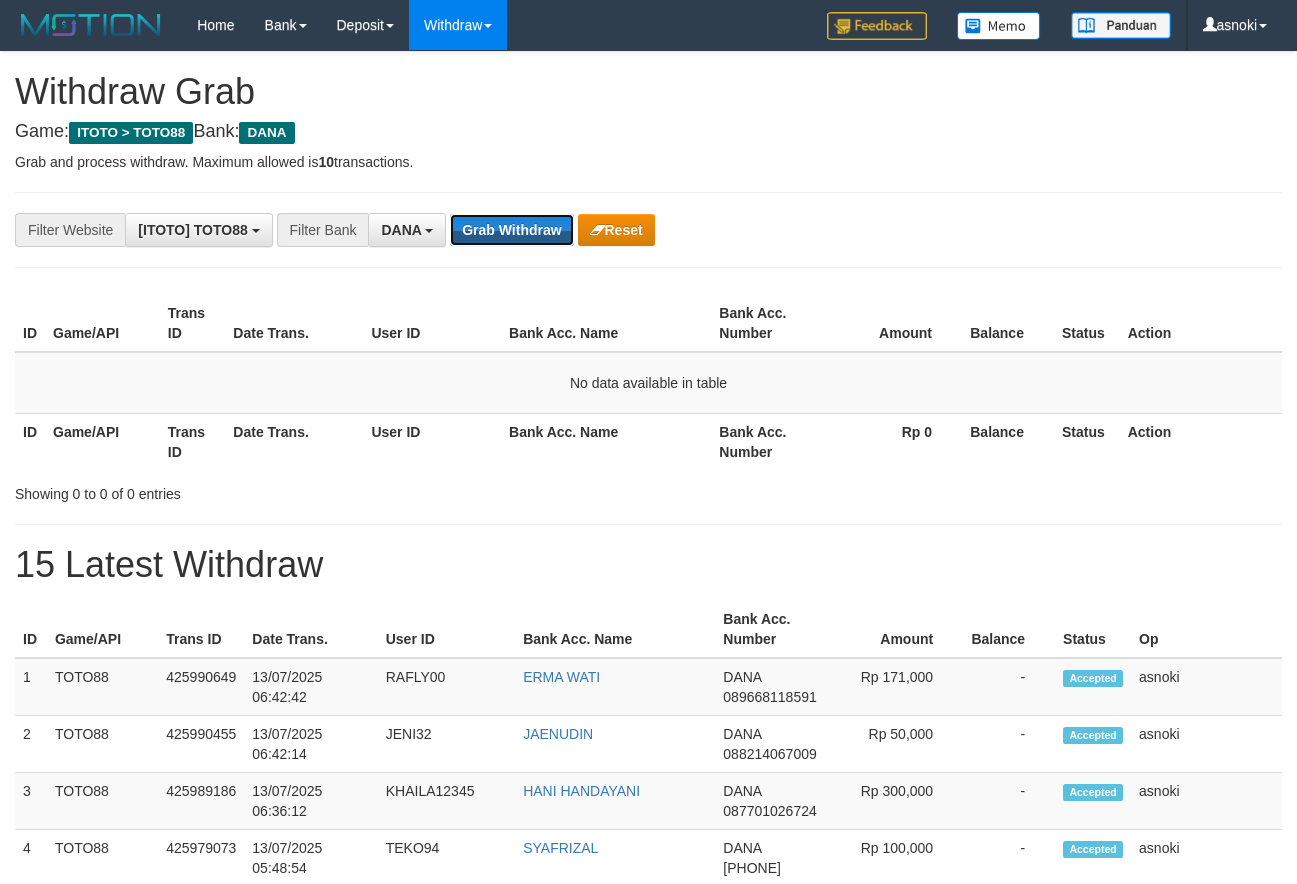 click on "Grab Withdraw" at bounding box center (511, 230) 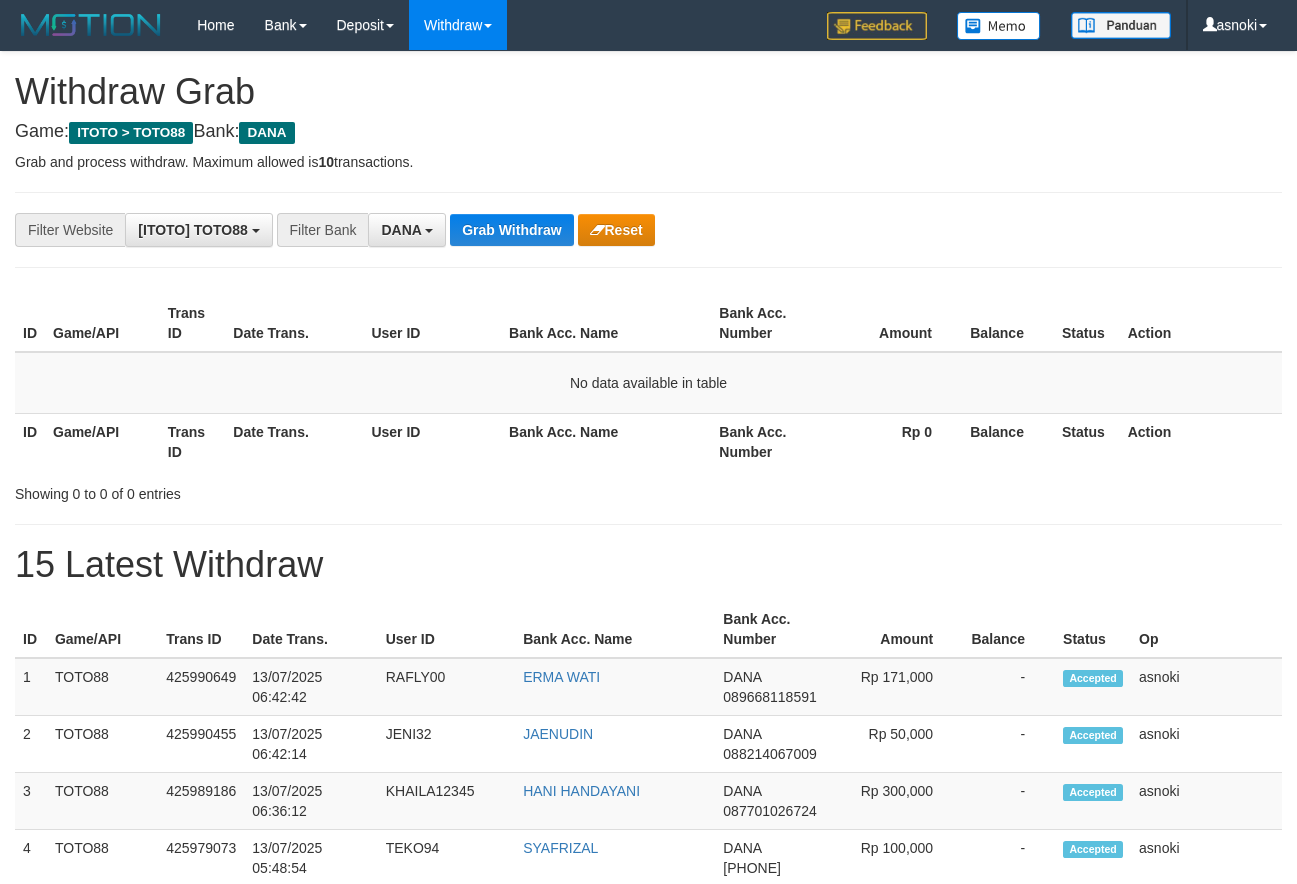 scroll, scrollTop: 0, scrollLeft: 0, axis: both 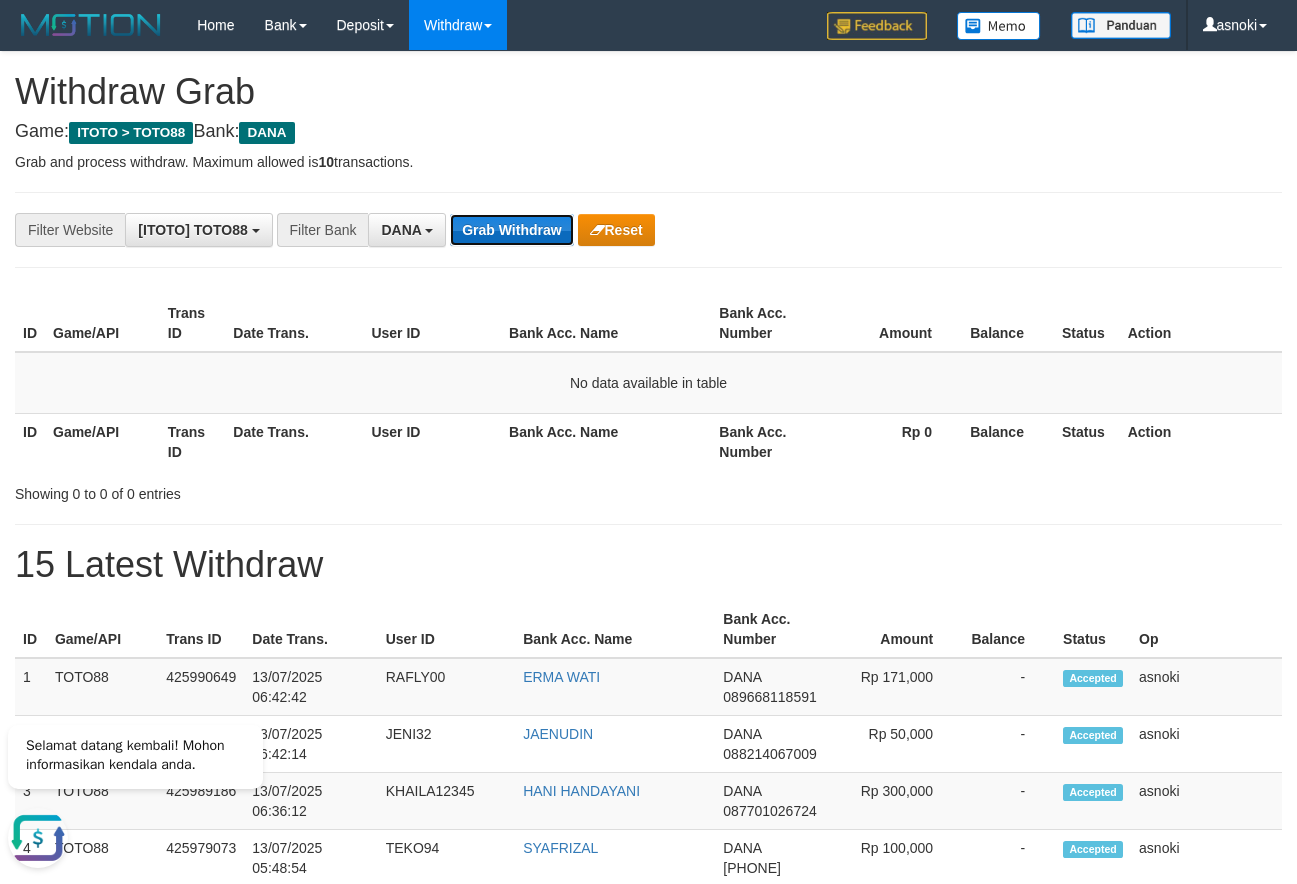 click on "Grab Withdraw" at bounding box center [511, 230] 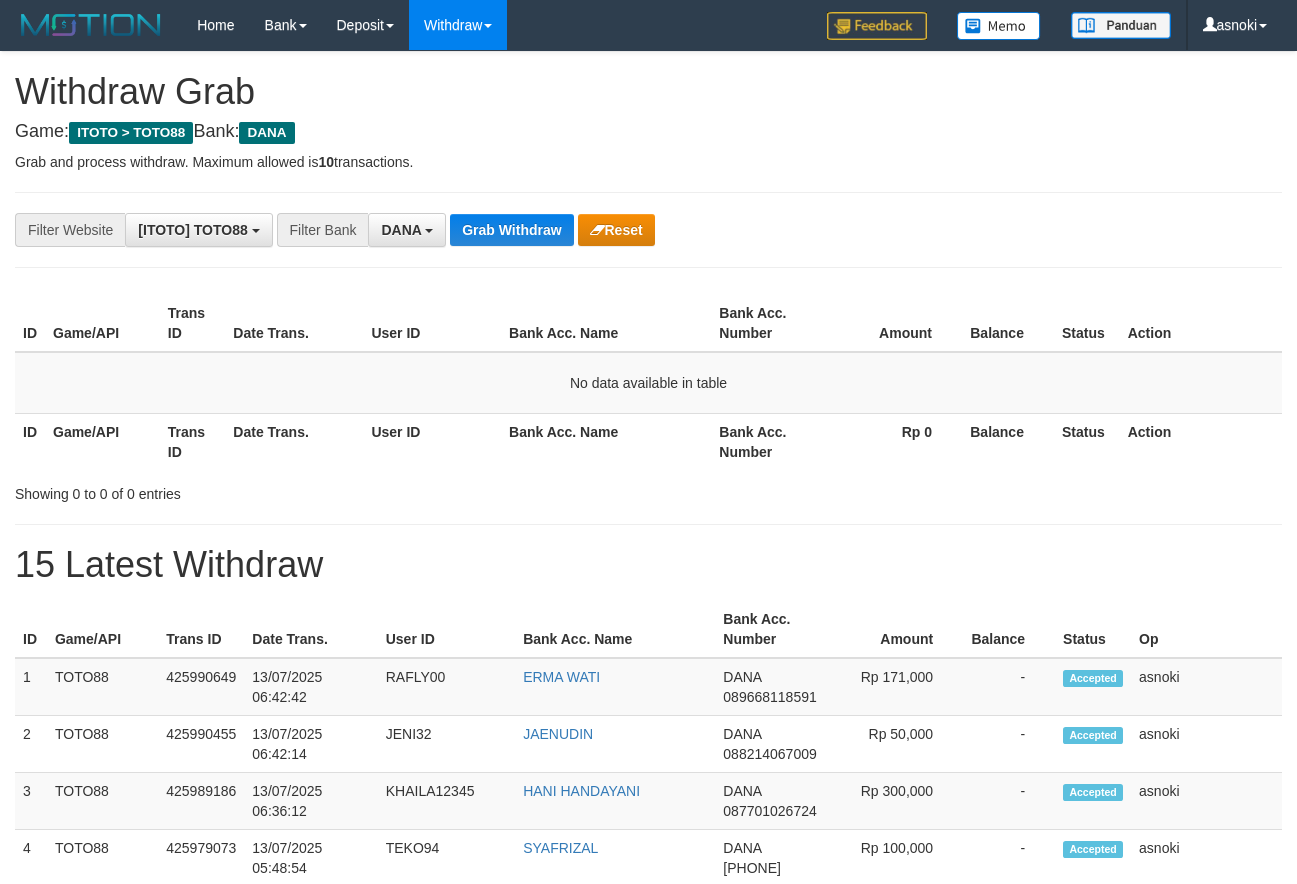 scroll, scrollTop: 0, scrollLeft: 0, axis: both 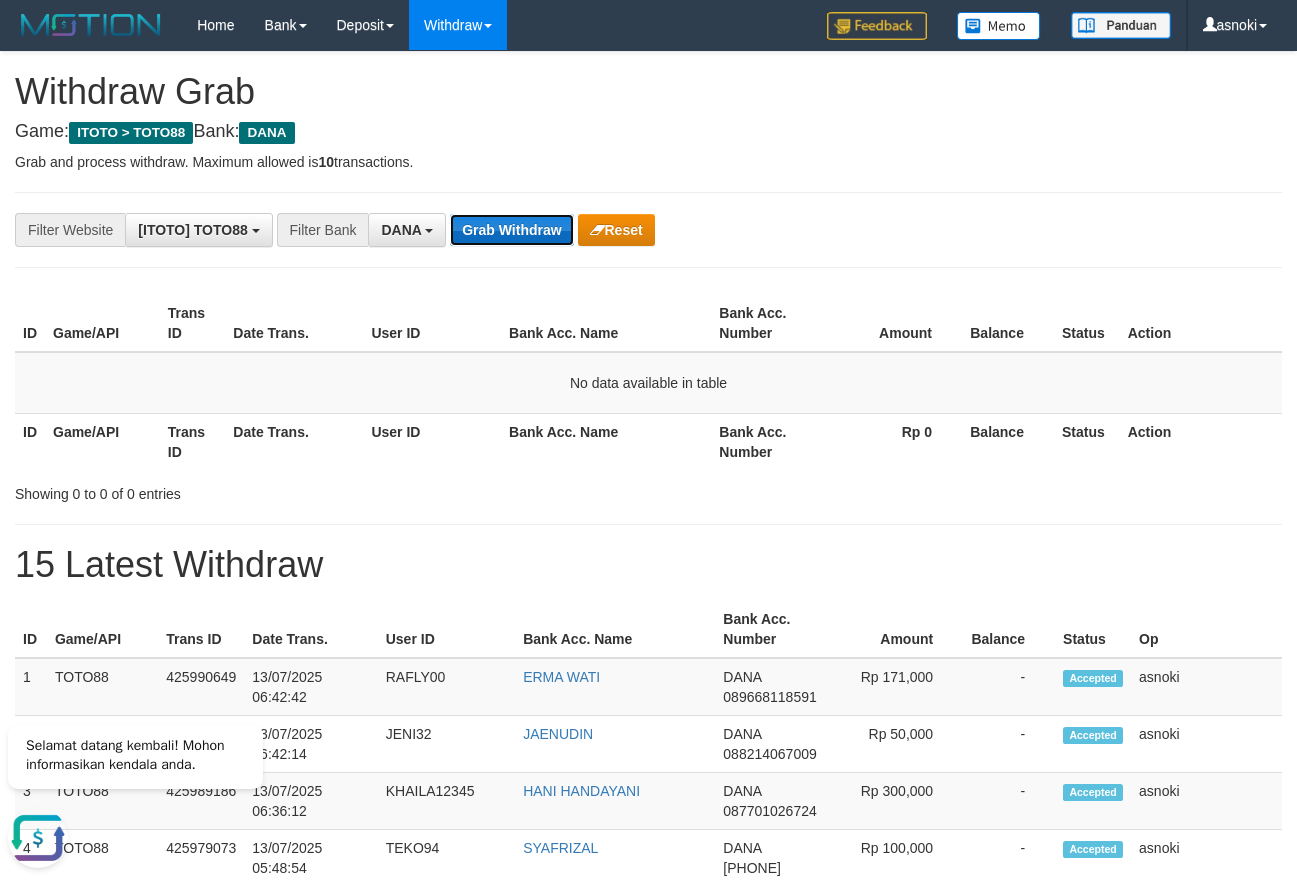 click on "Grab Withdraw" at bounding box center (511, 230) 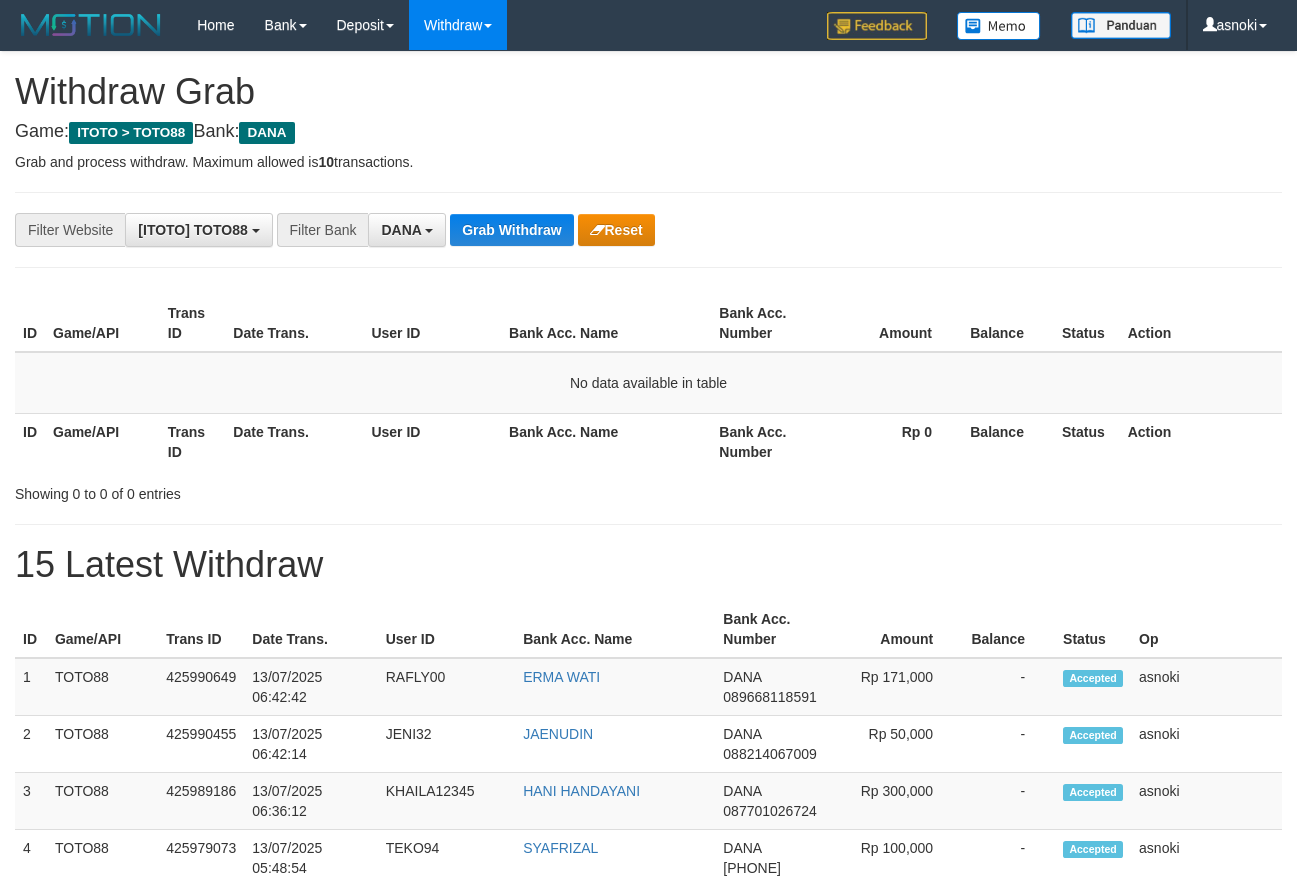 scroll, scrollTop: 0, scrollLeft: 0, axis: both 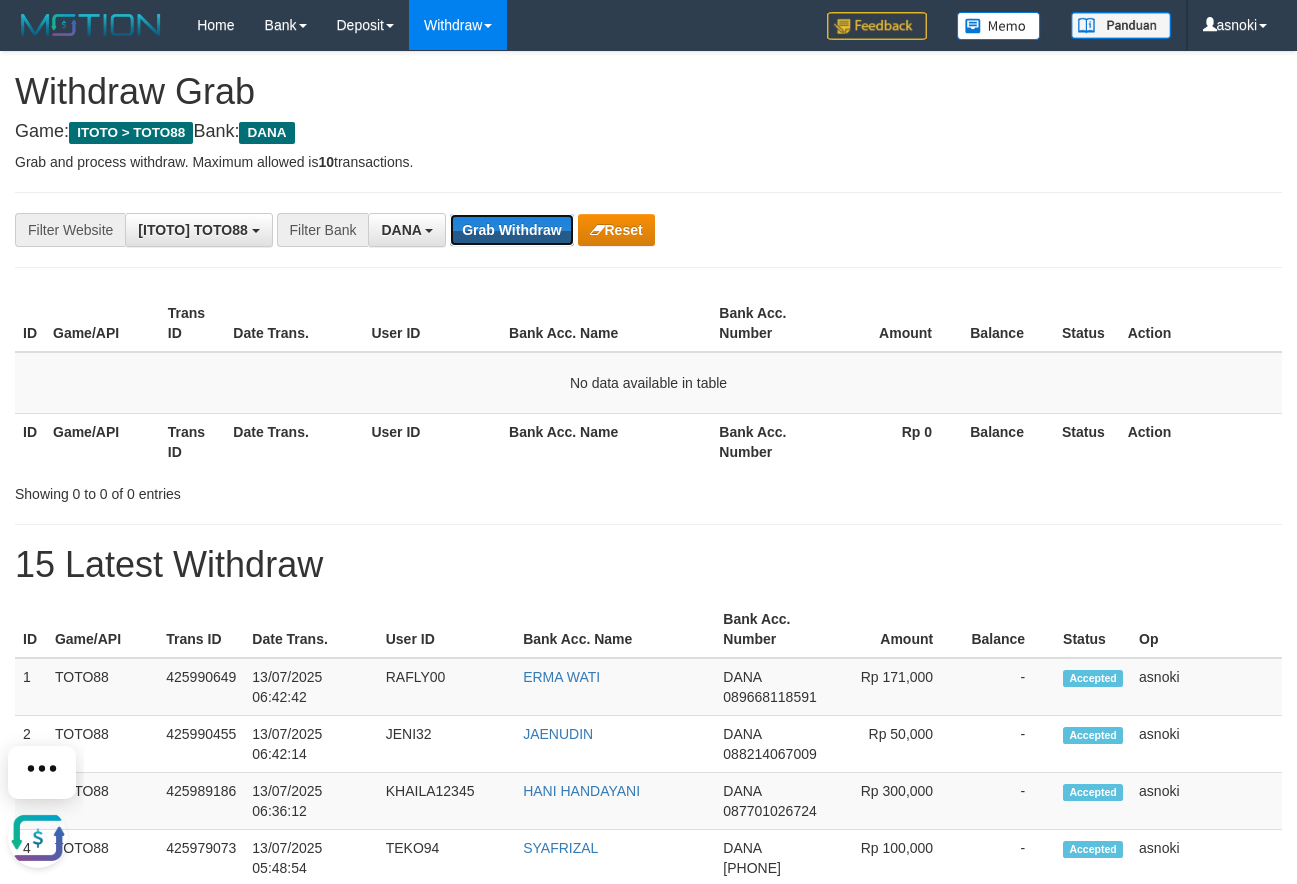 click on "Grab Withdraw" at bounding box center (511, 230) 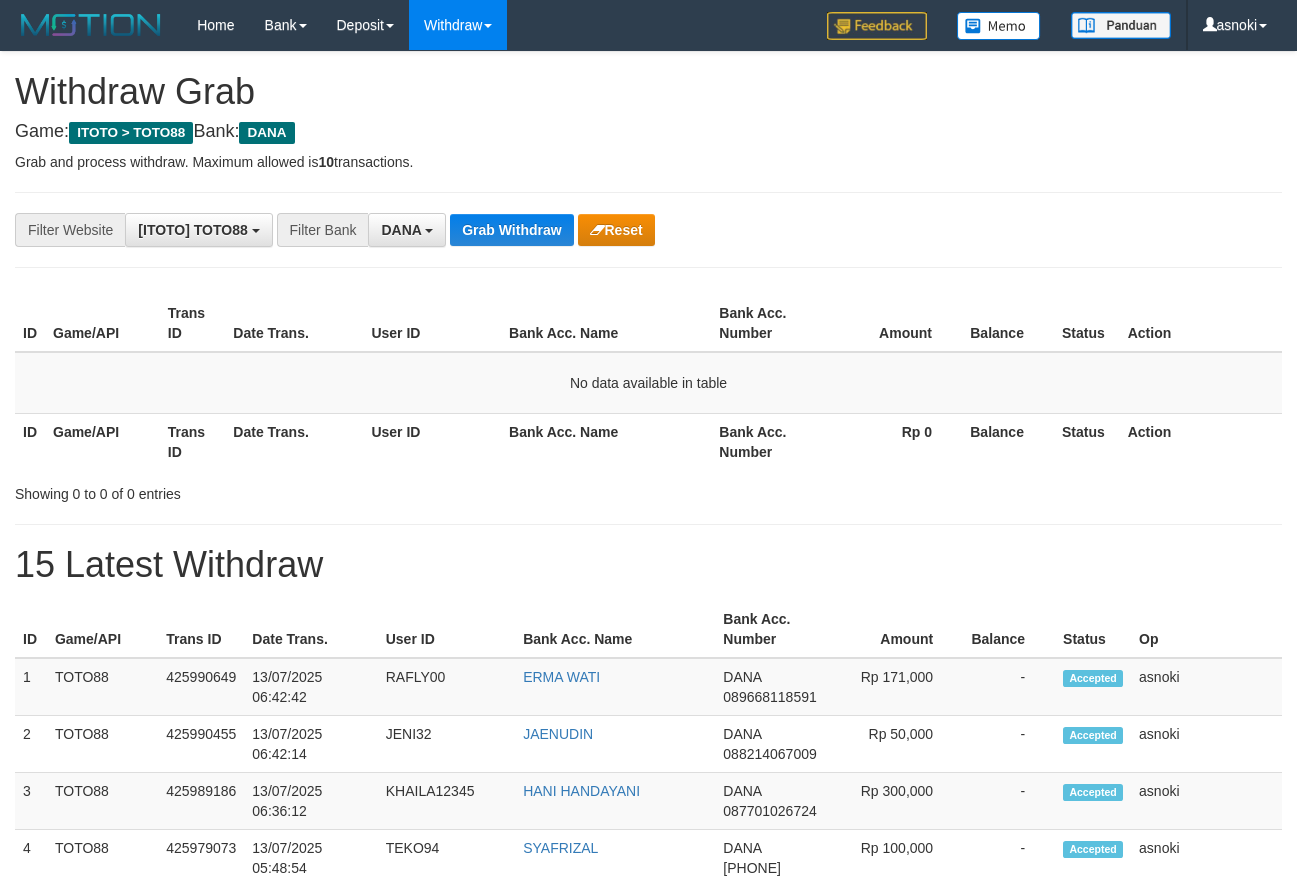 scroll, scrollTop: 0, scrollLeft: 0, axis: both 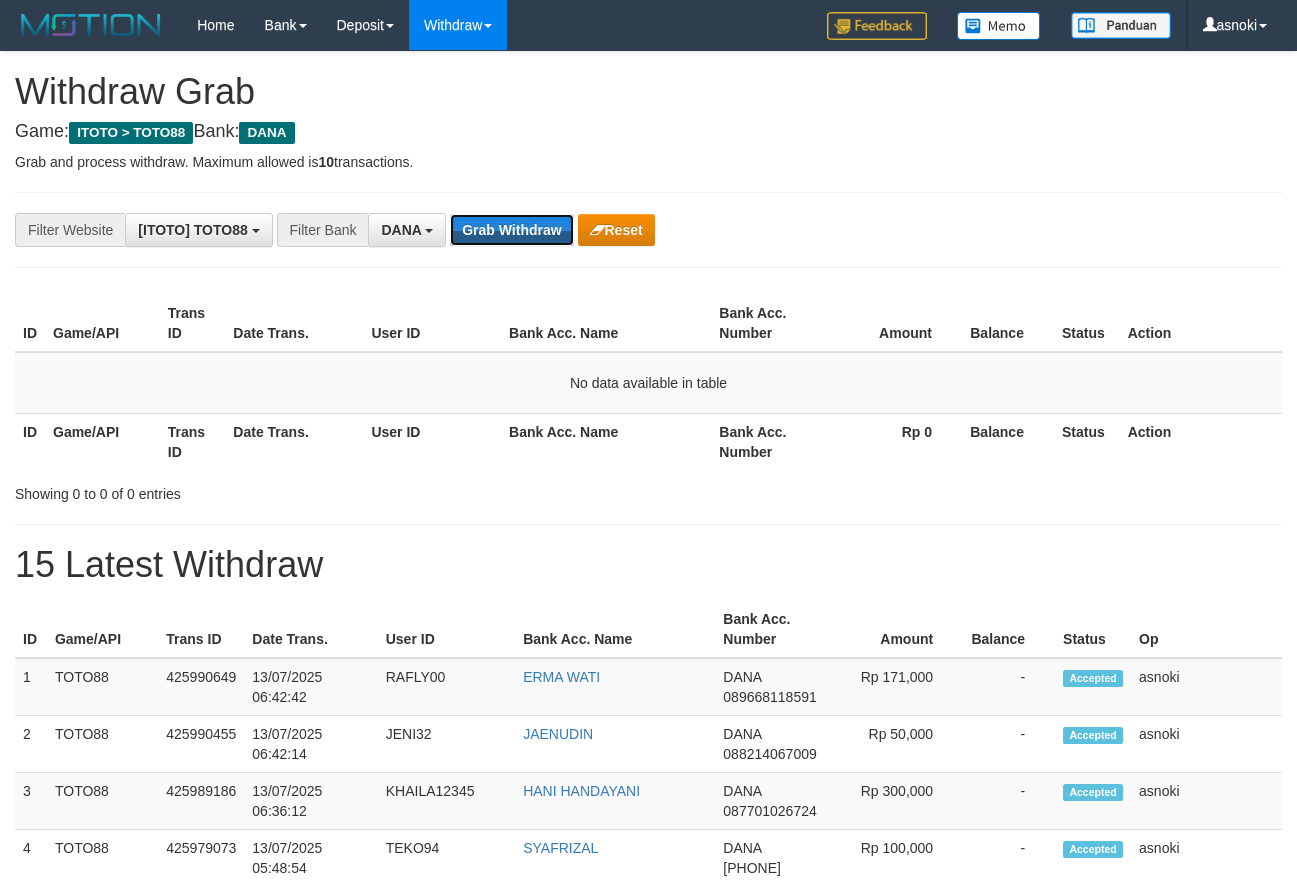 click on "Grab Withdraw" at bounding box center [511, 230] 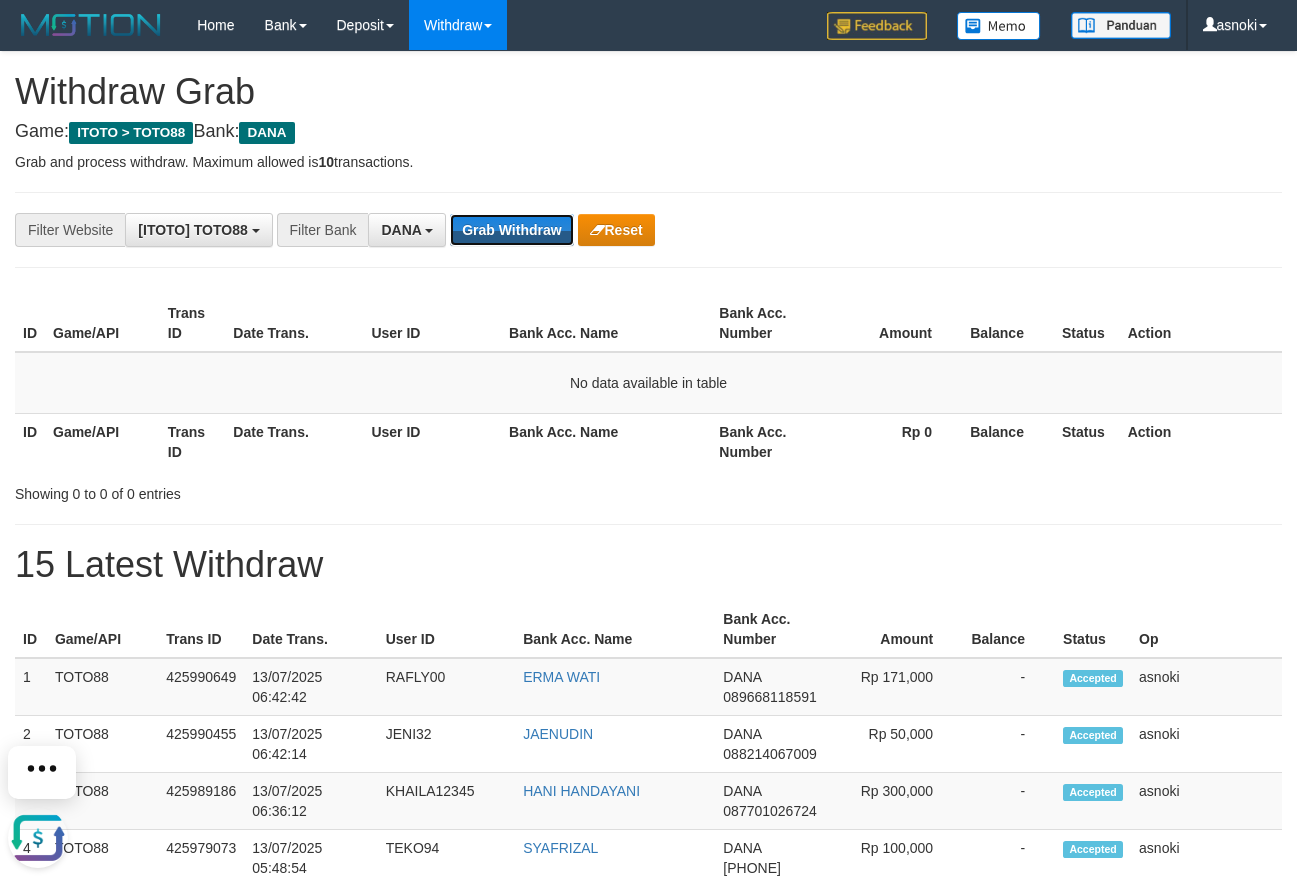 scroll, scrollTop: 0, scrollLeft: 0, axis: both 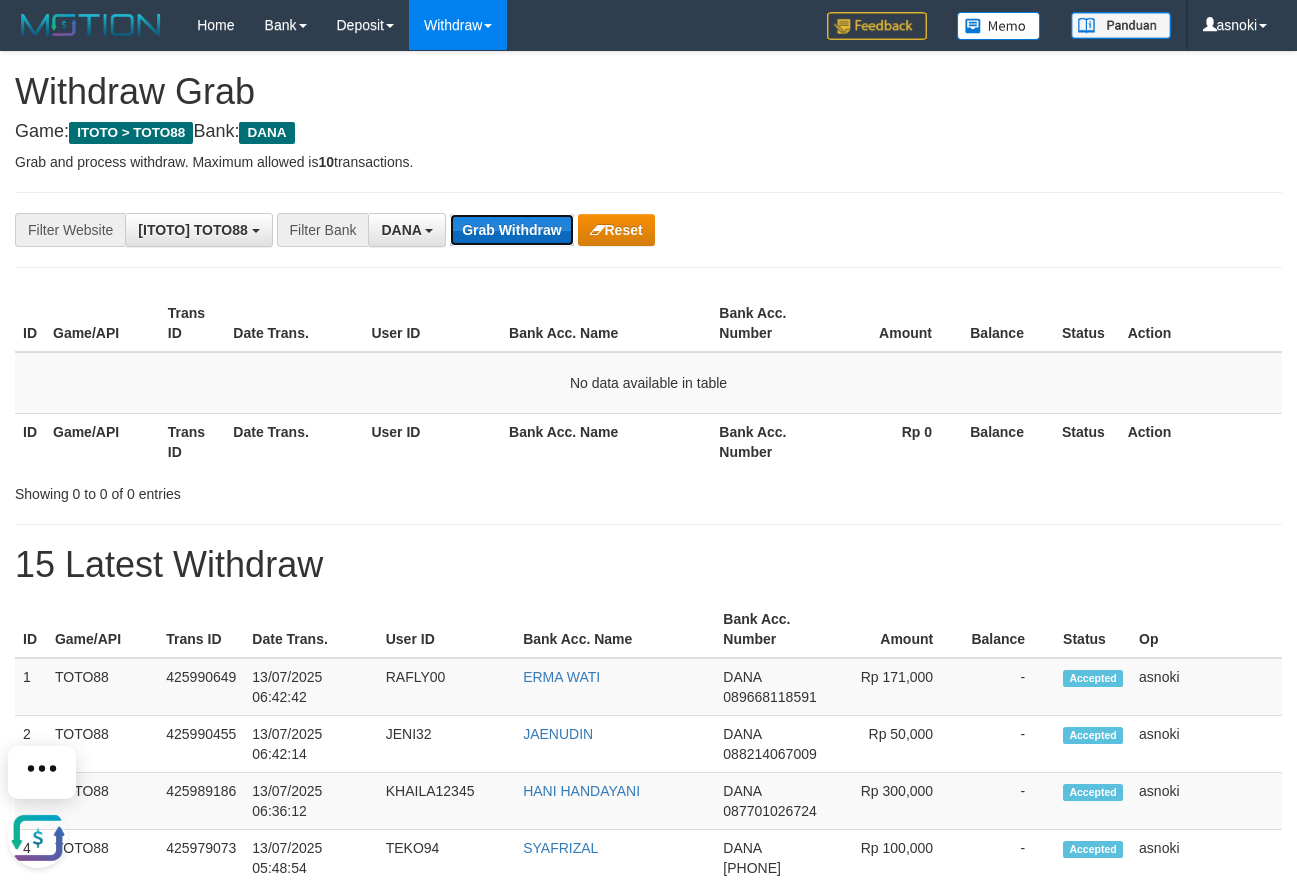 click on "Grab Withdraw" at bounding box center [511, 230] 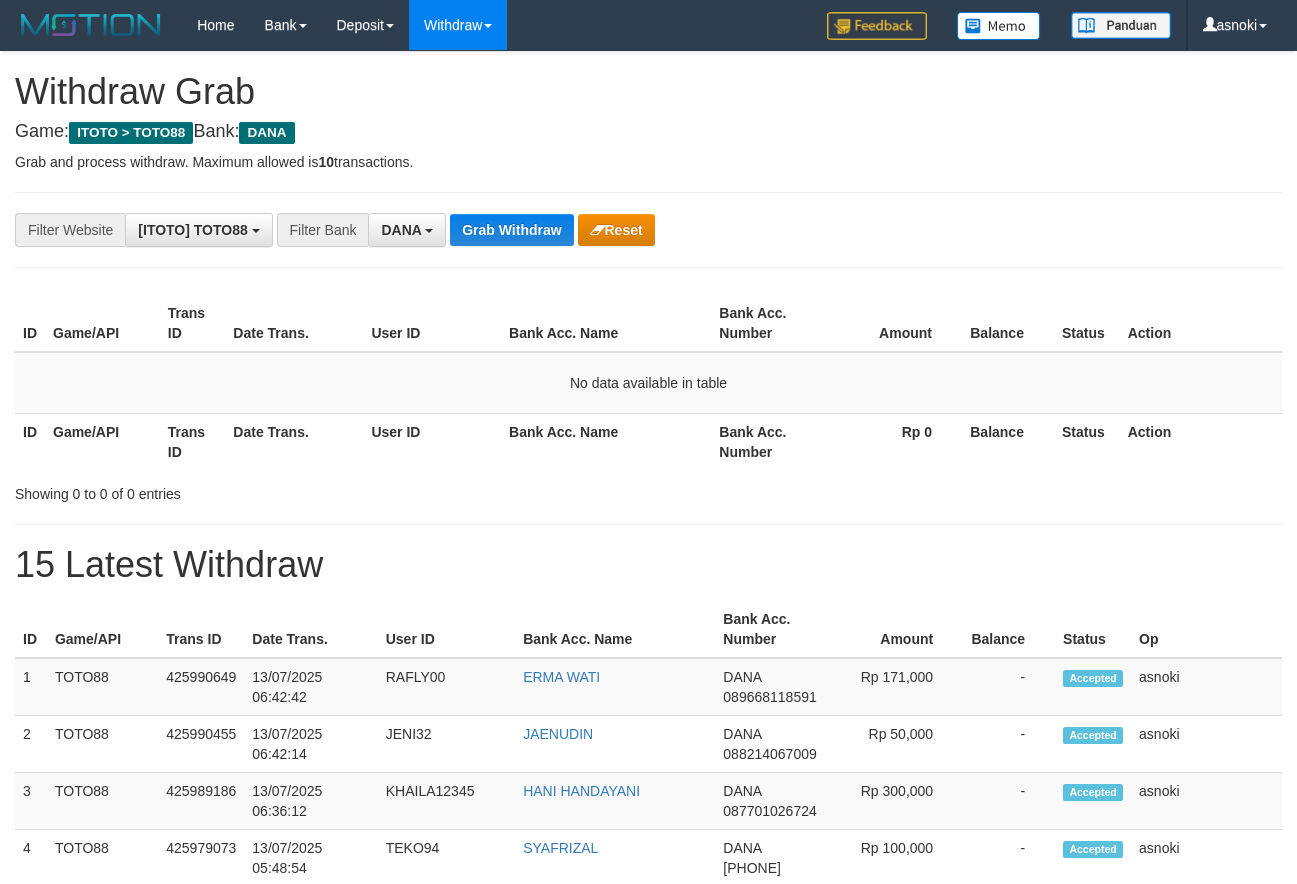 scroll, scrollTop: 0, scrollLeft: 0, axis: both 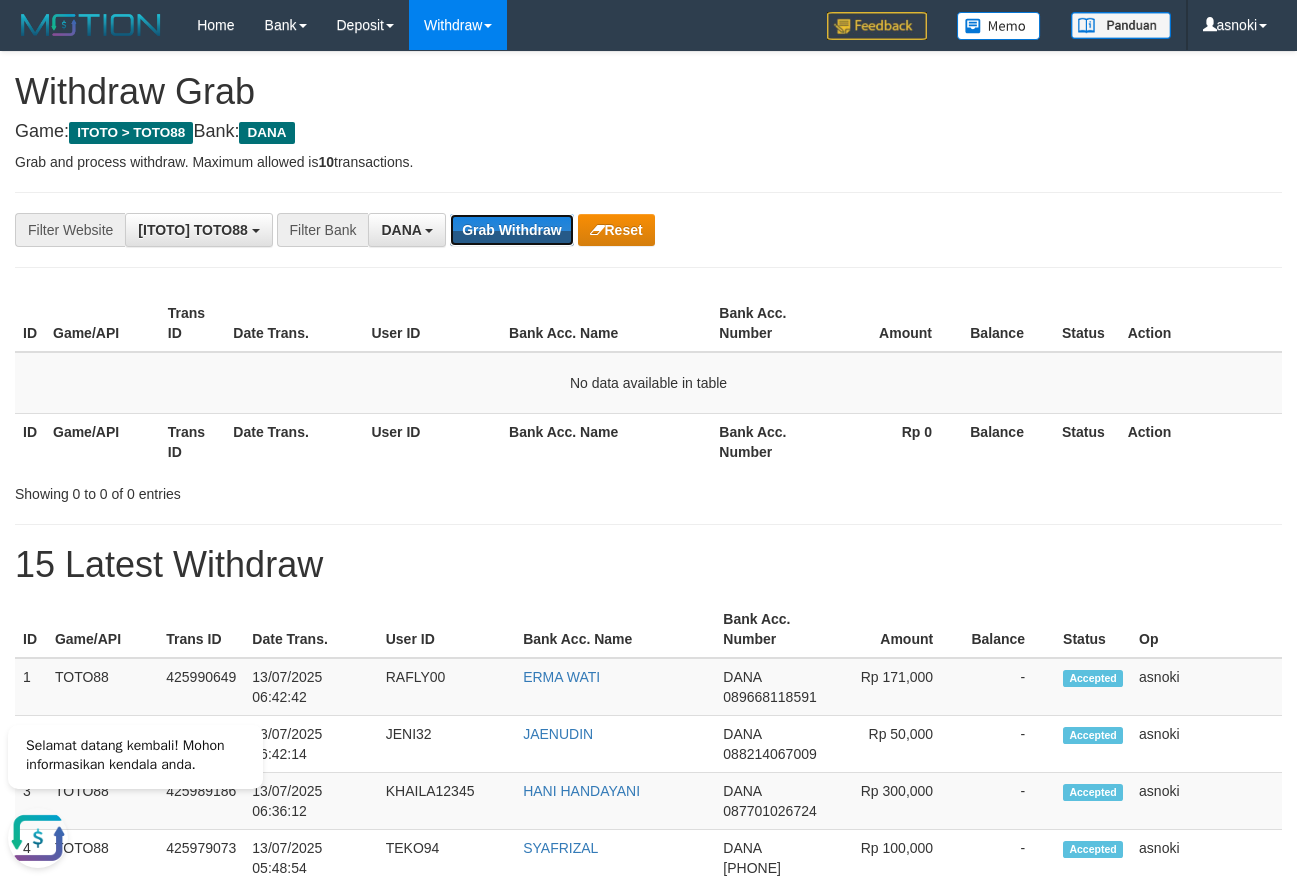 click on "Grab Withdraw" at bounding box center (511, 230) 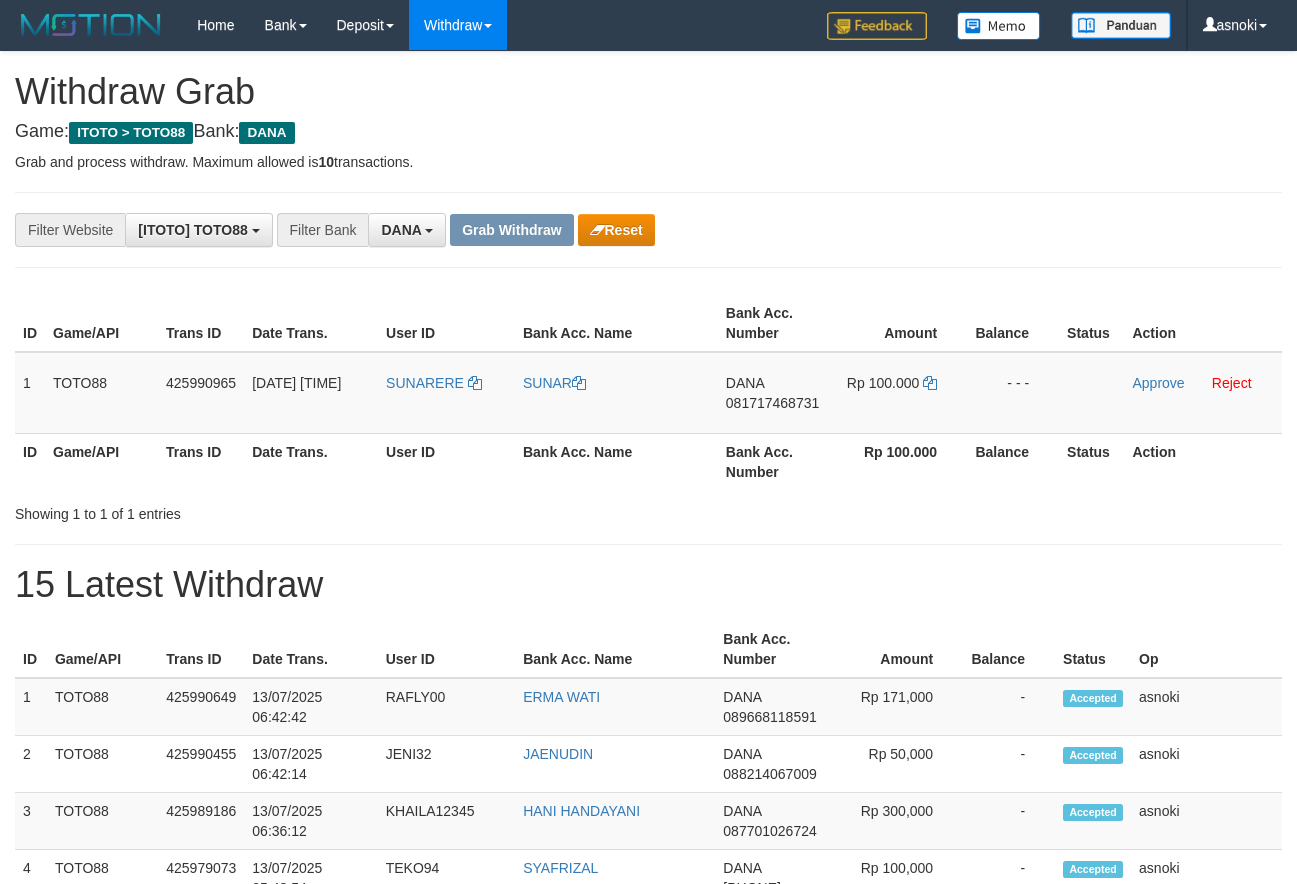 scroll, scrollTop: 0, scrollLeft: 0, axis: both 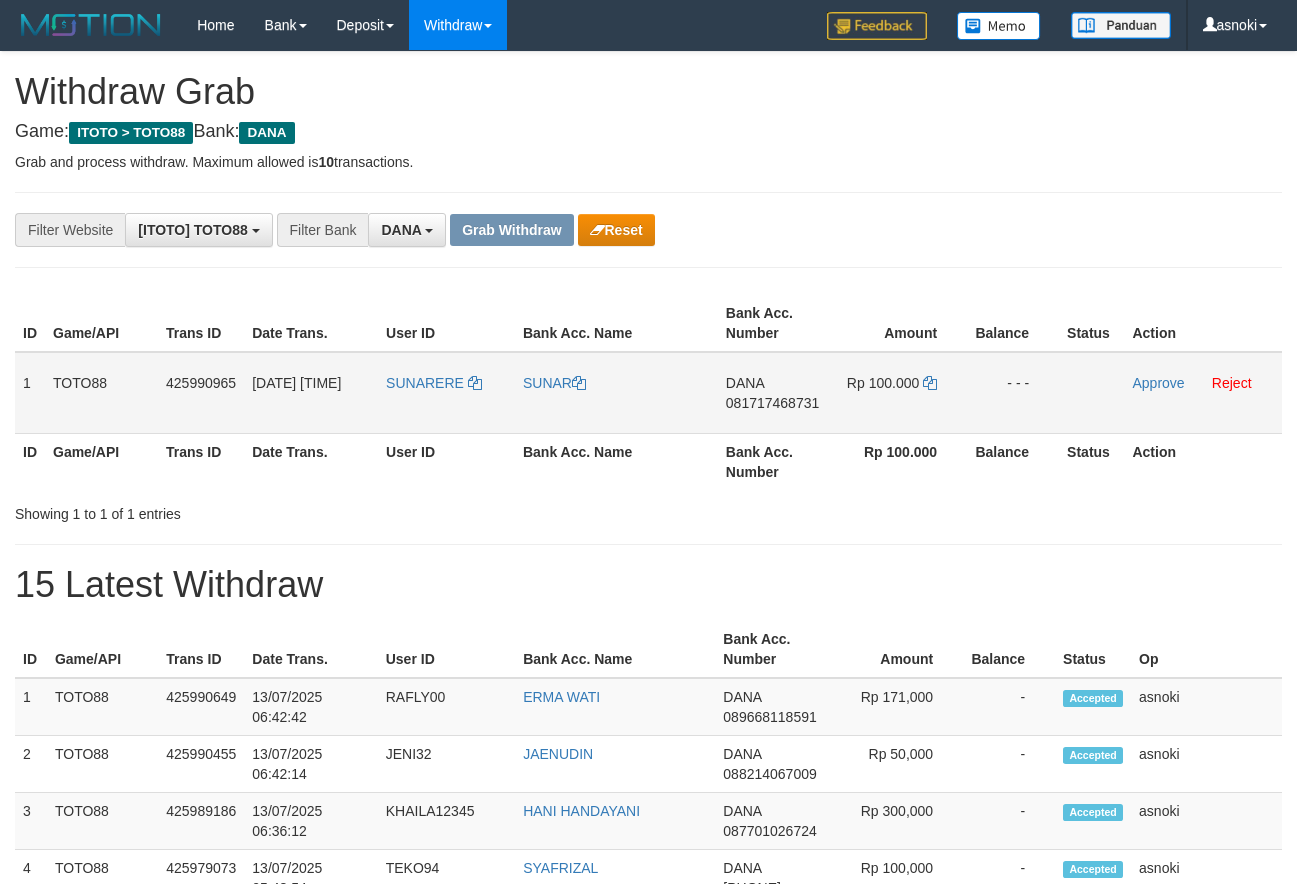 click on "081717468731" at bounding box center (772, 403) 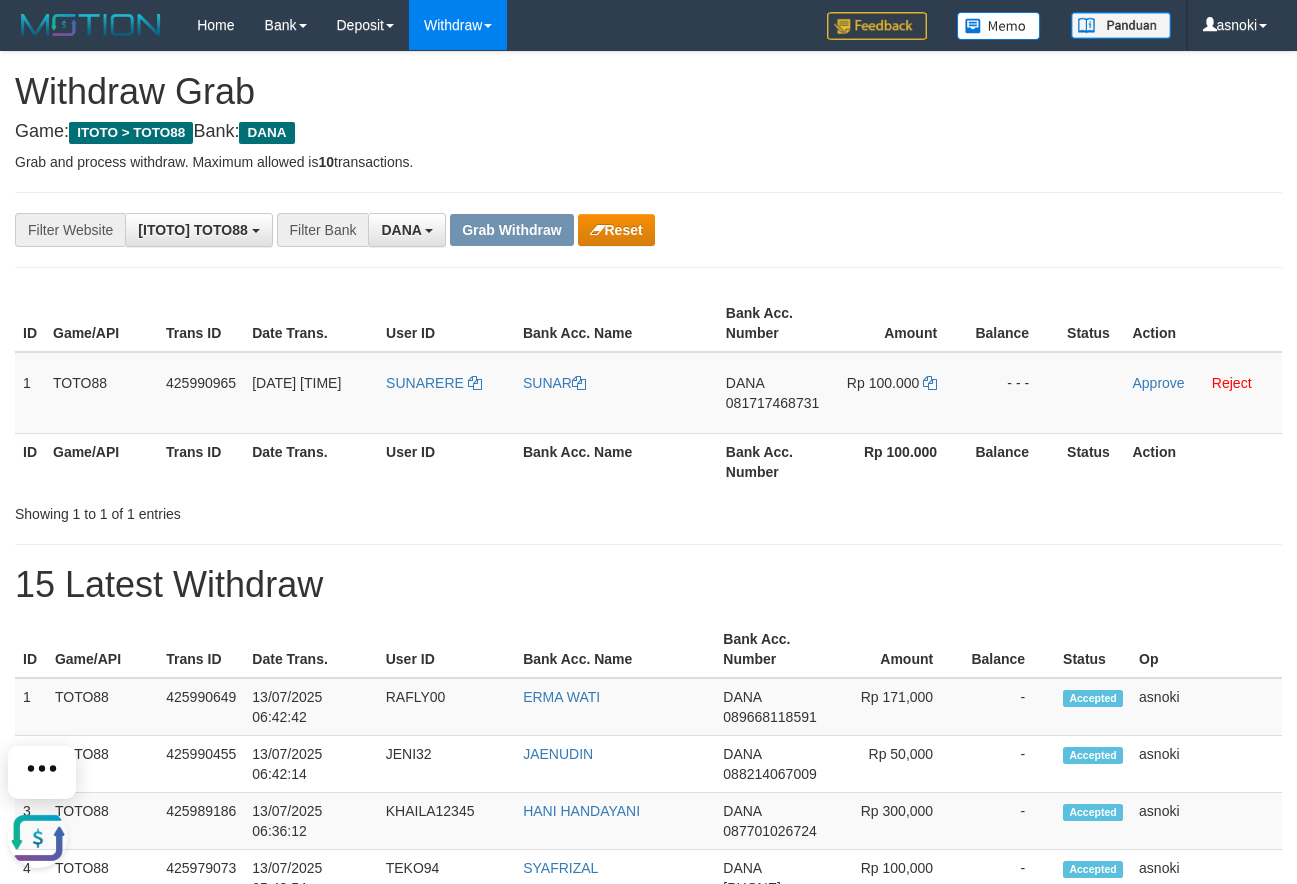scroll, scrollTop: 0, scrollLeft: 0, axis: both 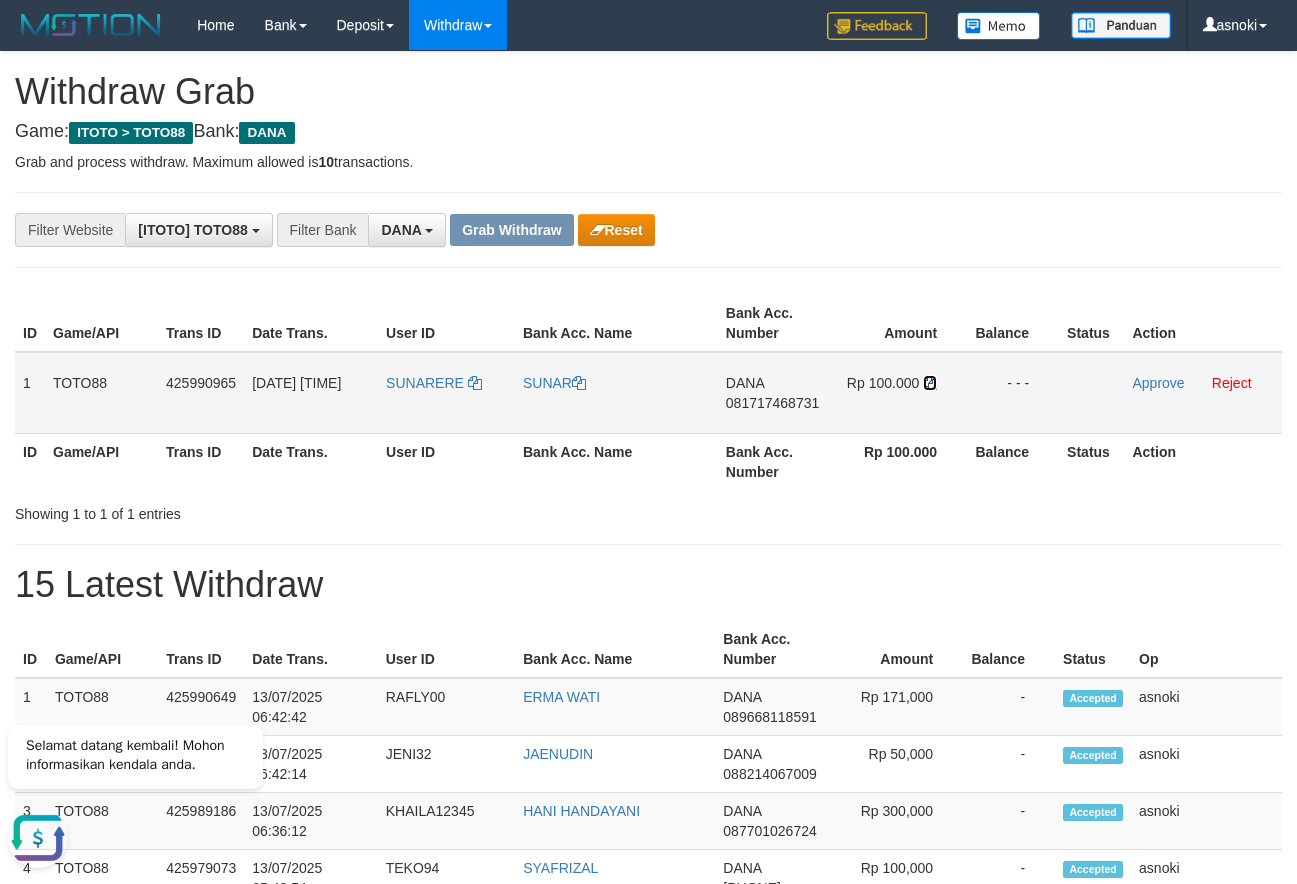 click at bounding box center (930, 383) 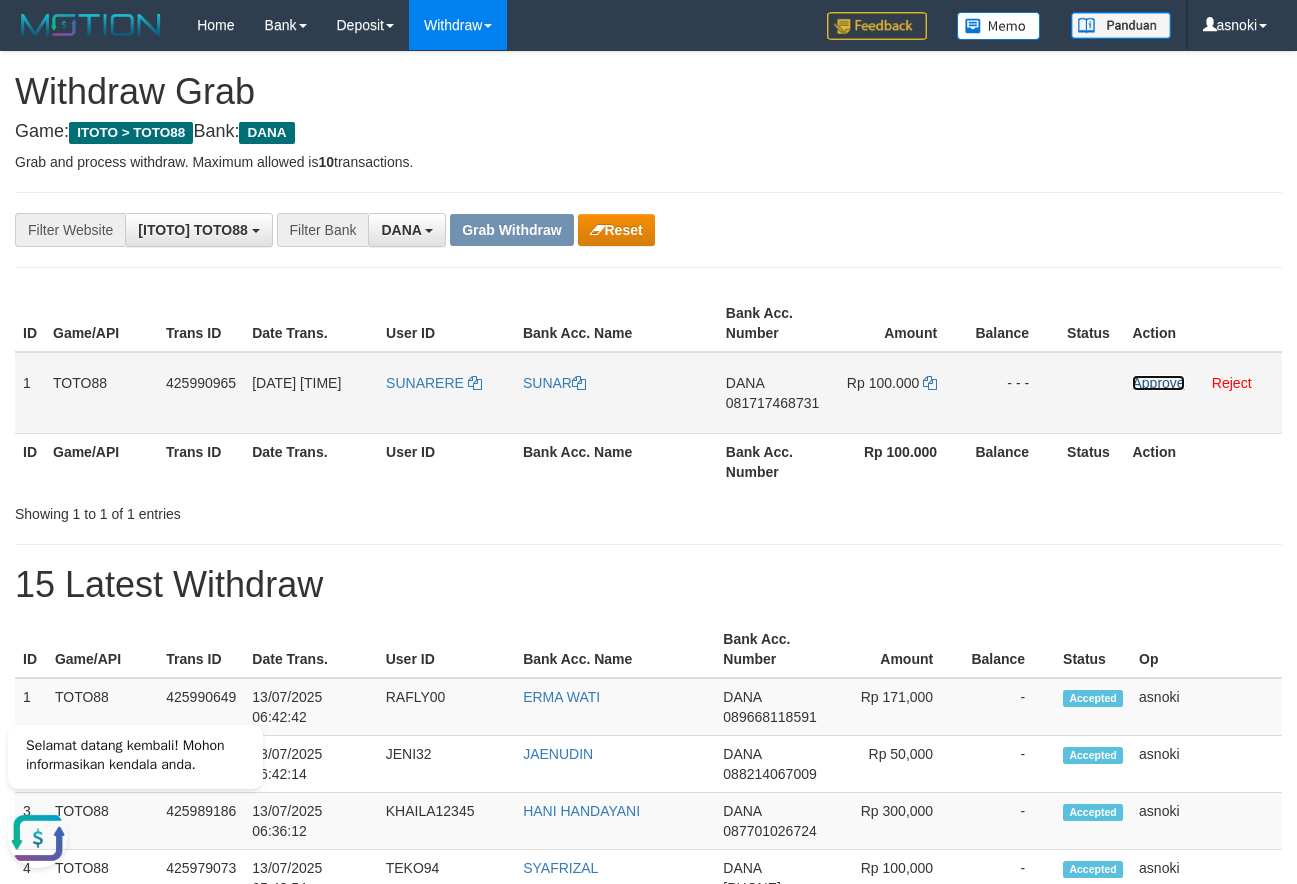 click on "Approve" at bounding box center (1158, 383) 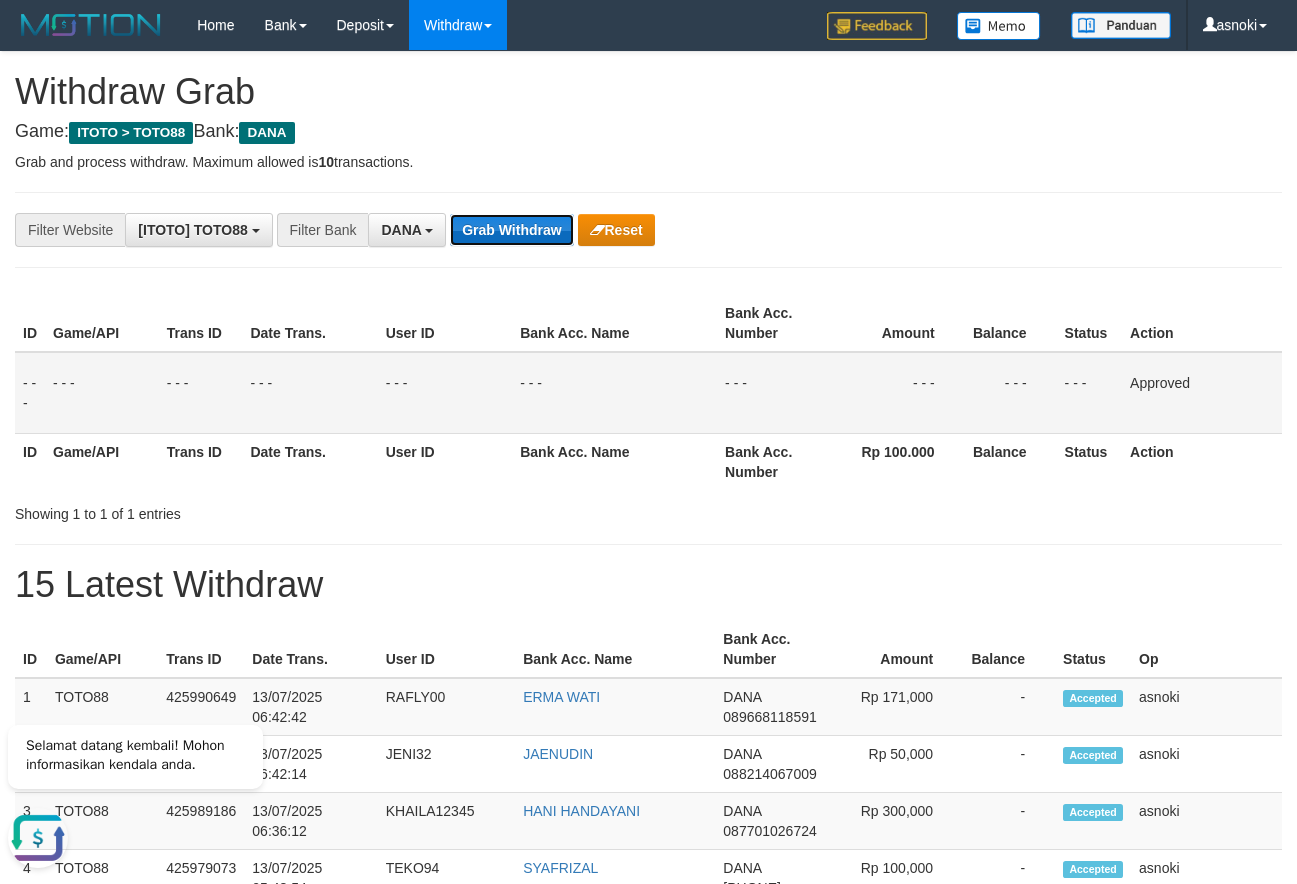 click on "Grab Withdraw" at bounding box center (511, 230) 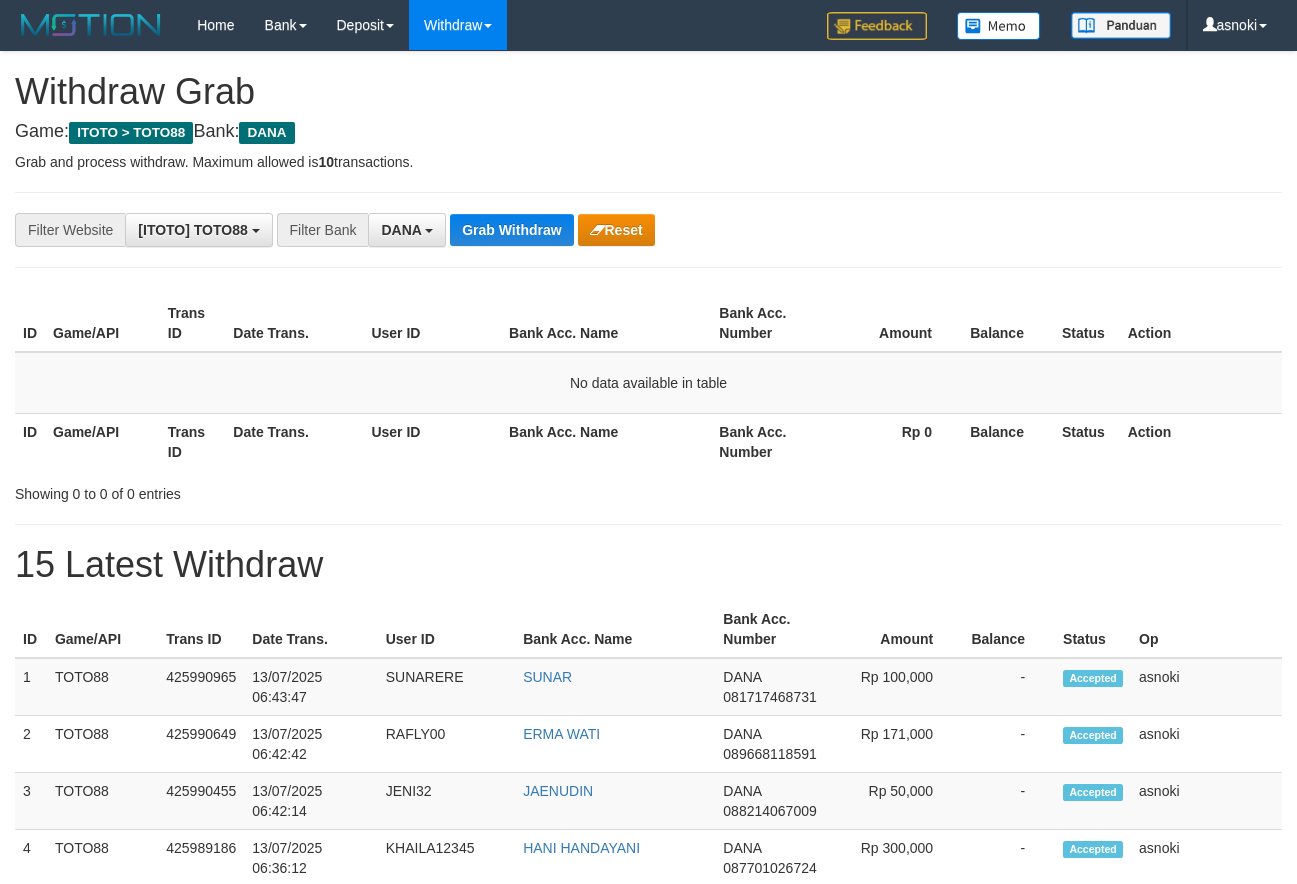 scroll, scrollTop: 0, scrollLeft: 0, axis: both 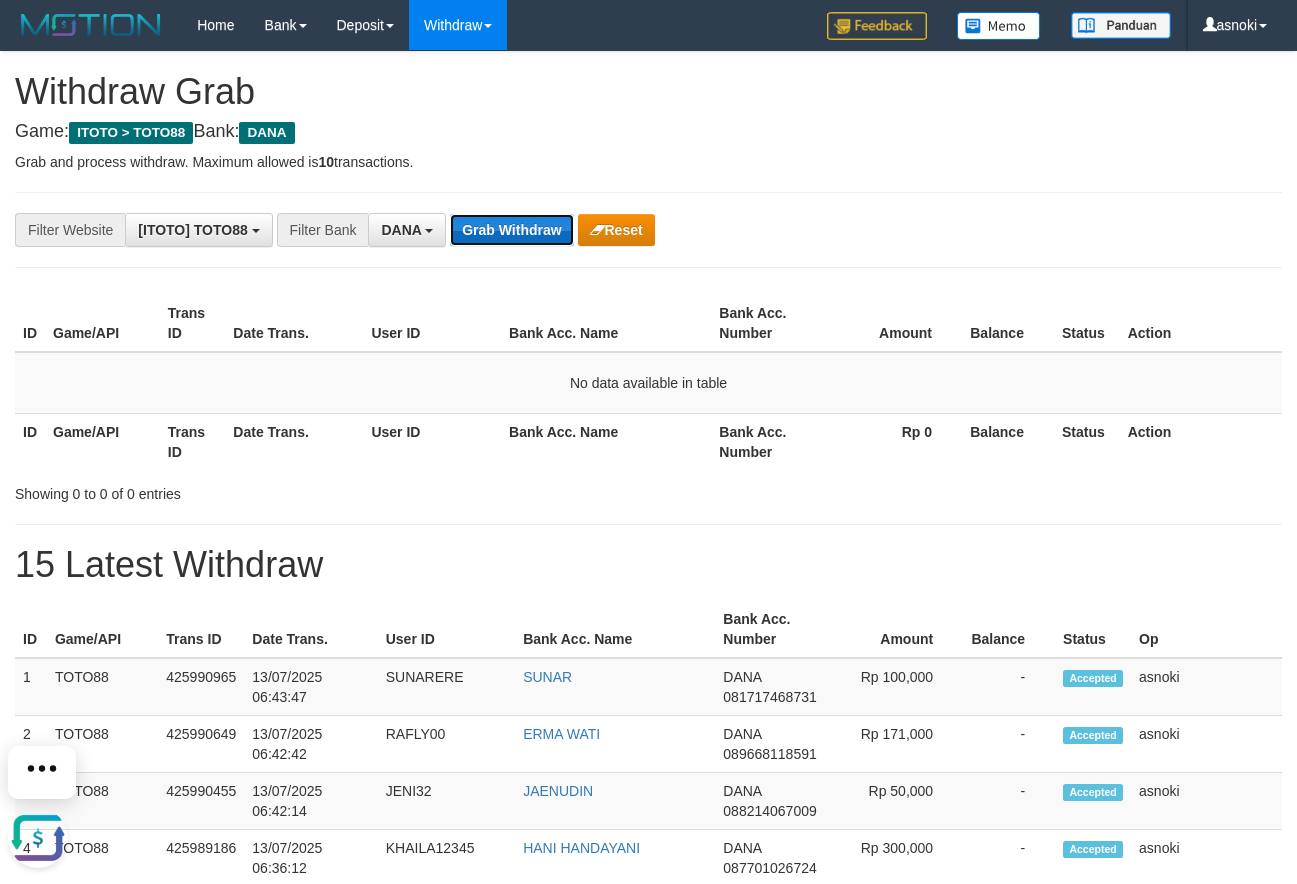 click on "Grab Withdraw" at bounding box center [511, 230] 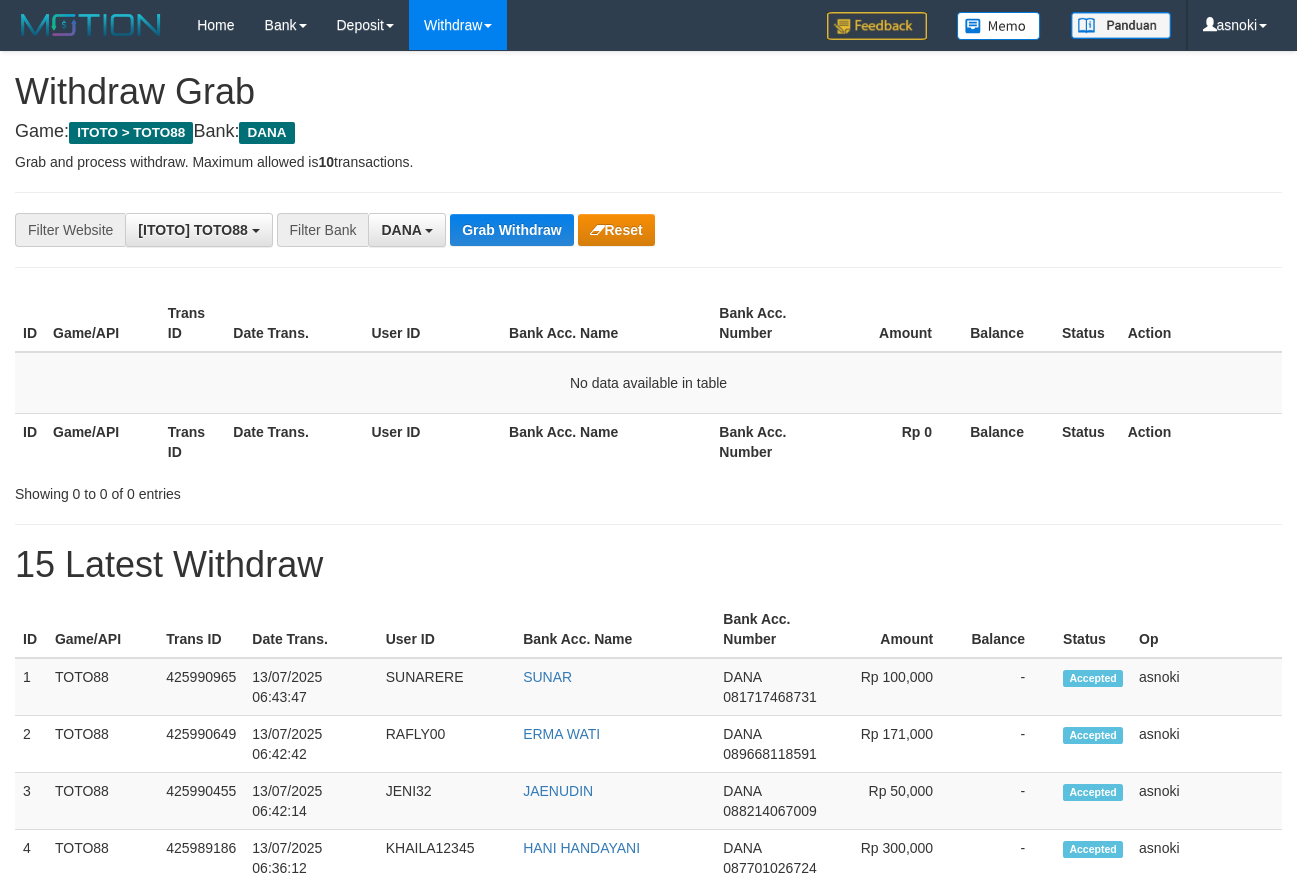 scroll, scrollTop: 0, scrollLeft: 0, axis: both 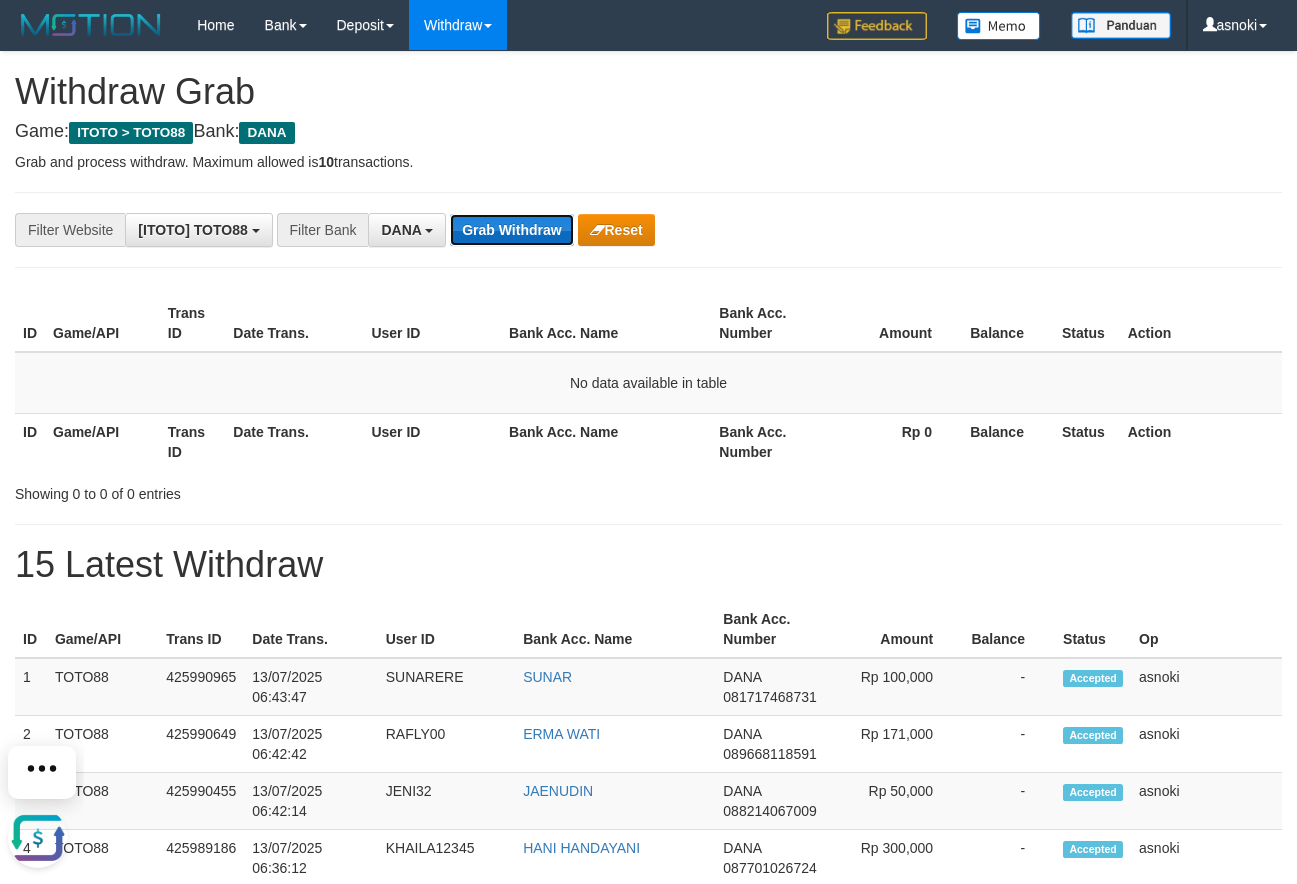 click on "Grab Withdraw" at bounding box center (511, 230) 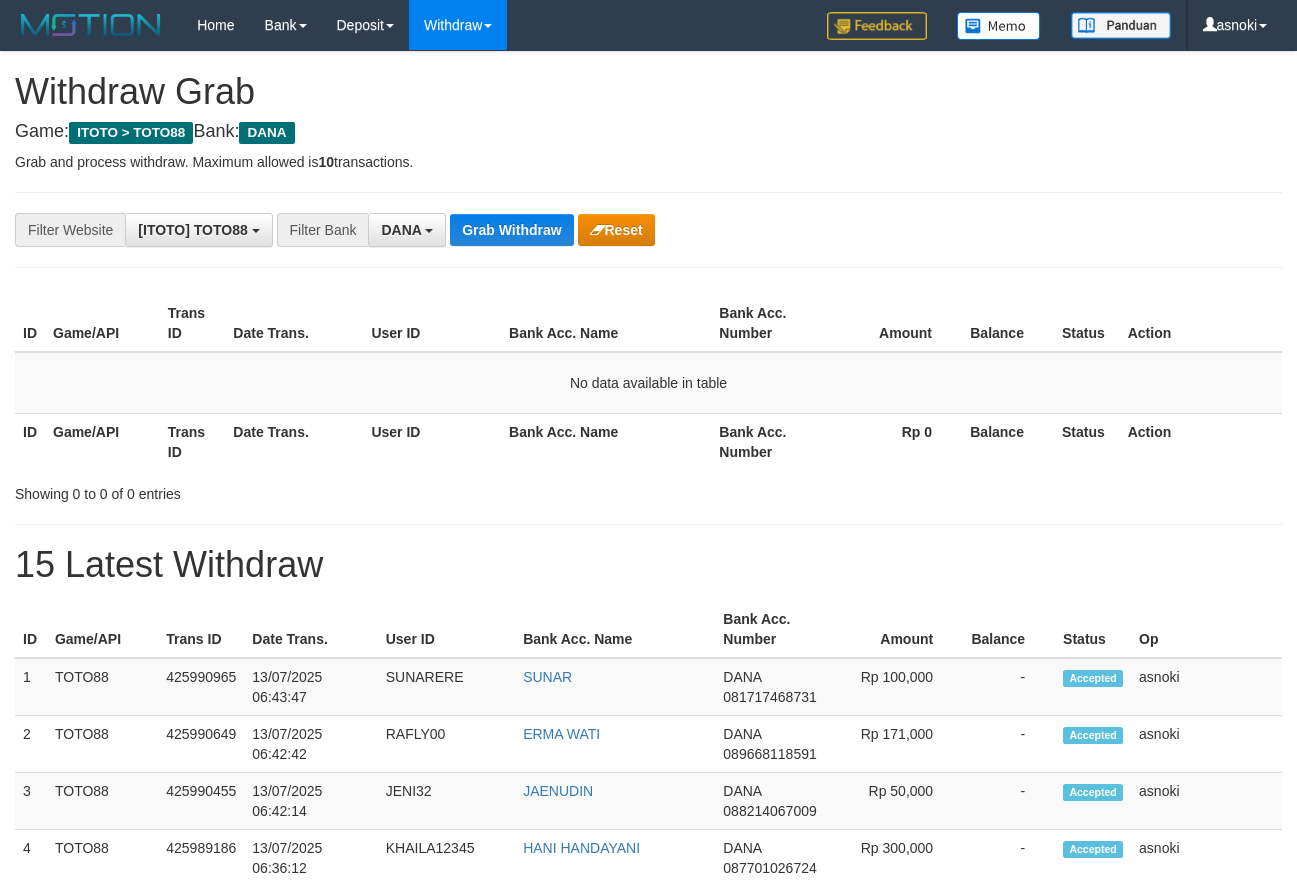 scroll, scrollTop: 0, scrollLeft: 0, axis: both 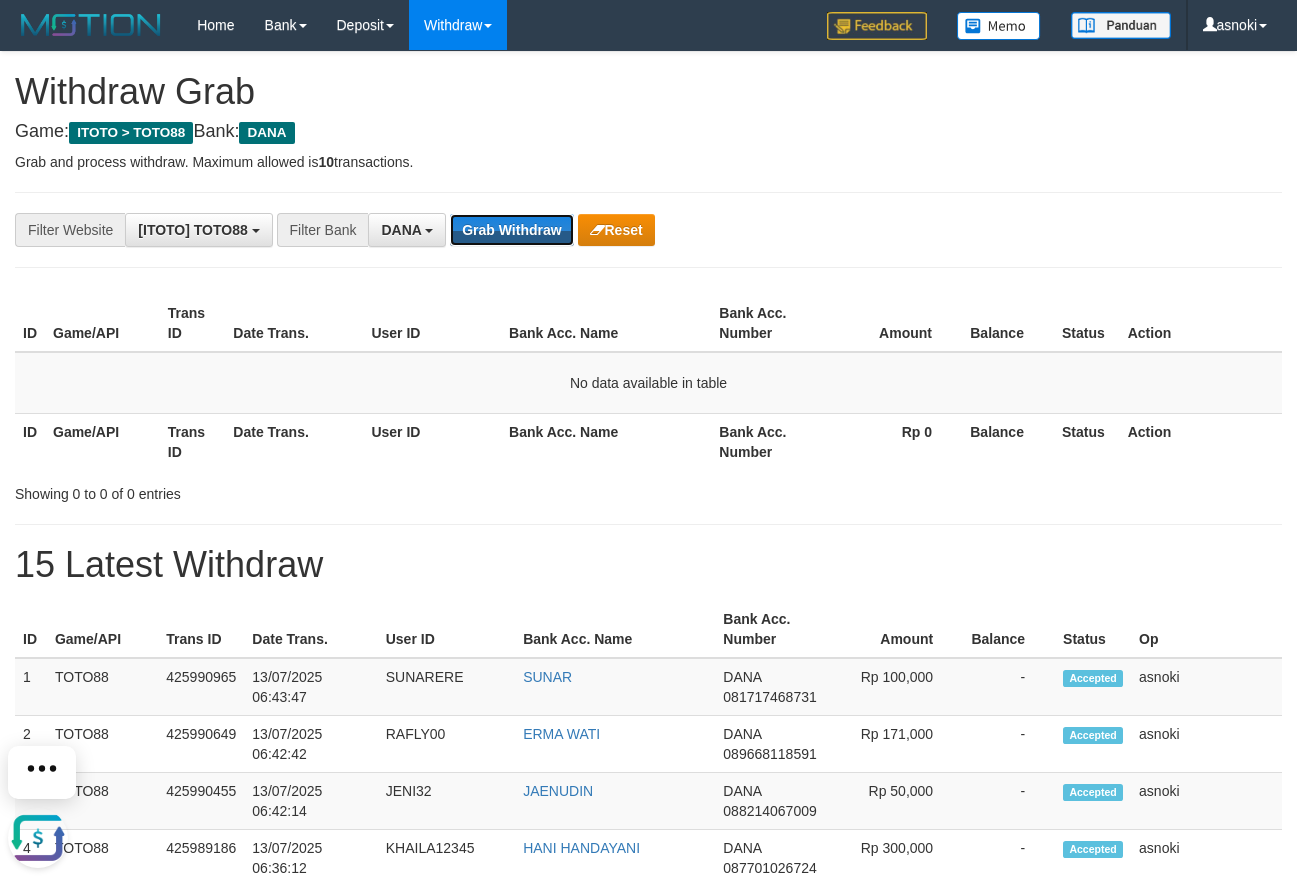 click on "Grab Withdraw" at bounding box center [511, 230] 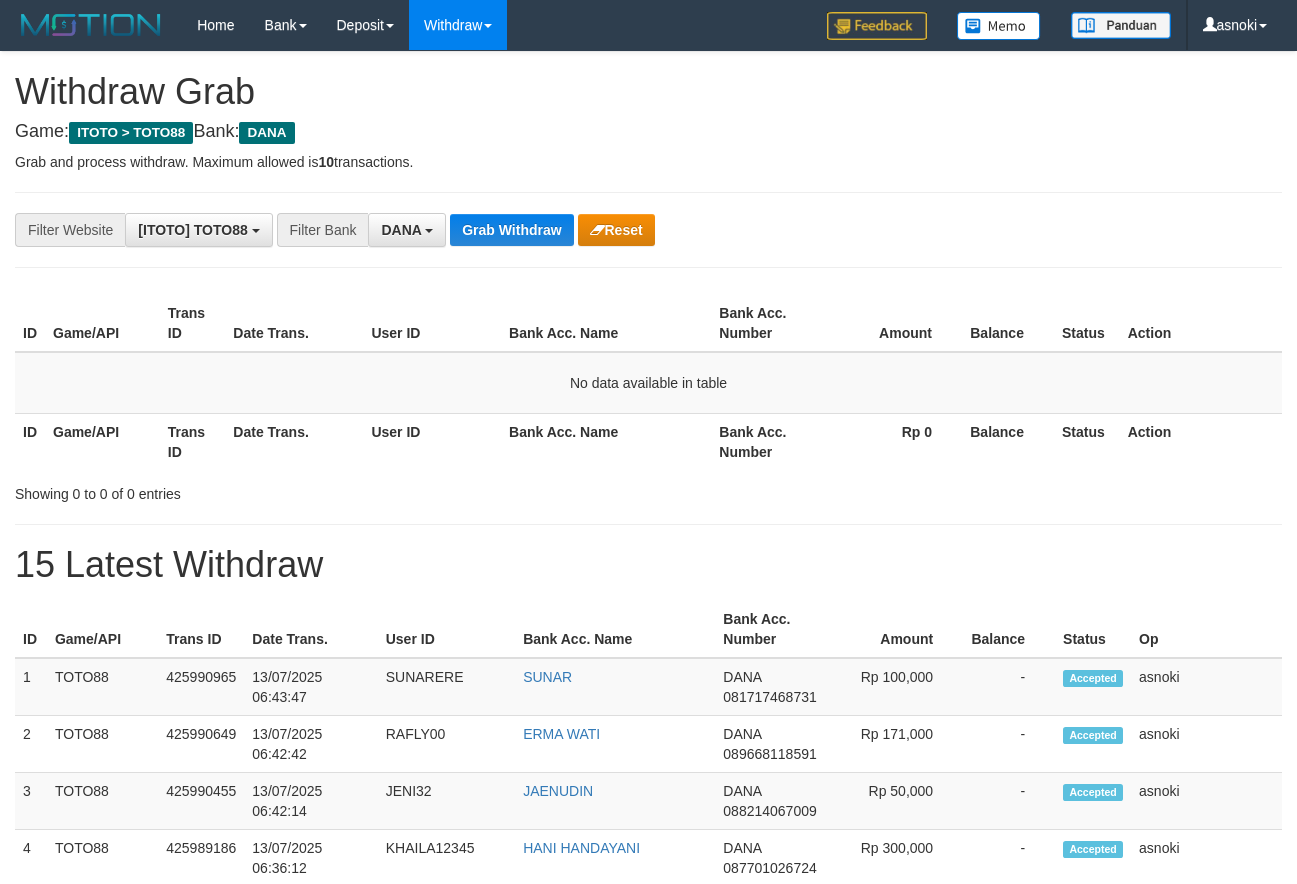 scroll, scrollTop: 0, scrollLeft: 0, axis: both 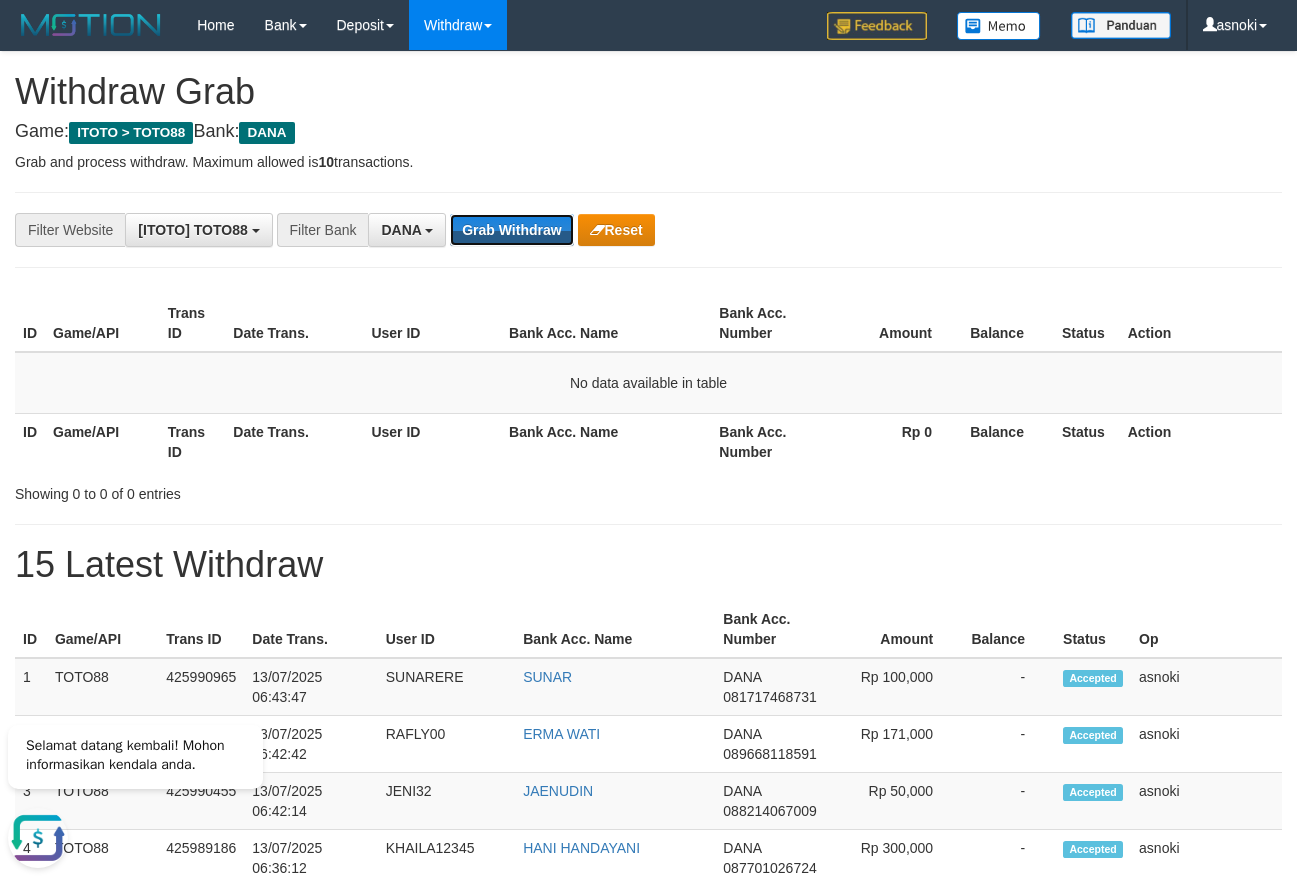click on "Grab Withdraw" at bounding box center [511, 230] 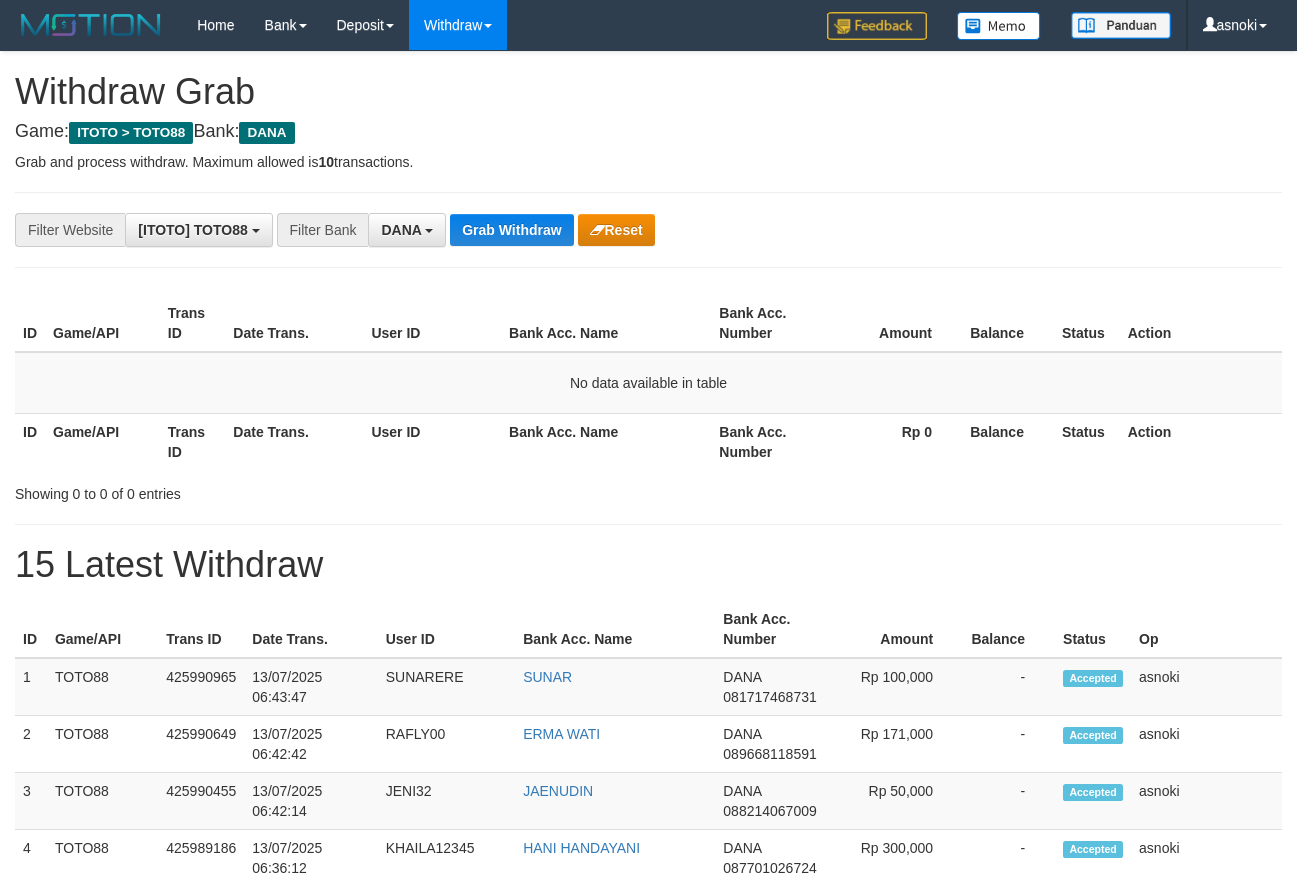scroll, scrollTop: 0, scrollLeft: 0, axis: both 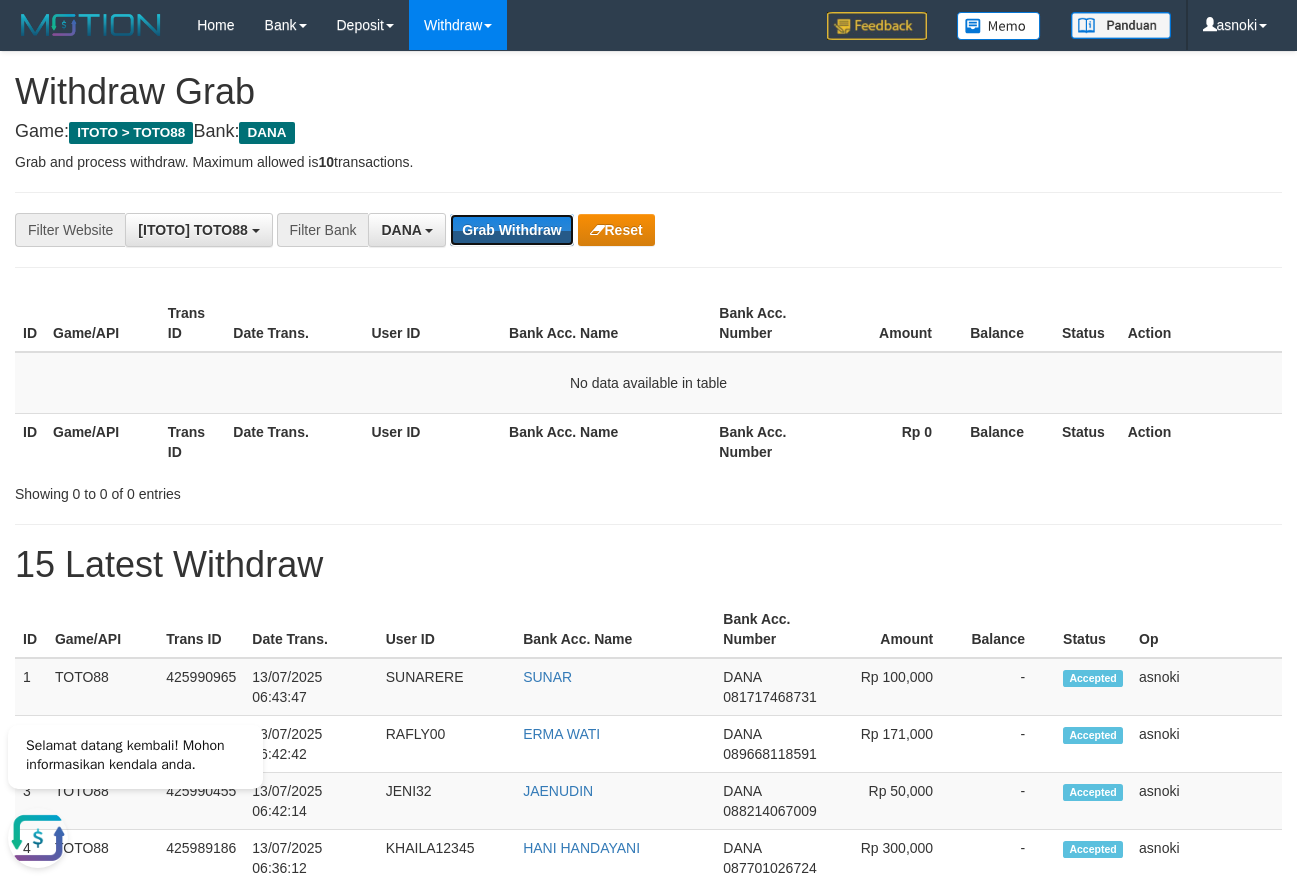 click on "Grab Withdraw" at bounding box center (511, 230) 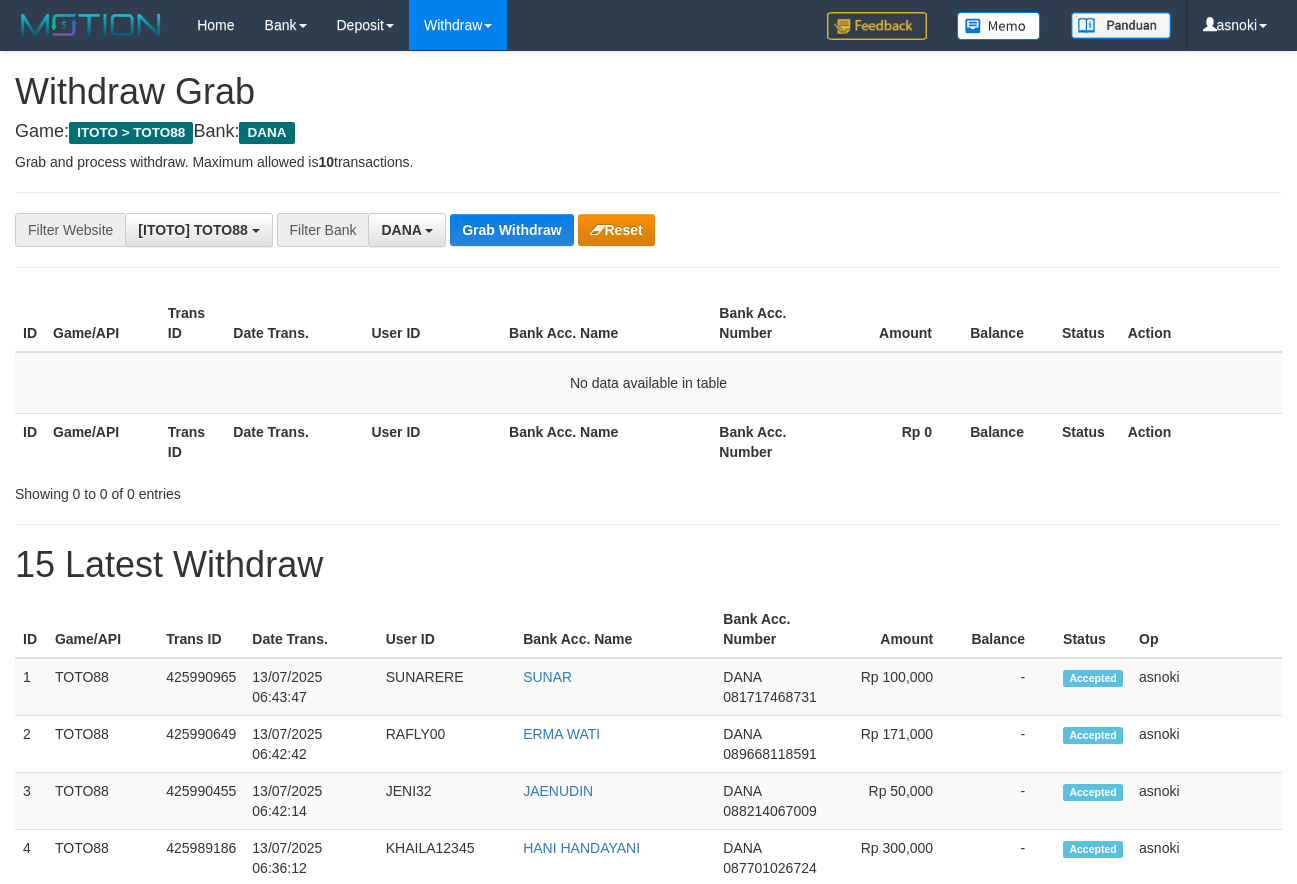 scroll, scrollTop: 0, scrollLeft: 0, axis: both 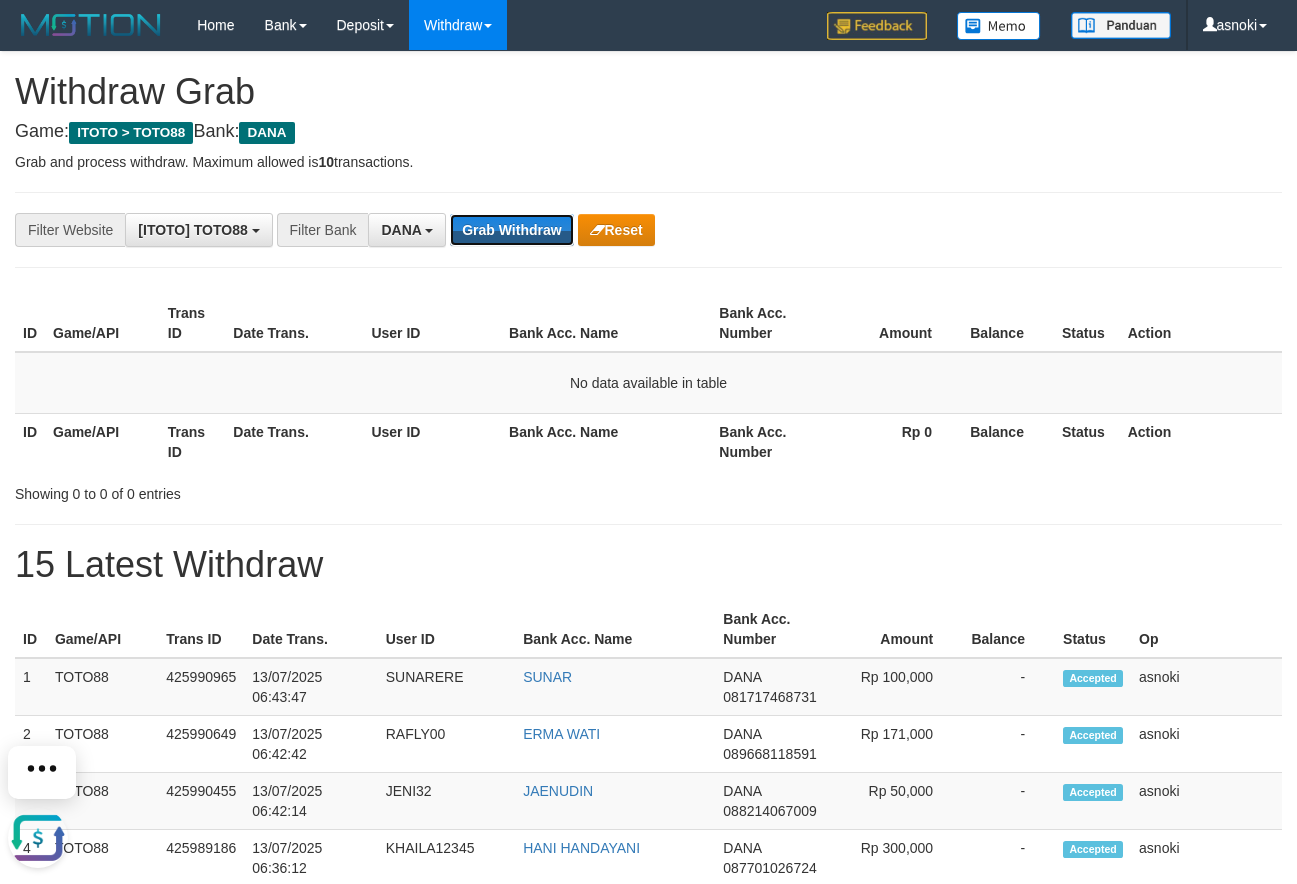 click on "Grab Withdraw" at bounding box center [511, 230] 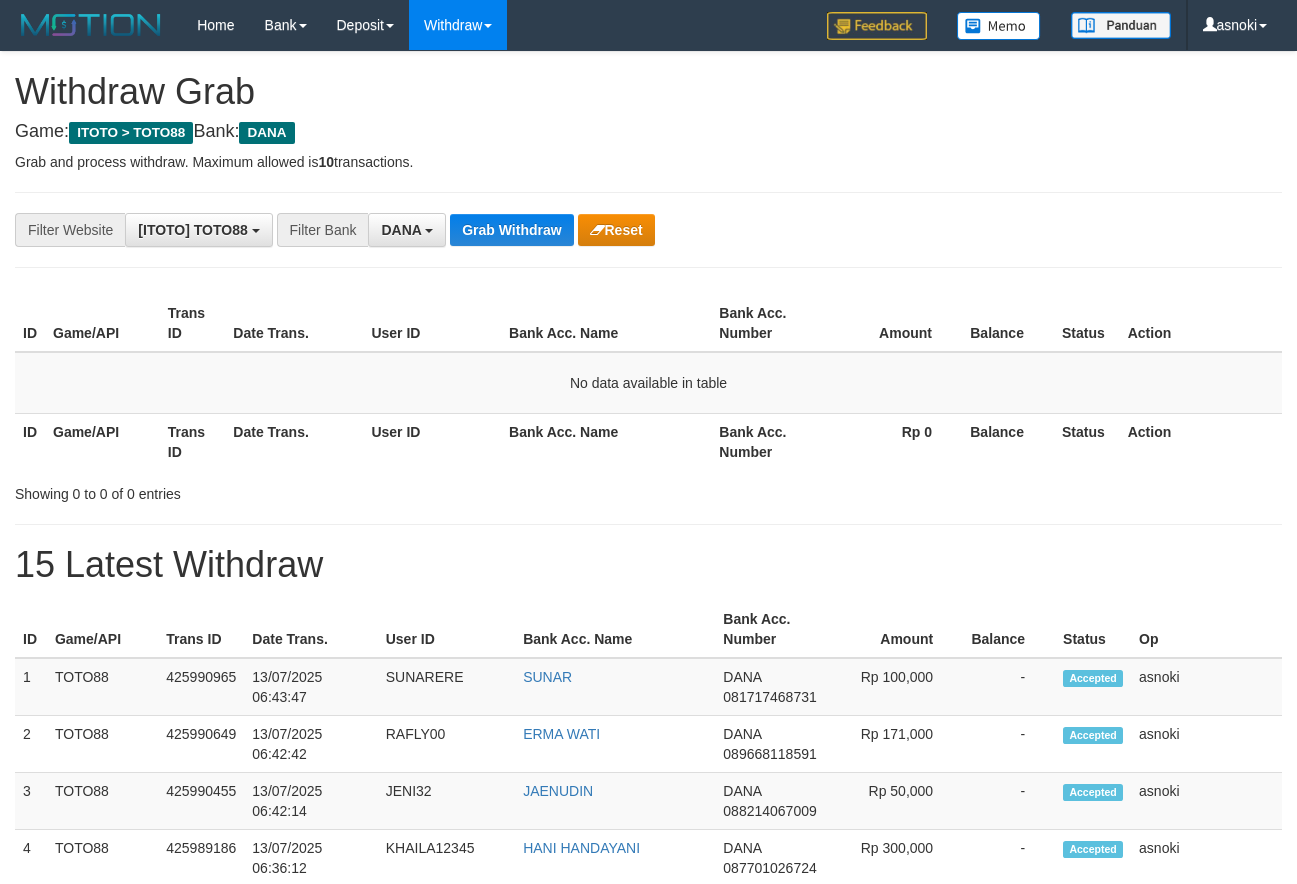 scroll, scrollTop: 0, scrollLeft: 0, axis: both 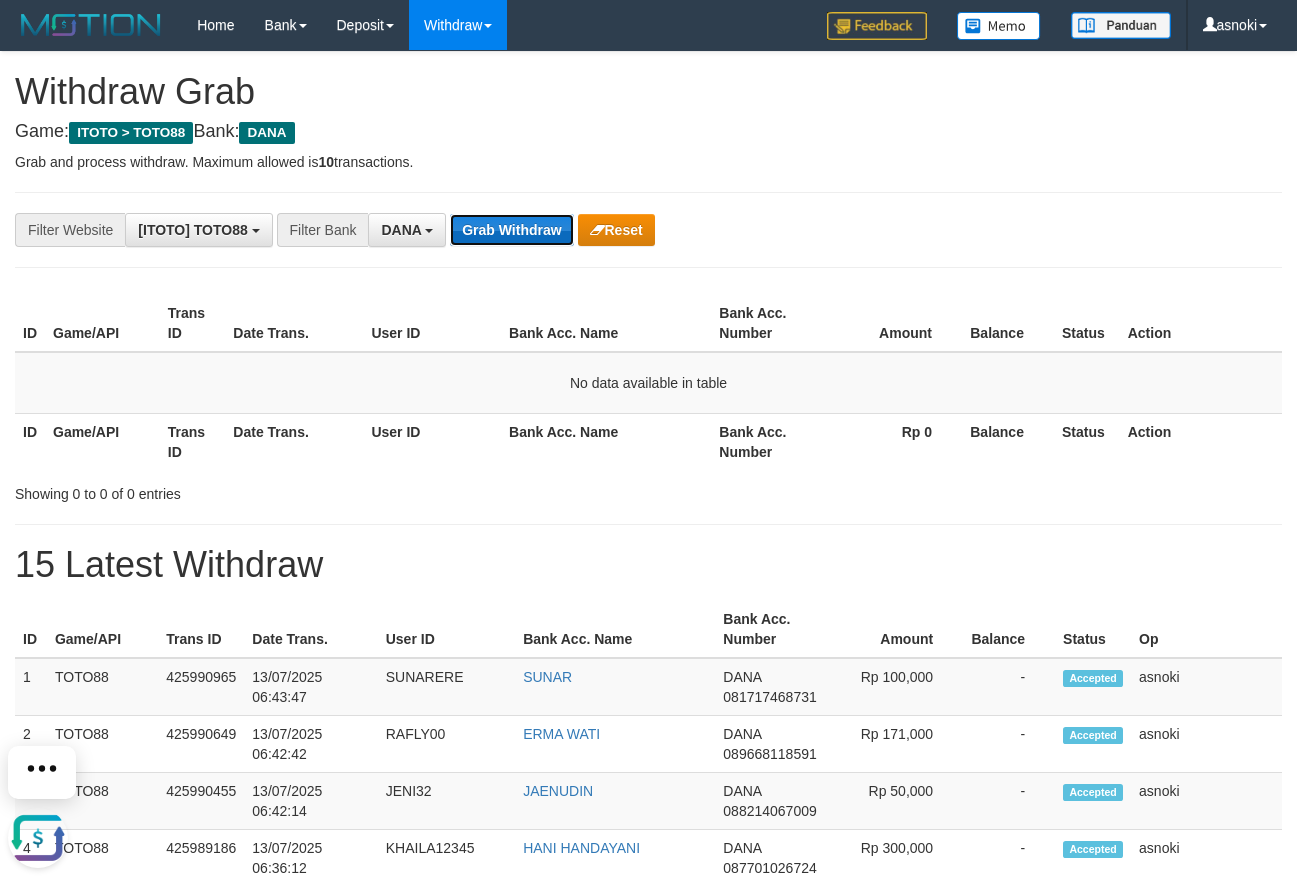 click on "Grab Withdraw" at bounding box center [511, 230] 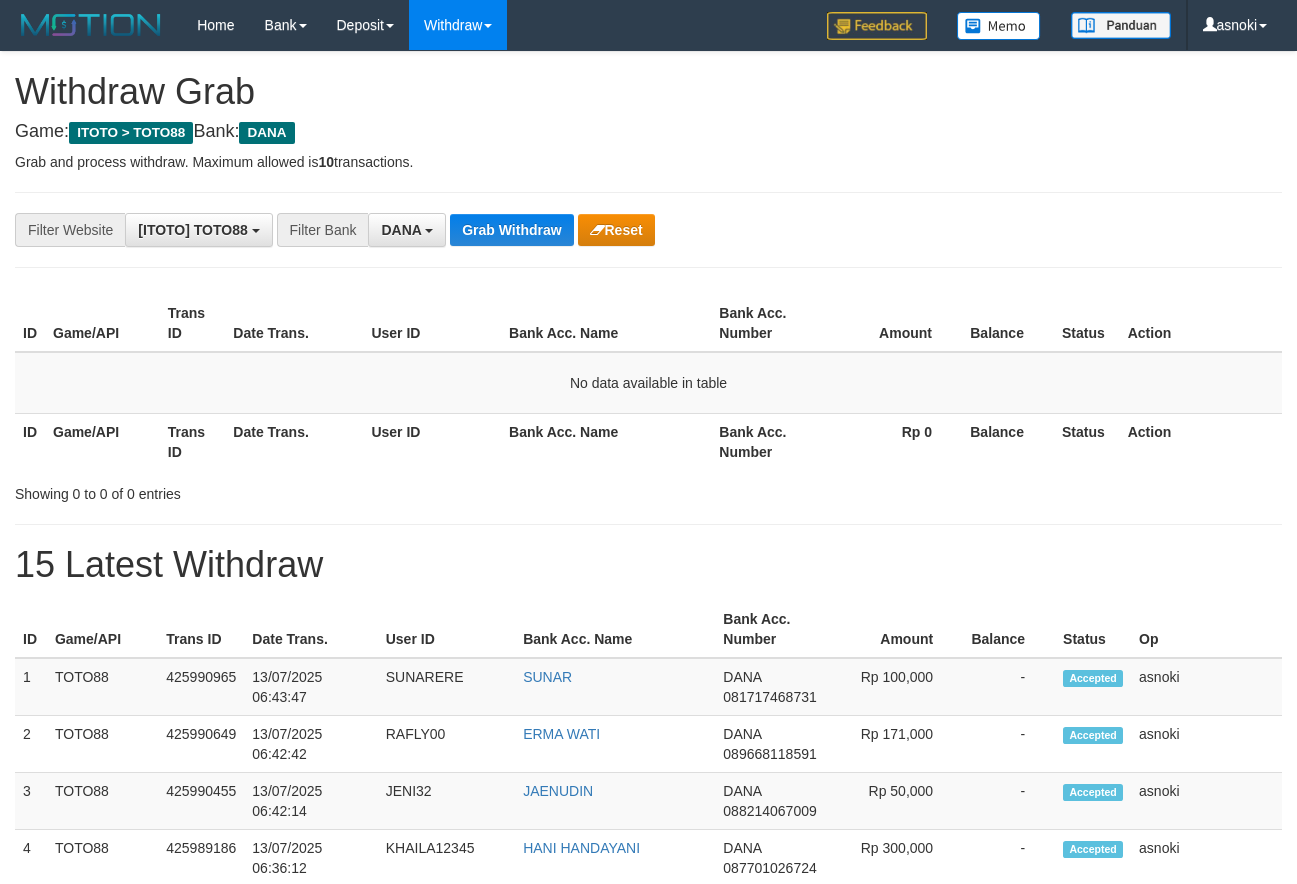 scroll, scrollTop: 0, scrollLeft: 0, axis: both 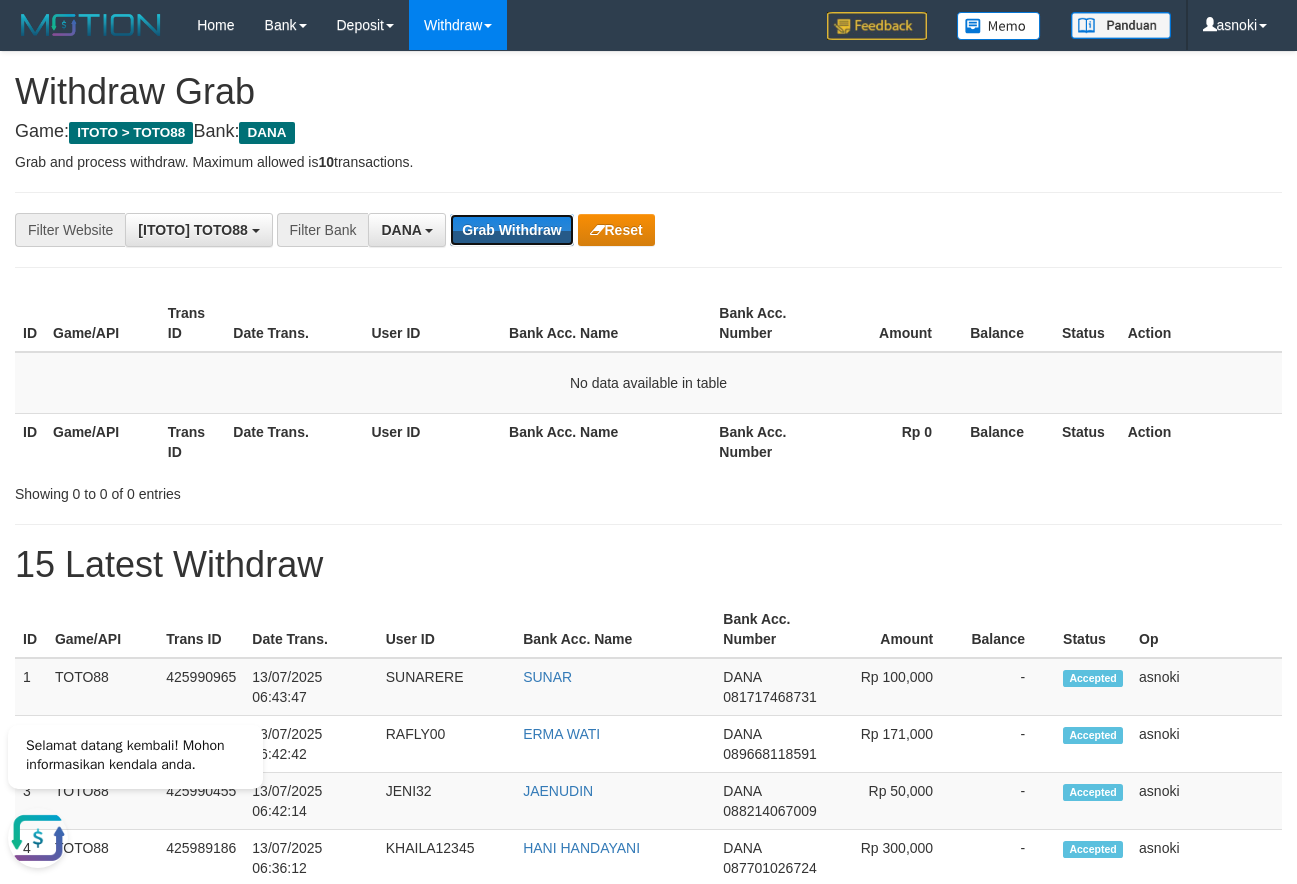 click on "Grab Withdraw" at bounding box center [511, 230] 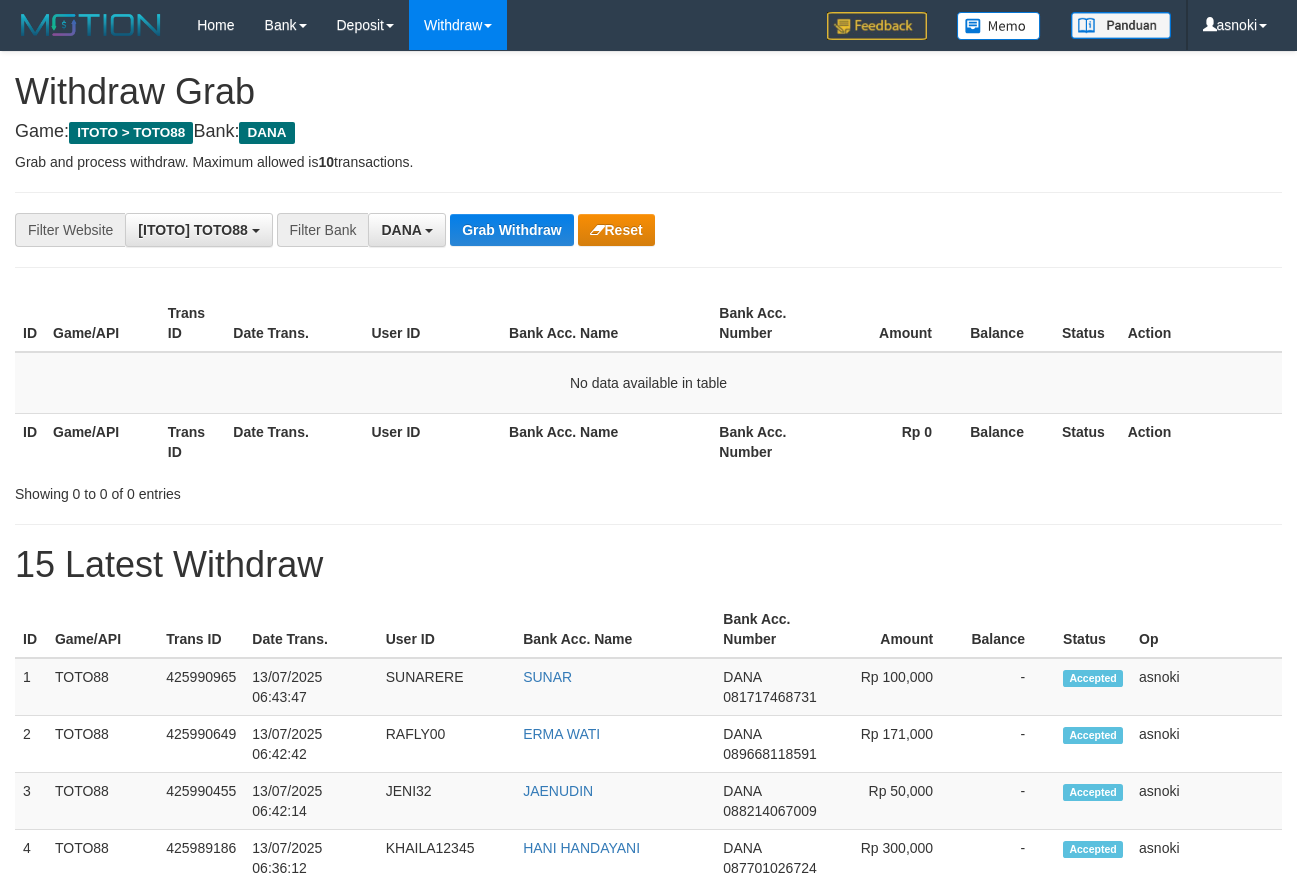 scroll, scrollTop: 0, scrollLeft: 0, axis: both 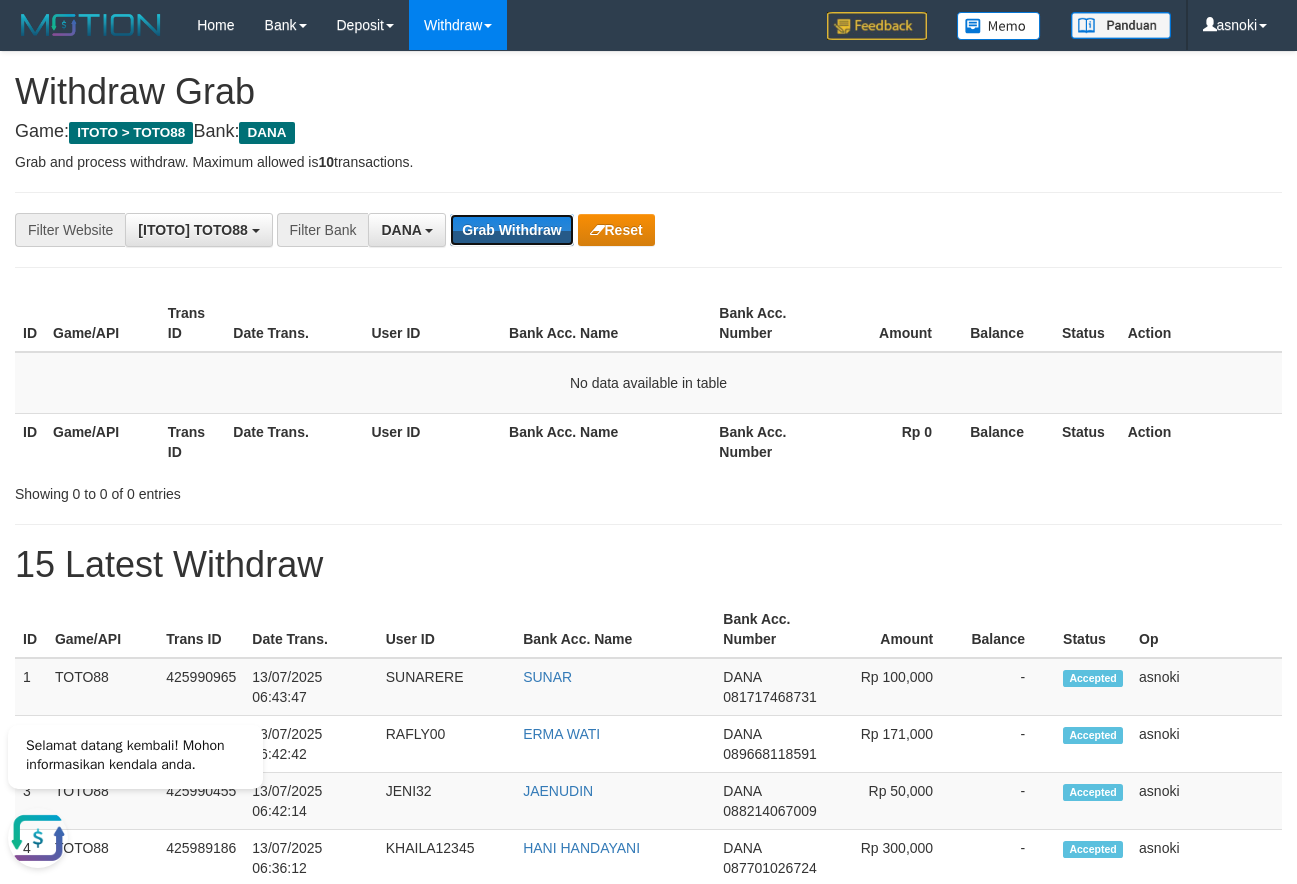 click on "Grab Withdraw" at bounding box center (511, 230) 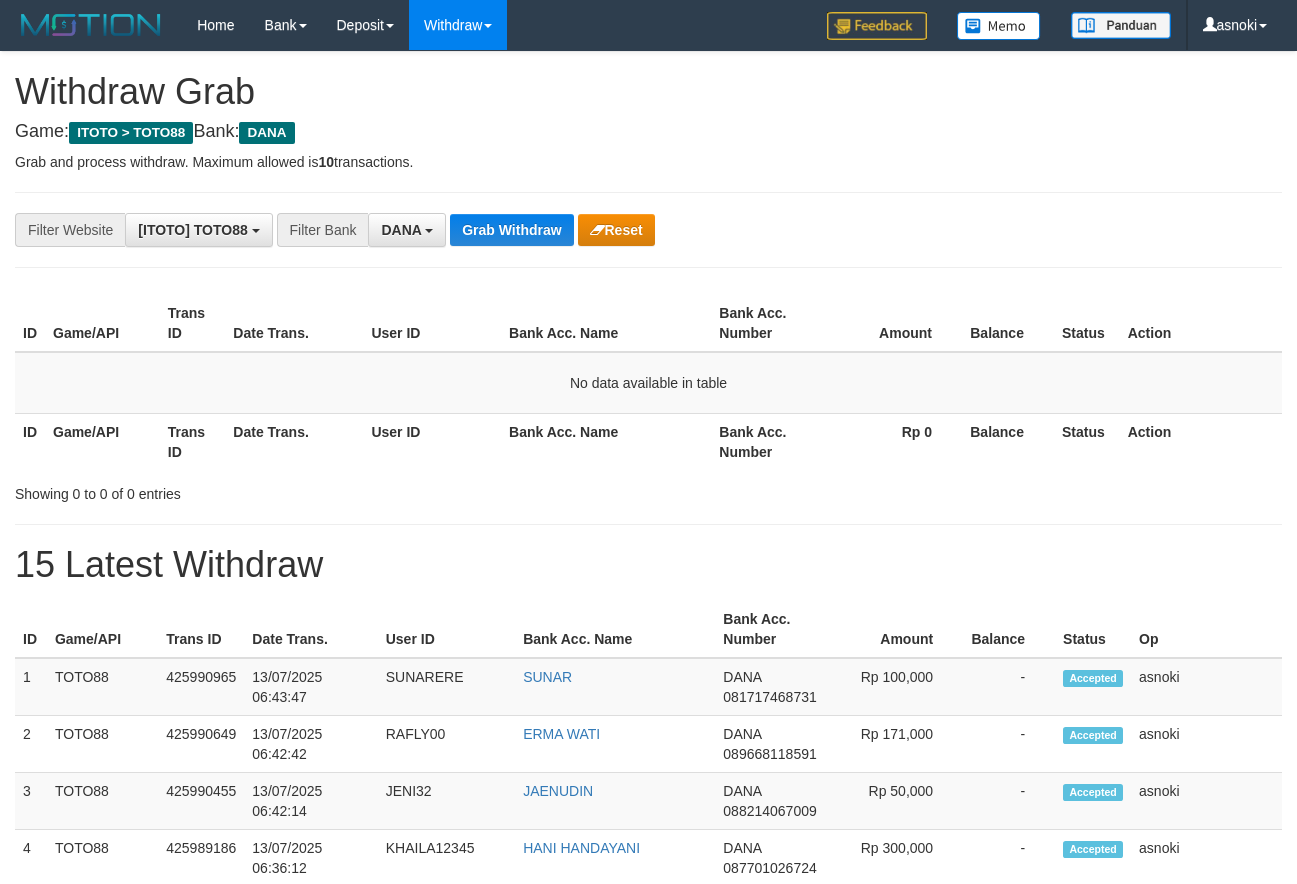 scroll, scrollTop: 0, scrollLeft: 0, axis: both 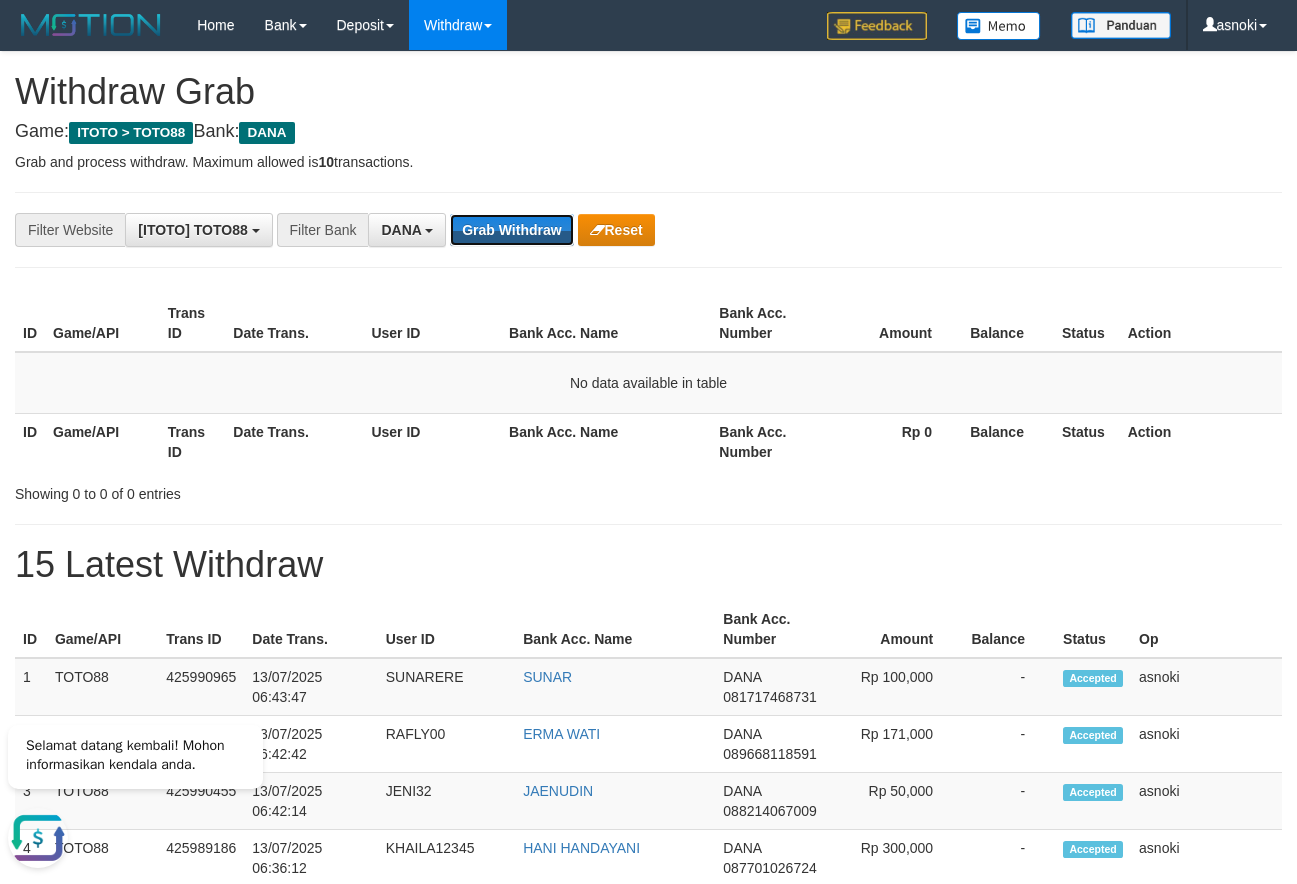 click on "Grab Withdraw" at bounding box center [511, 230] 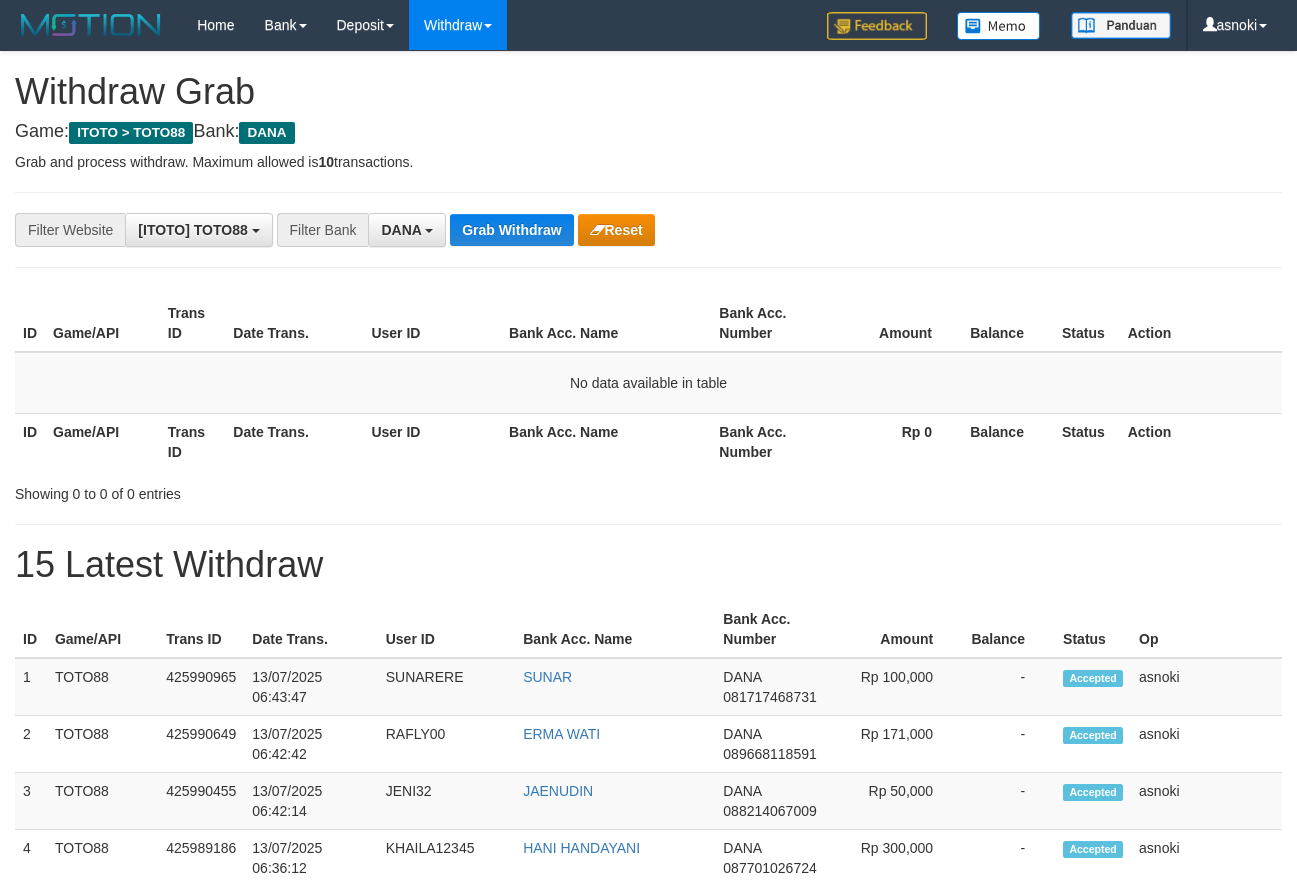 scroll, scrollTop: 0, scrollLeft: 0, axis: both 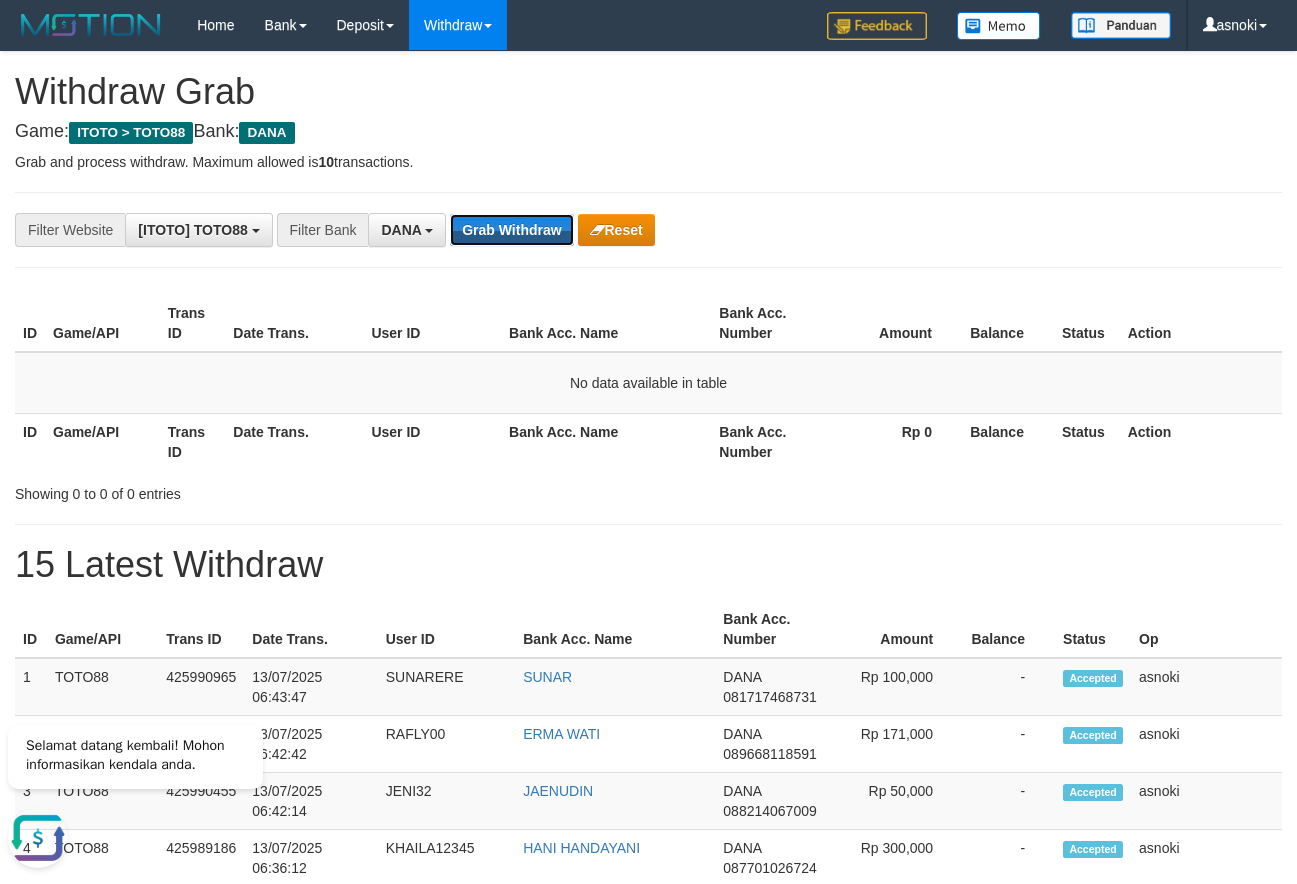 click on "Grab Withdraw" at bounding box center (511, 230) 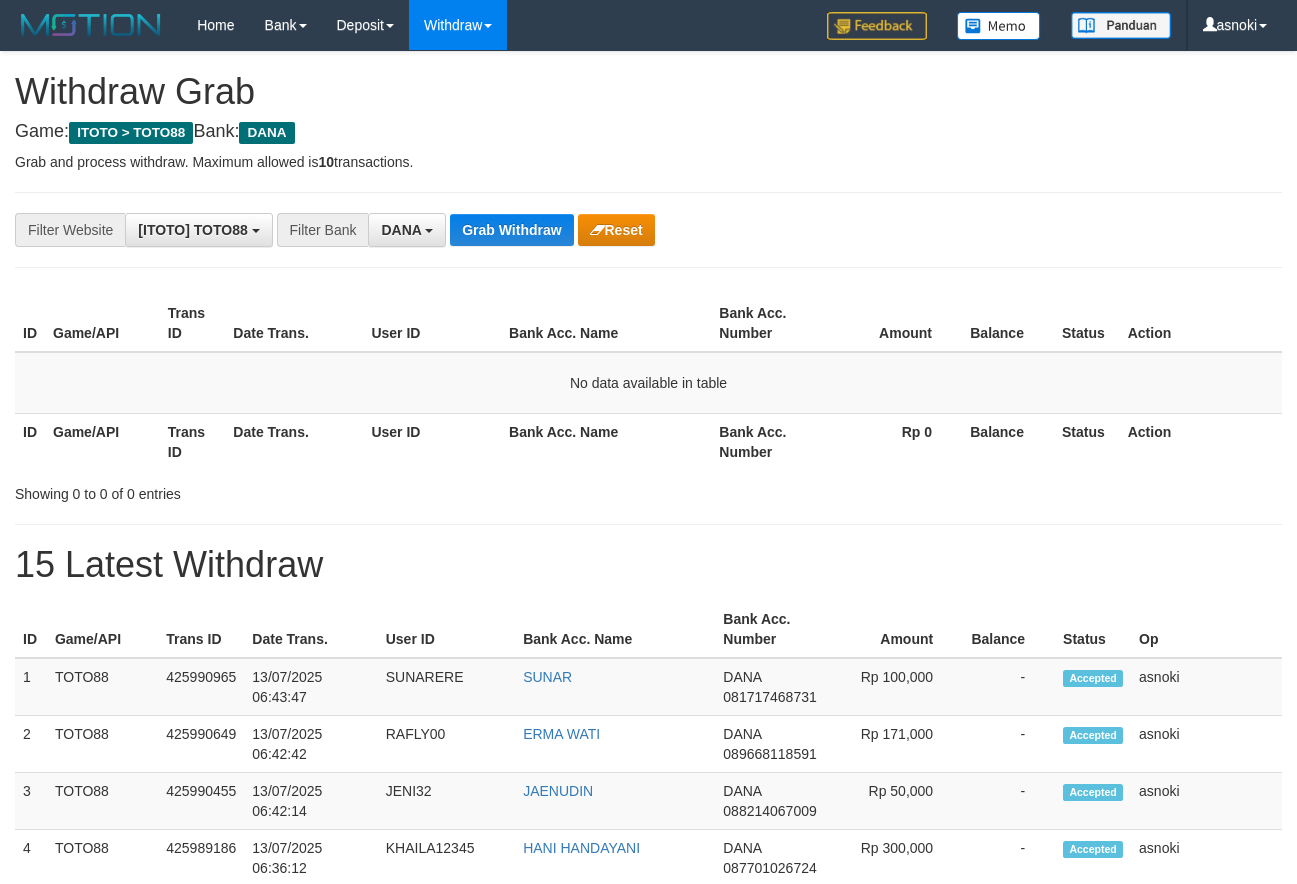 scroll, scrollTop: 0, scrollLeft: 0, axis: both 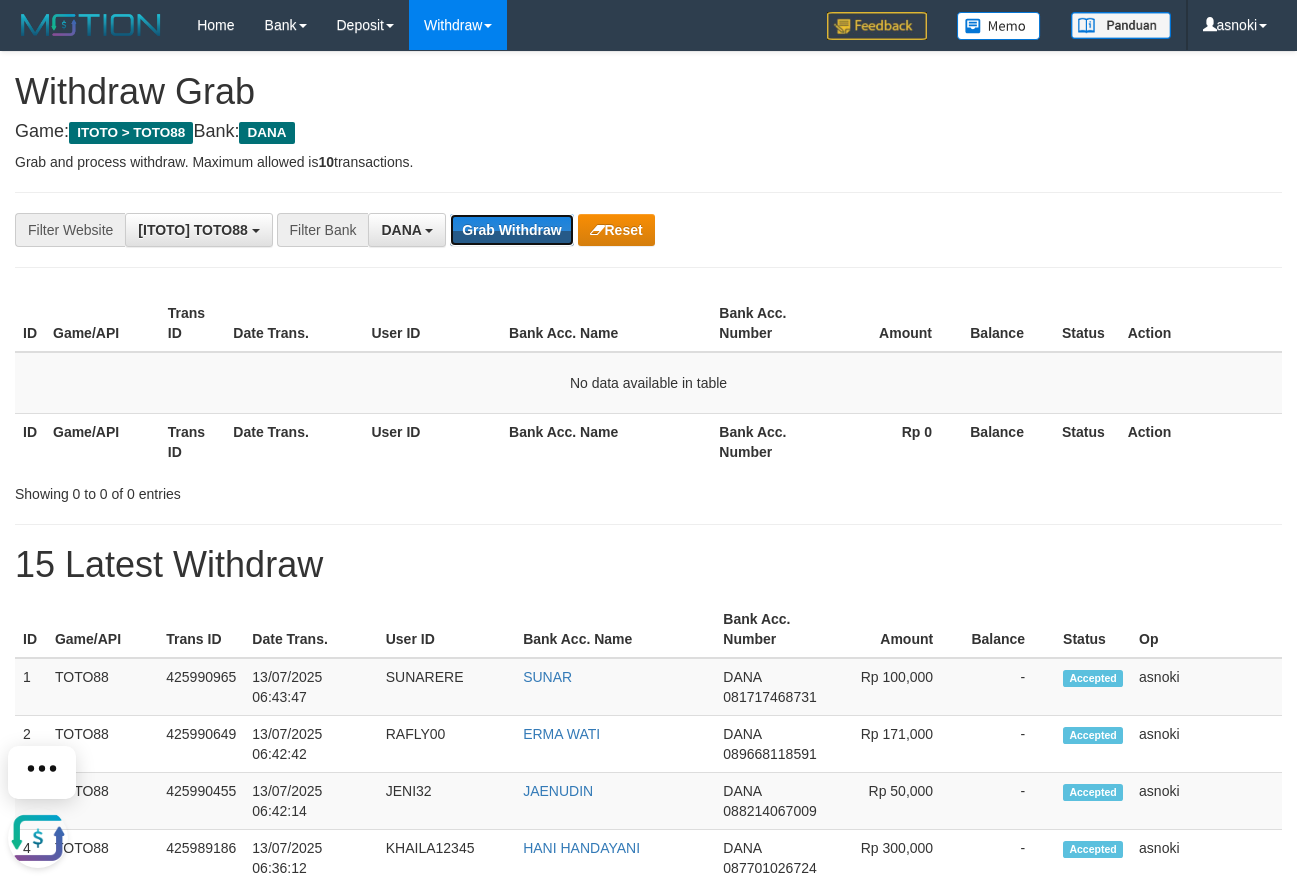 click on "Grab Withdraw" at bounding box center (511, 230) 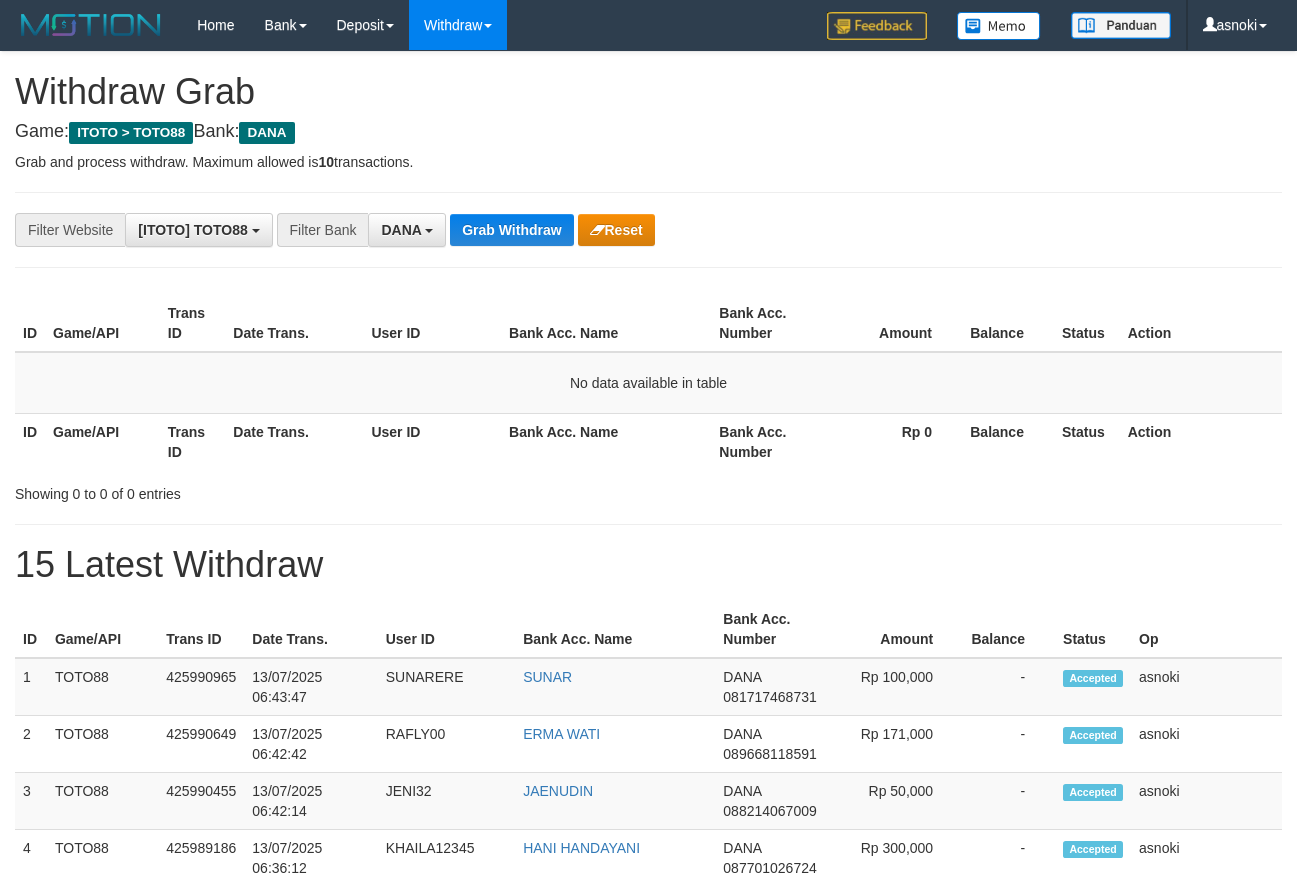 scroll, scrollTop: 0, scrollLeft: 0, axis: both 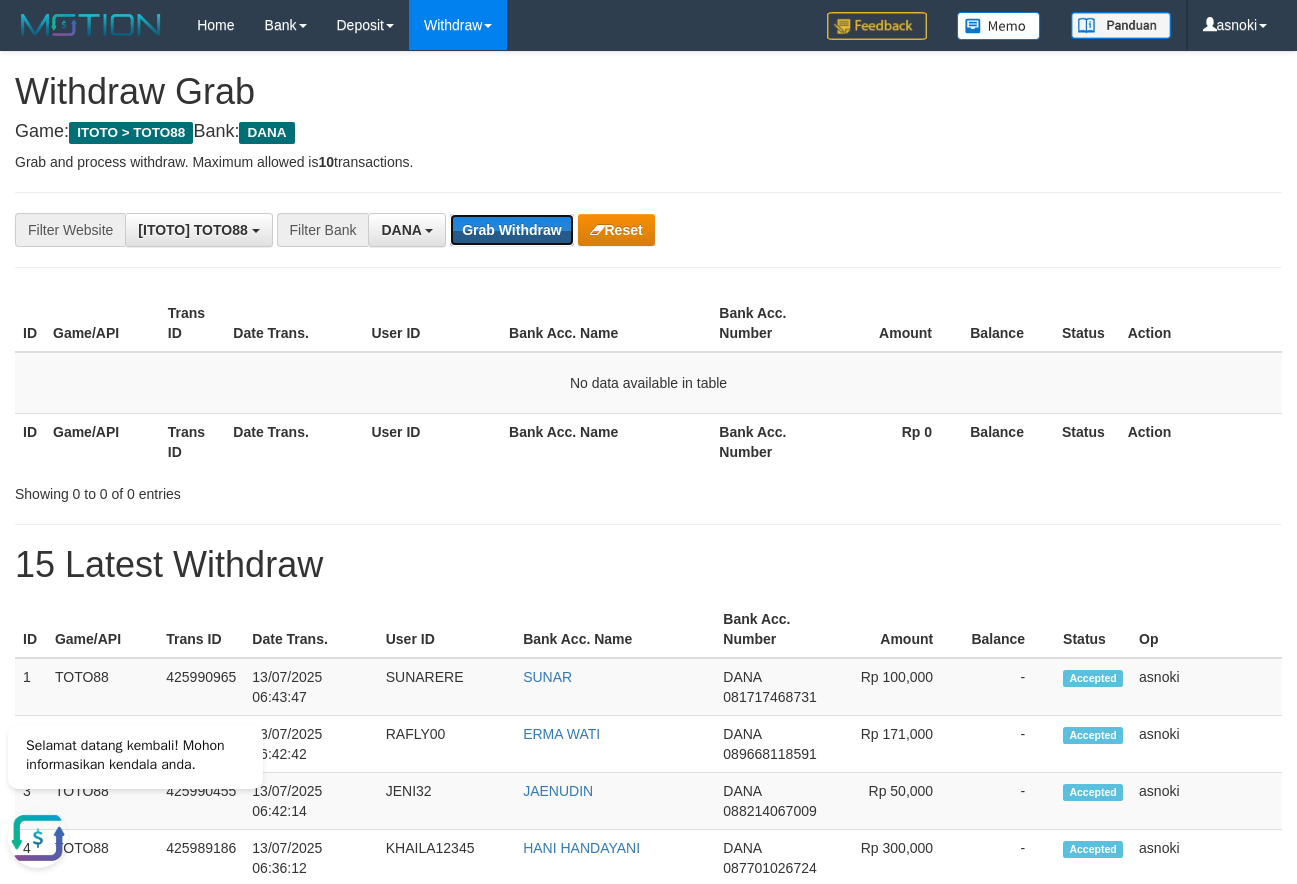 click on "Grab Withdraw" at bounding box center (511, 230) 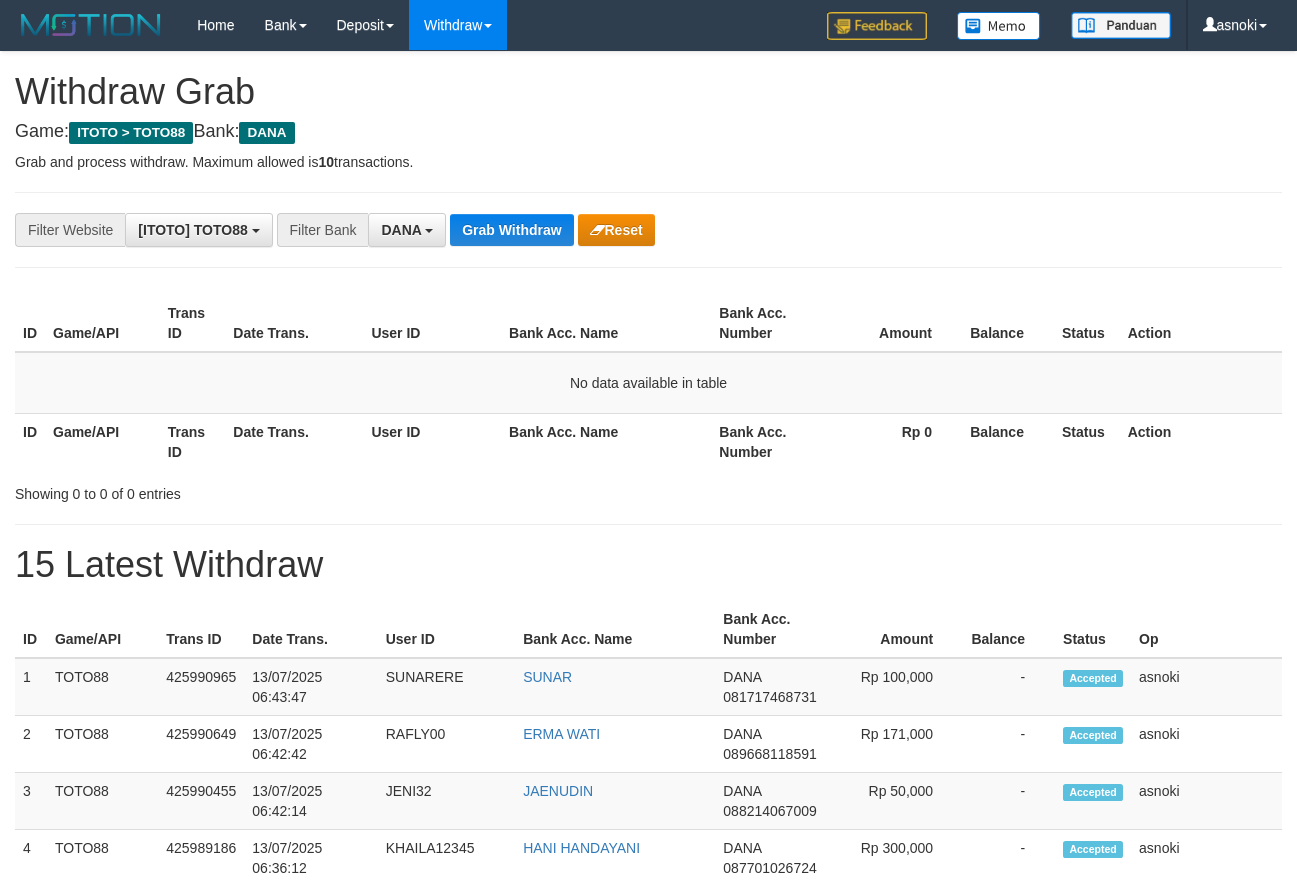 scroll, scrollTop: 0, scrollLeft: 0, axis: both 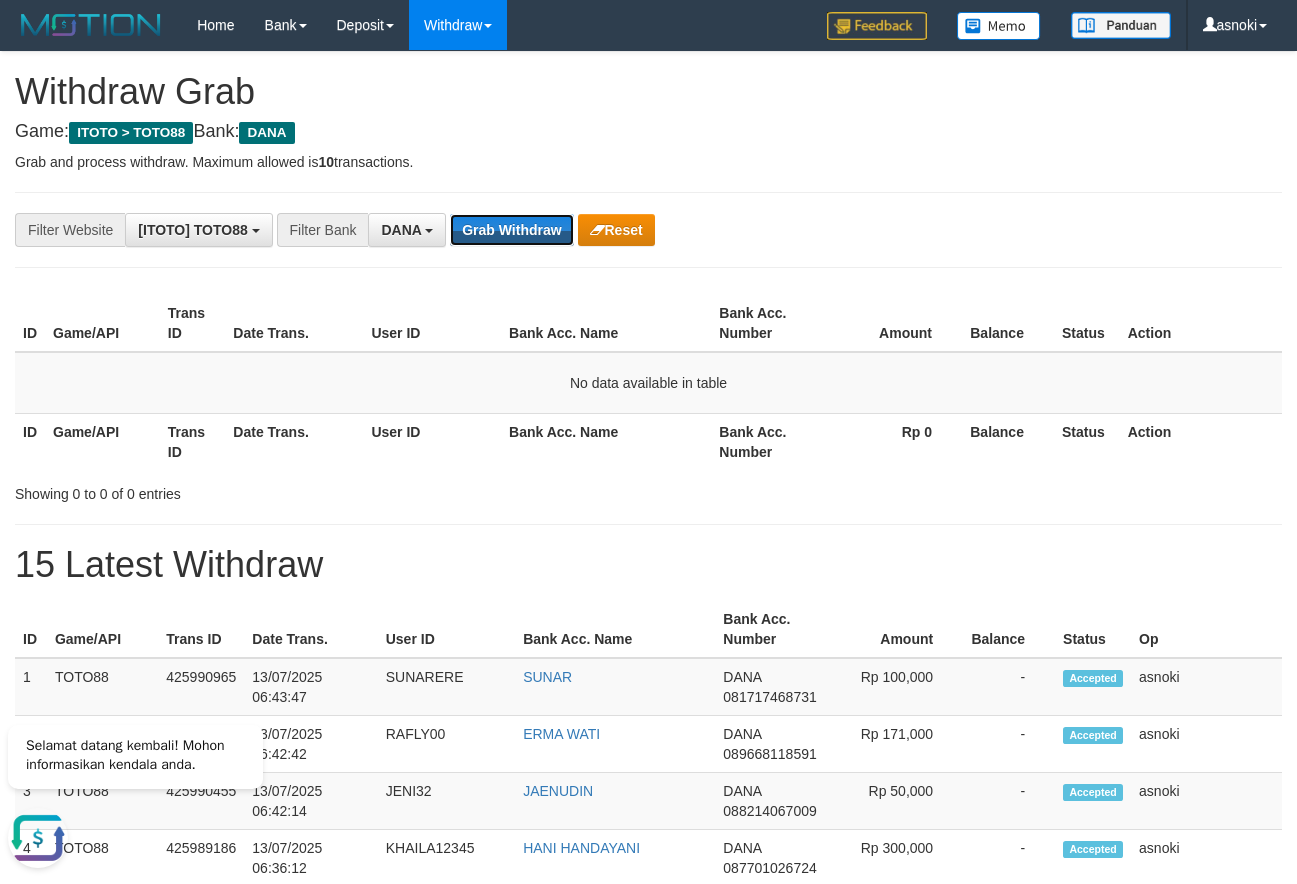 click on "Grab Withdraw" at bounding box center (511, 230) 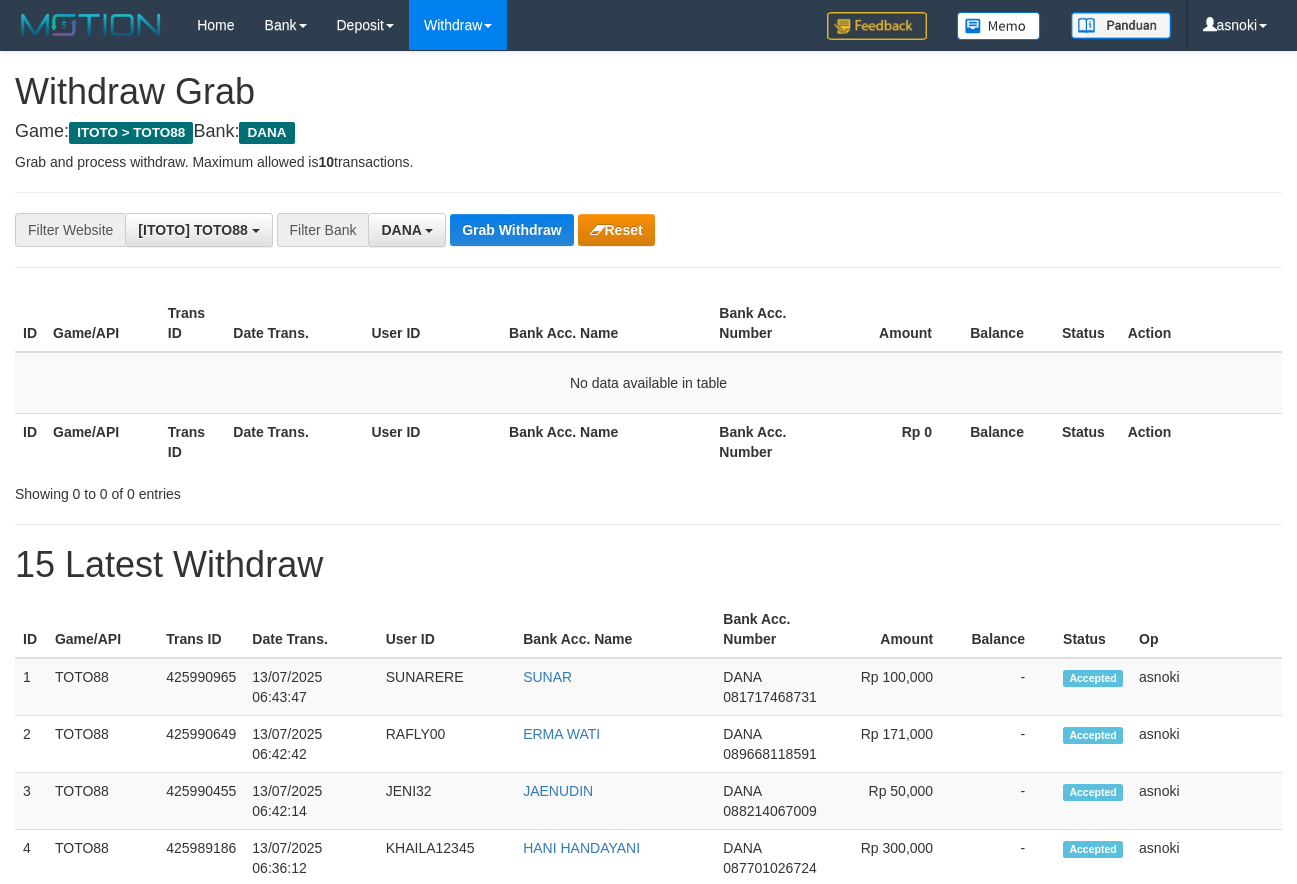 scroll, scrollTop: 0, scrollLeft: 0, axis: both 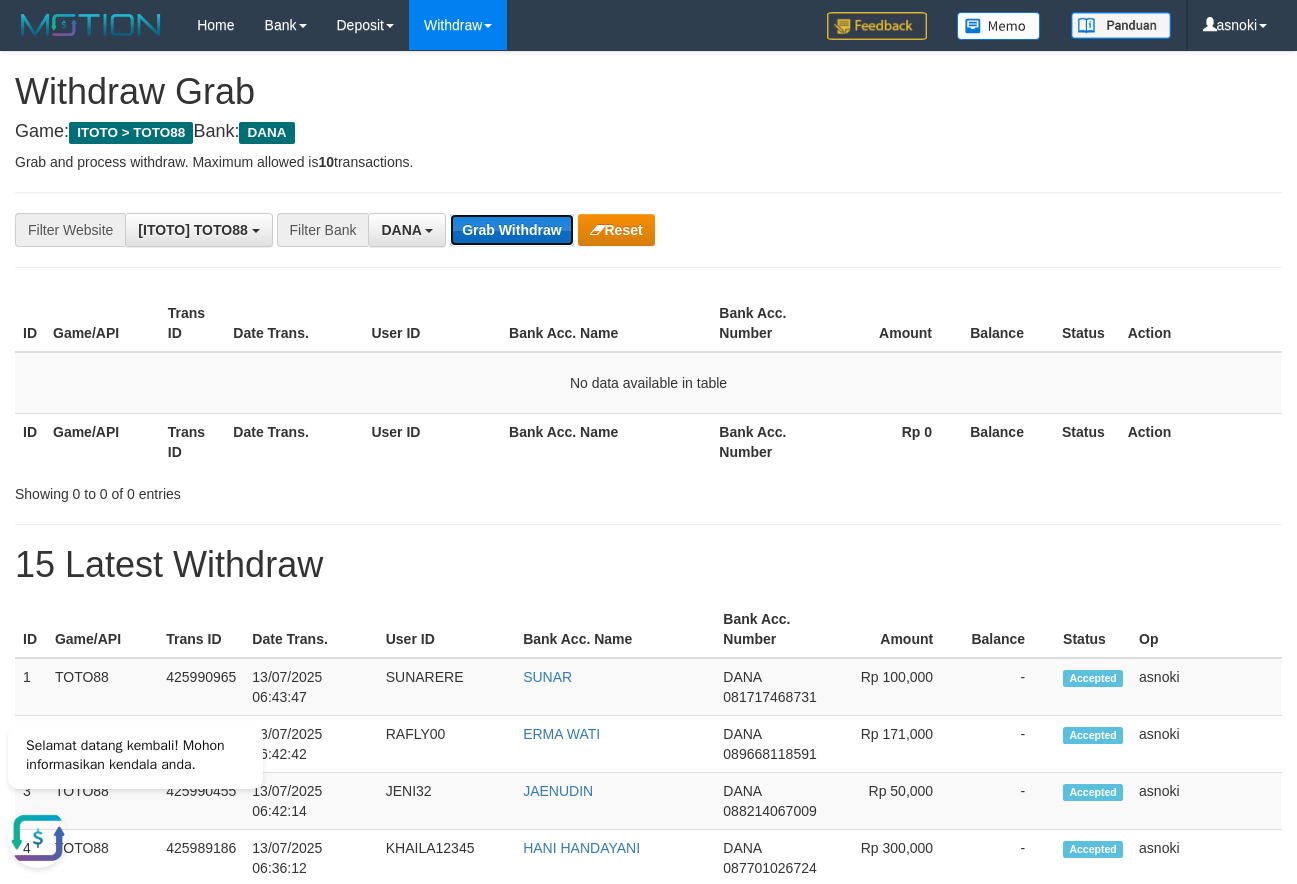click on "Grab Withdraw" at bounding box center [511, 230] 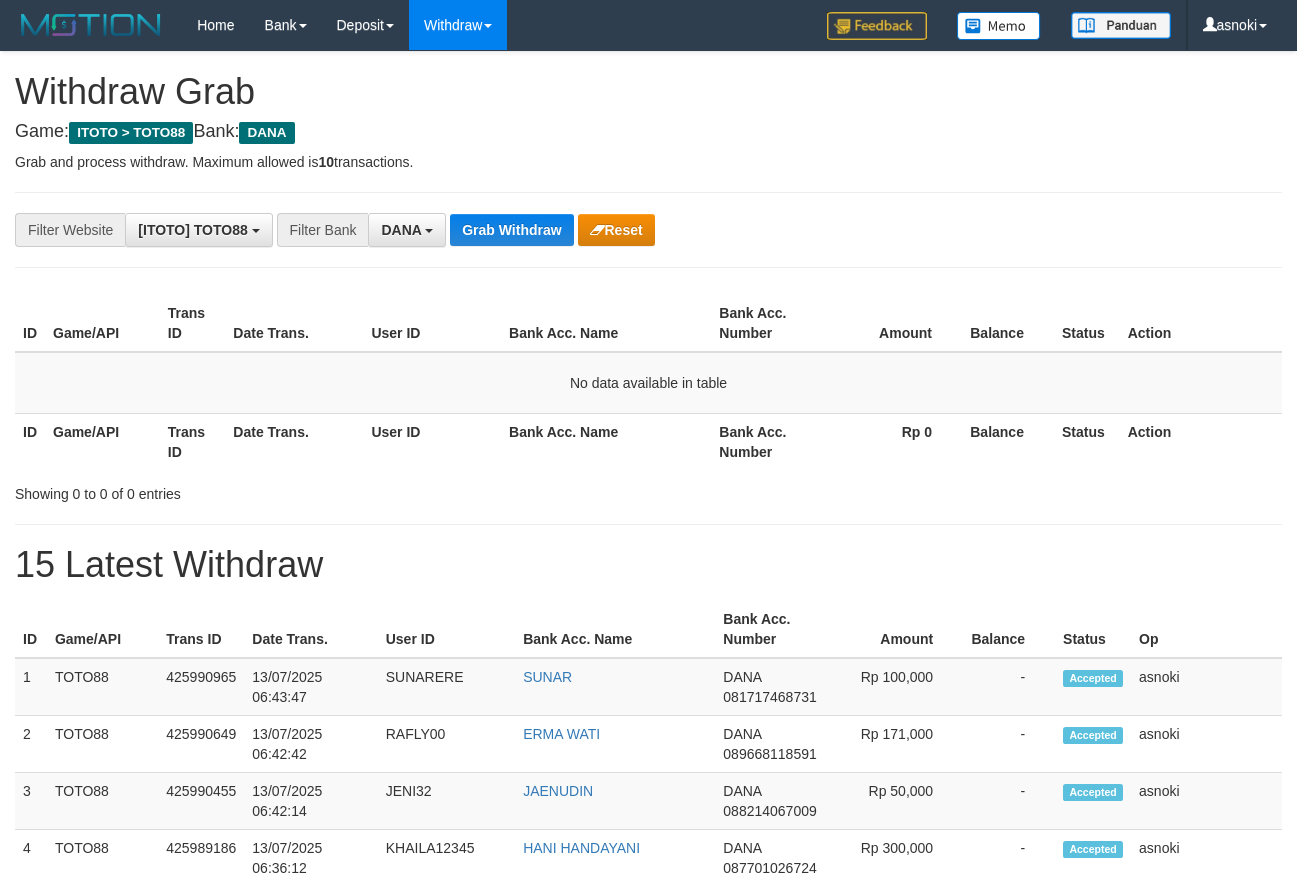 scroll, scrollTop: 0, scrollLeft: 0, axis: both 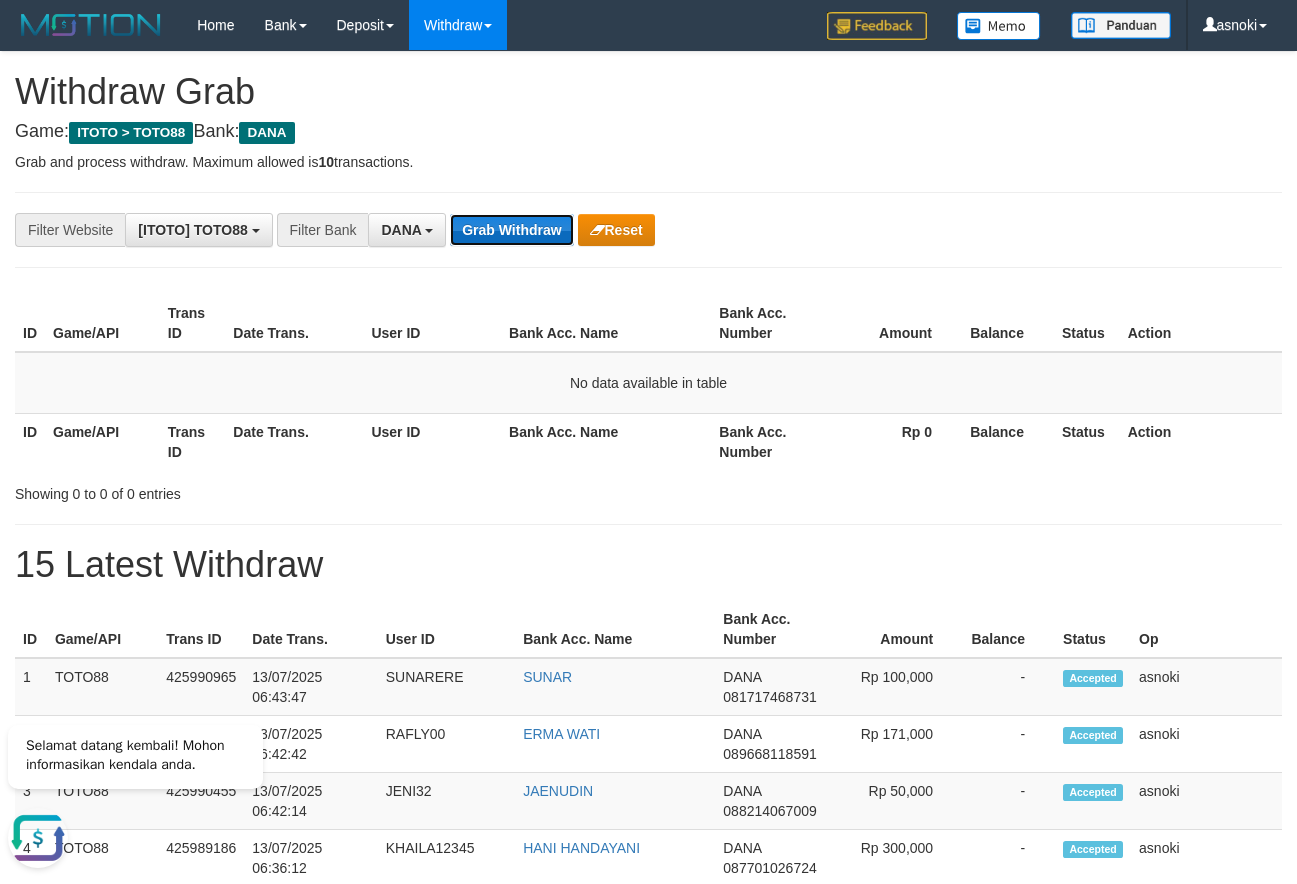 click on "Grab Withdraw" at bounding box center (511, 230) 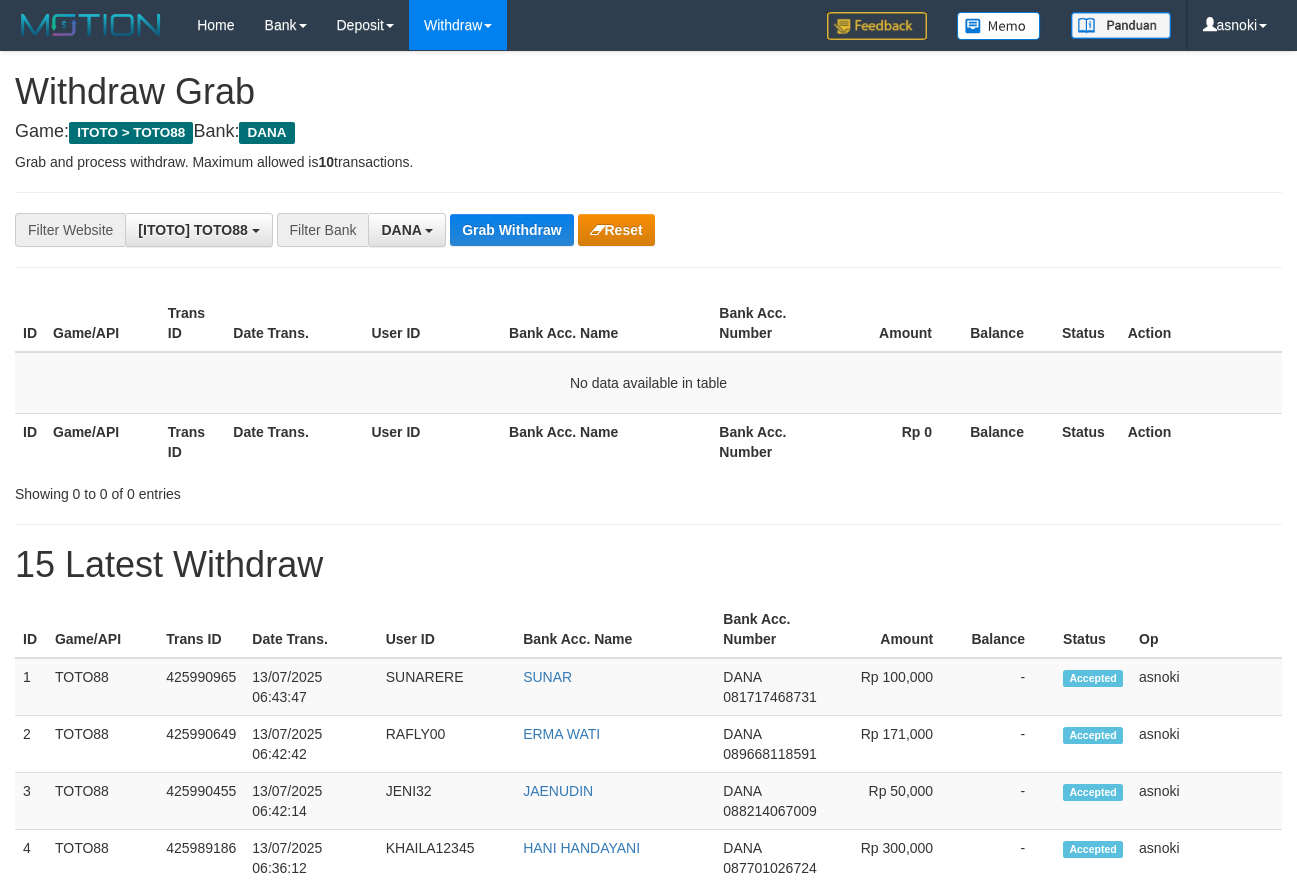 scroll, scrollTop: 0, scrollLeft: 0, axis: both 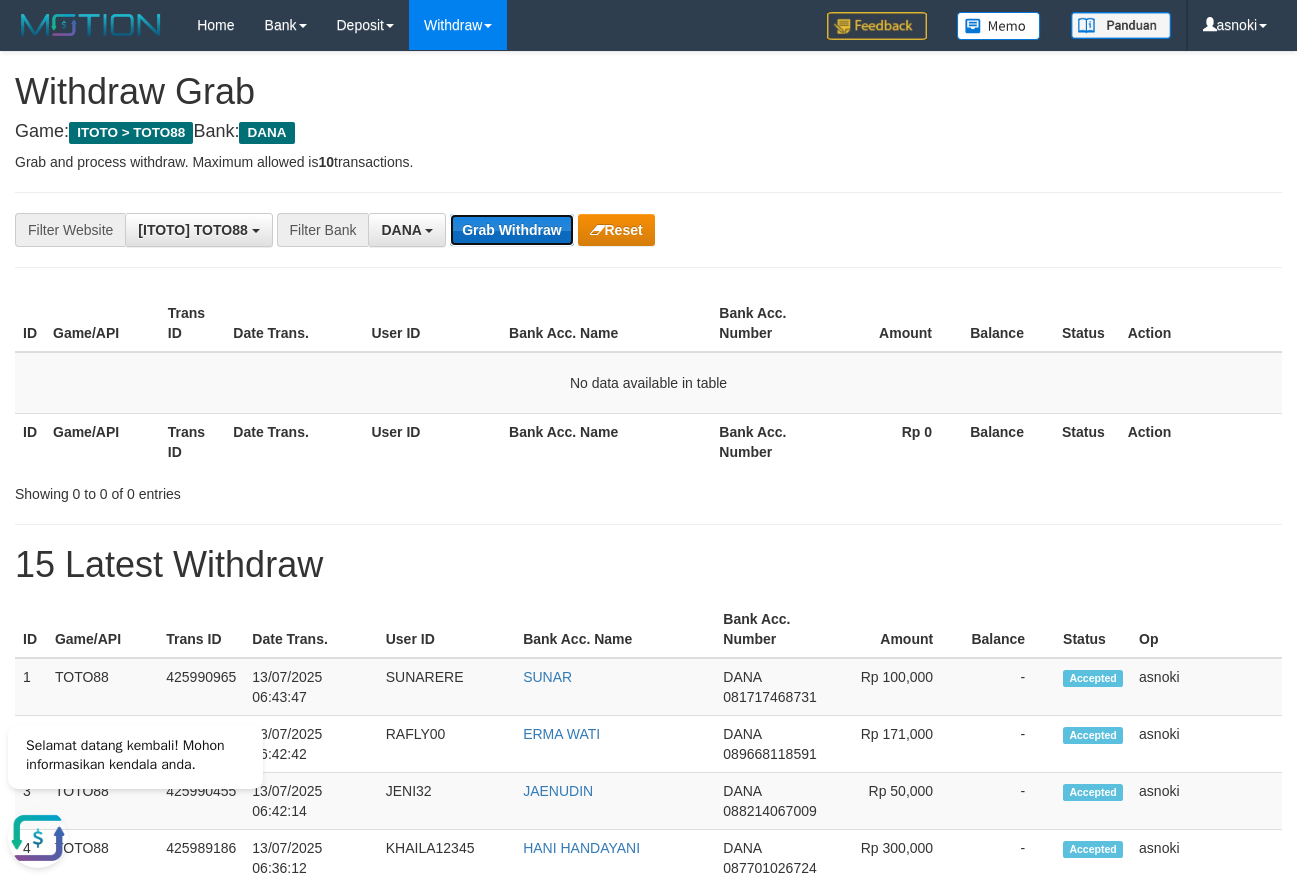 click on "Grab Withdraw" at bounding box center [511, 230] 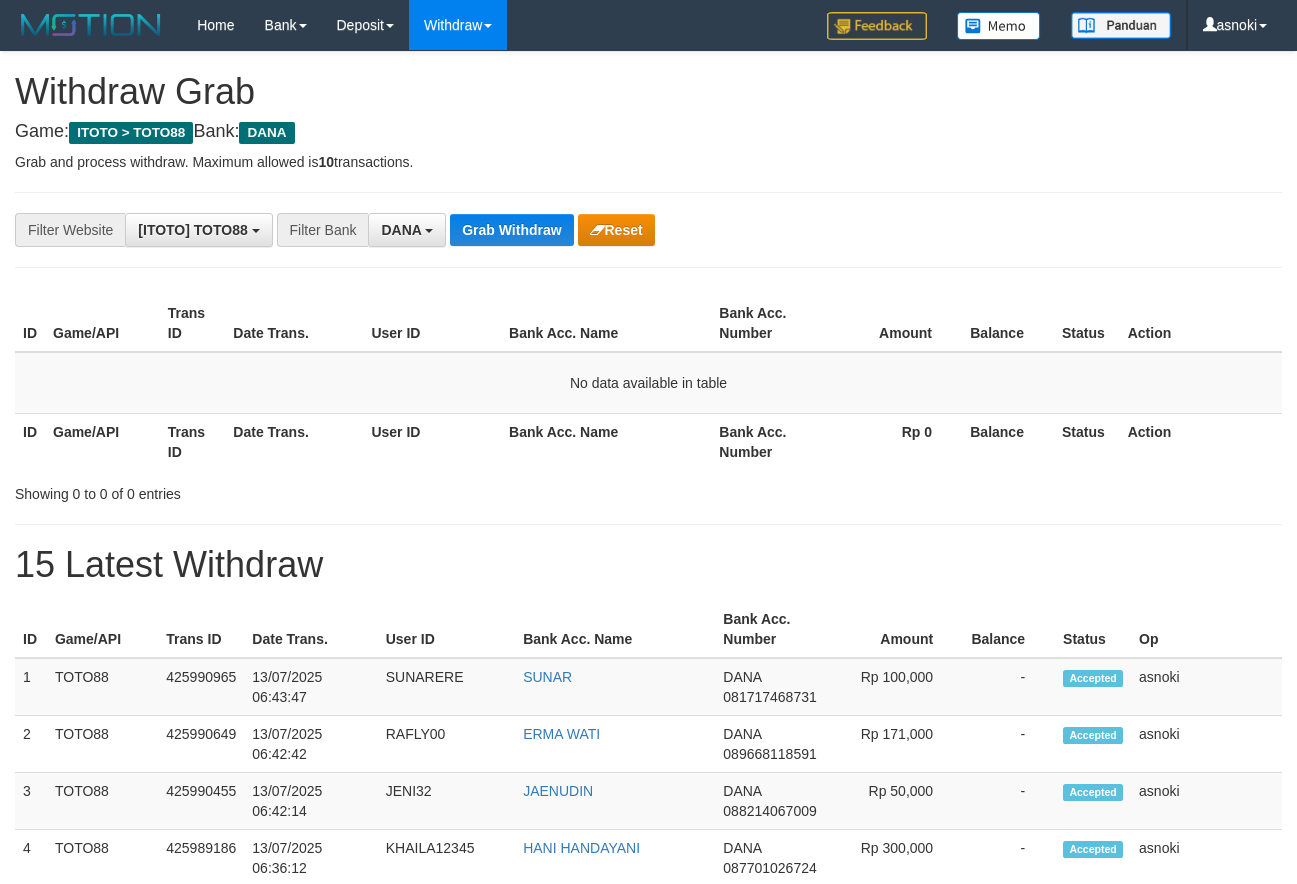 scroll, scrollTop: 0, scrollLeft: 0, axis: both 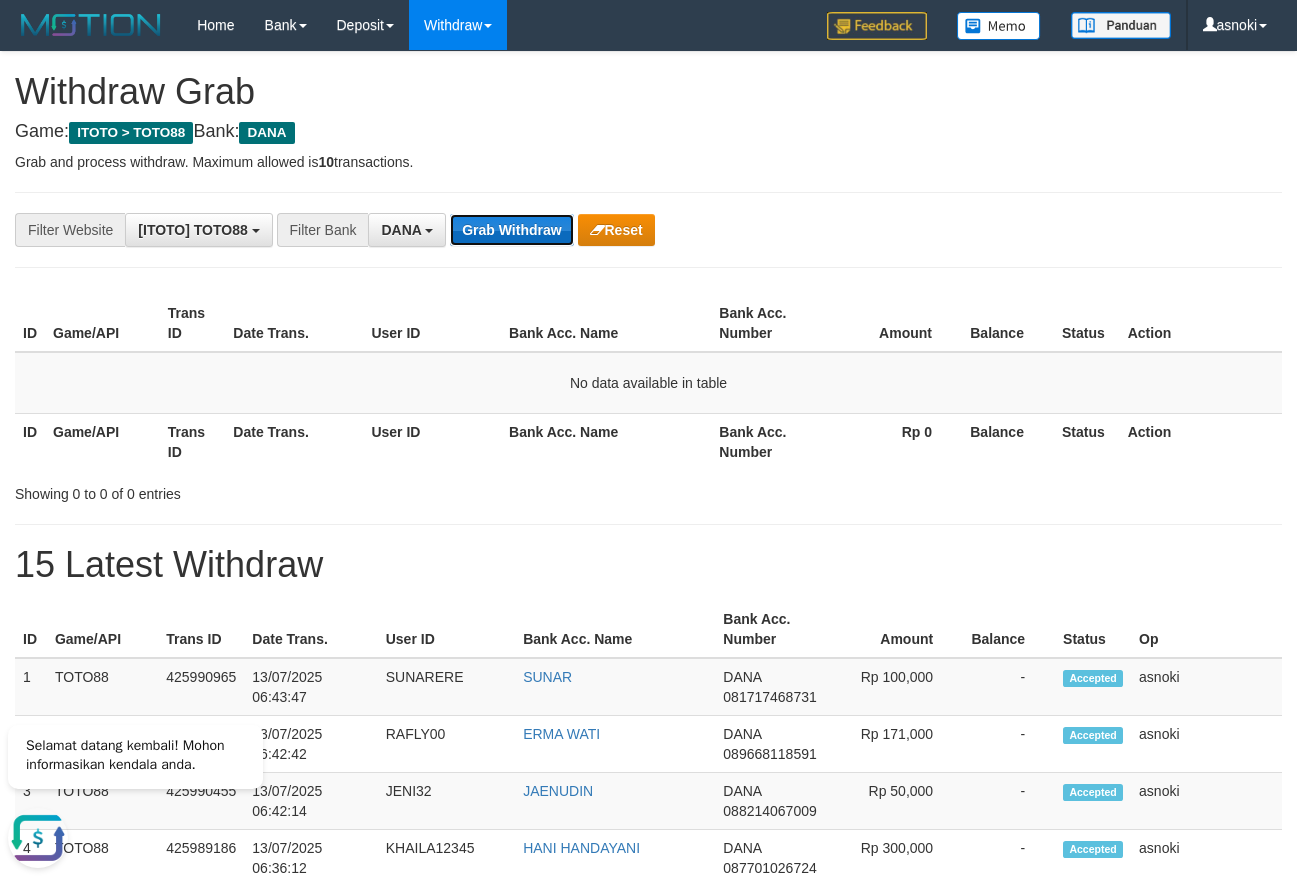click on "Grab Withdraw" at bounding box center [511, 230] 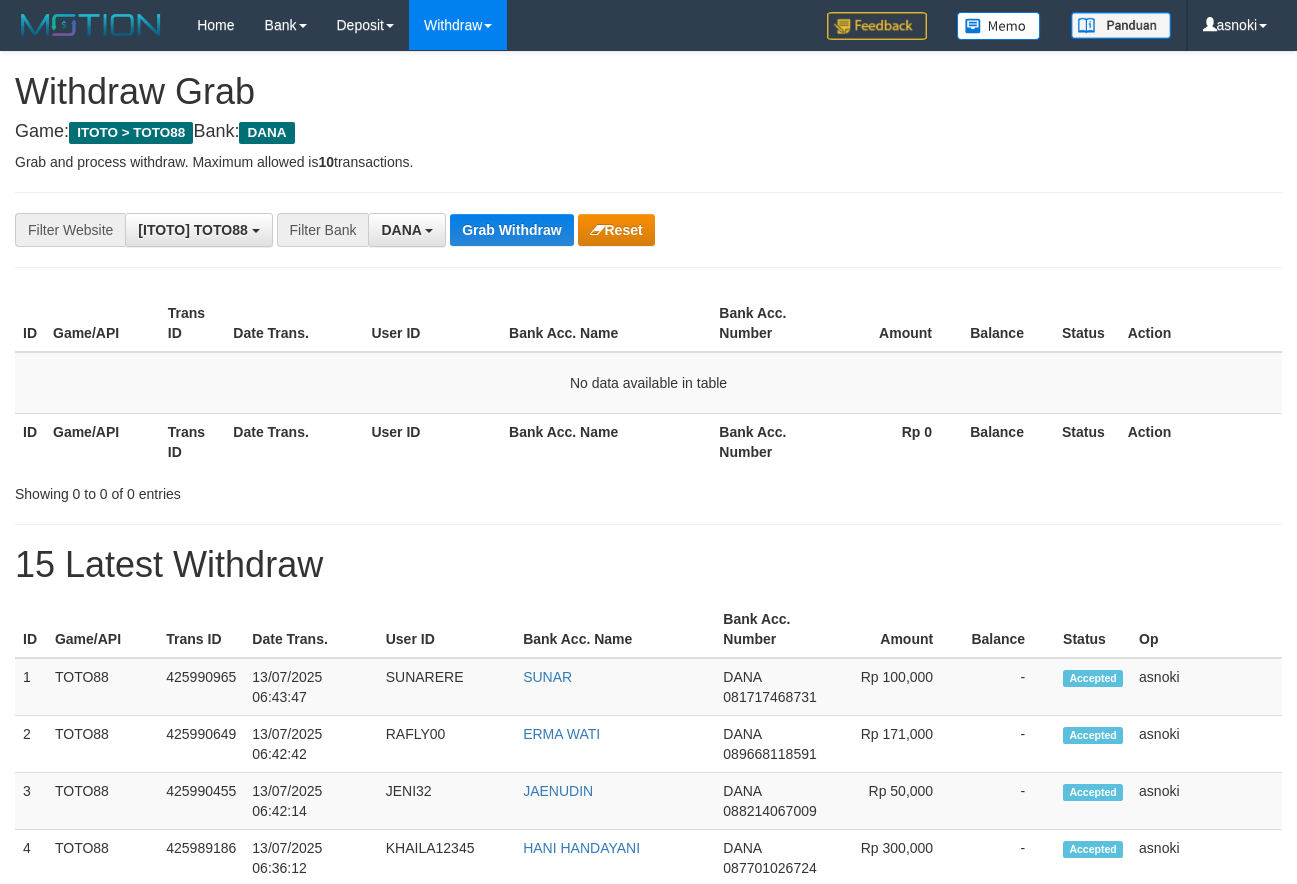 scroll, scrollTop: 0, scrollLeft: 0, axis: both 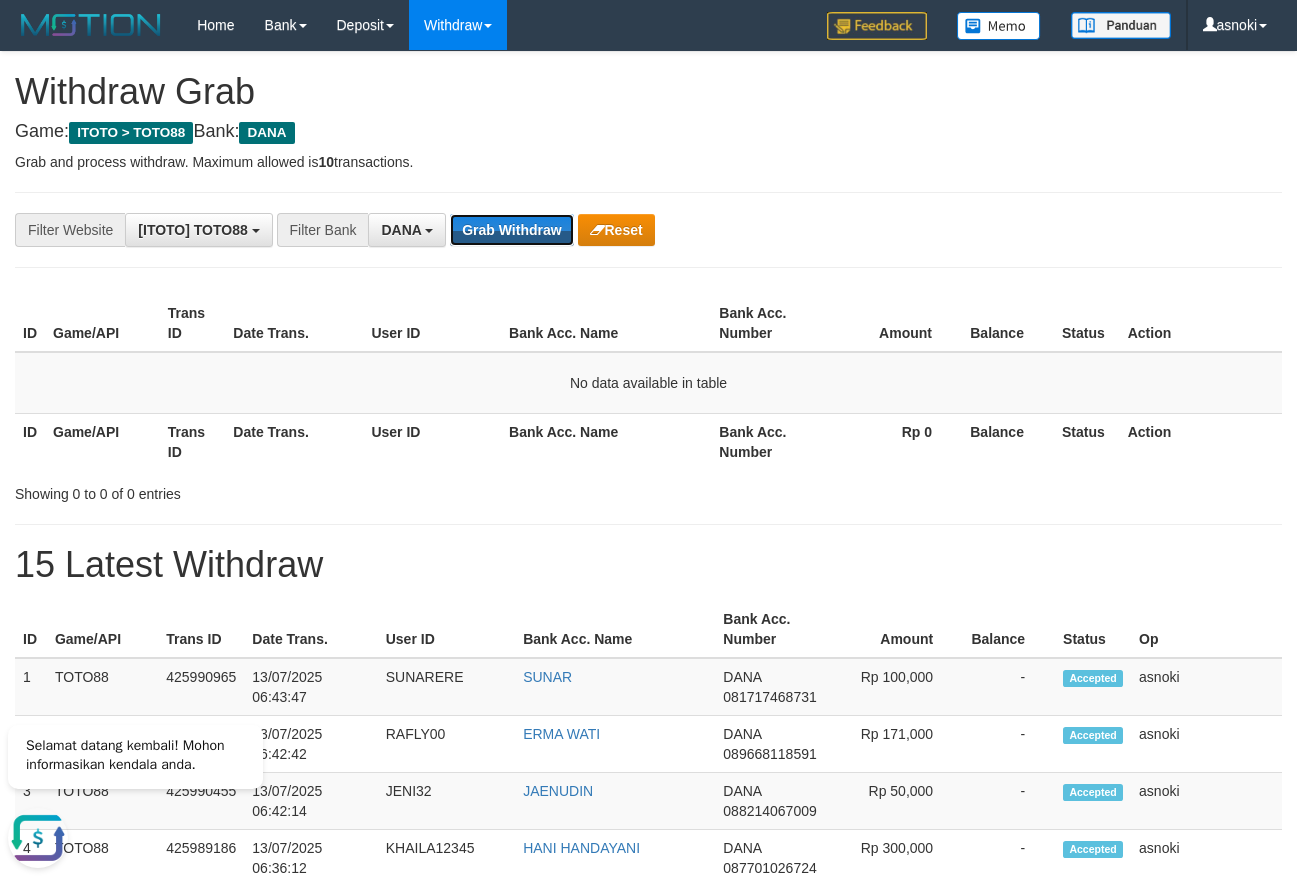 click on "Grab Withdraw" at bounding box center (511, 230) 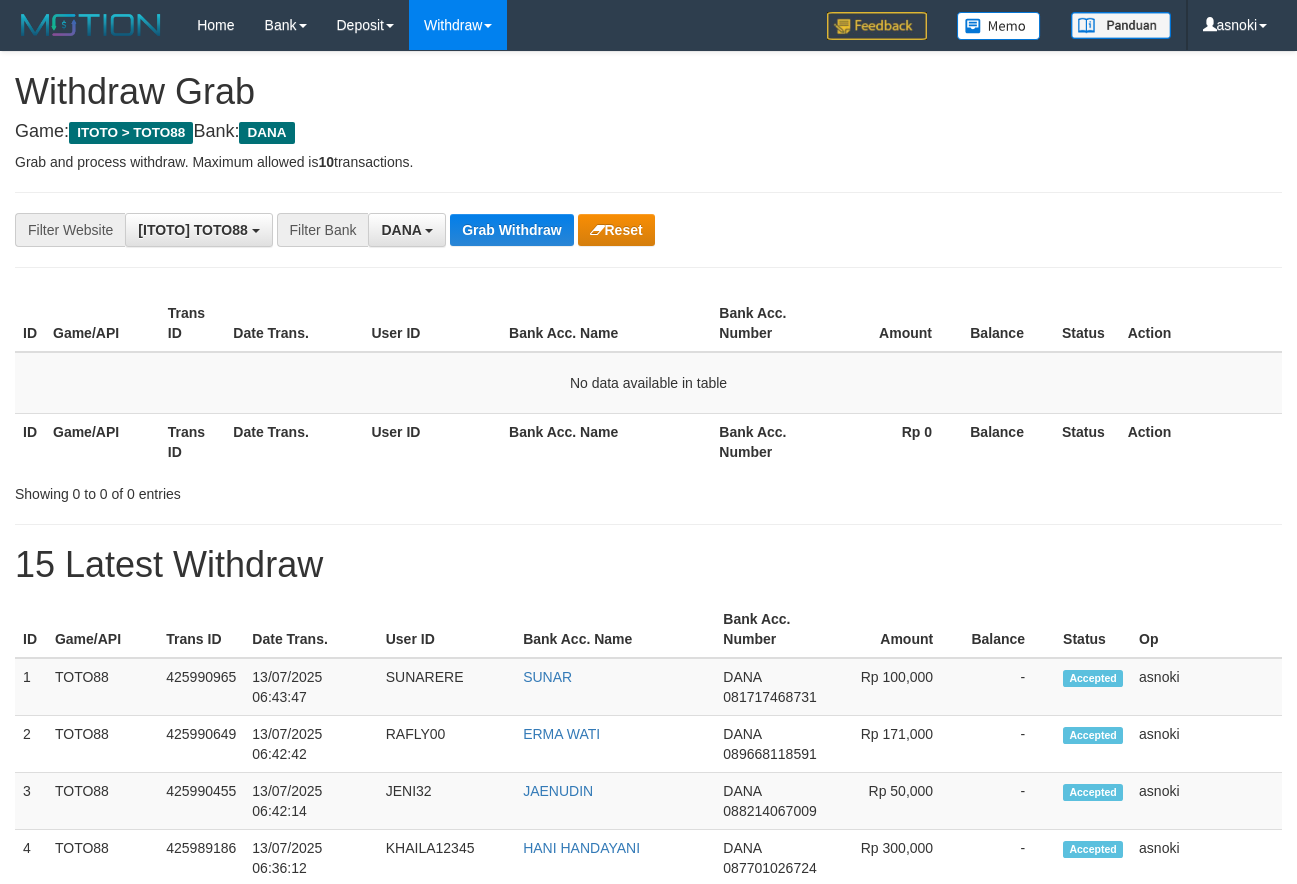 scroll, scrollTop: 0, scrollLeft: 0, axis: both 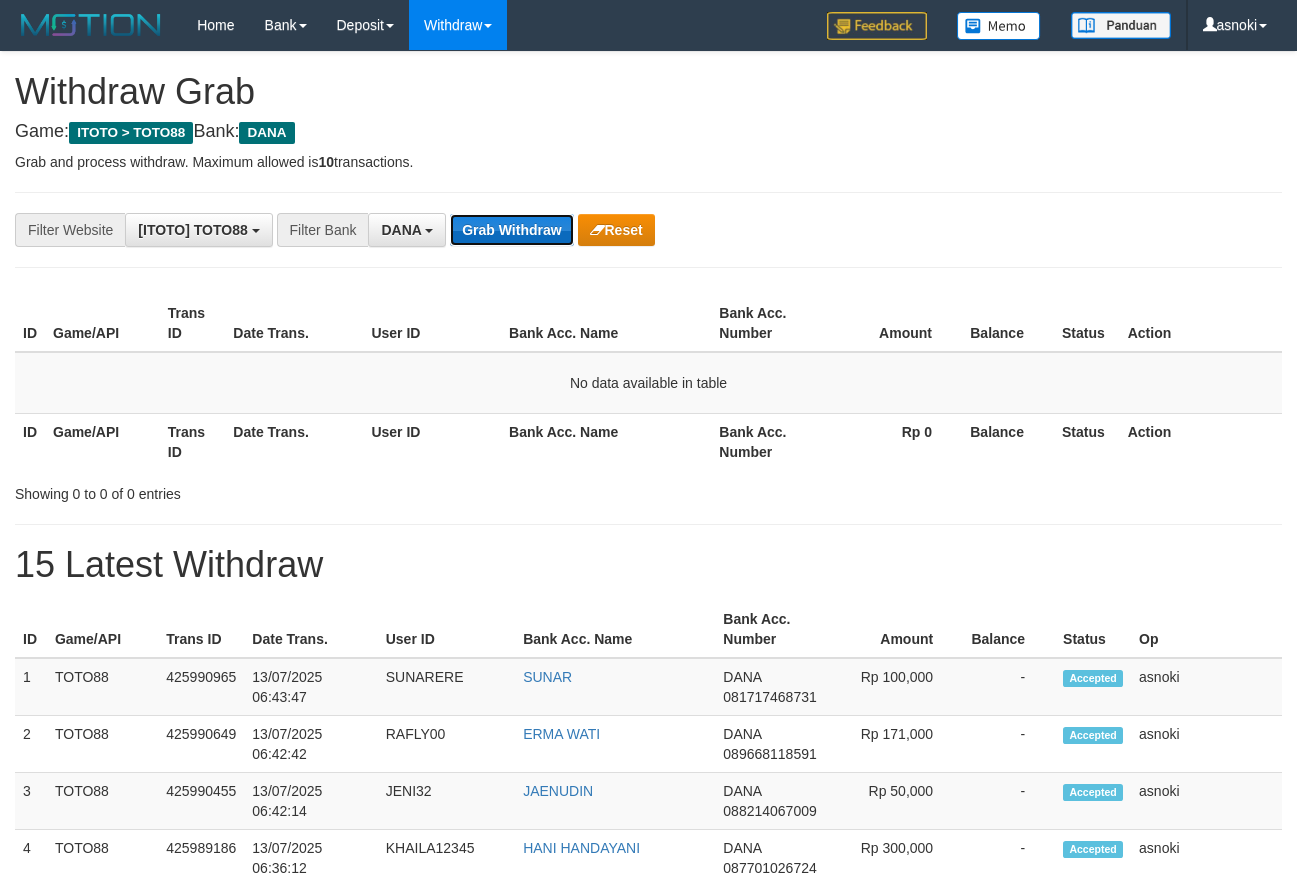 click on "Grab Withdraw" at bounding box center [511, 230] 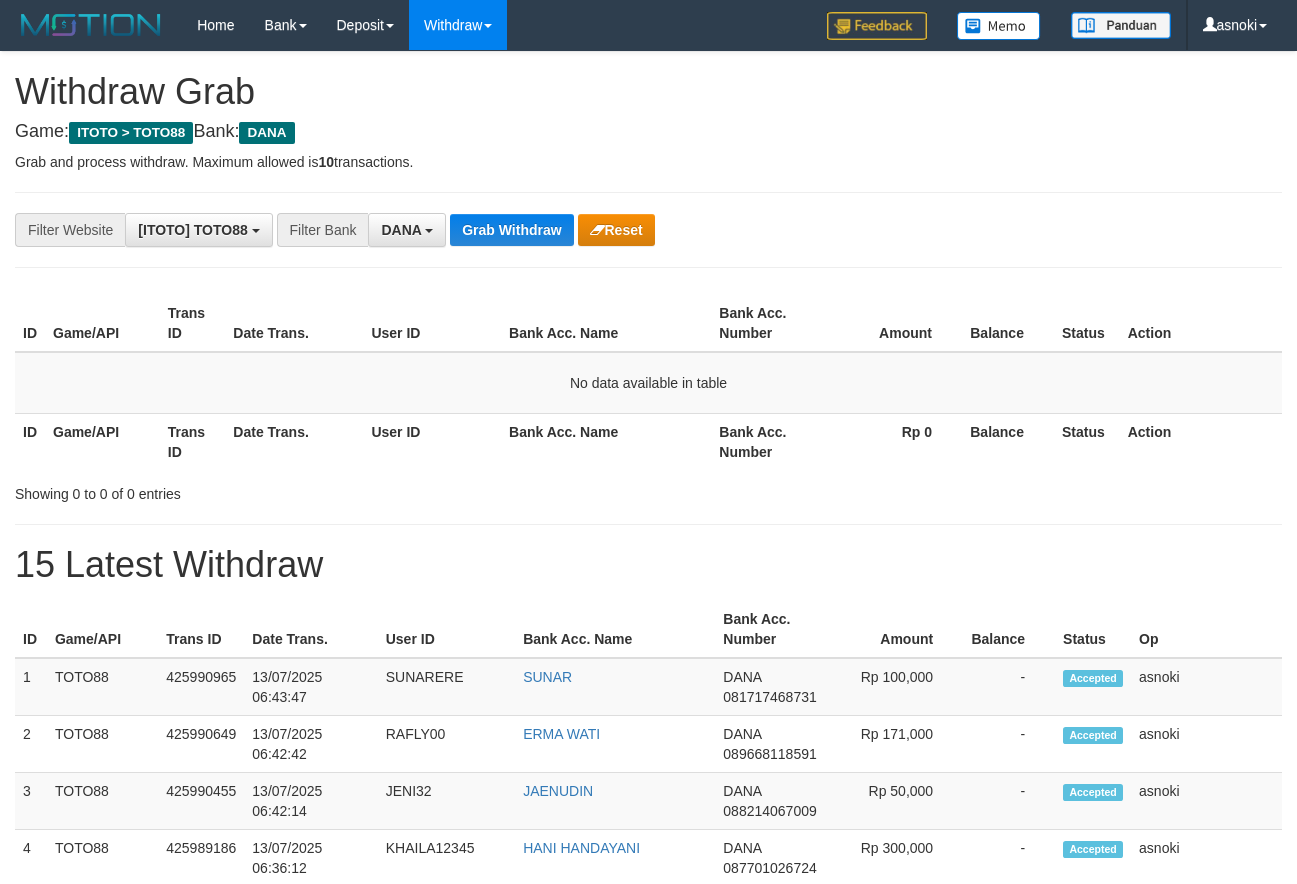 scroll, scrollTop: 0, scrollLeft: 0, axis: both 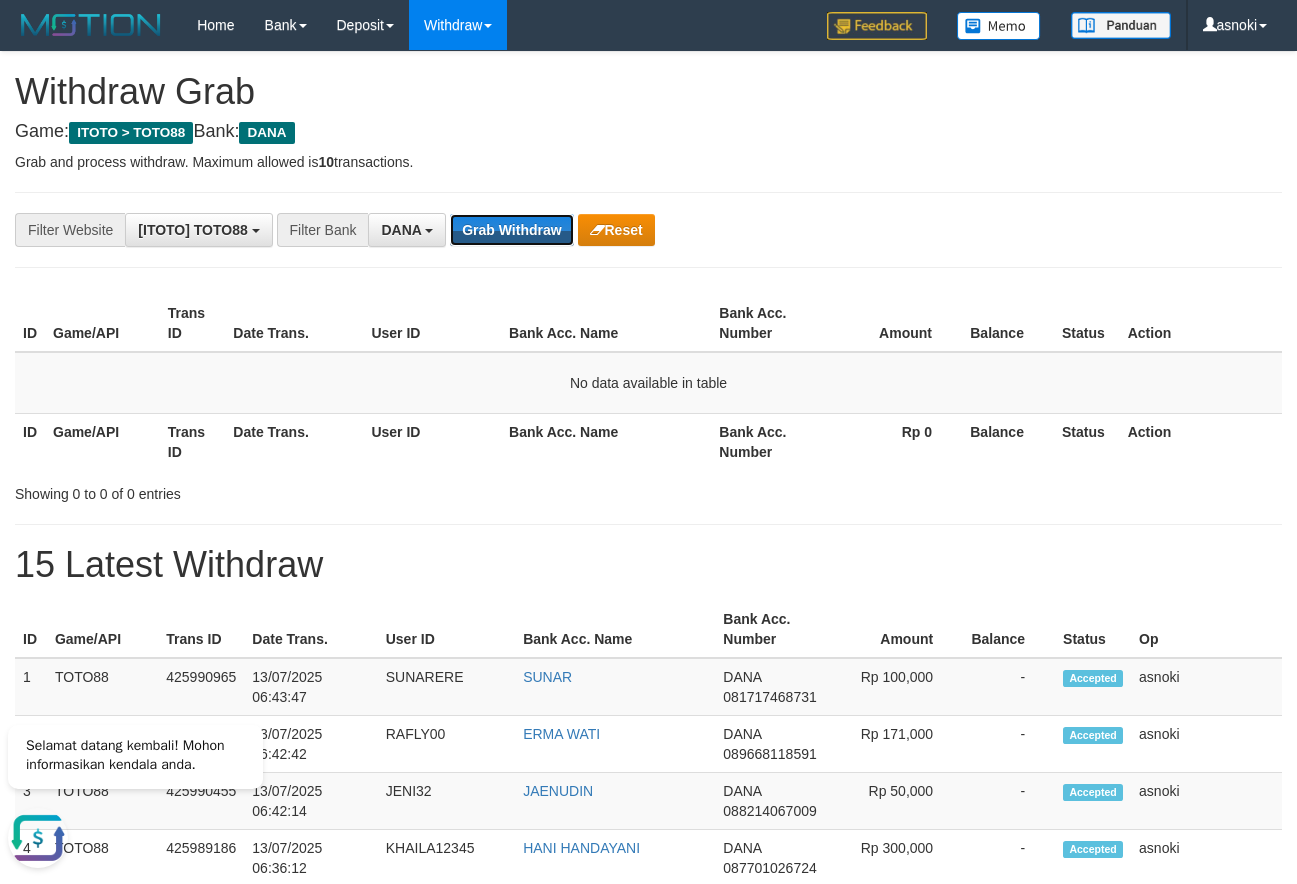 click on "Grab Withdraw" at bounding box center [511, 230] 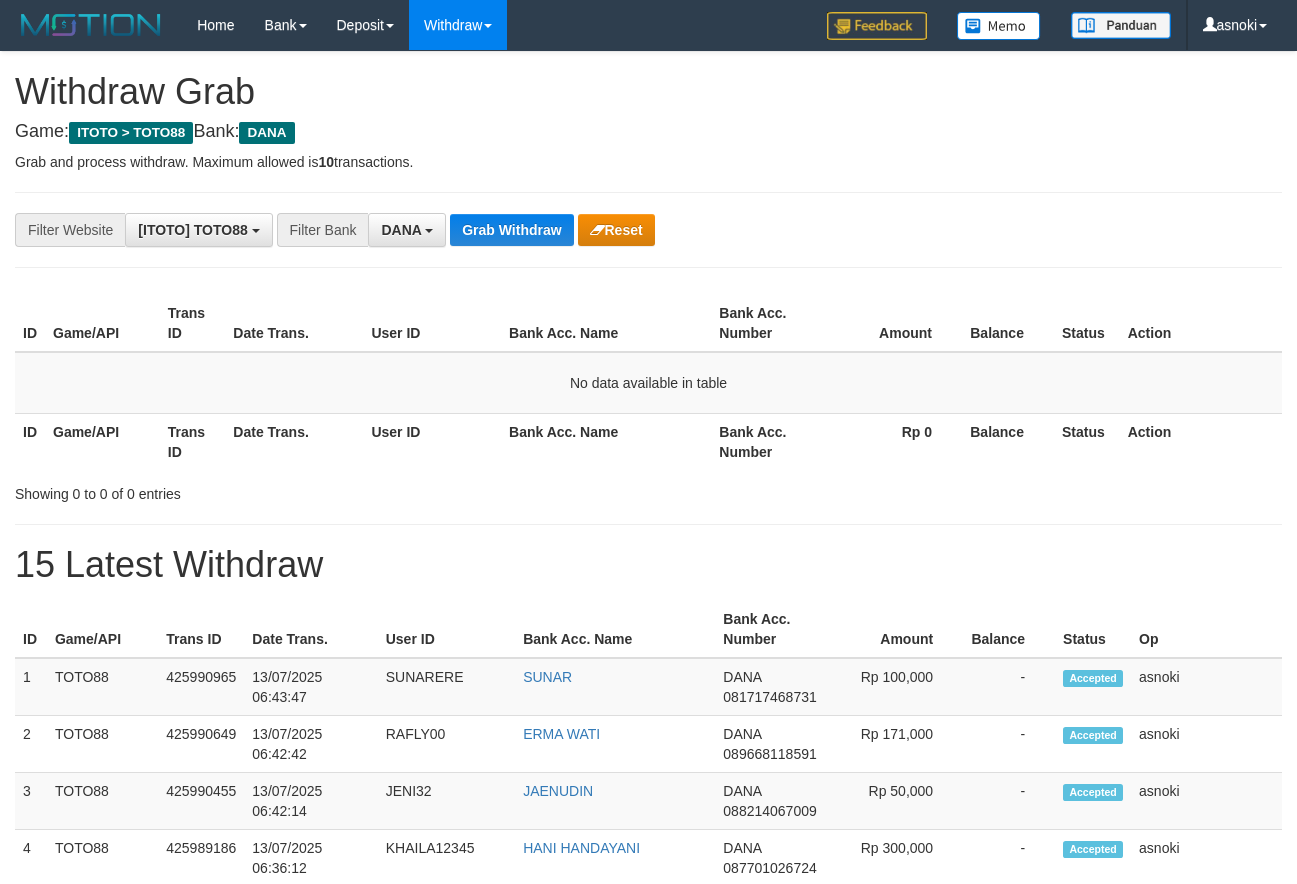 scroll, scrollTop: 0, scrollLeft: 0, axis: both 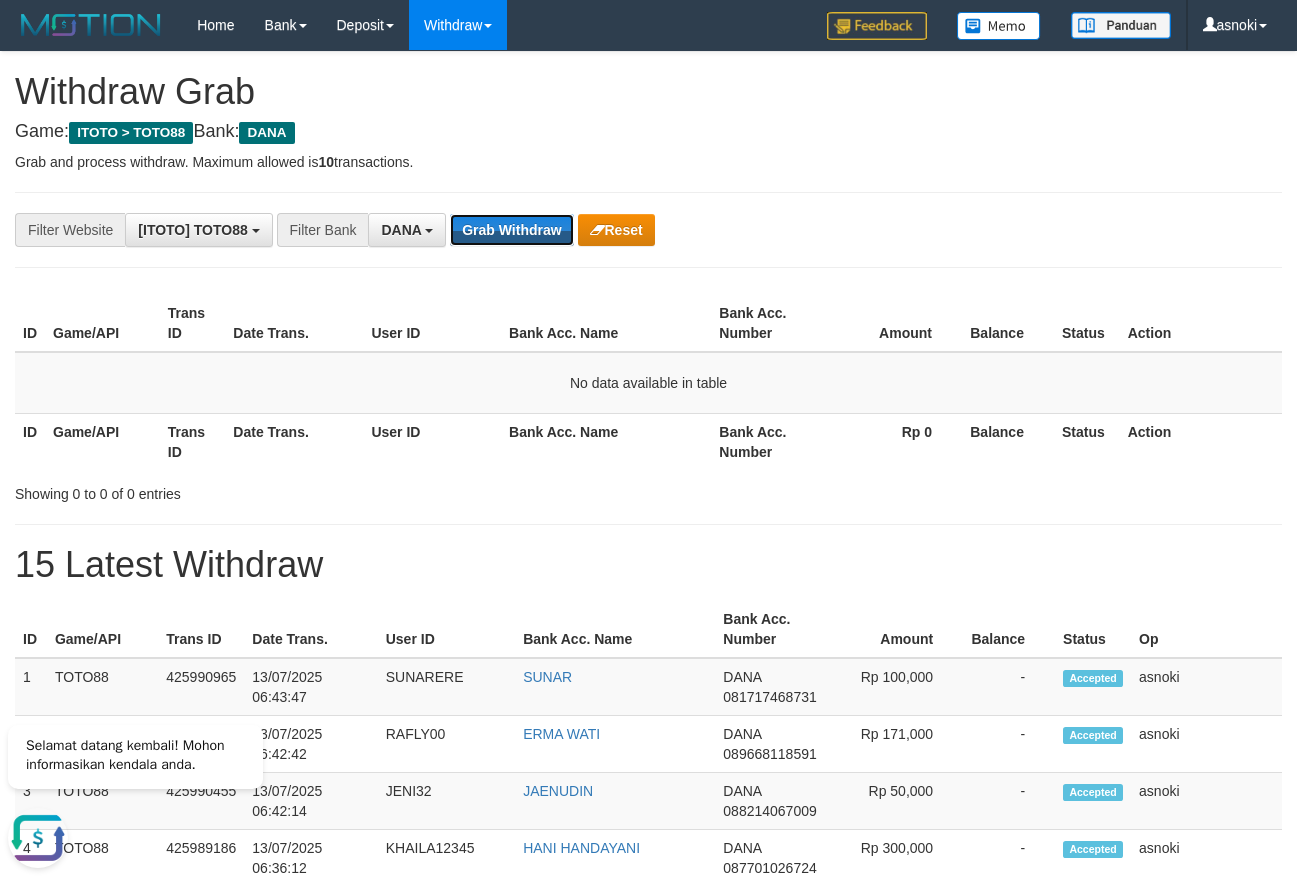 click on "Grab Withdraw" at bounding box center (511, 230) 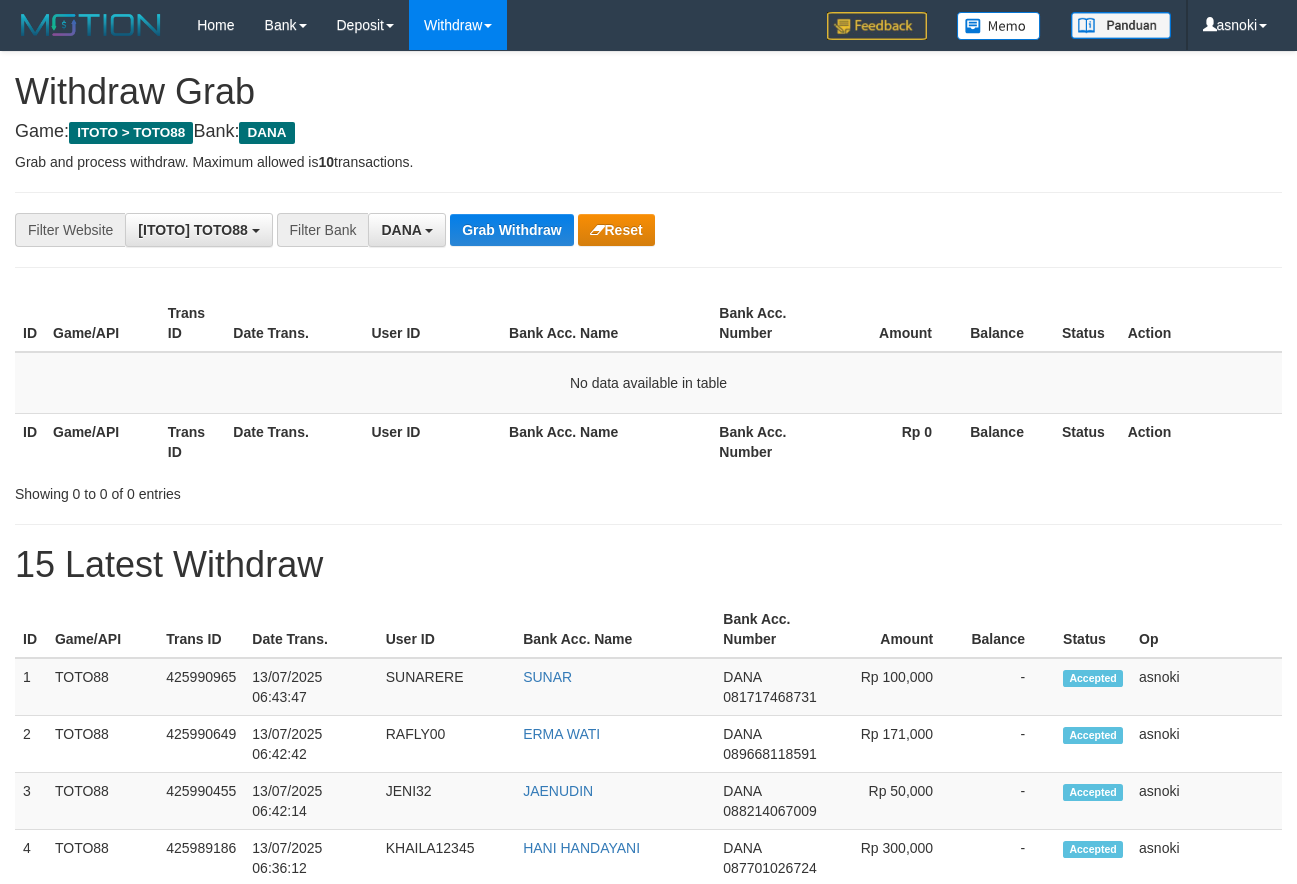 scroll, scrollTop: 0, scrollLeft: 0, axis: both 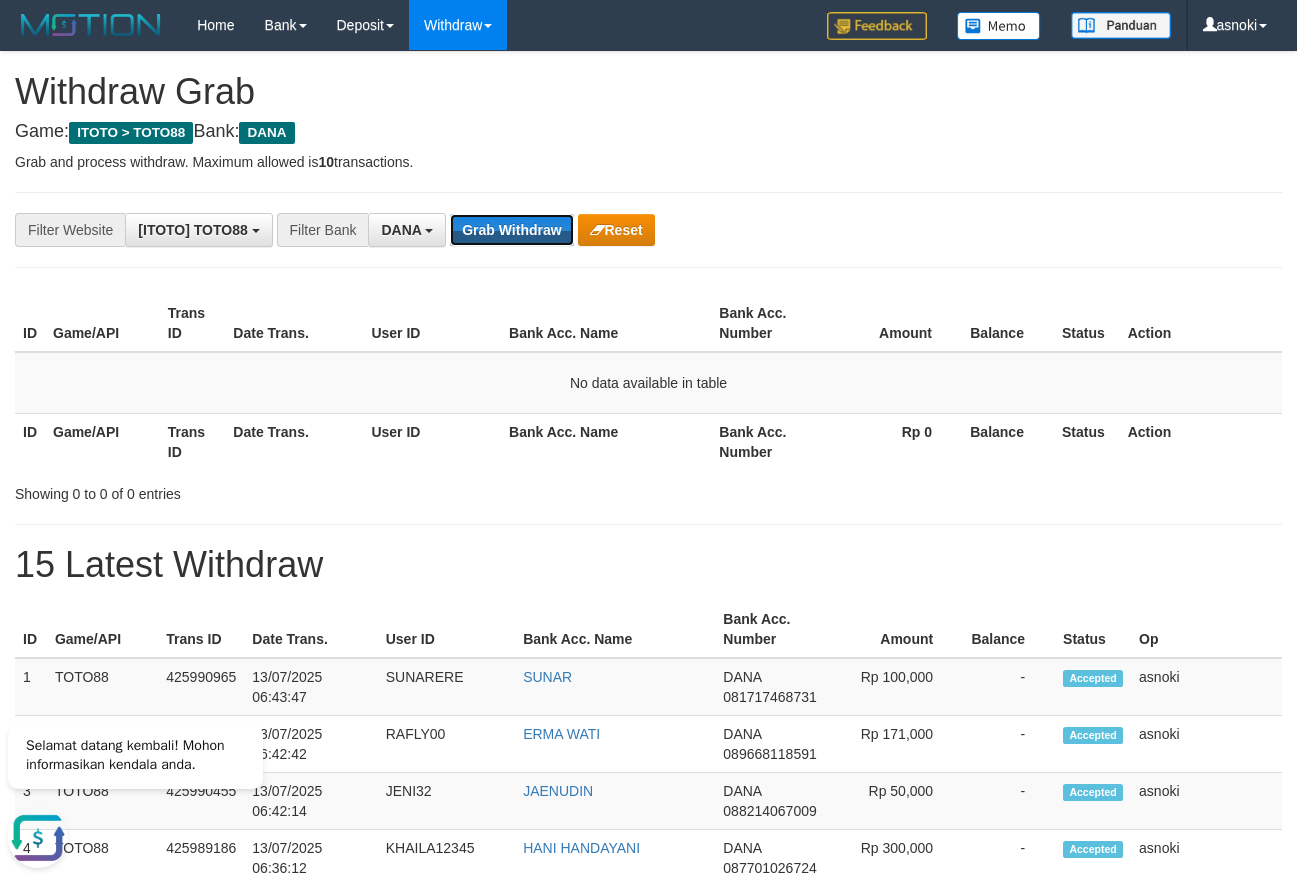 click on "Grab Withdraw" at bounding box center [511, 230] 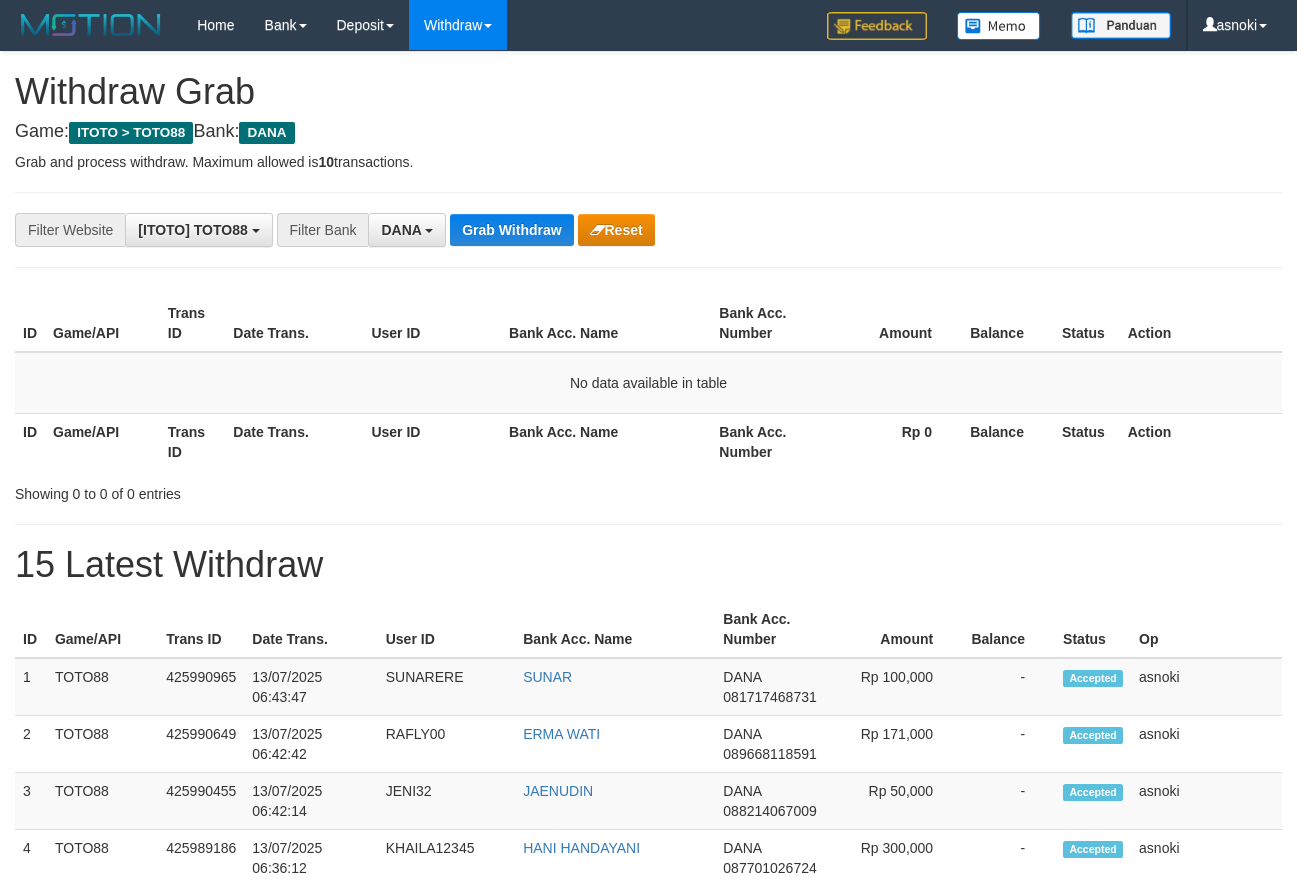 scroll, scrollTop: 0, scrollLeft: 0, axis: both 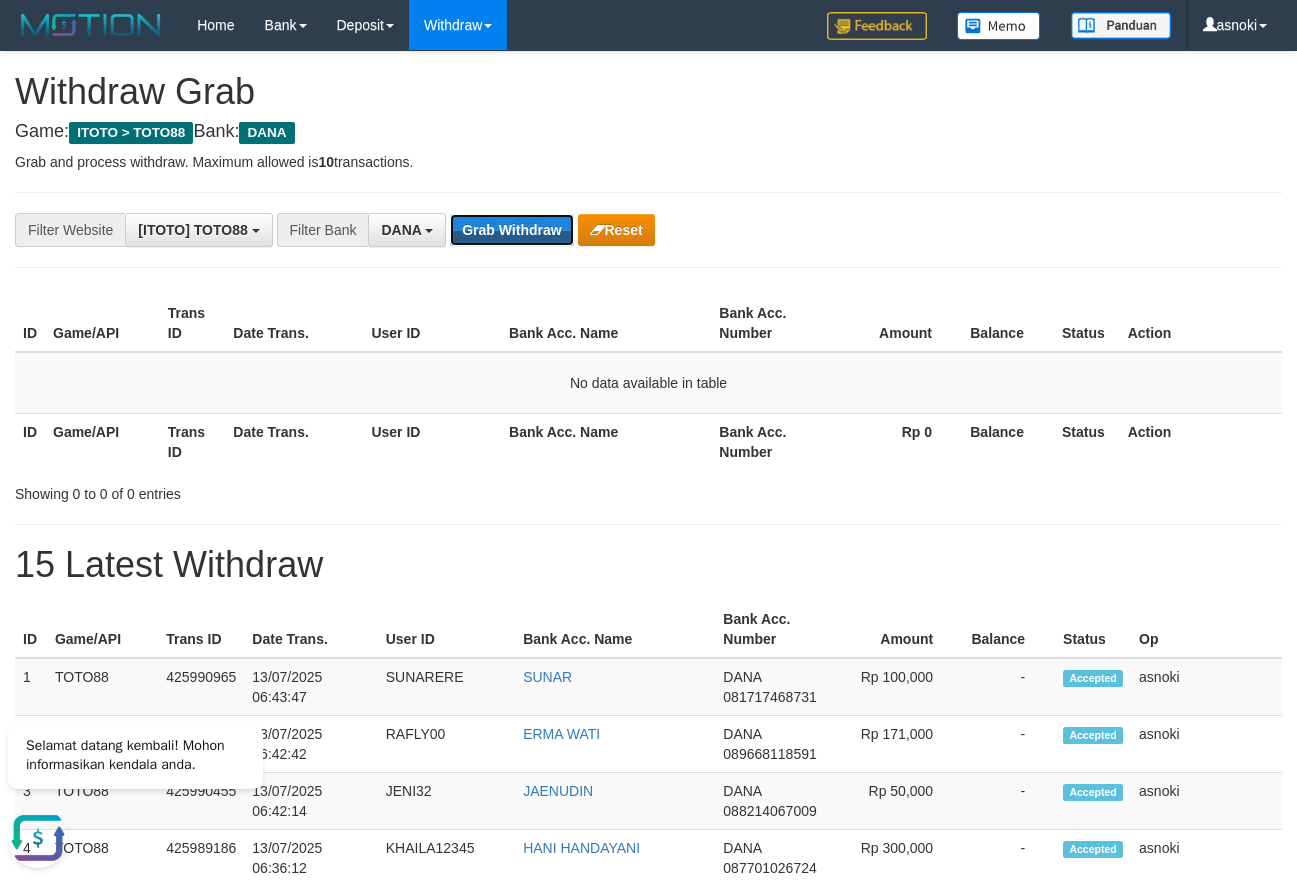 click on "Grab Withdraw" at bounding box center (511, 230) 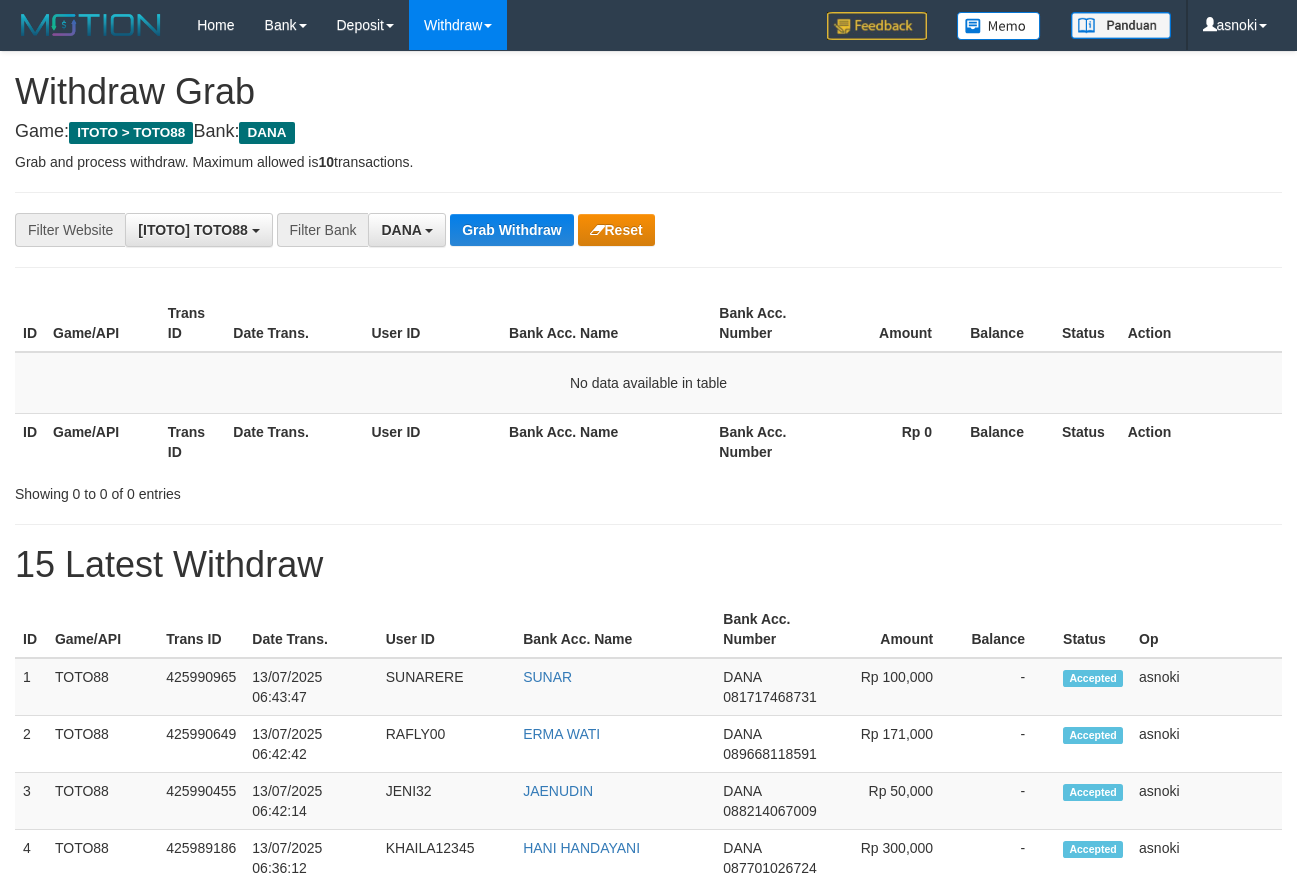 scroll, scrollTop: 0, scrollLeft: 0, axis: both 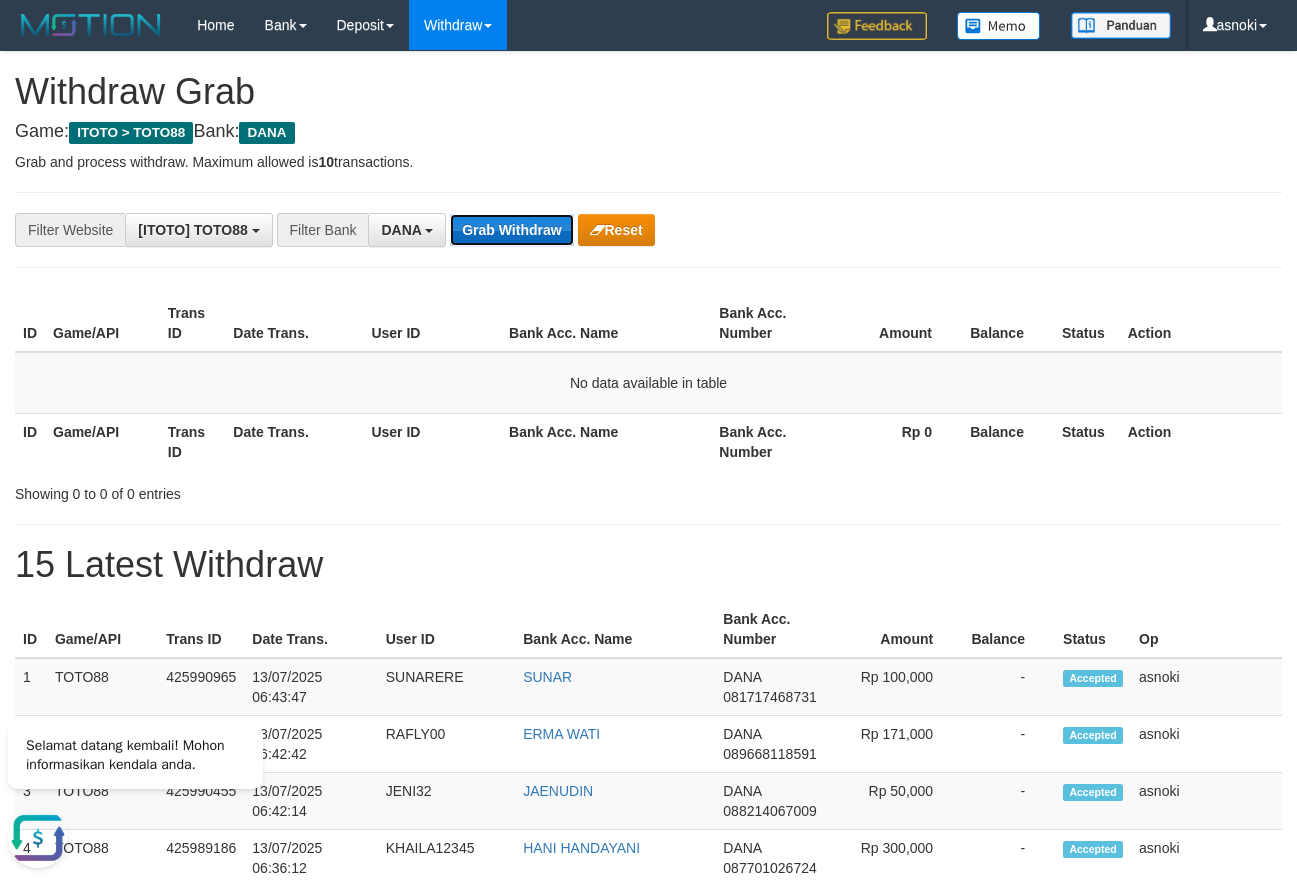 click on "Grab Withdraw" at bounding box center [511, 230] 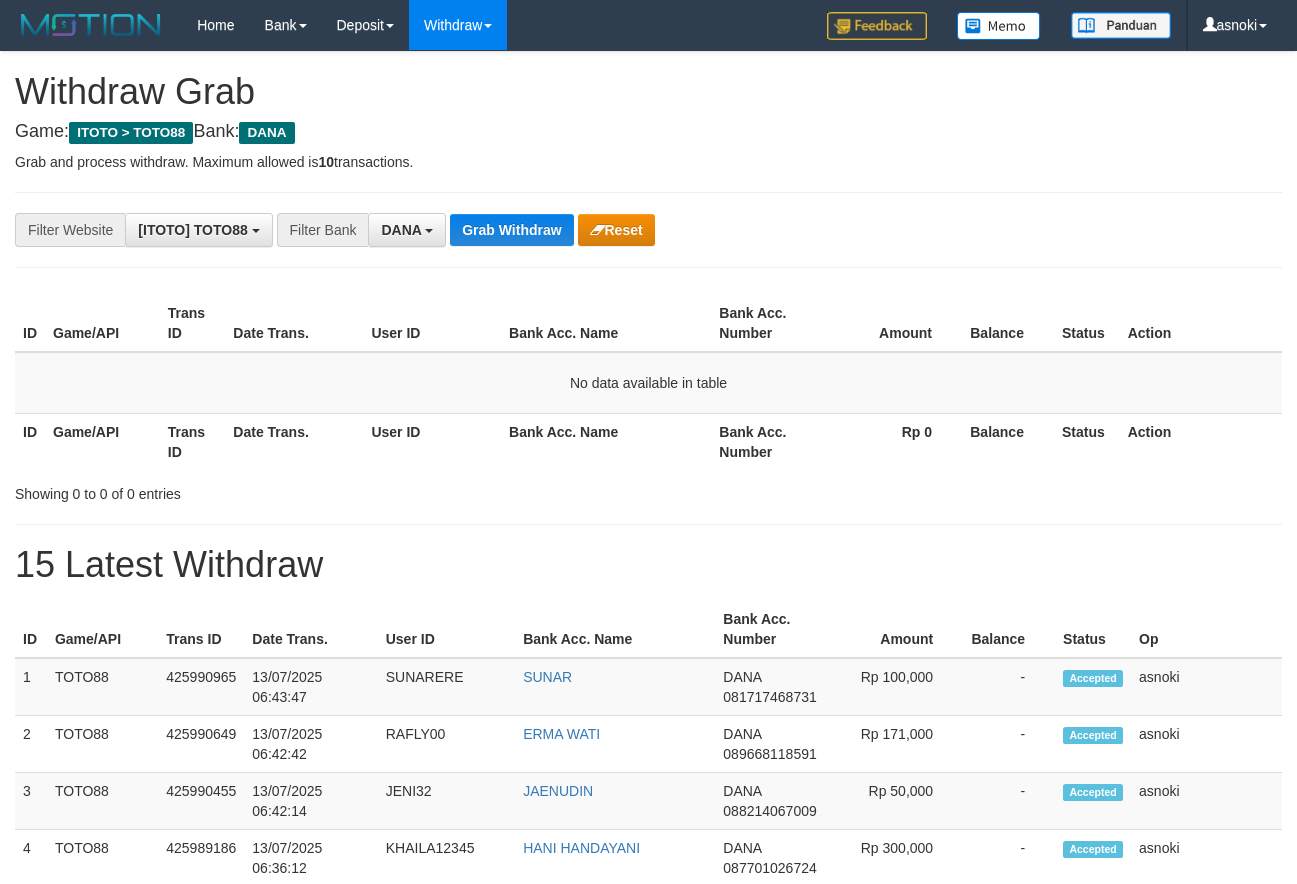 scroll, scrollTop: 0, scrollLeft: 0, axis: both 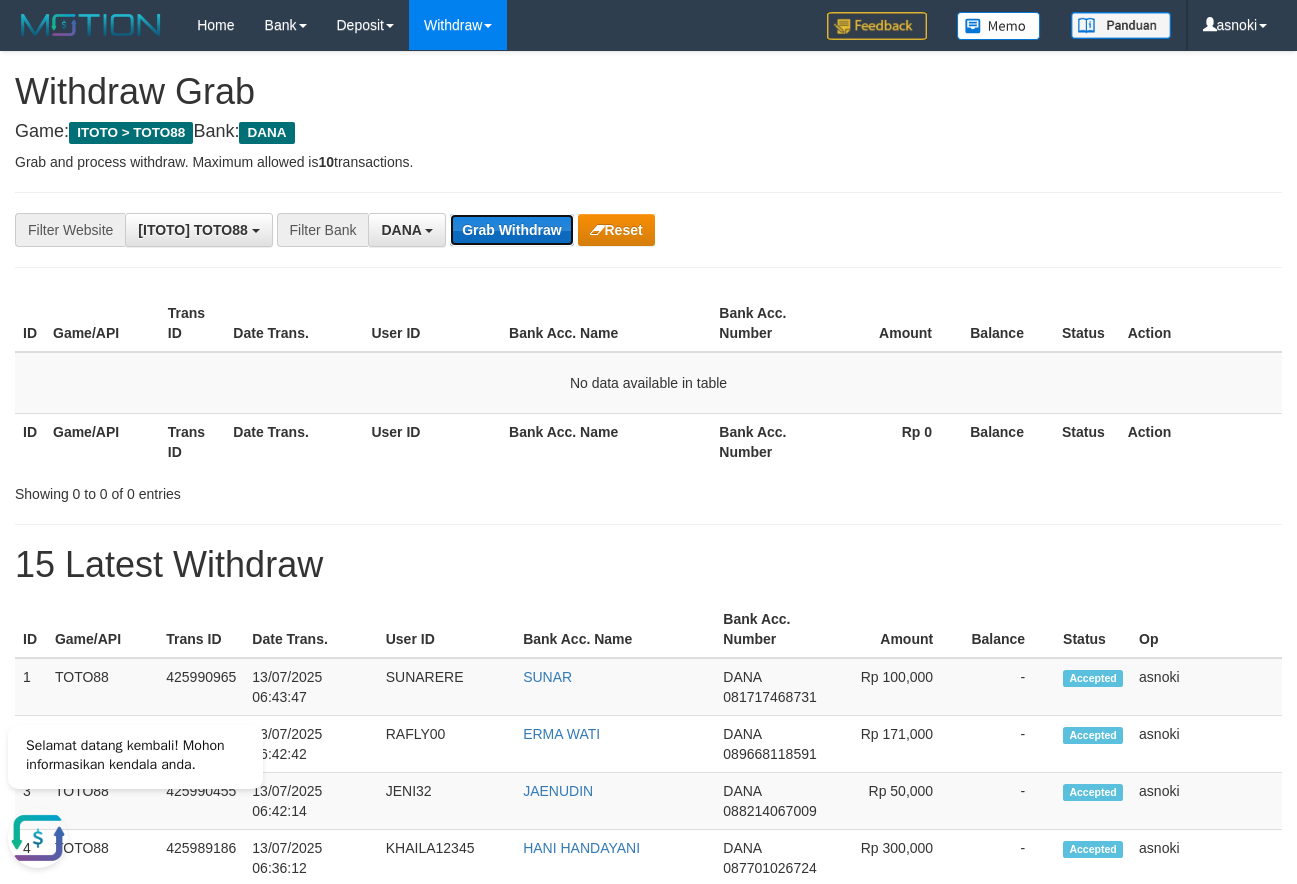 click on "Grab Withdraw" at bounding box center (511, 230) 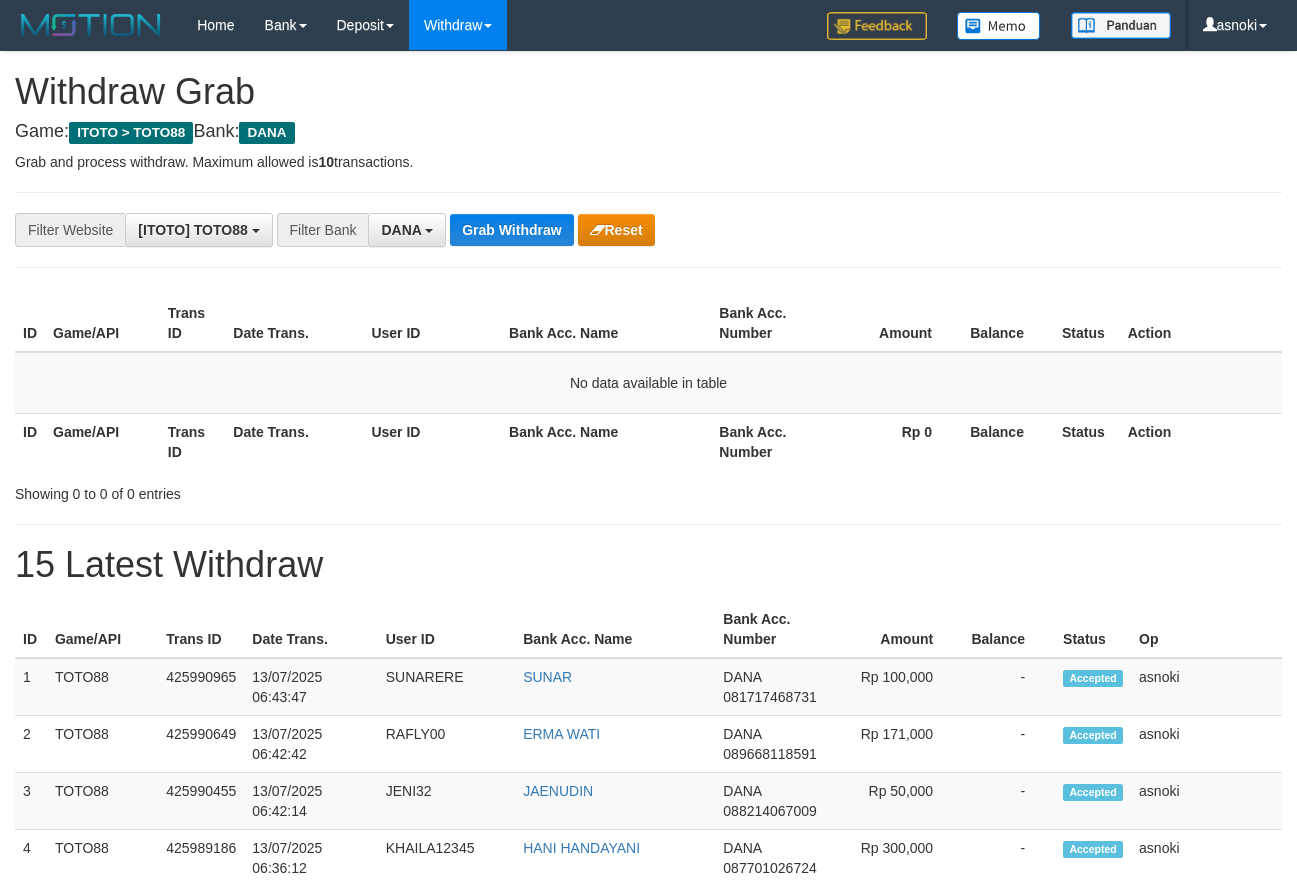 scroll, scrollTop: 0, scrollLeft: 0, axis: both 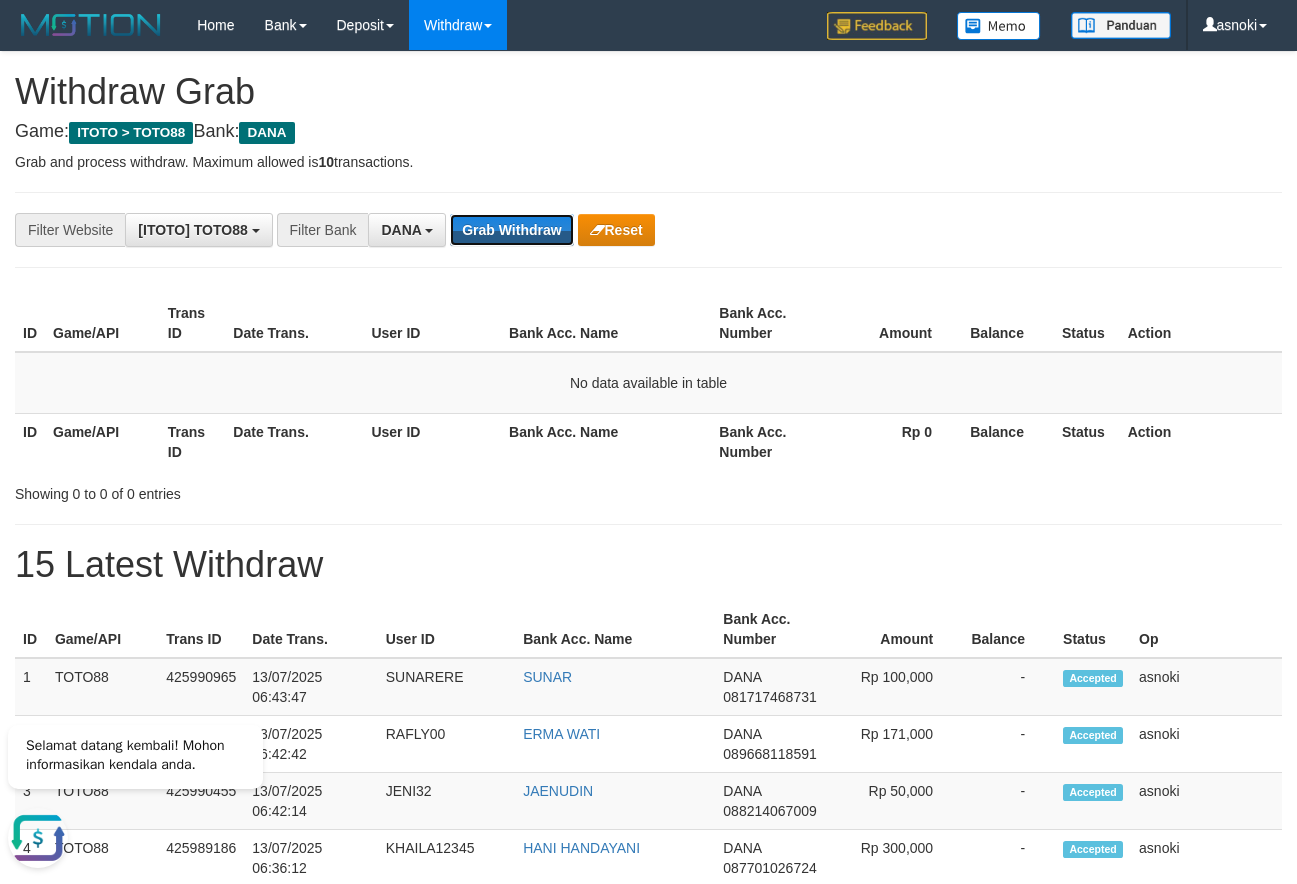 click on "Grab Withdraw" at bounding box center [511, 230] 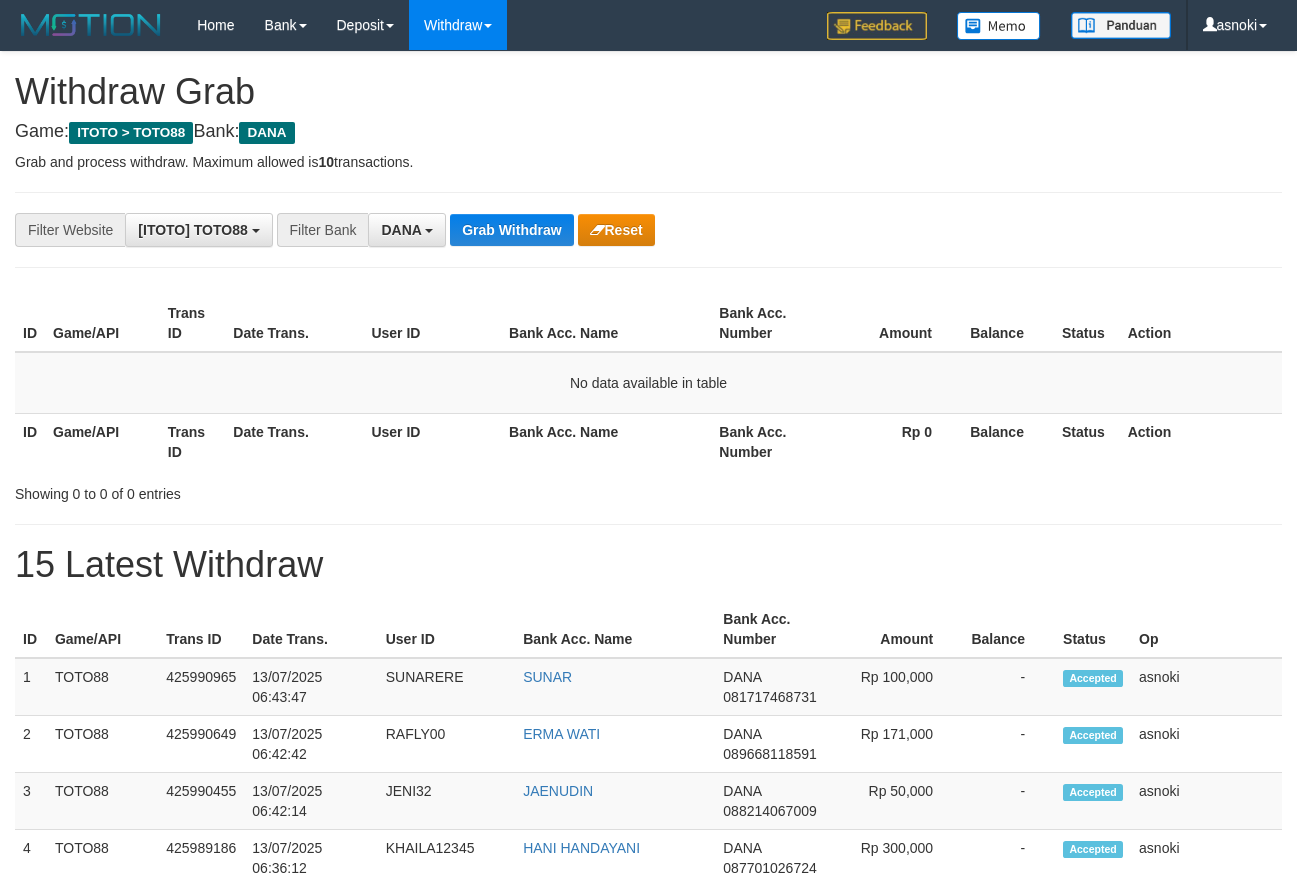 scroll, scrollTop: 0, scrollLeft: 0, axis: both 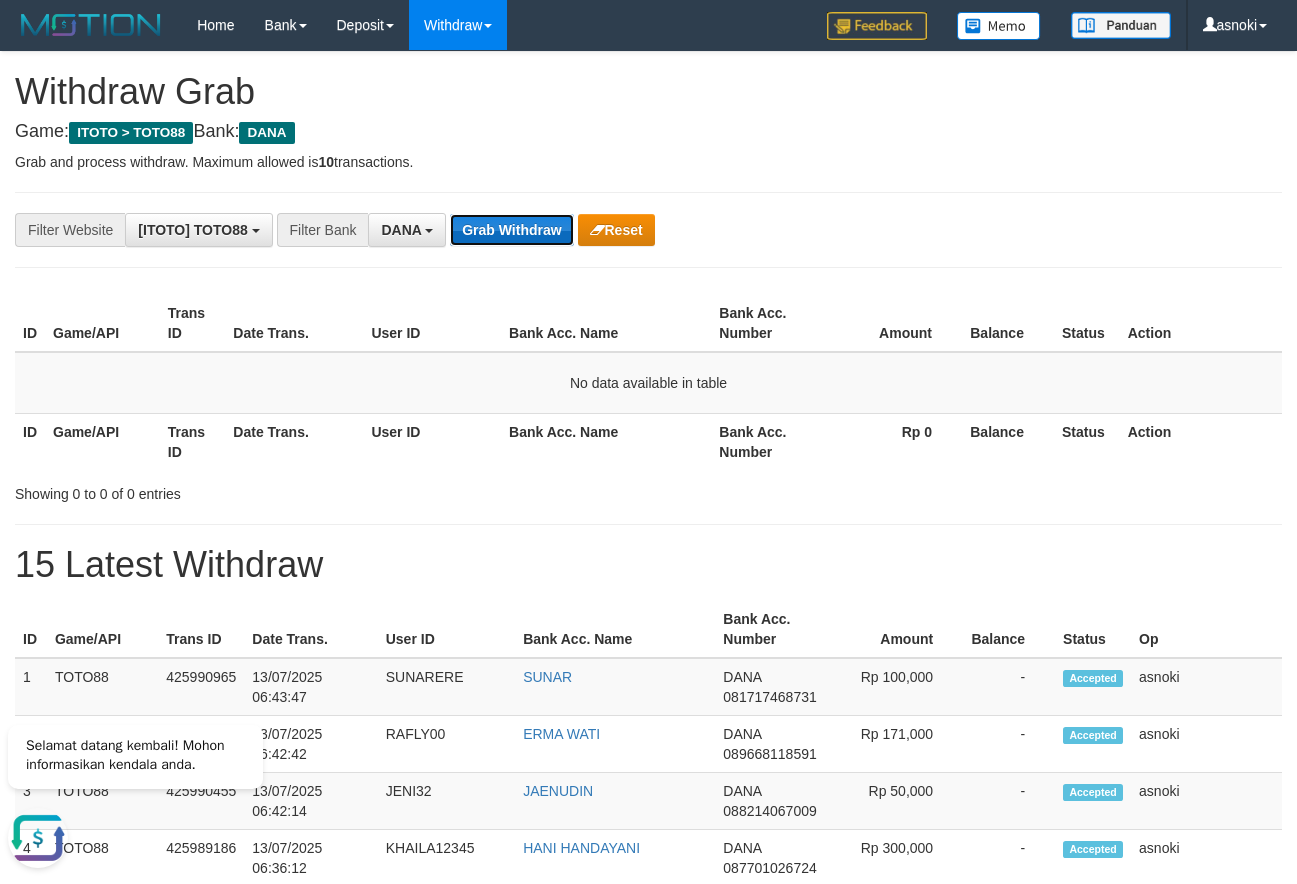 click on "Grab Withdraw" at bounding box center (511, 230) 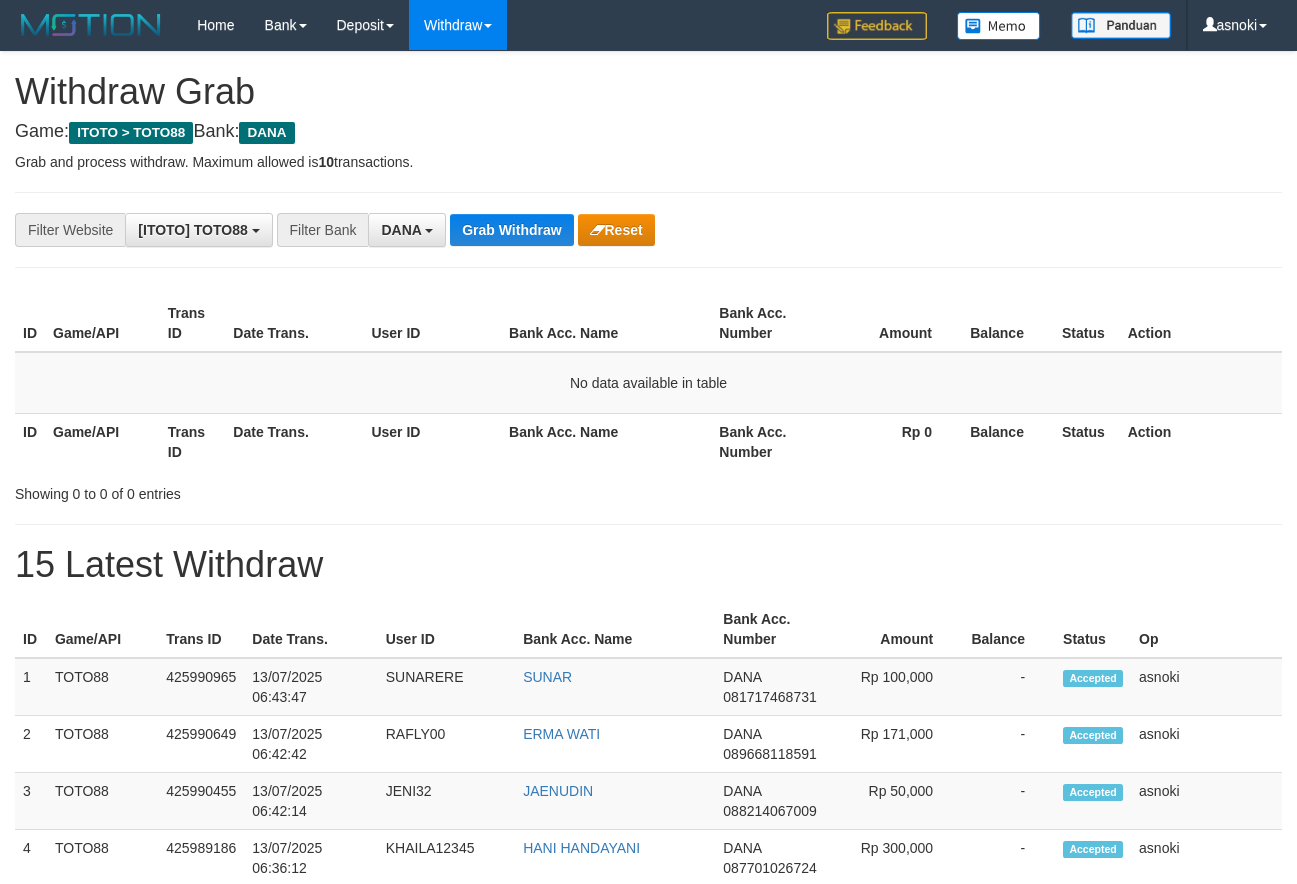 scroll, scrollTop: 0, scrollLeft: 0, axis: both 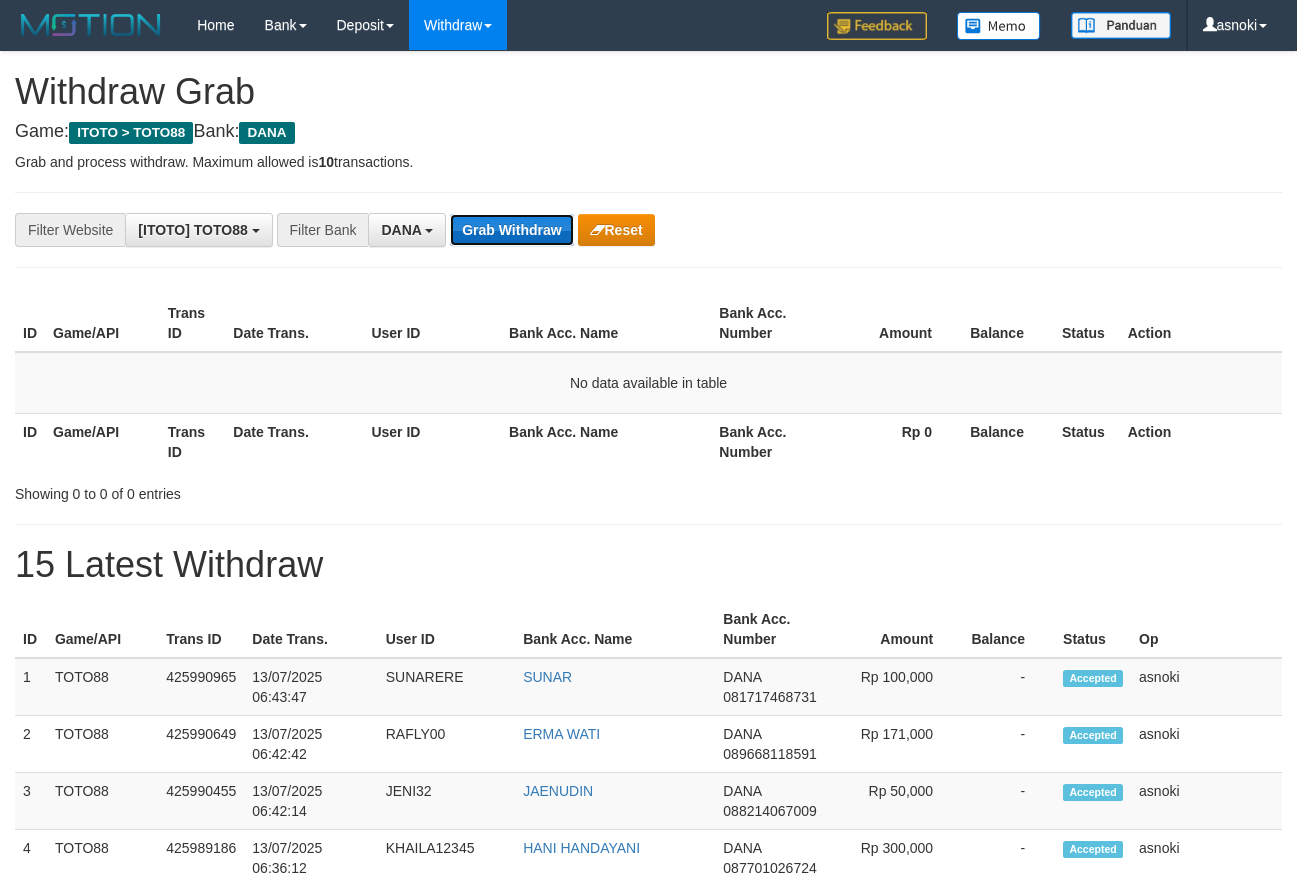 click on "Grab Withdraw" at bounding box center (511, 230) 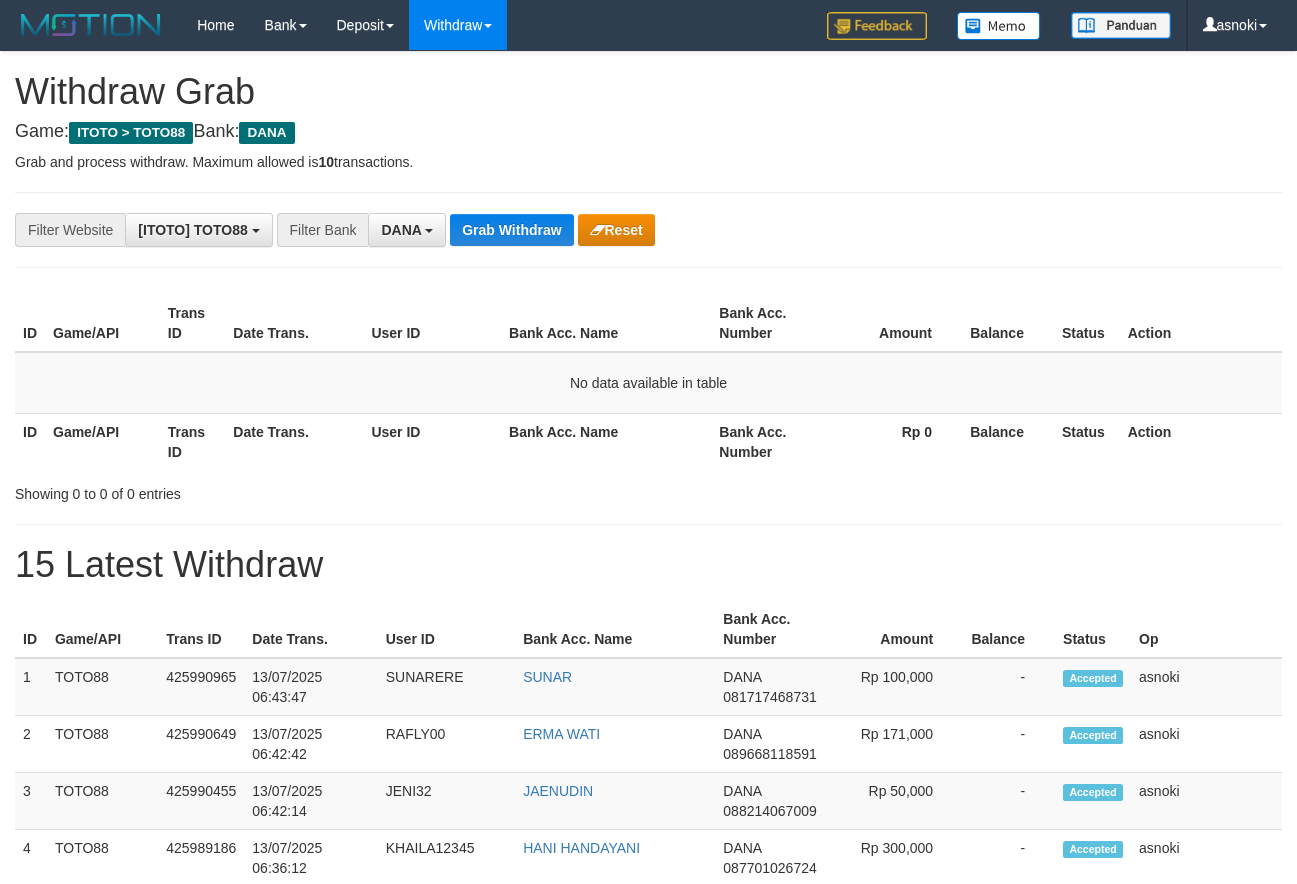 scroll, scrollTop: 0, scrollLeft: 0, axis: both 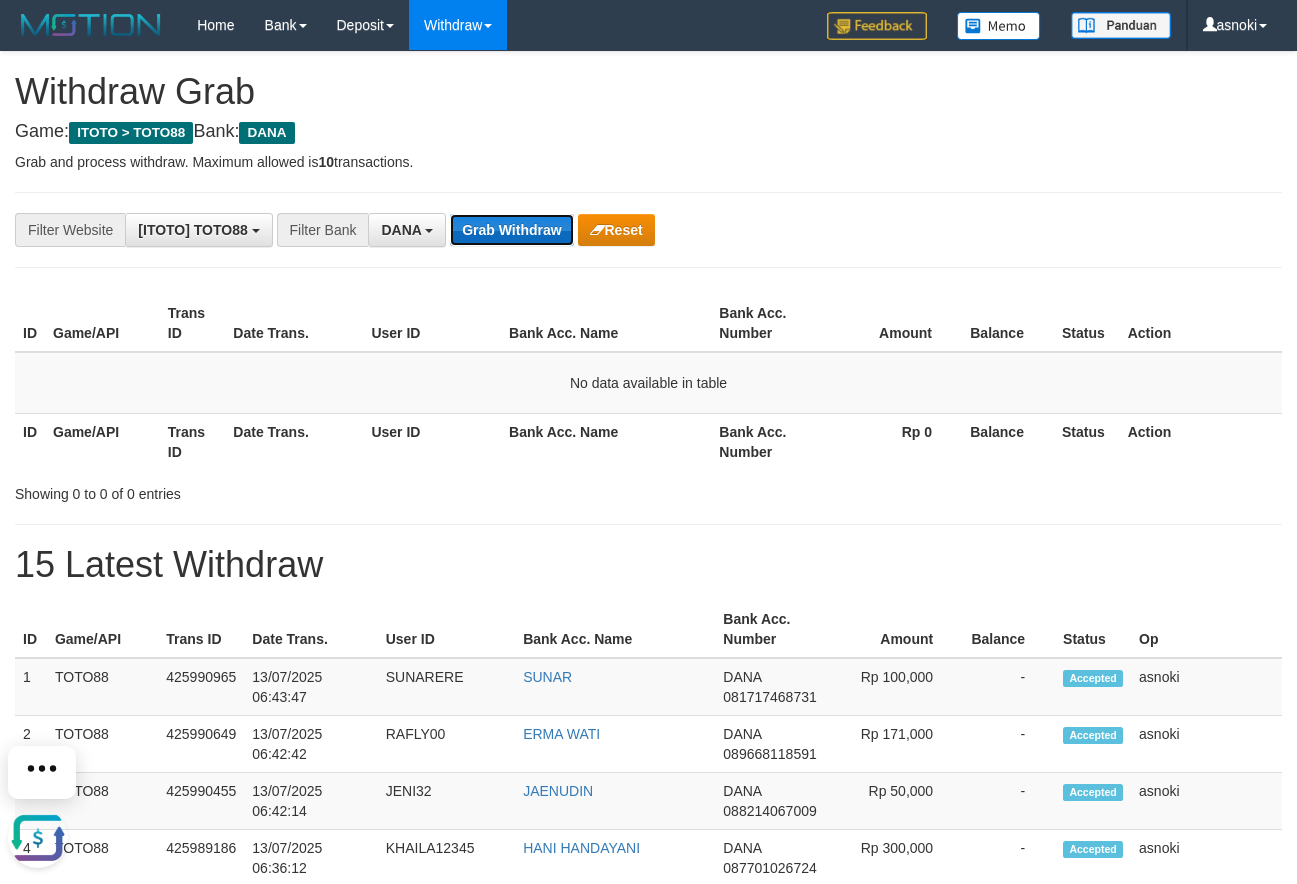 click on "Grab Withdraw" at bounding box center (511, 230) 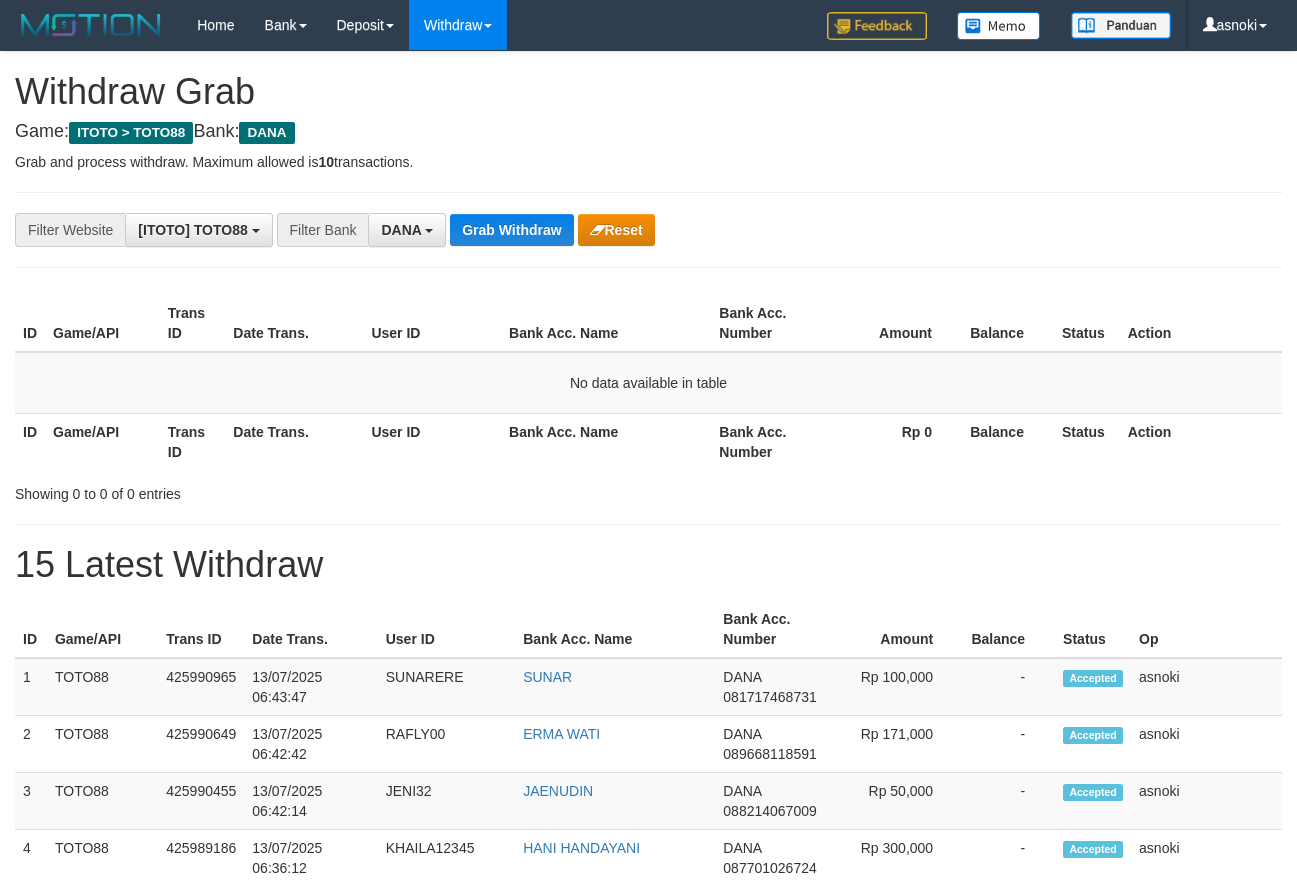 scroll, scrollTop: 0, scrollLeft: 0, axis: both 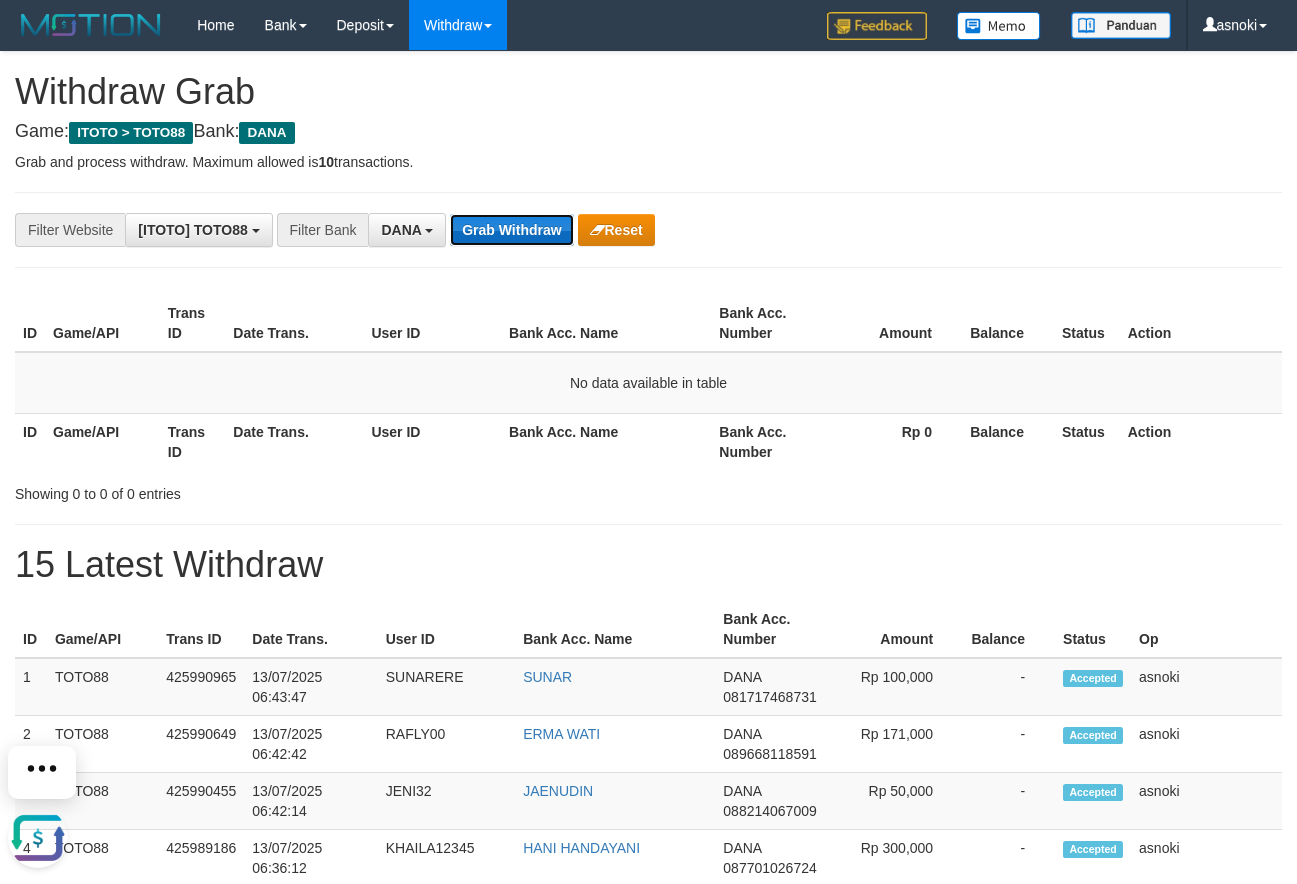 click on "Grab Withdraw" at bounding box center (511, 230) 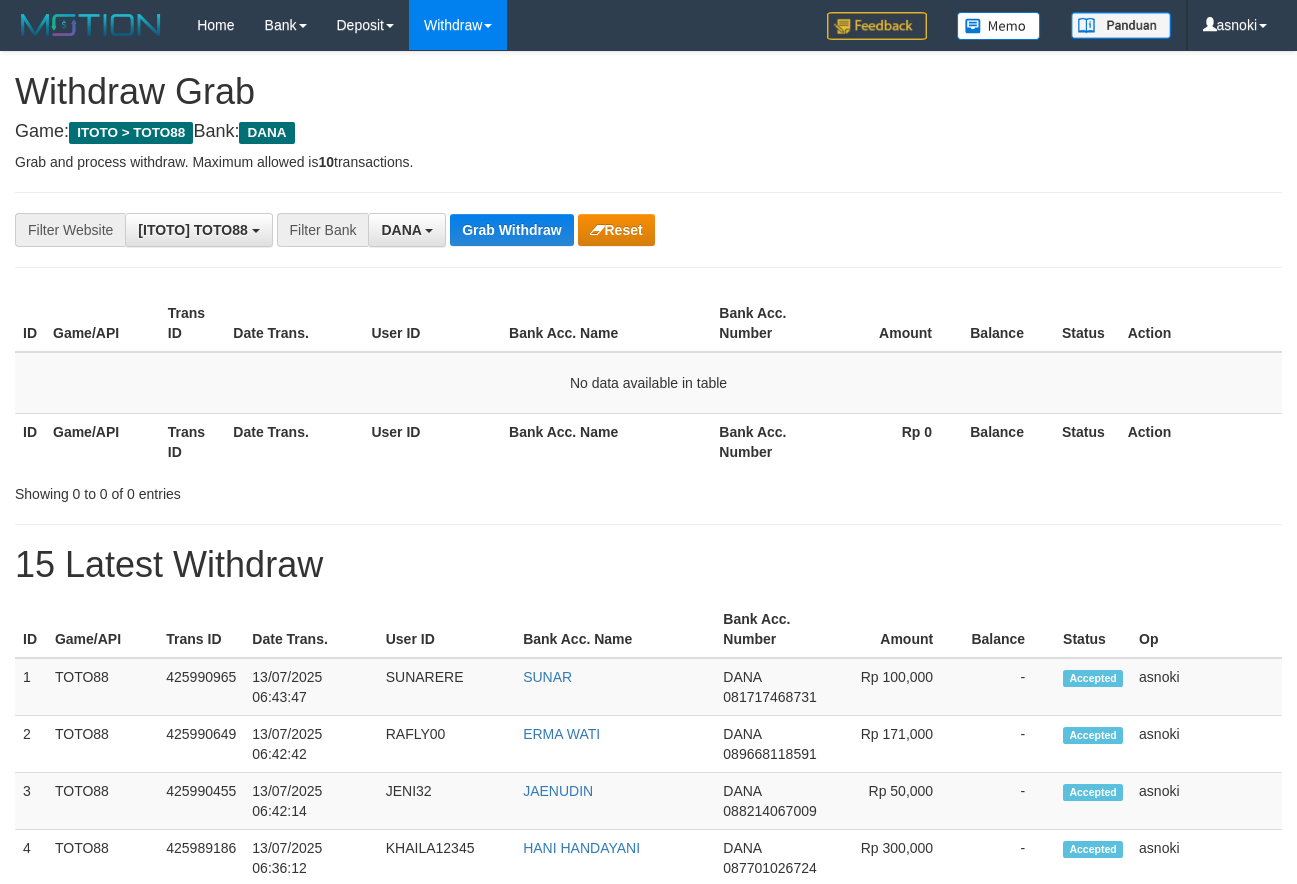 scroll, scrollTop: 0, scrollLeft: 0, axis: both 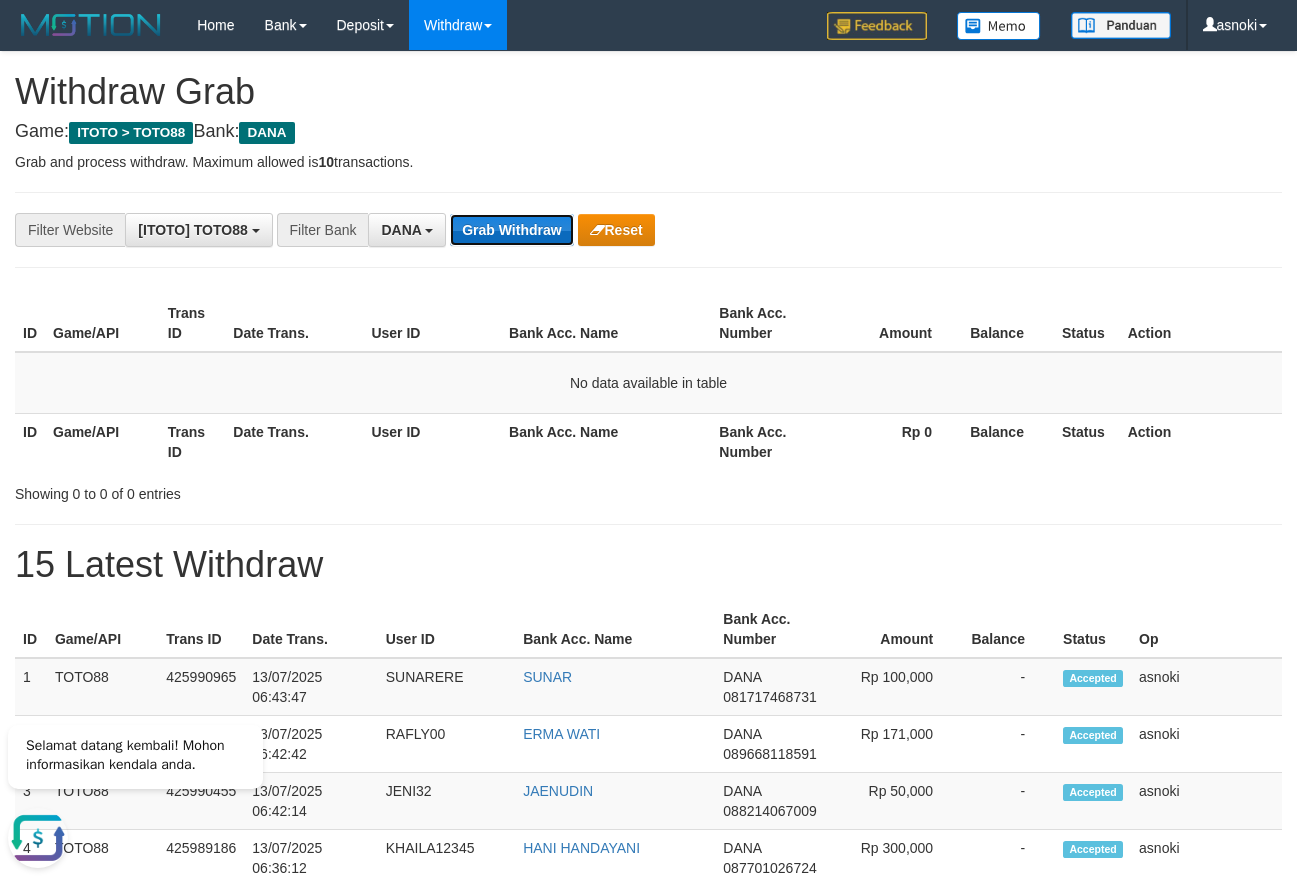 click on "Grab Withdraw" at bounding box center [511, 230] 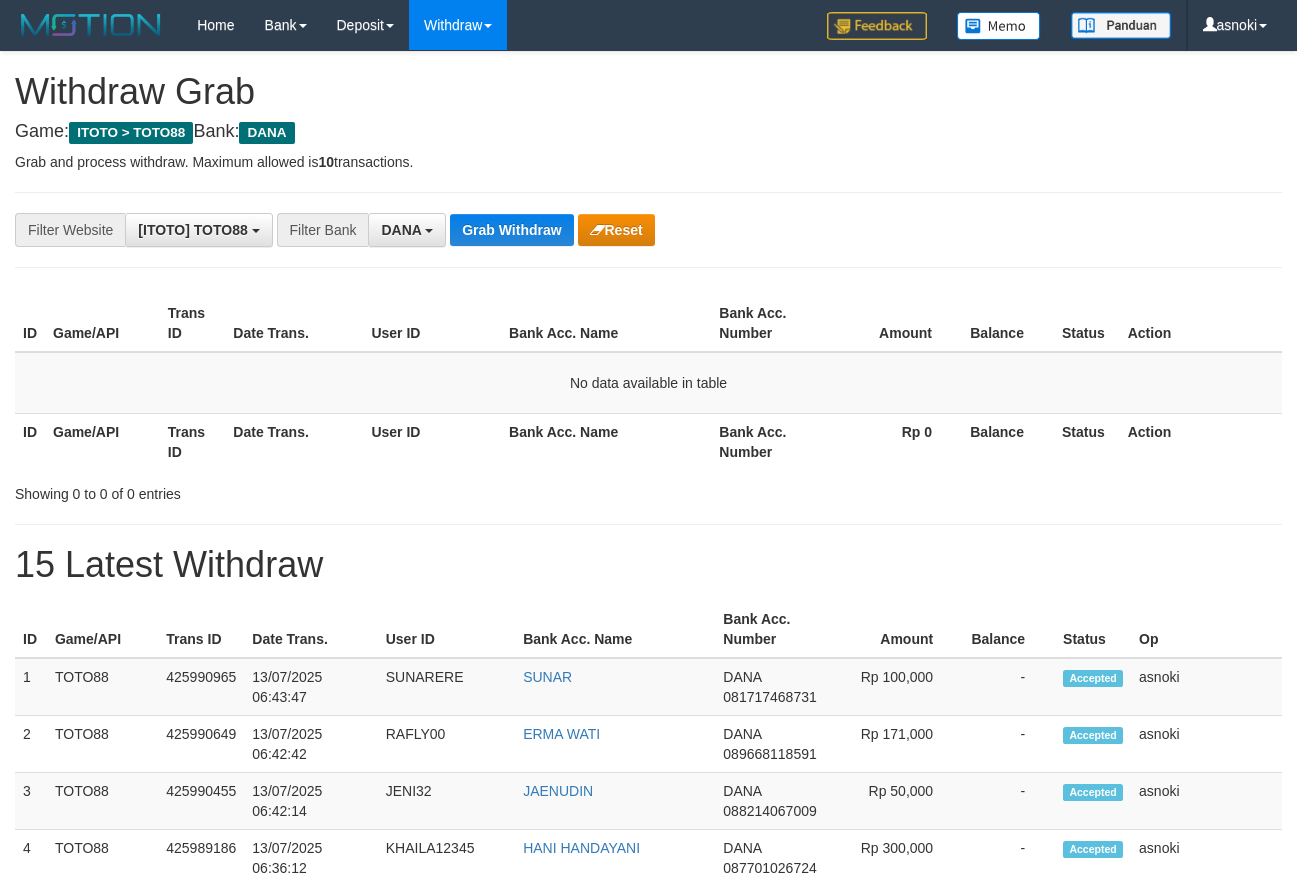 scroll, scrollTop: 0, scrollLeft: 0, axis: both 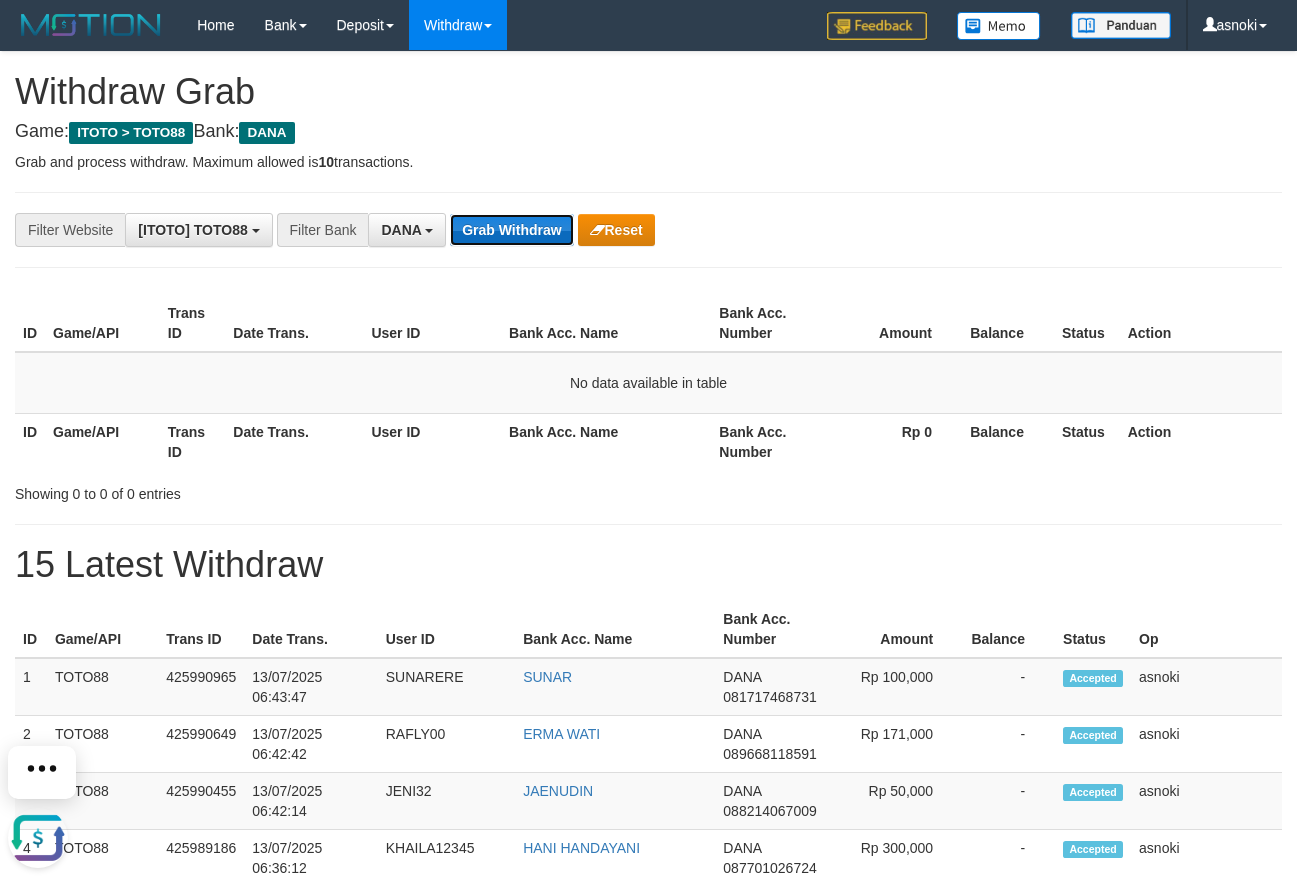 click on "Grab Withdraw" at bounding box center [511, 230] 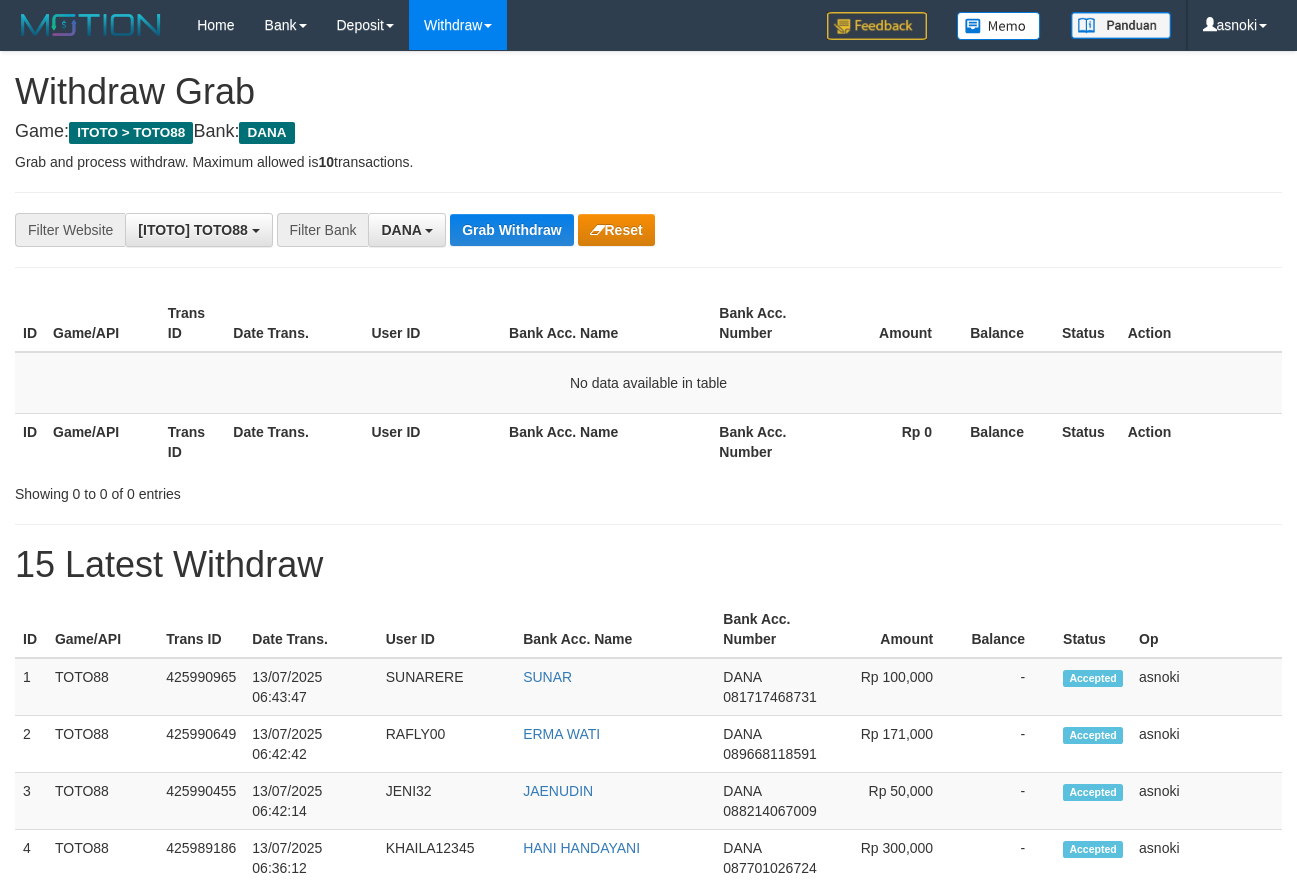 scroll, scrollTop: 0, scrollLeft: 0, axis: both 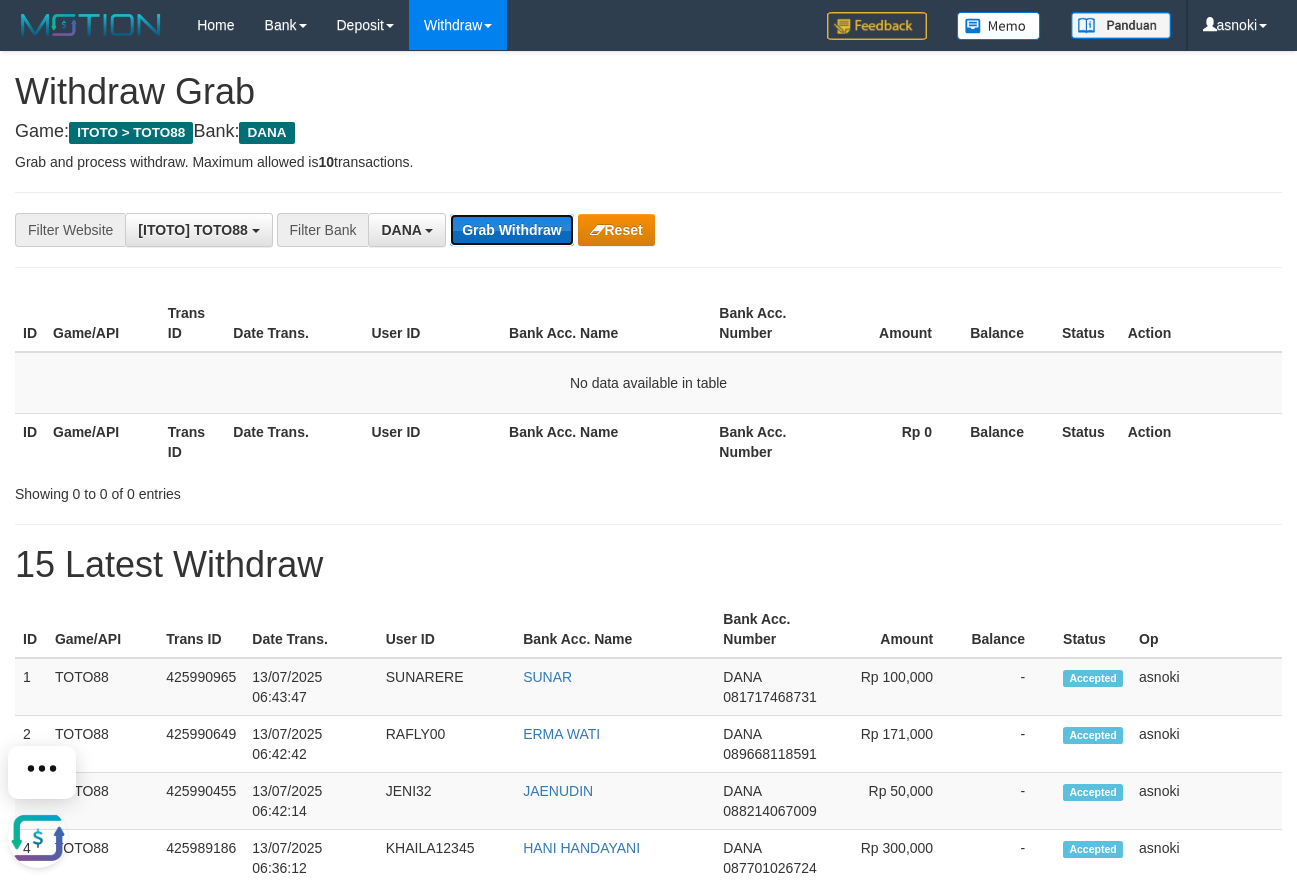 click on "Grab Withdraw" at bounding box center (511, 230) 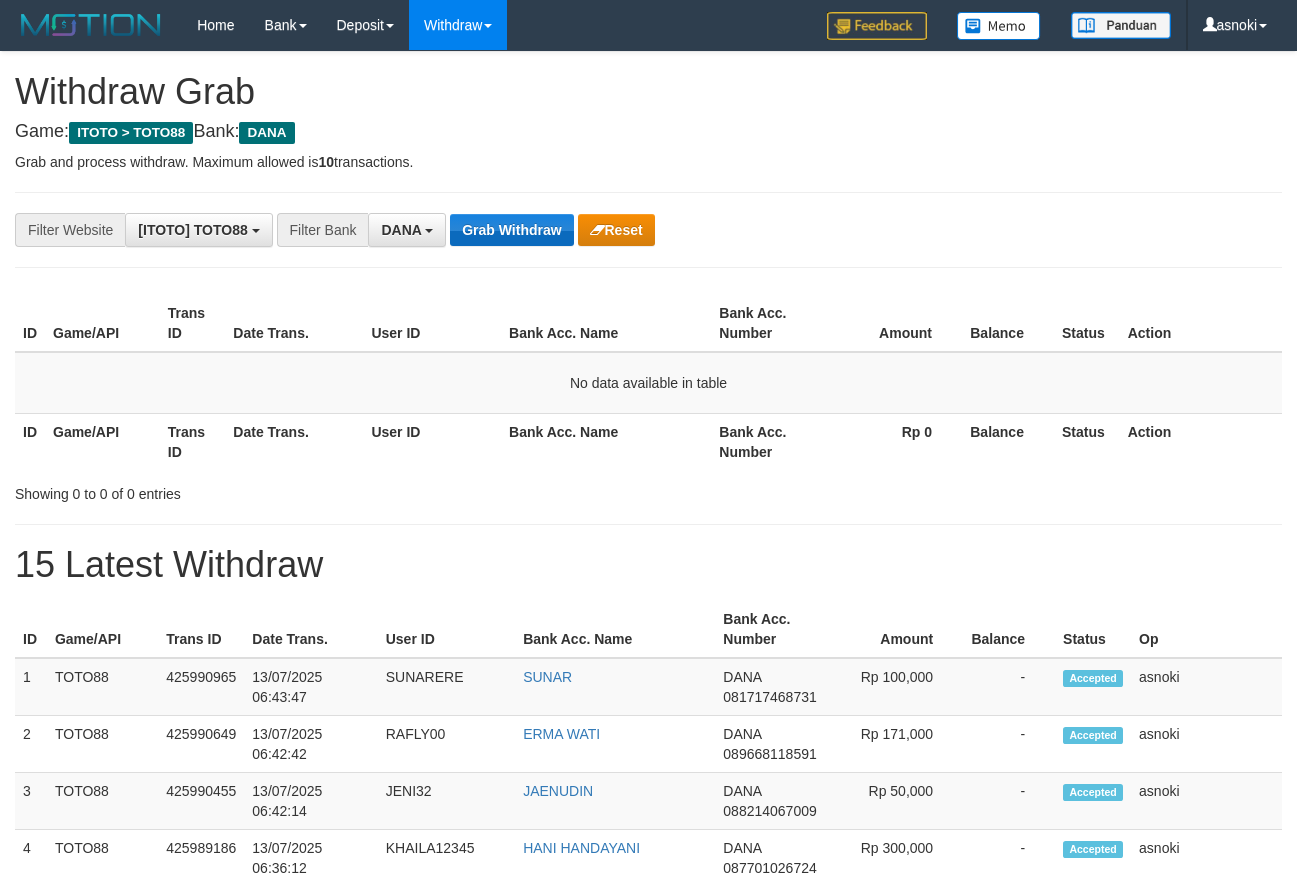 scroll, scrollTop: 0, scrollLeft: 0, axis: both 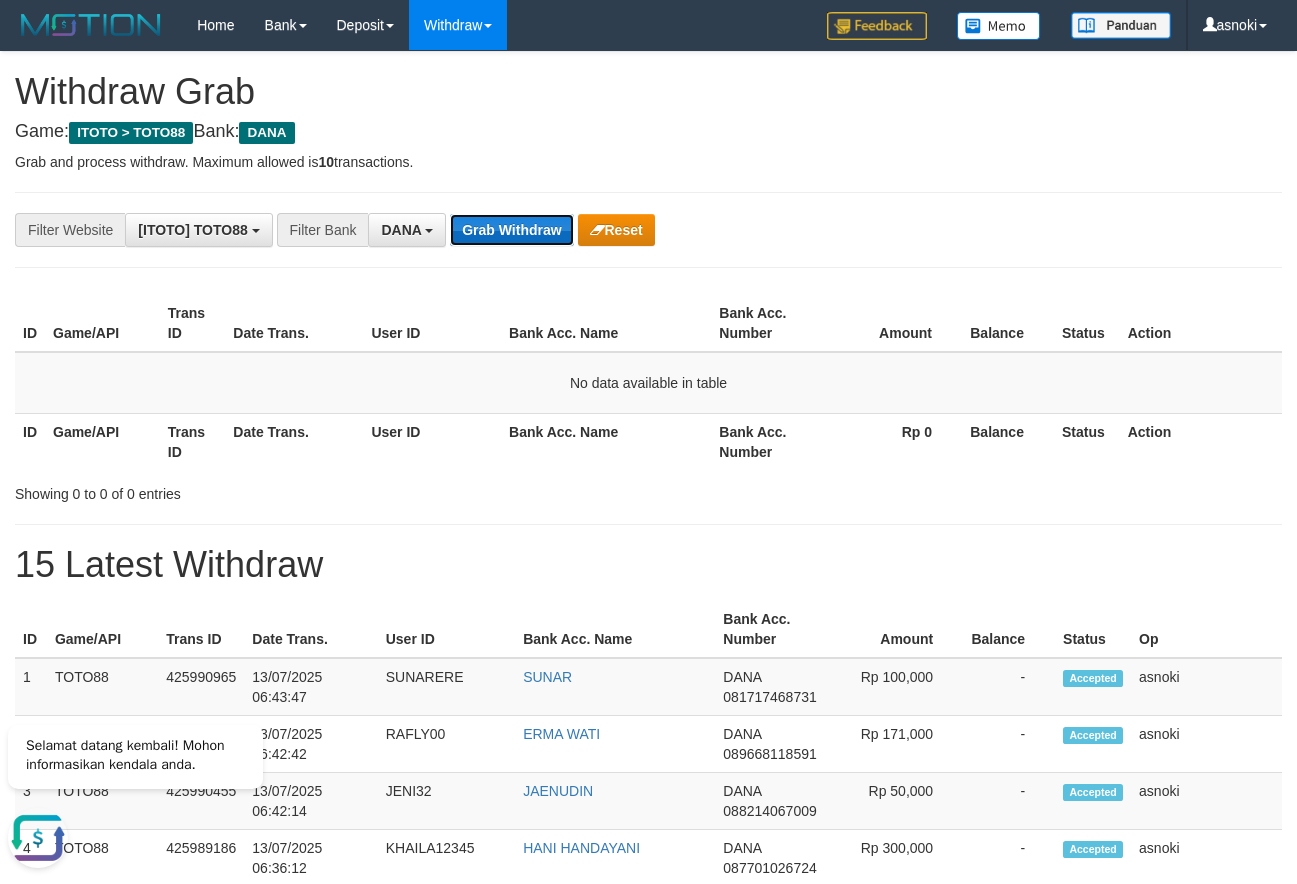 click on "Grab Withdraw" at bounding box center (511, 230) 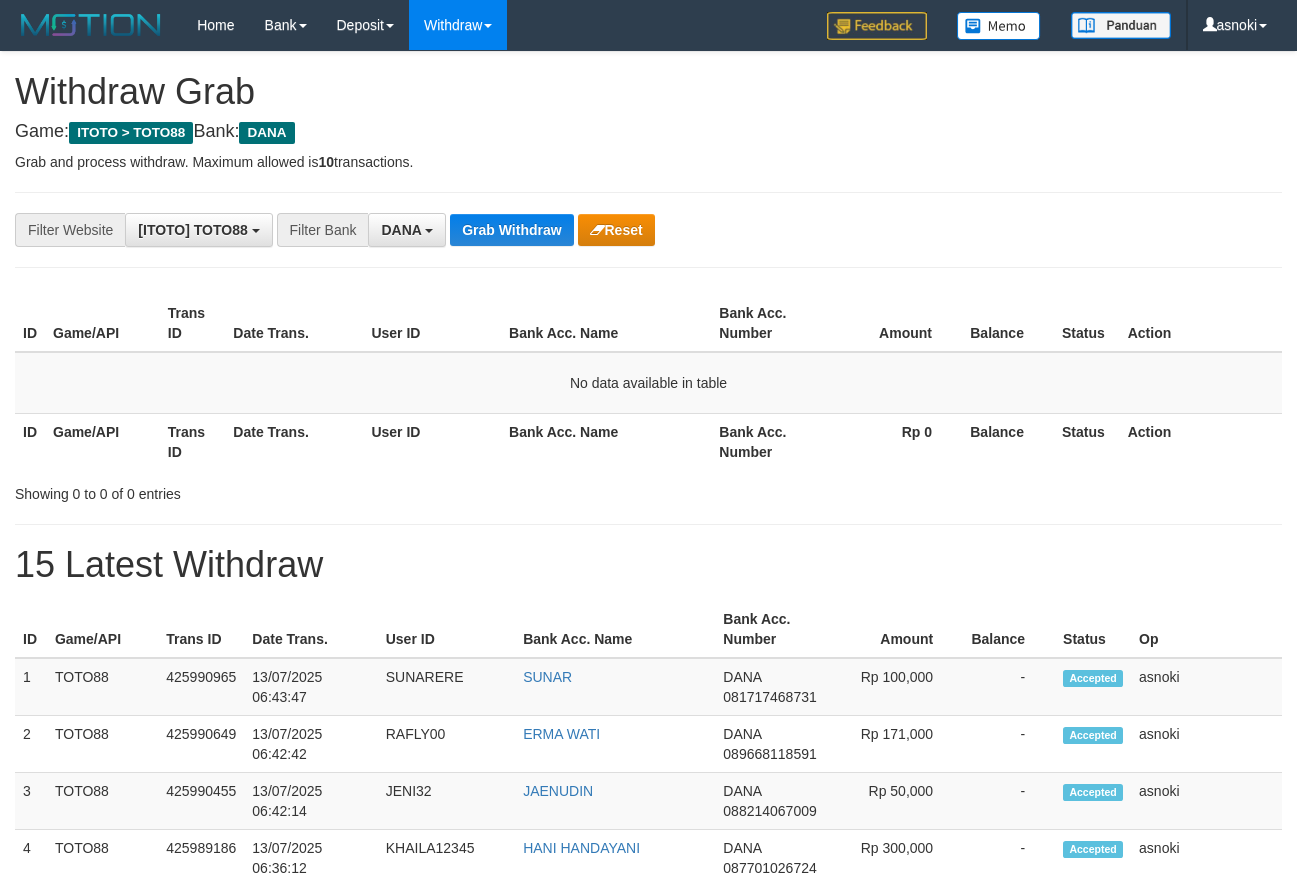scroll, scrollTop: 0, scrollLeft: 0, axis: both 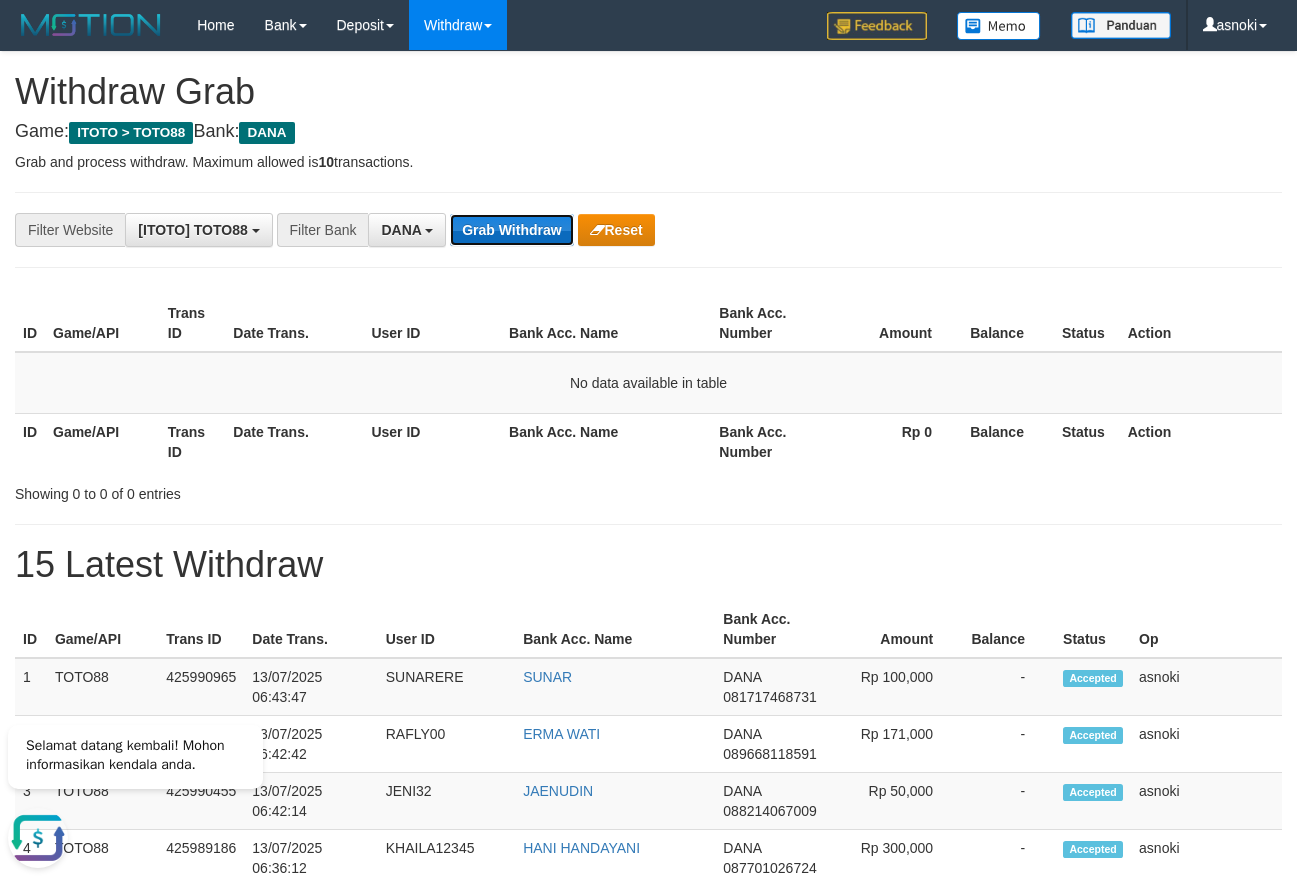 click on "Grab Withdraw" at bounding box center [511, 230] 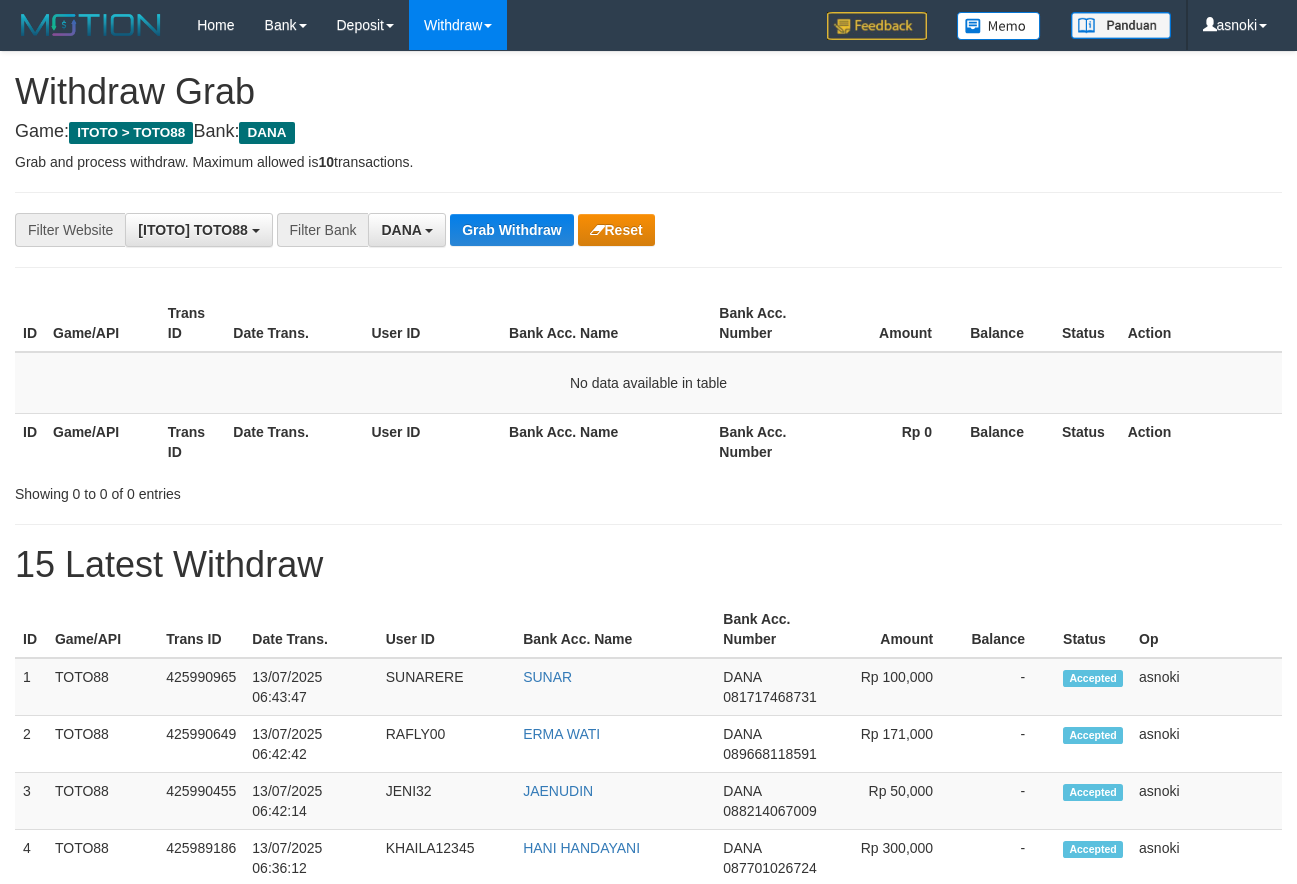 scroll, scrollTop: 0, scrollLeft: 0, axis: both 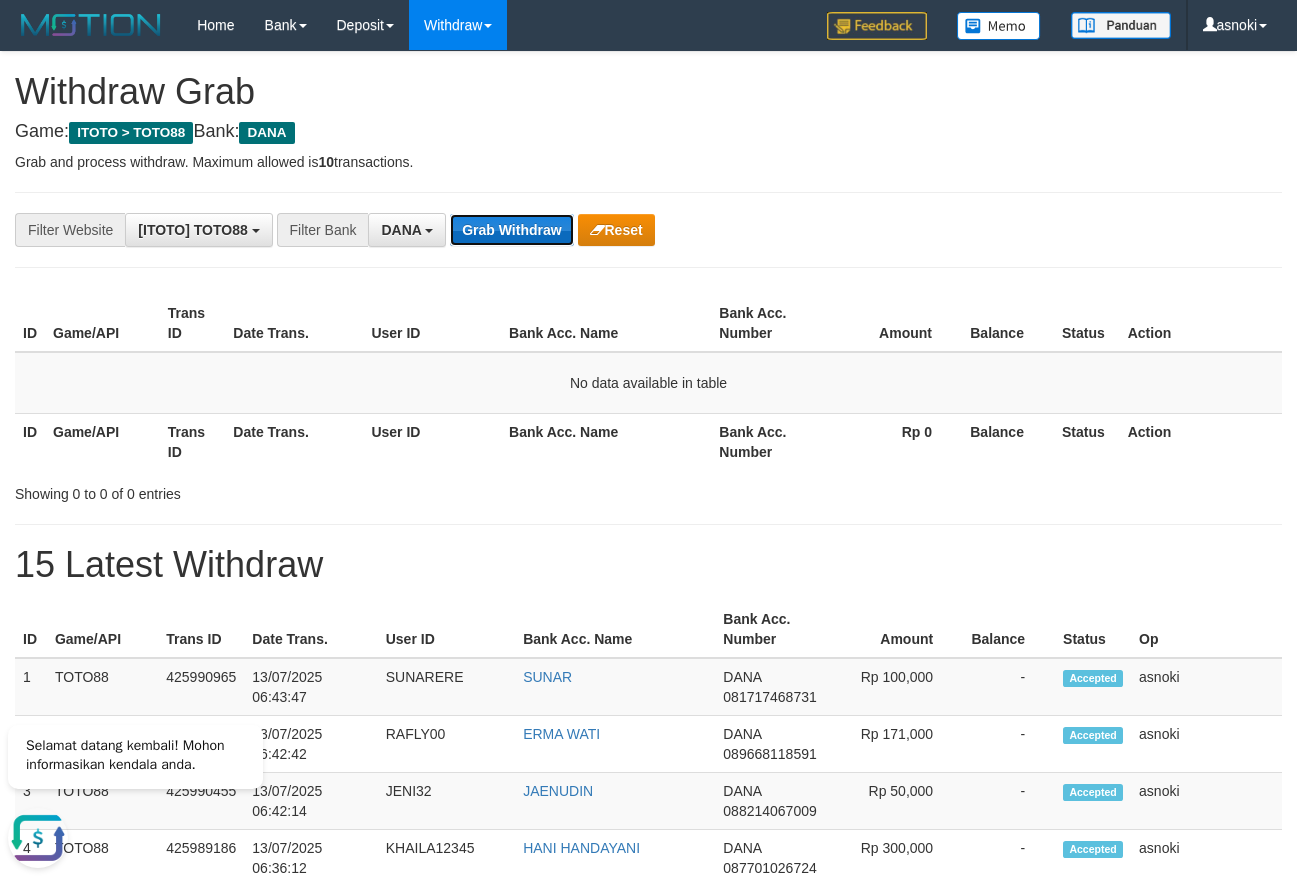 click on "Grab Withdraw" at bounding box center (511, 230) 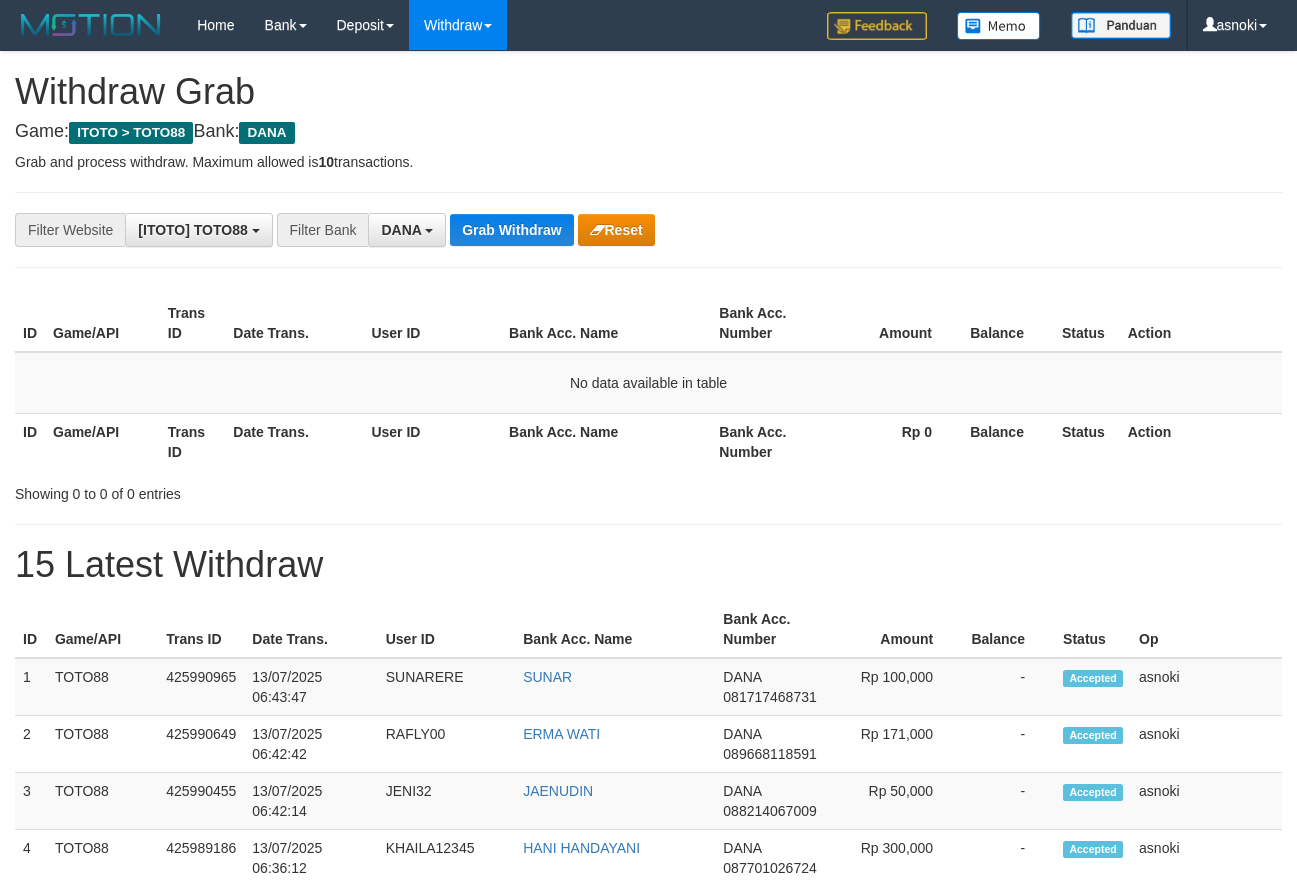 scroll, scrollTop: 0, scrollLeft: 0, axis: both 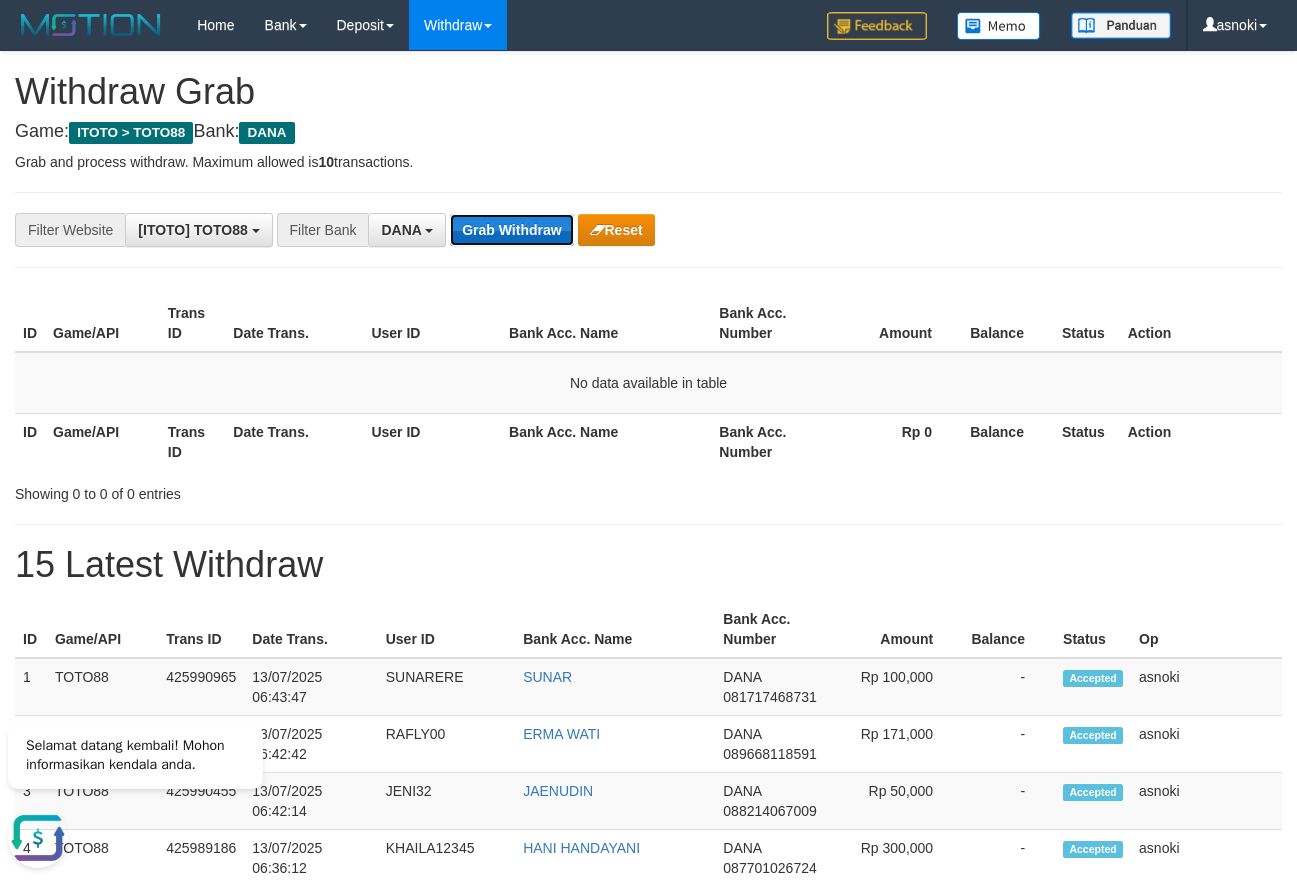 click on "Grab Withdraw" at bounding box center (511, 230) 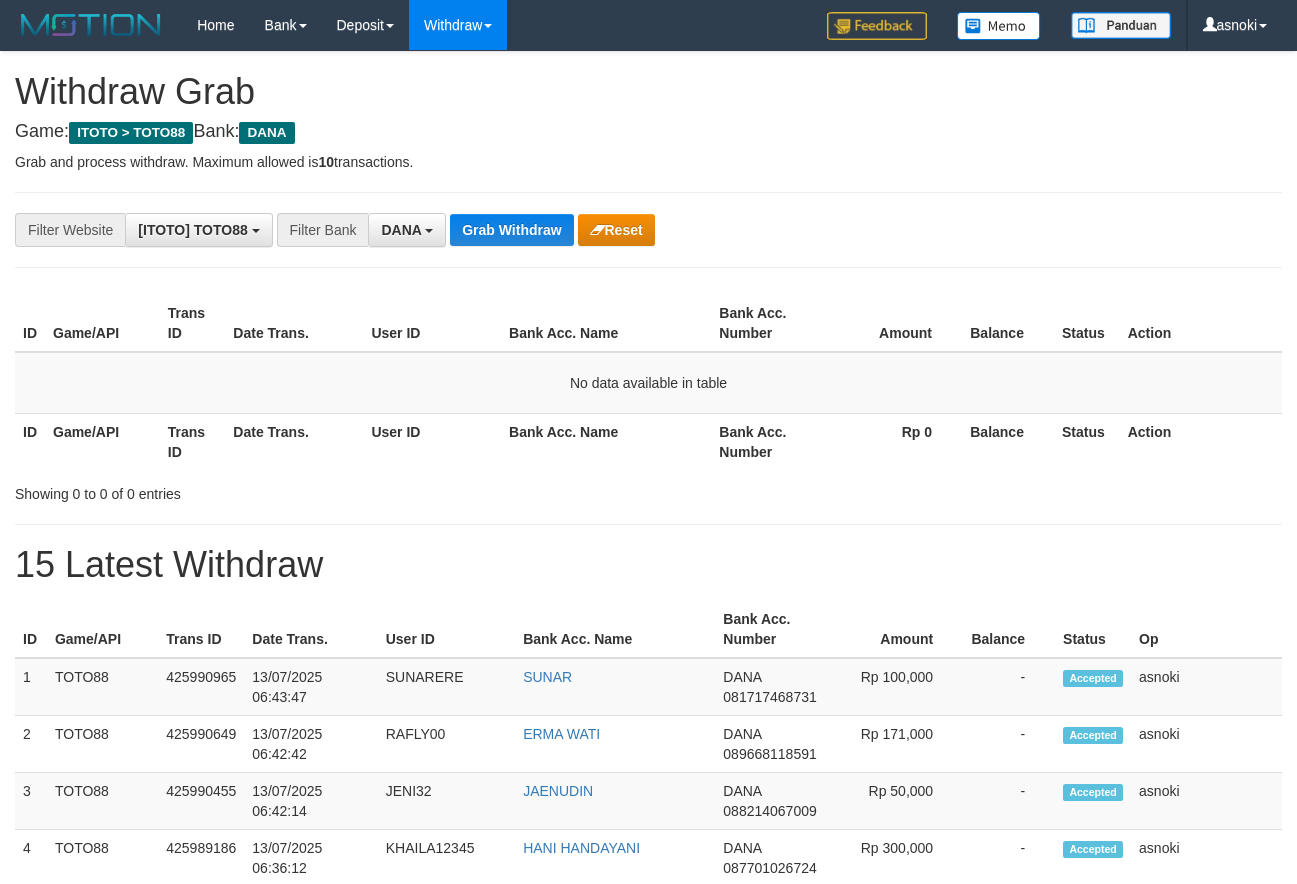 scroll, scrollTop: 0, scrollLeft: 0, axis: both 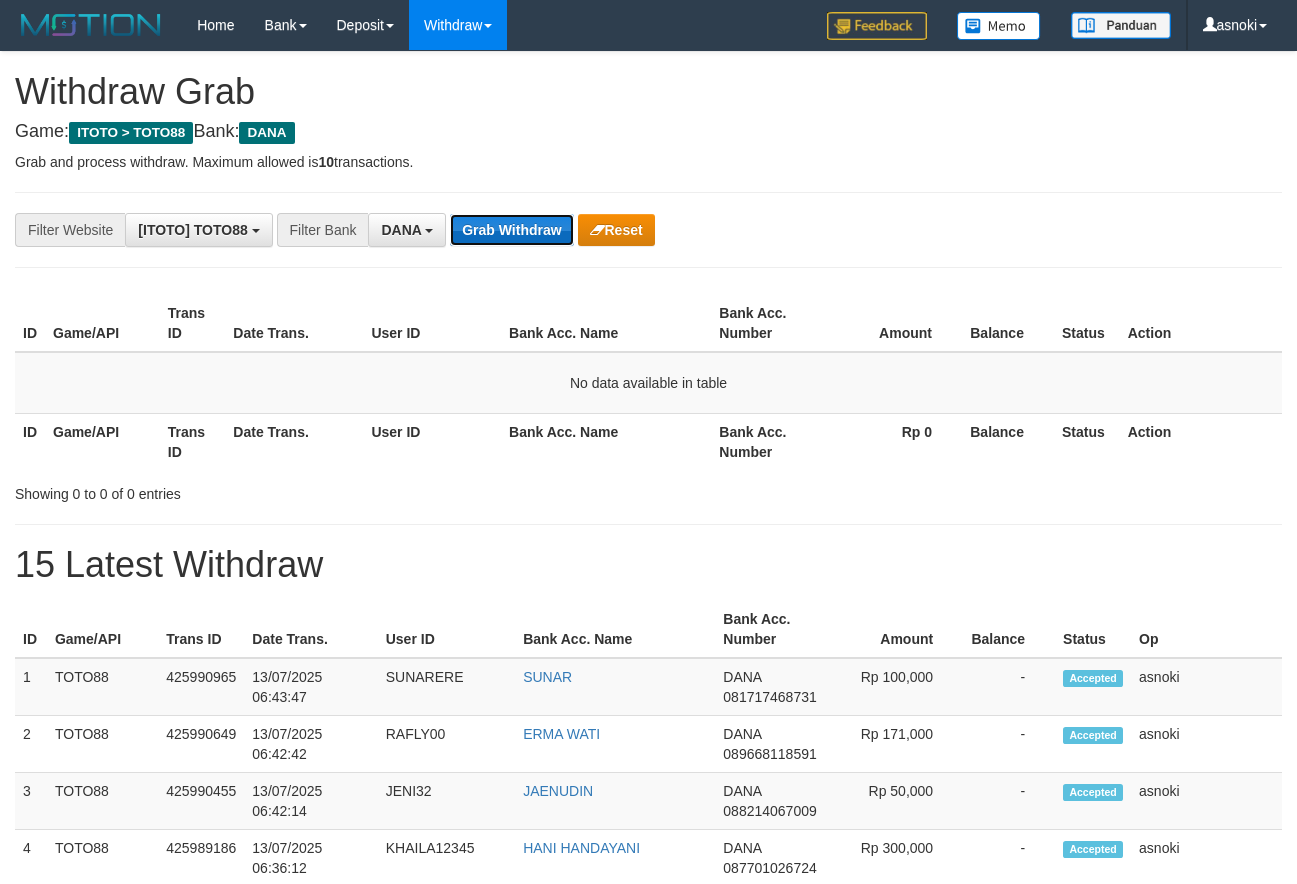 click on "Grab Withdraw" at bounding box center [511, 230] 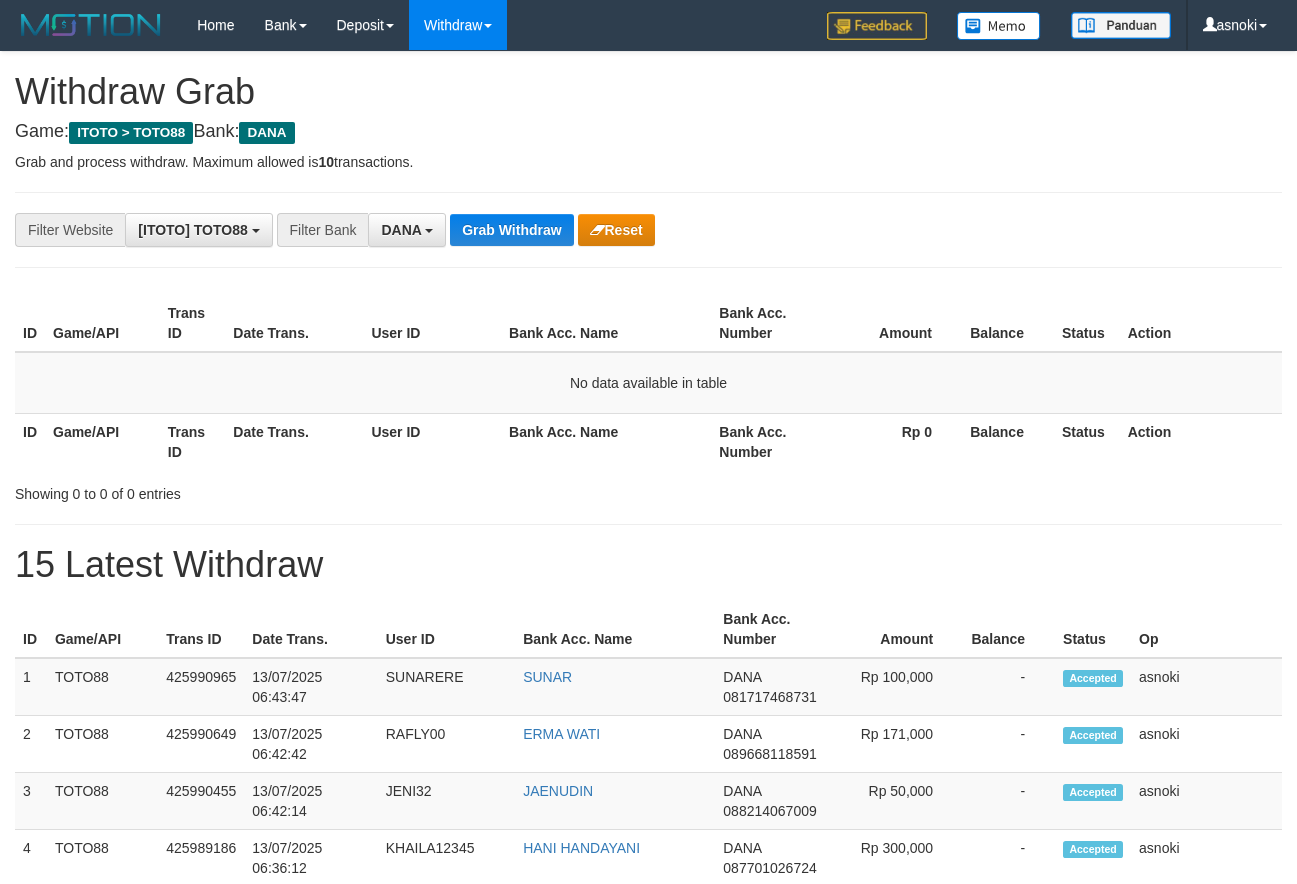scroll, scrollTop: 0, scrollLeft: 0, axis: both 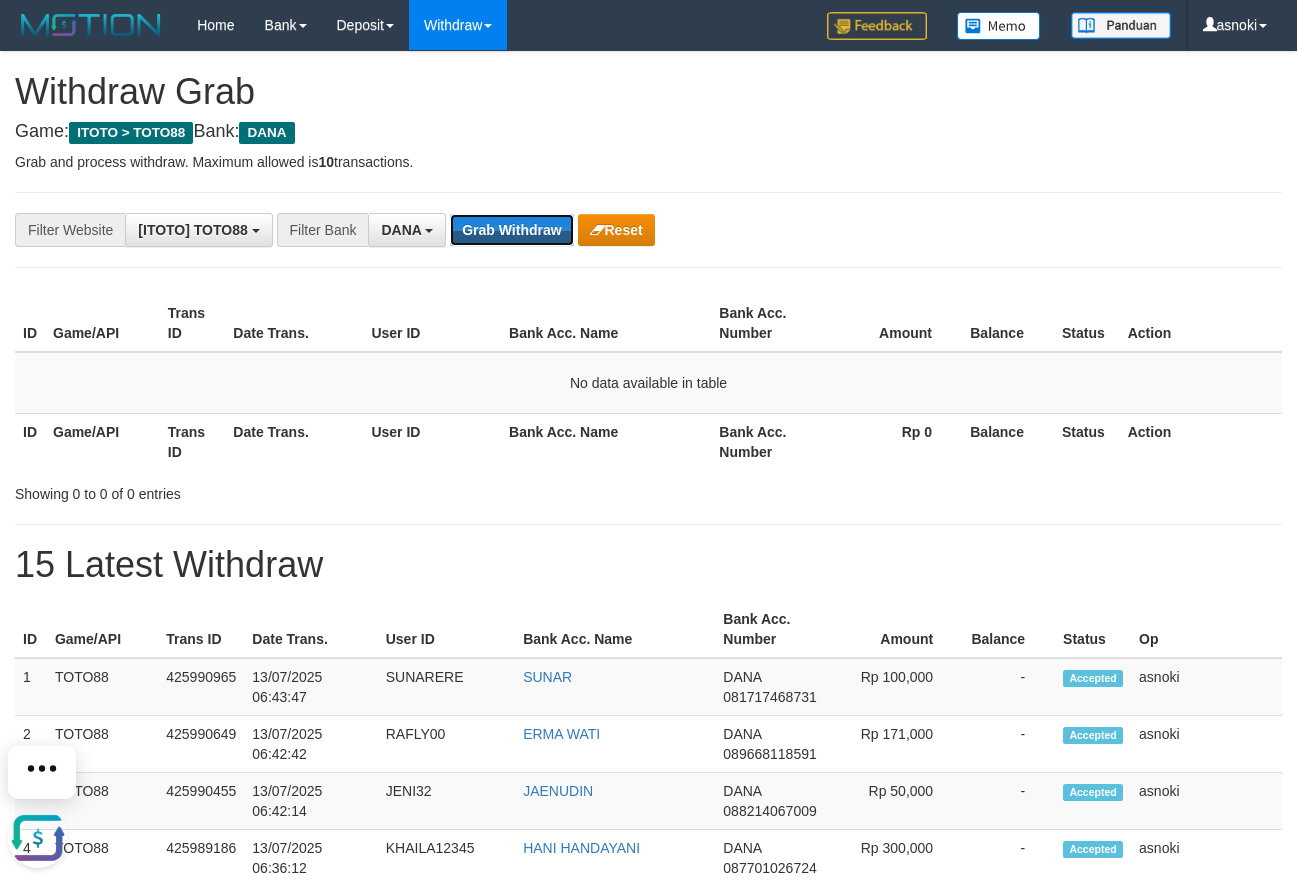 click on "Grab Withdraw" at bounding box center (511, 230) 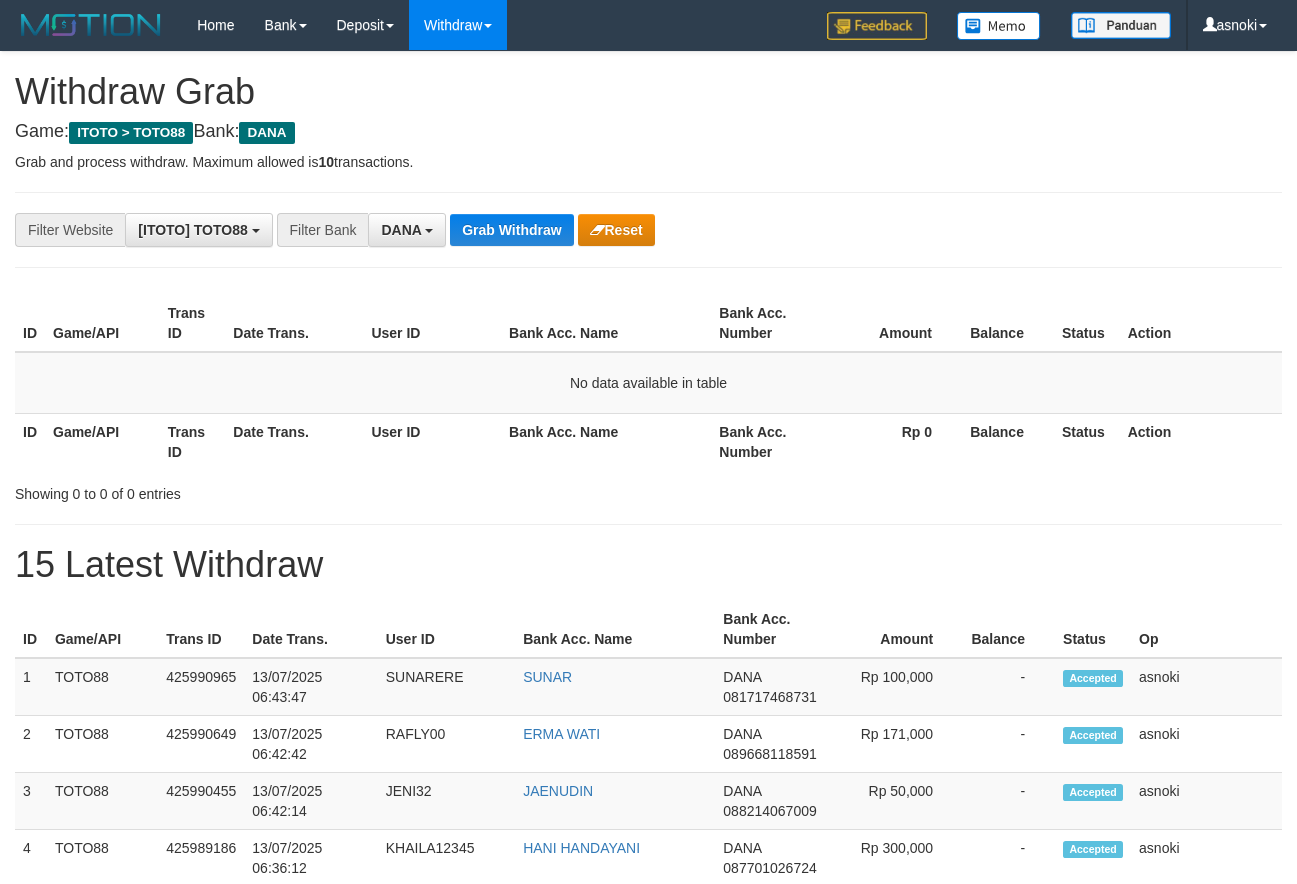 scroll, scrollTop: 0, scrollLeft: 0, axis: both 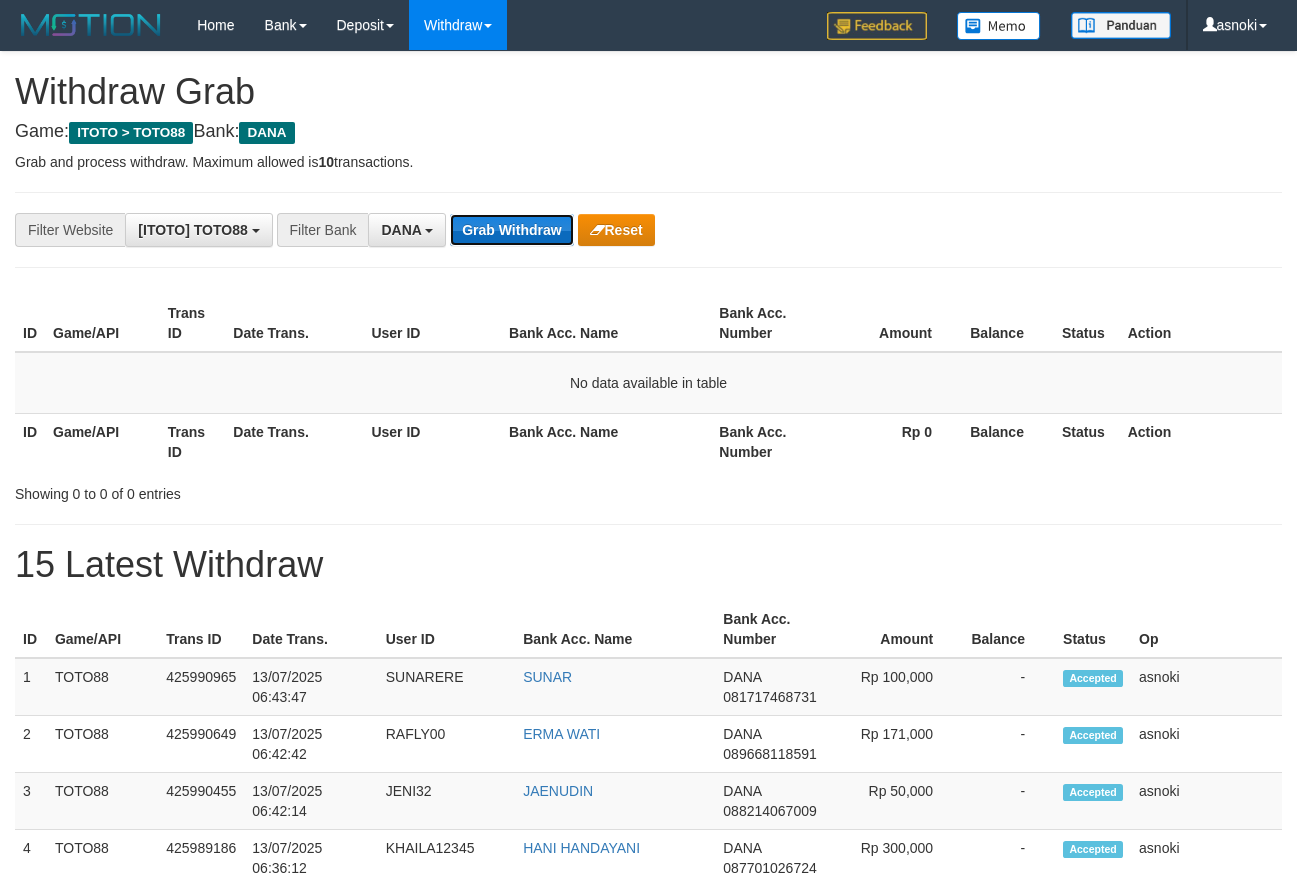 click on "Grab Withdraw" at bounding box center [511, 230] 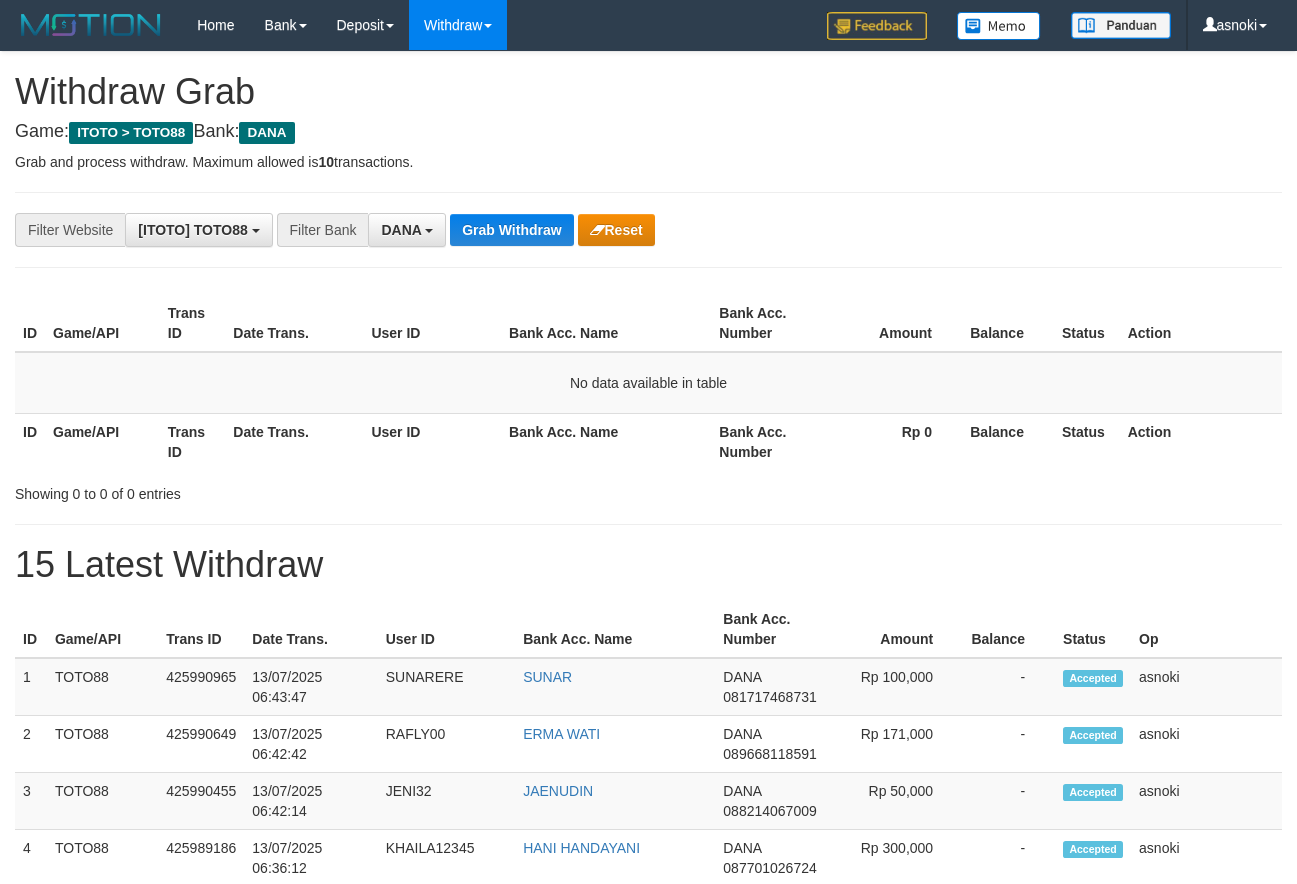scroll, scrollTop: 0, scrollLeft: 0, axis: both 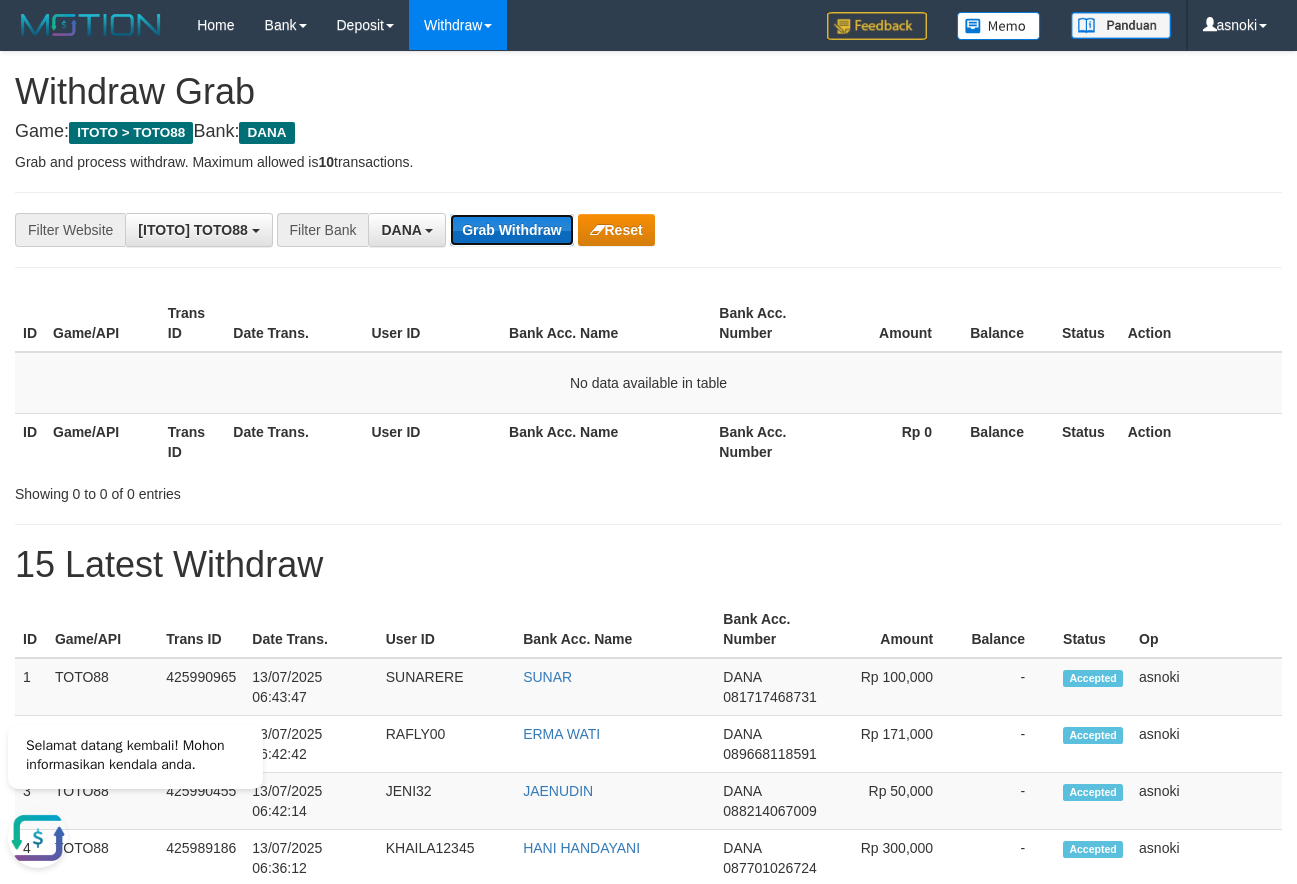 click on "Grab Withdraw" at bounding box center [511, 230] 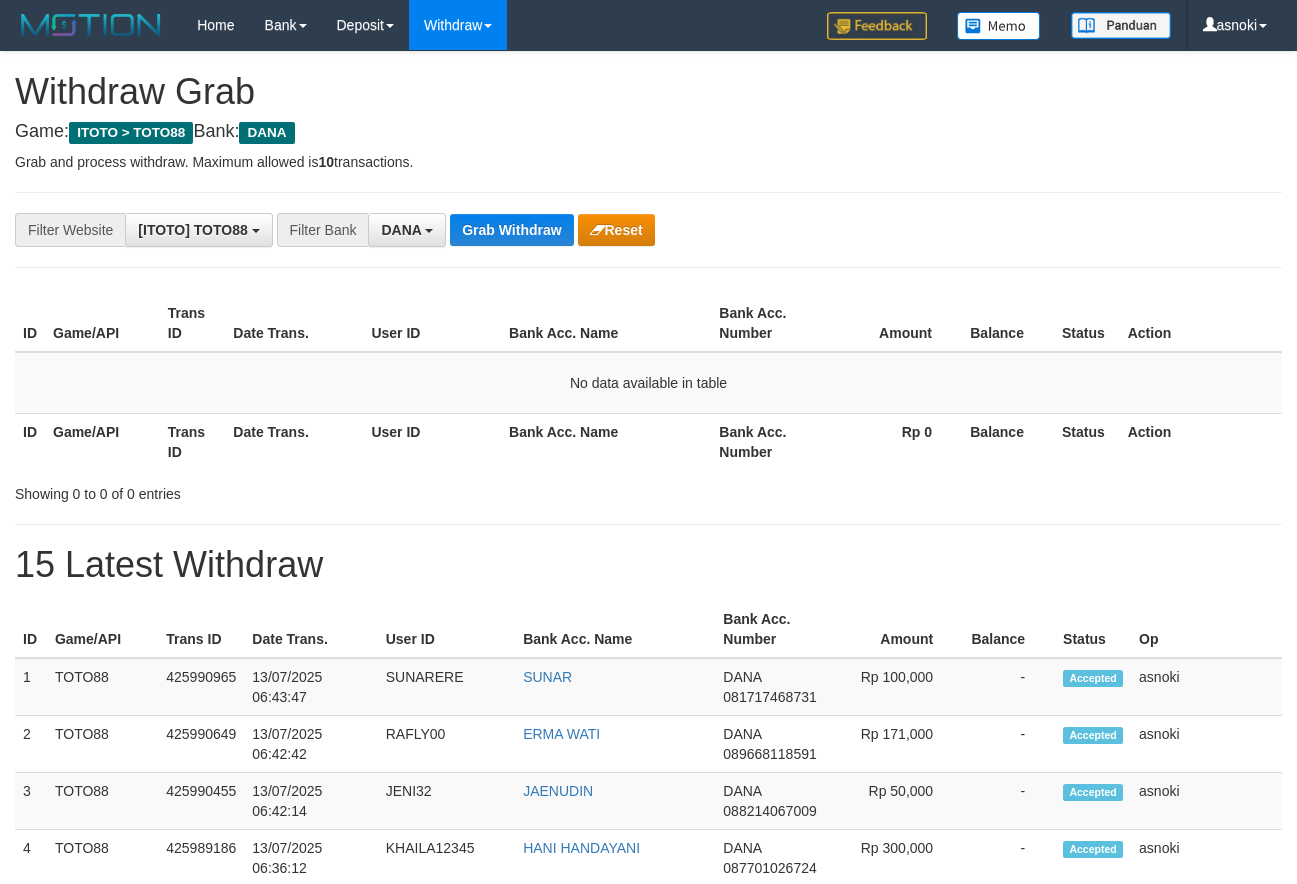 scroll, scrollTop: 0, scrollLeft: 0, axis: both 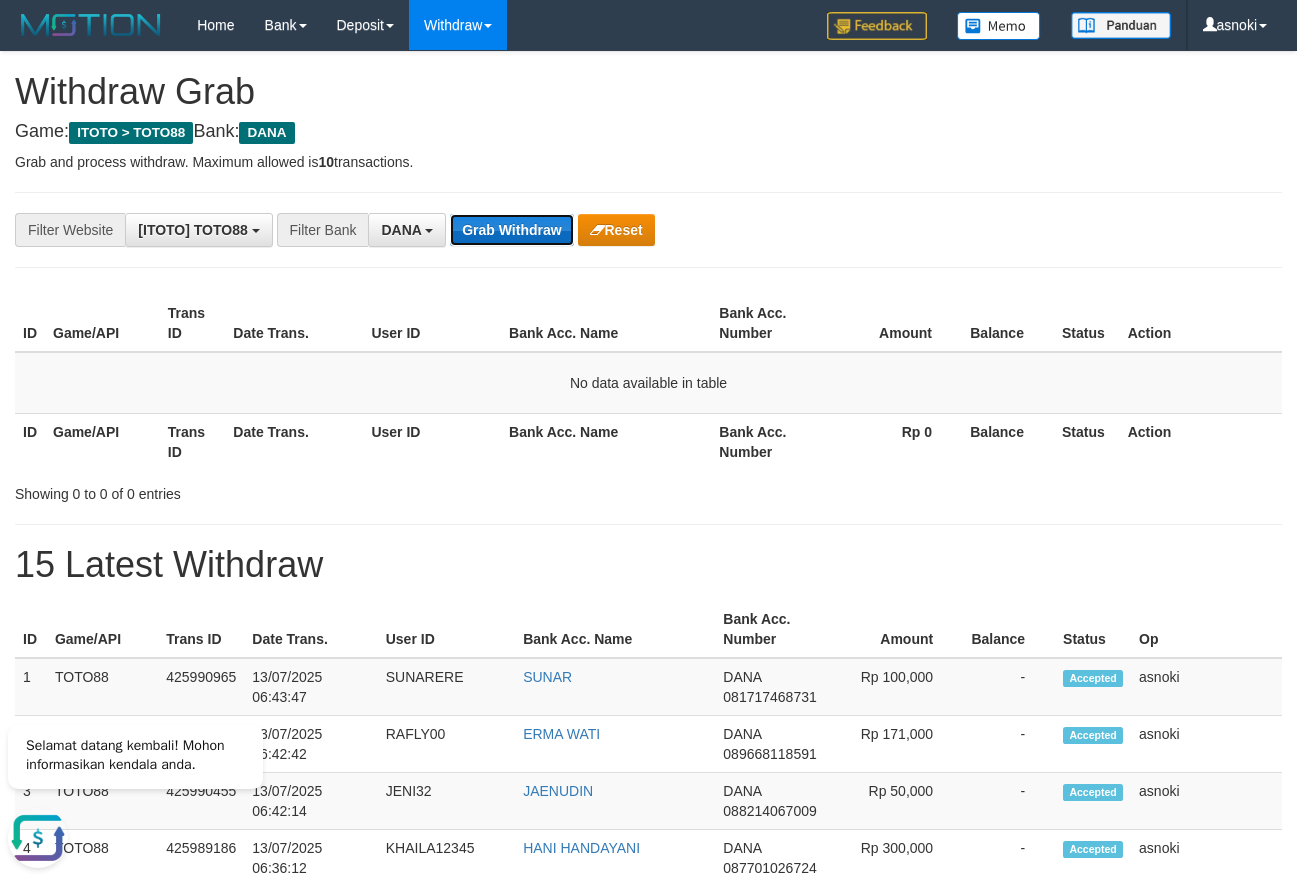 click on "Grab Withdraw" at bounding box center [511, 230] 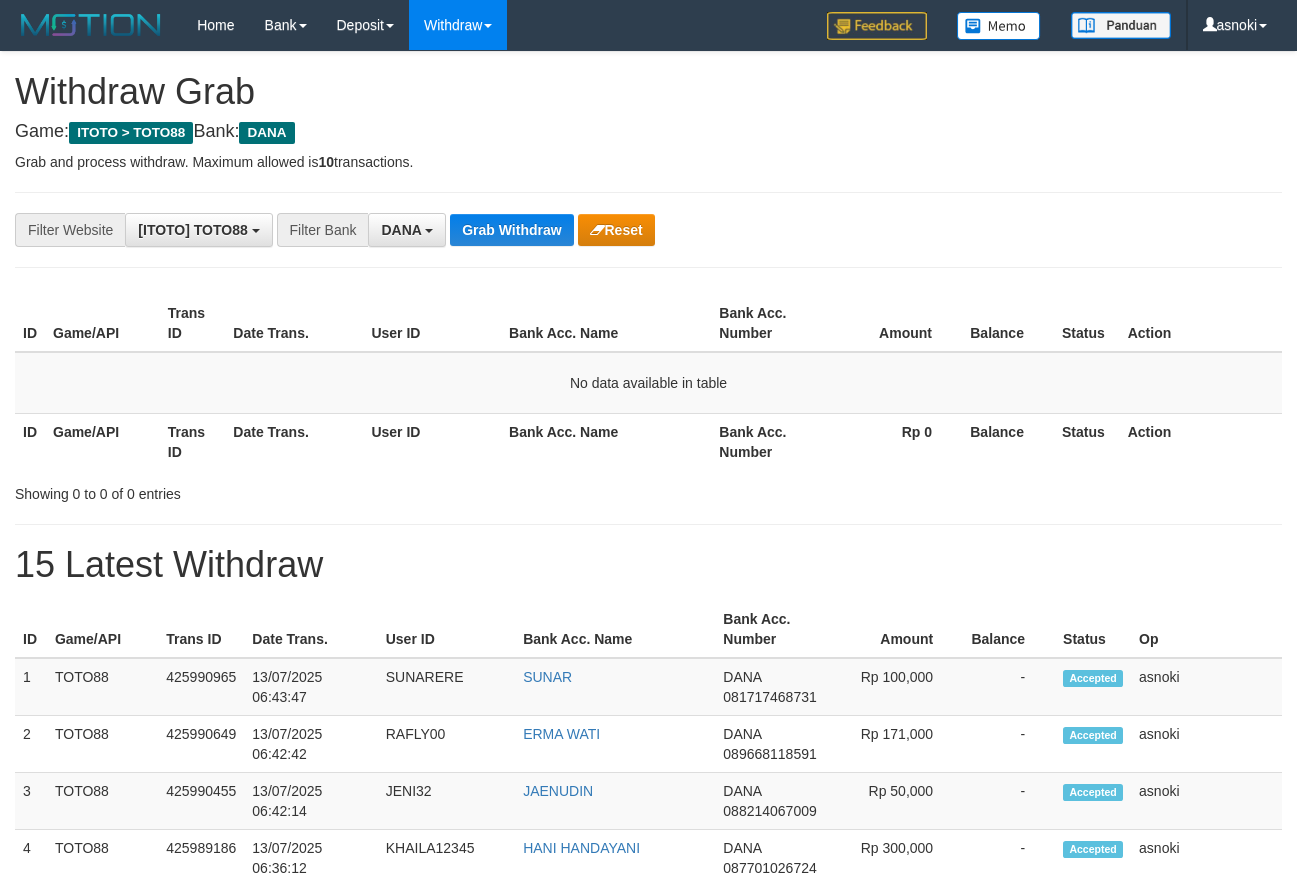 scroll, scrollTop: 0, scrollLeft: 0, axis: both 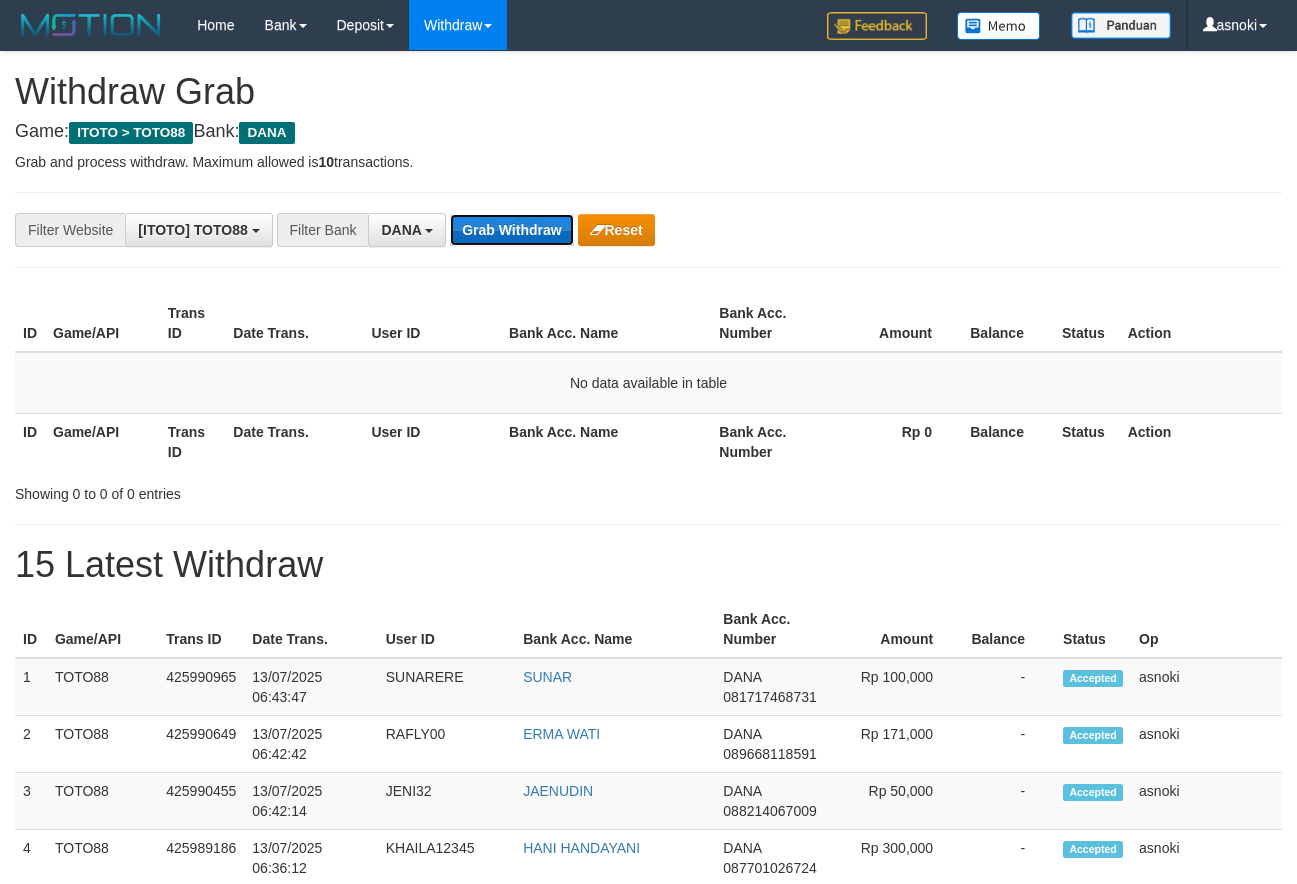 click on "Grab Withdraw" at bounding box center [511, 230] 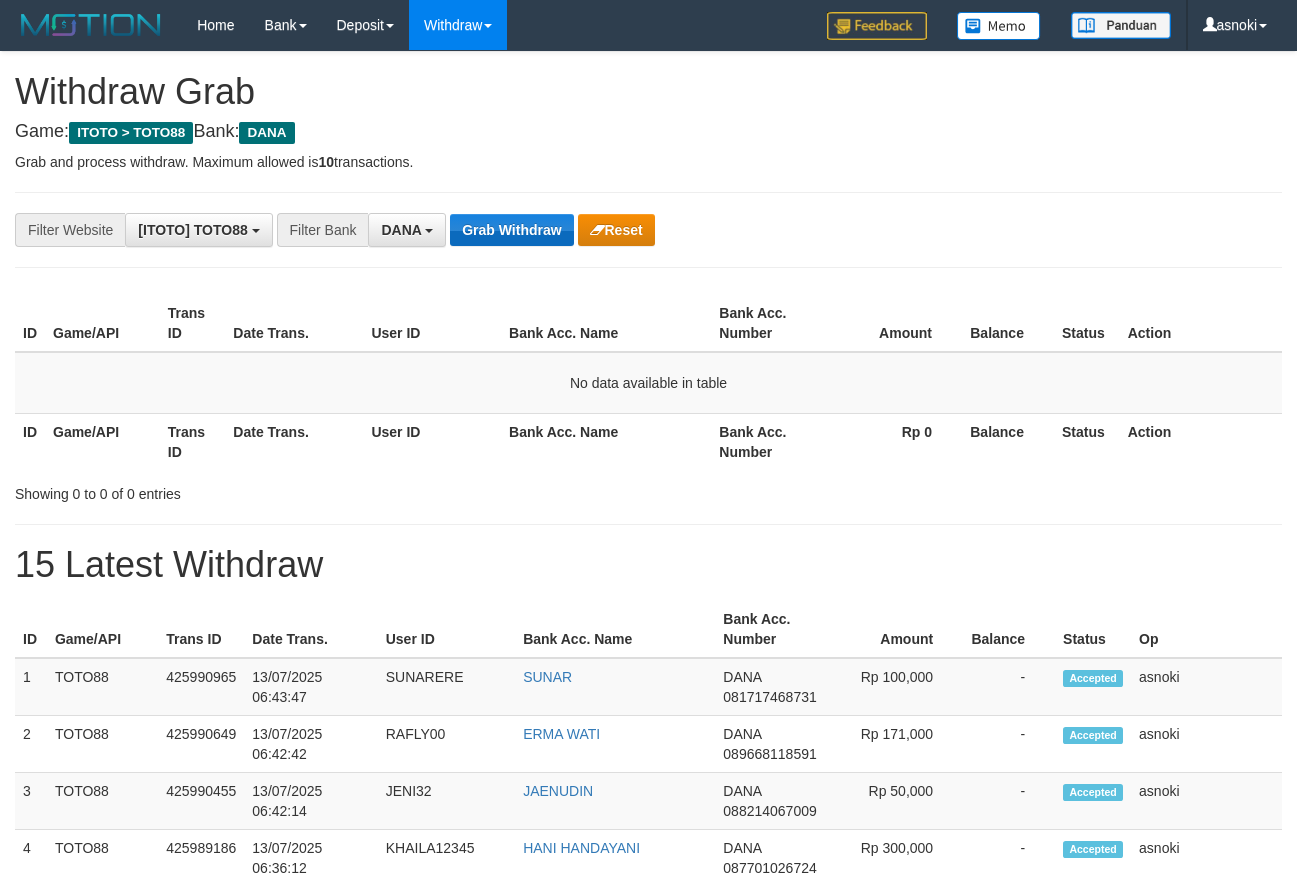 scroll, scrollTop: 0, scrollLeft: 0, axis: both 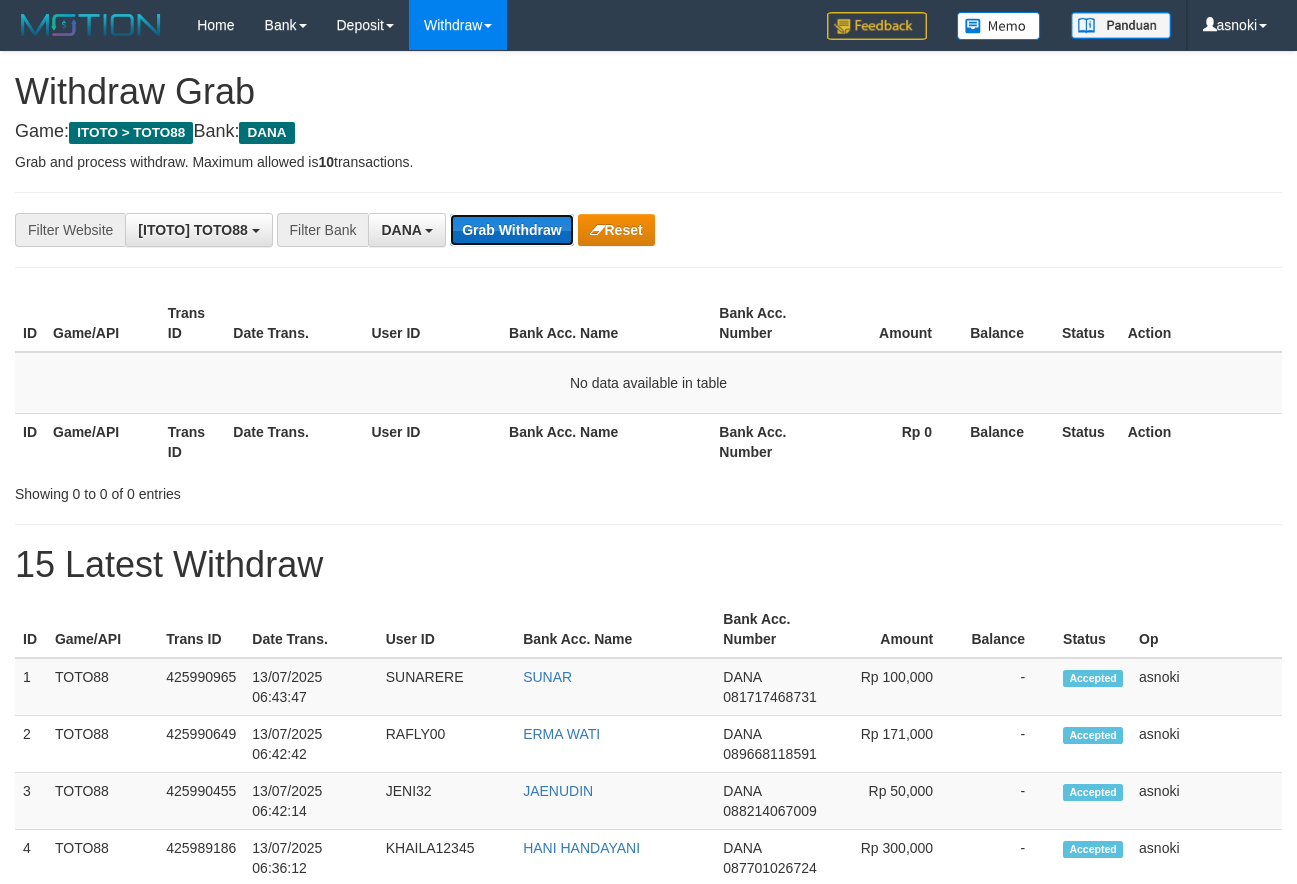 click on "Grab Withdraw" at bounding box center (511, 230) 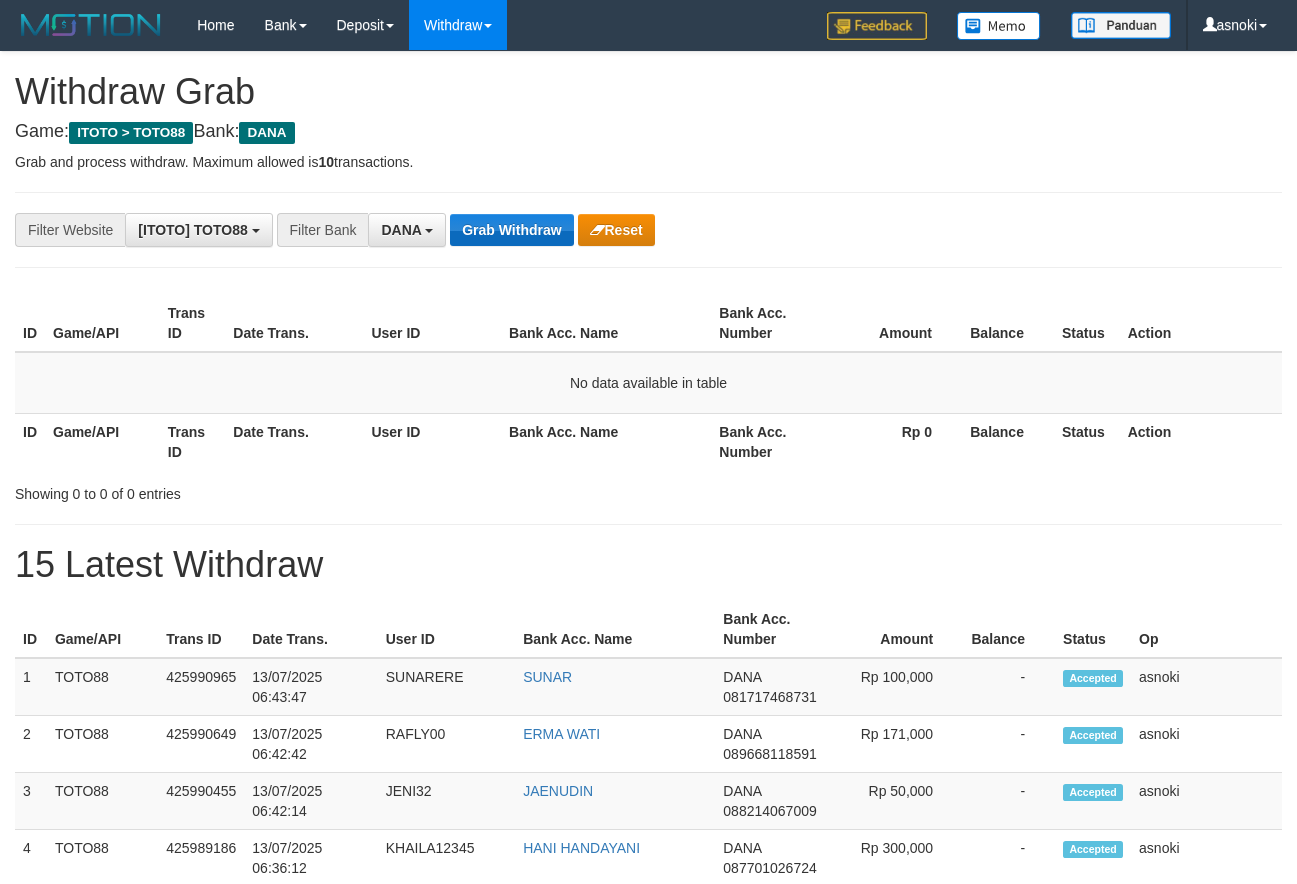 scroll, scrollTop: 0, scrollLeft: 0, axis: both 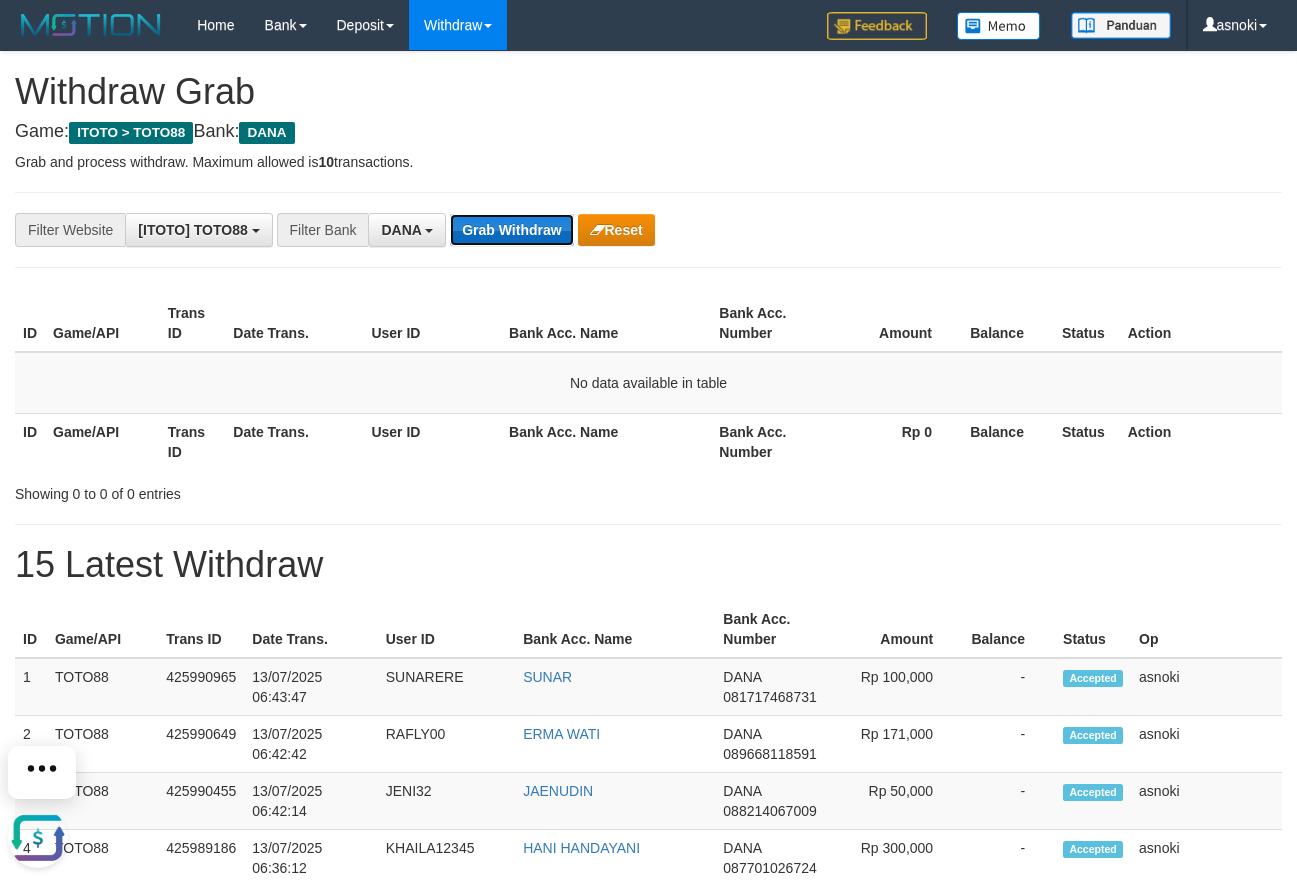 click on "Grab Withdraw" at bounding box center (511, 230) 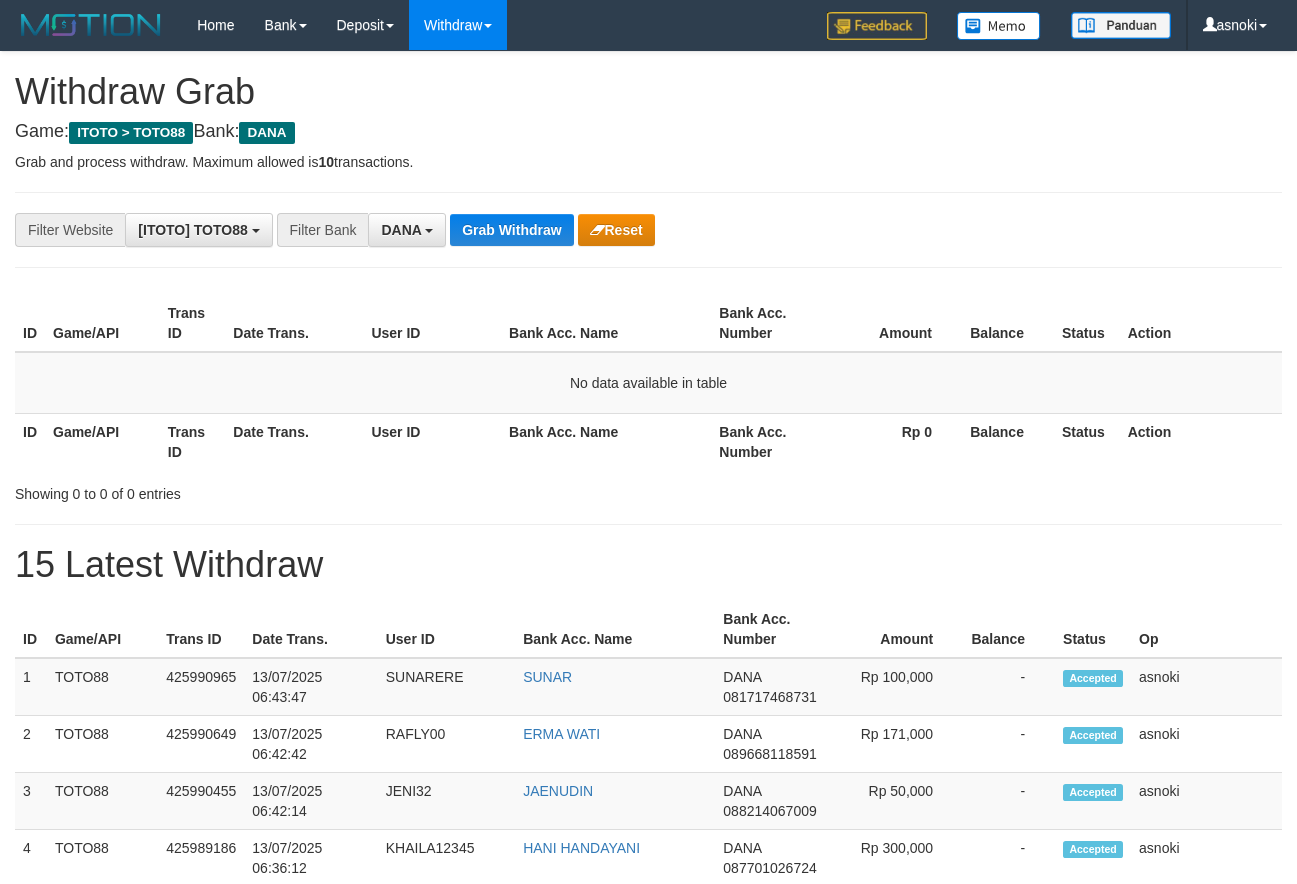 scroll, scrollTop: 0, scrollLeft: 0, axis: both 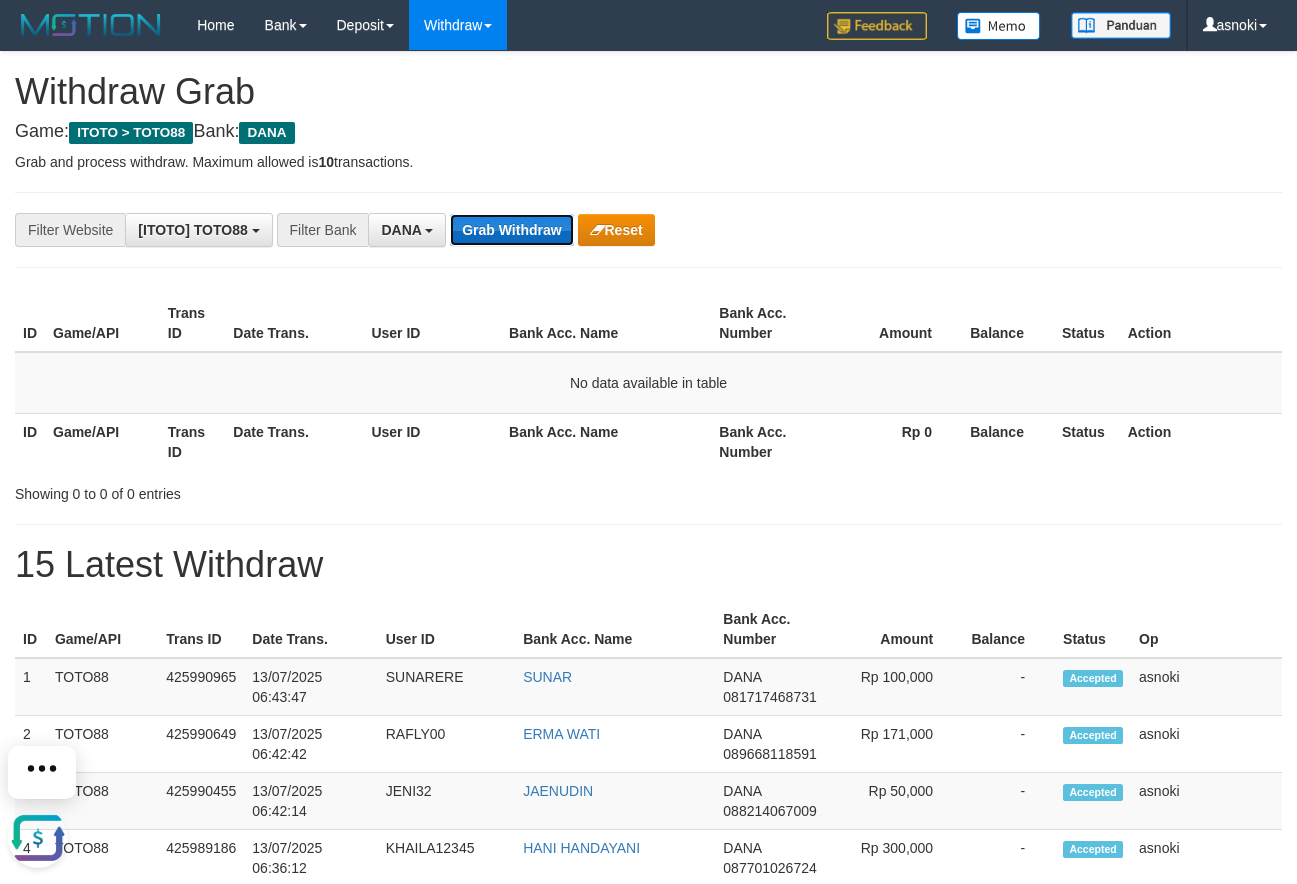 click on "Grab Withdraw" at bounding box center [511, 230] 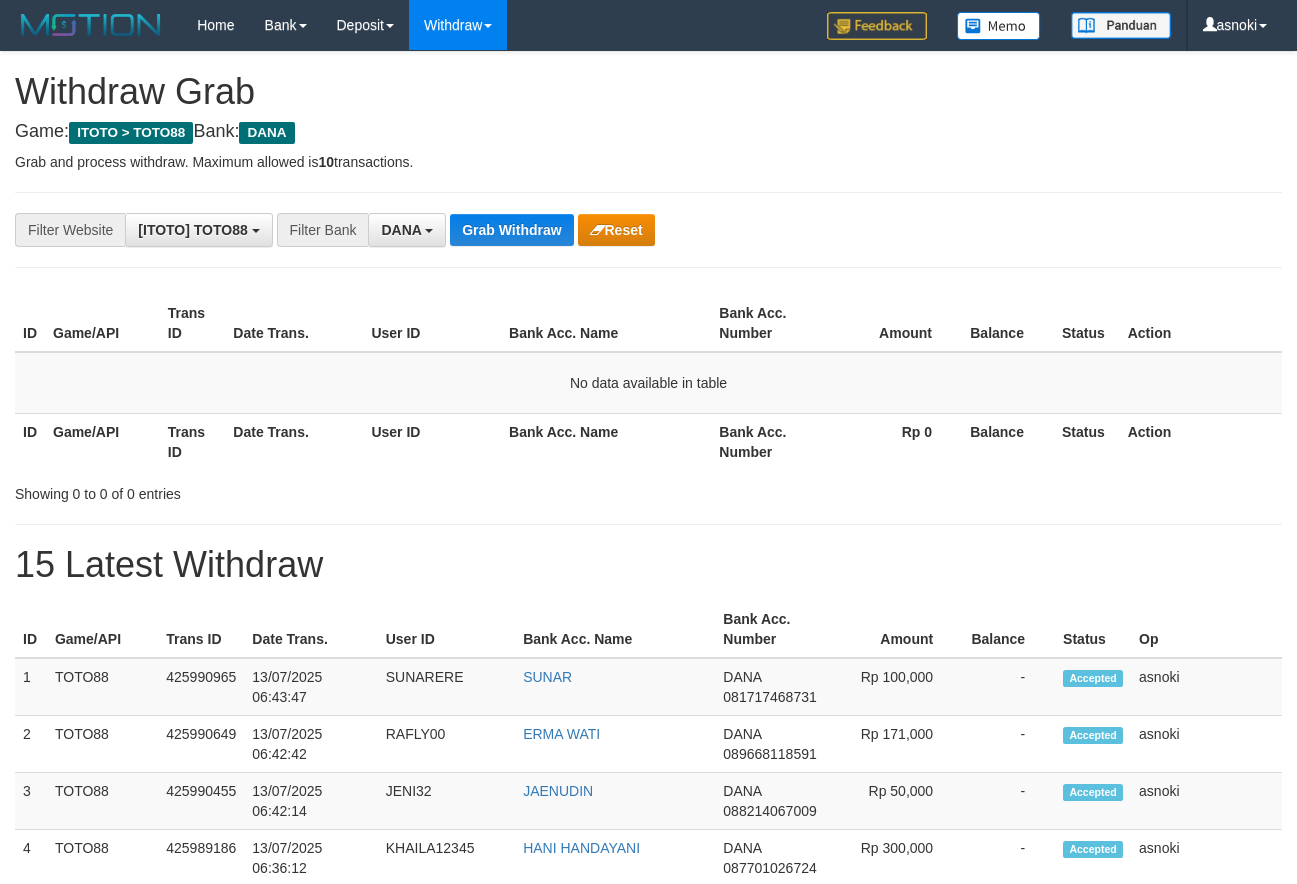 scroll, scrollTop: 0, scrollLeft: 0, axis: both 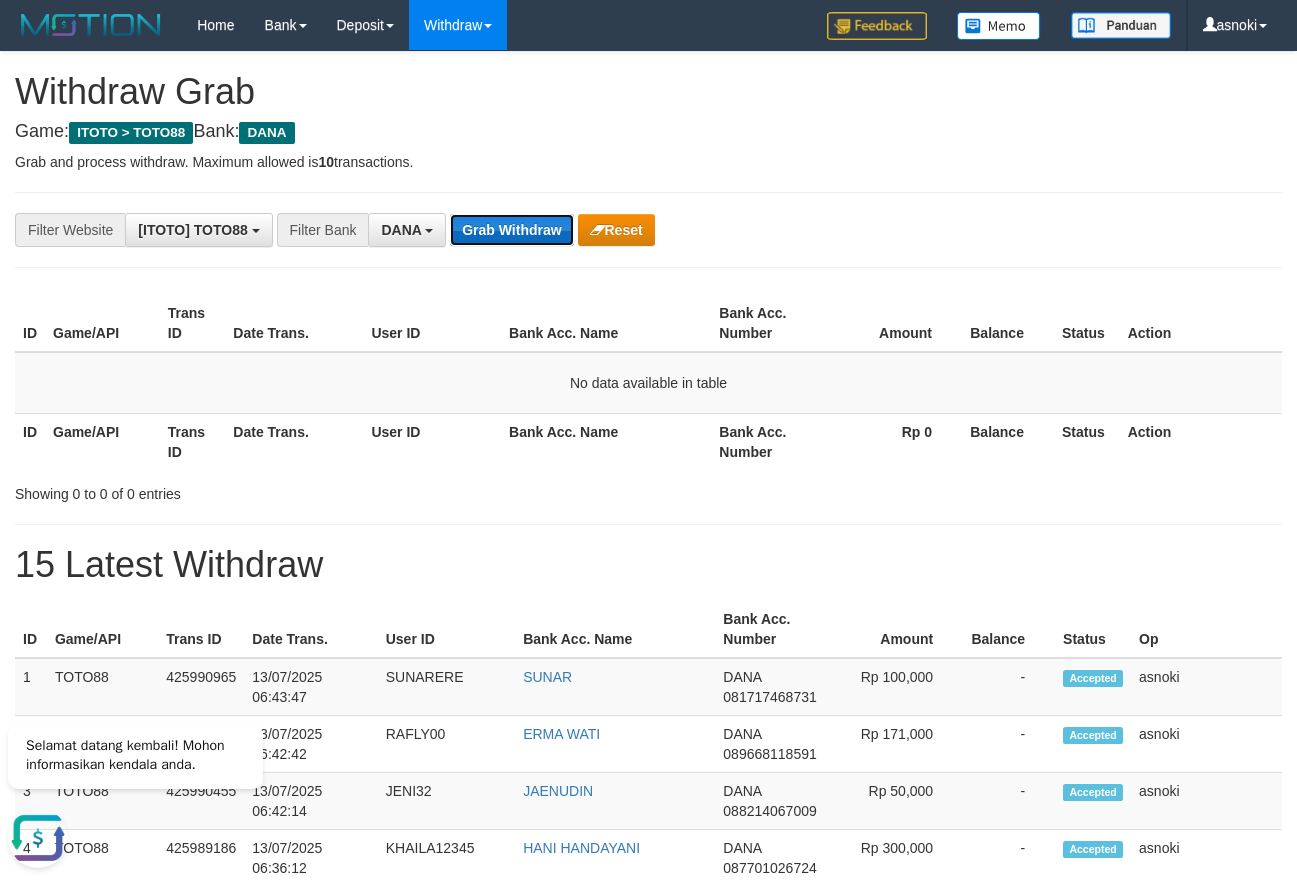 click on "Grab Withdraw" at bounding box center [511, 230] 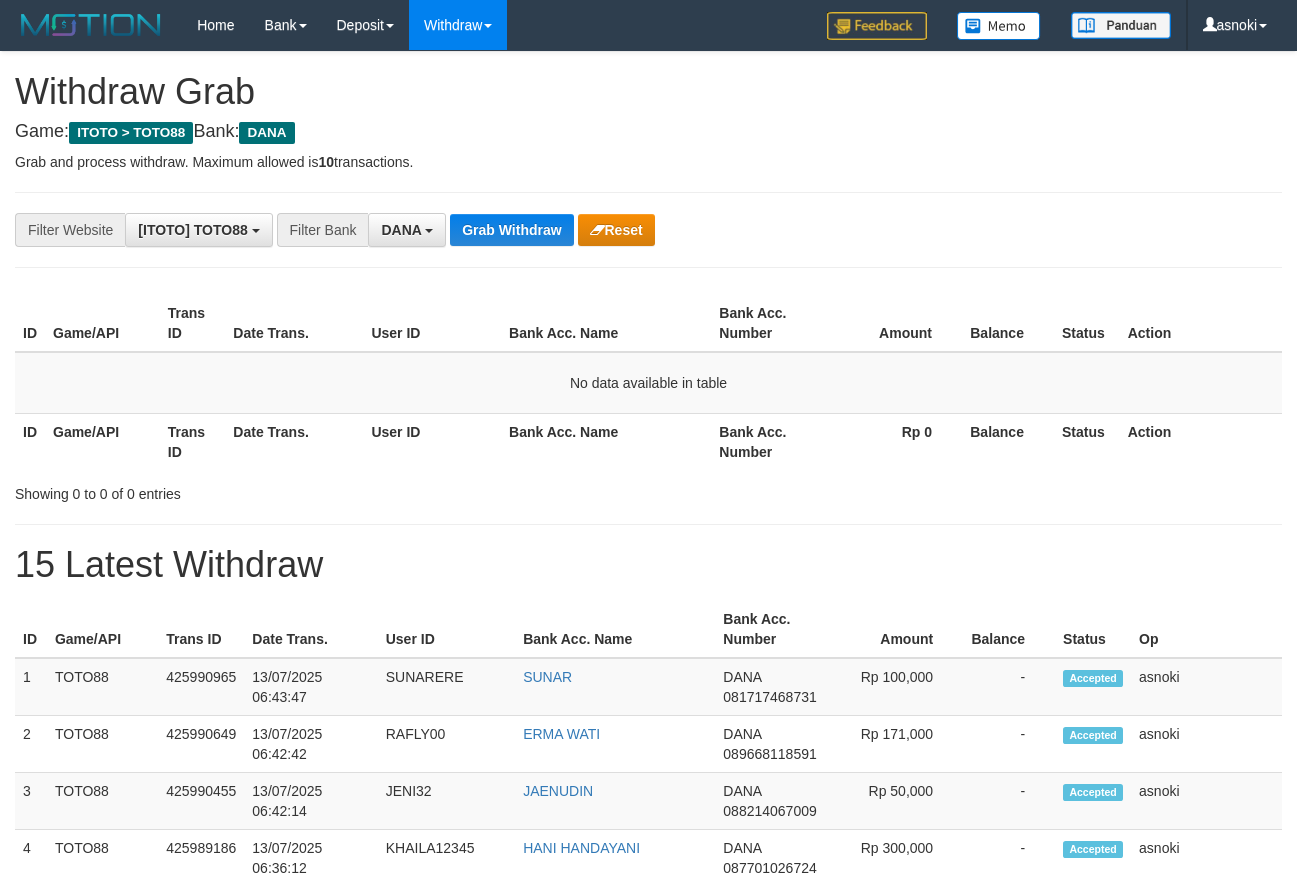 scroll, scrollTop: 0, scrollLeft: 0, axis: both 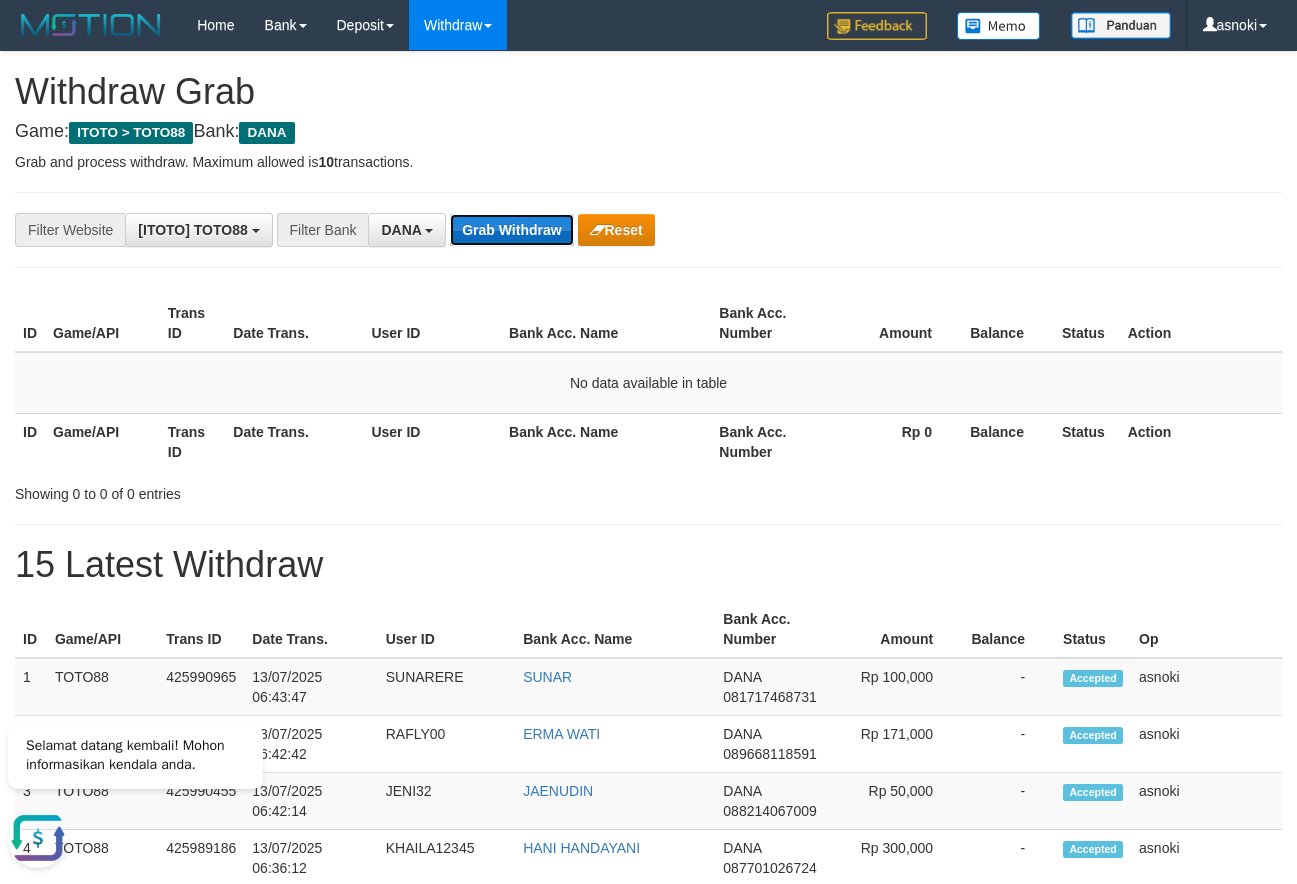 click on "Grab Withdraw" at bounding box center (511, 230) 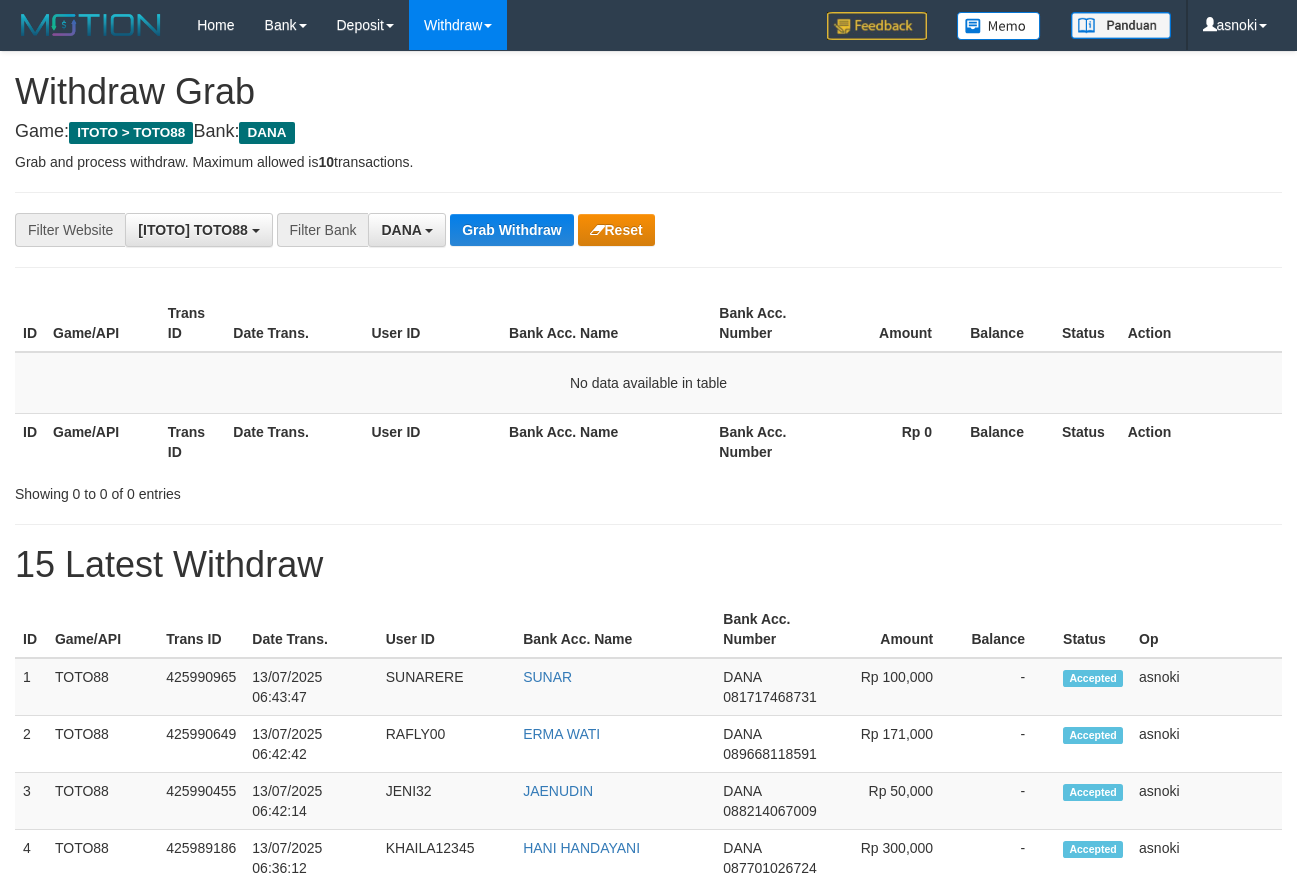 scroll, scrollTop: 0, scrollLeft: 0, axis: both 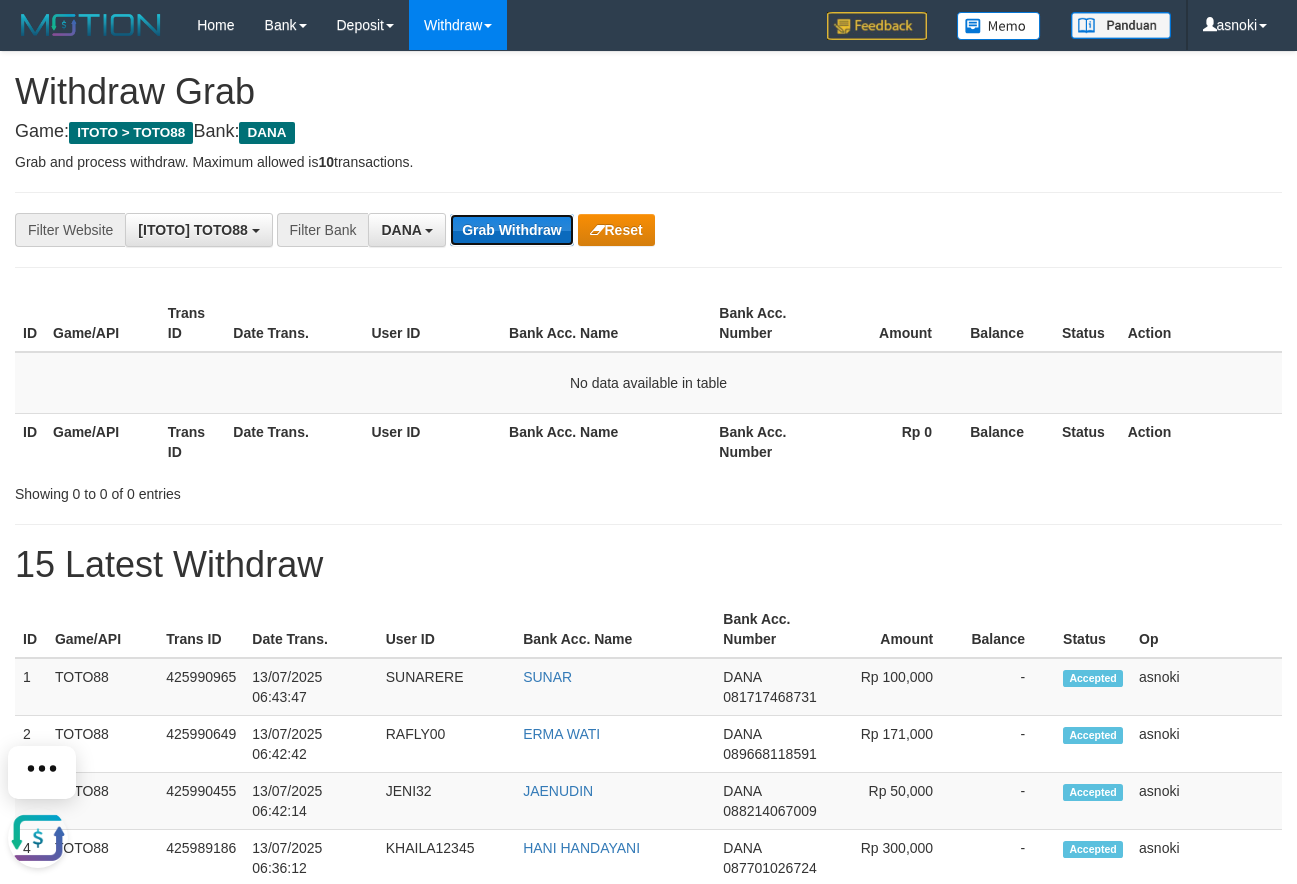 click on "Grab Withdraw" at bounding box center [511, 230] 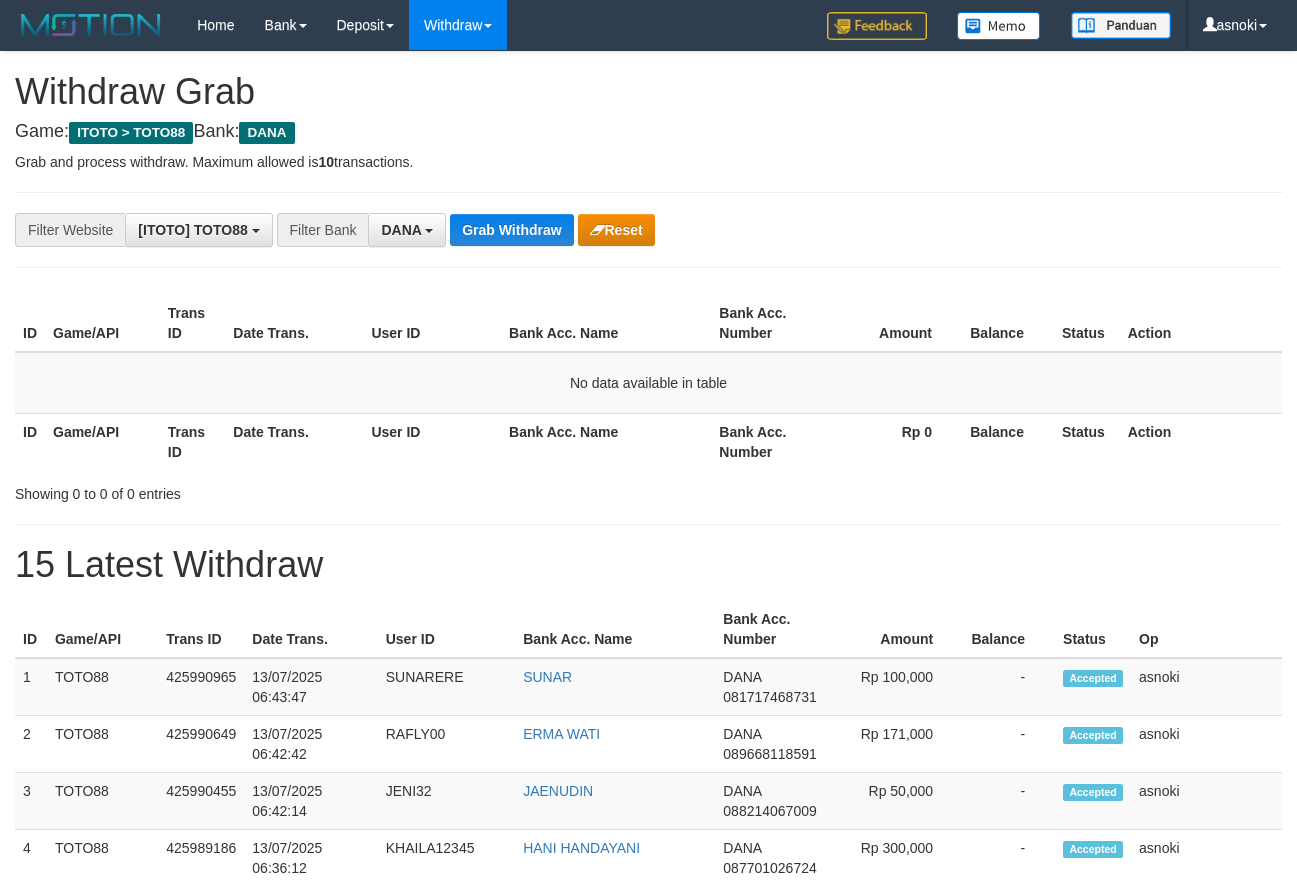 scroll, scrollTop: 0, scrollLeft: 0, axis: both 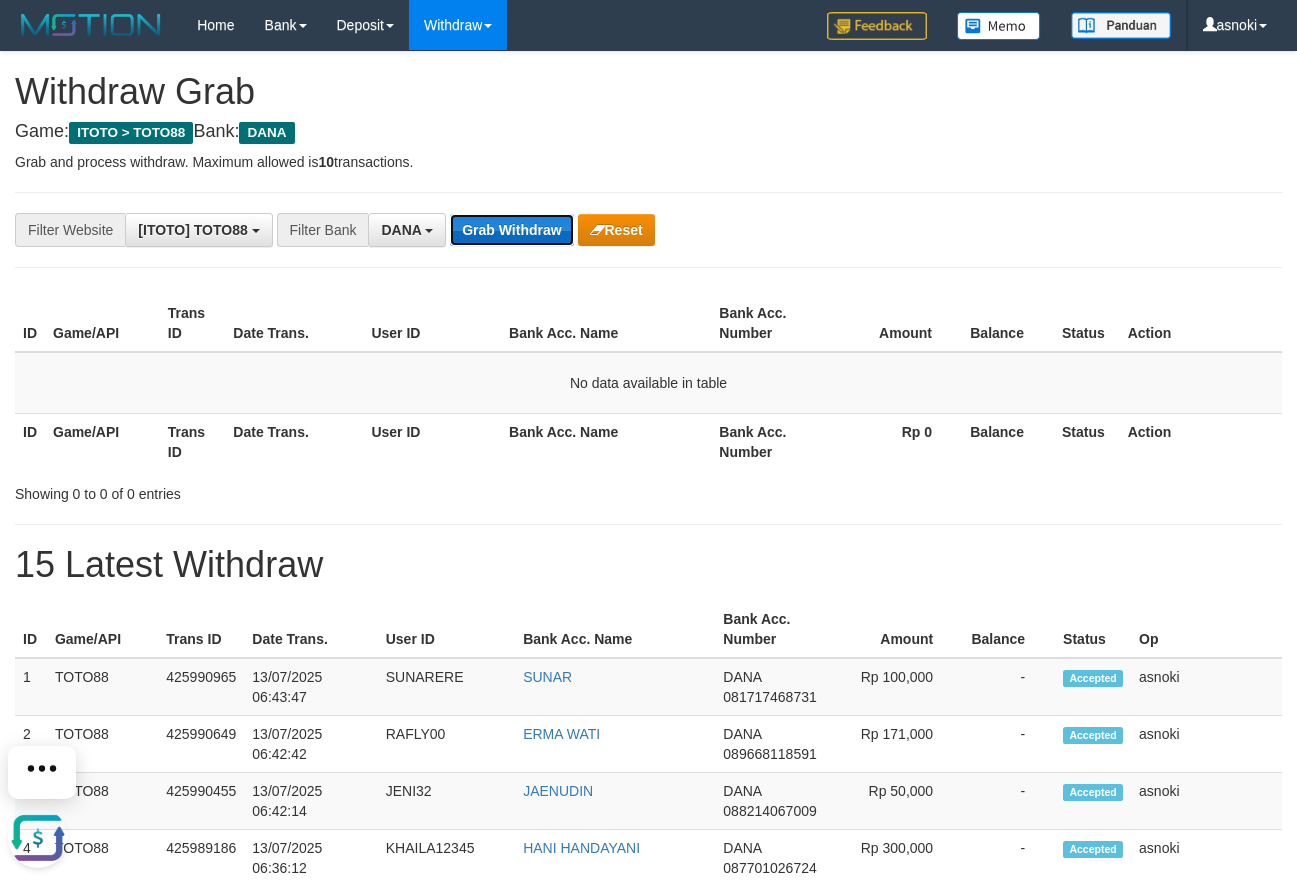 click on "Grab Withdraw" at bounding box center (511, 230) 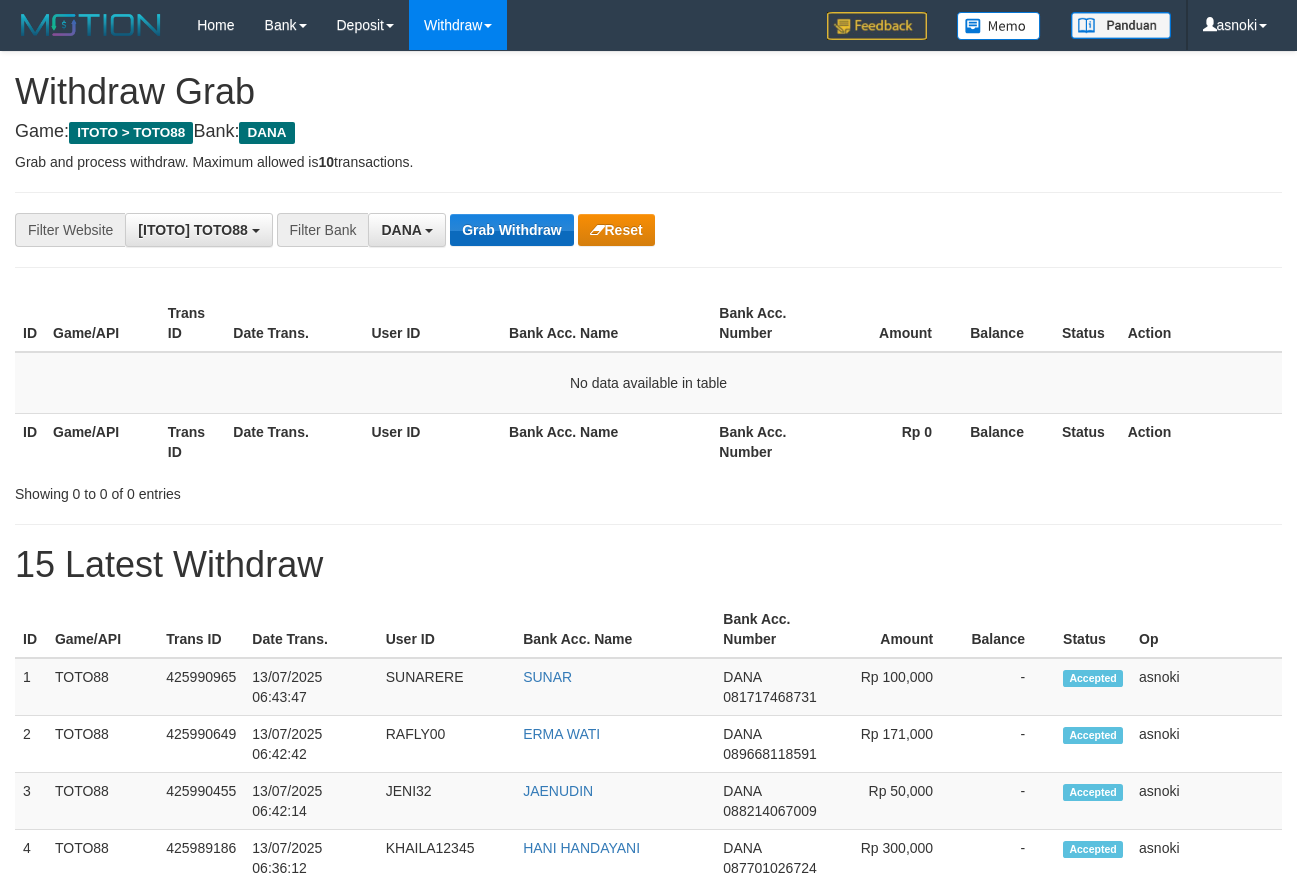 scroll, scrollTop: 0, scrollLeft: 0, axis: both 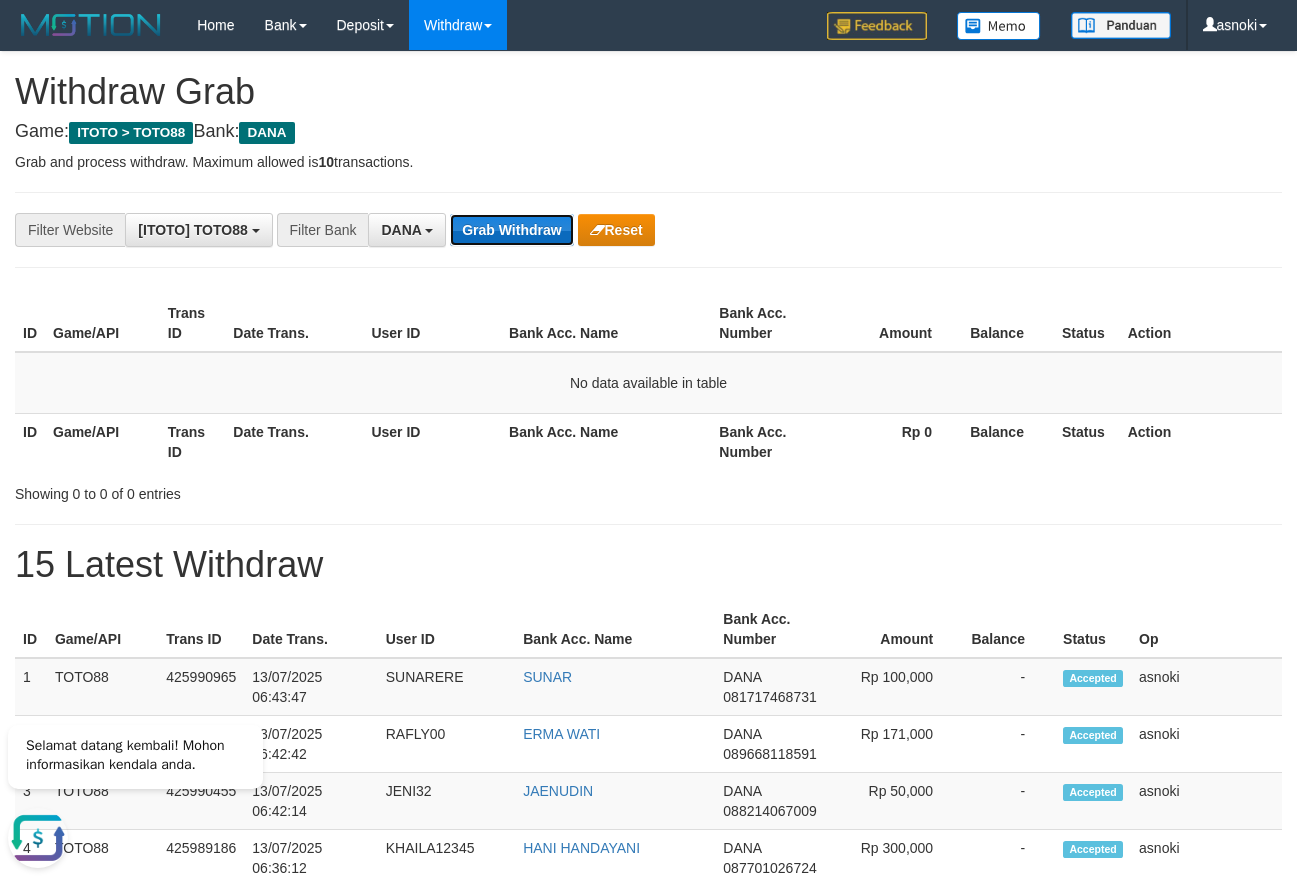 click on "Grab Withdraw" at bounding box center [511, 230] 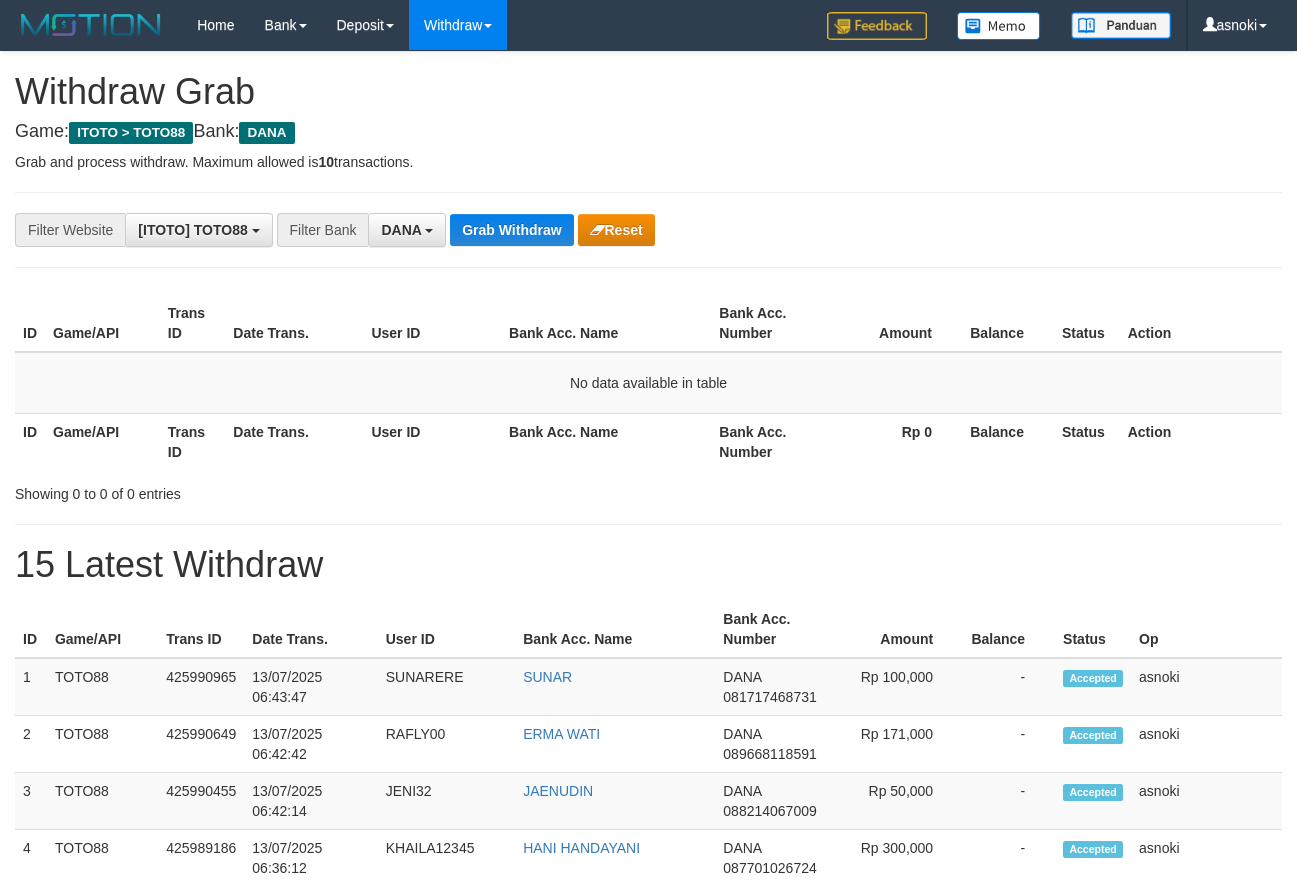 scroll, scrollTop: 0, scrollLeft: 0, axis: both 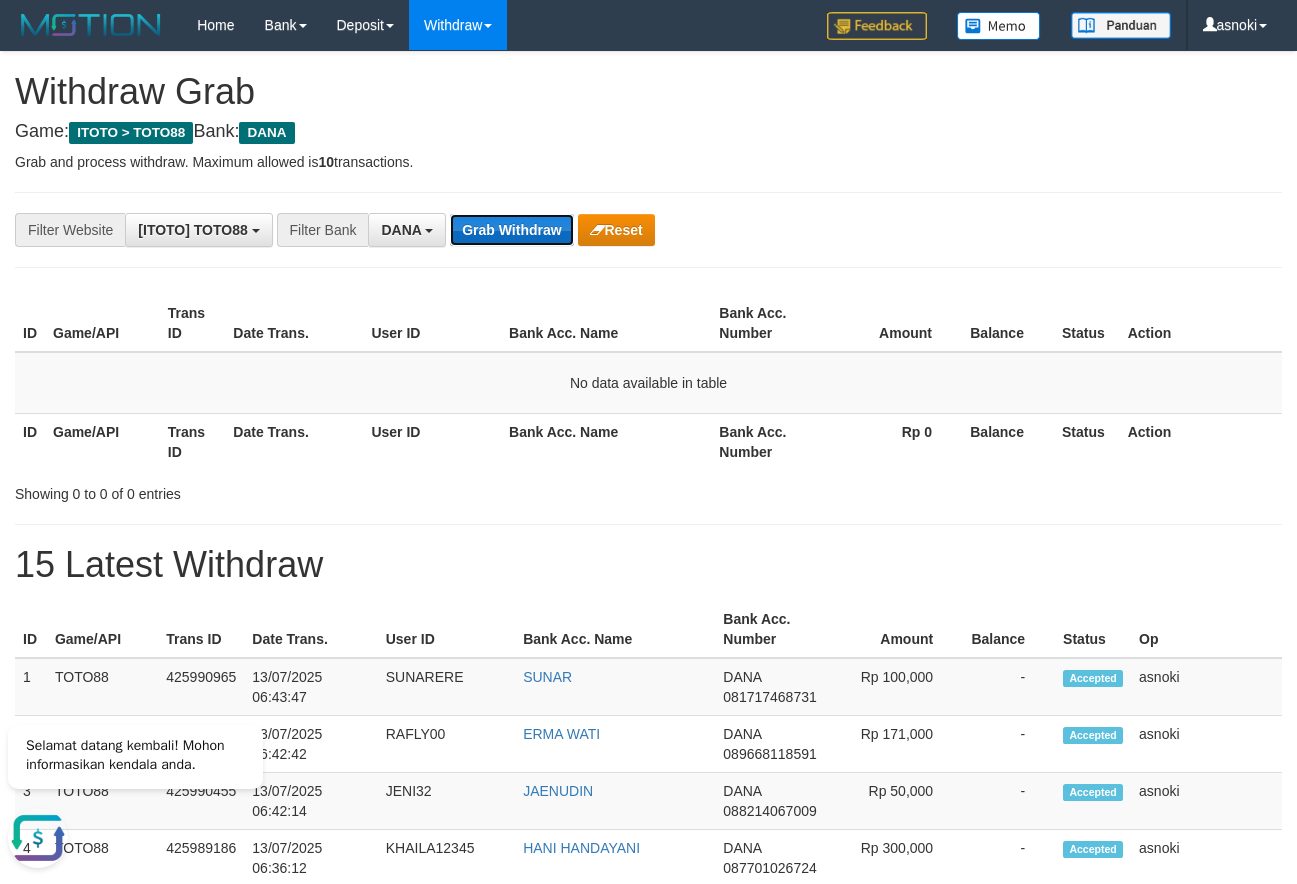 click on "Grab Withdraw" at bounding box center (511, 230) 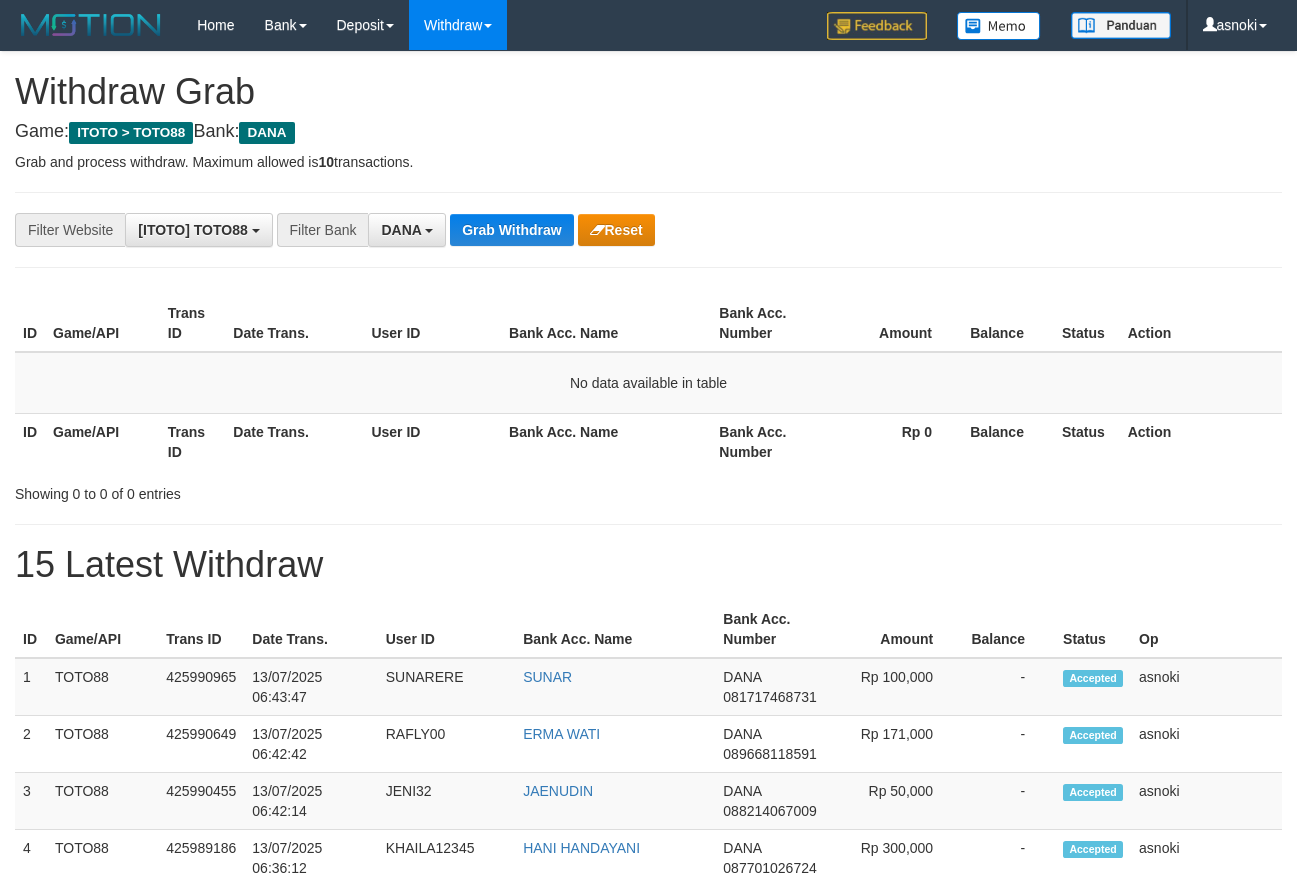 scroll, scrollTop: 0, scrollLeft: 0, axis: both 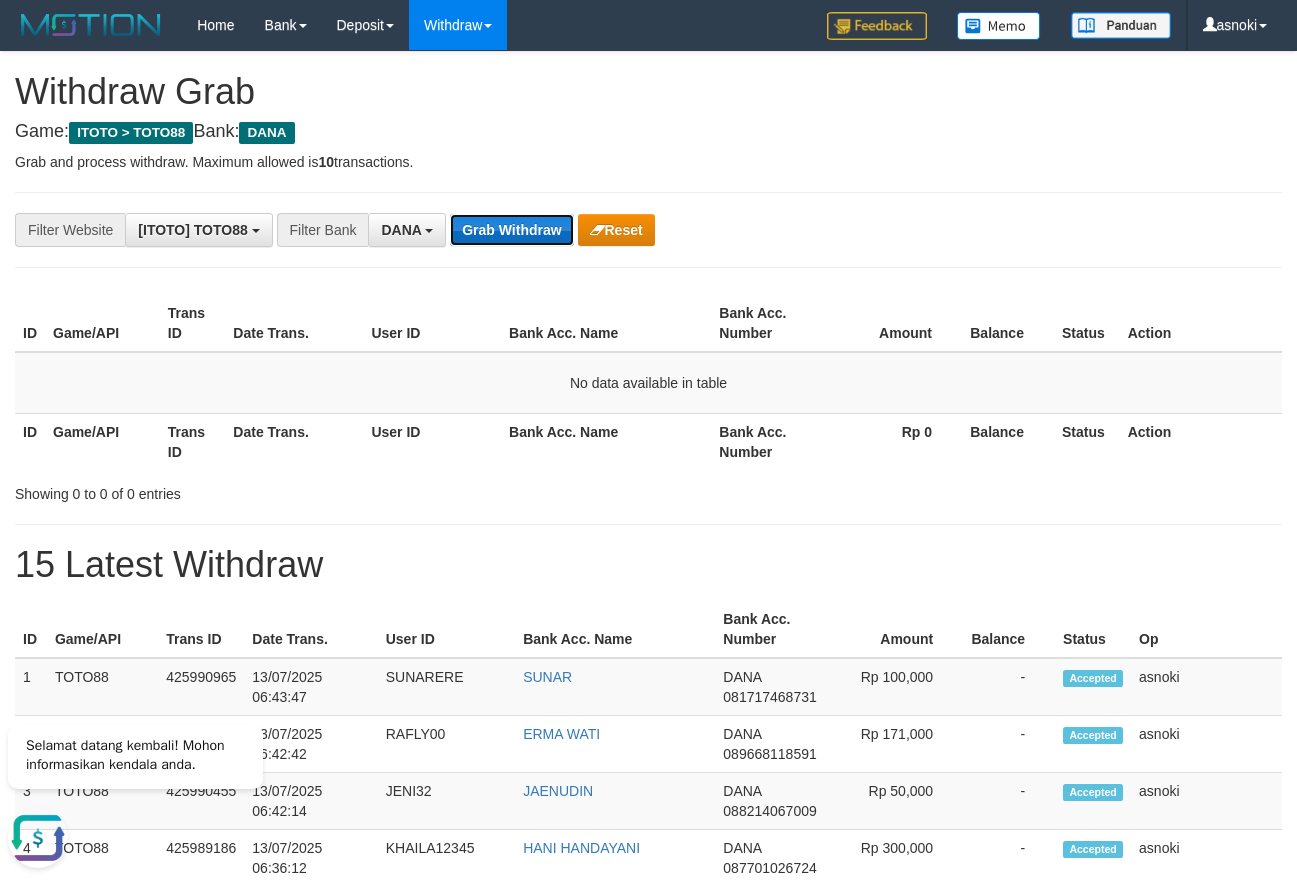 click on "Grab Withdraw" at bounding box center [511, 230] 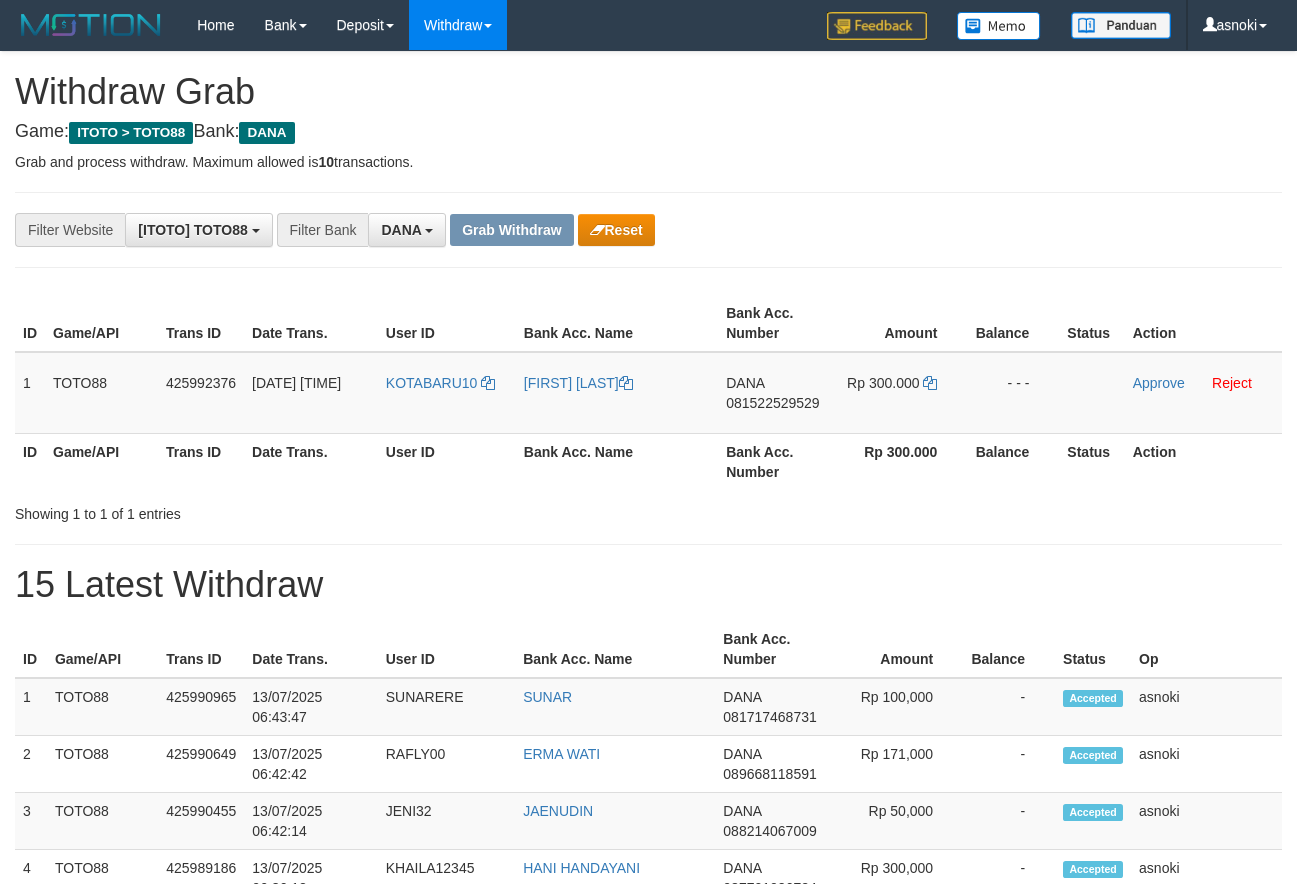 scroll, scrollTop: 0, scrollLeft: 0, axis: both 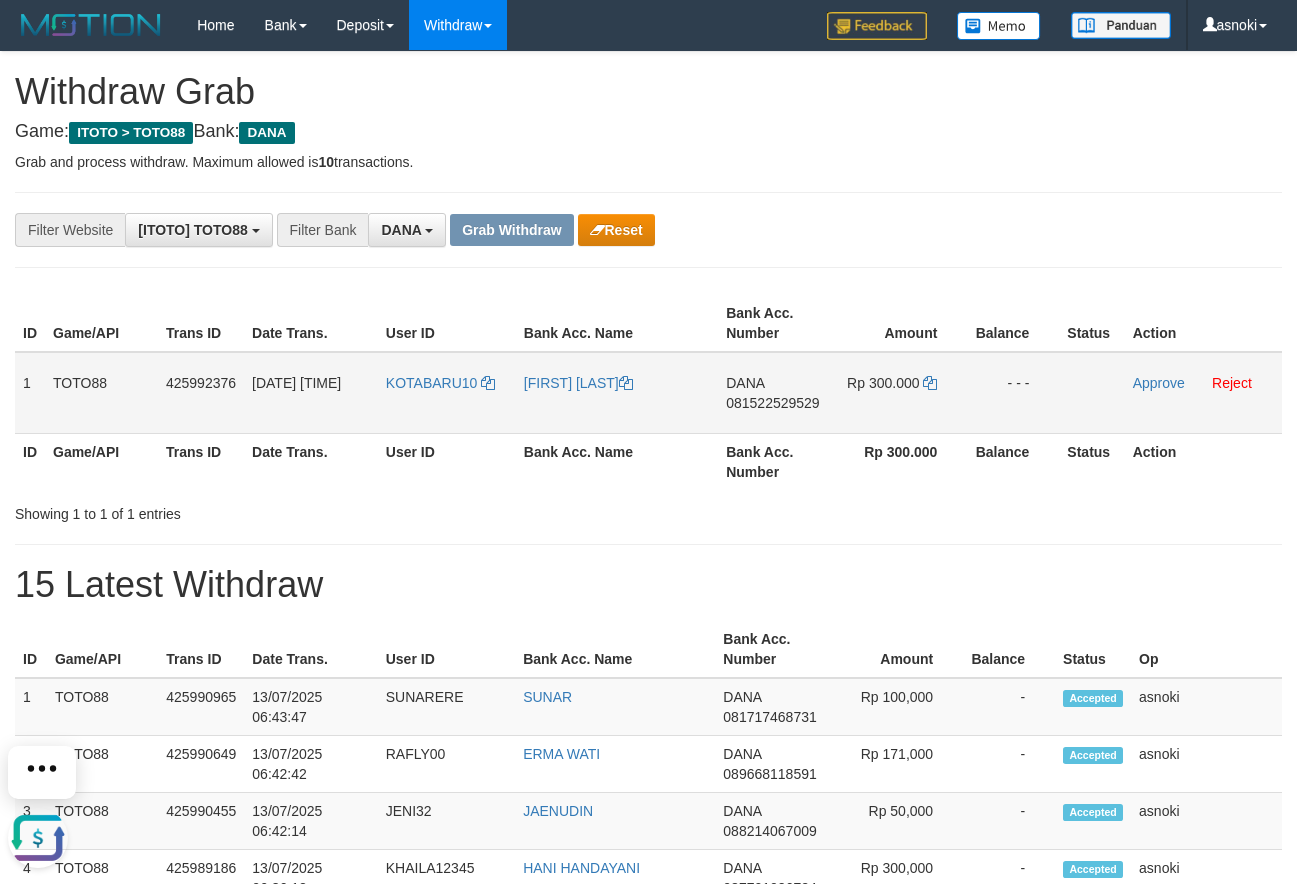click on "081522529529" at bounding box center [772, 403] 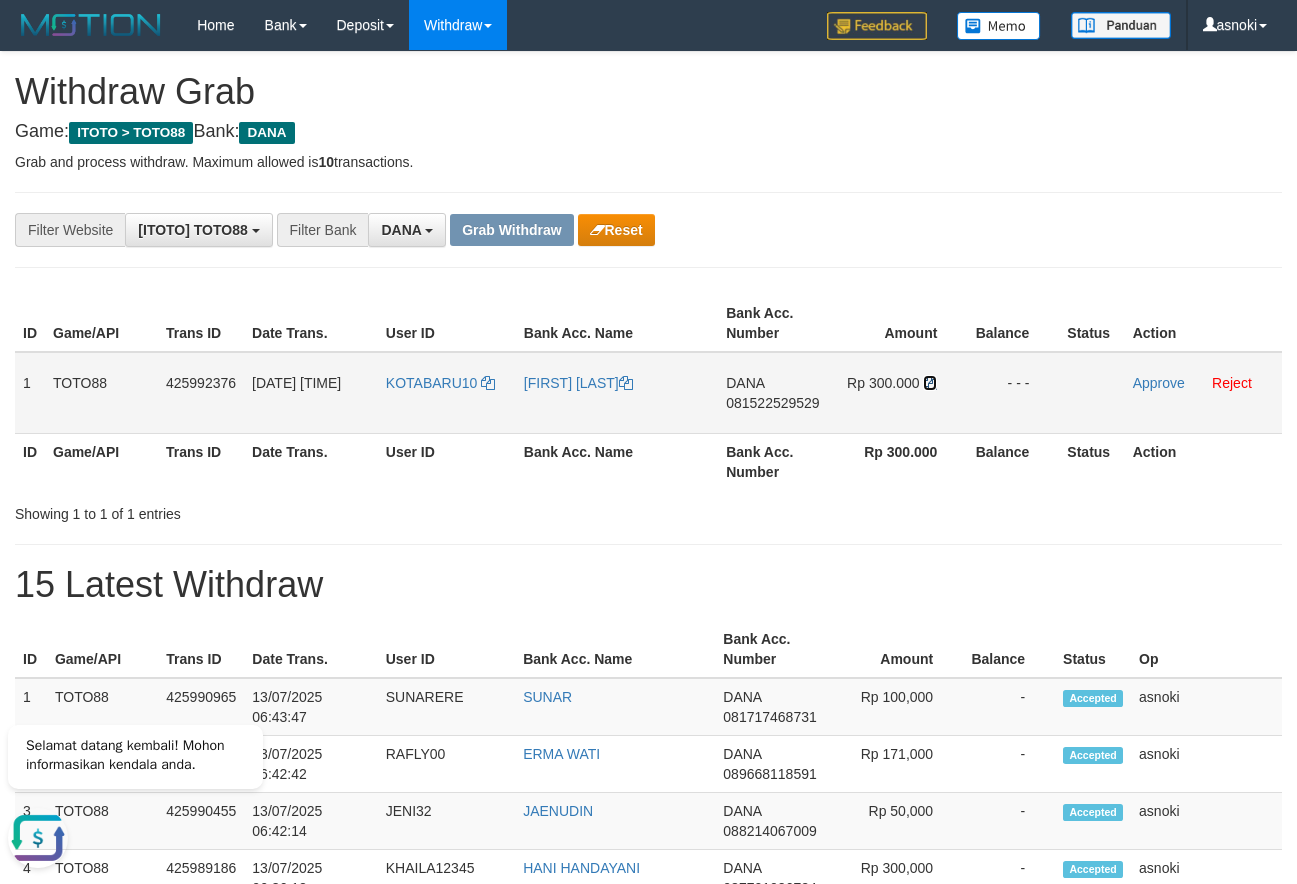 click at bounding box center (930, 383) 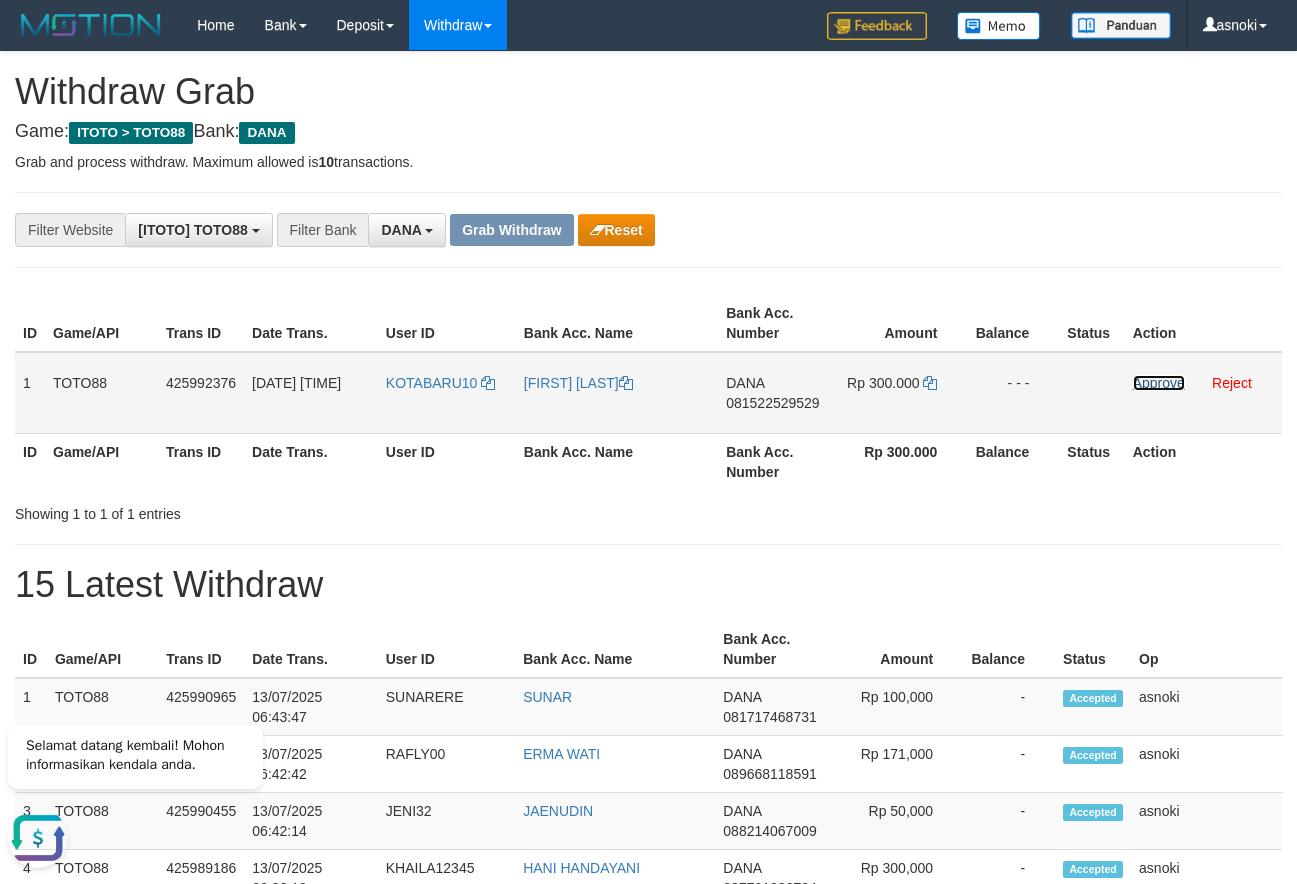 click on "Approve" at bounding box center (1159, 383) 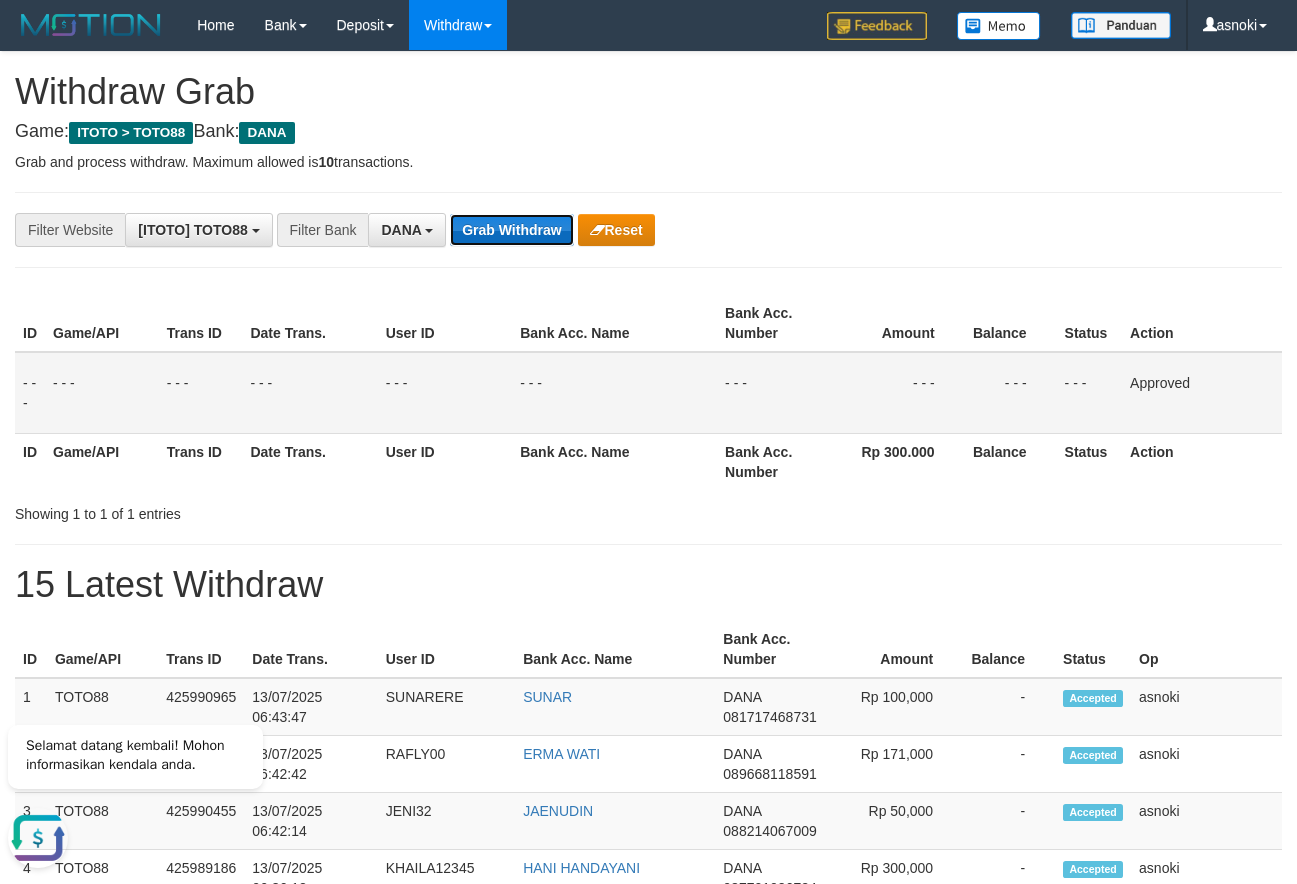 click on "Grab Withdraw" at bounding box center [511, 230] 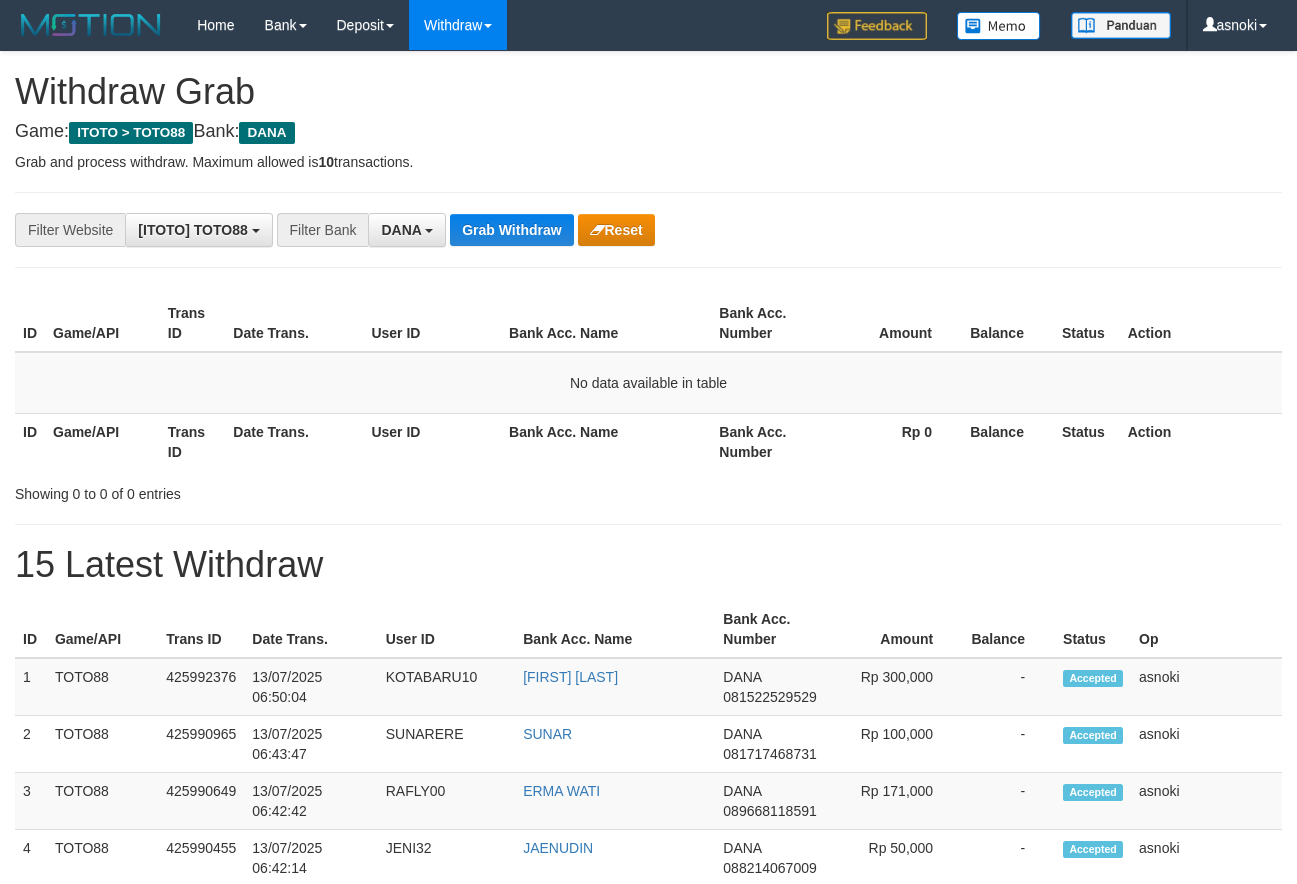 scroll, scrollTop: 0, scrollLeft: 0, axis: both 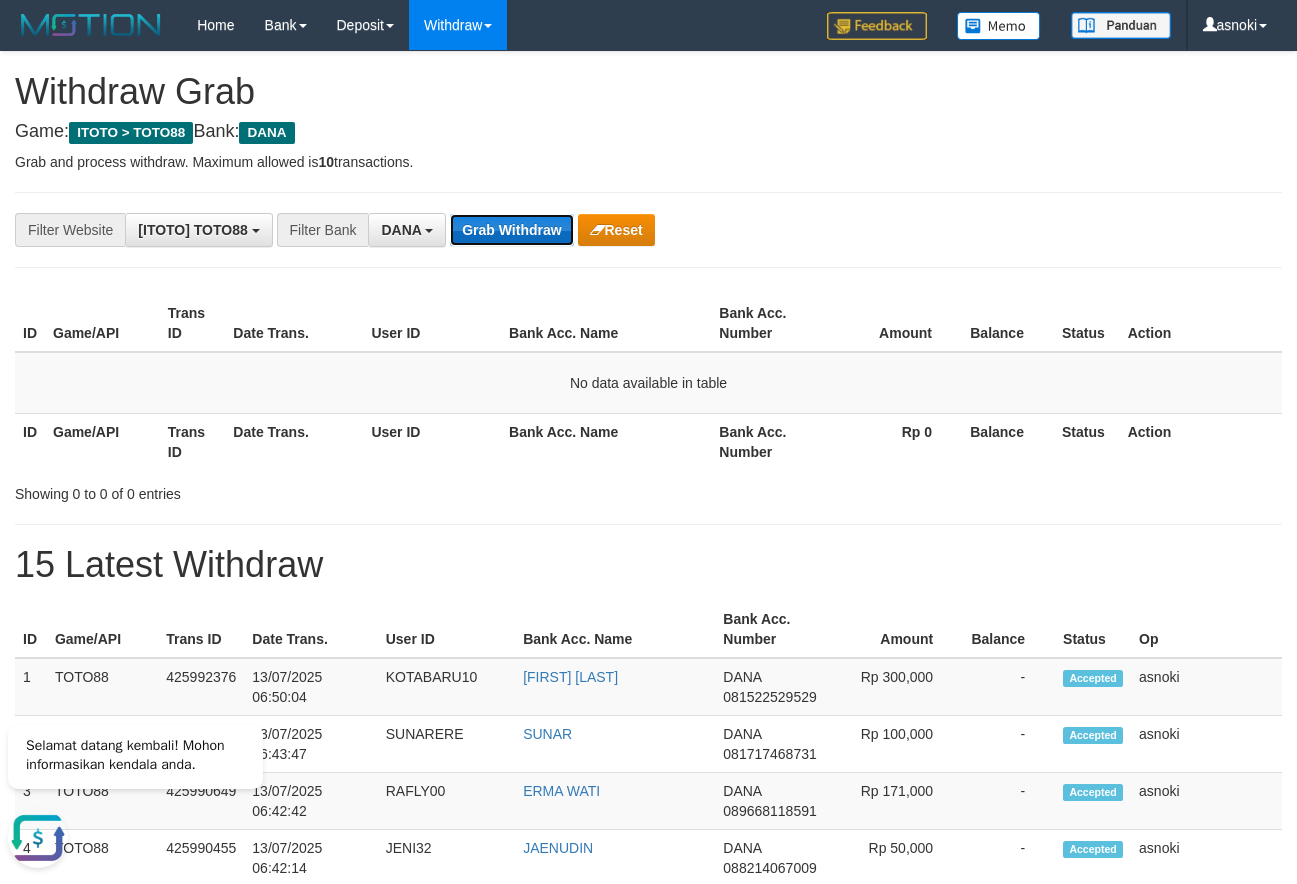 click on "Grab Withdraw" at bounding box center (511, 230) 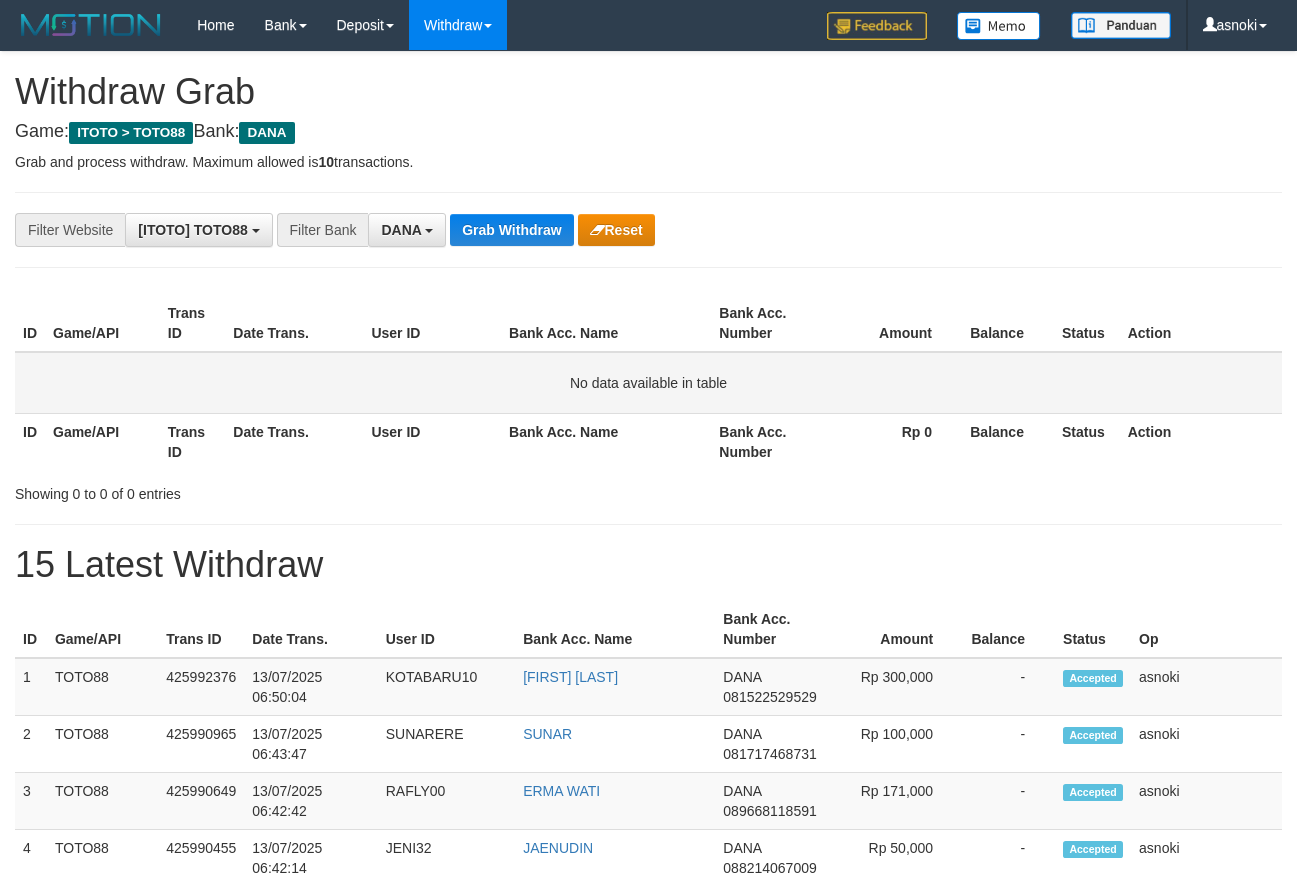 scroll, scrollTop: 0, scrollLeft: 0, axis: both 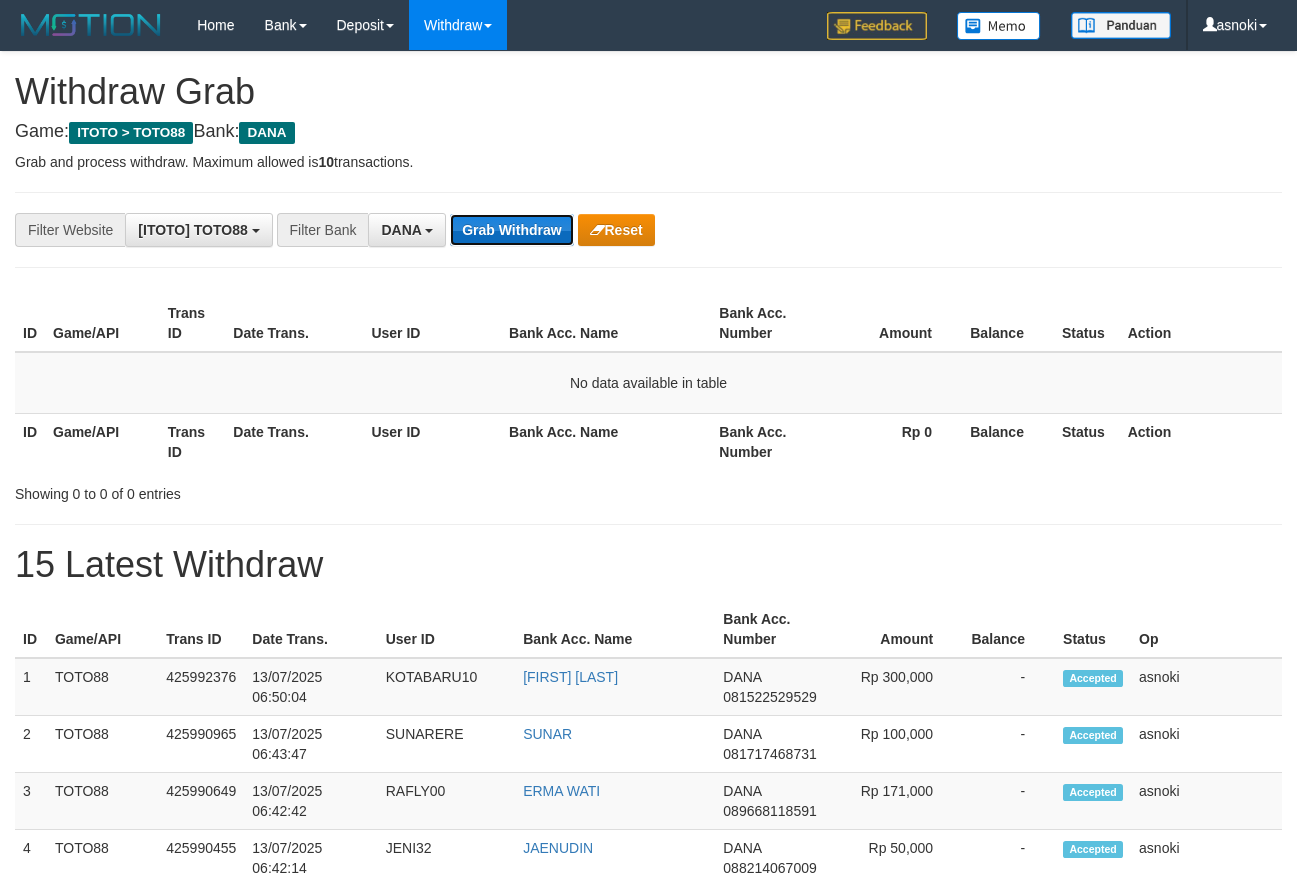 click on "Grab Withdraw" at bounding box center [511, 230] 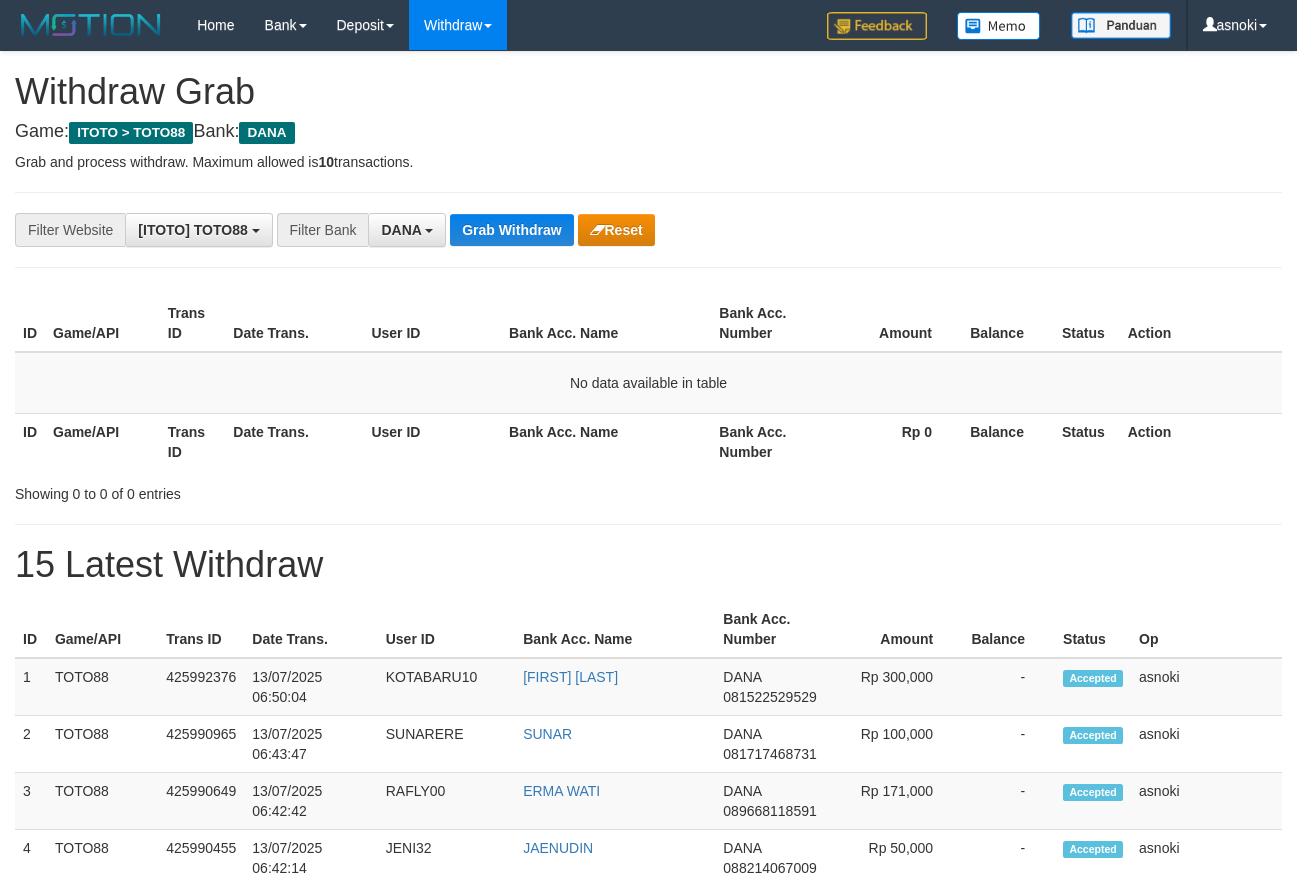 scroll, scrollTop: 0, scrollLeft: 0, axis: both 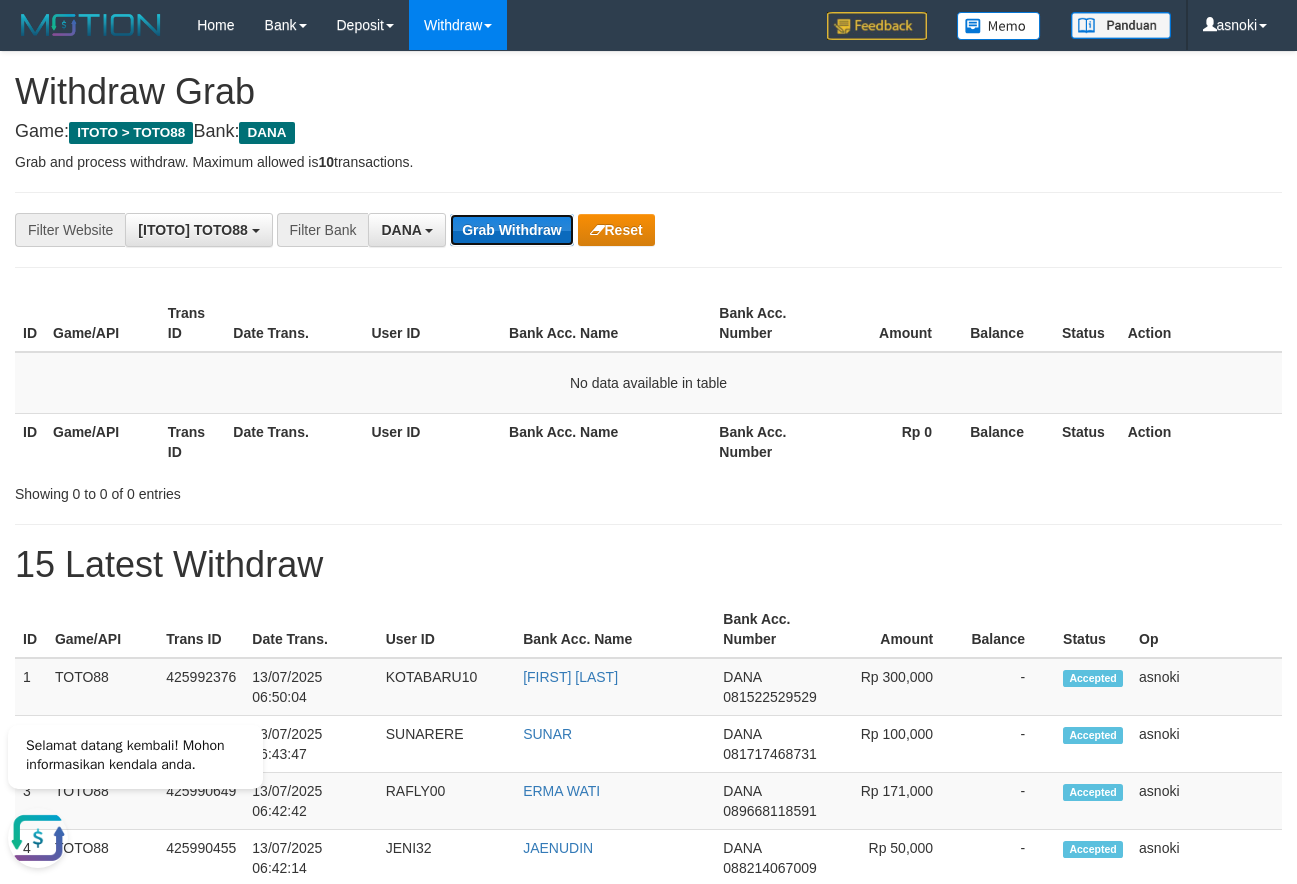 click on "Grab Withdraw" at bounding box center (511, 230) 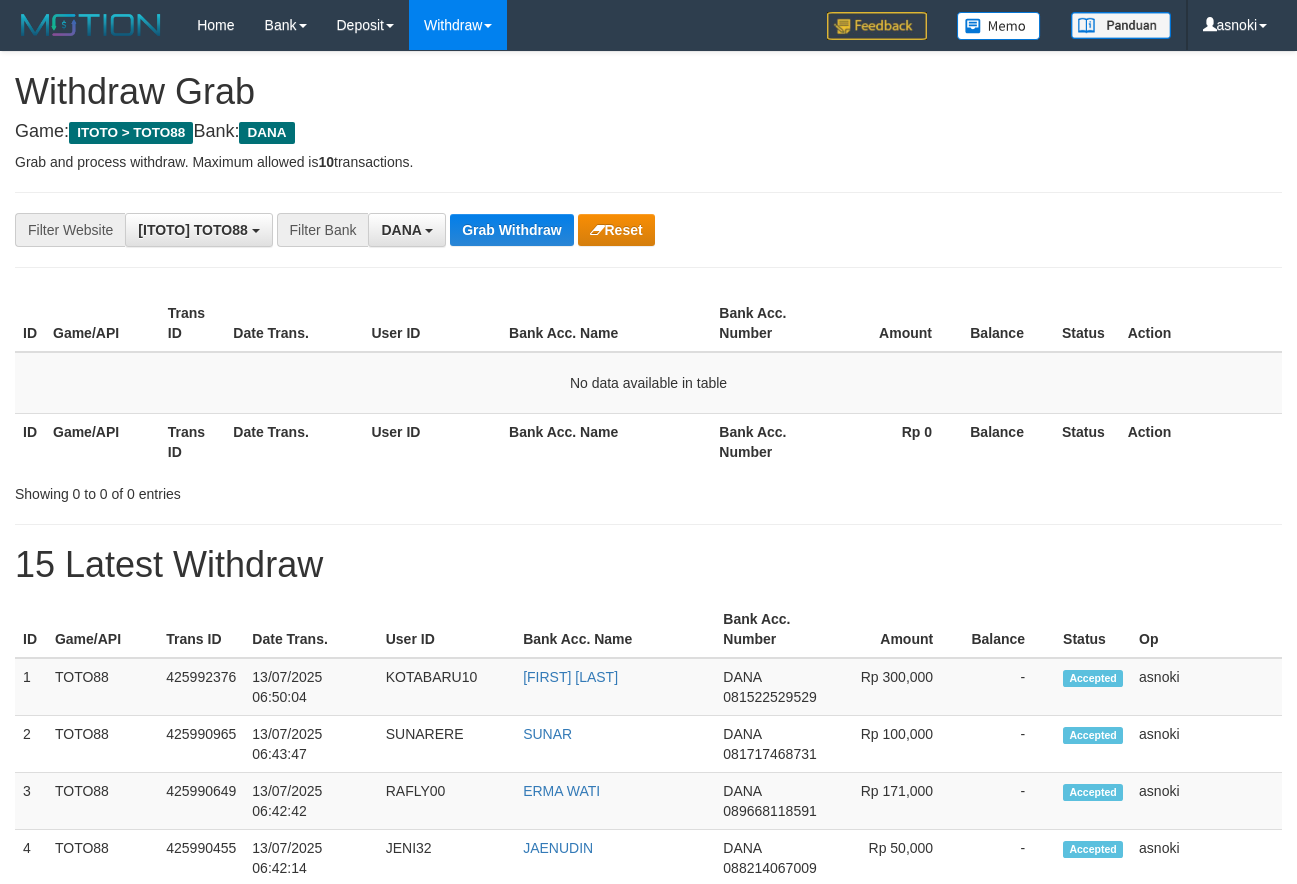 scroll, scrollTop: 0, scrollLeft: 0, axis: both 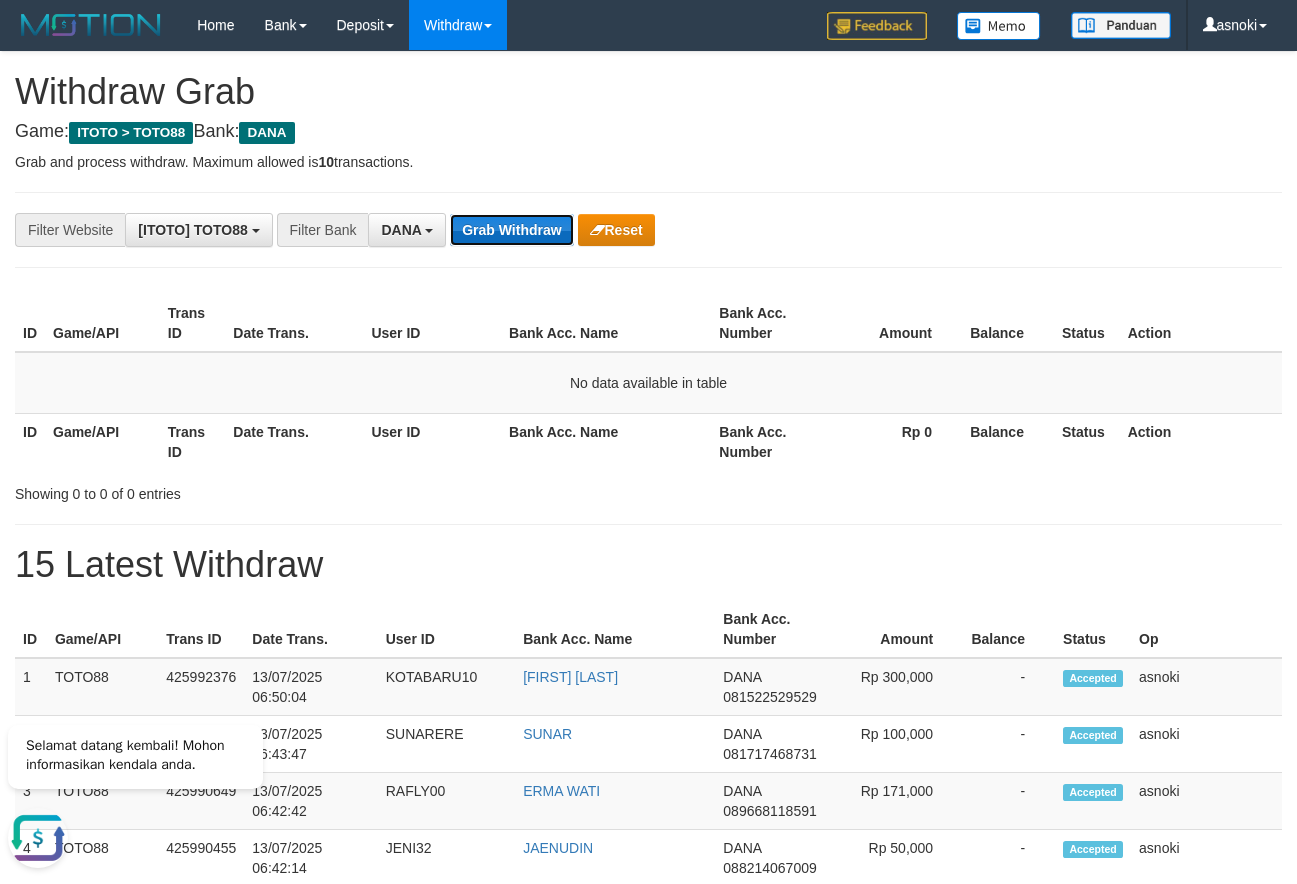 click on "Grab Withdraw" at bounding box center [511, 230] 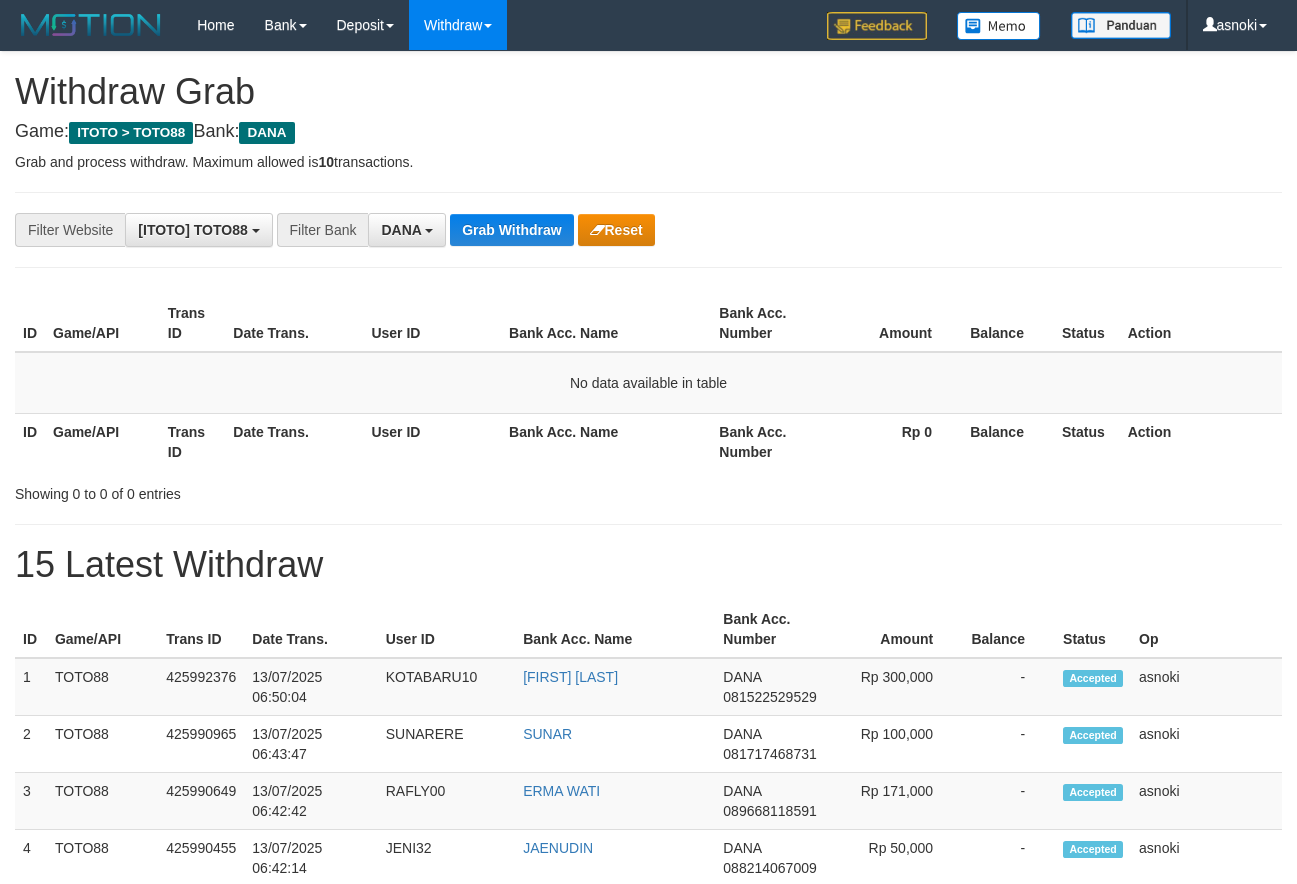 scroll, scrollTop: 0, scrollLeft: 0, axis: both 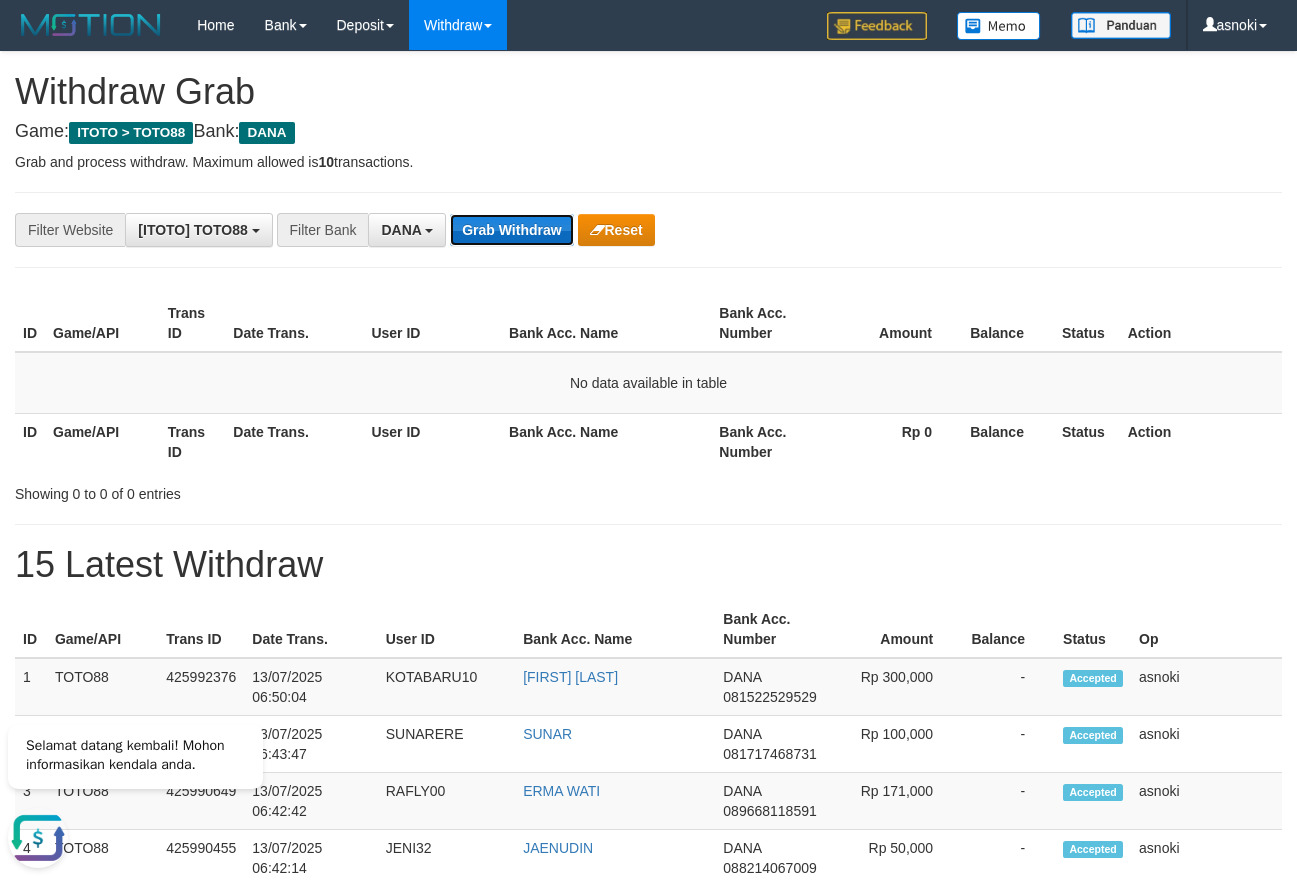 click on "Grab Withdraw" at bounding box center (511, 230) 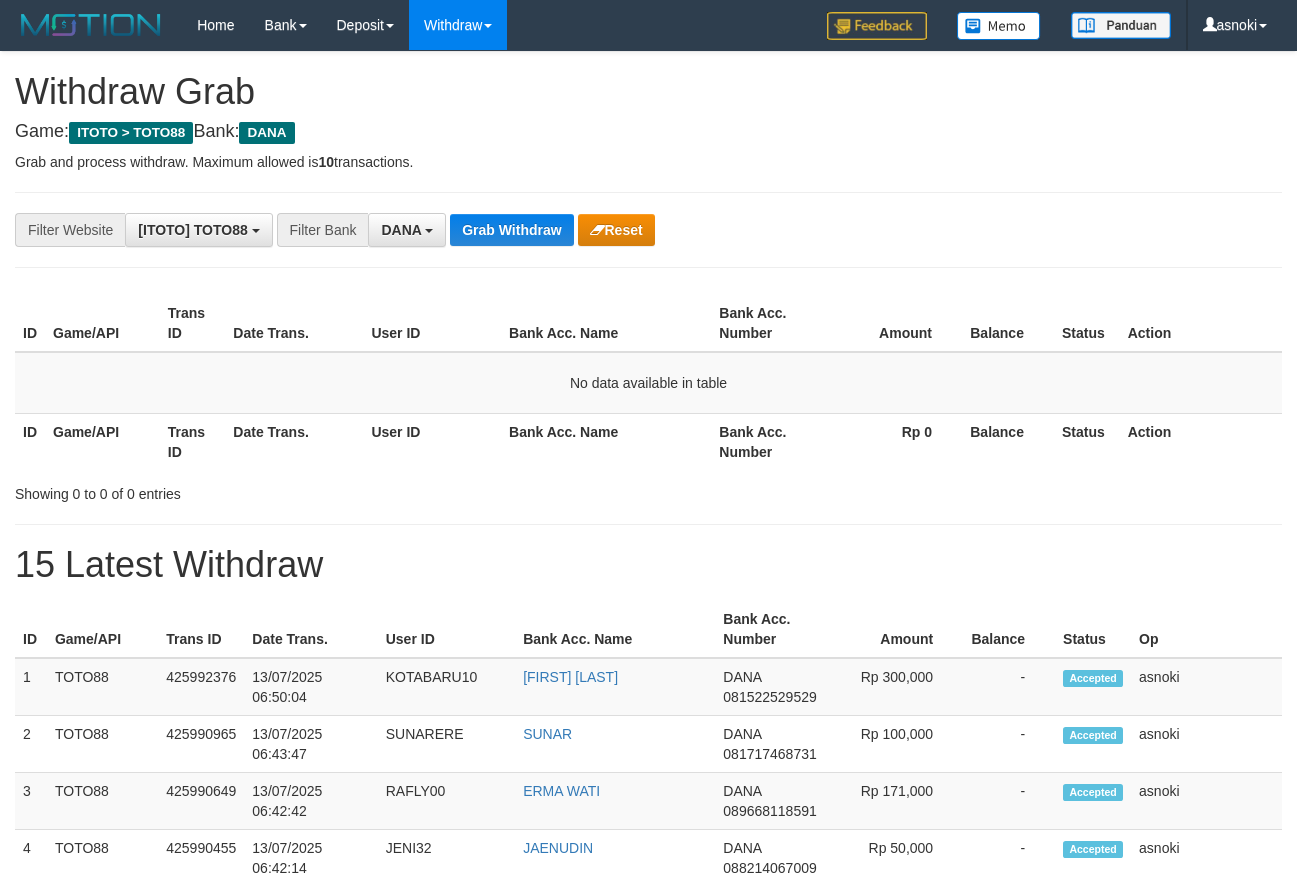 scroll, scrollTop: 0, scrollLeft: 0, axis: both 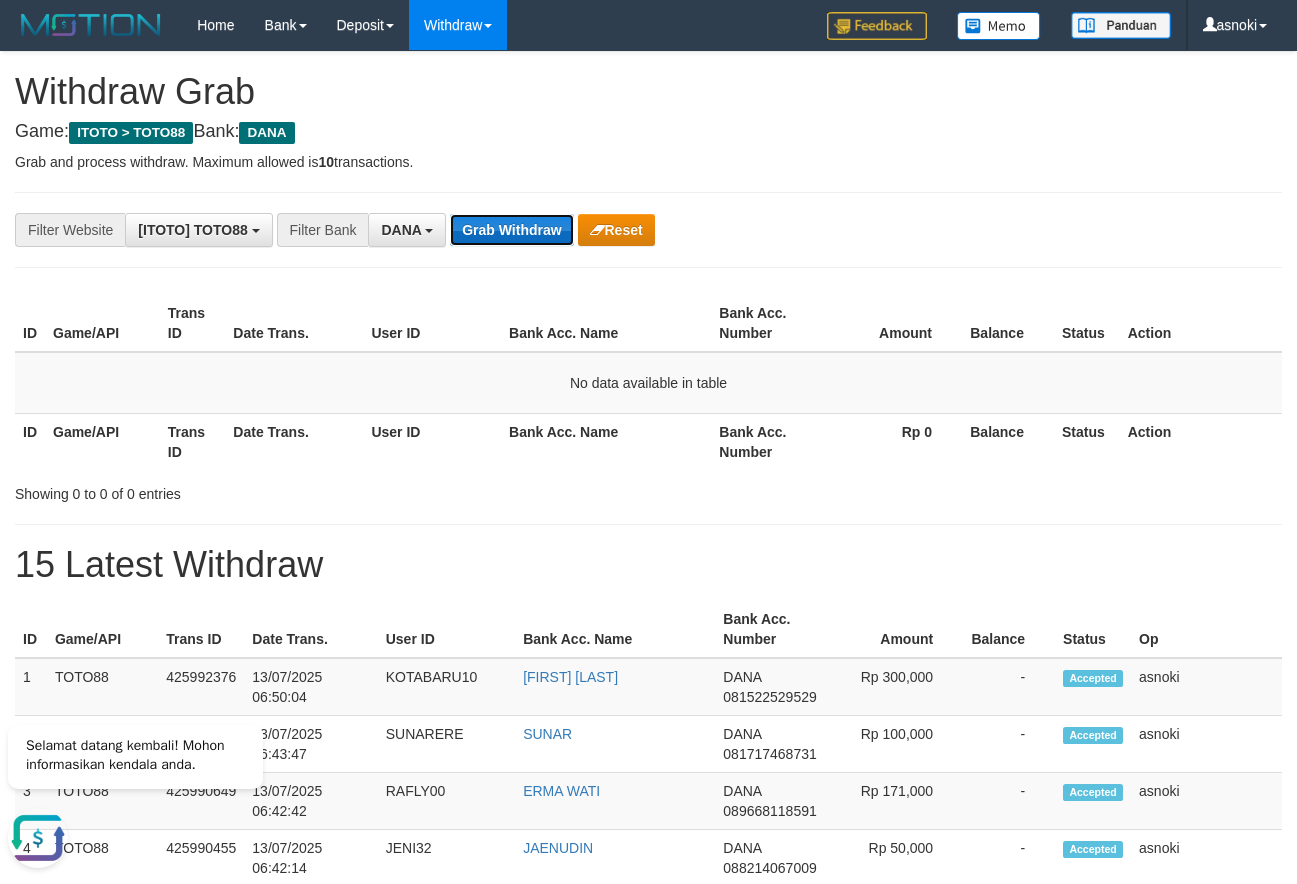 click on "Grab Withdraw" at bounding box center (511, 230) 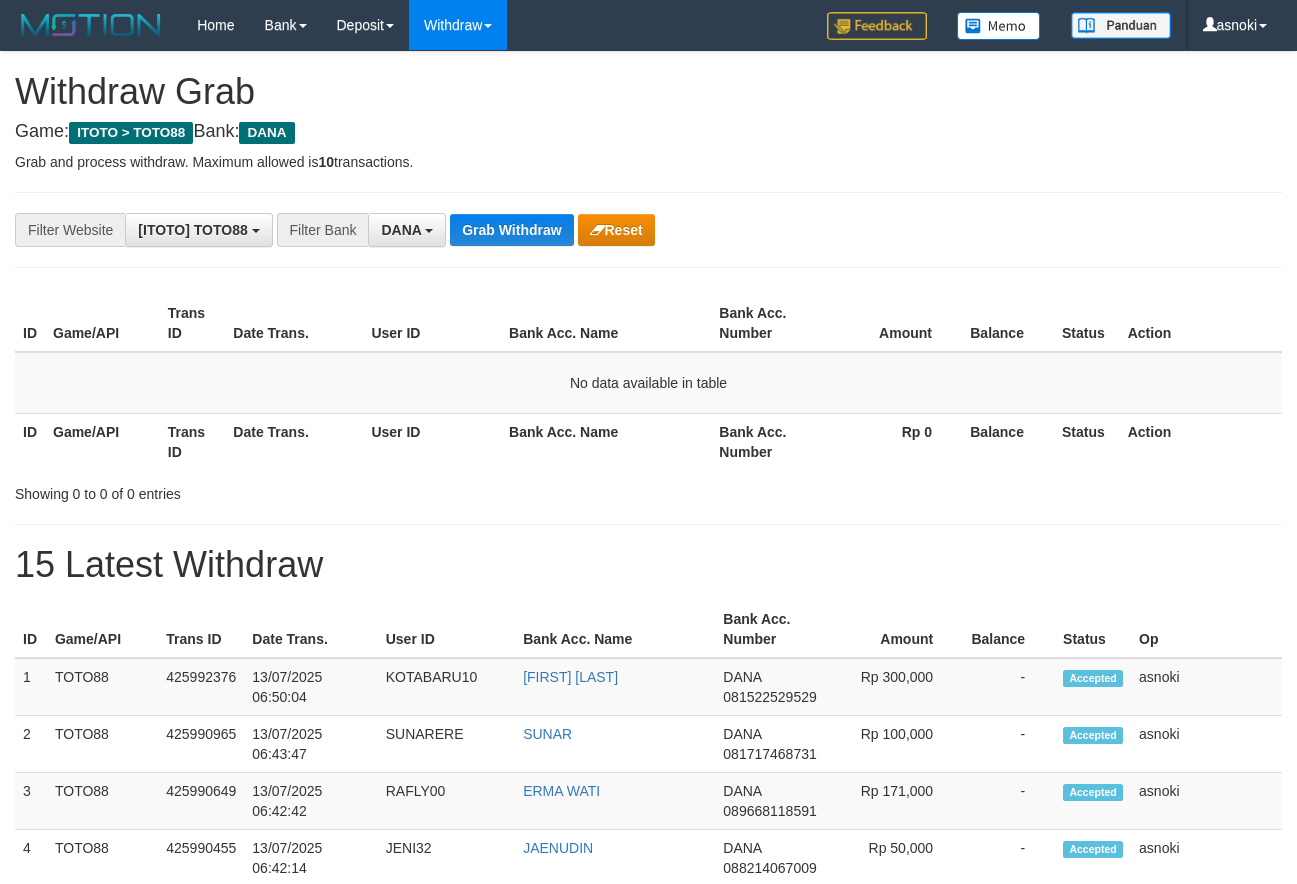scroll, scrollTop: 0, scrollLeft: 0, axis: both 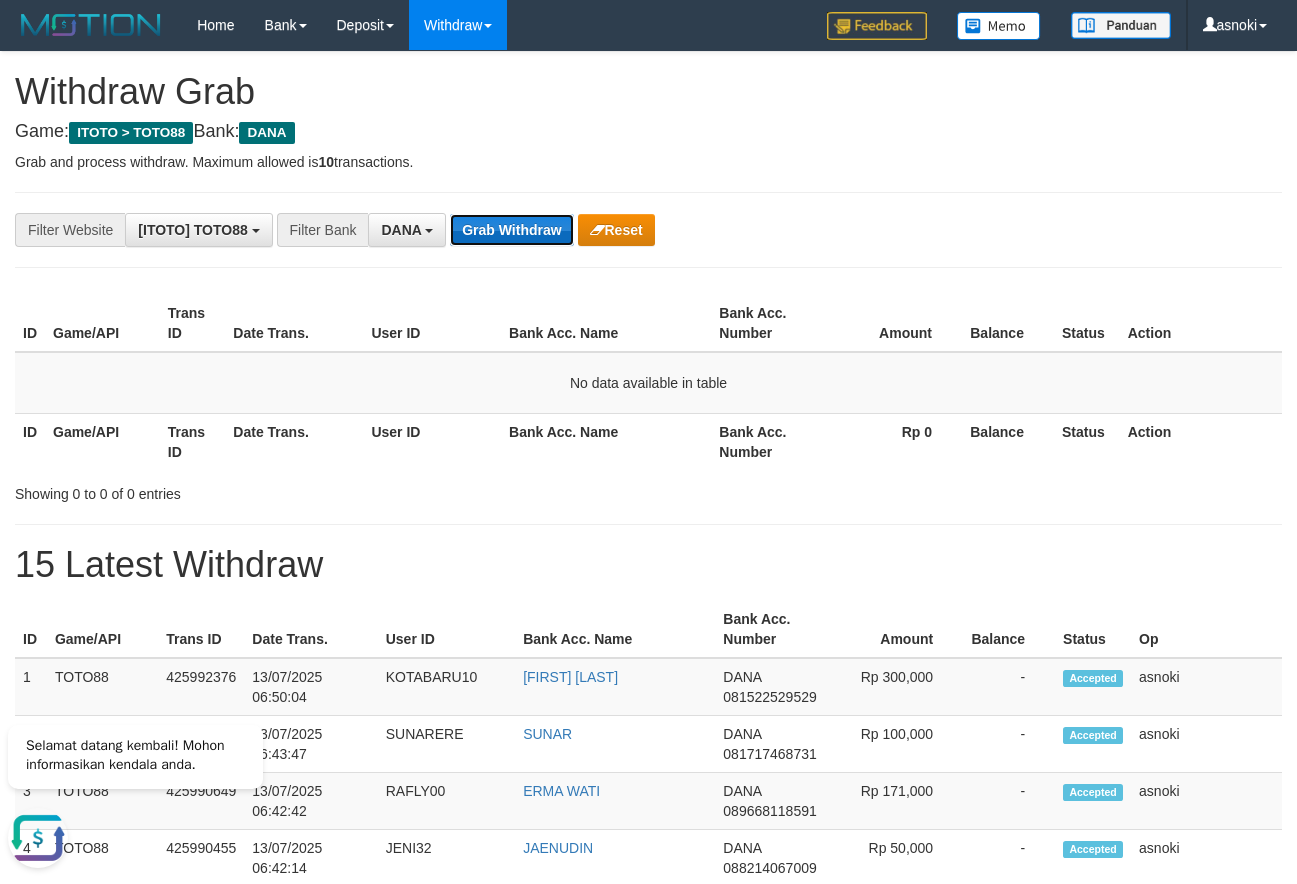click on "Grab Withdraw" at bounding box center (511, 230) 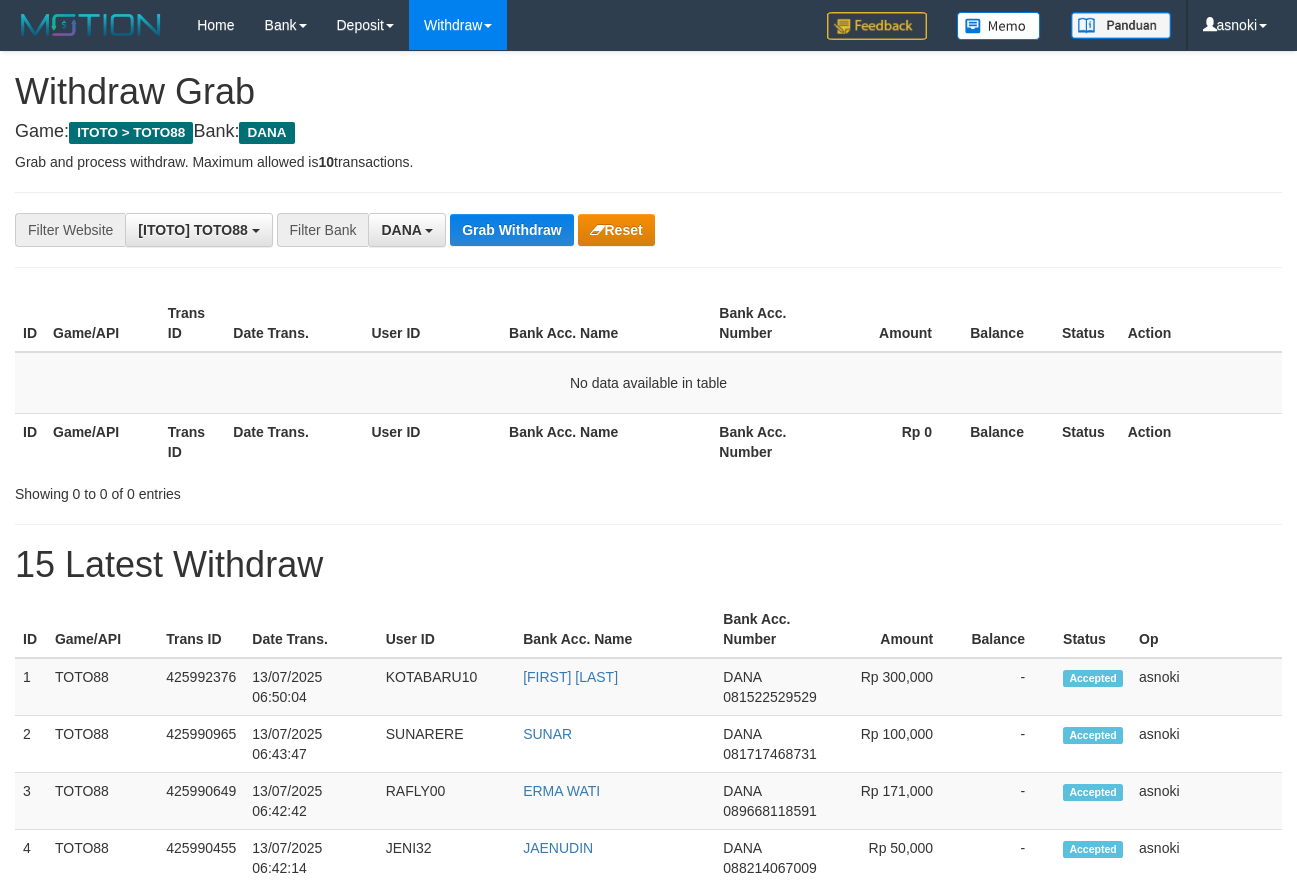 scroll, scrollTop: 0, scrollLeft: 0, axis: both 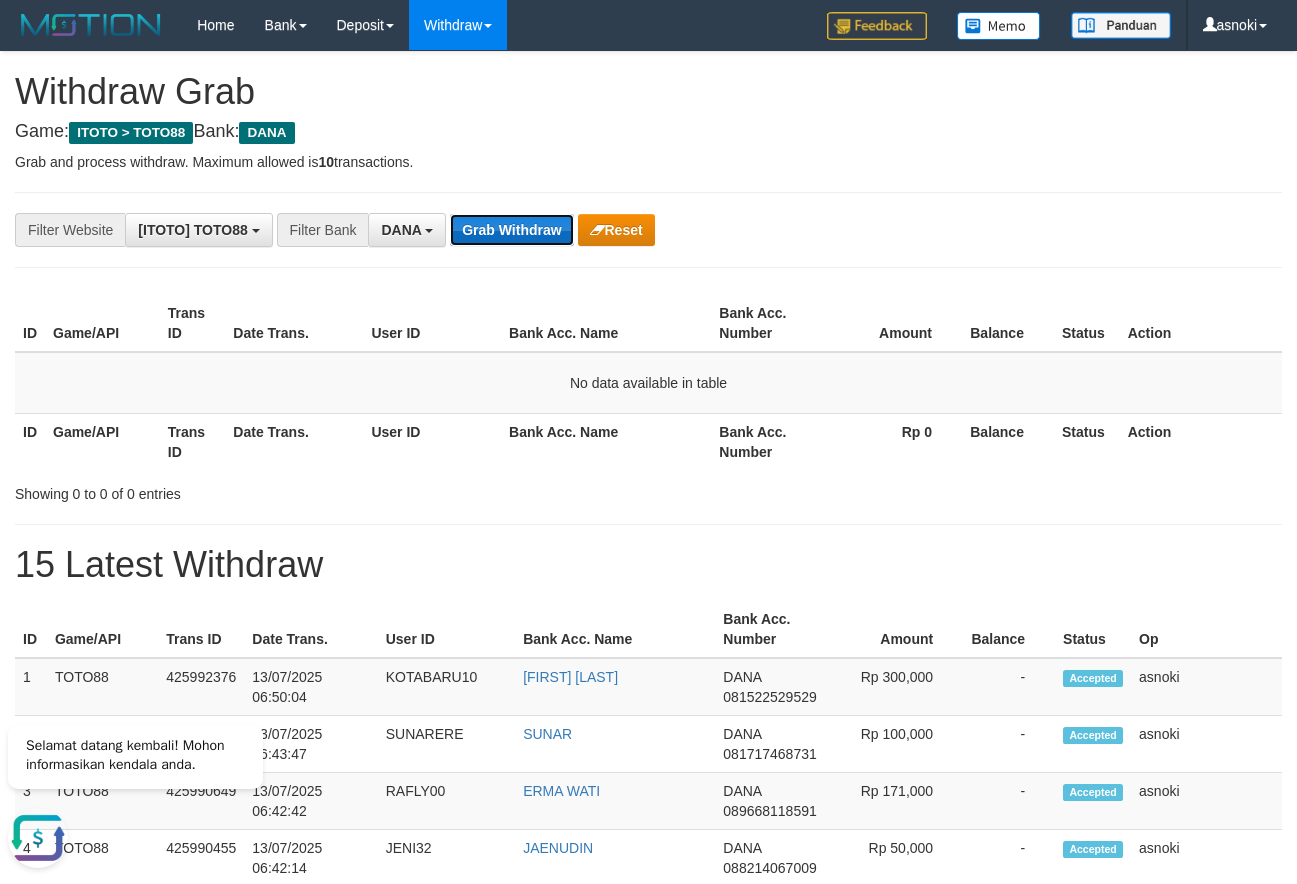 click on "Grab Withdraw" at bounding box center [511, 230] 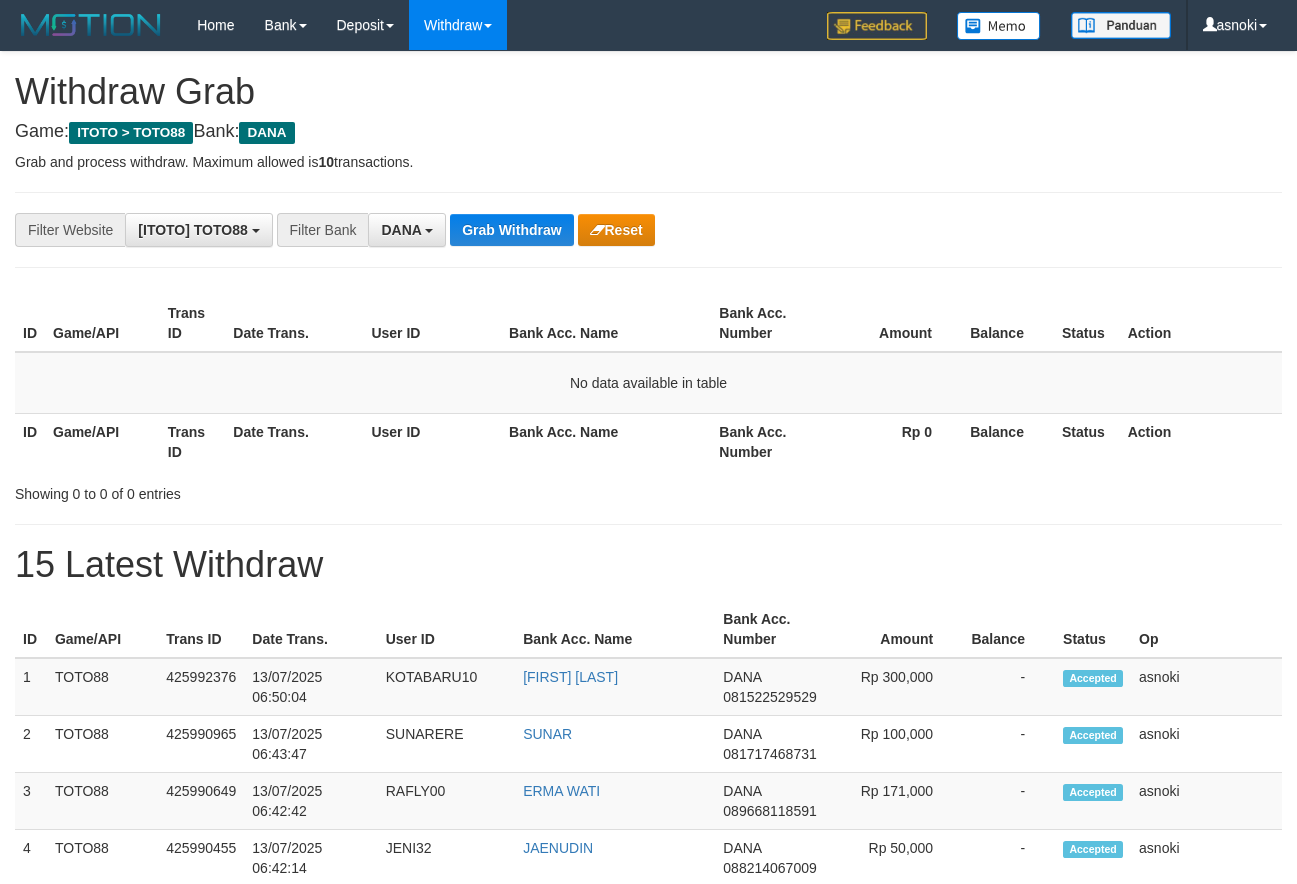 scroll, scrollTop: 0, scrollLeft: 0, axis: both 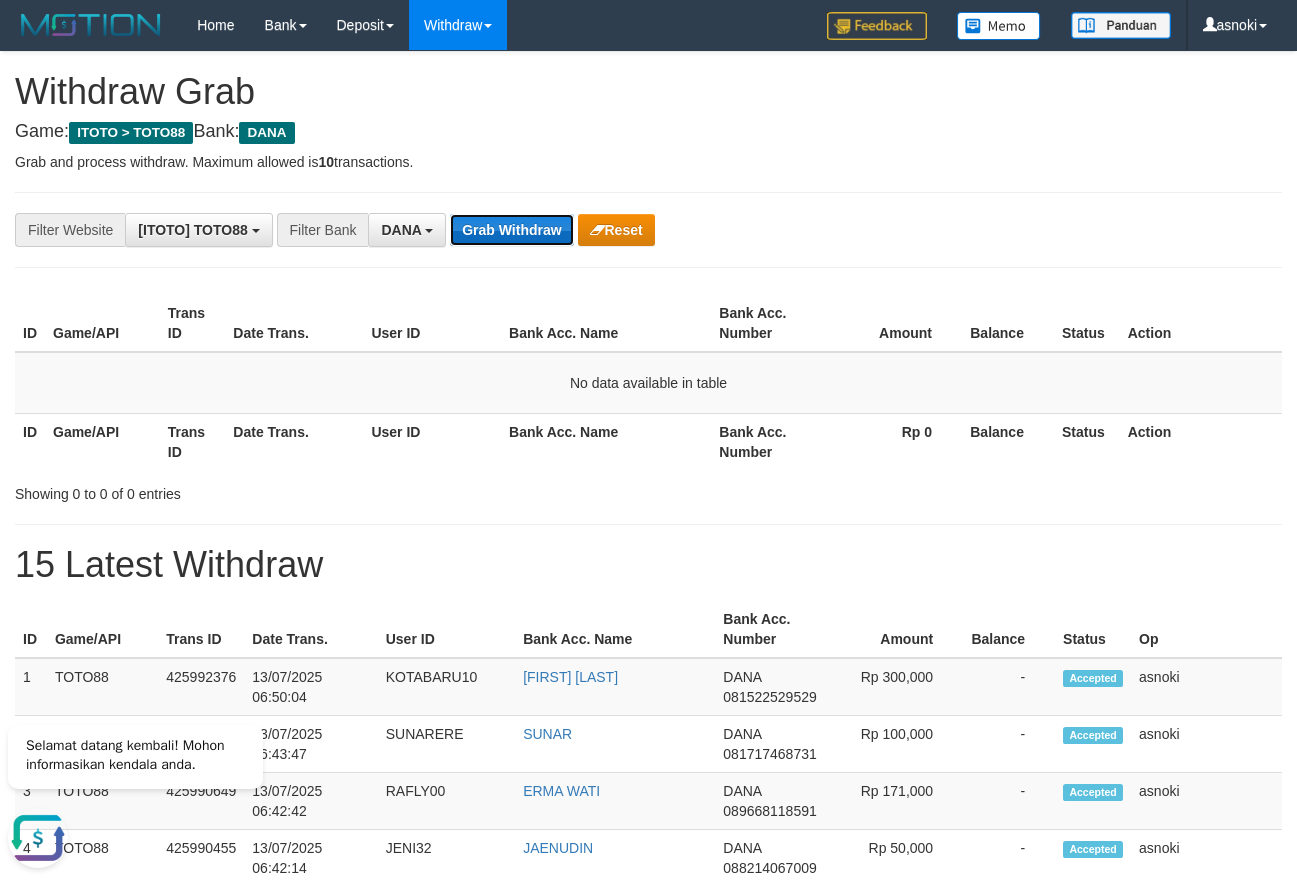 click on "Grab Withdraw" at bounding box center (511, 230) 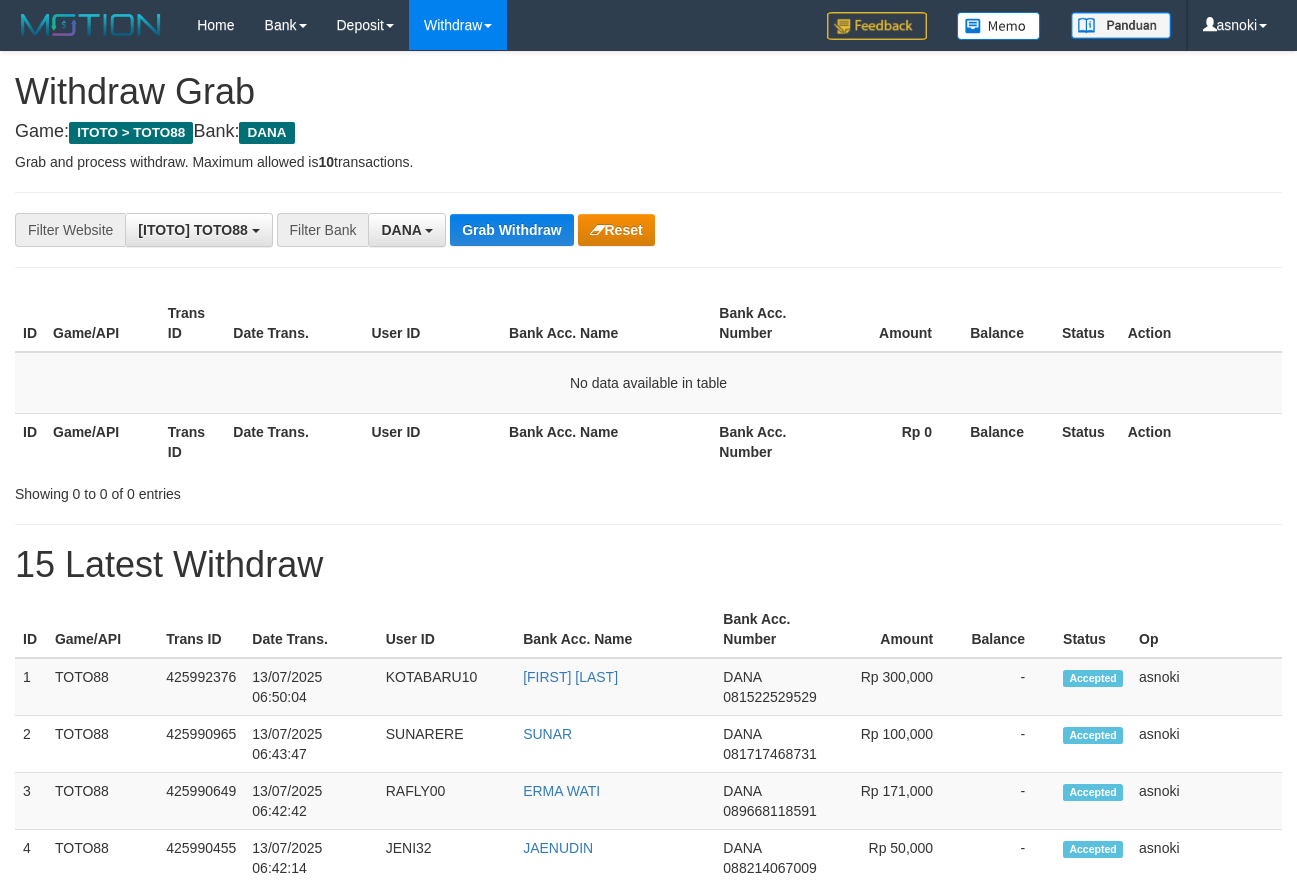 scroll, scrollTop: 0, scrollLeft: 0, axis: both 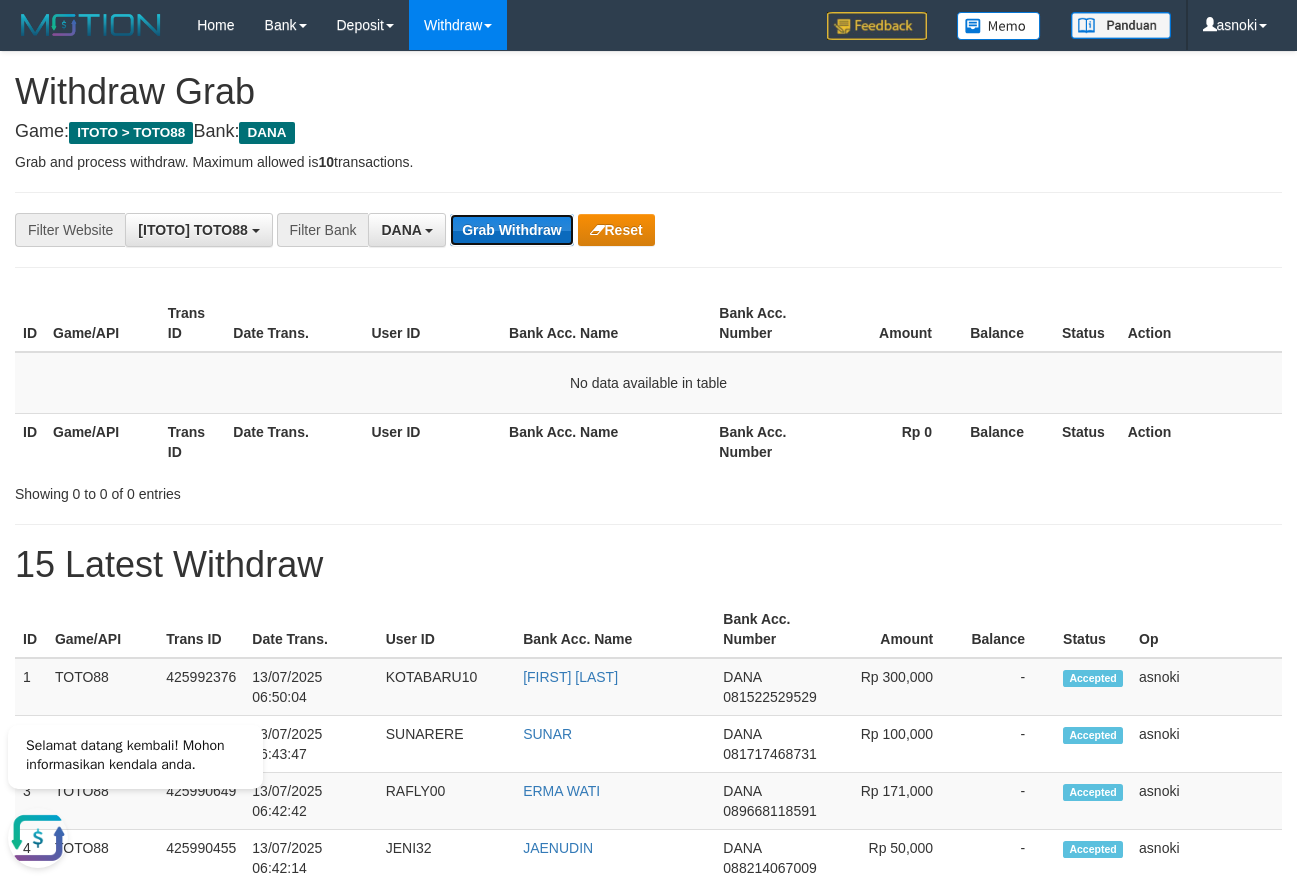click on "Grab Withdraw" at bounding box center [511, 230] 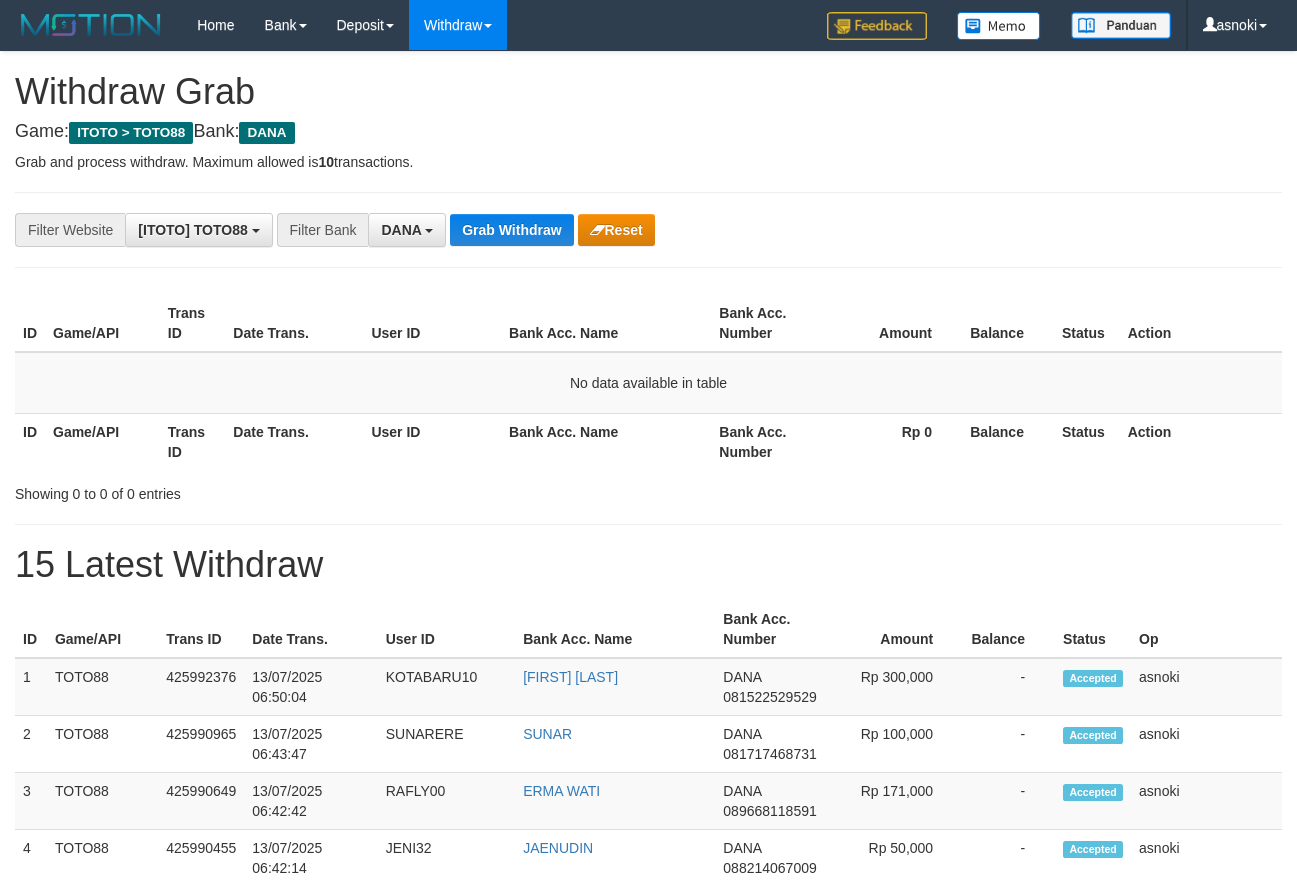scroll, scrollTop: 0, scrollLeft: 0, axis: both 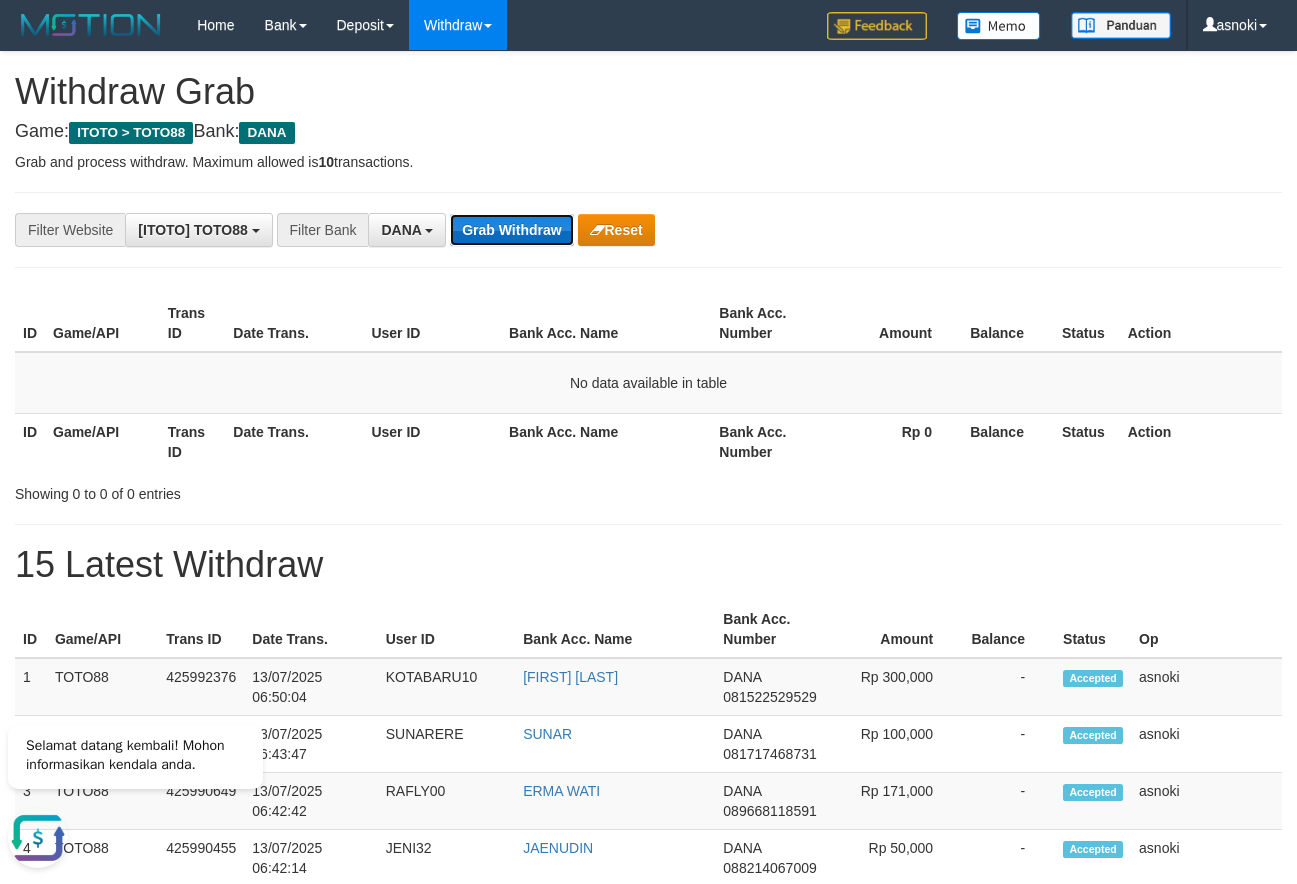 click on "Grab Withdraw" at bounding box center (511, 230) 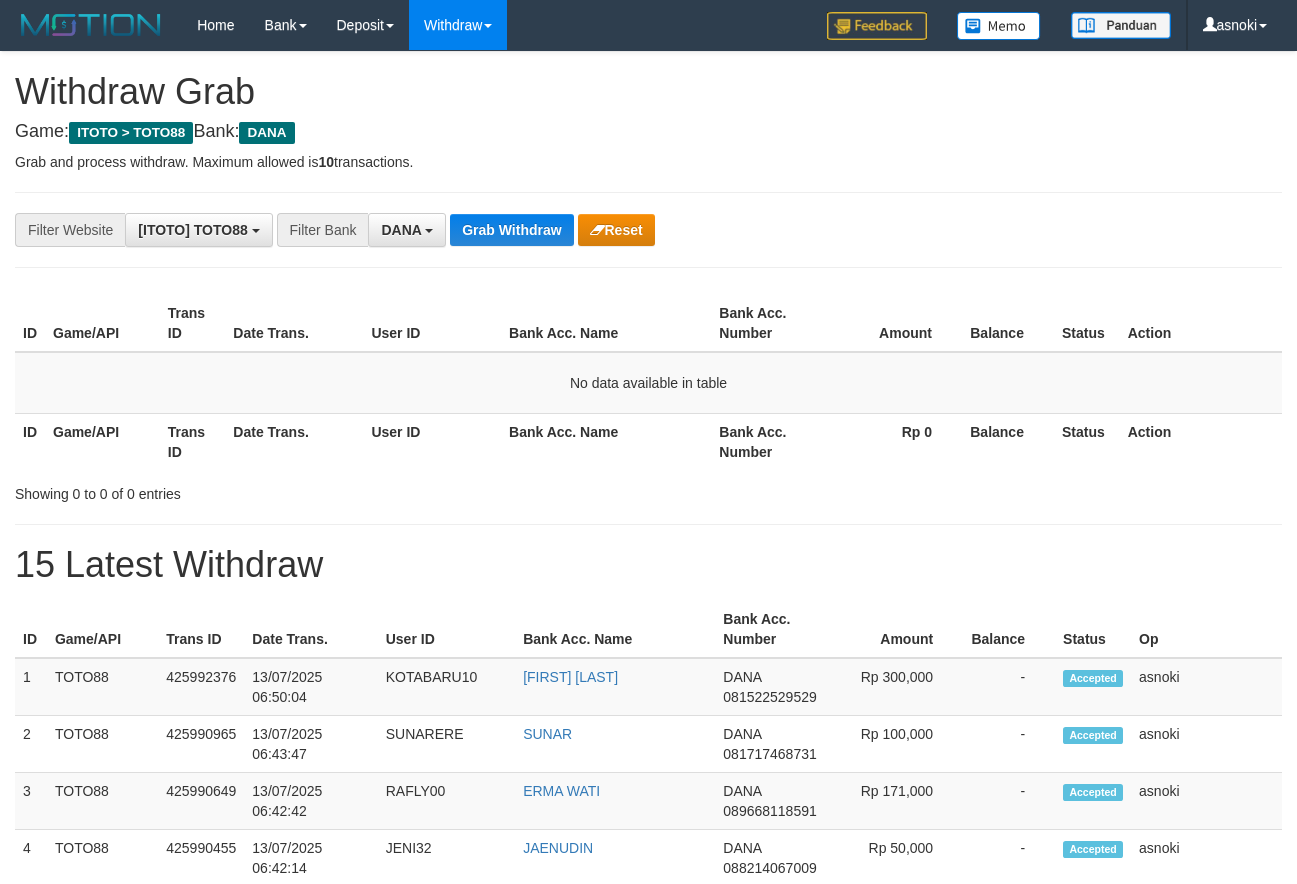 scroll, scrollTop: 0, scrollLeft: 0, axis: both 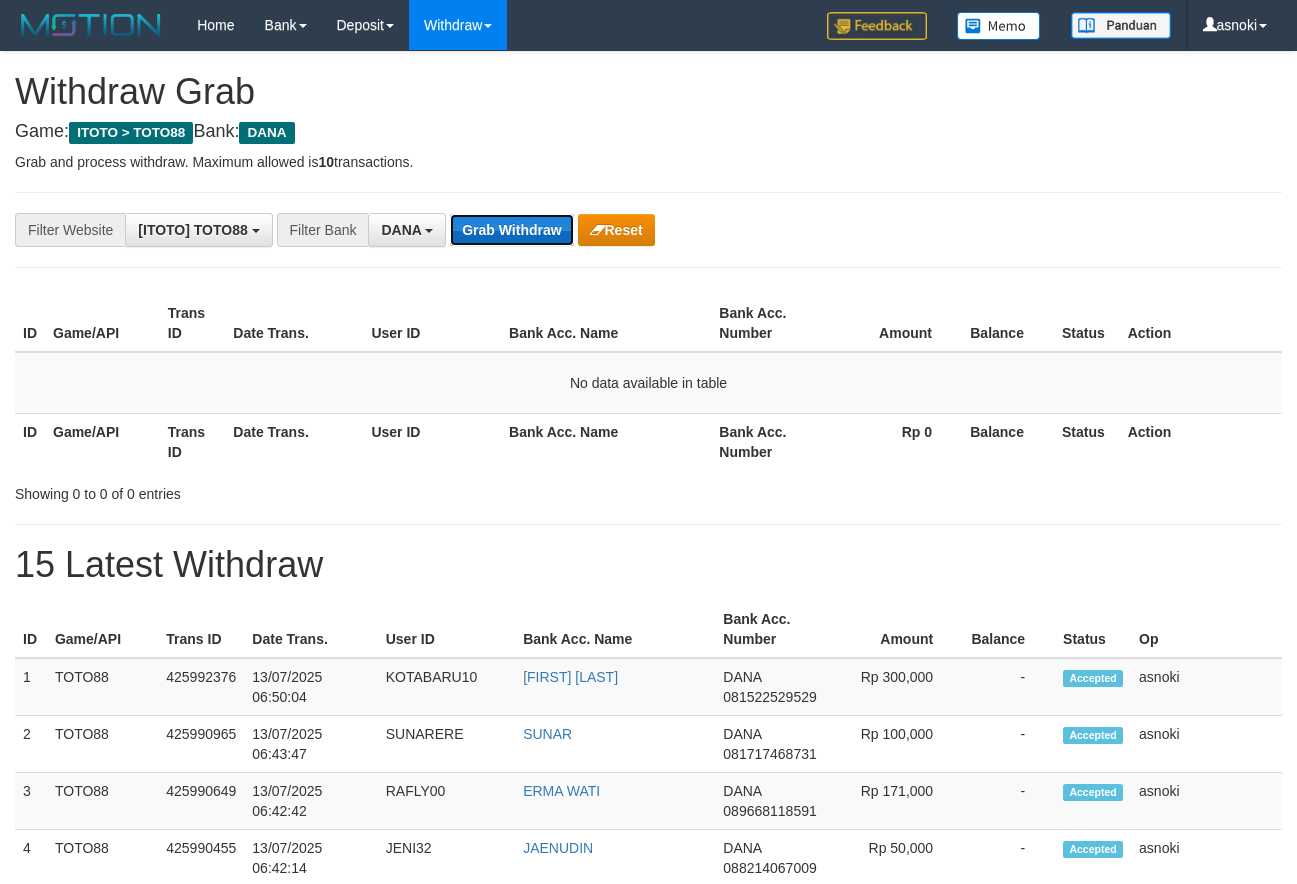 click on "Grab Withdraw" at bounding box center [511, 230] 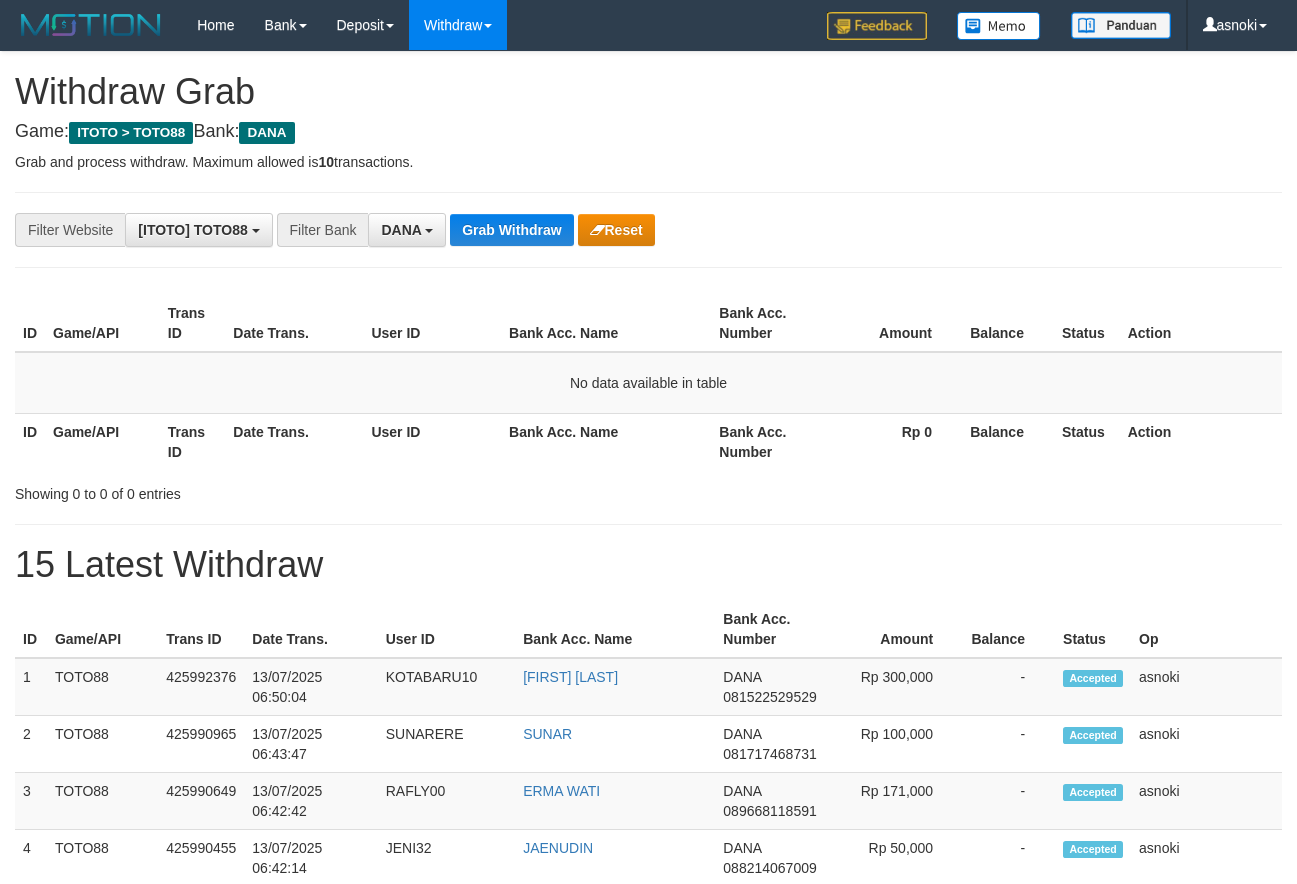 scroll, scrollTop: 0, scrollLeft: 0, axis: both 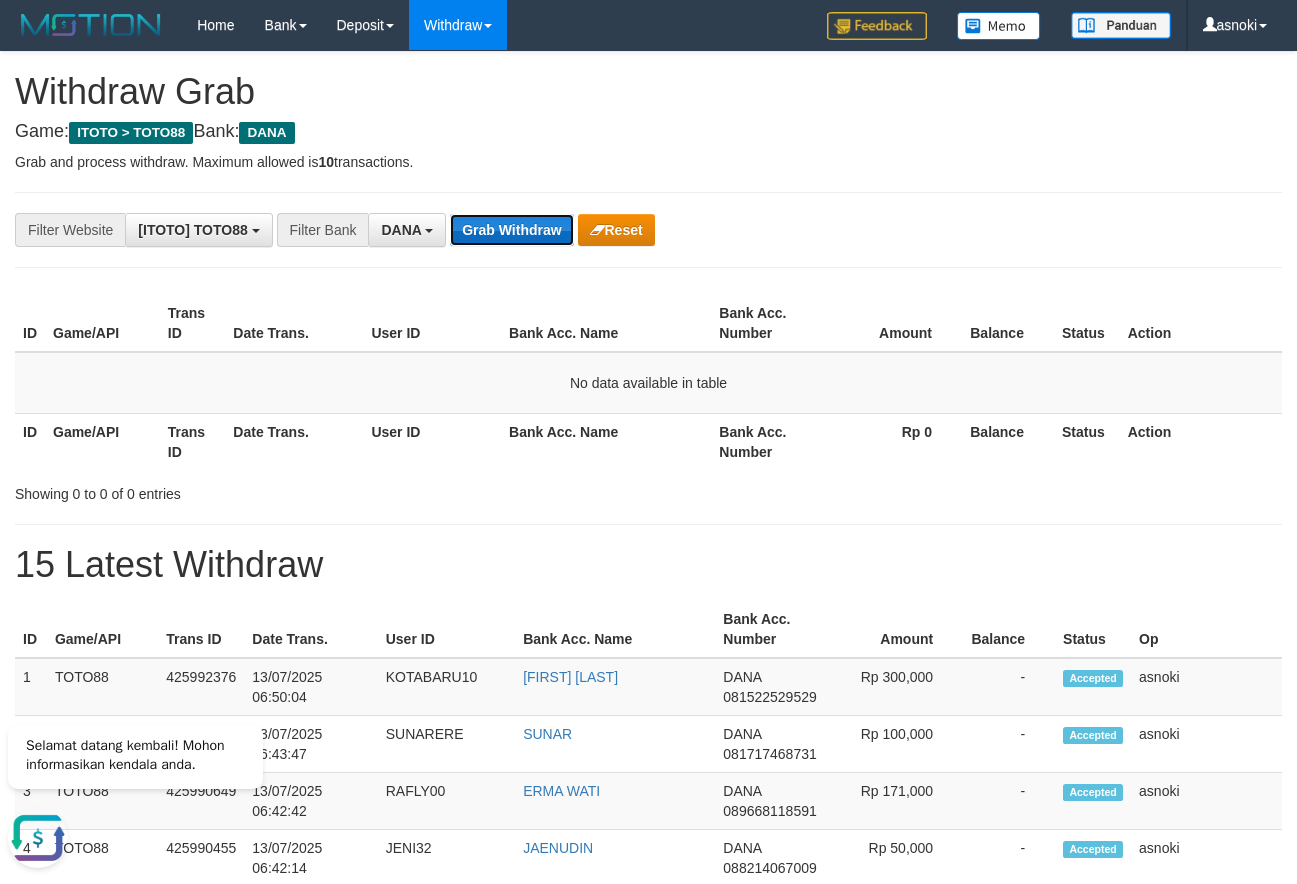 click on "Grab Withdraw" at bounding box center (511, 230) 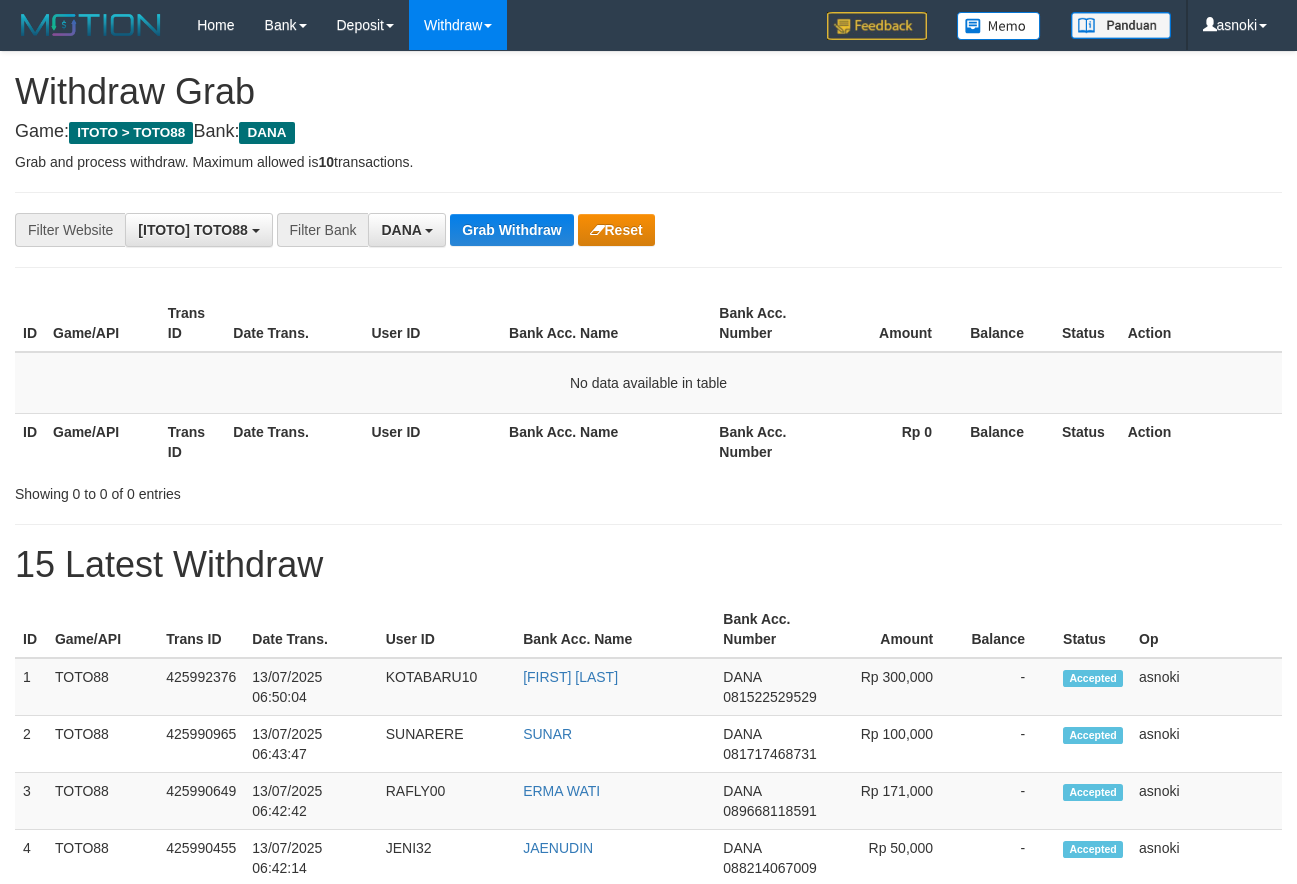scroll, scrollTop: 0, scrollLeft: 0, axis: both 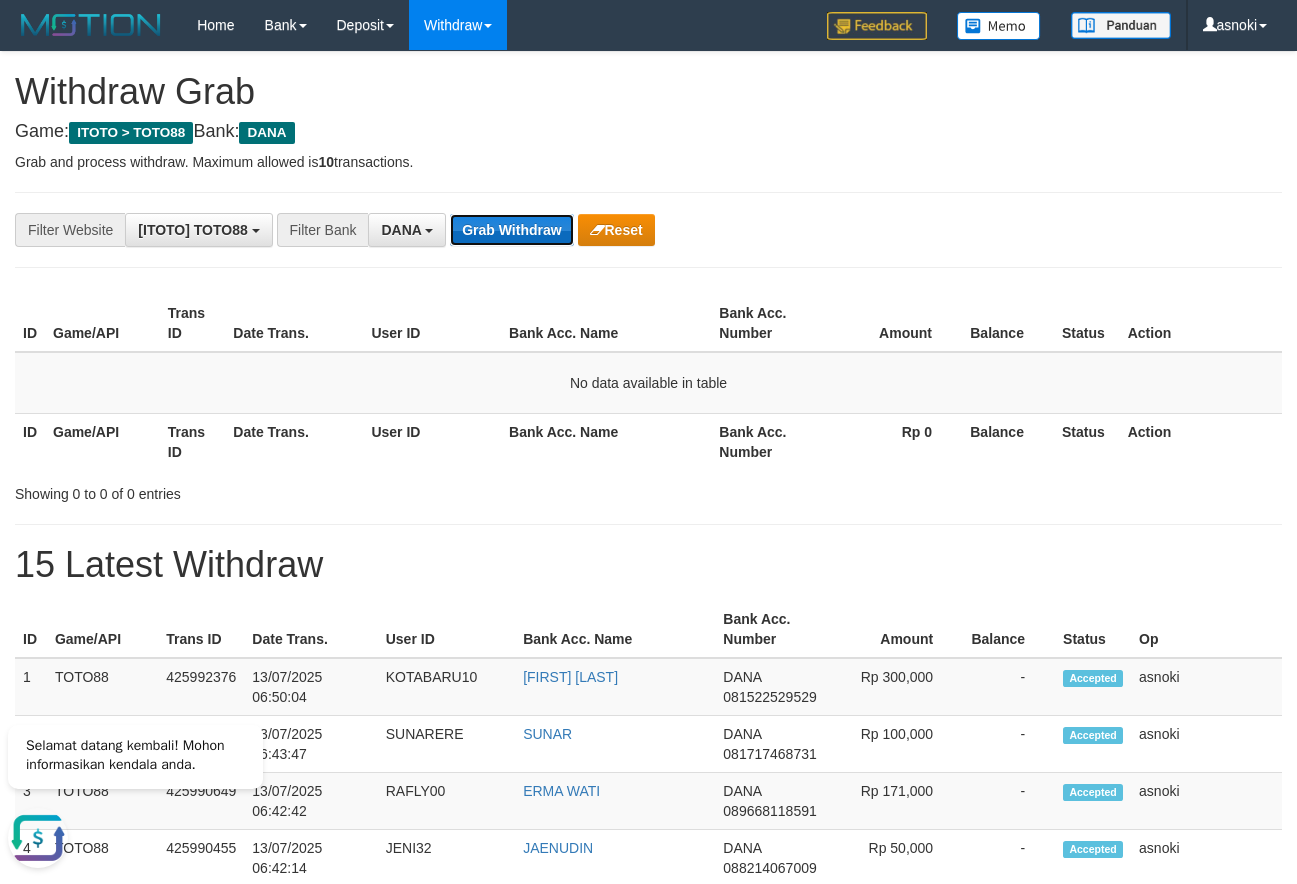 click on "Grab Withdraw" at bounding box center (511, 230) 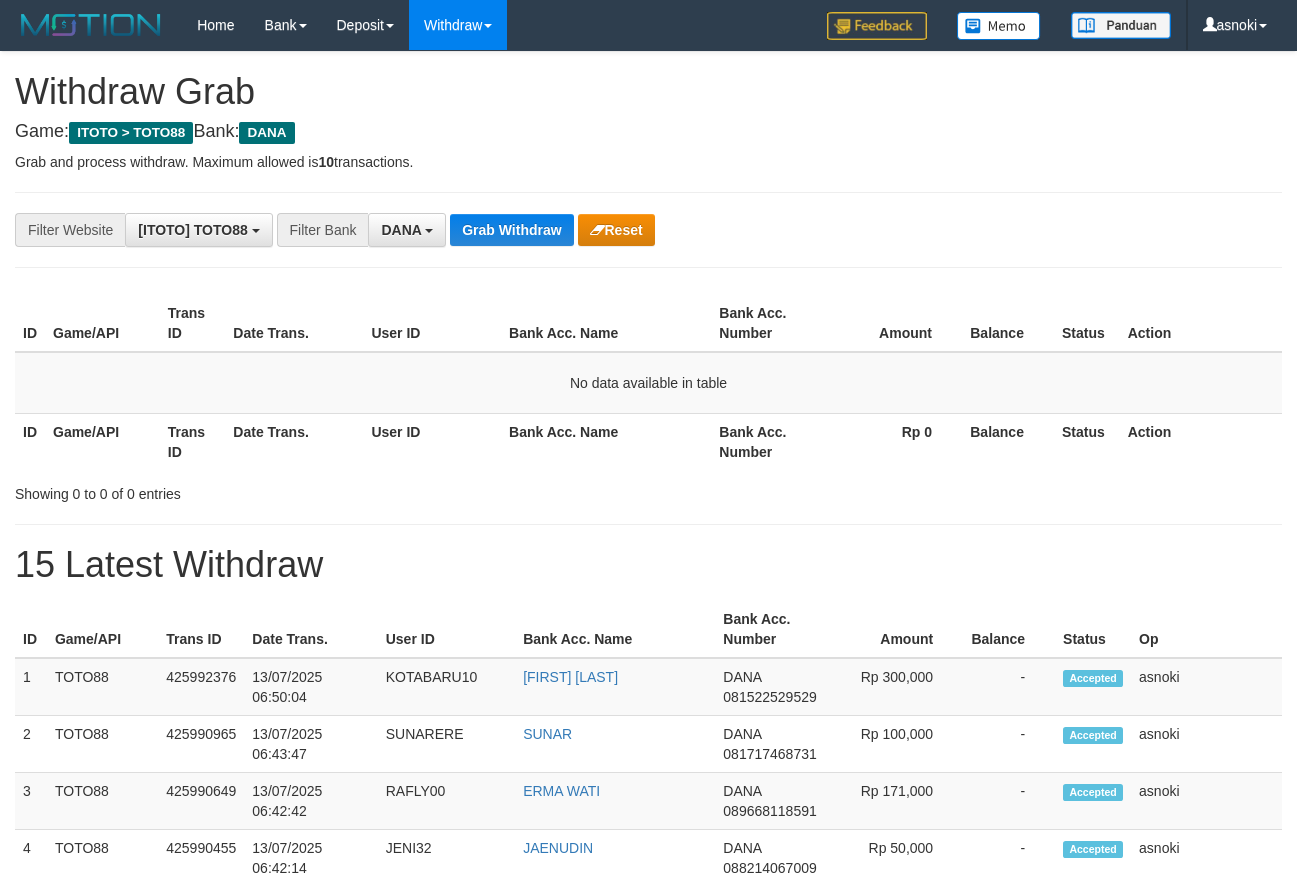 scroll, scrollTop: 0, scrollLeft: 0, axis: both 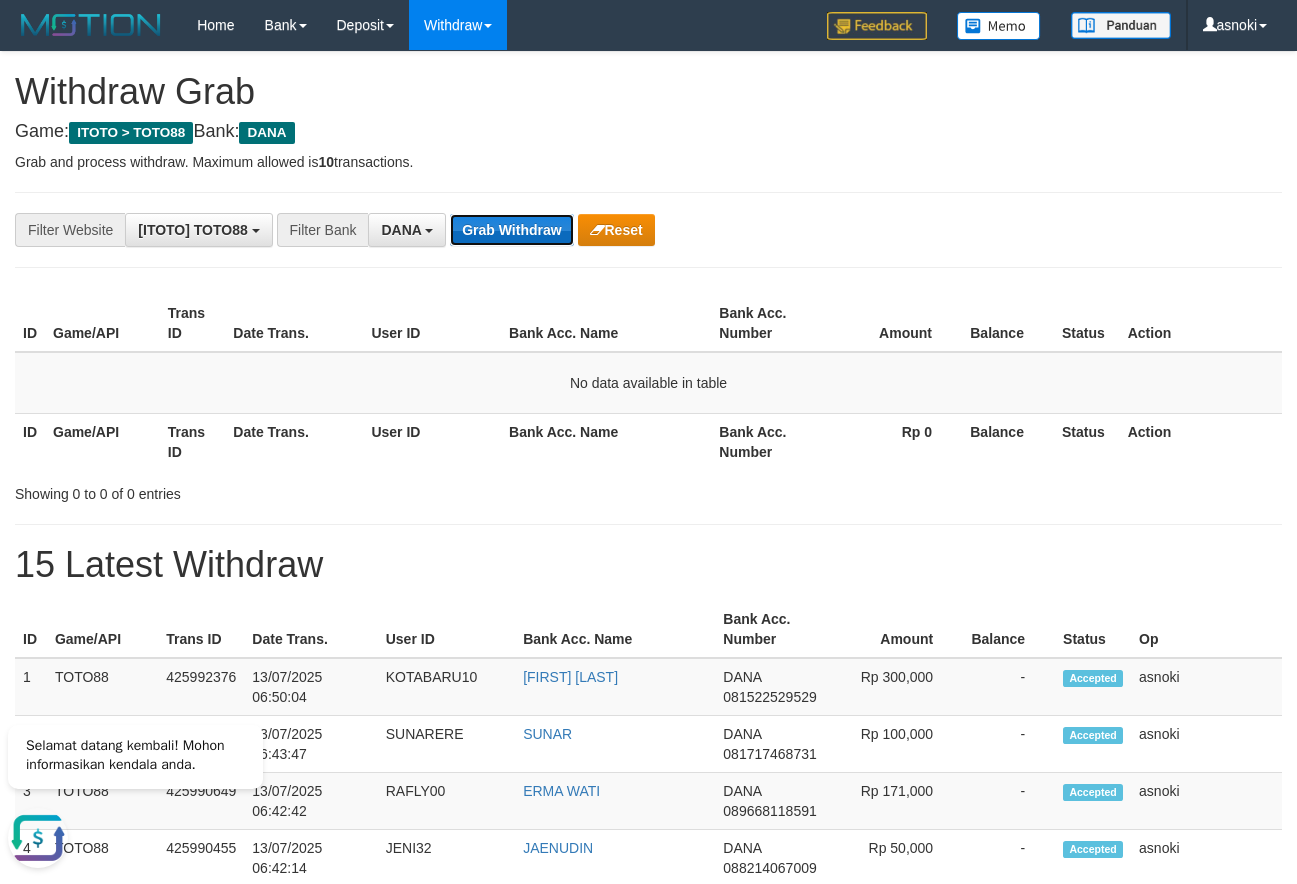 click on "Grab Withdraw" at bounding box center (511, 230) 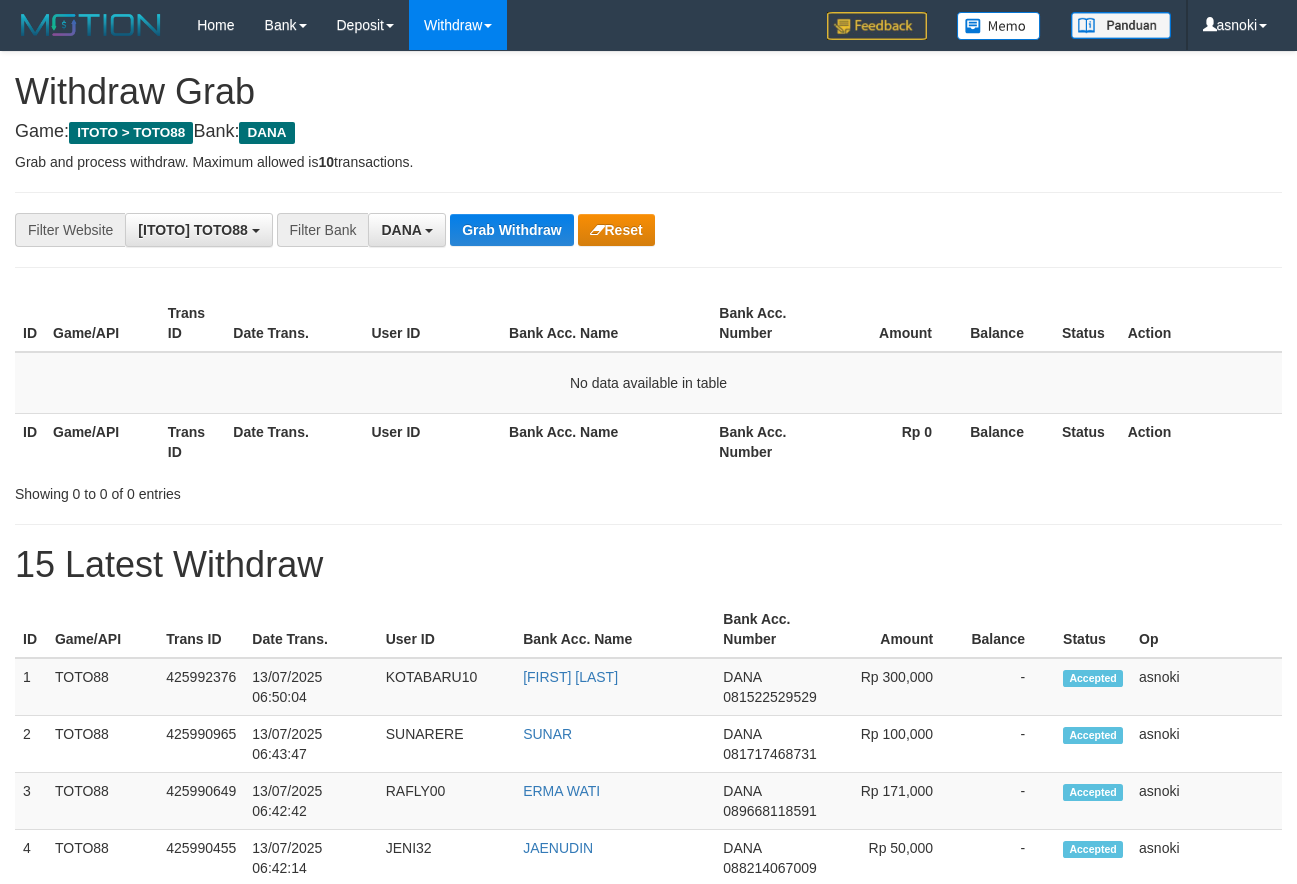 scroll, scrollTop: 0, scrollLeft: 0, axis: both 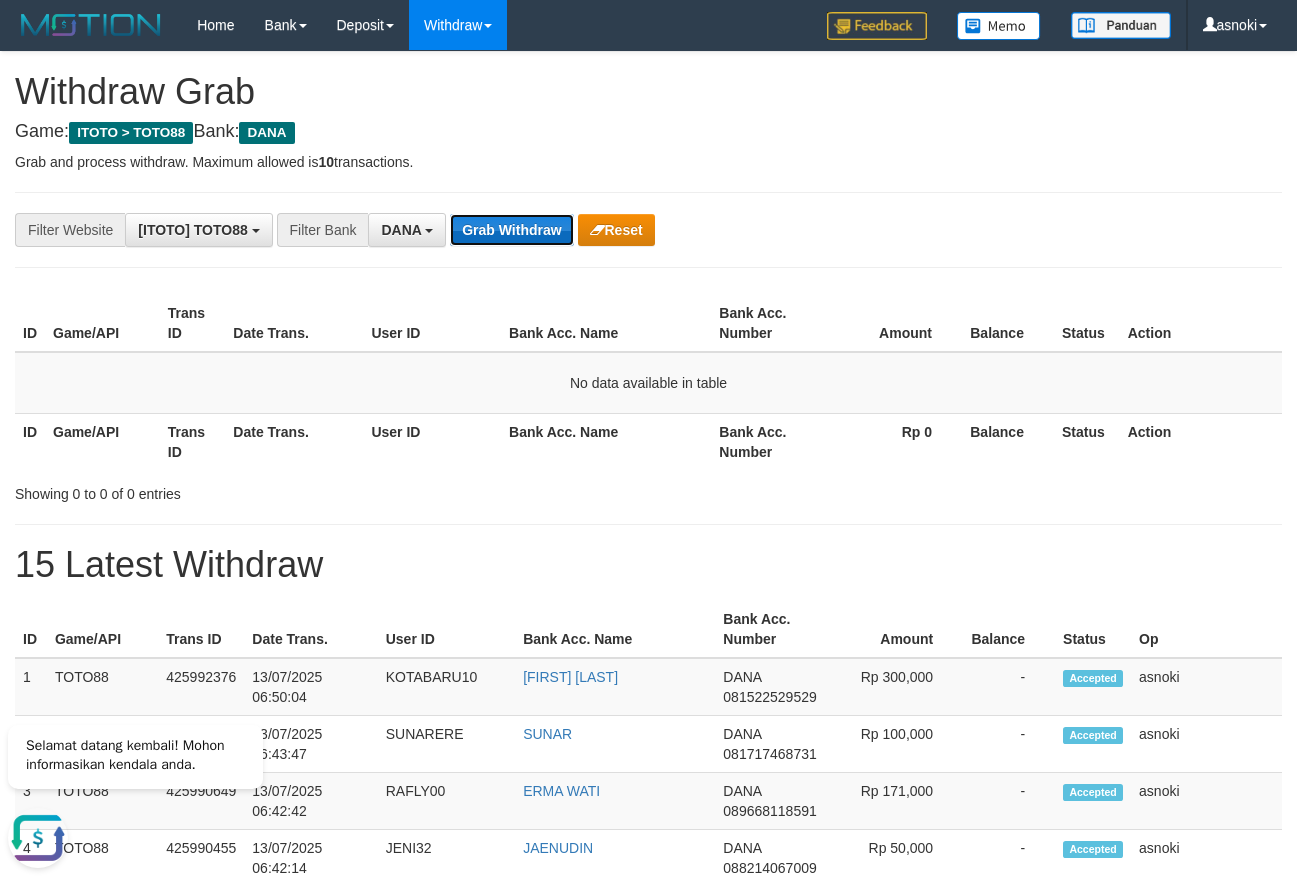 click on "Grab Withdraw" at bounding box center [511, 230] 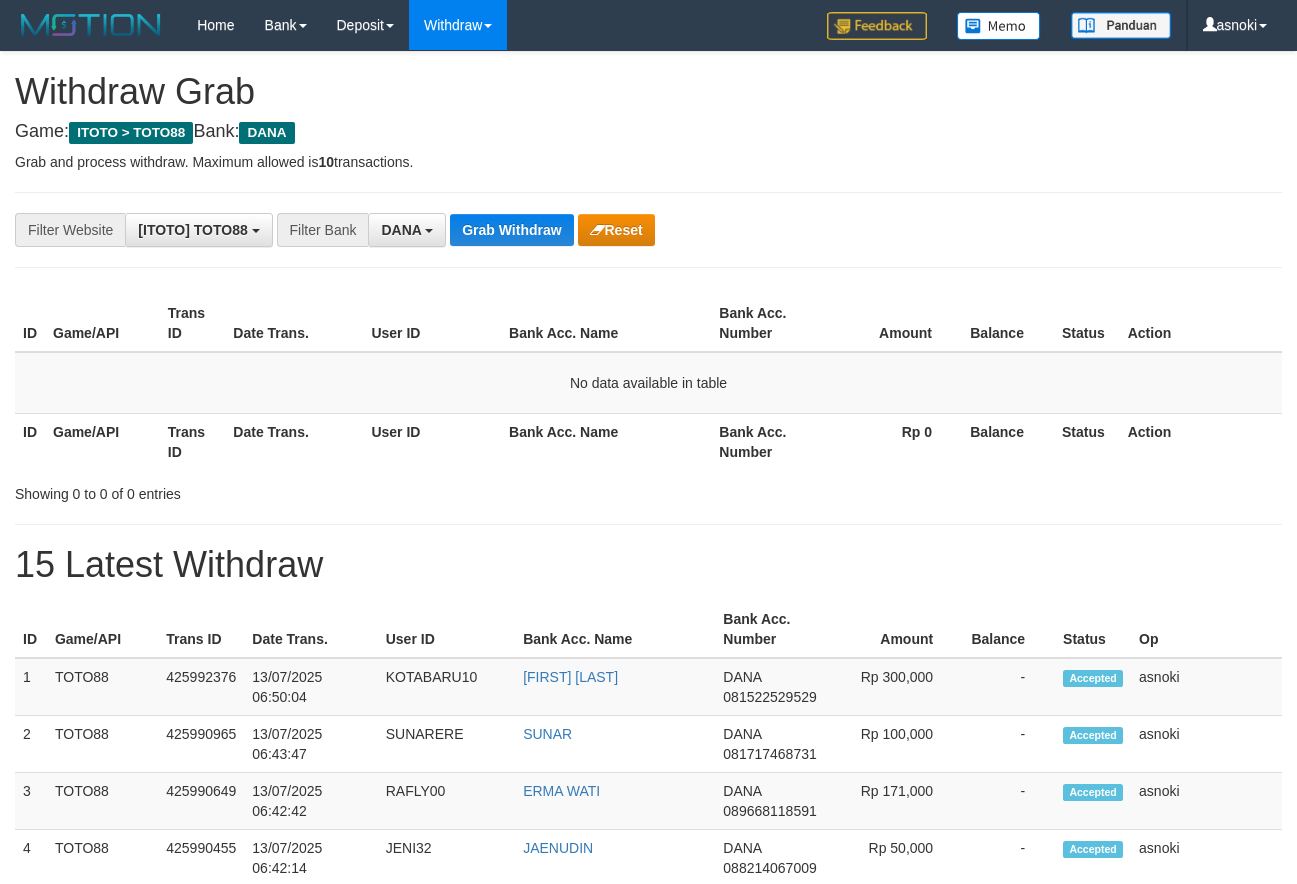 scroll, scrollTop: 0, scrollLeft: 0, axis: both 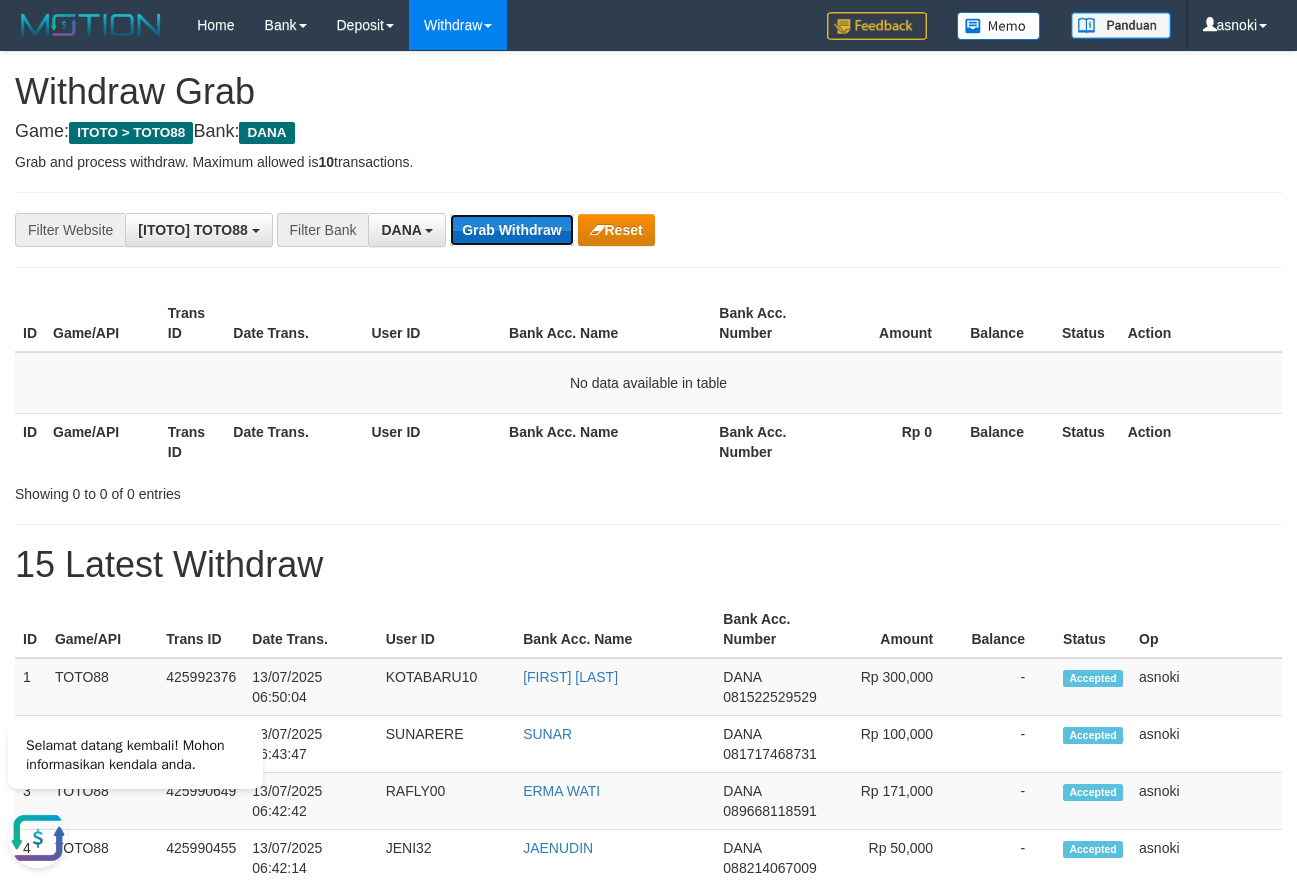 click on "Grab Withdraw" at bounding box center (511, 230) 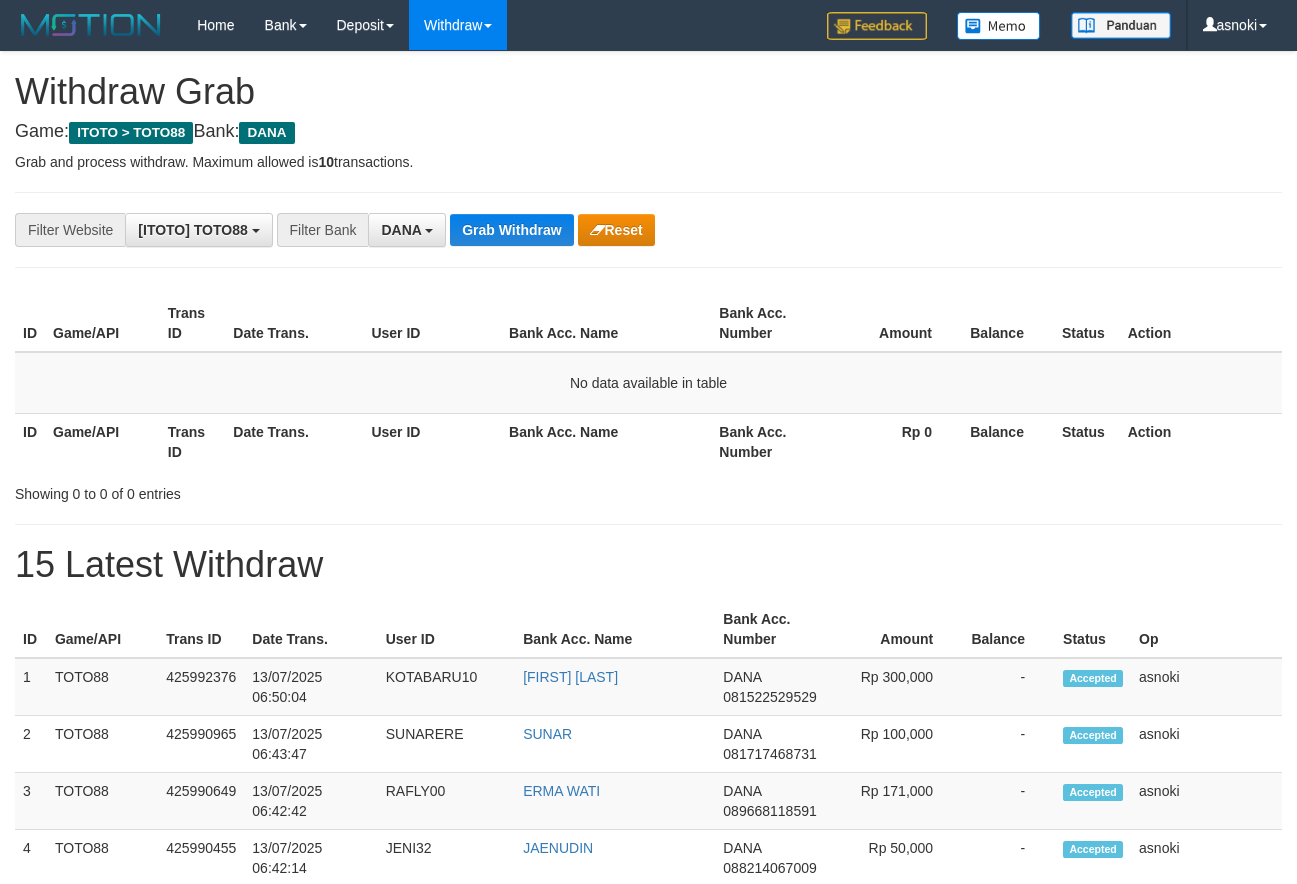 scroll, scrollTop: 0, scrollLeft: 0, axis: both 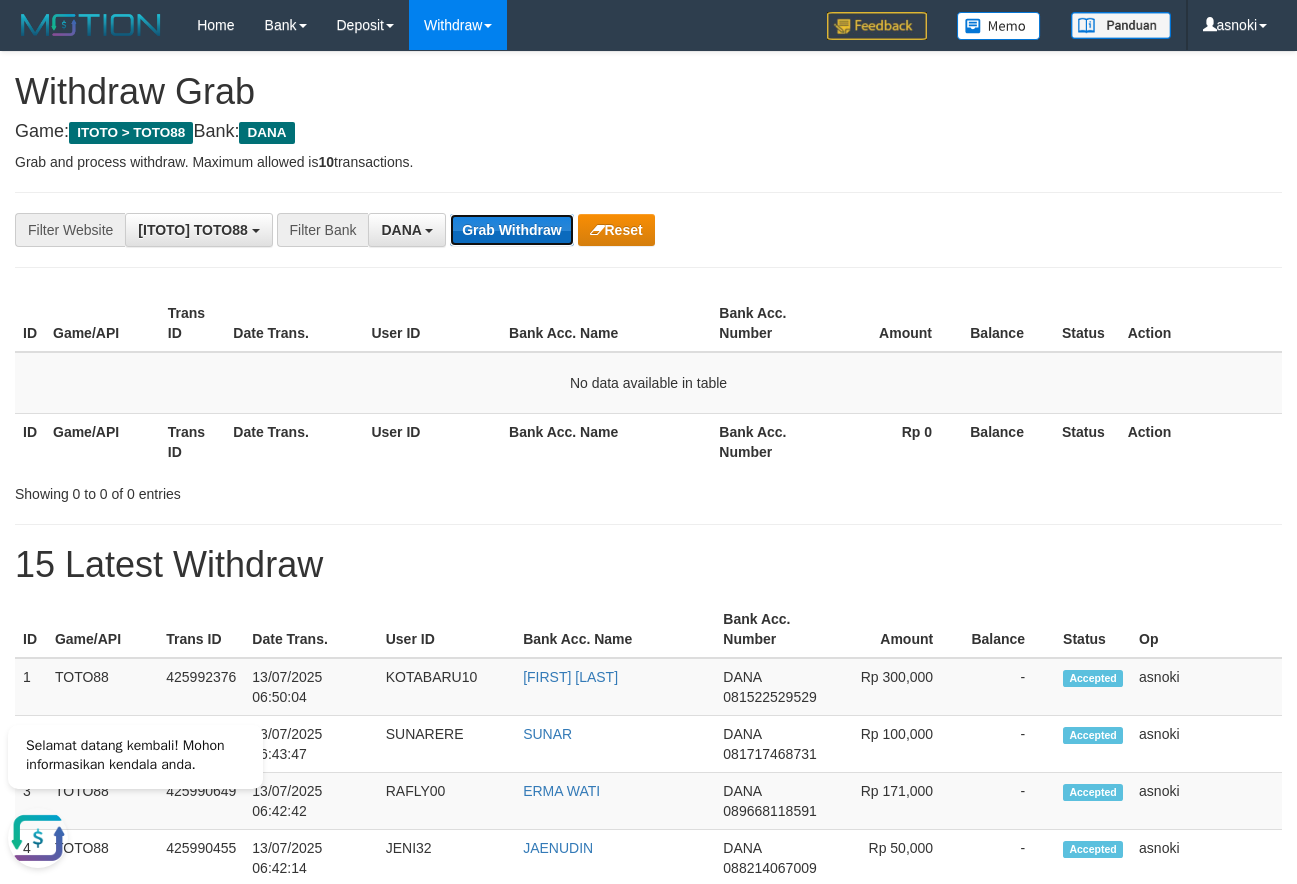 click on "Grab Withdraw" at bounding box center [511, 230] 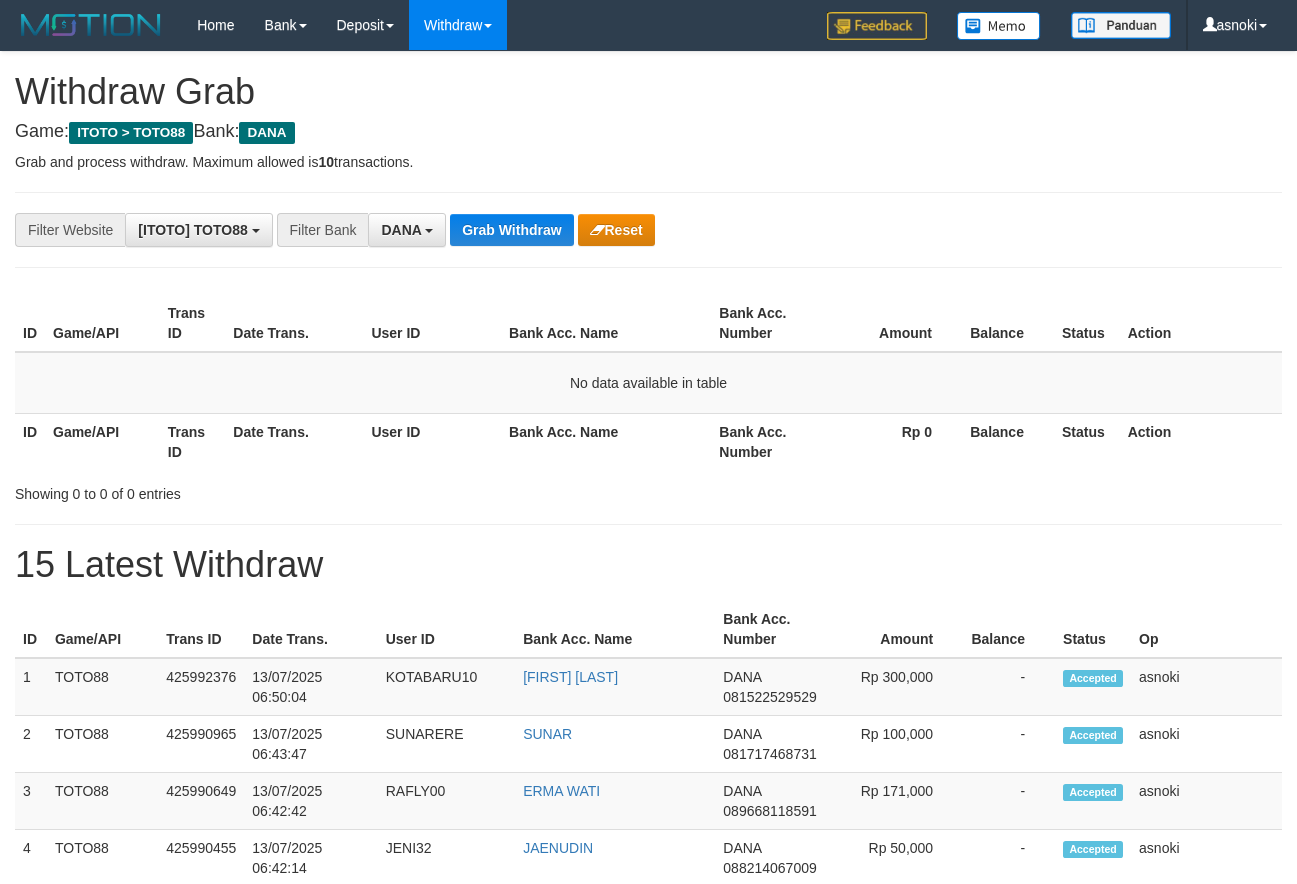scroll, scrollTop: 0, scrollLeft: 0, axis: both 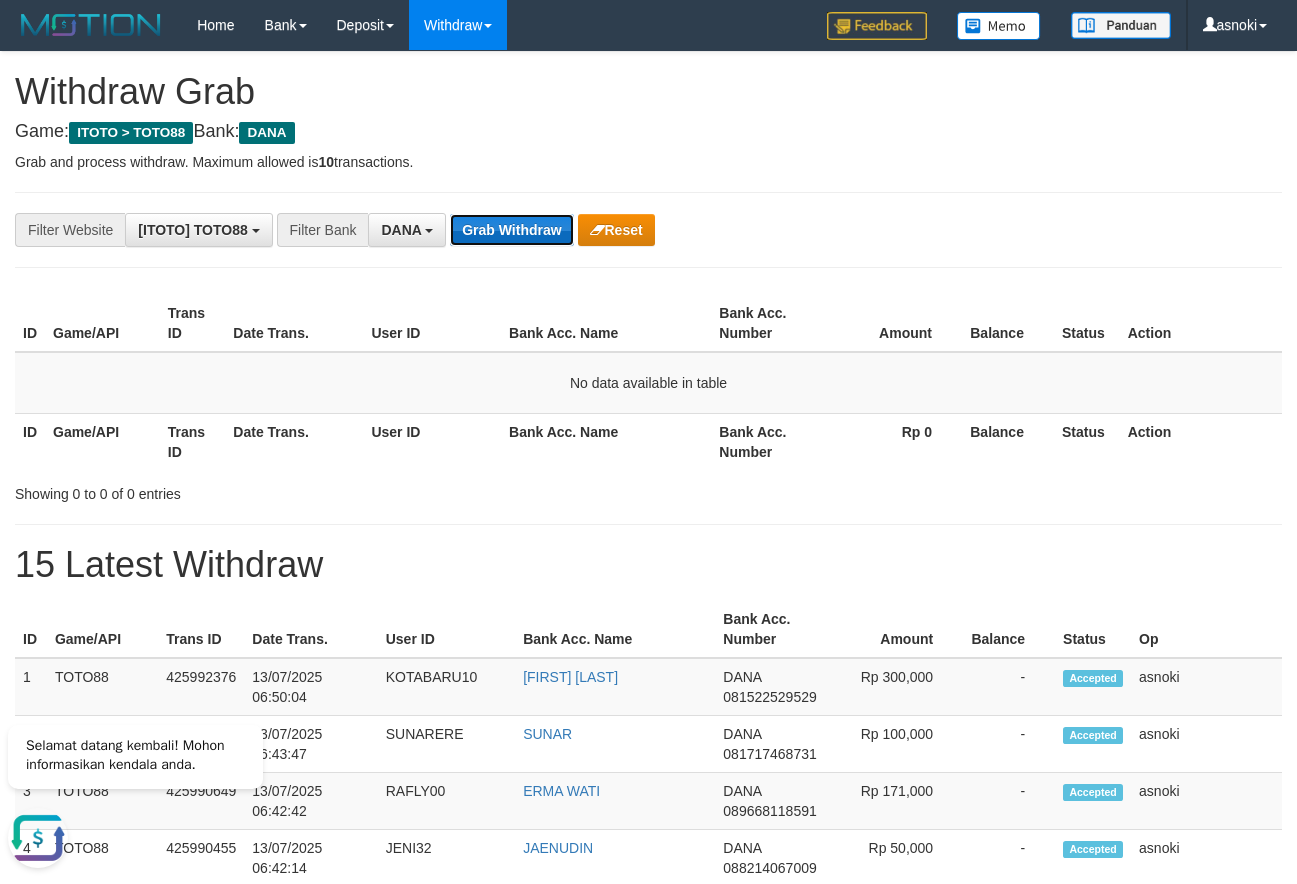 click on "Grab Withdraw" at bounding box center (511, 230) 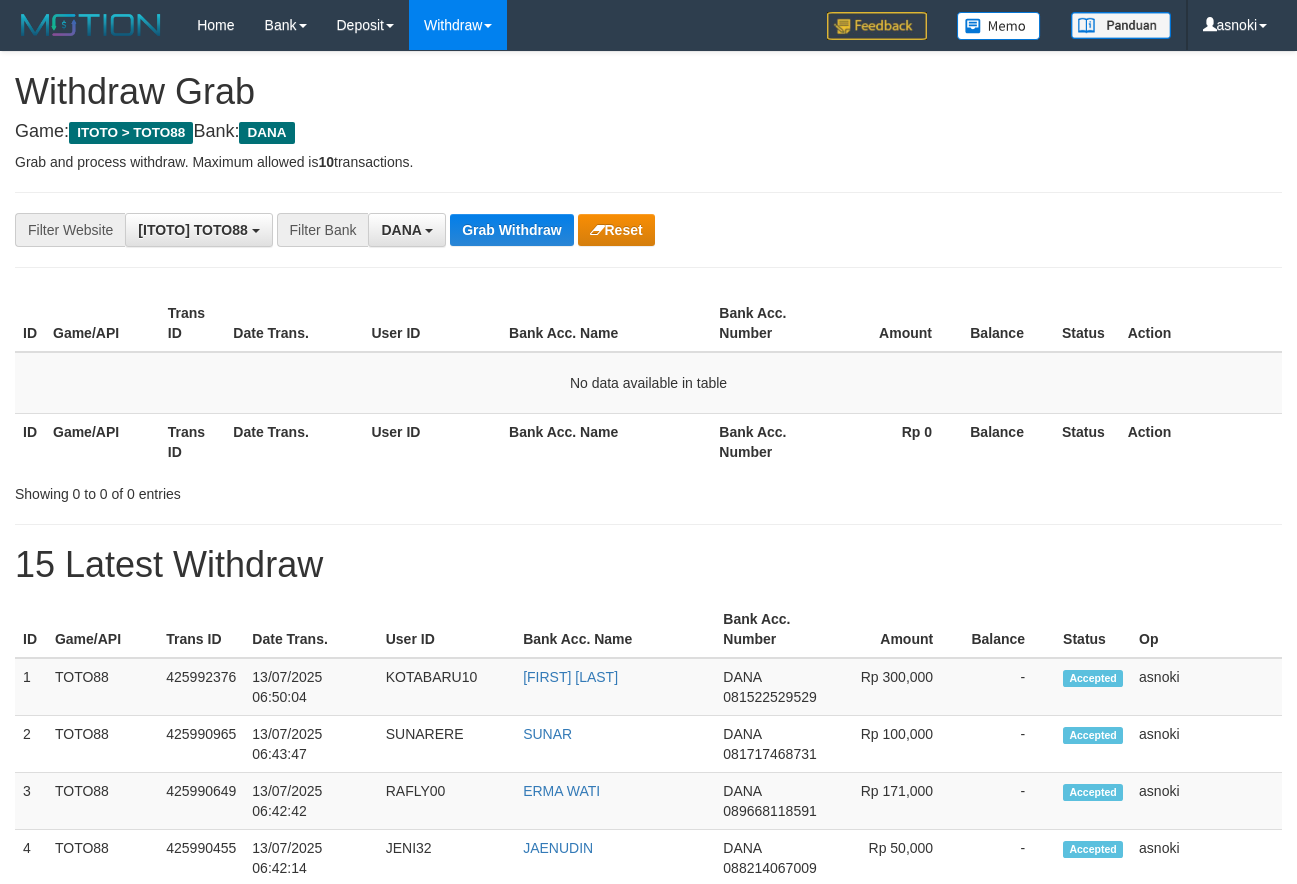 scroll, scrollTop: 0, scrollLeft: 0, axis: both 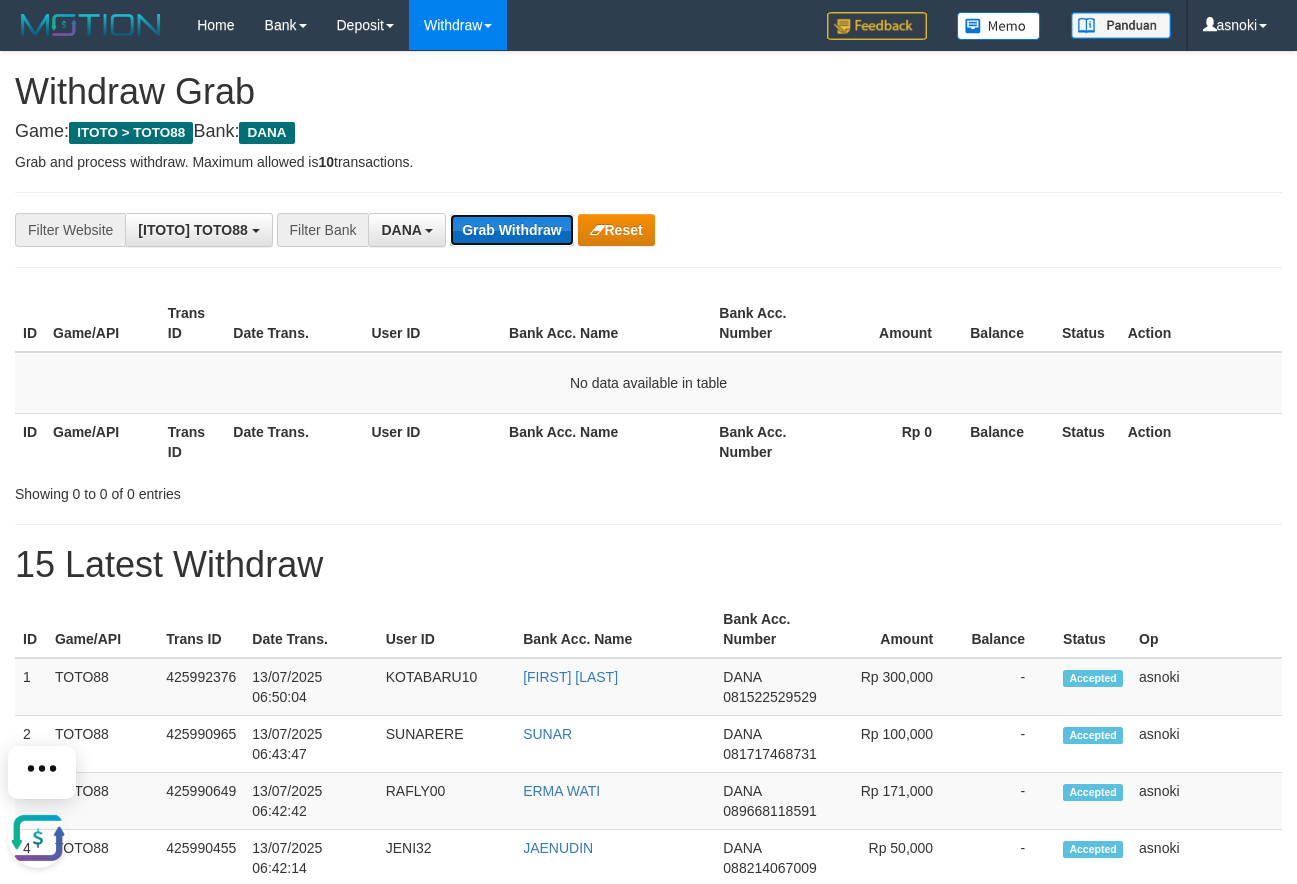 click on "Grab Withdraw" at bounding box center (511, 230) 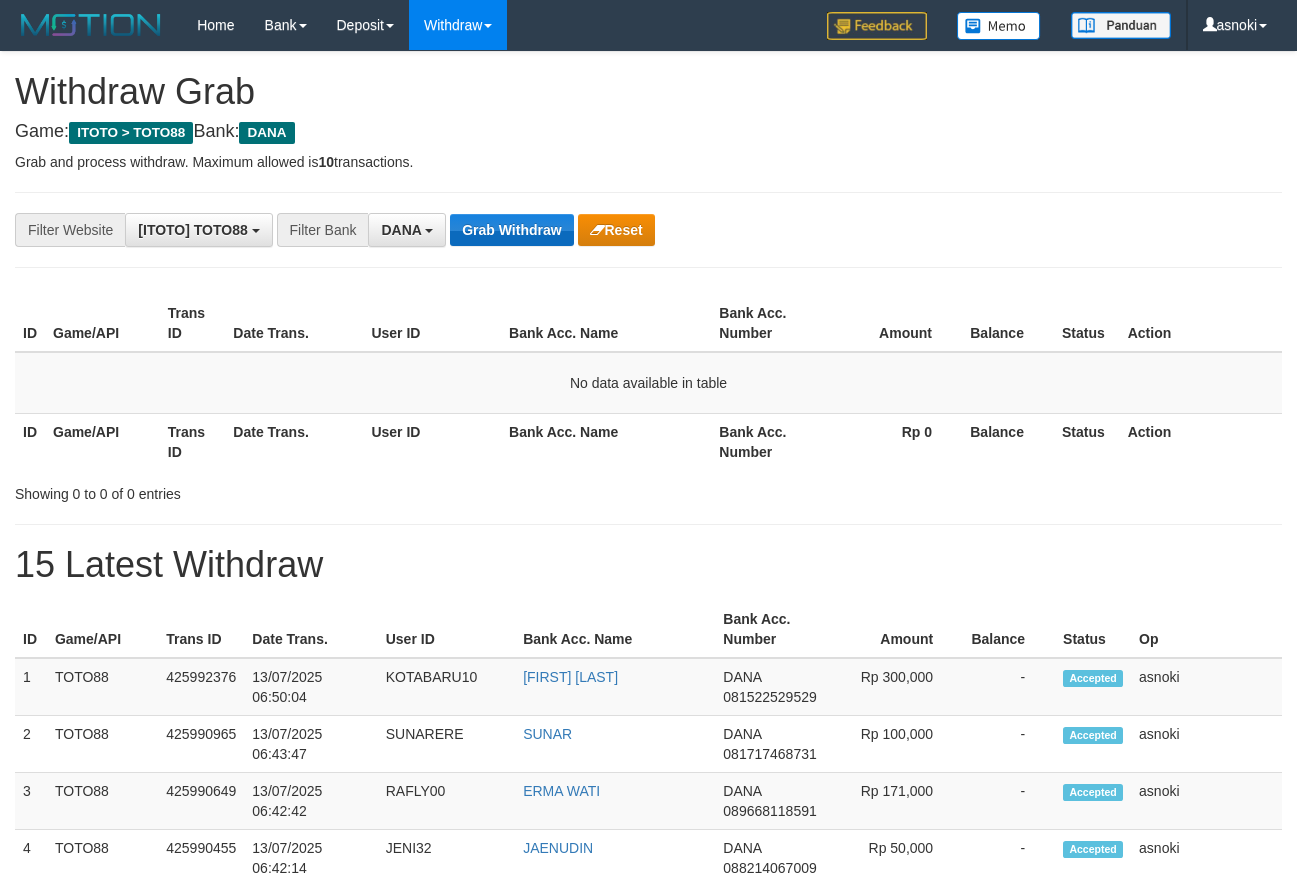 scroll, scrollTop: 0, scrollLeft: 0, axis: both 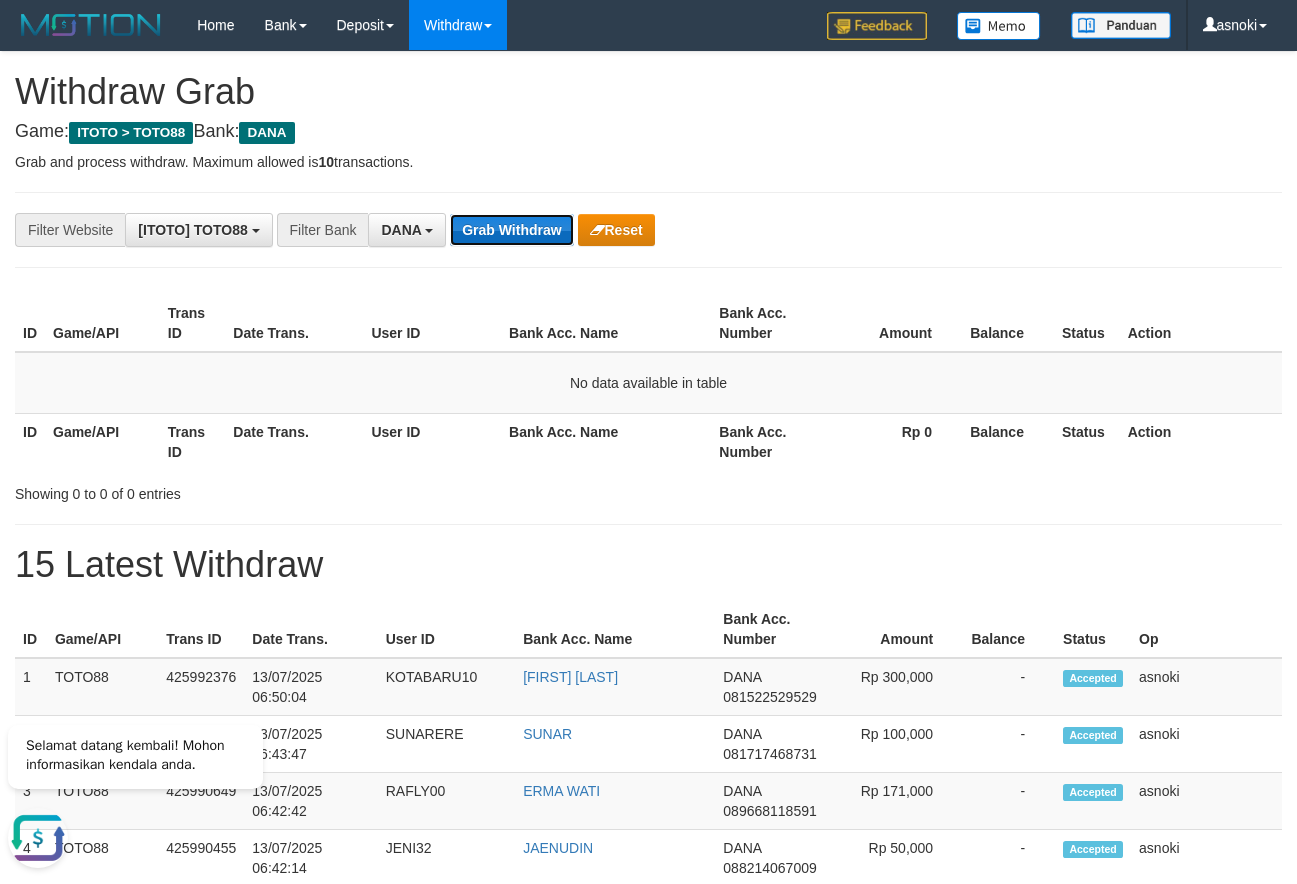 click on "Grab Withdraw" at bounding box center (511, 230) 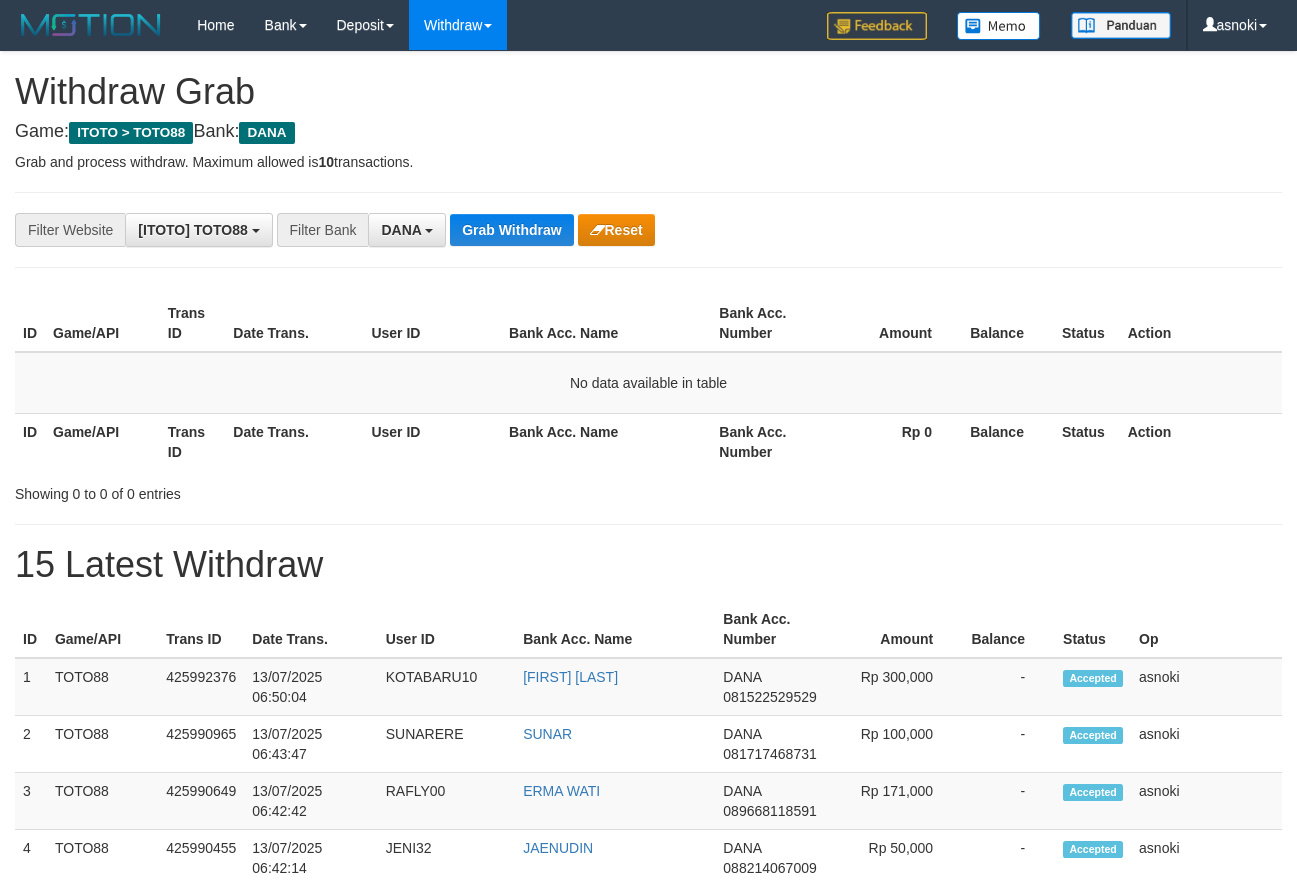 scroll, scrollTop: 0, scrollLeft: 0, axis: both 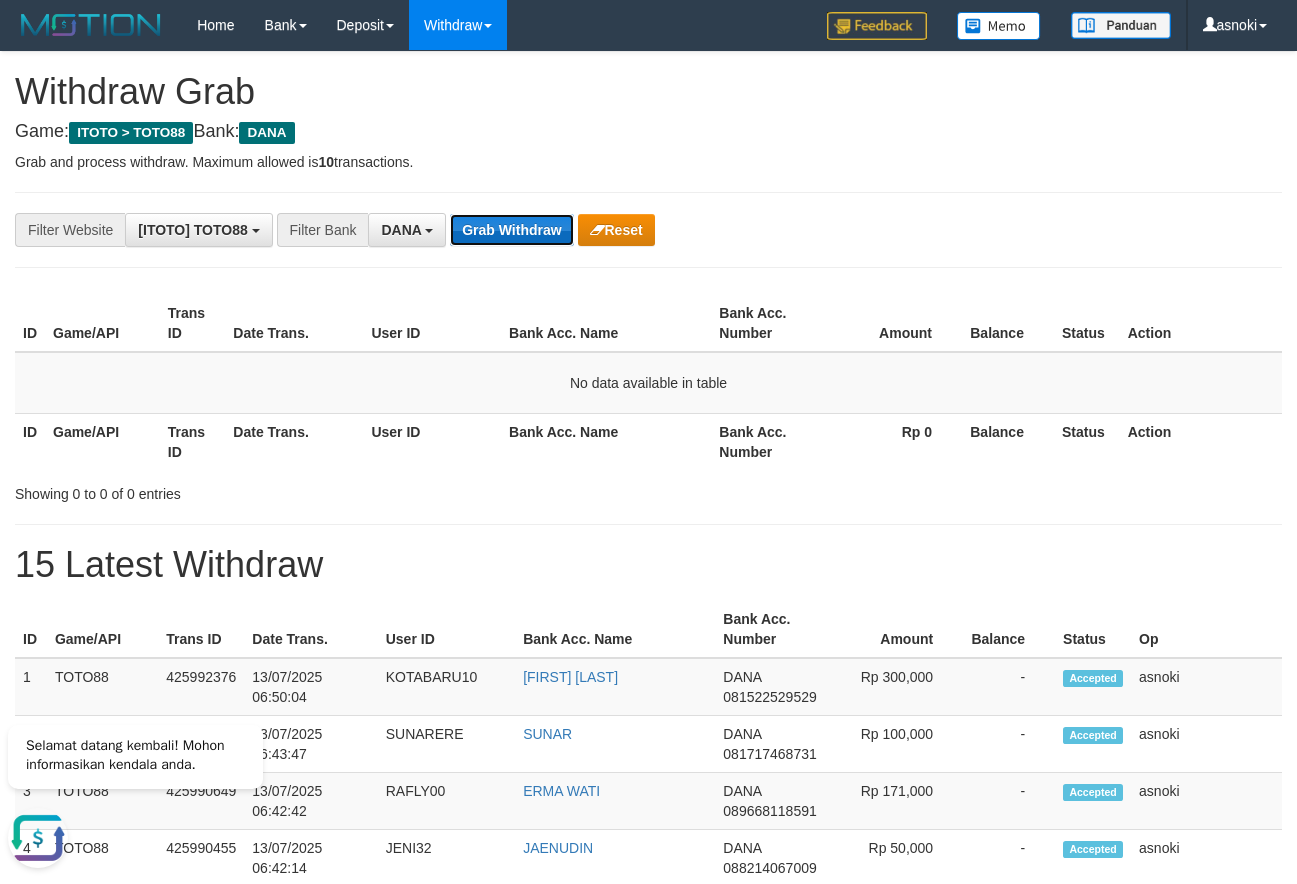 click on "Grab Withdraw" at bounding box center [511, 230] 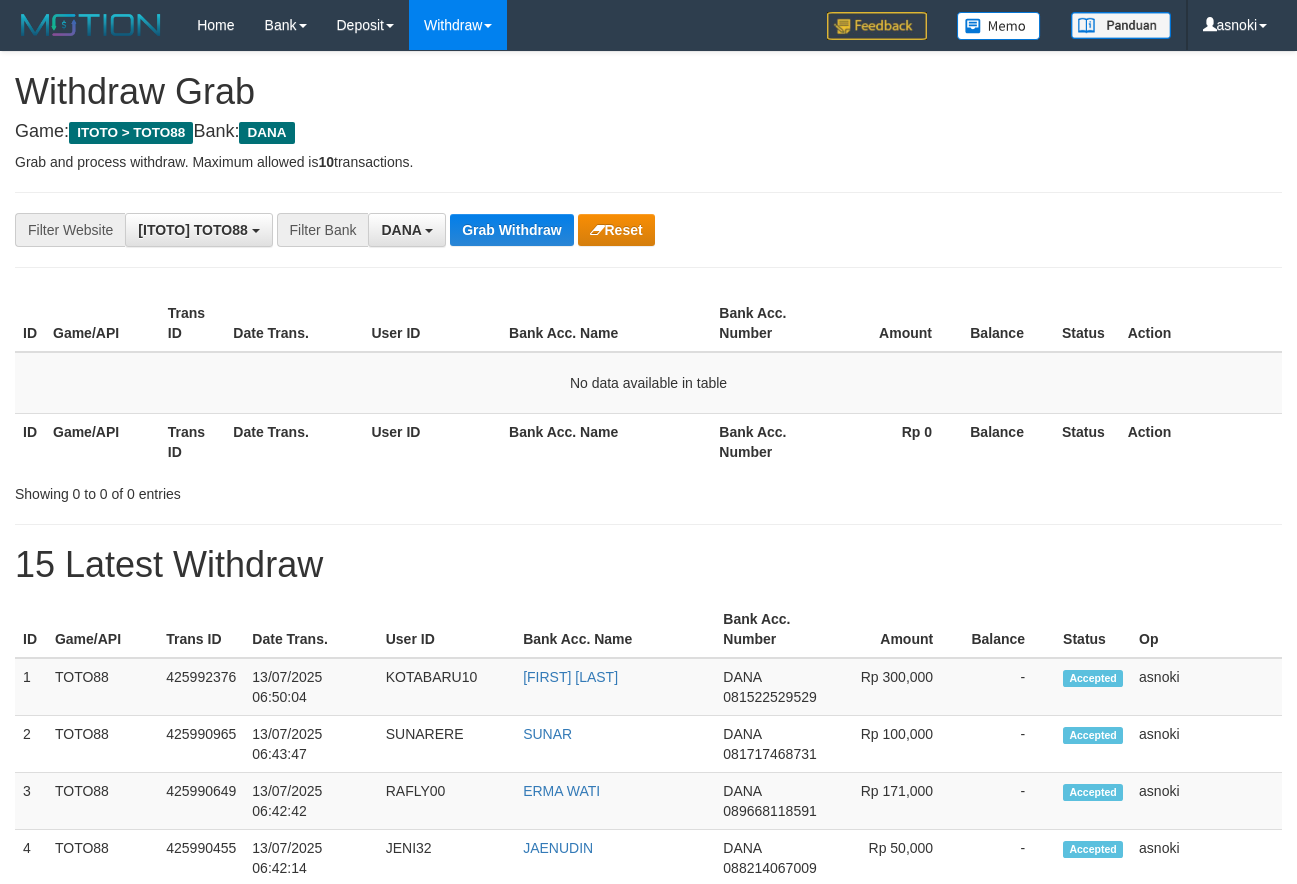 scroll, scrollTop: 0, scrollLeft: 0, axis: both 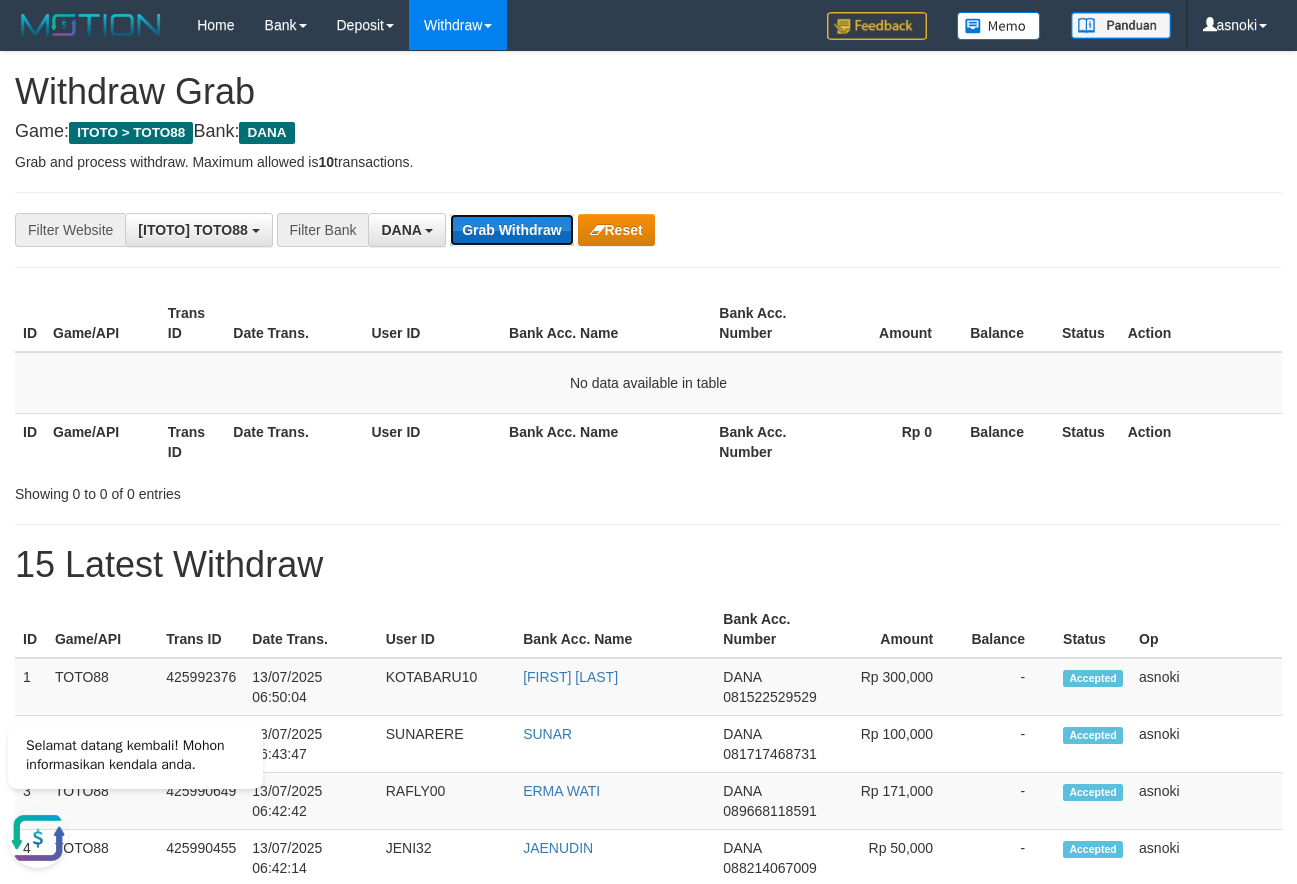 click on "Grab Withdraw" at bounding box center [511, 230] 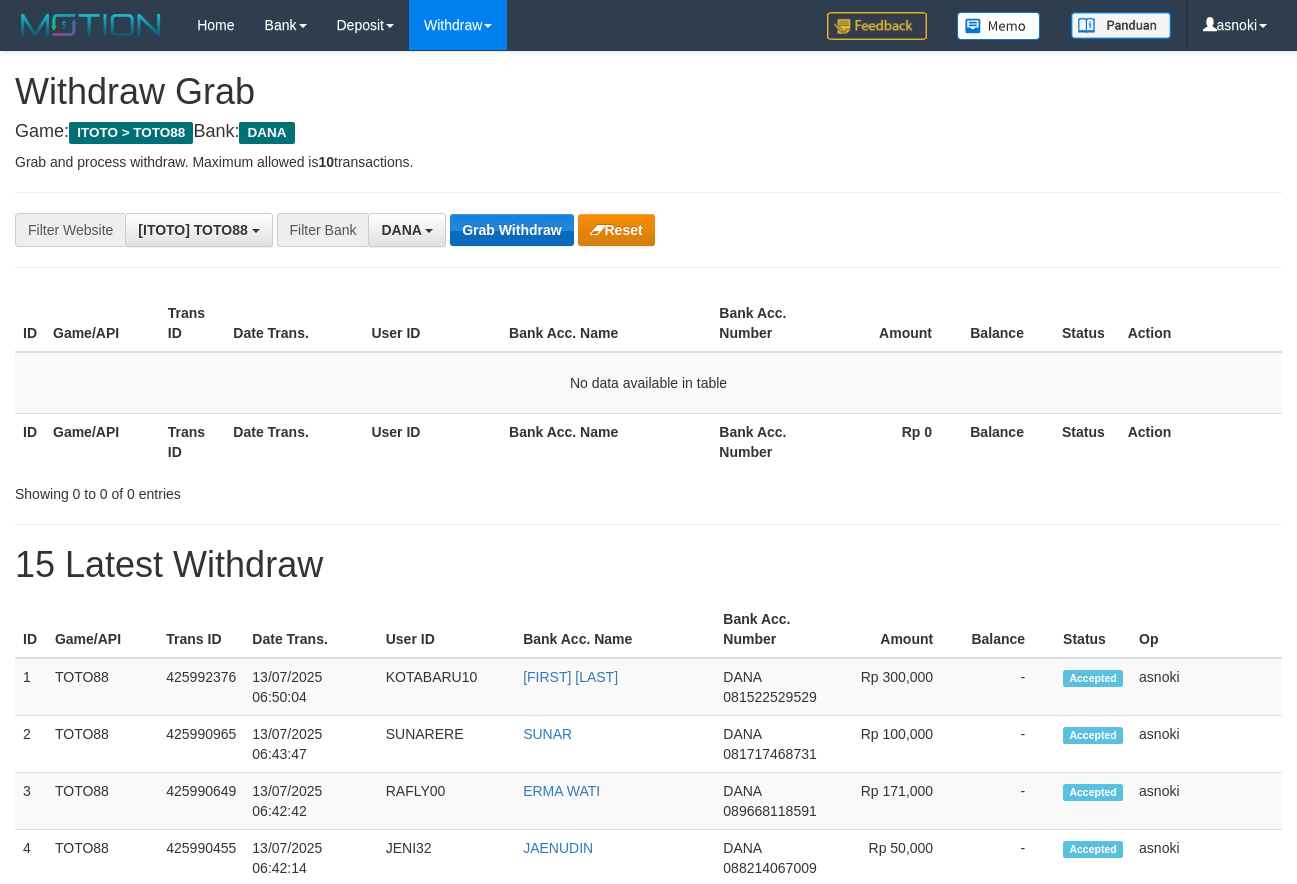 scroll, scrollTop: 0, scrollLeft: 0, axis: both 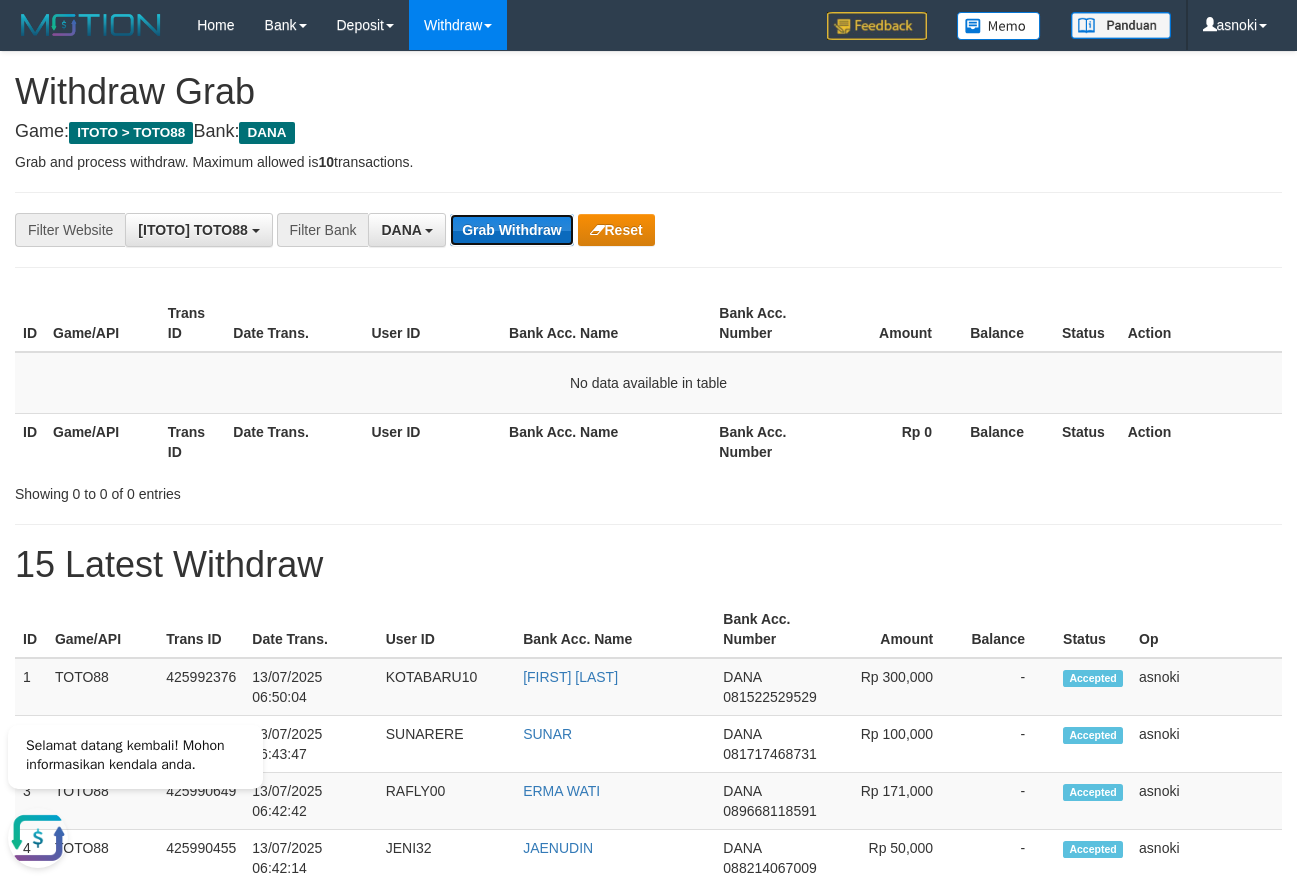 click on "Grab Withdraw" at bounding box center (511, 230) 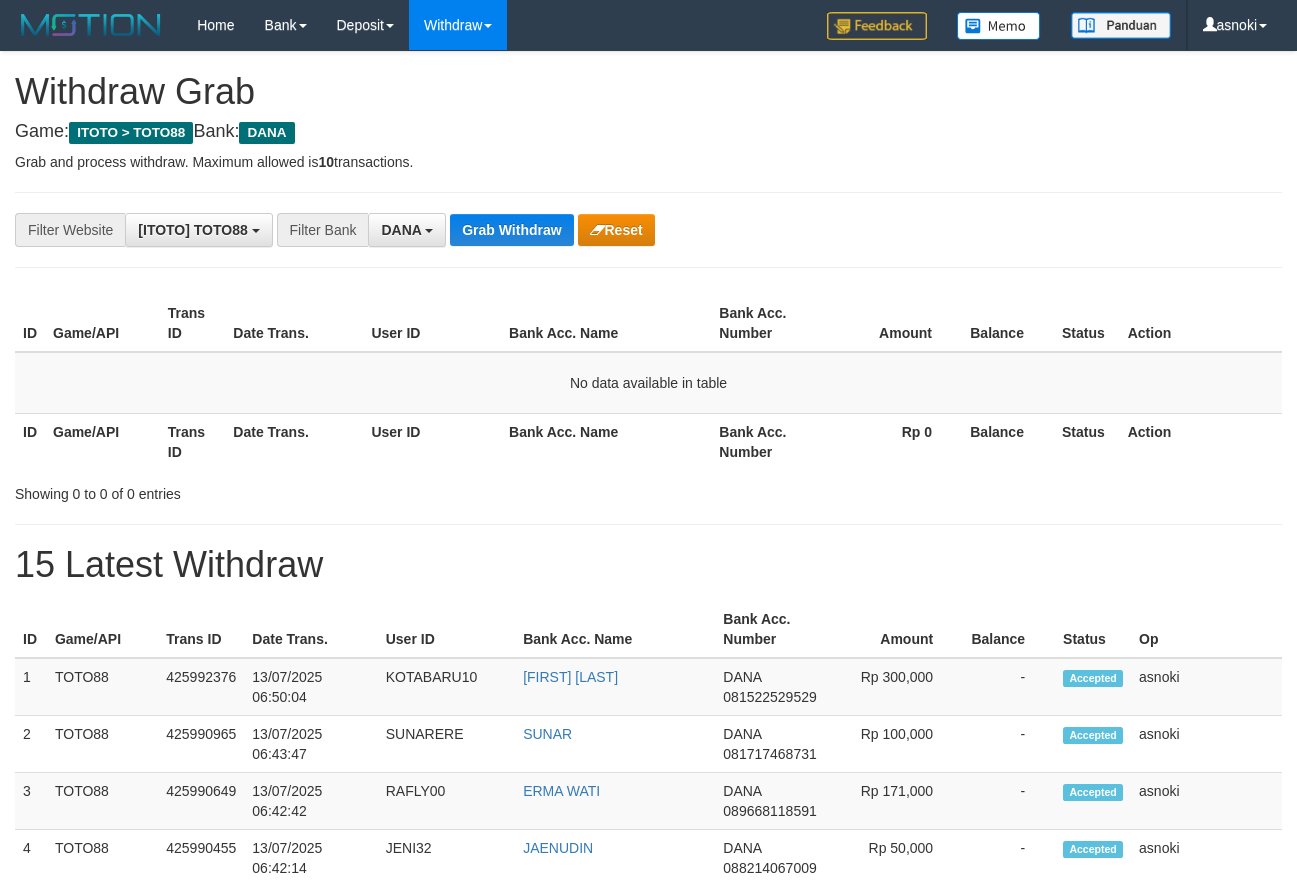 scroll, scrollTop: 0, scrollLeft: 0, axis: both 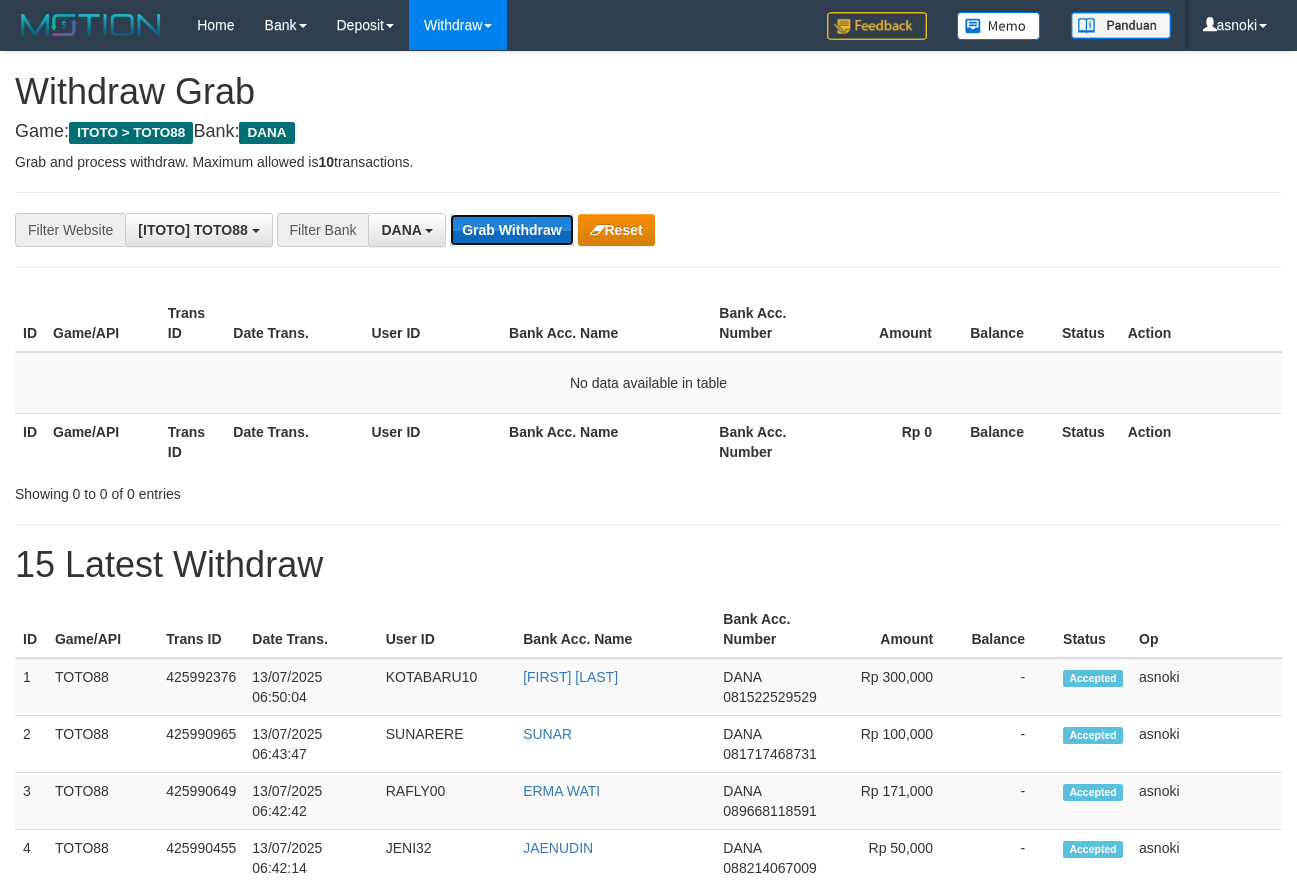 click on "Grab Withdraw" at bounding box center [511, 230] 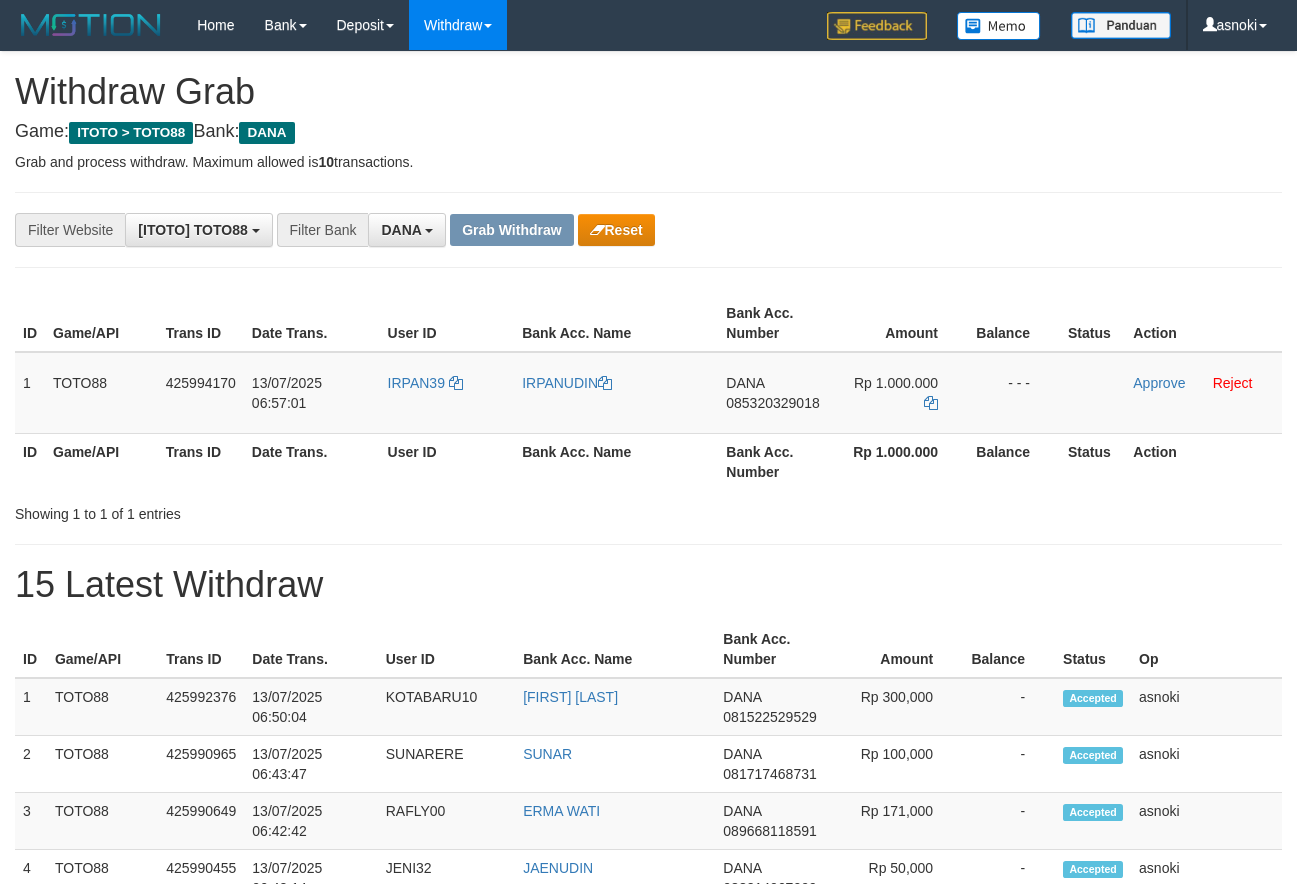 scroll, scrollTop: 0, scrollLeft: 0, axis: both 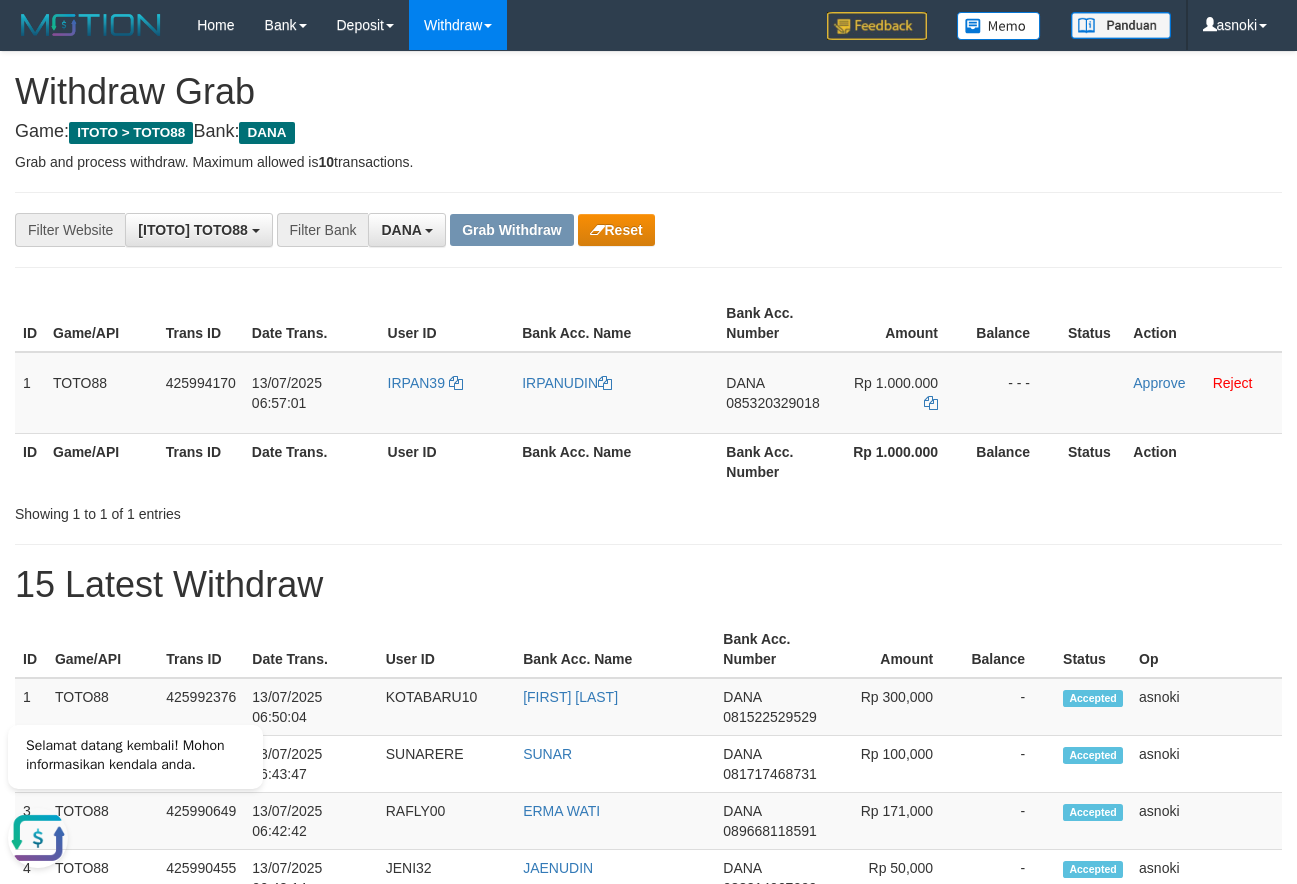 click on "Showing 1 to 1 of 1 entries" at bounding box center [648, 510] 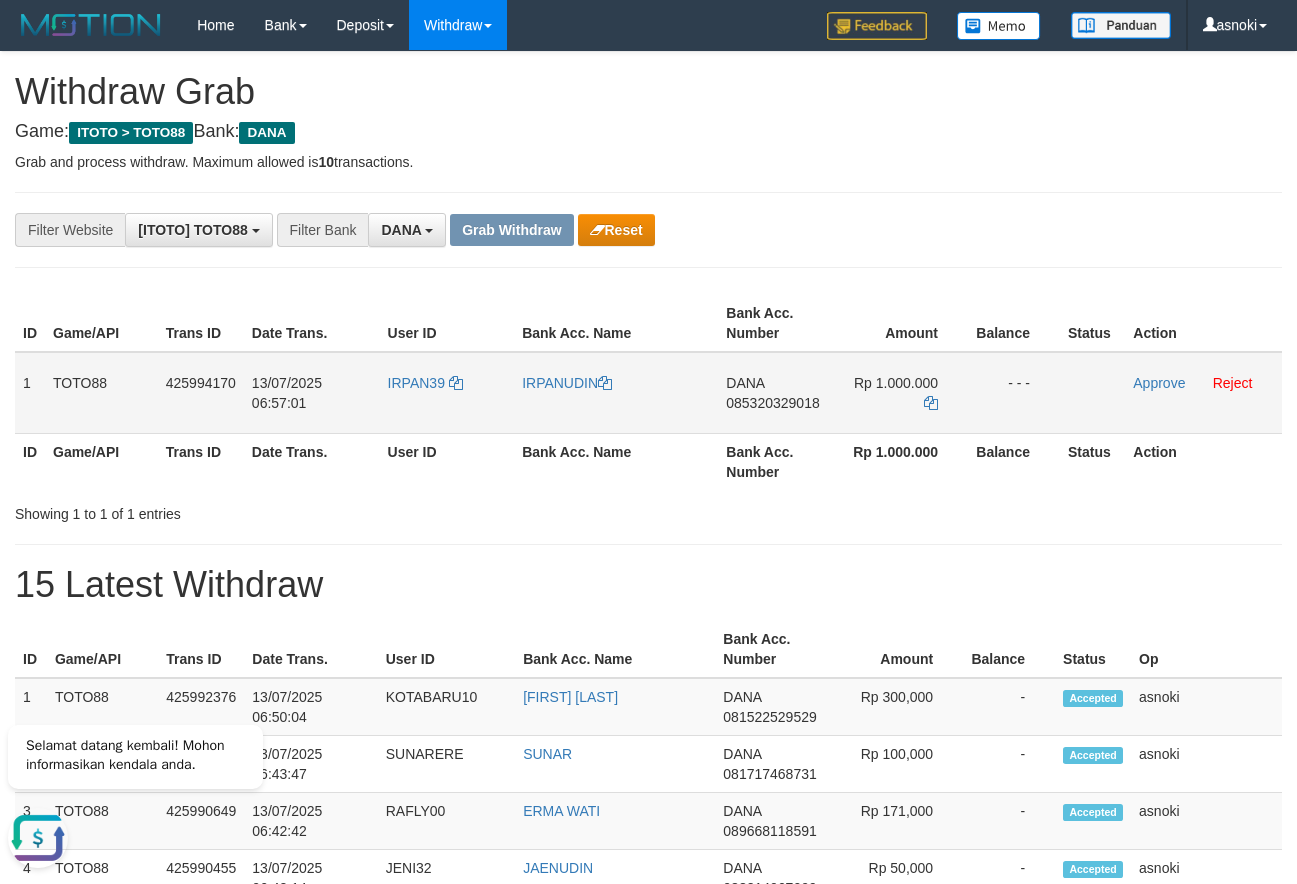 click on "085320329018" at bounding box center (772, 403) 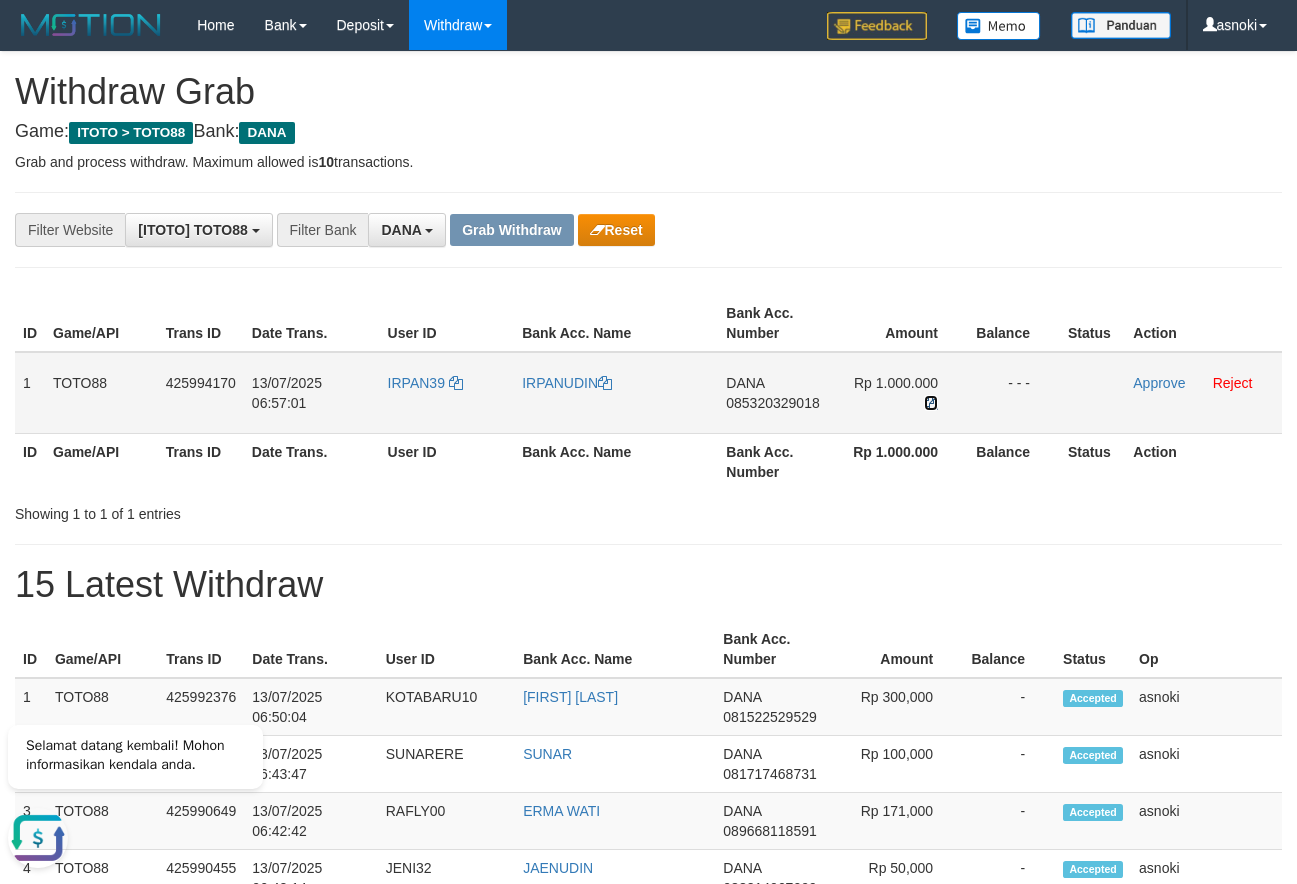 click at bounding box center (931, 403) 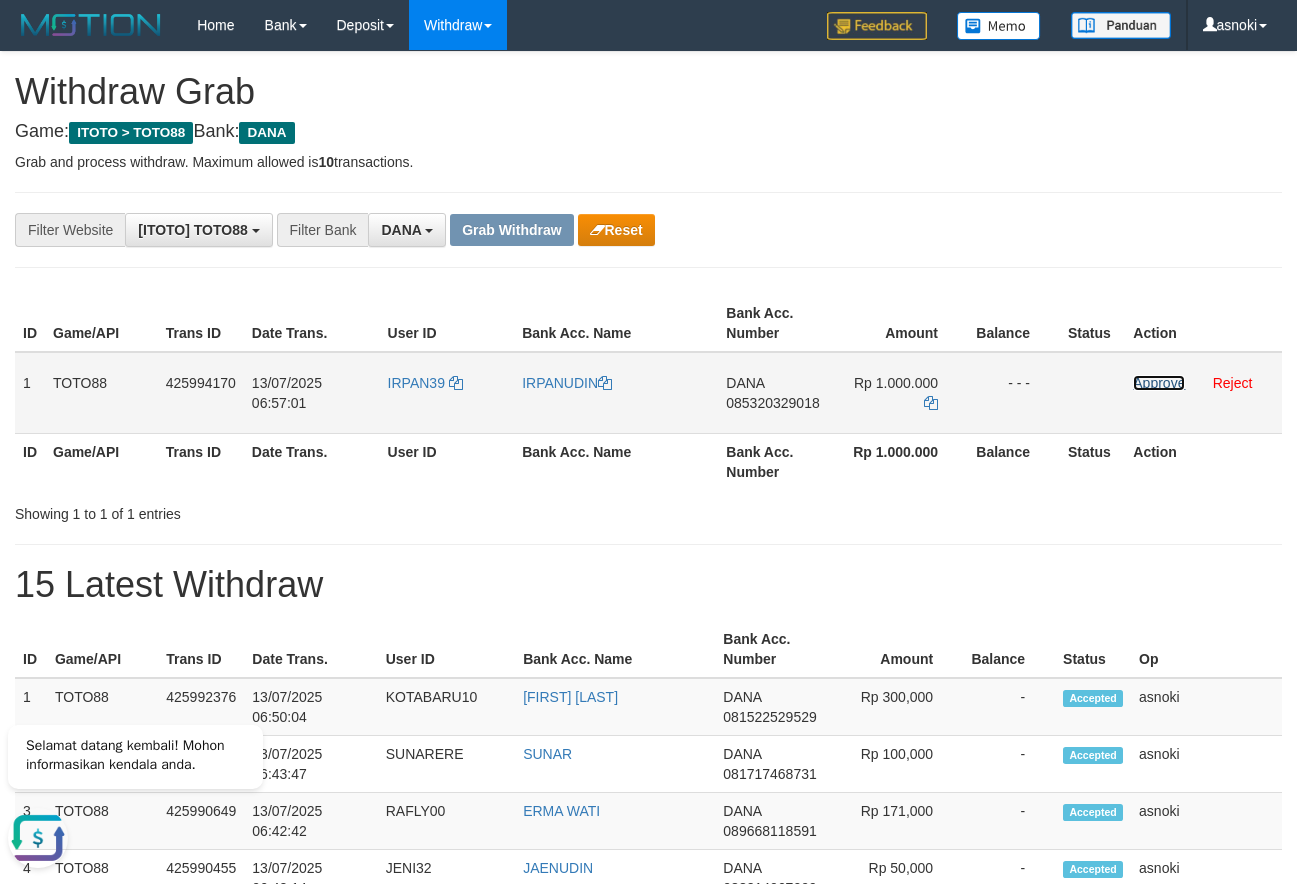 click on "Approve" at bounding box center (1159, 383) 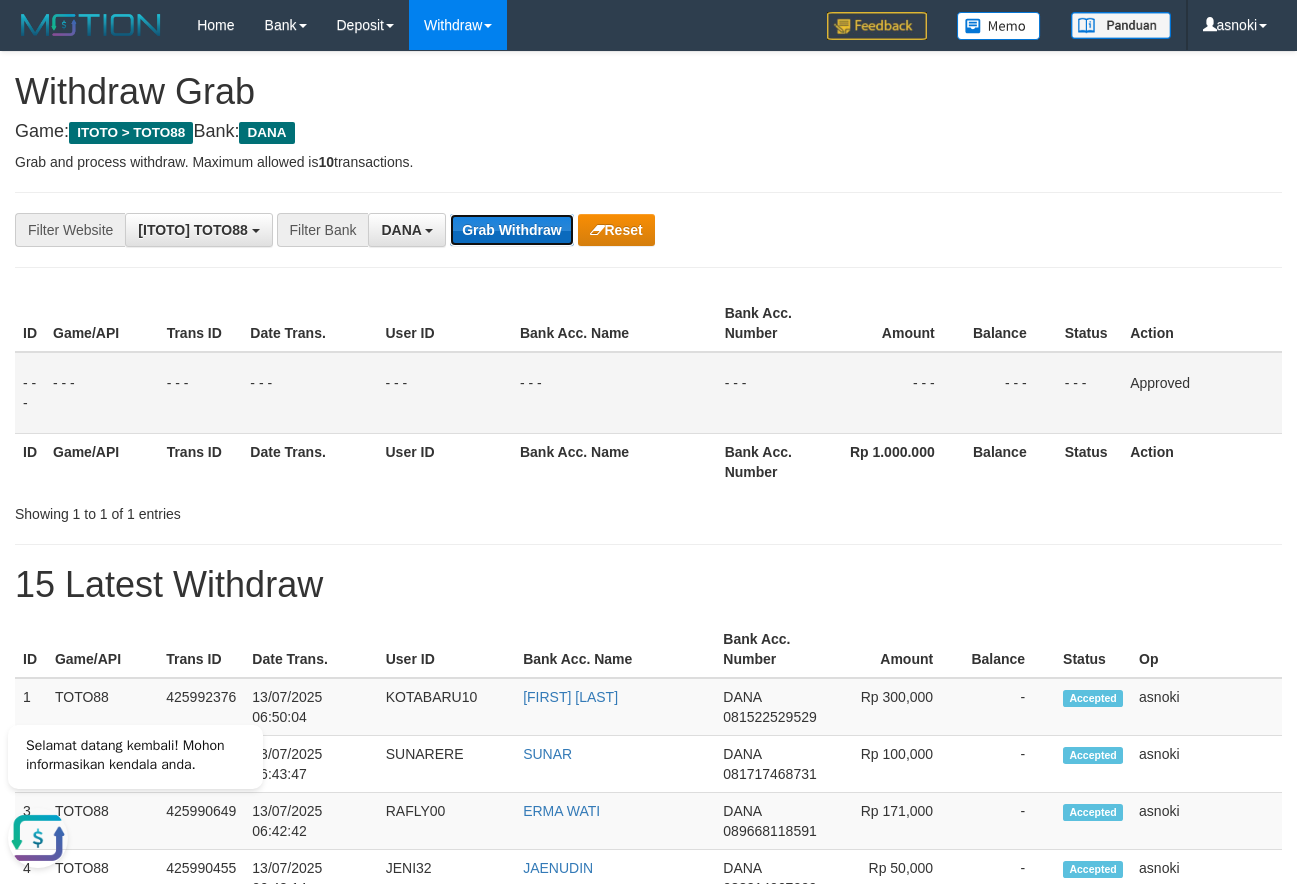 click on "Grab Withdraw" at bounding box center [511, 230] 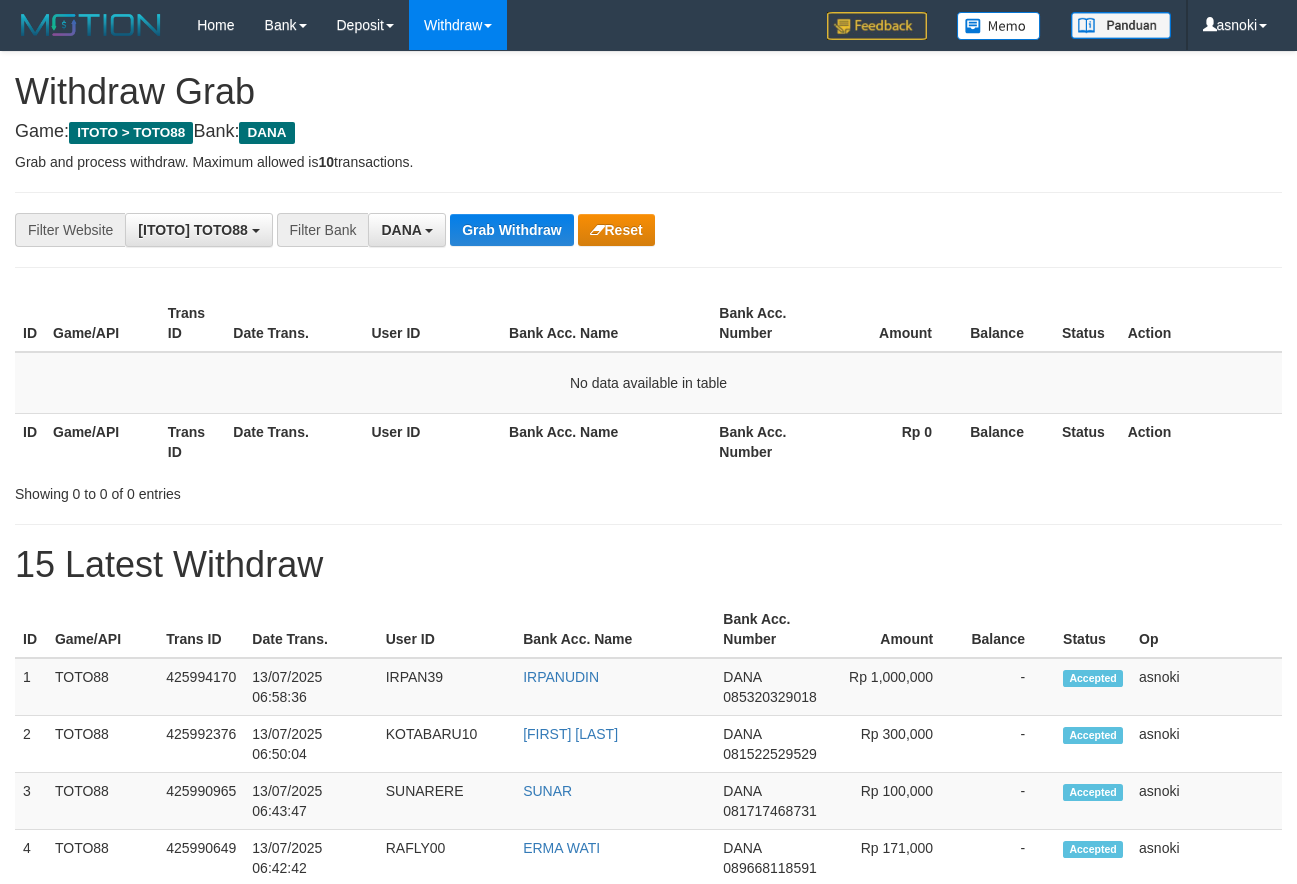 scroll, scrollTop: 0, scrollLeft: 0, axis: both 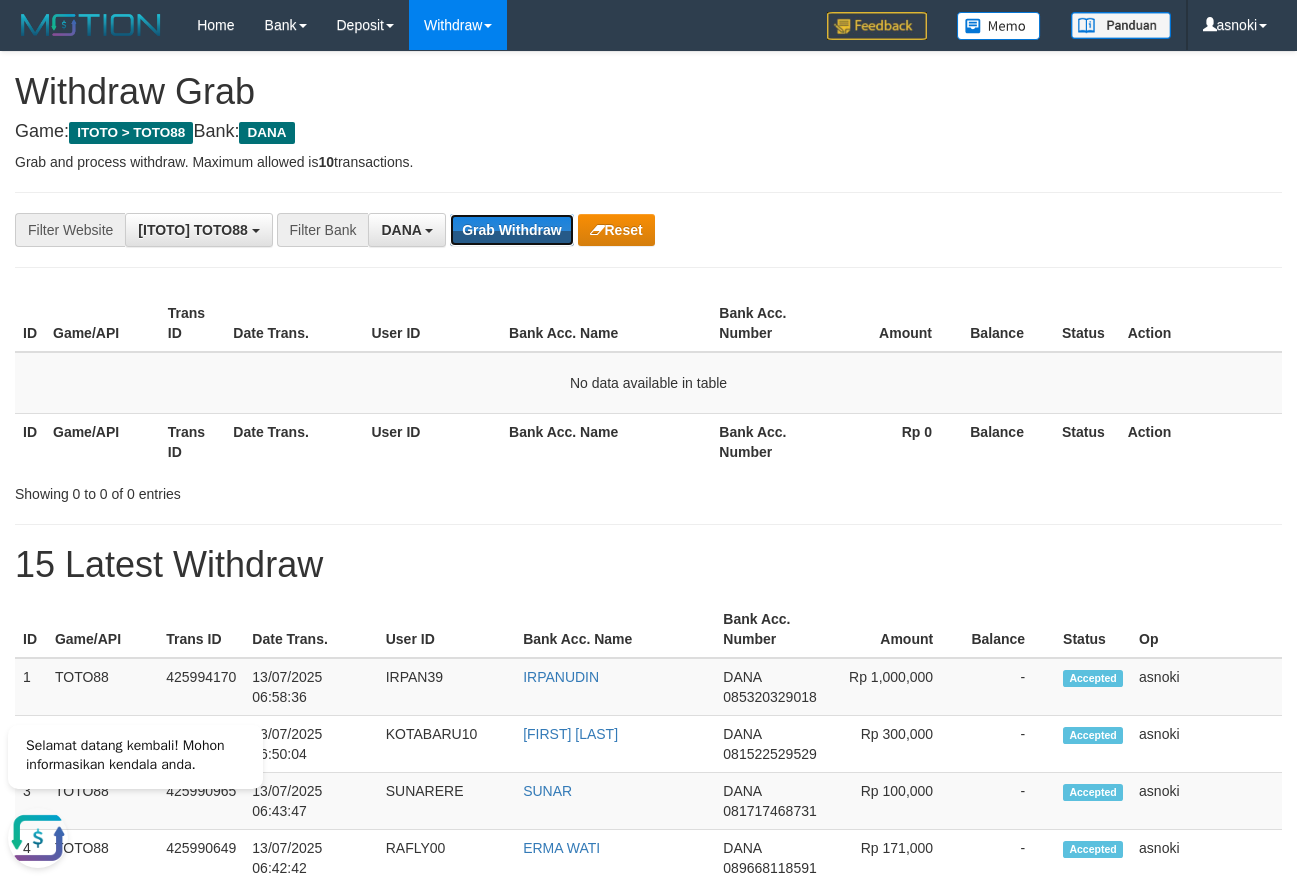 click on "Grab Withdraw" at bounding box center (511, 230) 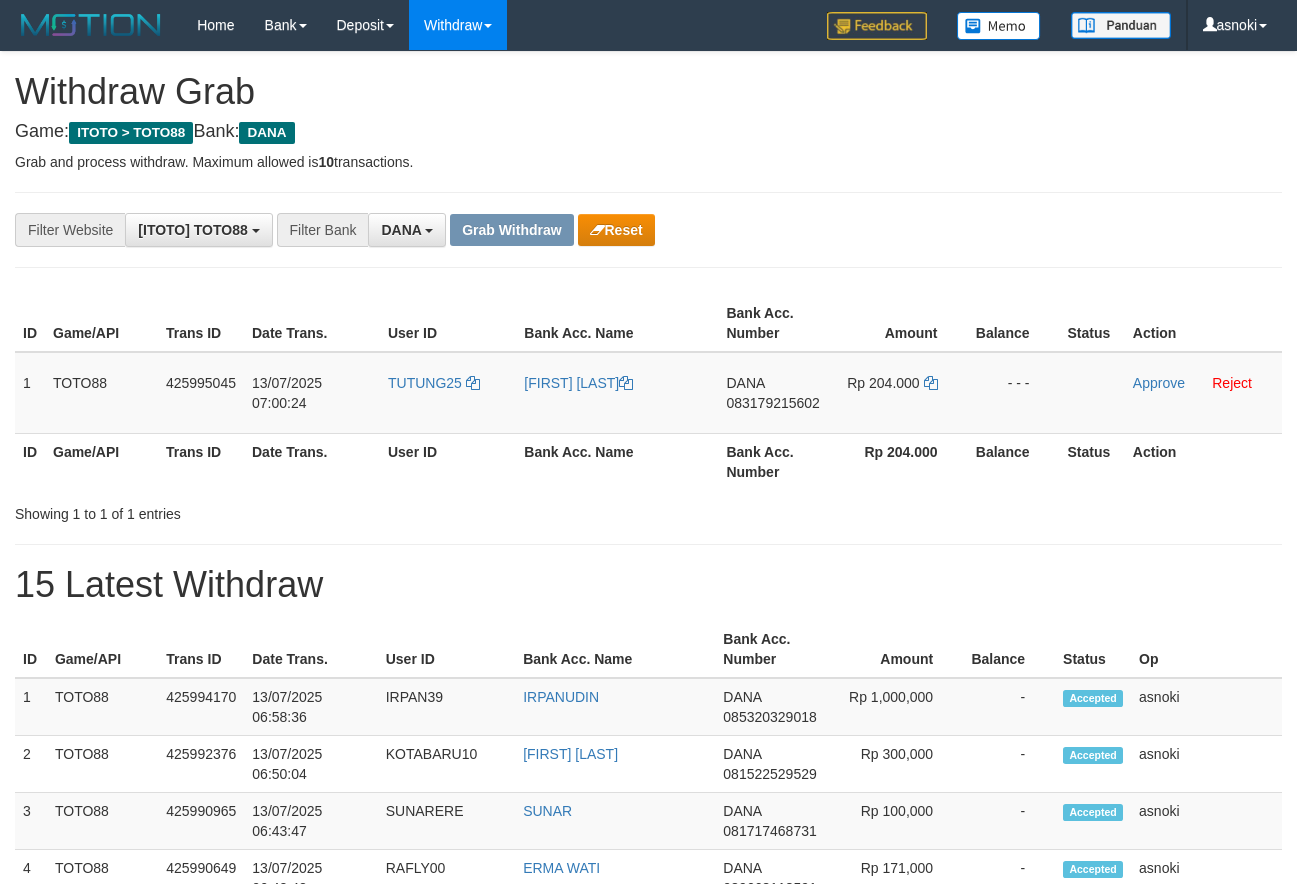 scroll, scrollTop: 0, scrollLeft: 0, axis: both 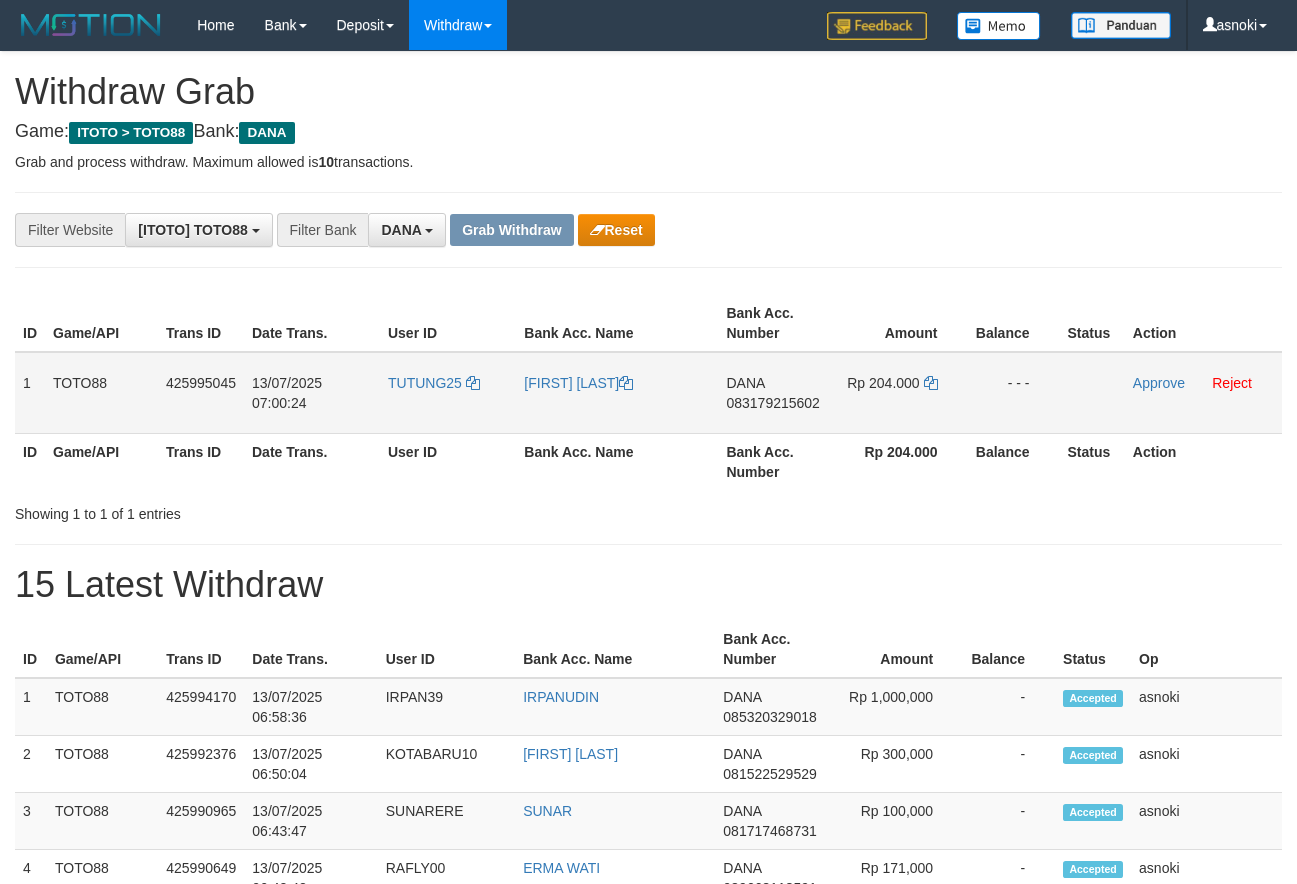click on "083179215602" at bounding box center [772, 403] 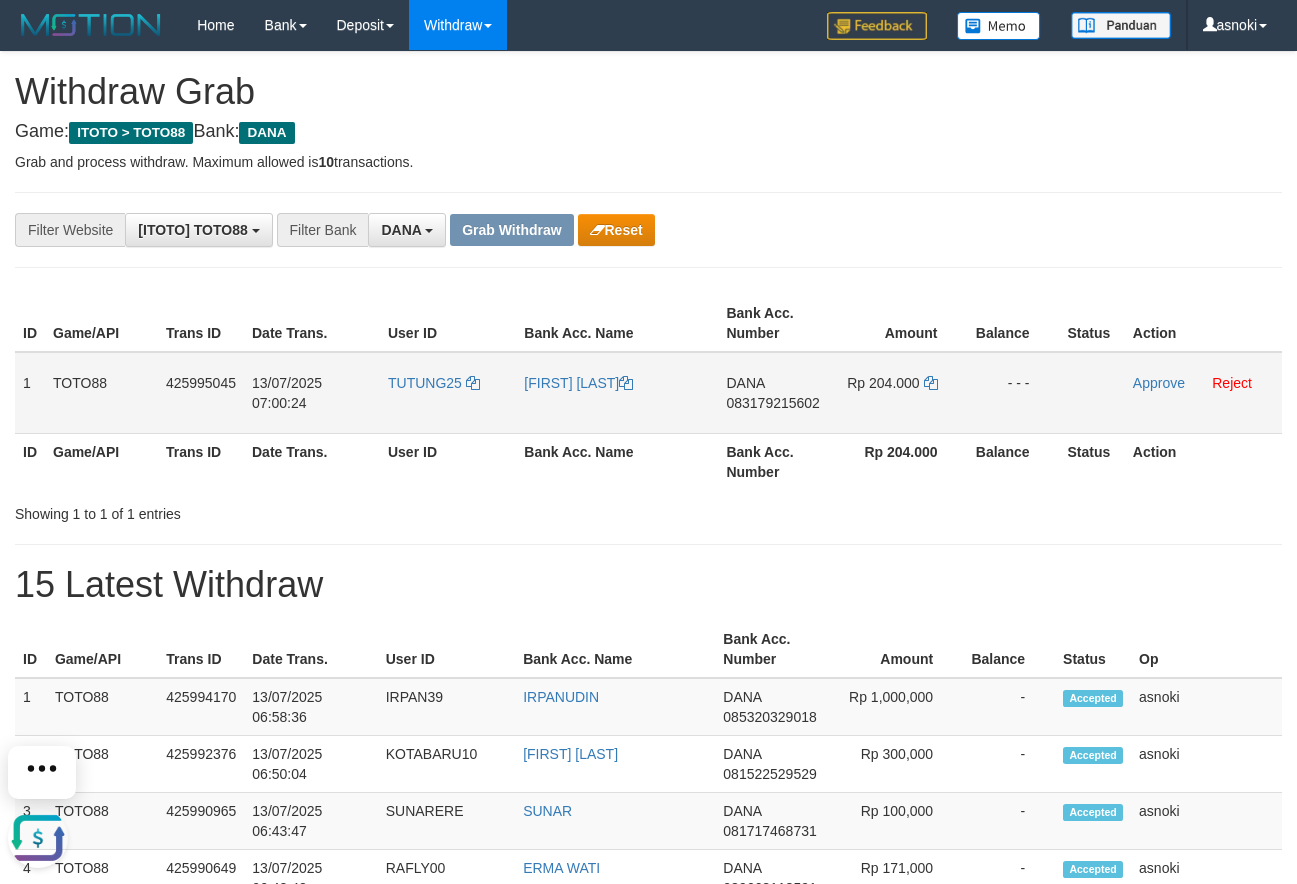 scroll, scrollTop: 0, scrollLeft: 0, axis: both 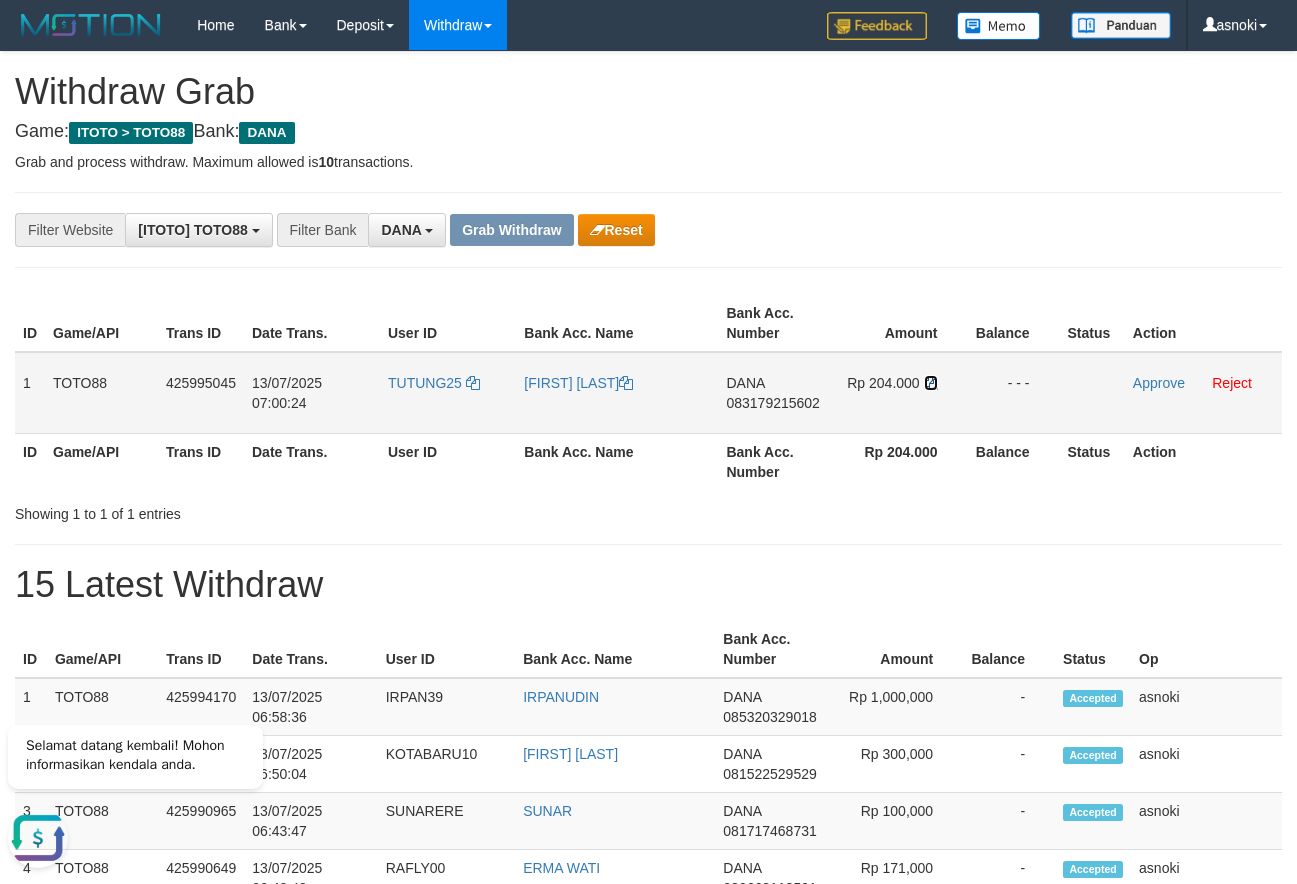 click at bounding box center (931, 383) 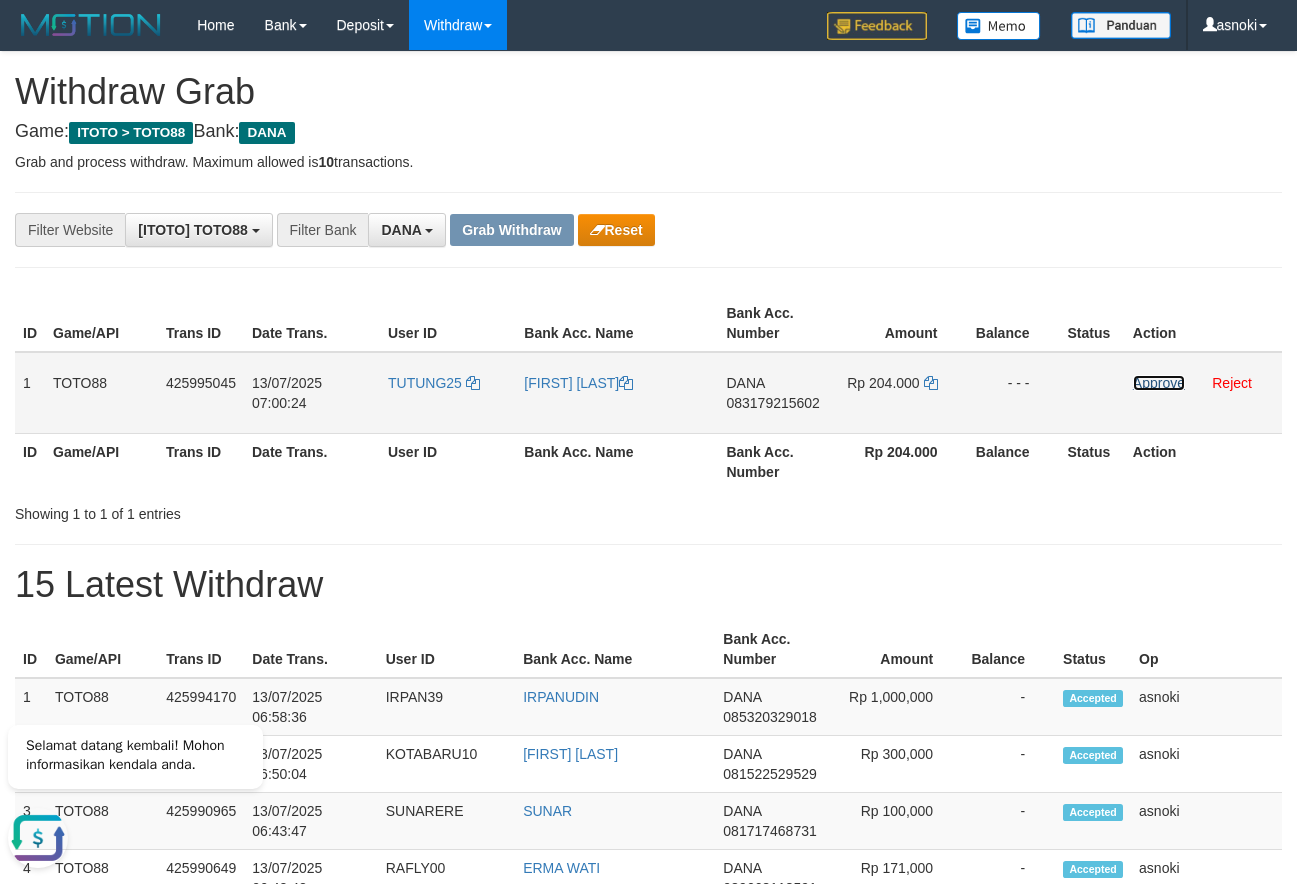 click on "Approve" at bounding box center (1159, 383) 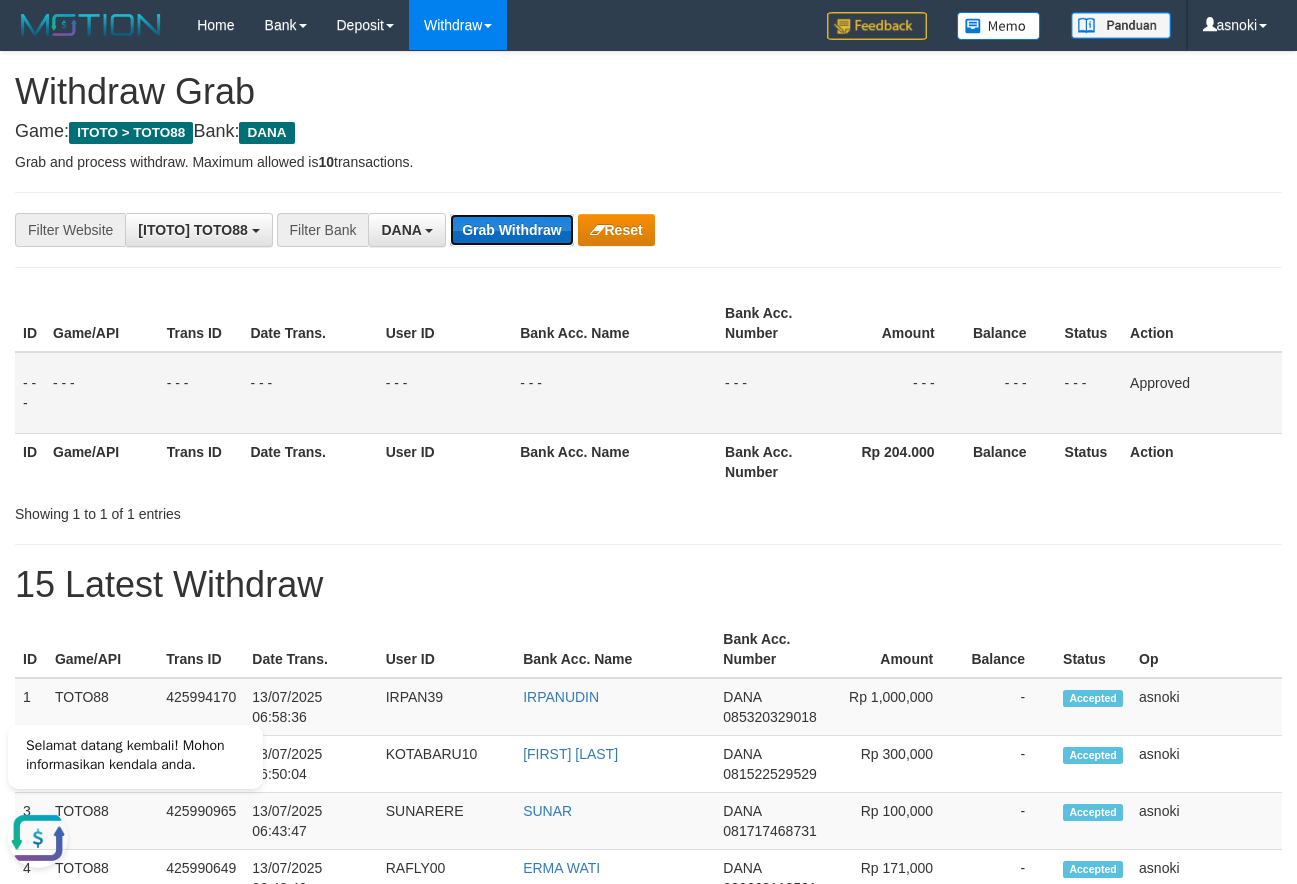click on "Grab Withdraw" at bounding box center (511, 230) 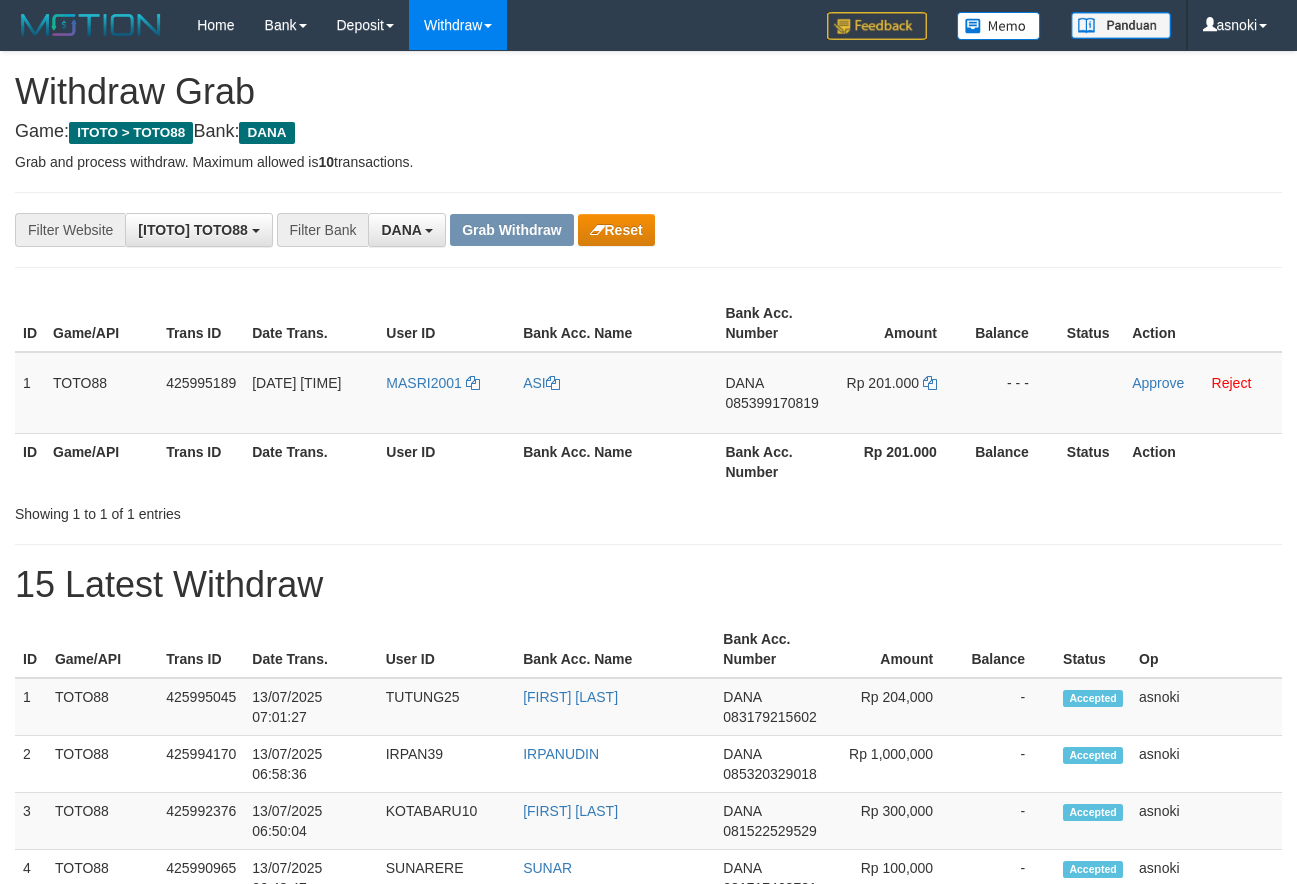 scroll, scrollTop: 0, scrollLeft: 0, axis: both 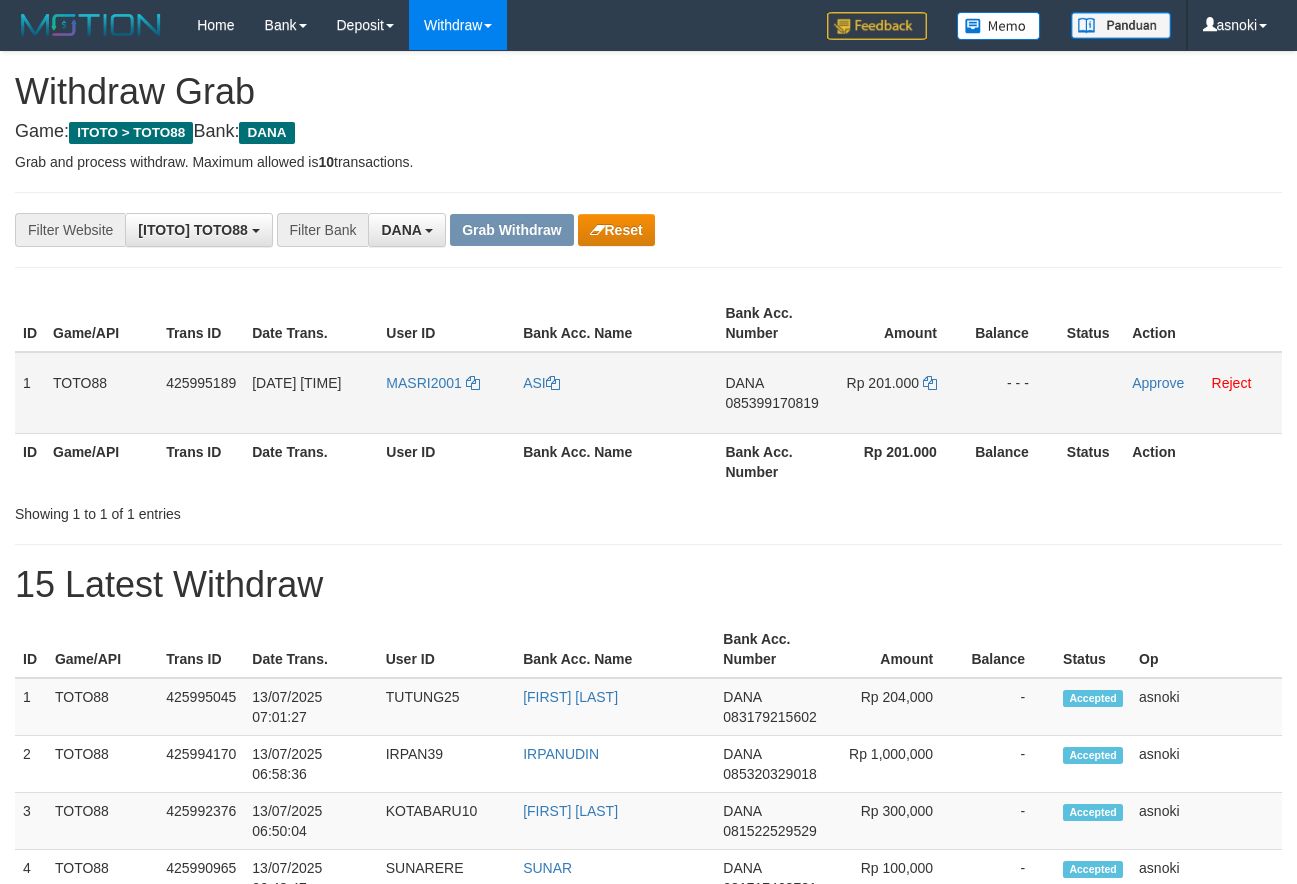 click on "085399170819" at bounding box center (771, 403) 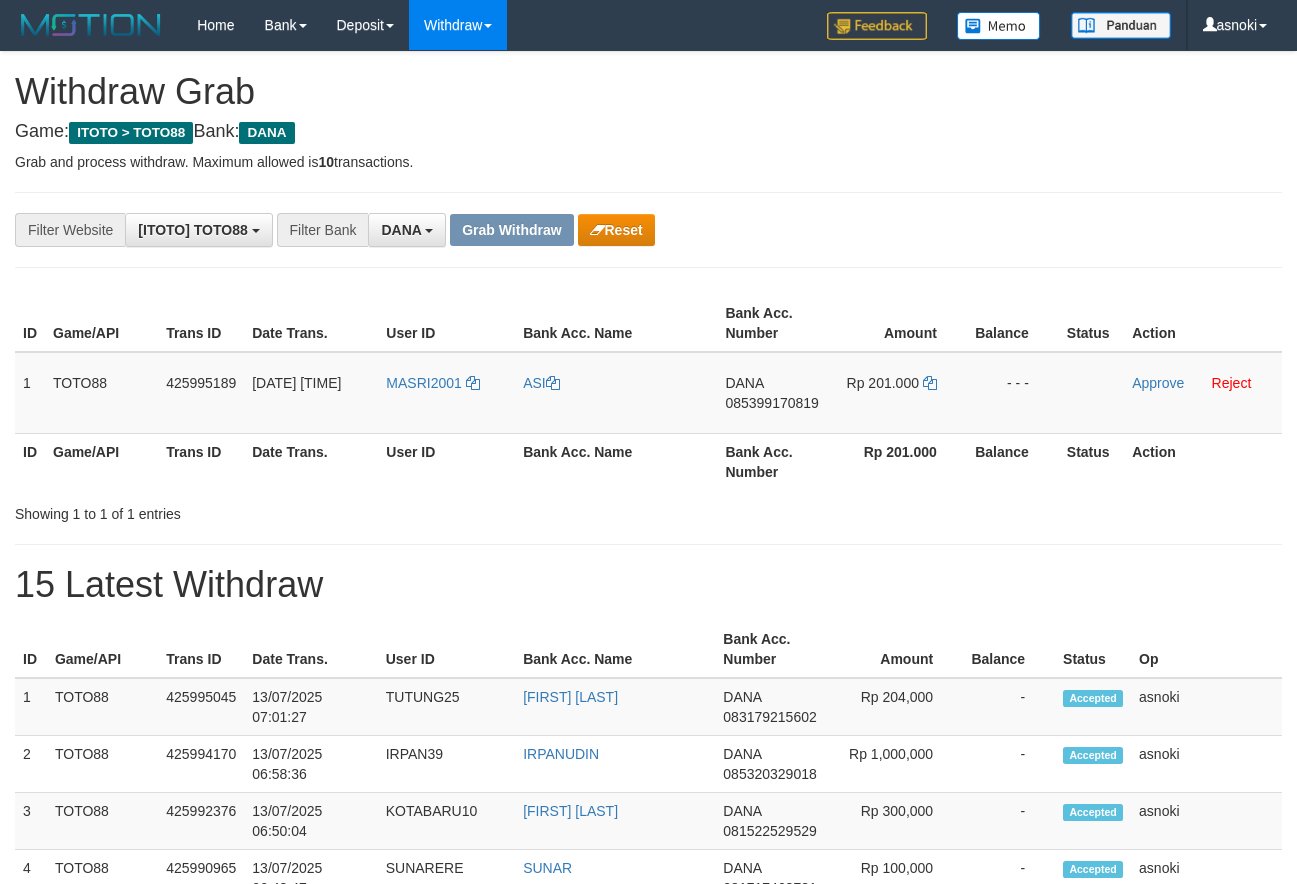 scroll, scrollTop: 0, scrollLeft: 0, axis: both 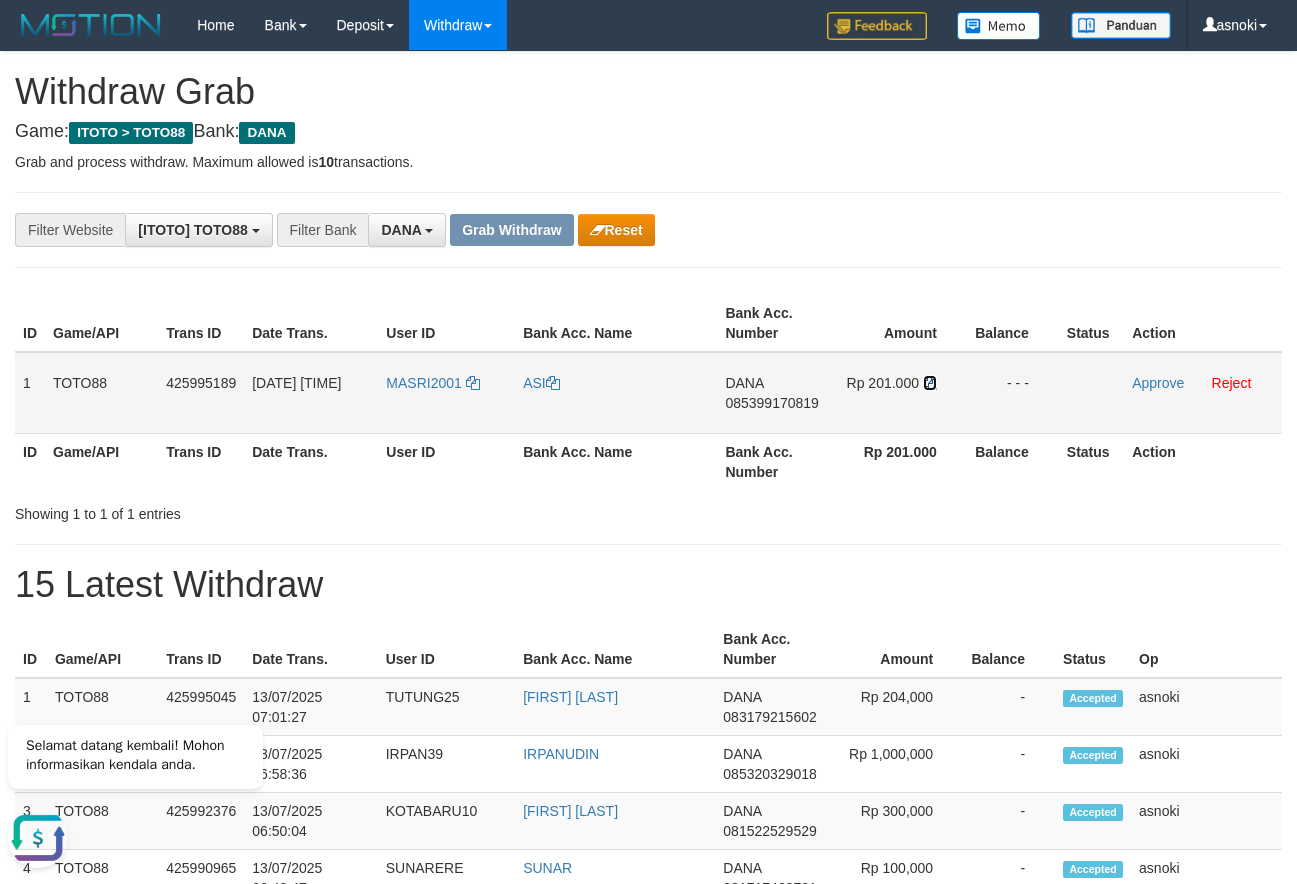 click at bounding box center (930, 383) 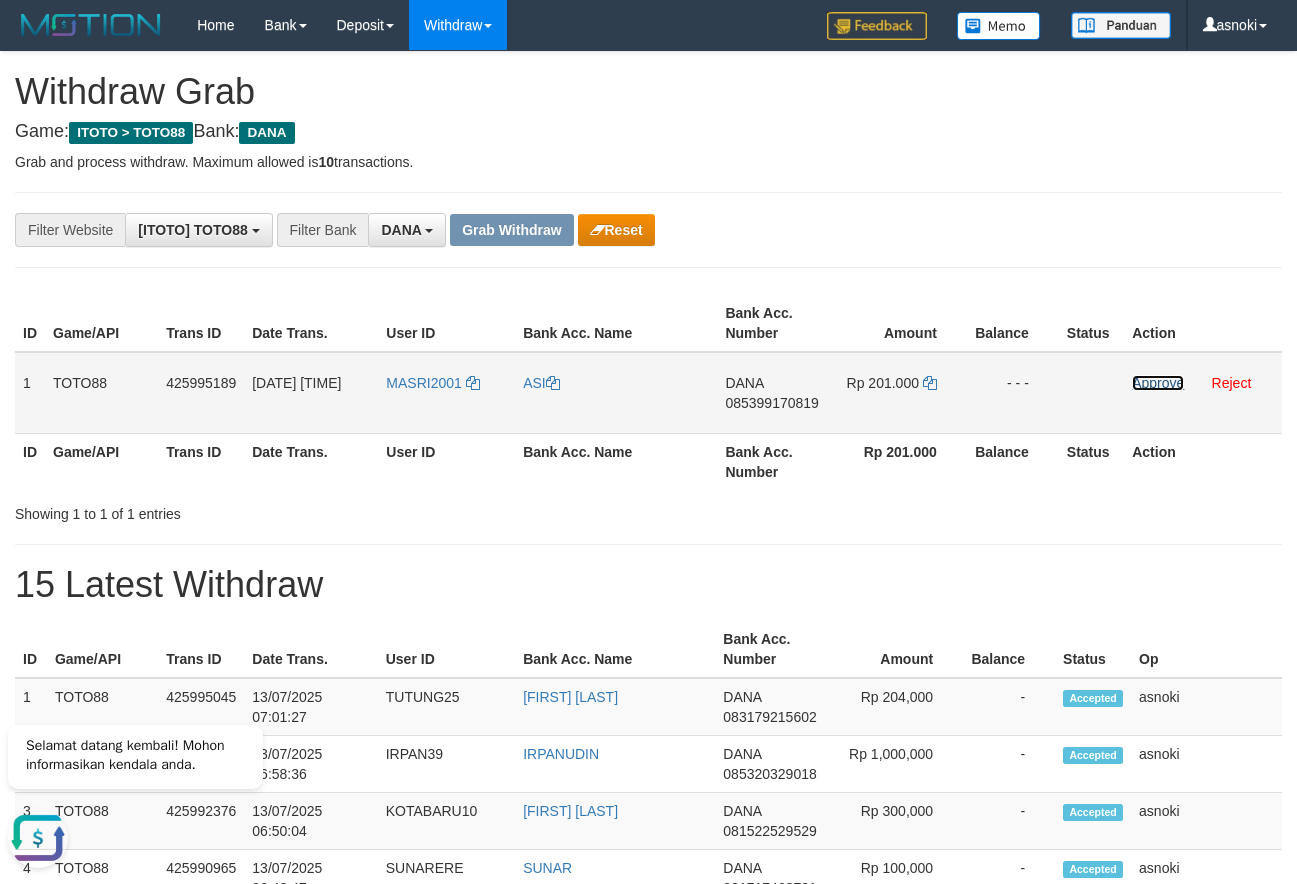 click on "Approve" at bounding box center (1158, 383) 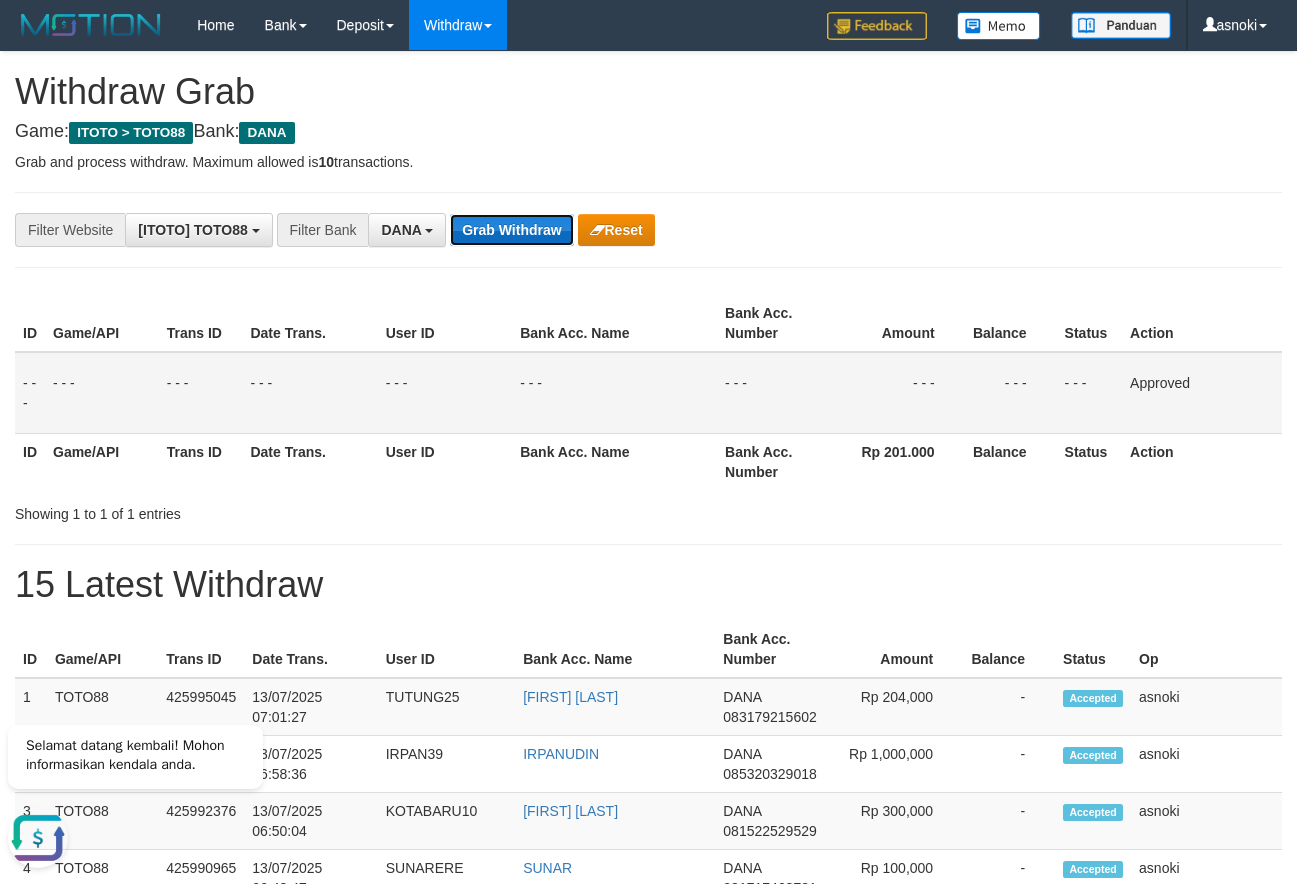 click on "Grab Withdraw" at bounding box center [511, 230] 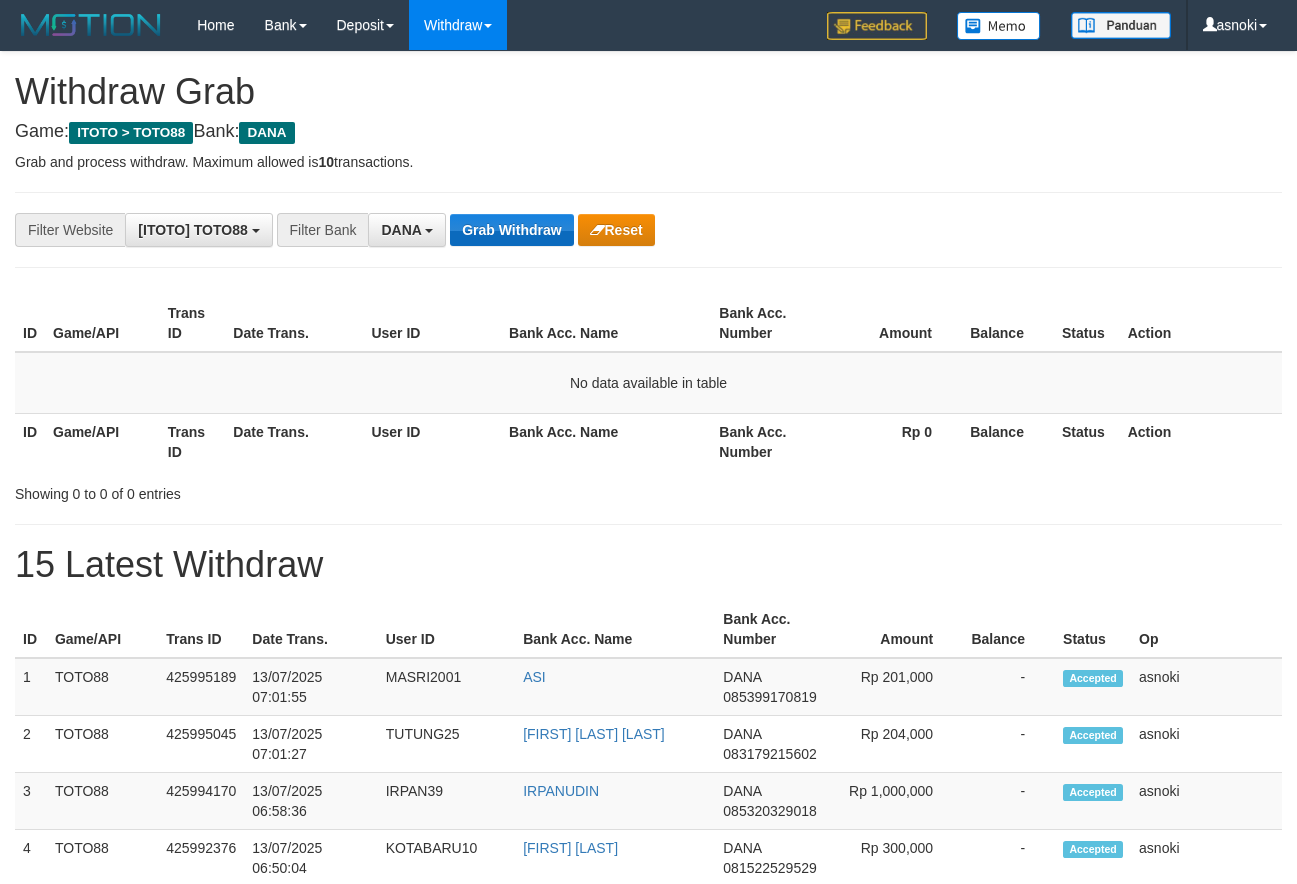 scroll, scrollTop: 0, scrollLeft: 0, axis: both 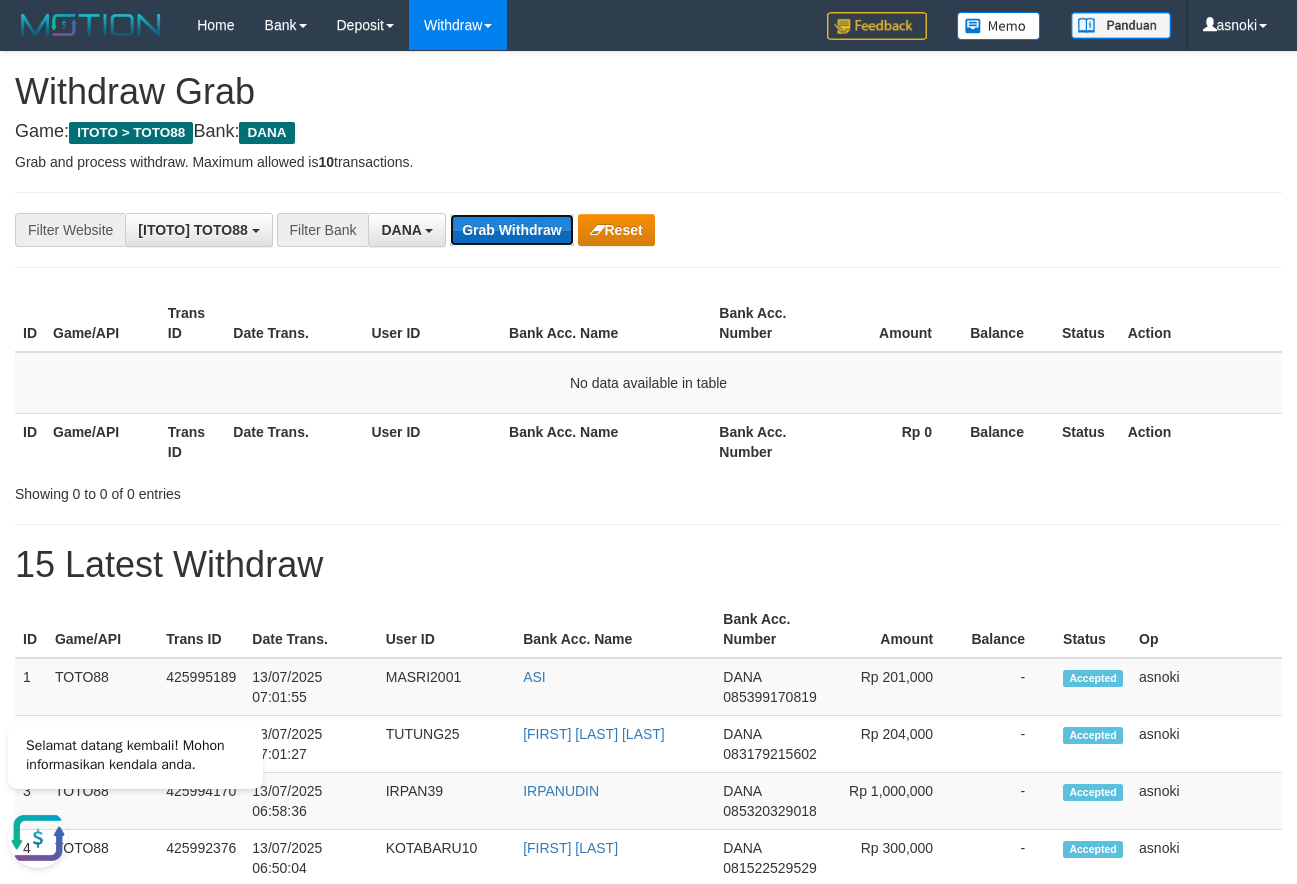 click on "Grab Withdraw" at bounding box center [511, 230] 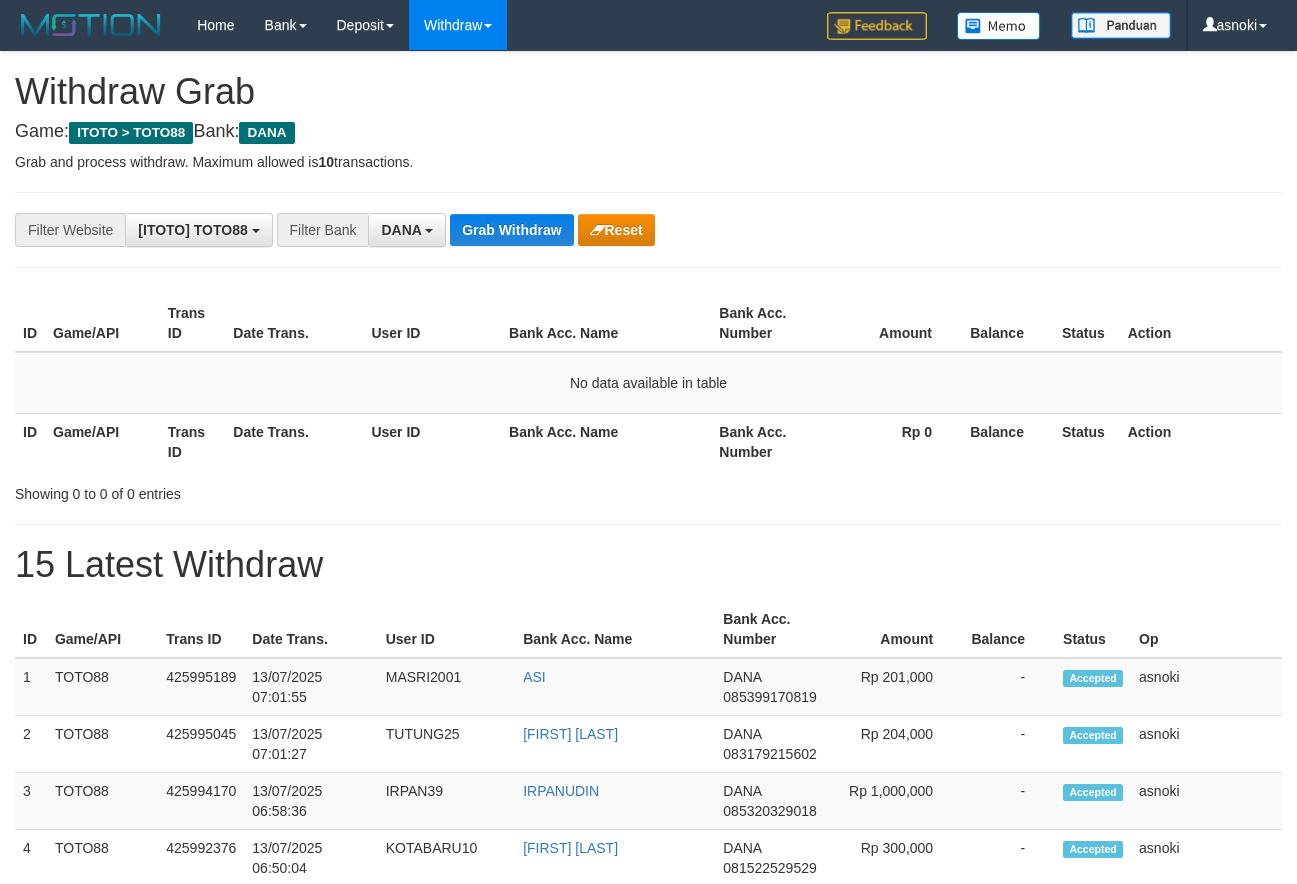 scroll, scrollTop: 0, scrollLeft: 0, axis: both 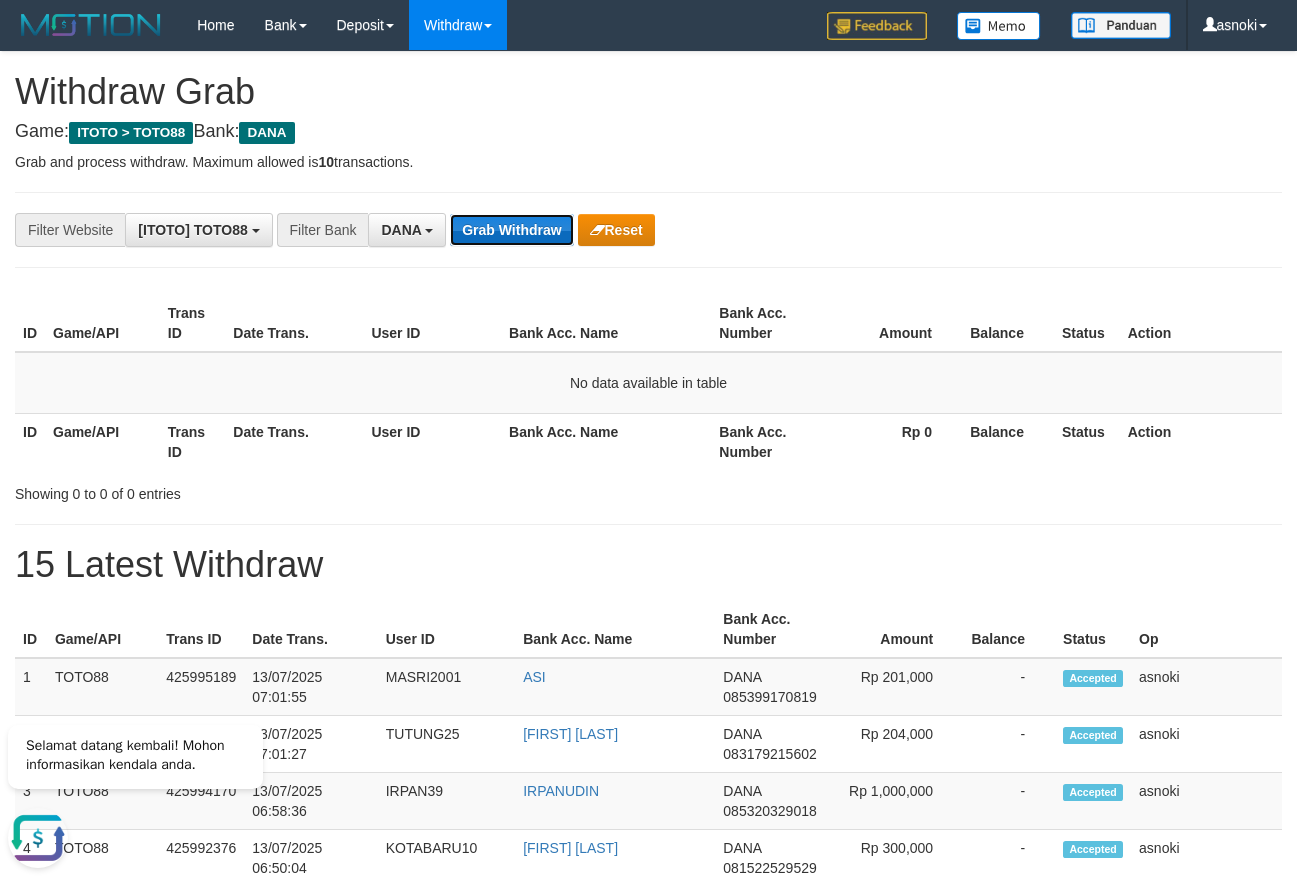 click on "Grab Withdraw" at bounding box center [511, 230] 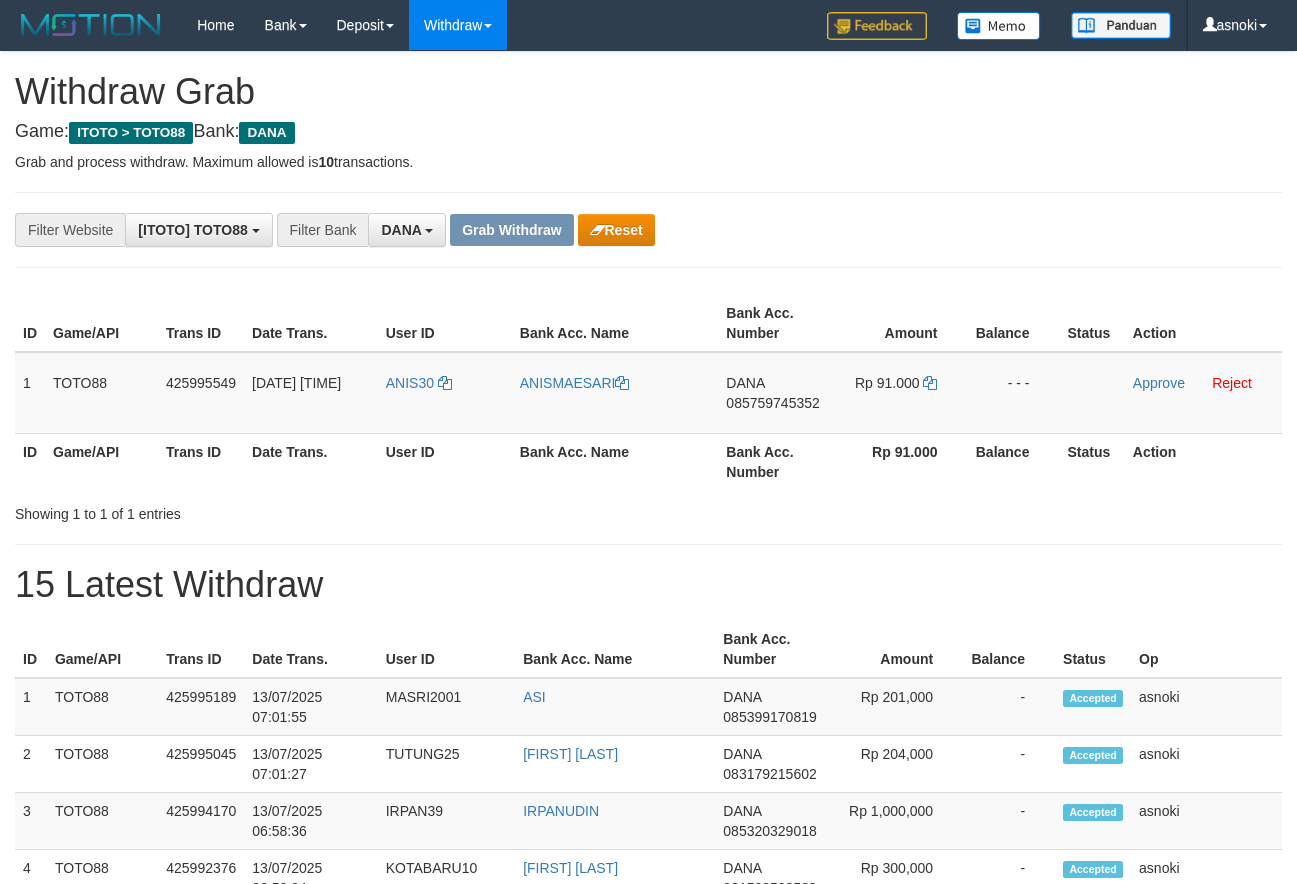 scroll, scrollTop: 0, scrollLeft: 0, axis: both 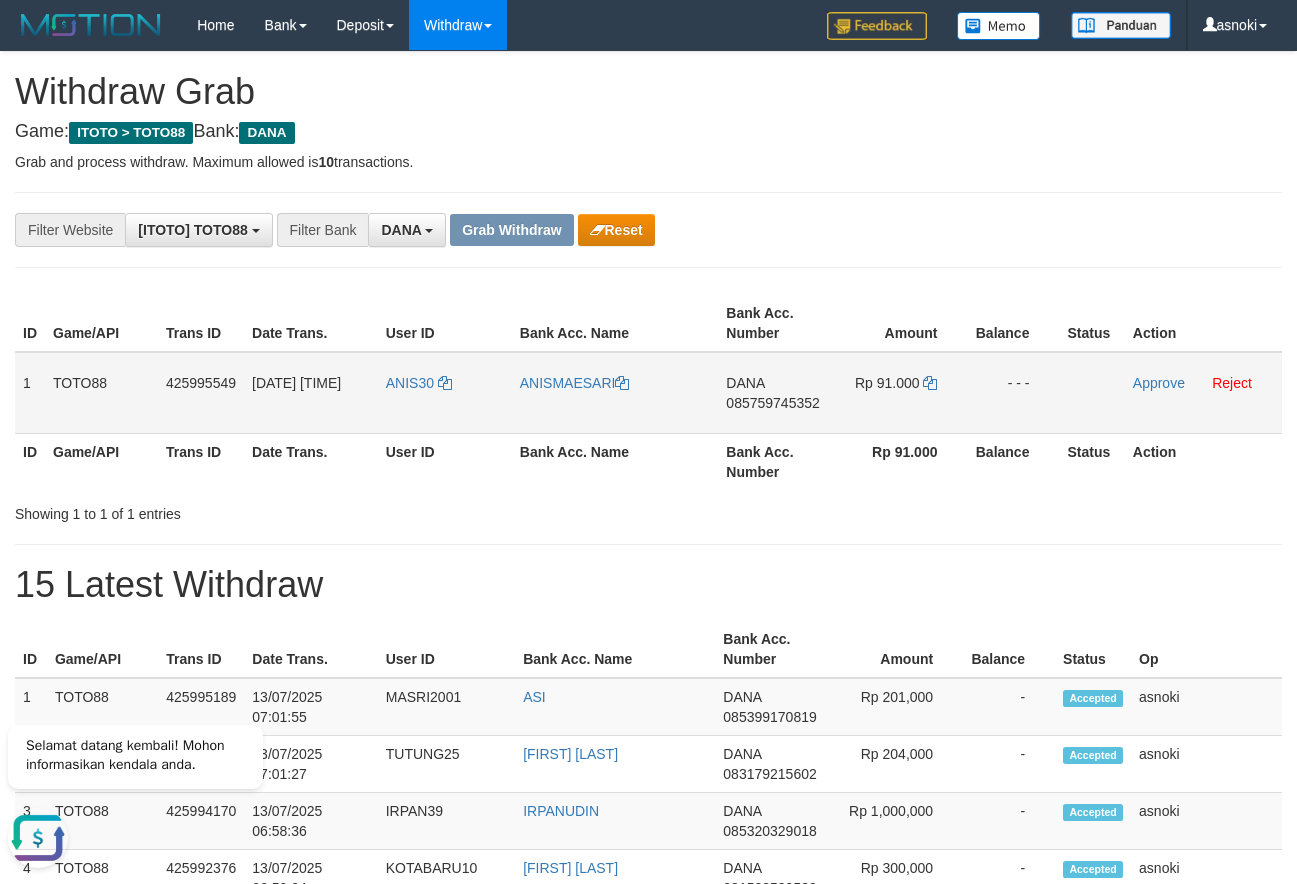 click on "085759745352" at bounding box center (772, 403) 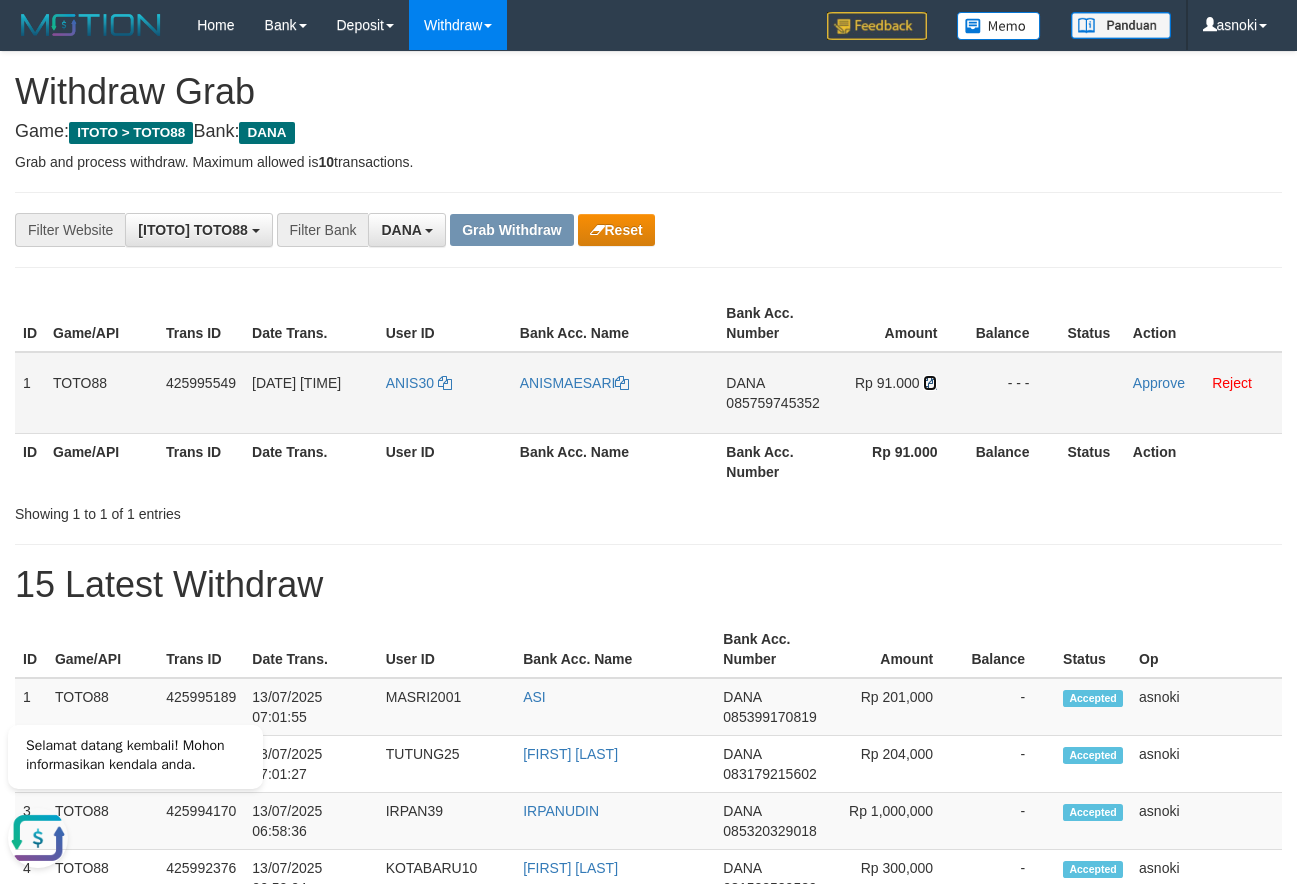 click at bounding box center (930, 383) 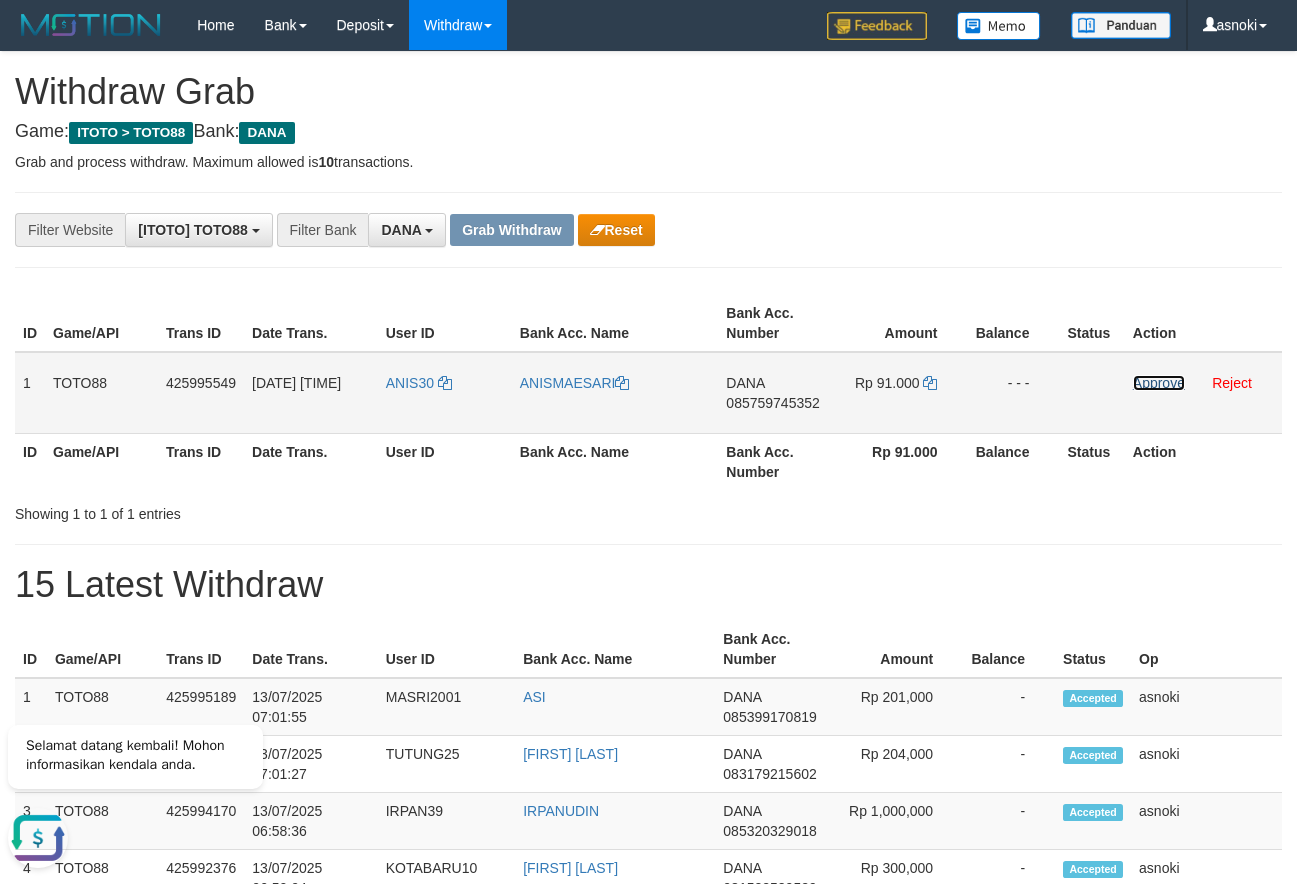 click on "Approve" at bounding box center [1159, 383] 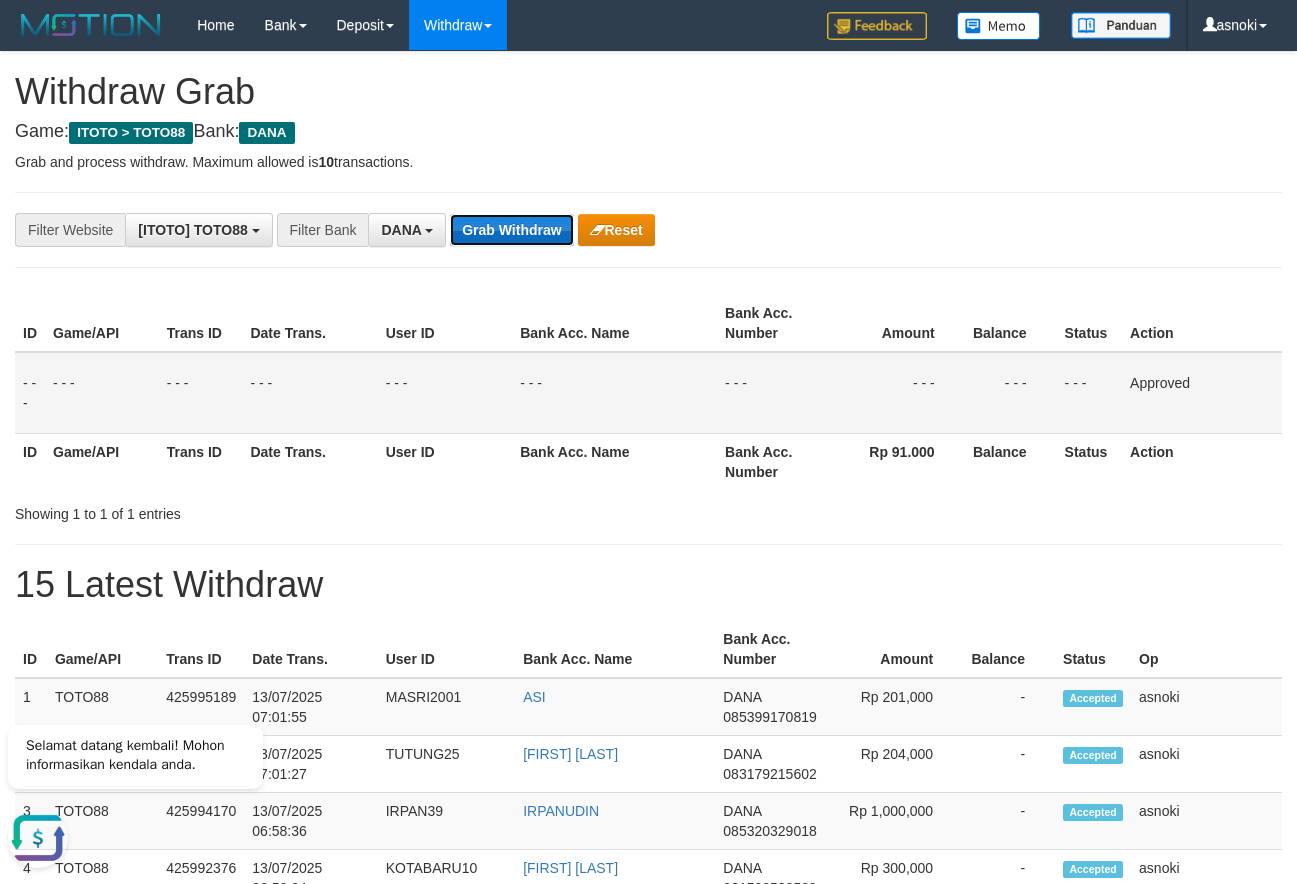 click on "Grab Withdraw" at bounding box center (511, 230) 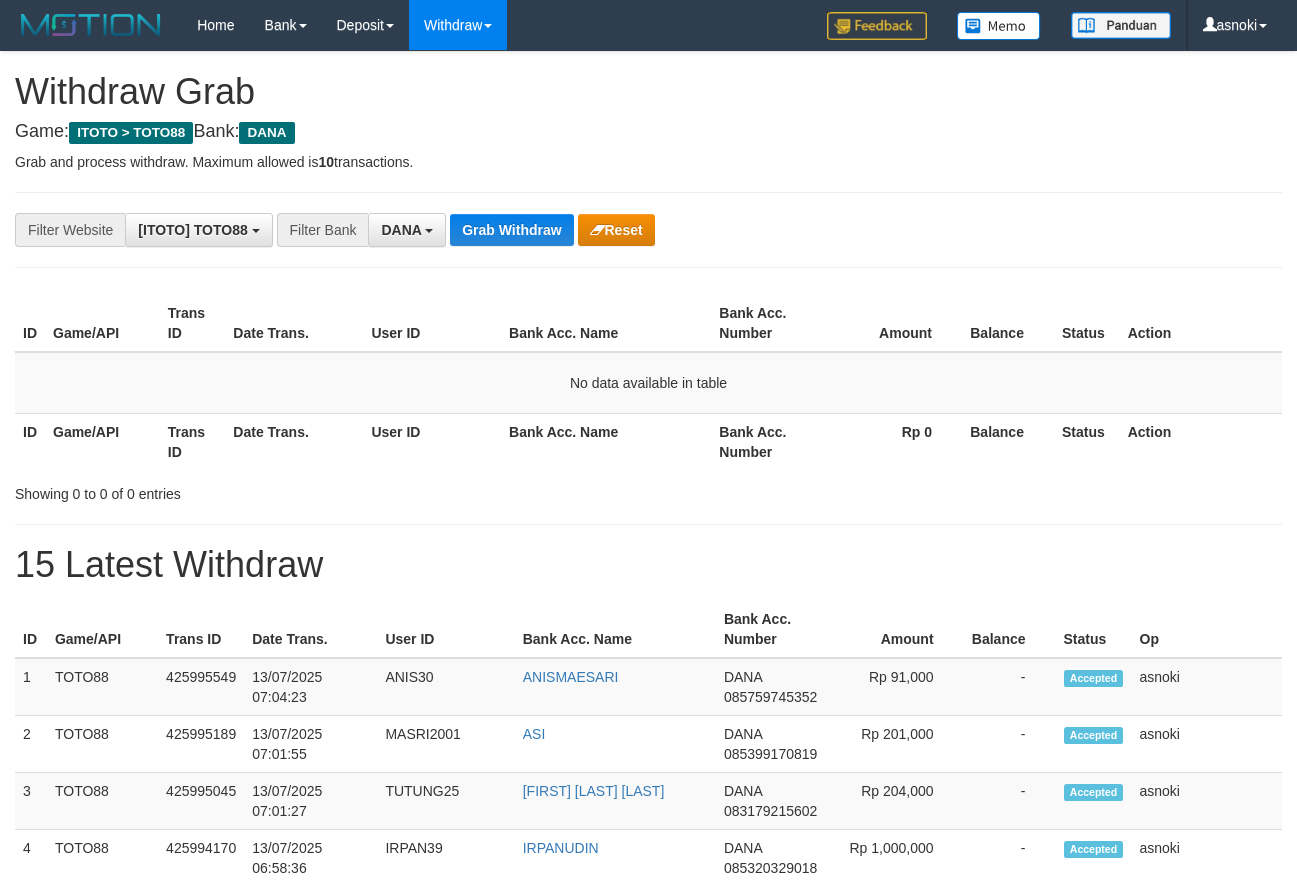 scroll, scrollTop: 0, scrollLeft: 0, axis: both 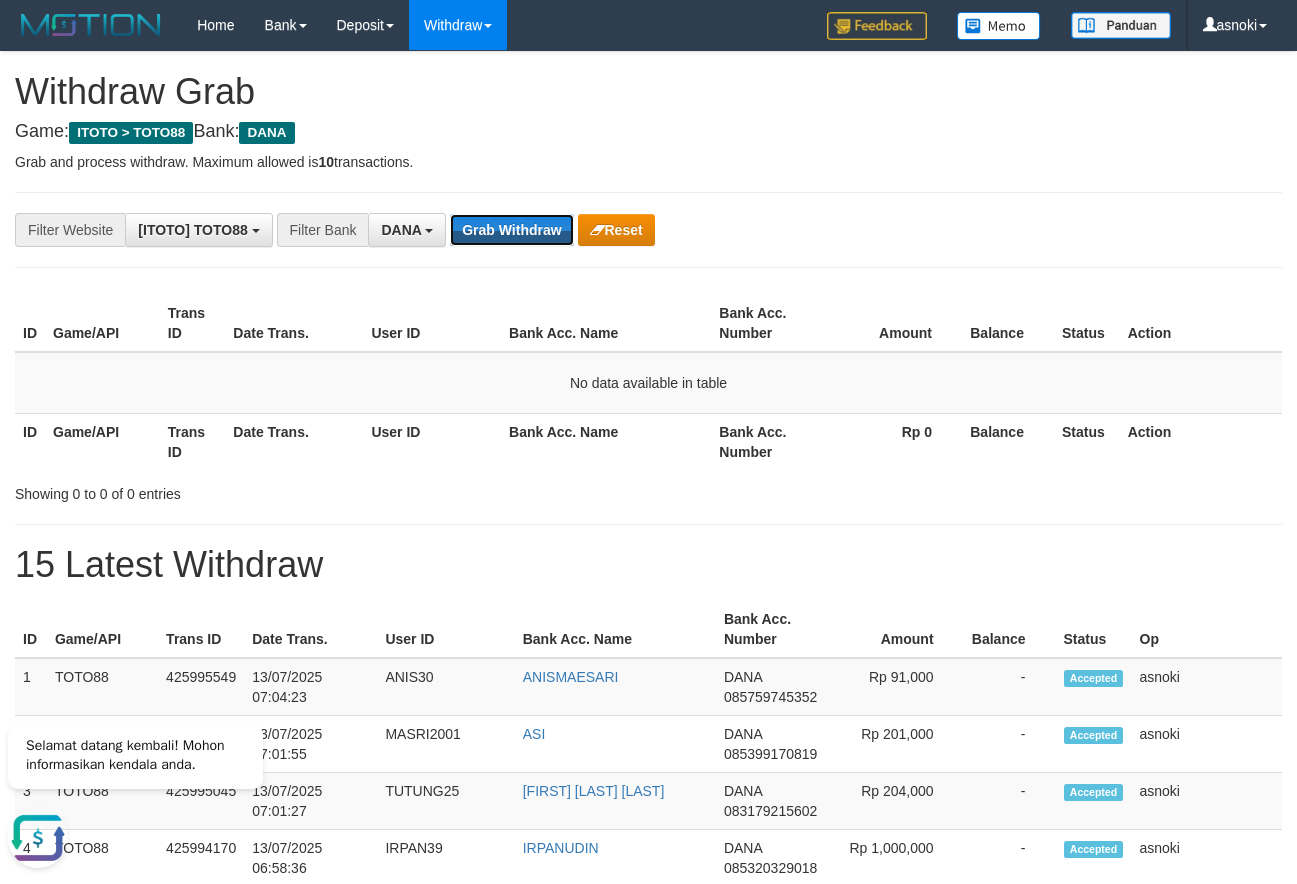 click on "Grab Withdraw" at bounding box center [511, 230] 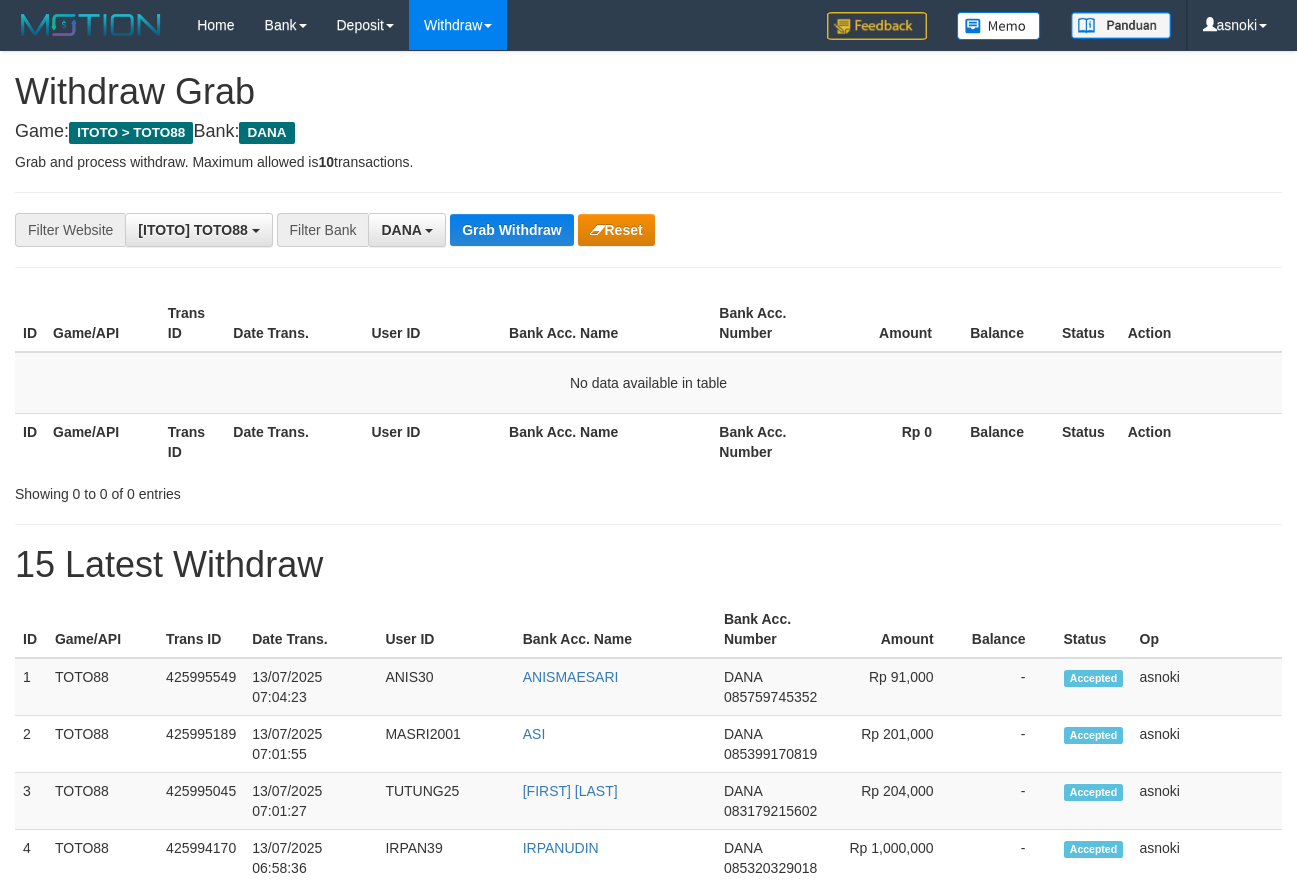 scroll, scrollTop: 0, scrollLeft: 0, axis: both 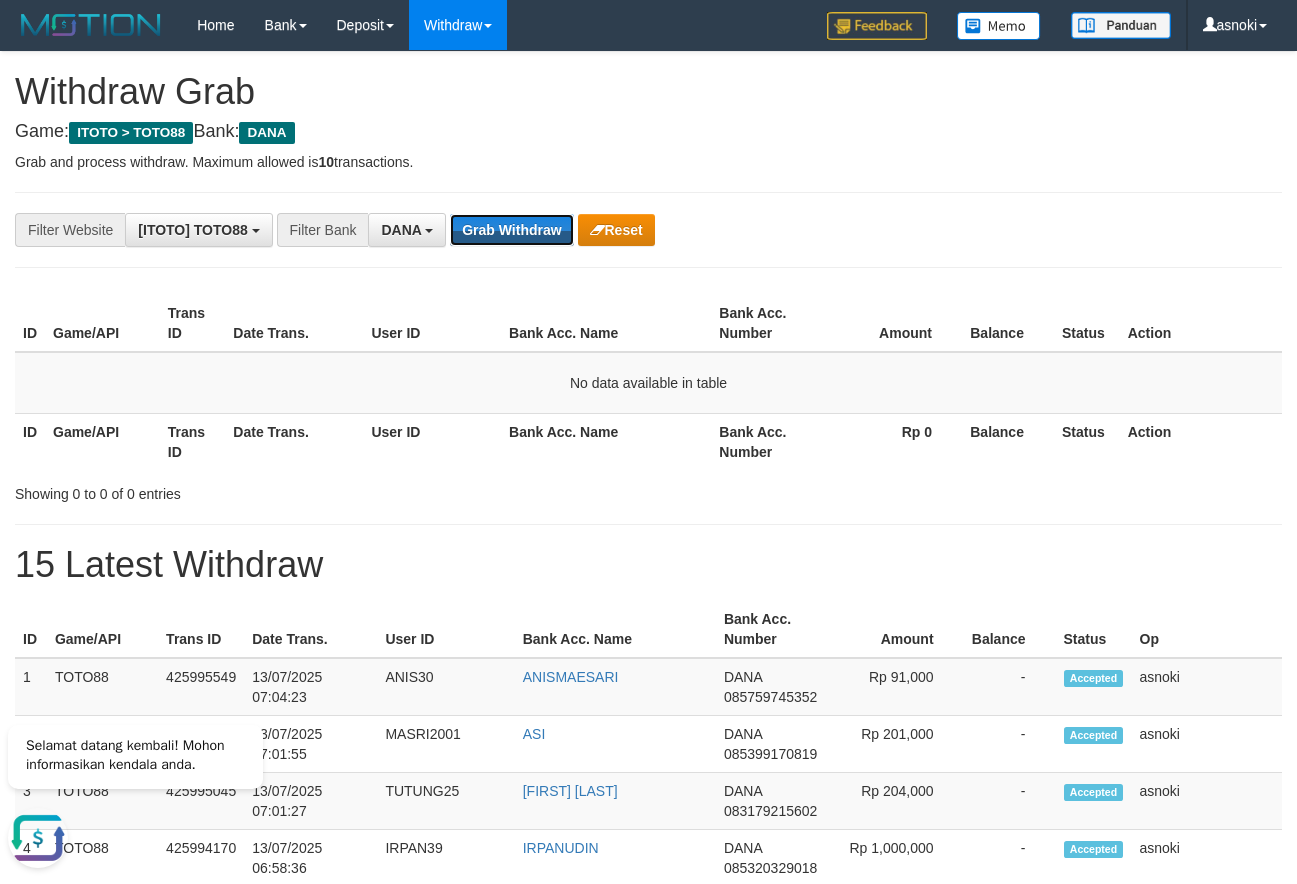 click on "Grab Withdraw" at bounding box center (511, 230) 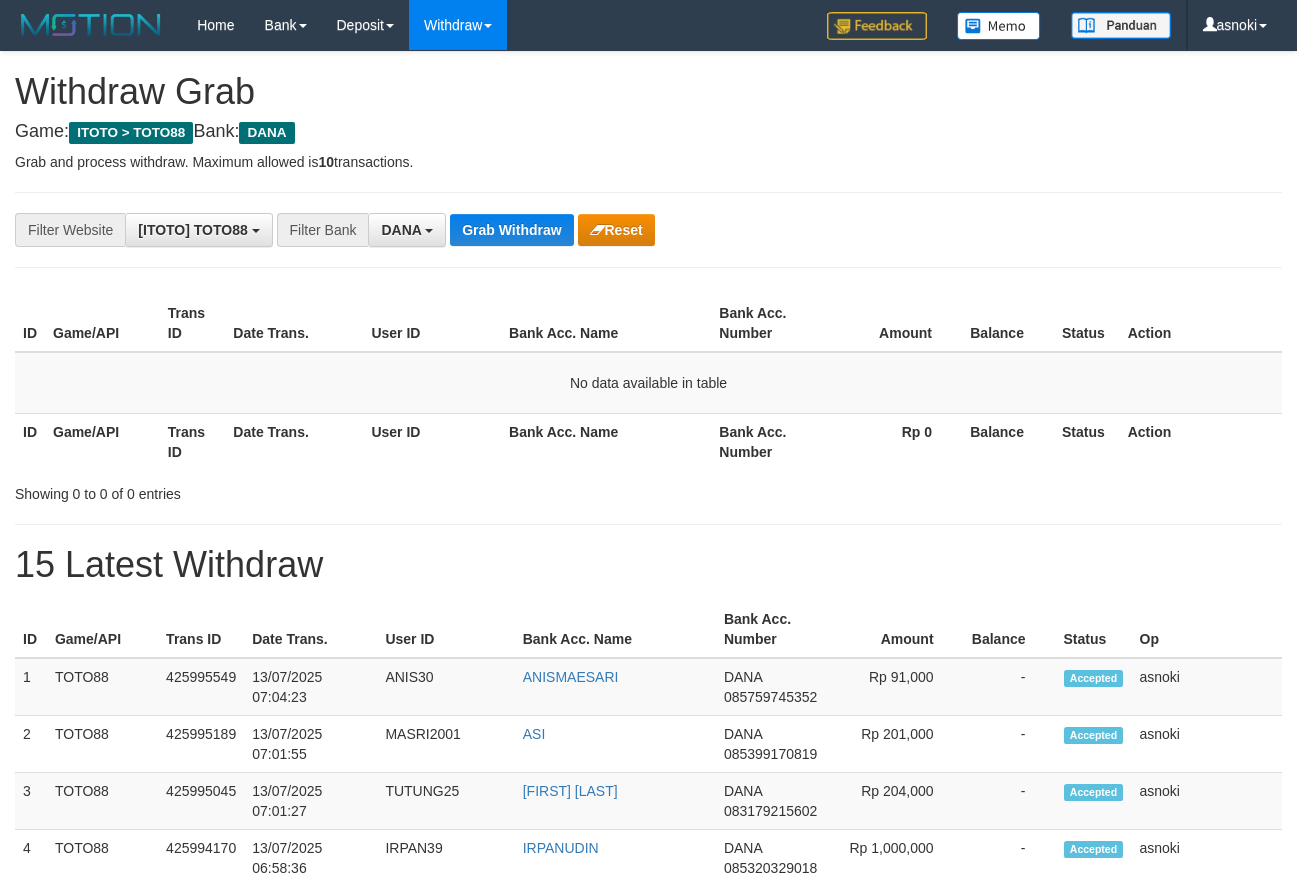 scroll, scrollTop: 0, scrollLeft: 0, axis: both 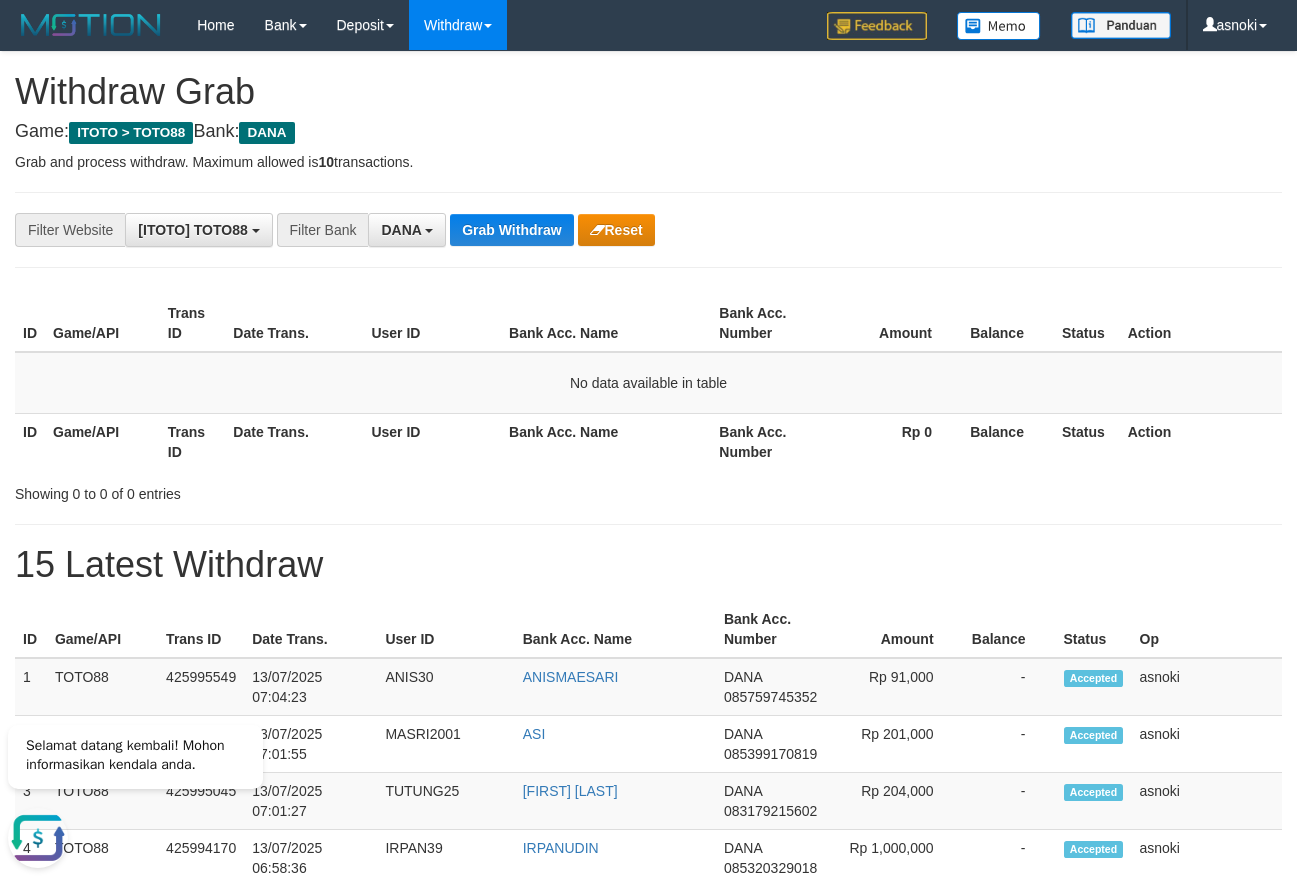 click on "**********" at bounding box center (648, 1113) 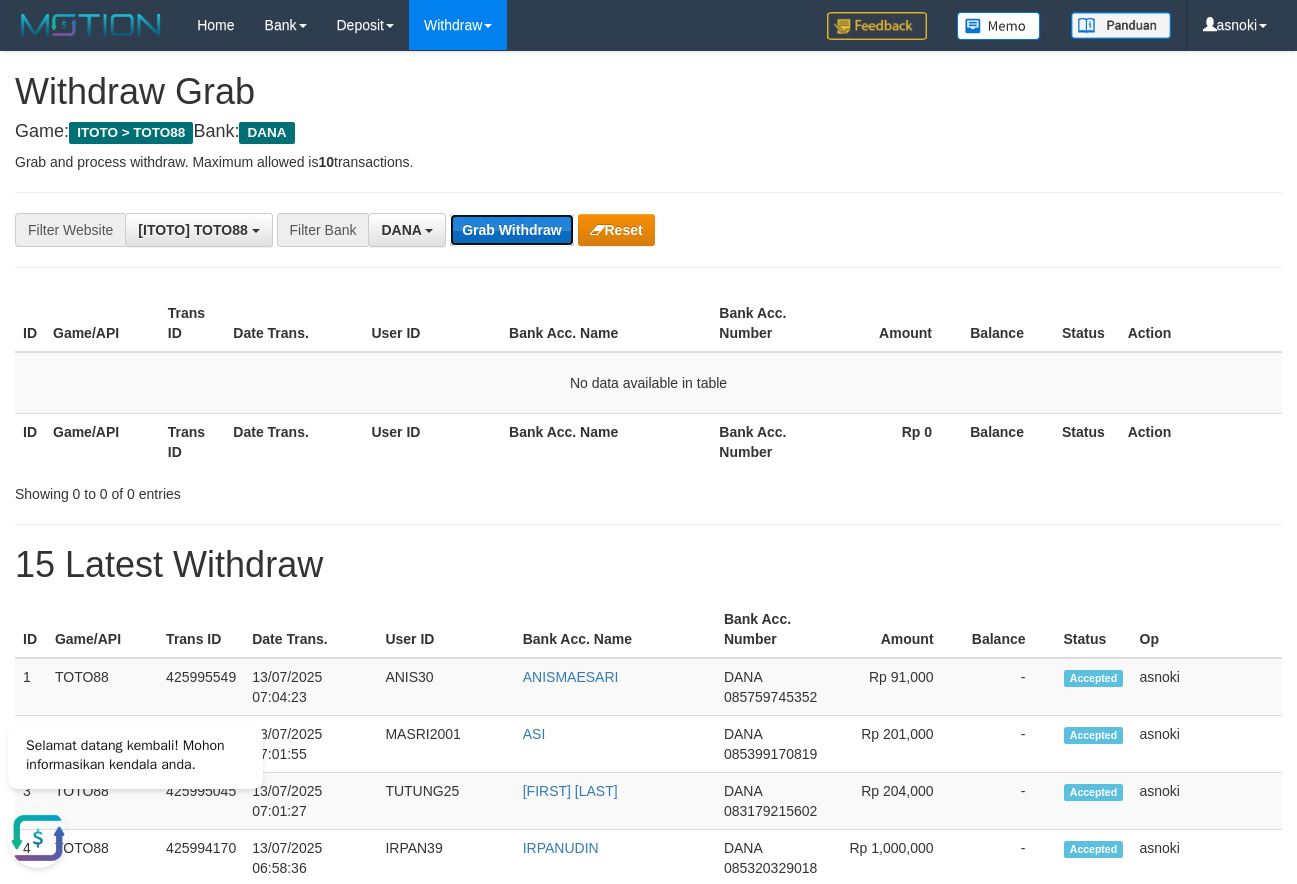click on "Grab Withdraw" at bounding box center [511, 230] 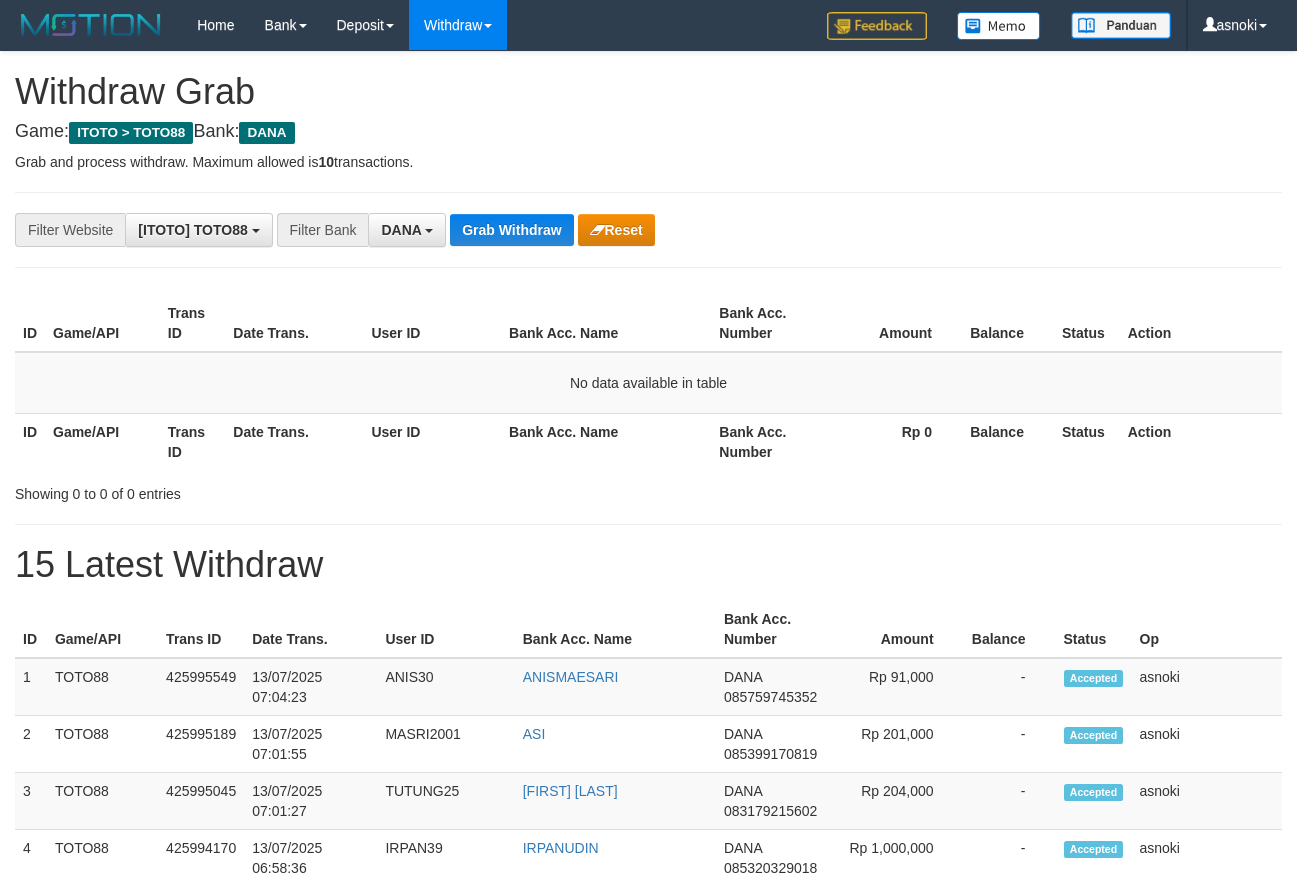 scroll, scrollTop: 0, scrollLeft: 0, axis: both 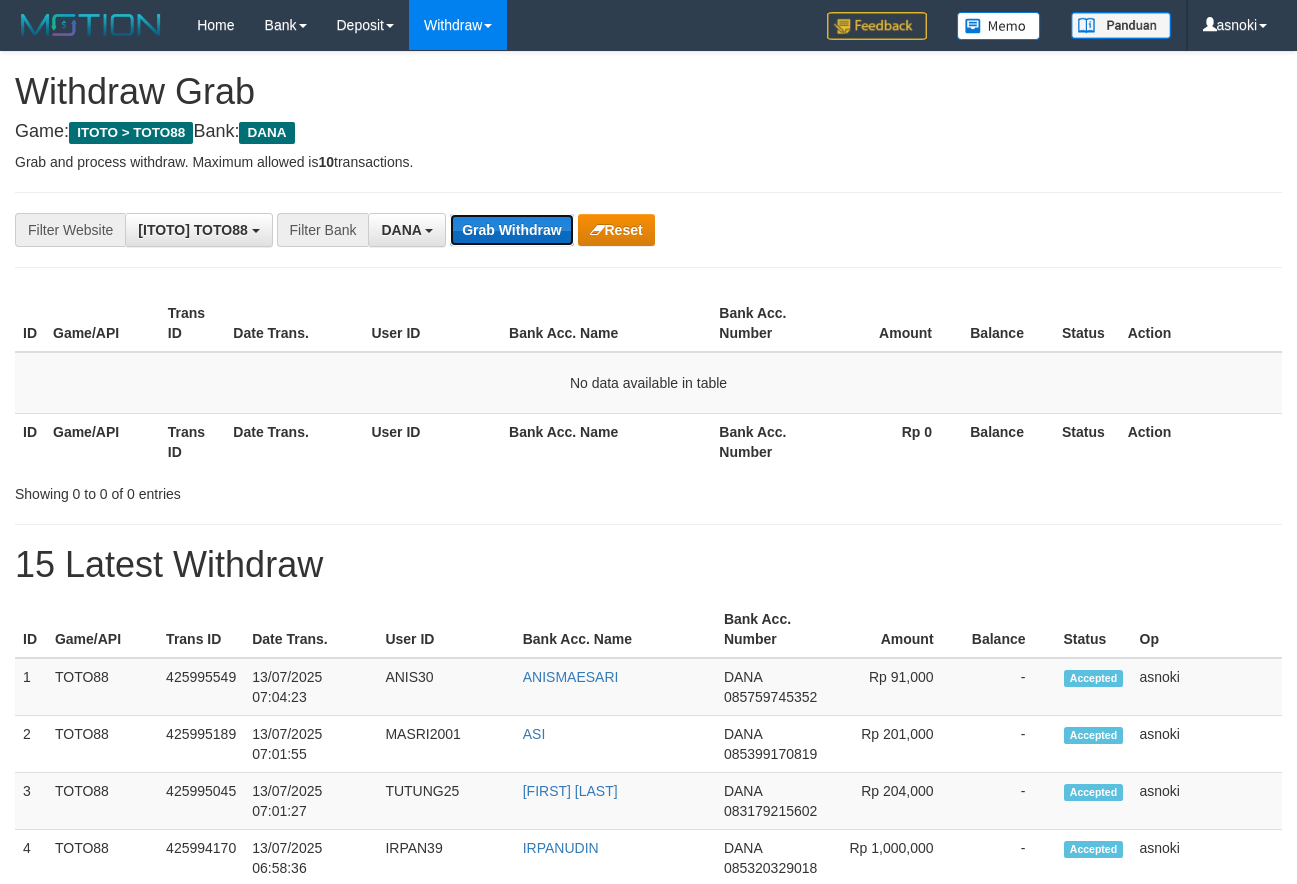 click on "Grab Withdraw" at bounding box center (511, 230) 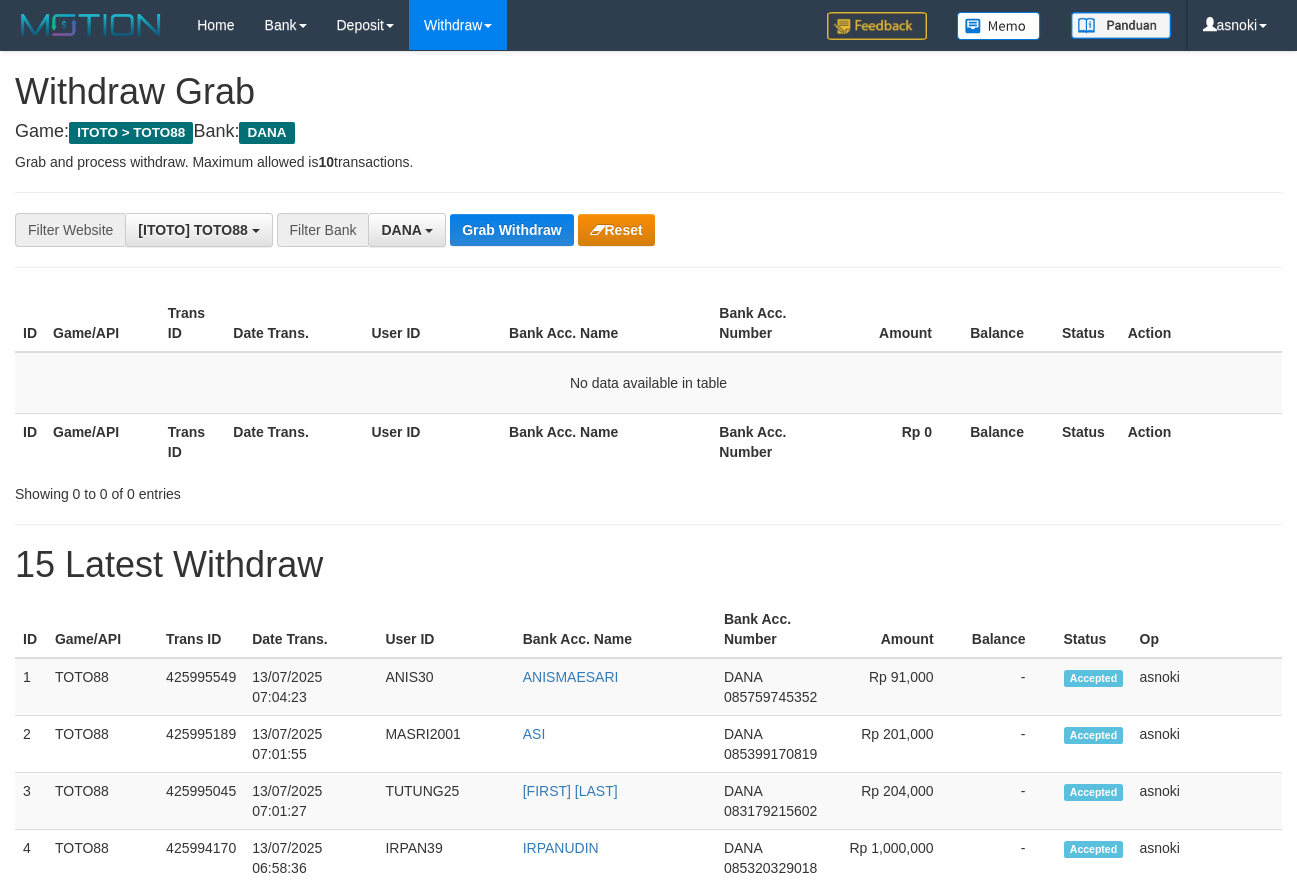 scroll, scrollTop: 0, scrollLeft: 0, axis: both 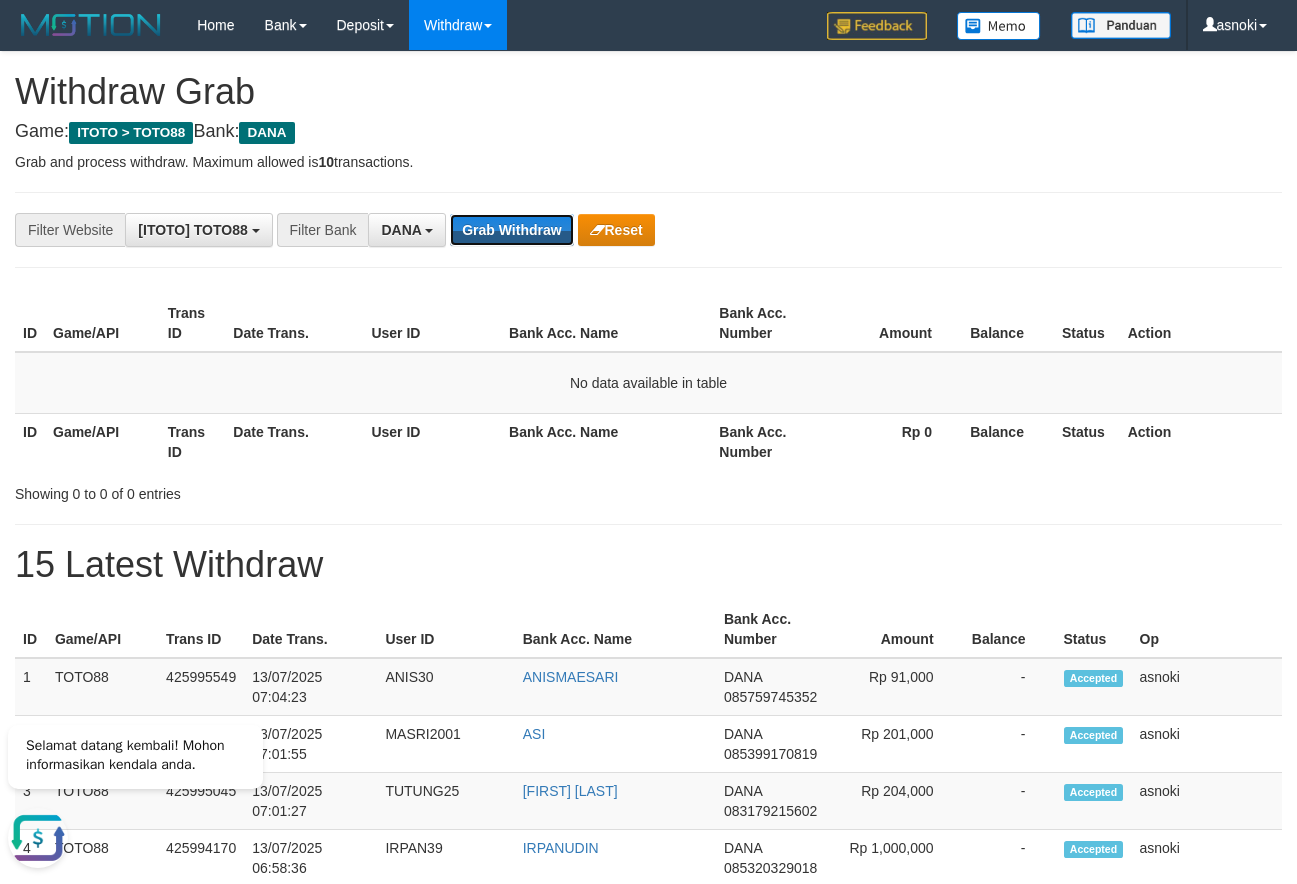 click on "Grab Withdraw" at bounding box center [511, 230] 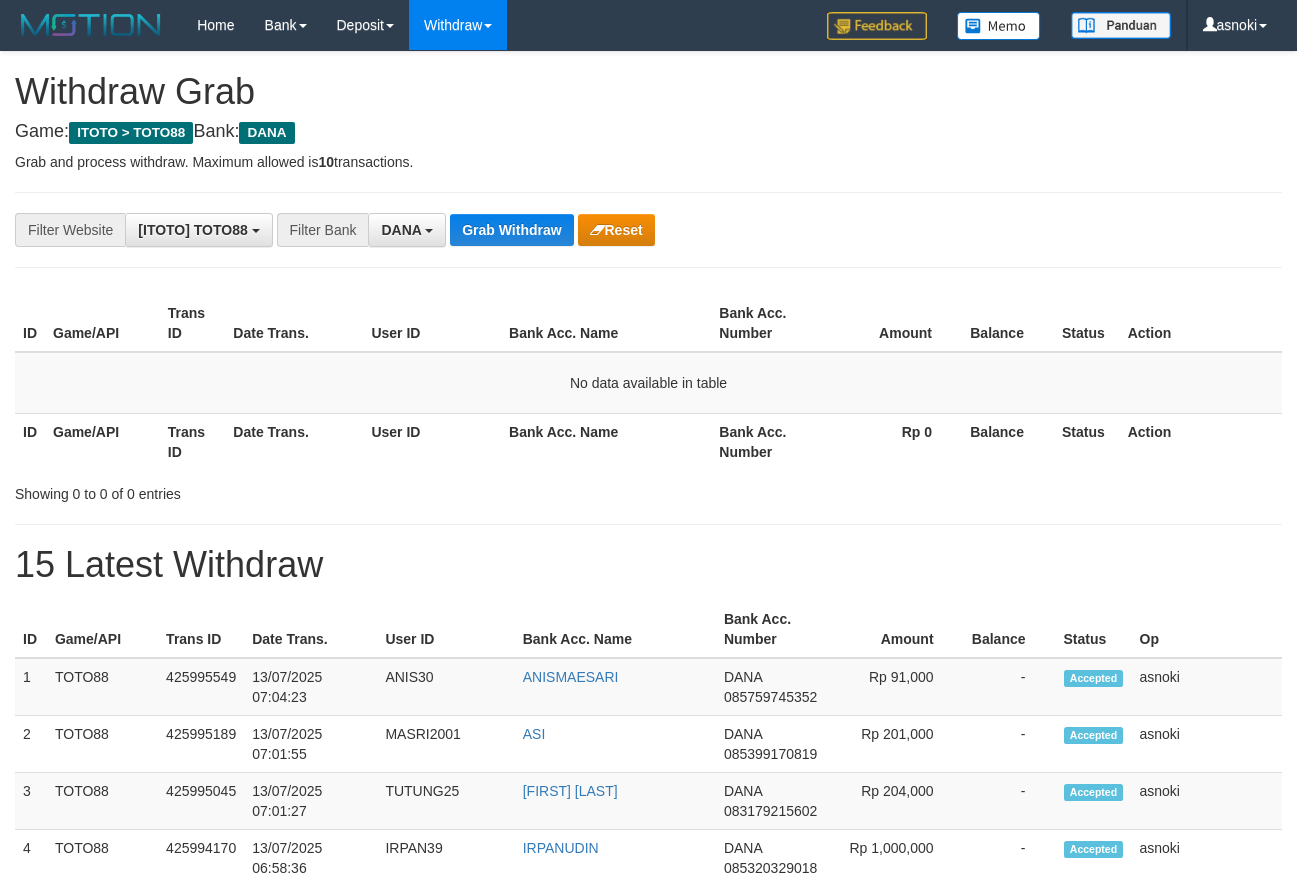 scroll, scrollTop: 0, scrollLeft: 0, axis: both 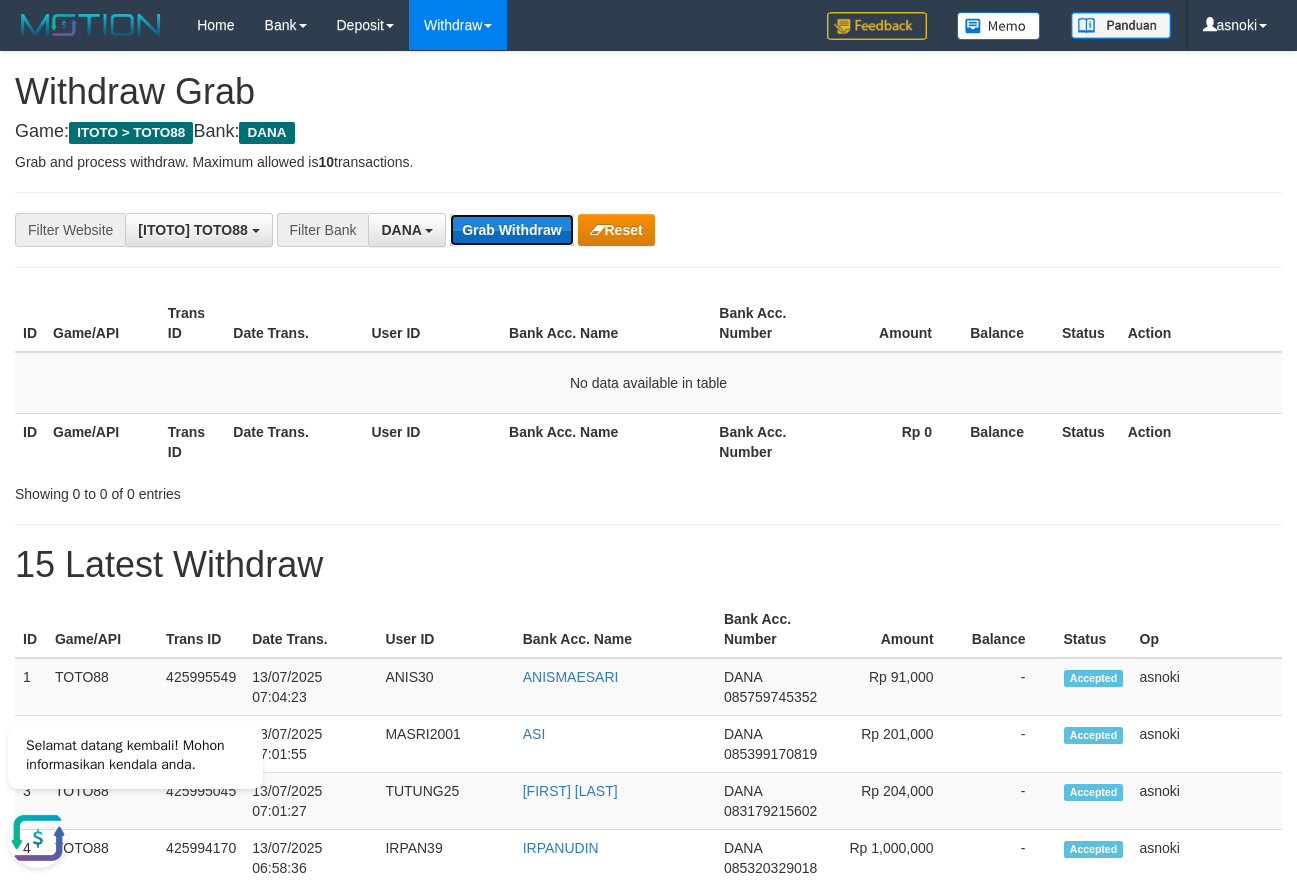 click on "Grab Withdraw" at bounding box center (511, 230) 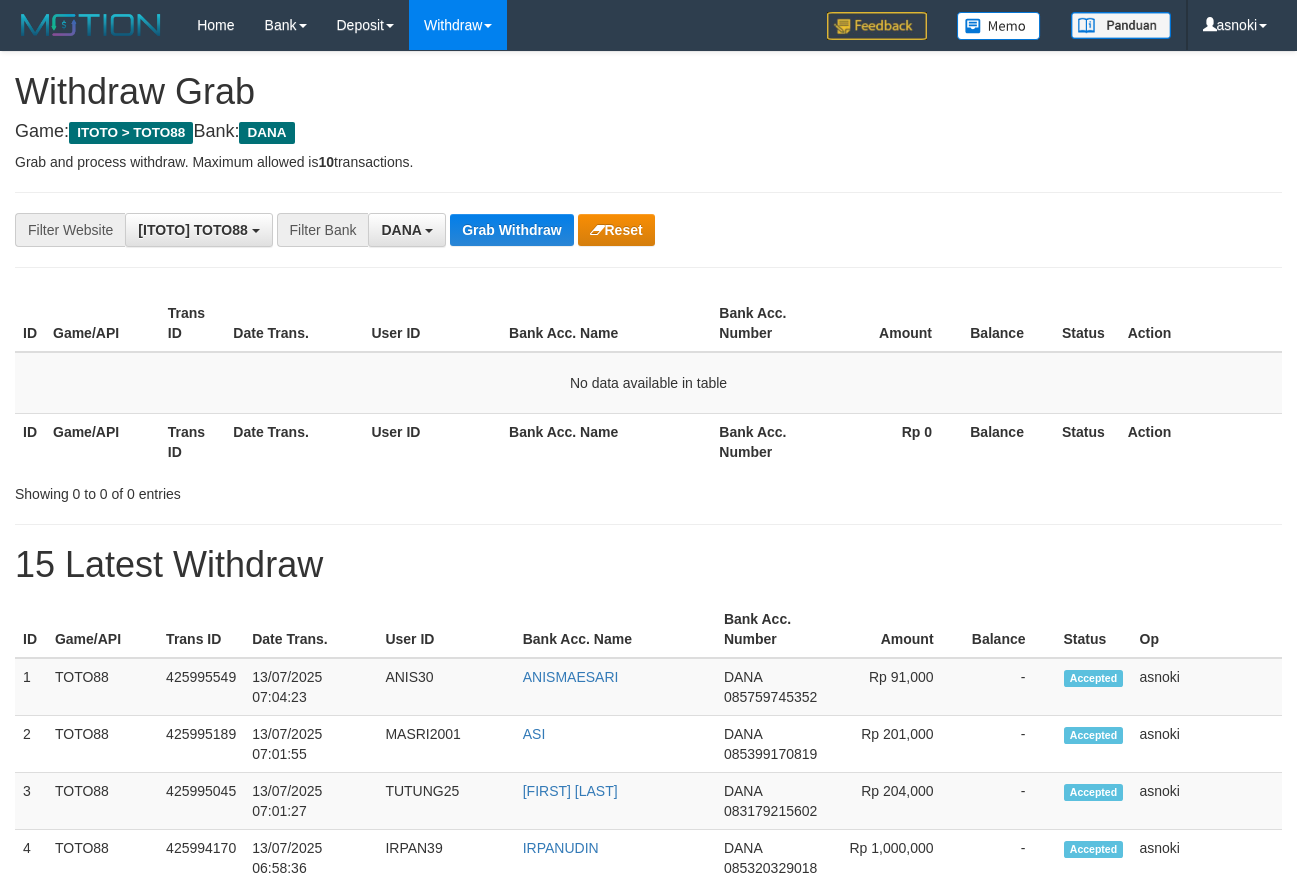 scroll, scrollTop: 0, scrollLeft: 0, axis: both 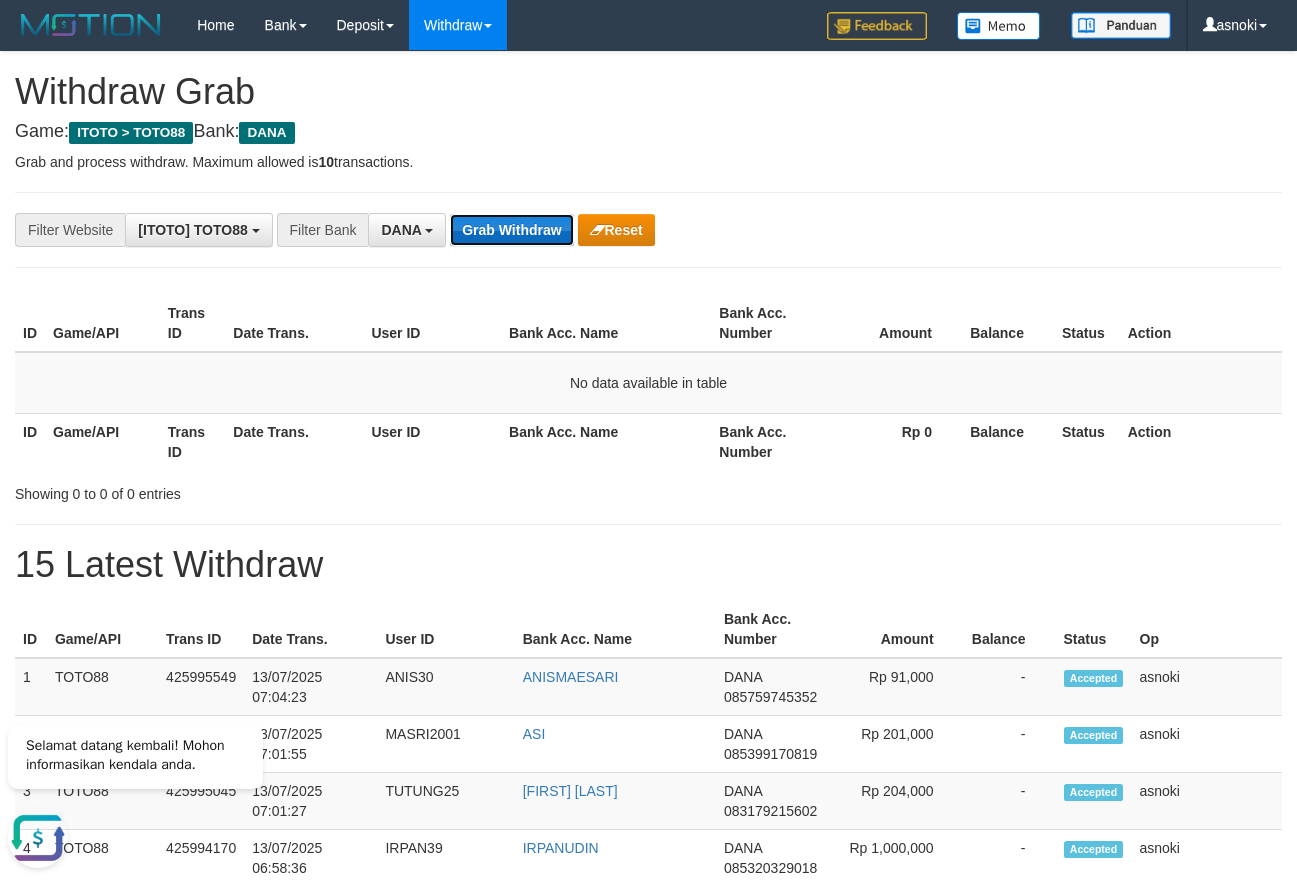 click on "Grab Withdraw" at bounding box center [511, 230] 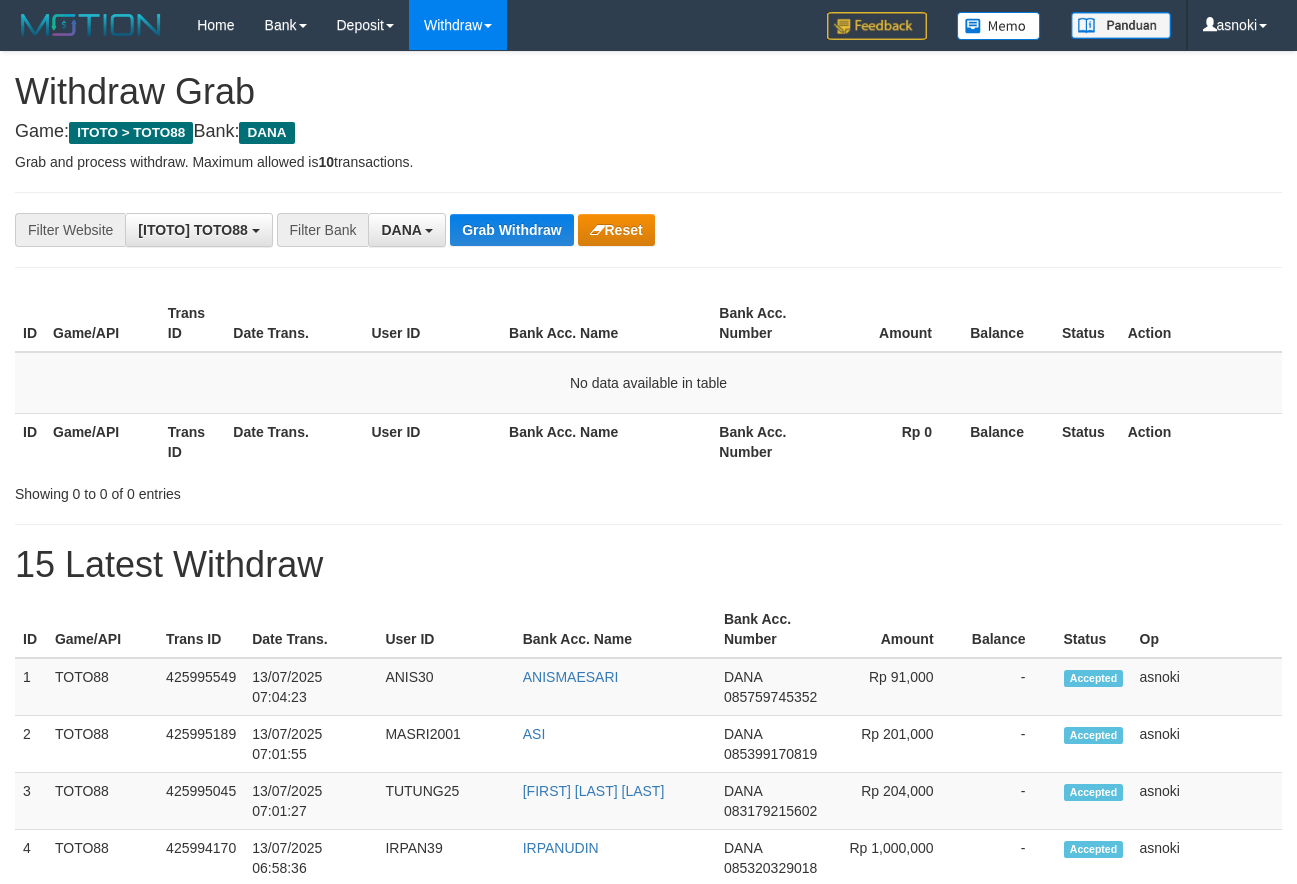 scroll, scrollTop: 0, scrollLeft: 0, axis: both 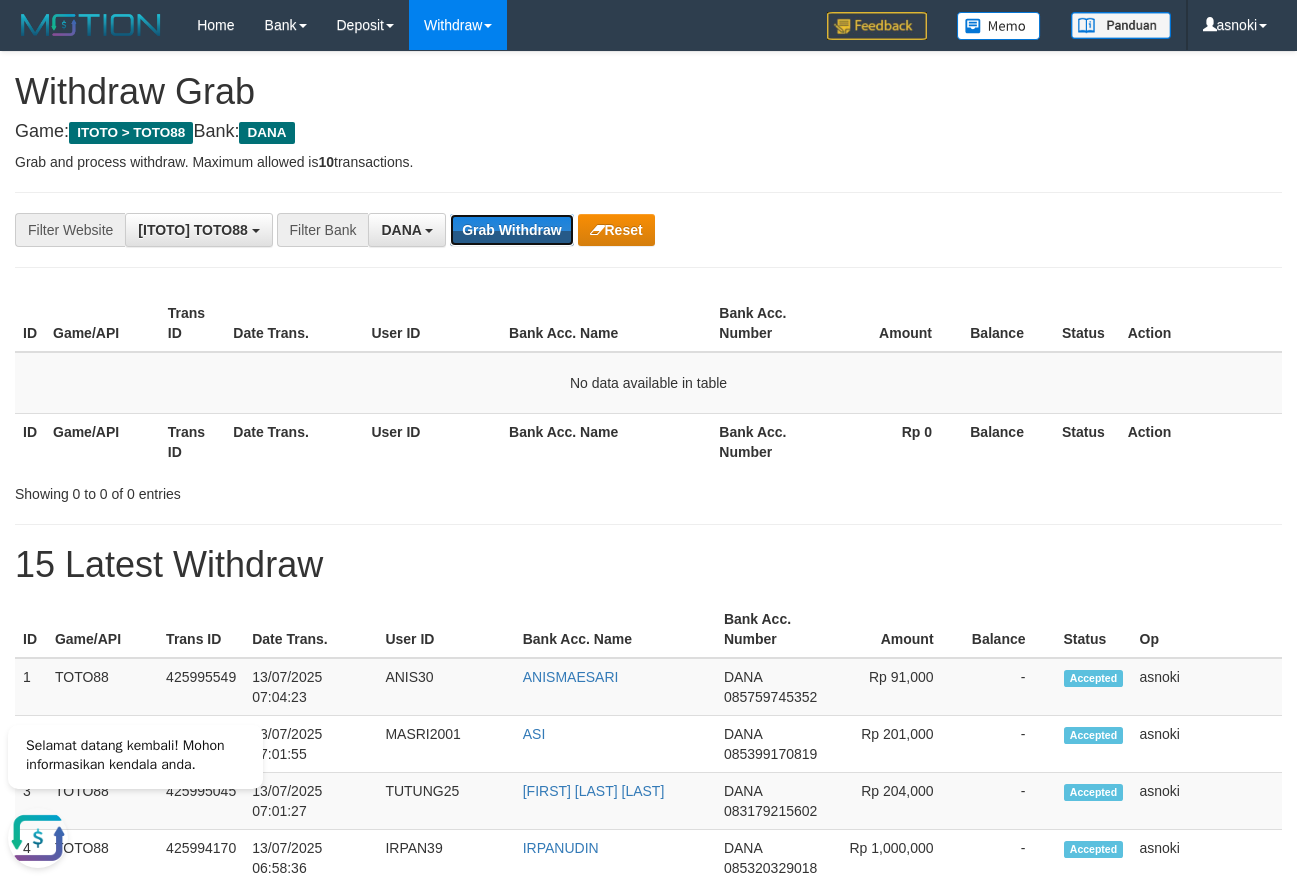 click on "Grab Withdraw" at bounding box center [511, 230] 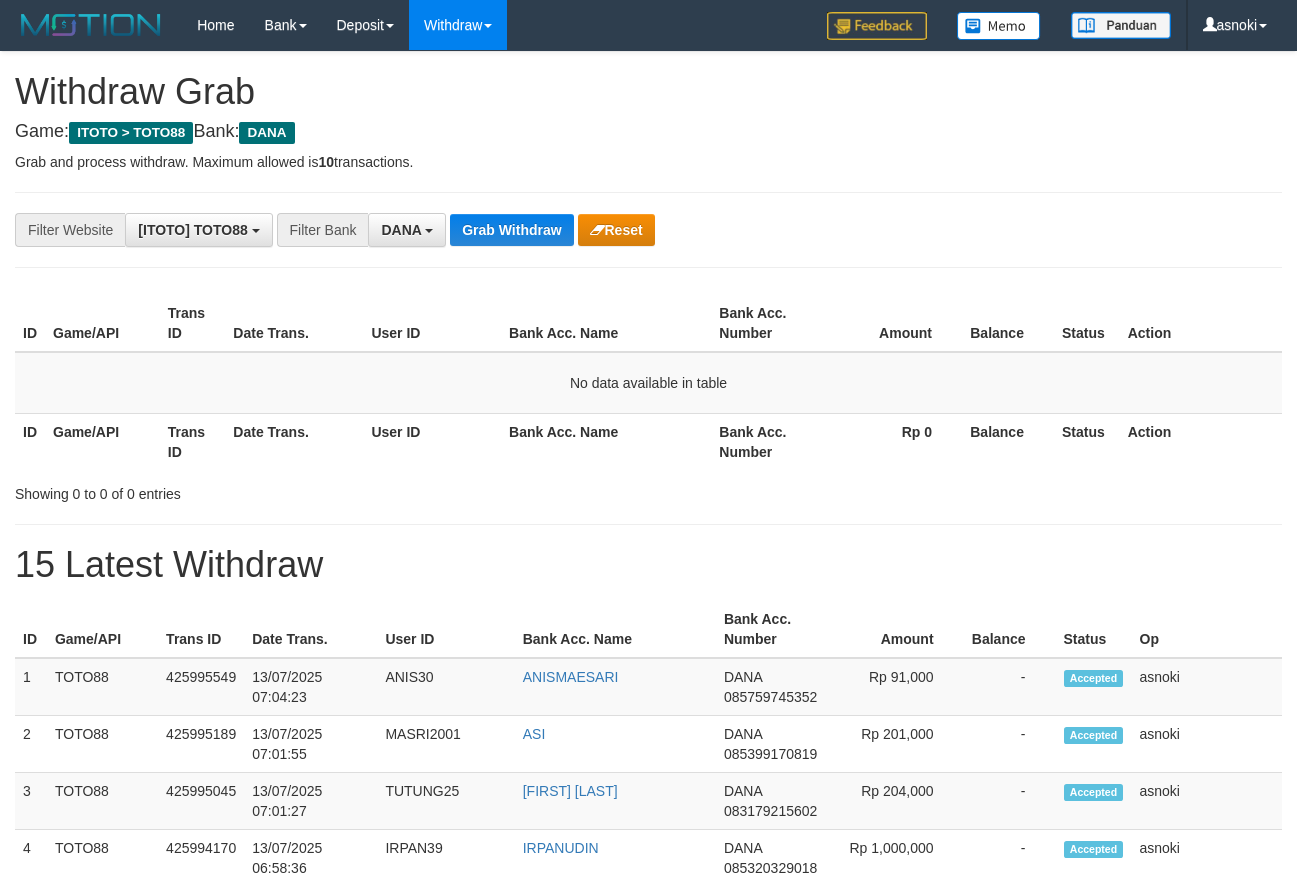 scroll, scrollTop: 0, scrollLeft: 0, axis: both 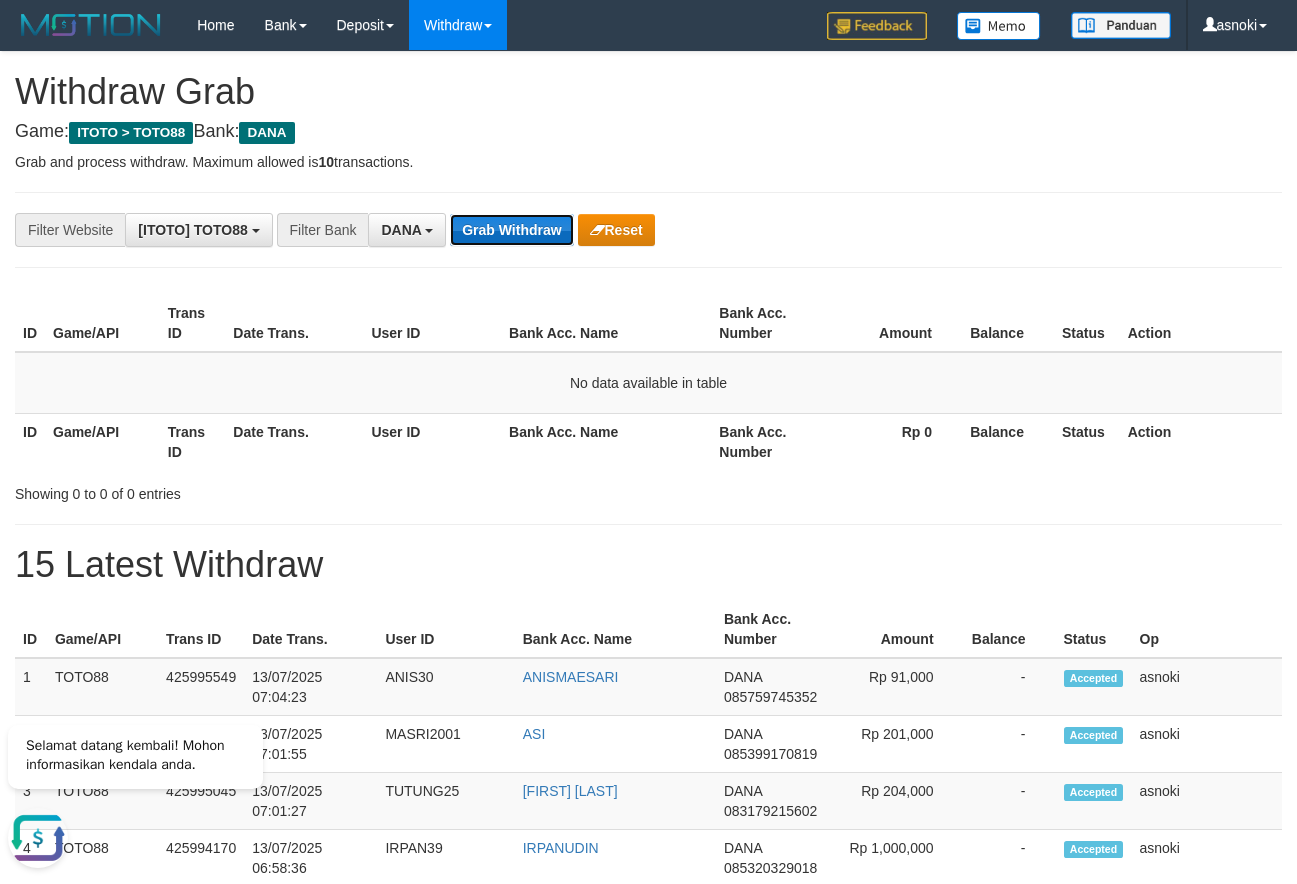 click on "Grab Withdraw" at bounding box center [511, 230] 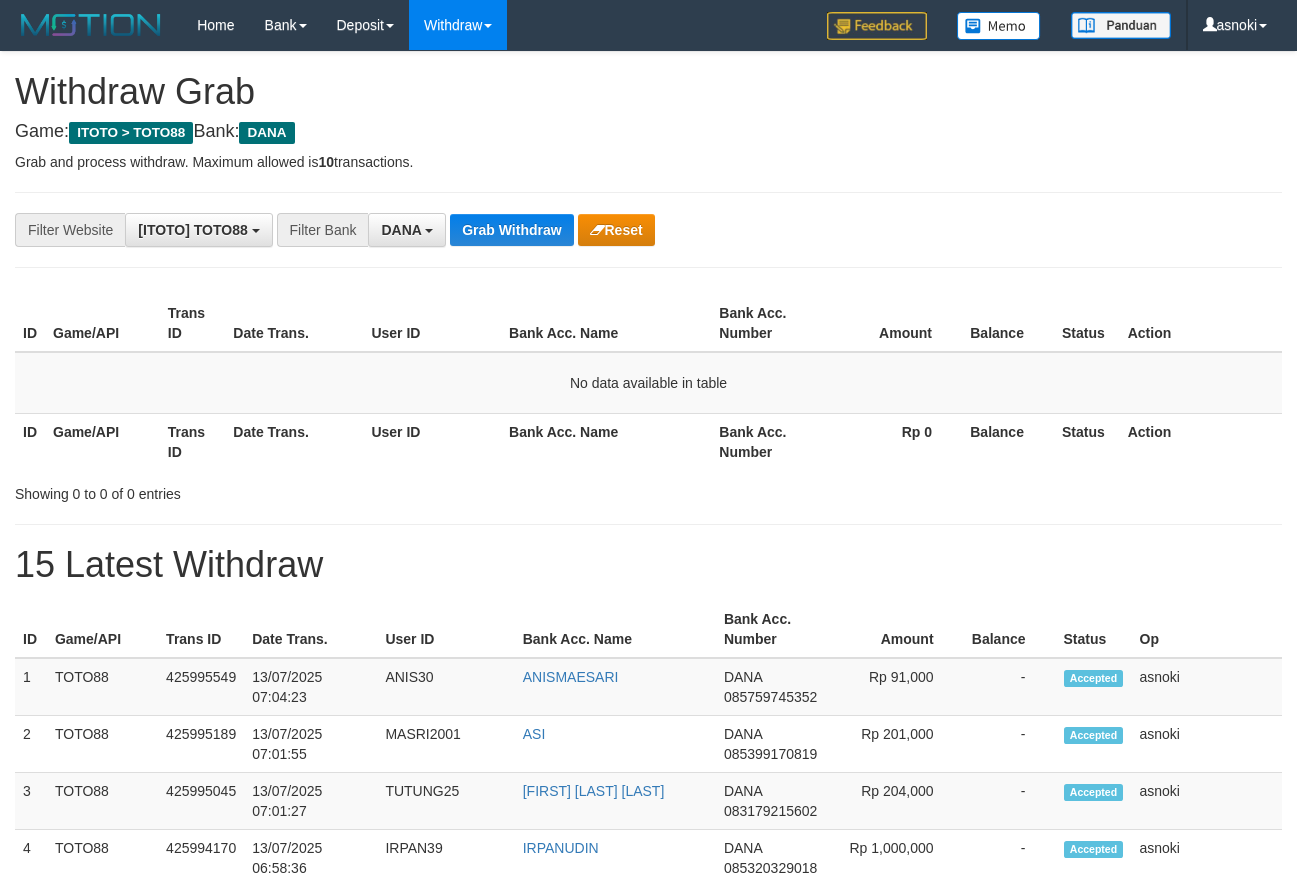 scroll, scrollTop: 0, scrollLeft: 0, axis: both 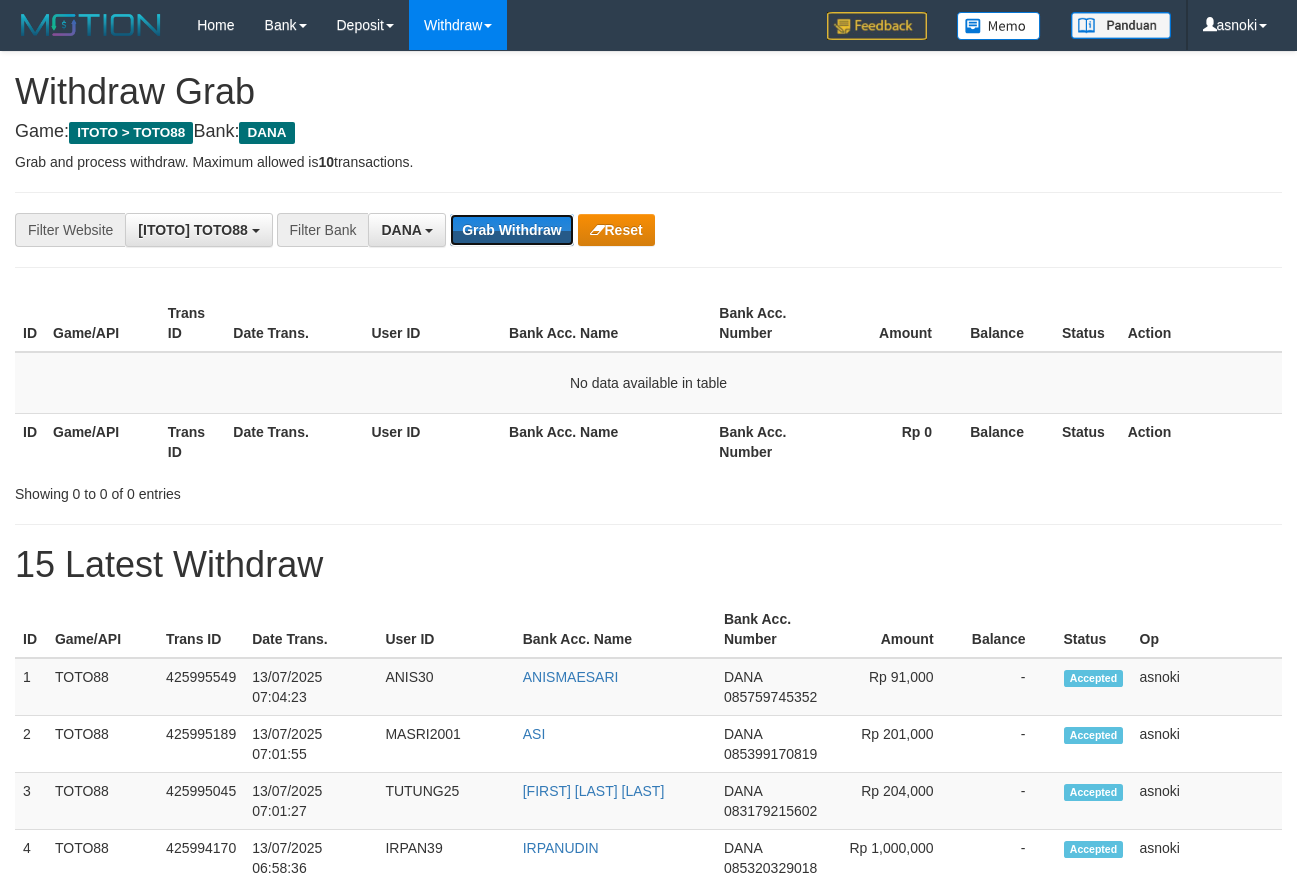 click on "Grab Withdraw" at bounding box center [511, 230] 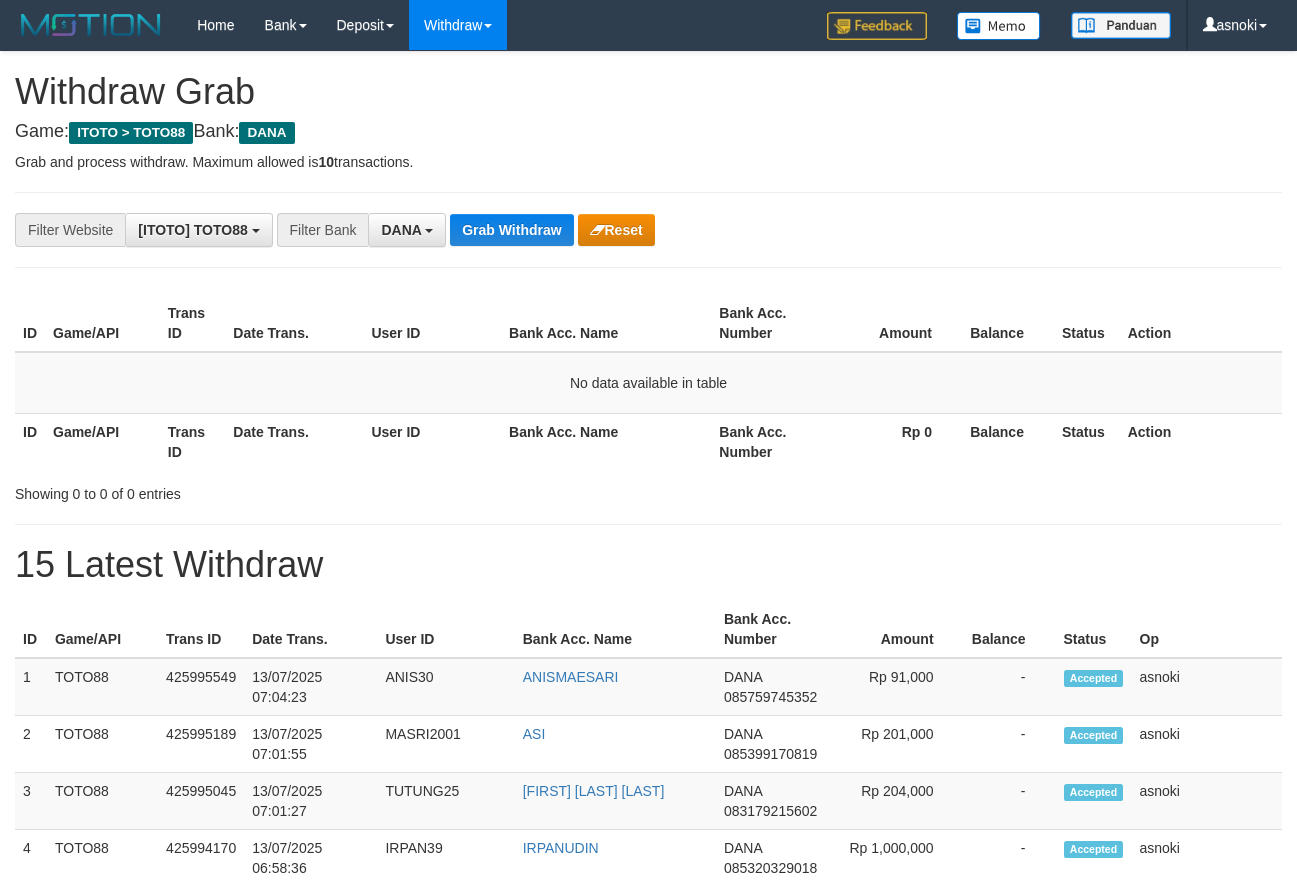 scroll, scrollTop: 0, scrollLeft: 0, axis: both 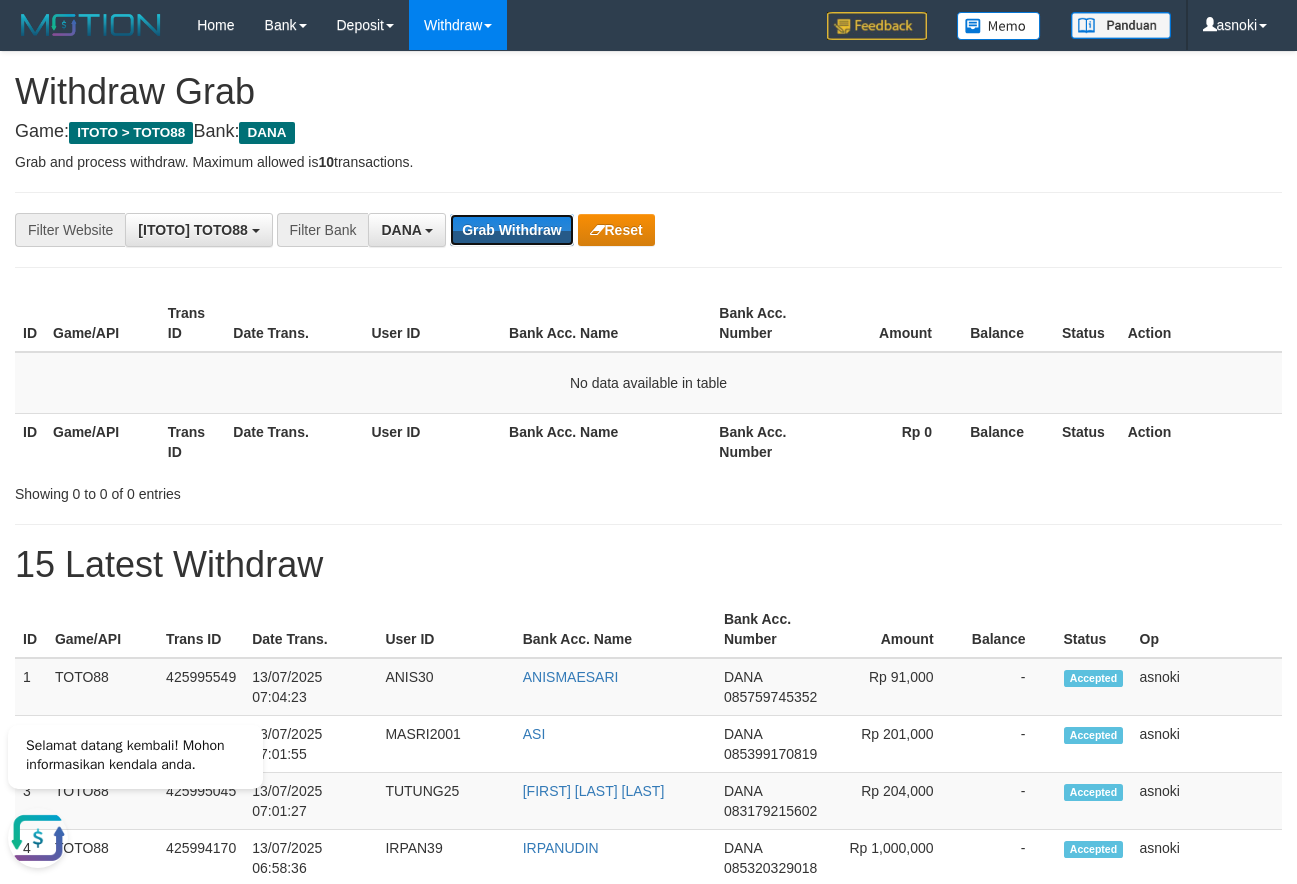 click on "Grab Withdraw" at bounding box center (511, 230) 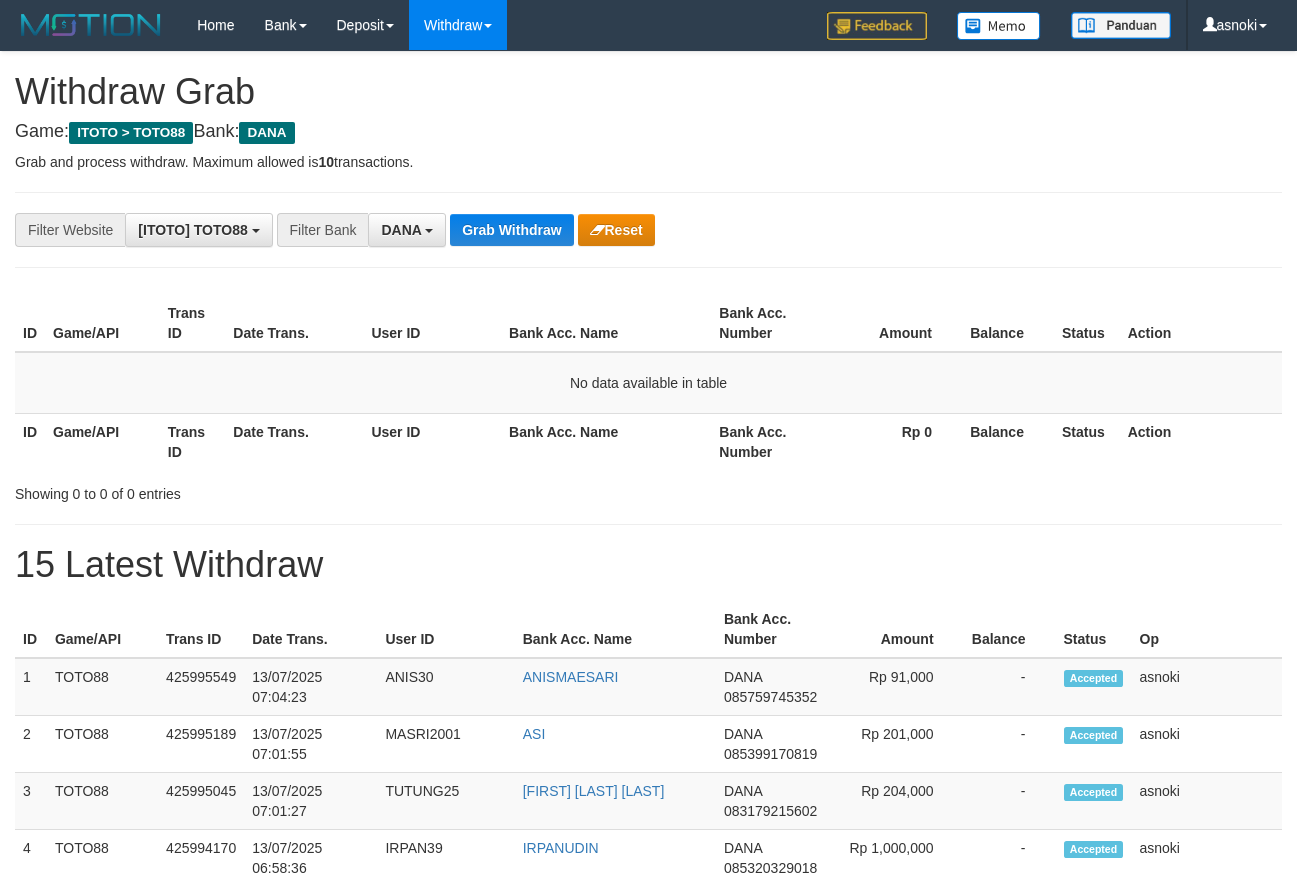 scroll, scrollTop: 0, scrollLeft: 0, axis: both 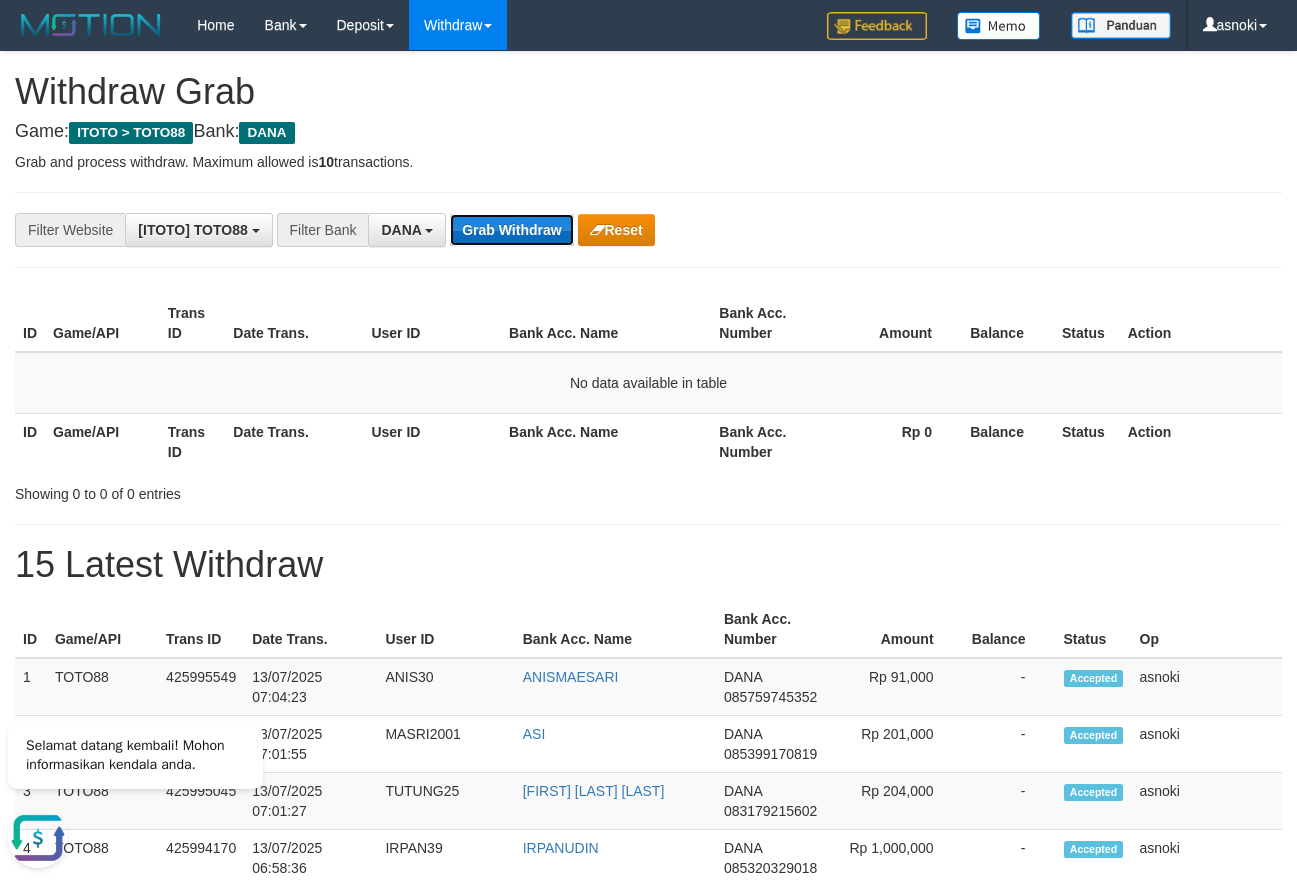 click on "Grab Withdraw" at bounding box center (511, 230) 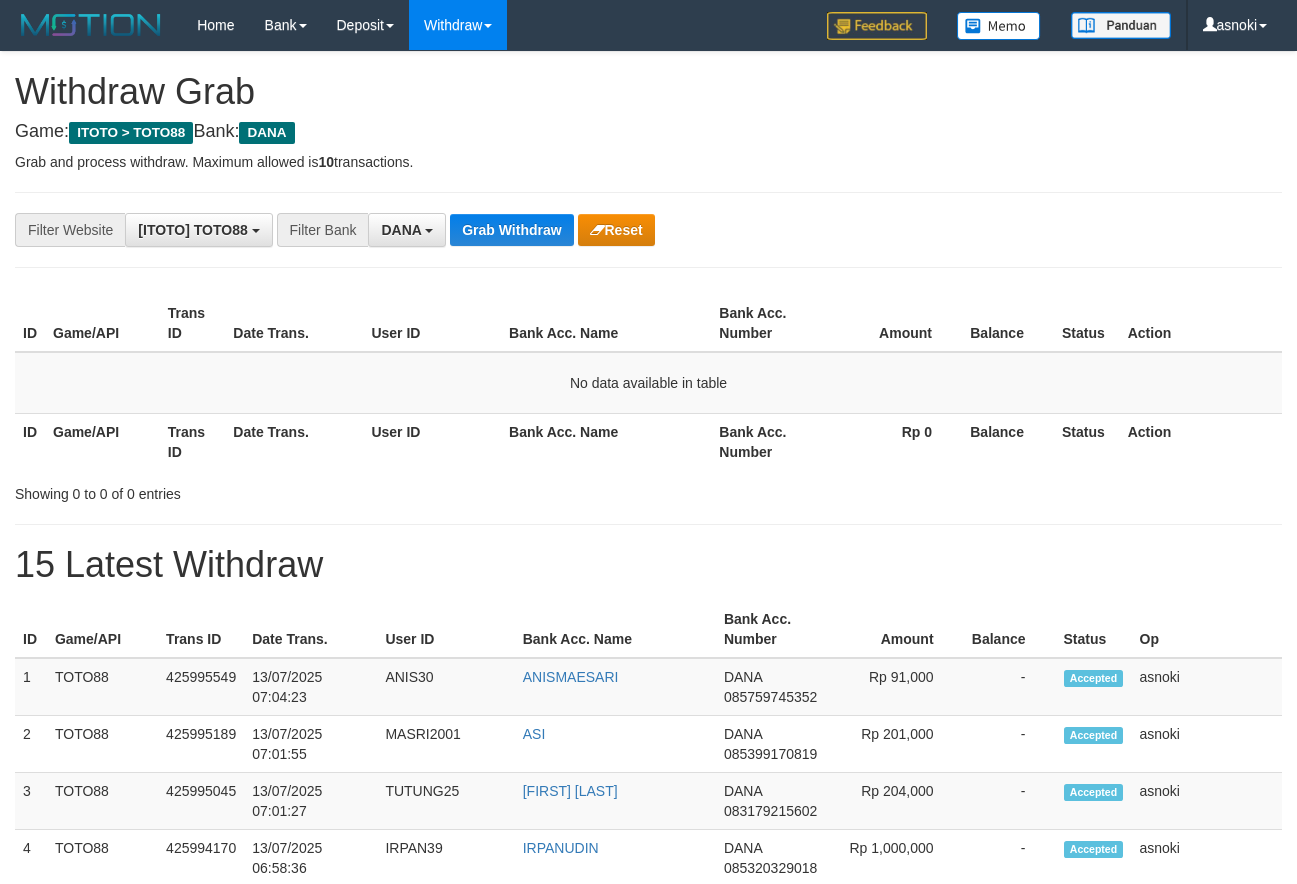 scroll, scrollTop: 0, scrollLeft: 0, axis: both 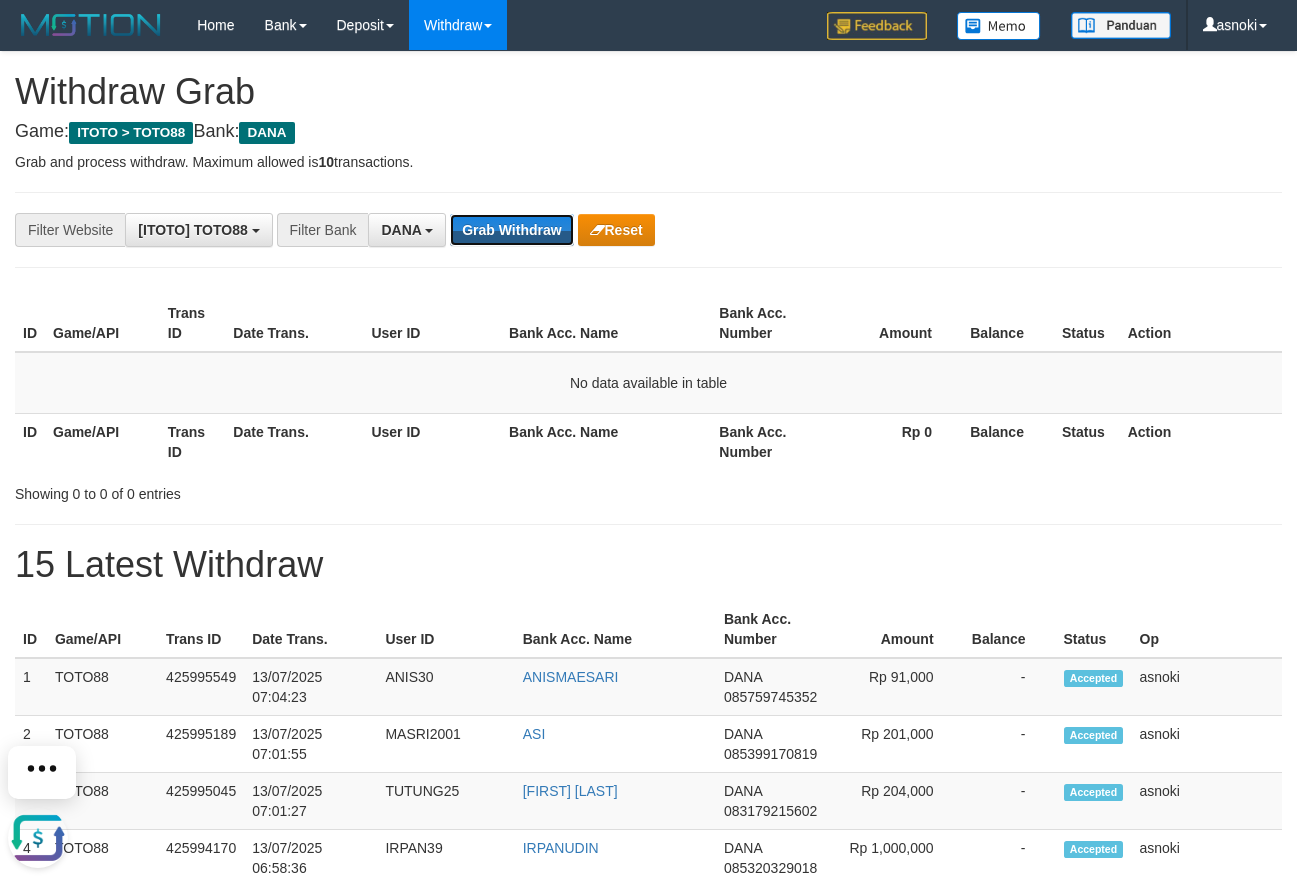 click on "Grab Withdraw" at bounding box center [511, 230] 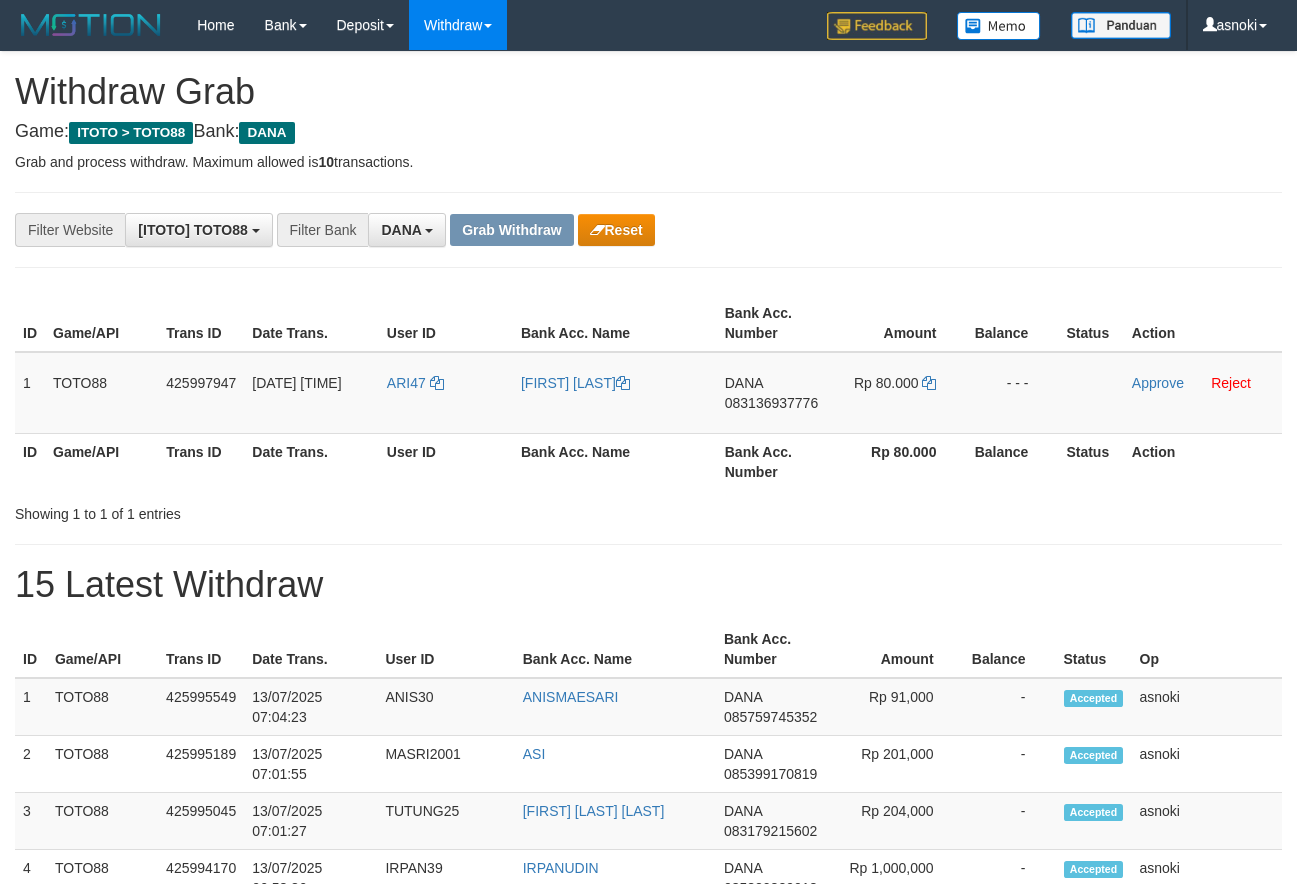 scroll, scrollTop: 0, scrollLeft: 0, axis: both 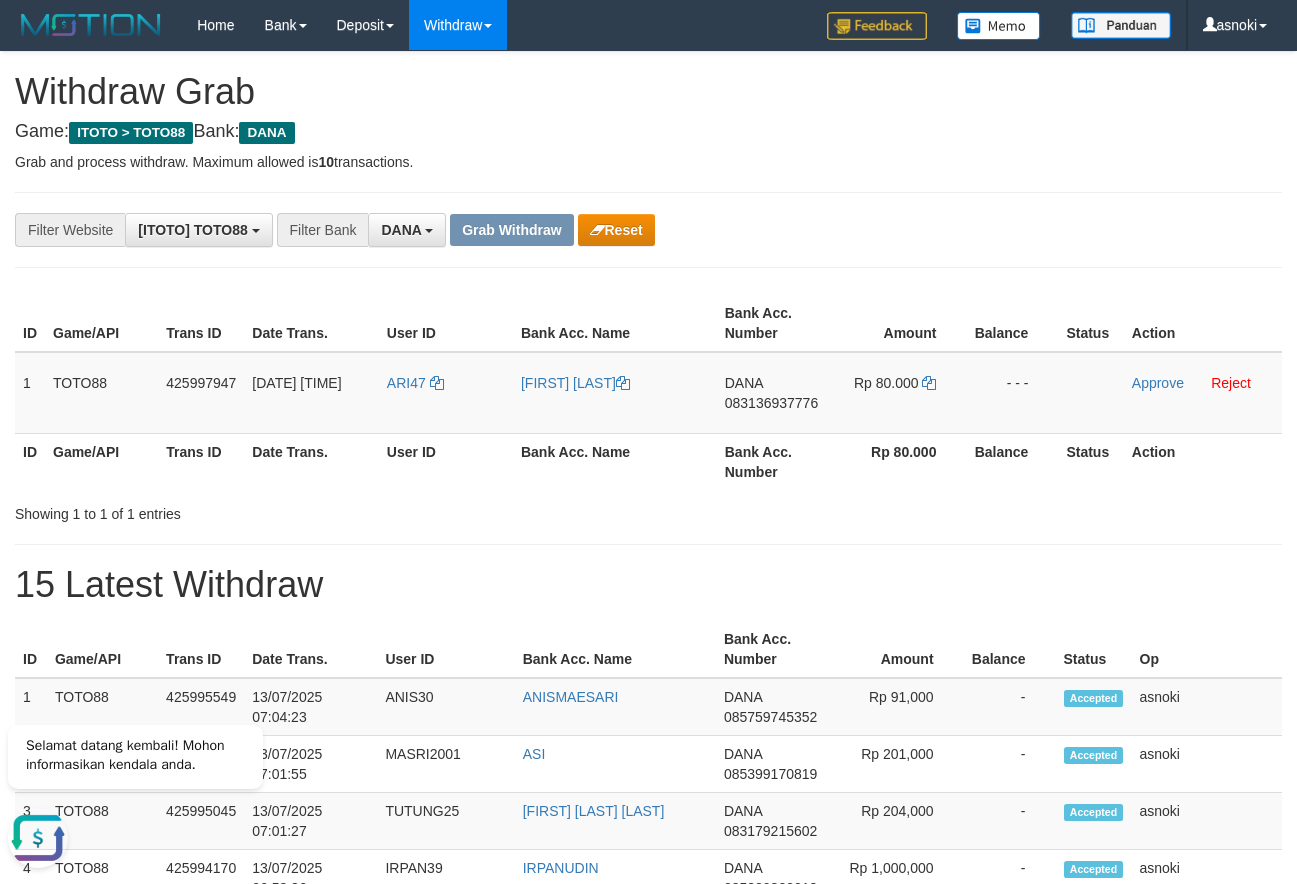 click on "Grab and process withdraw.
Maximum allowed is  10  transactions." at bounding box center (648, 162) 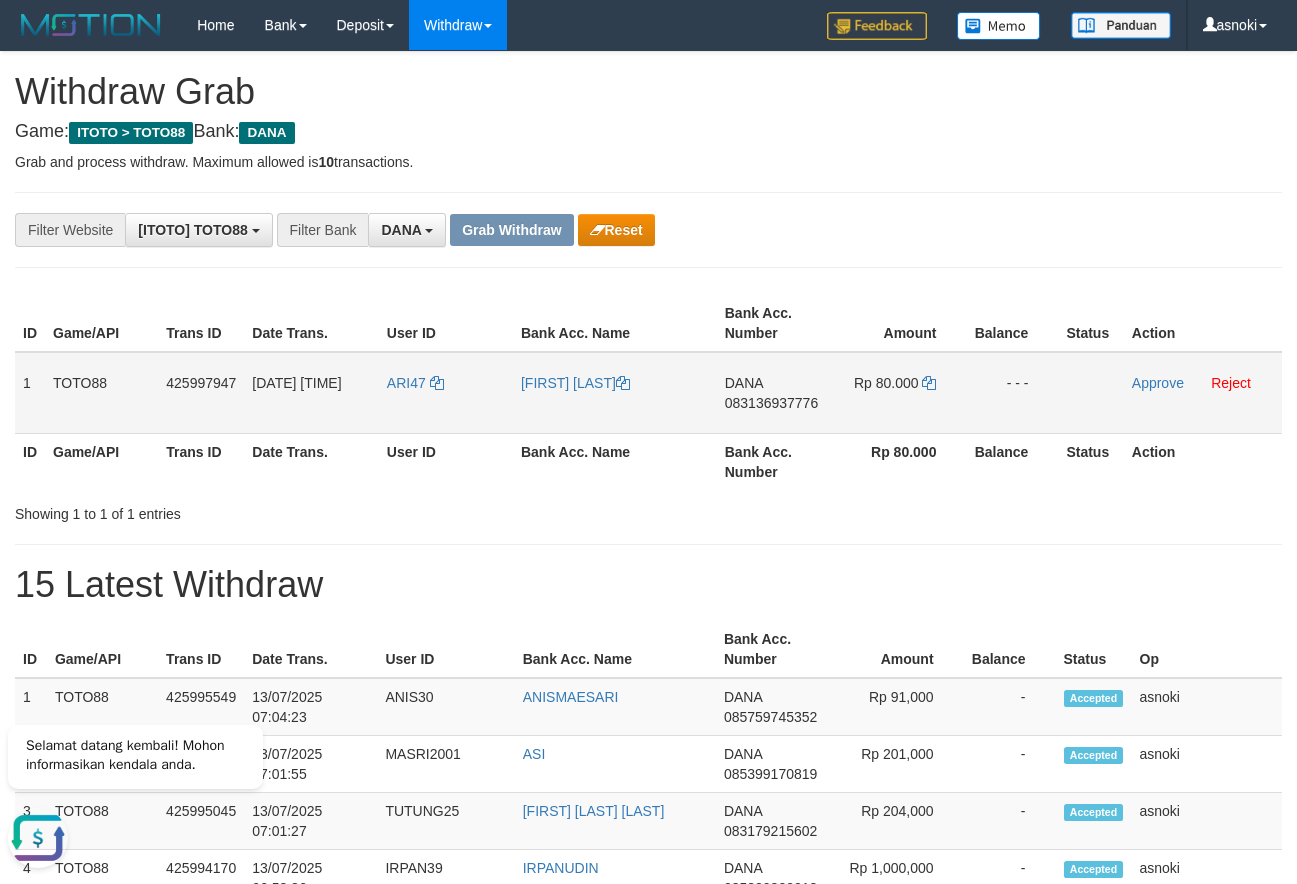 click on "083136937776" at bounding box center (771, 403) 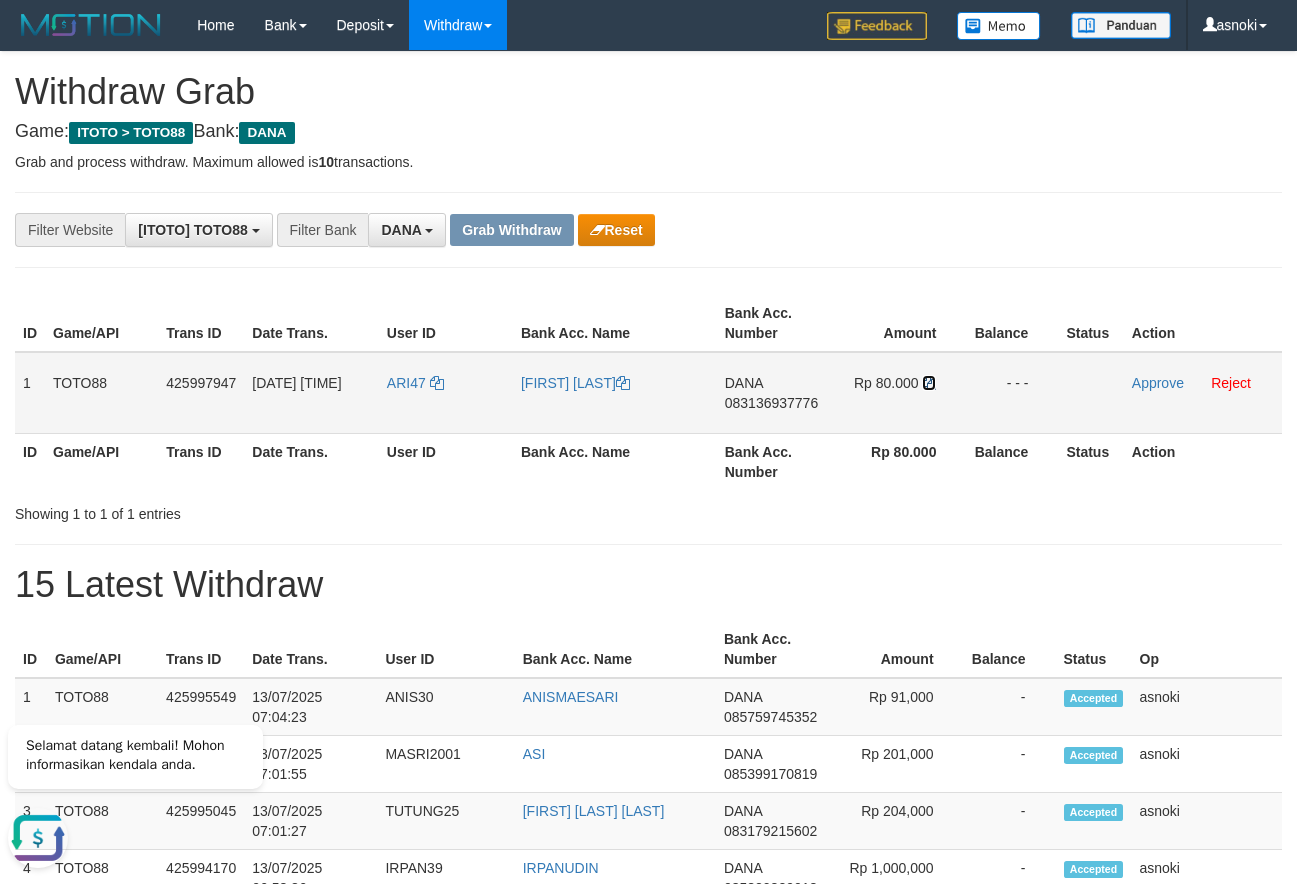 click at bounding box center [929, 383] 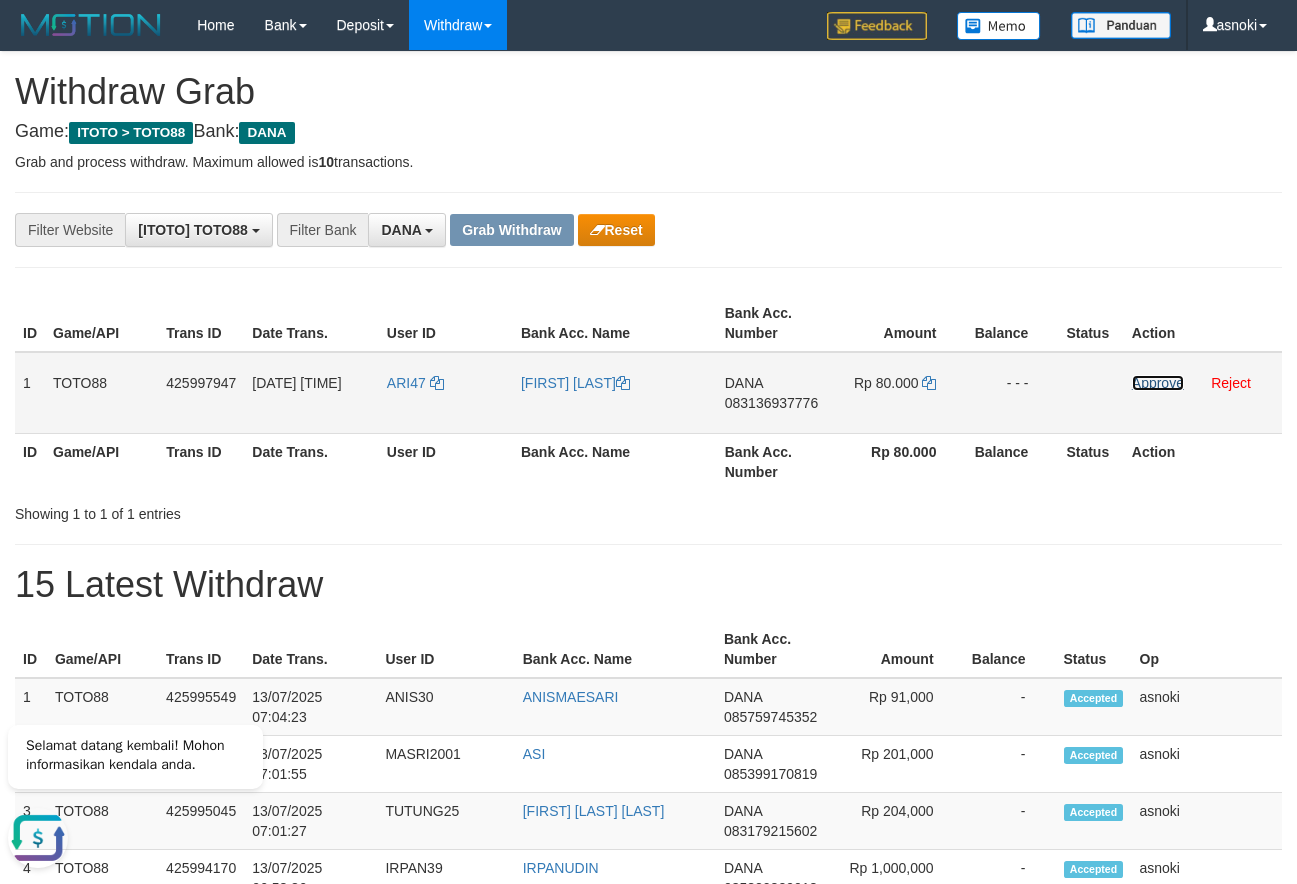 click on "Approve" at bounding box center [1158, 383] 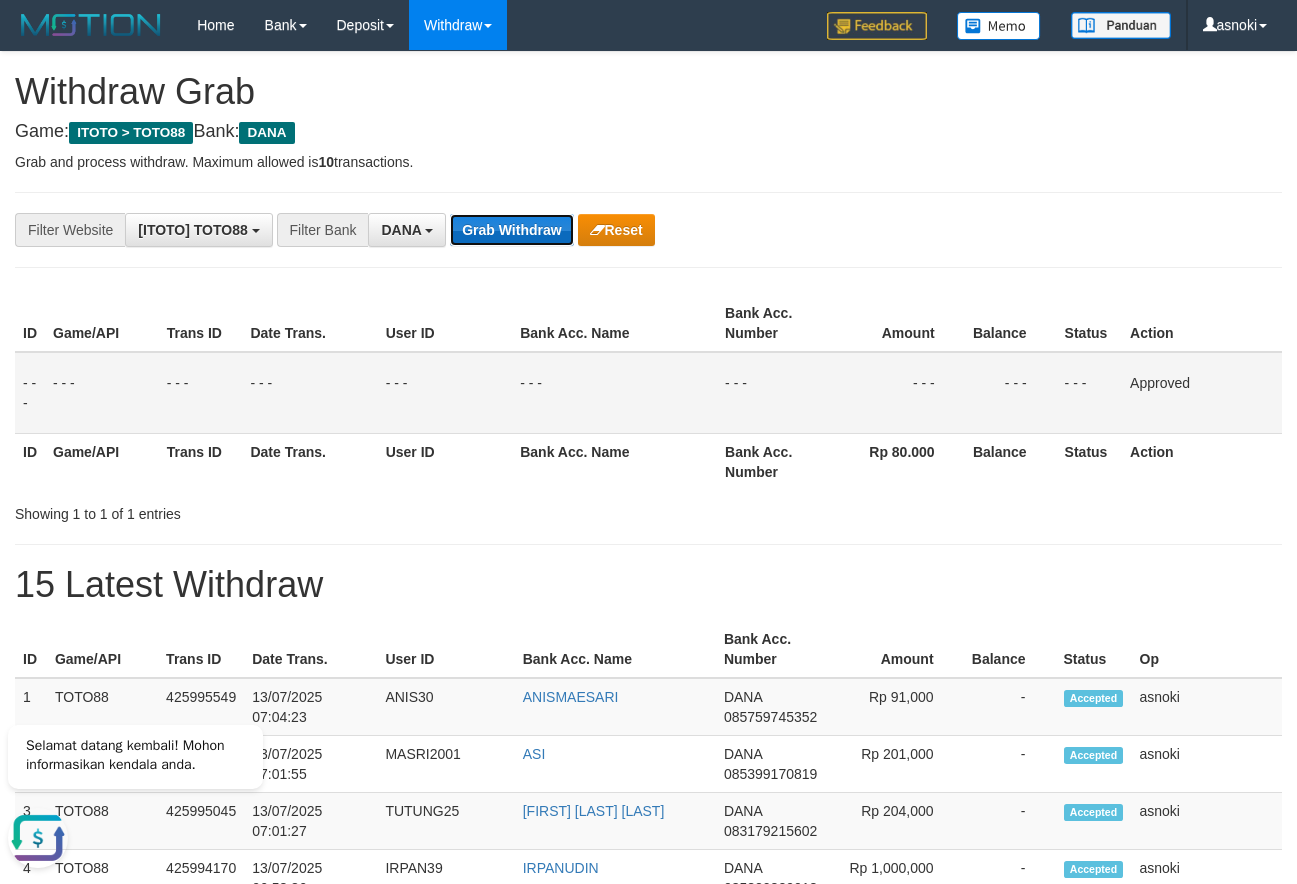 click on "Grab Withdraw" at bounding box center [511, 230] 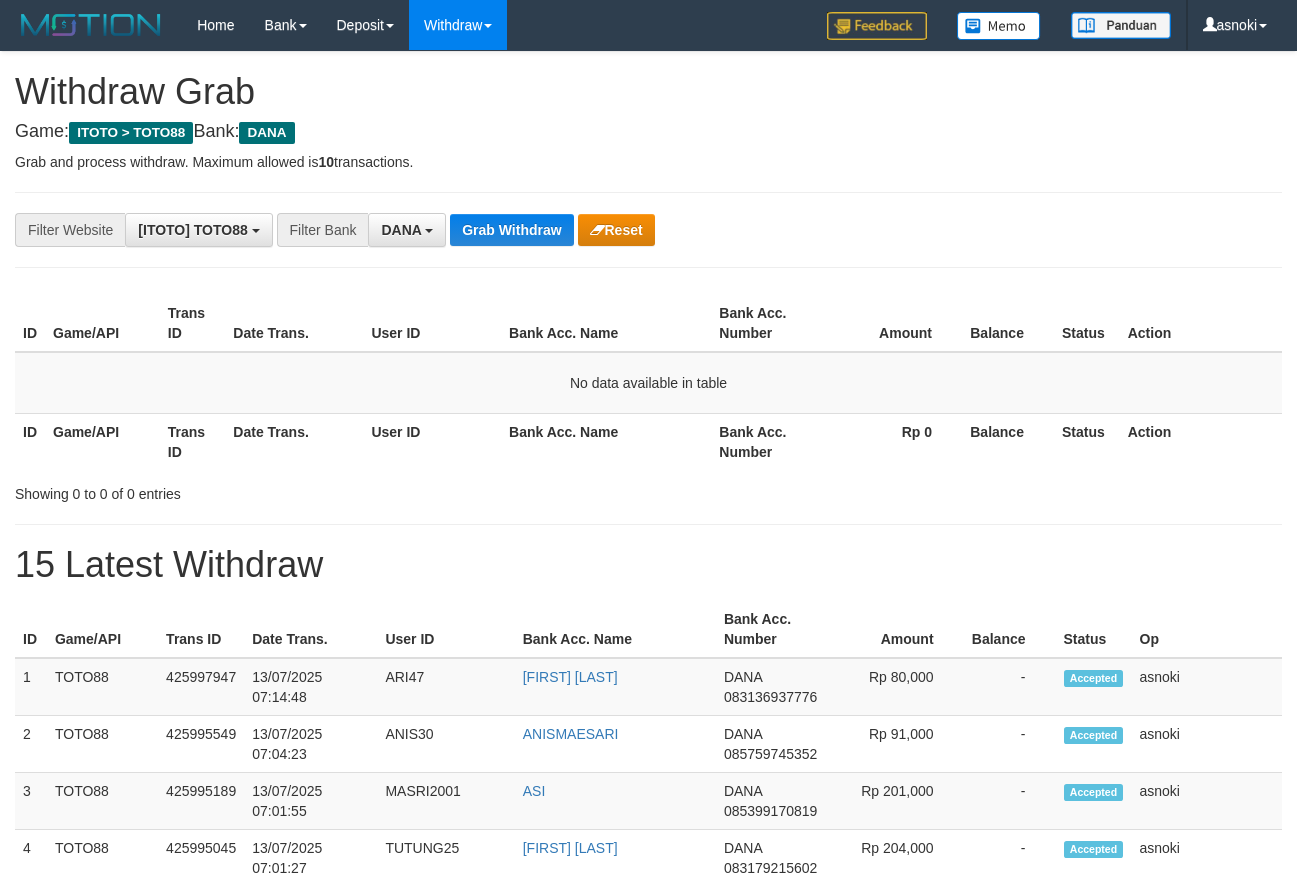 scroll, scrollTop: 0, scrollLeft: 0, axis: both 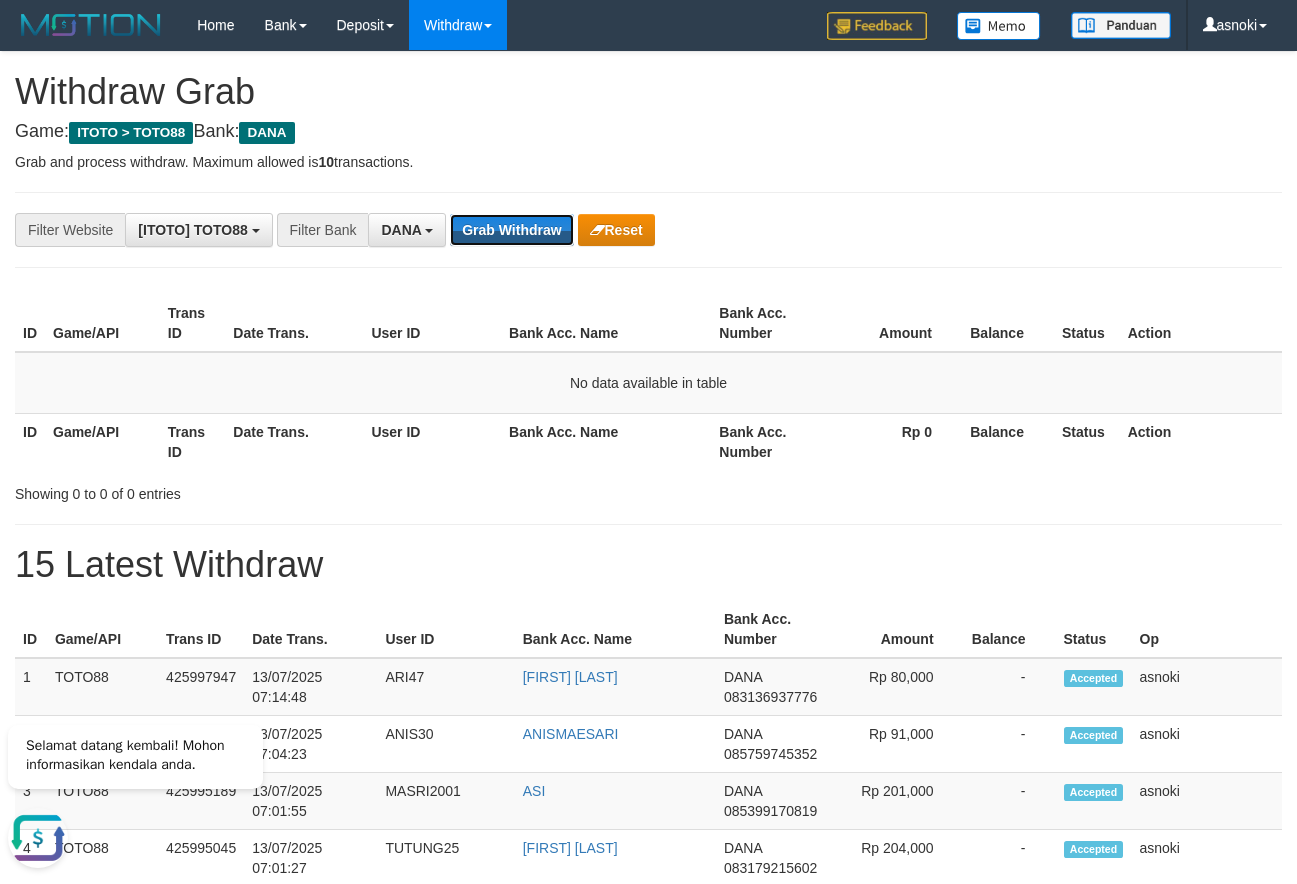 click on "Grab Withdraw" at bounding box center [511, 230] 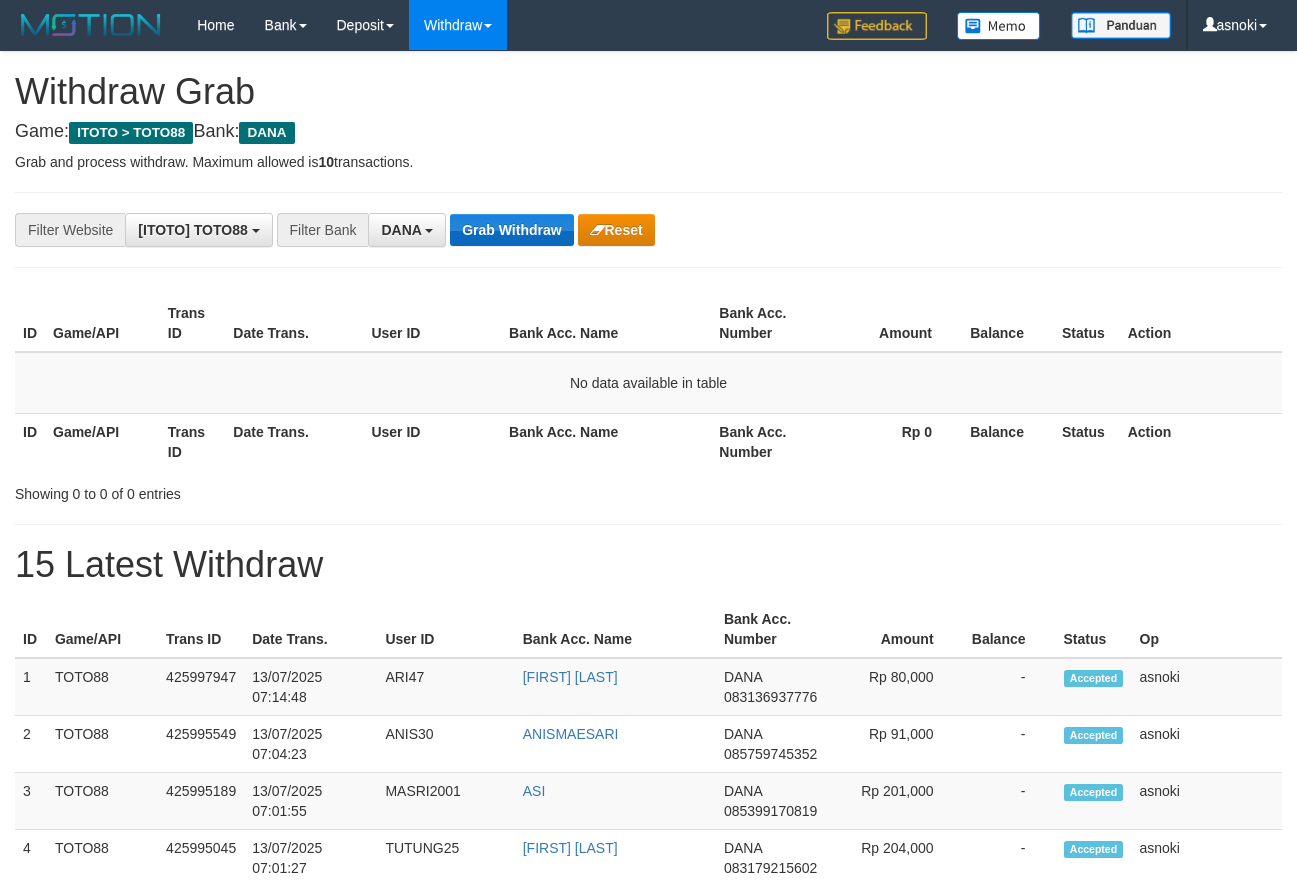 scroll, scrollTop: 0, scrollLeft: 0, axis: both 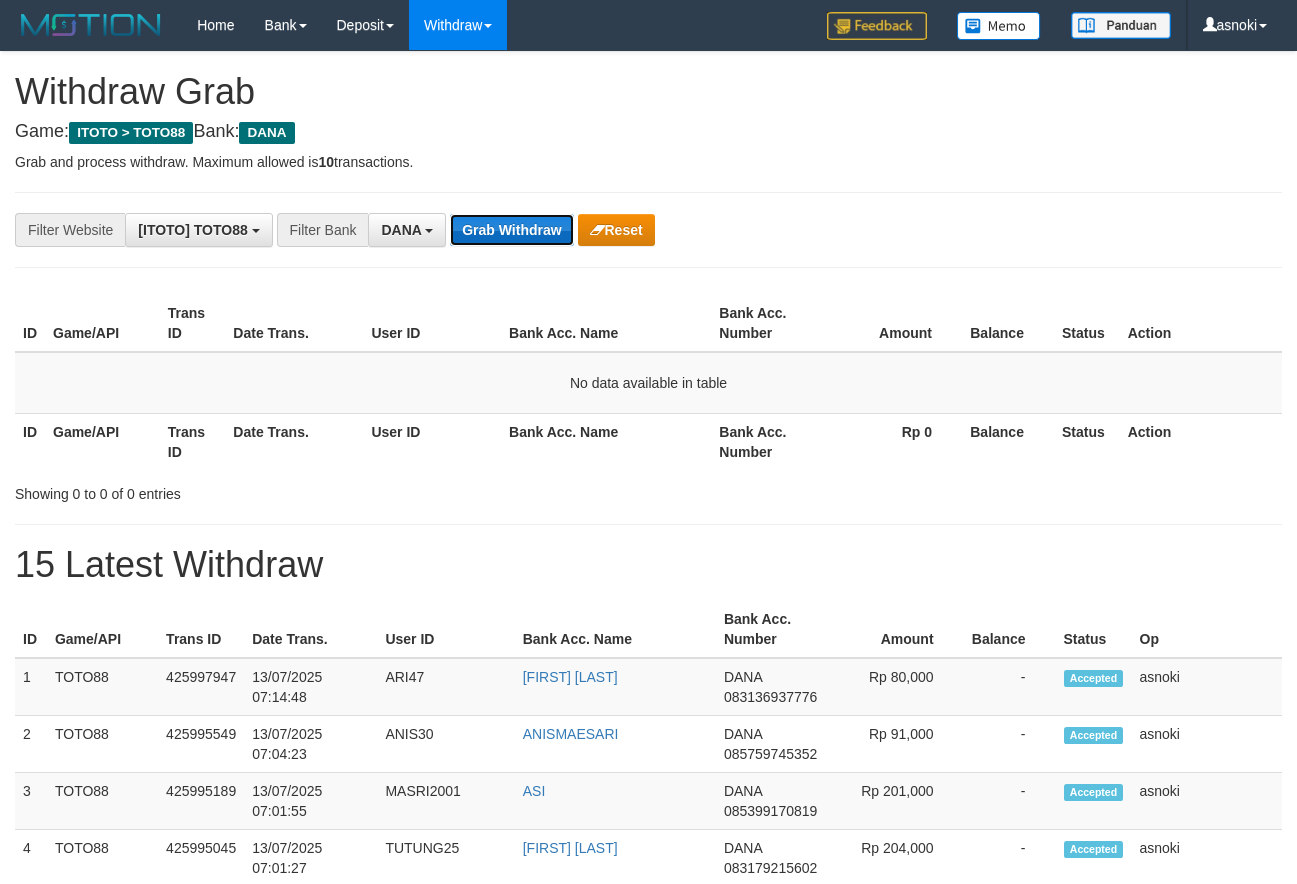 click on "Grab Withdraw" at bounding box center (511, 230) 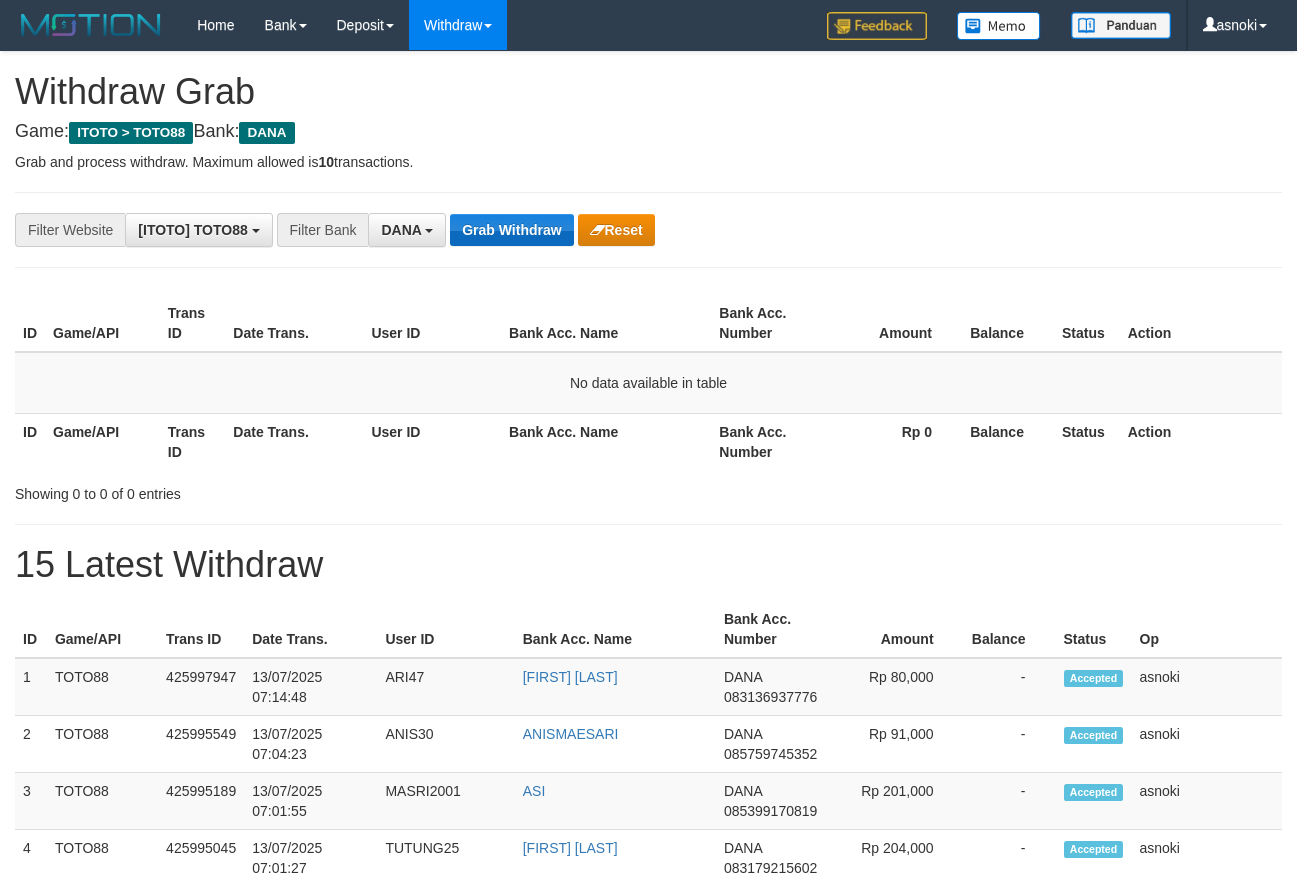 scroll, scrollTop: 0, scrollLeft: 0, axis: both 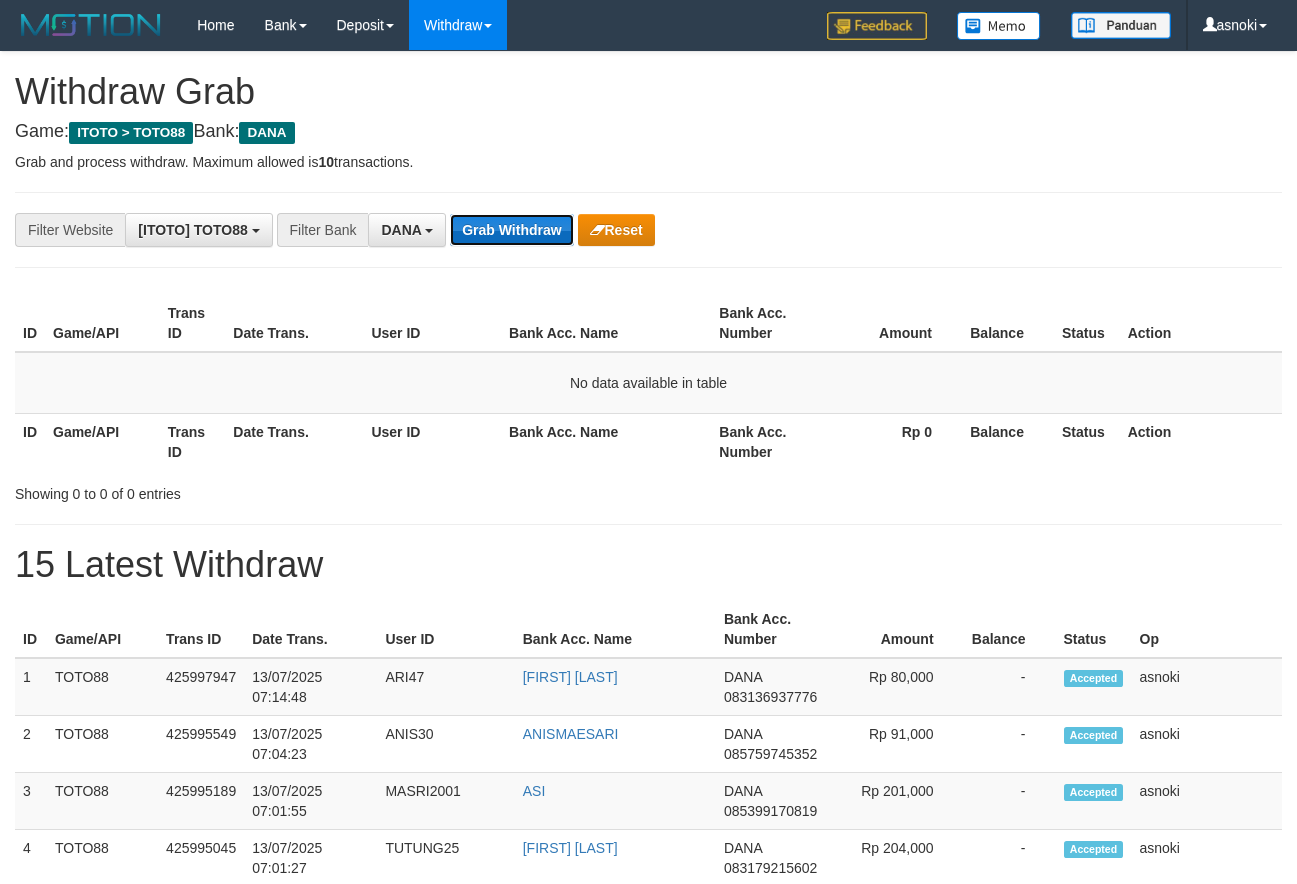 click on "Grab Withdraw" at bounding box center [511, 230] 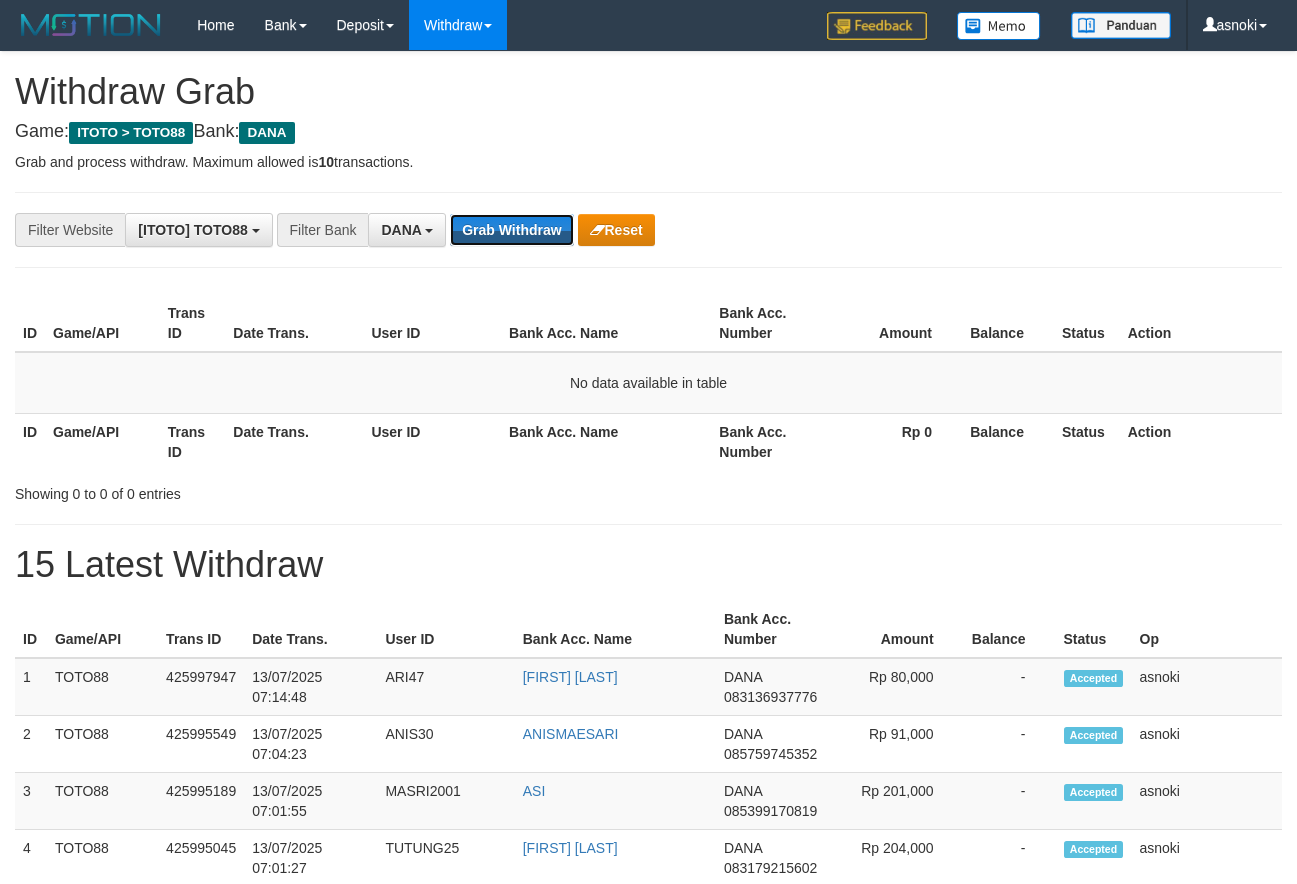 scroll, scrollTop: 0, scrollLeft: 0, axis: both 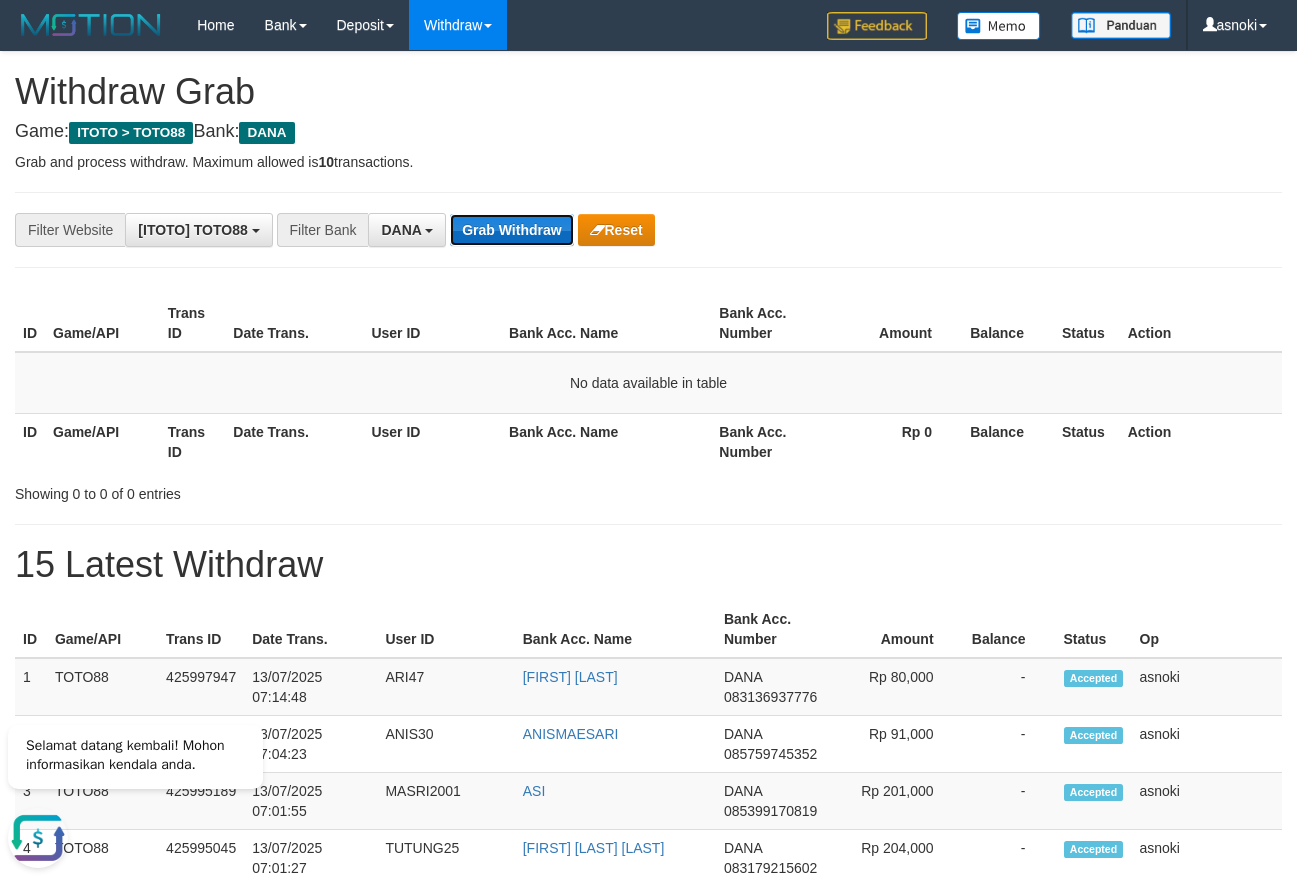 click on "Grab Withdraw" at bounding box center [511, 230] 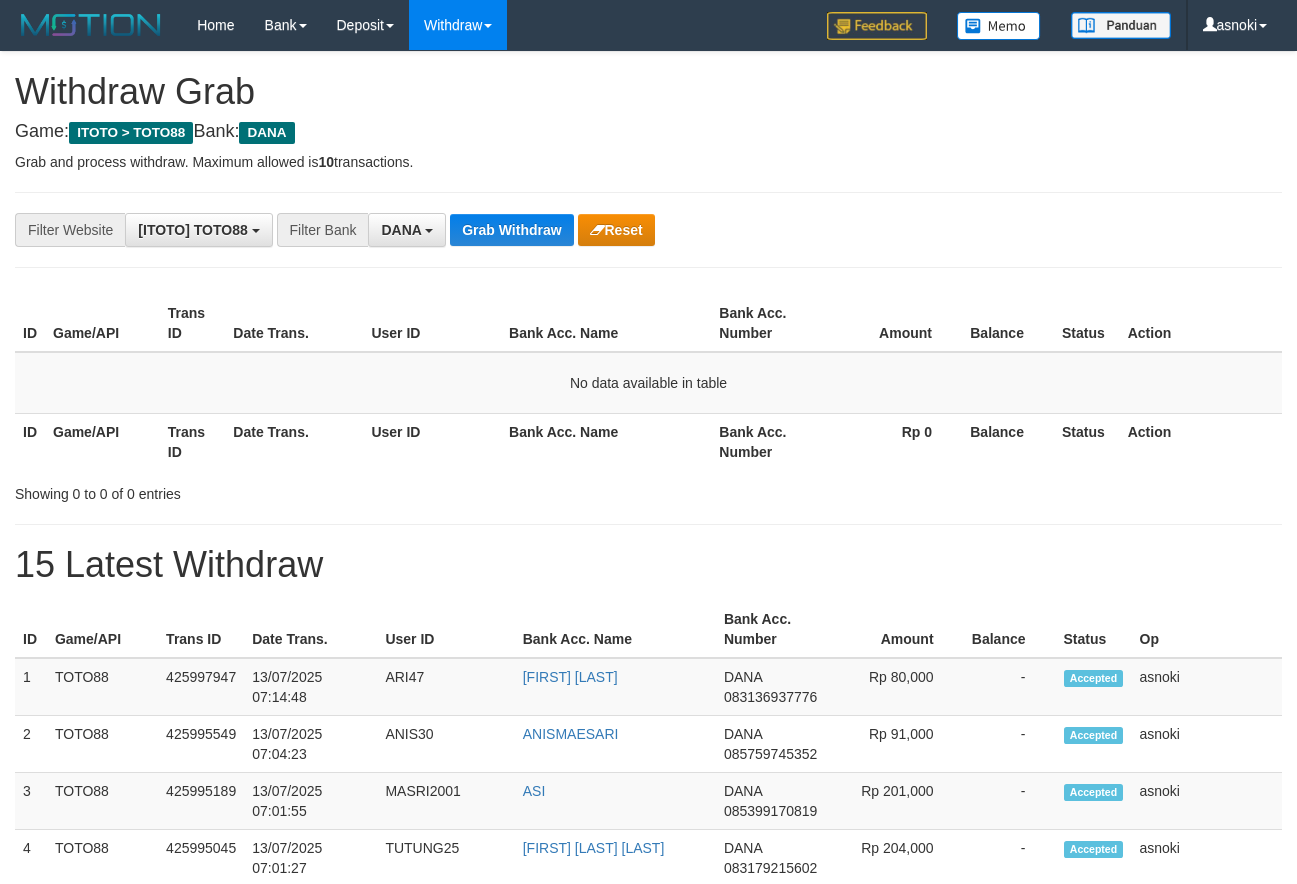 scroll, scrollTop: 0, scrollLeft: 0, axis: both 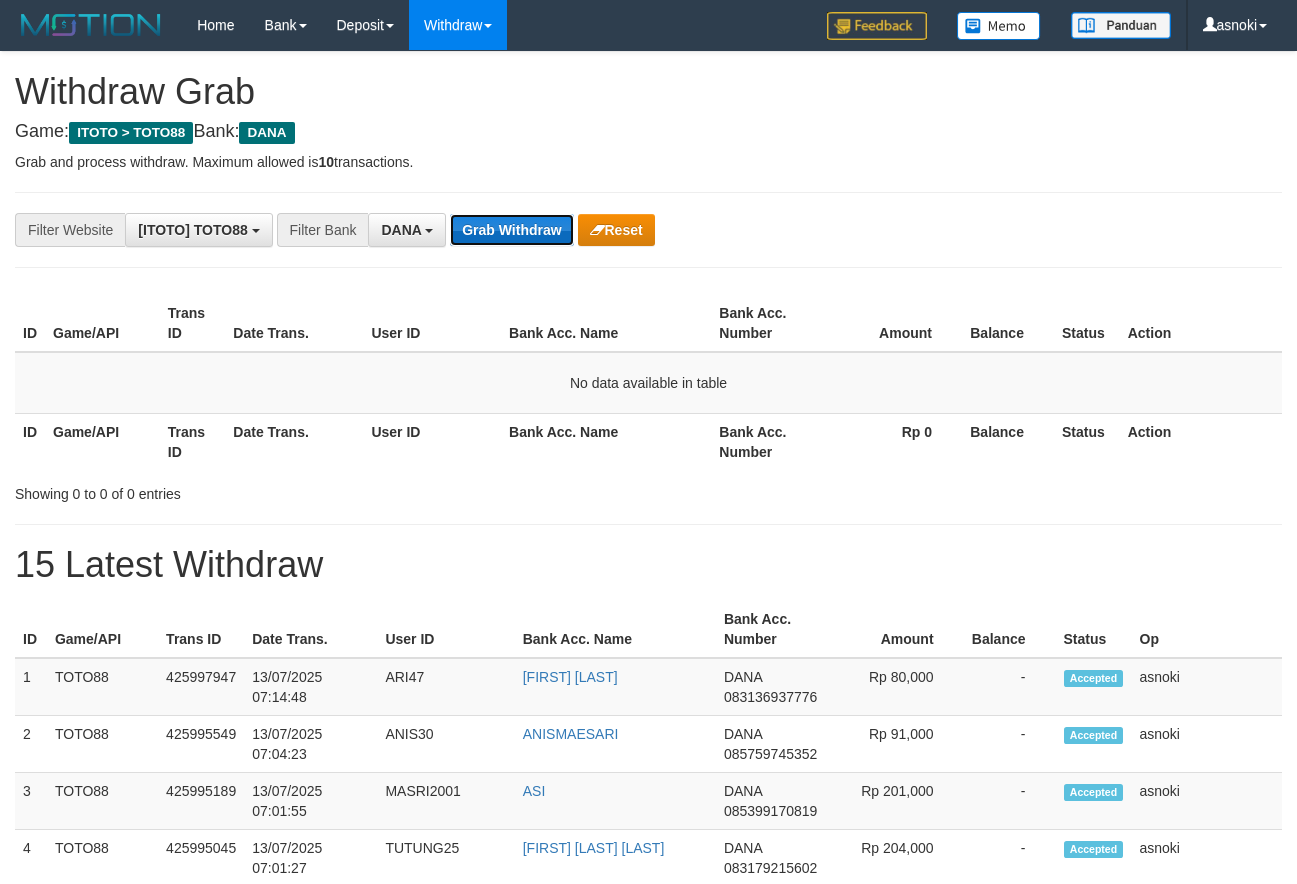 click on "Grab Withdraw" at bounding box center (511, 230) 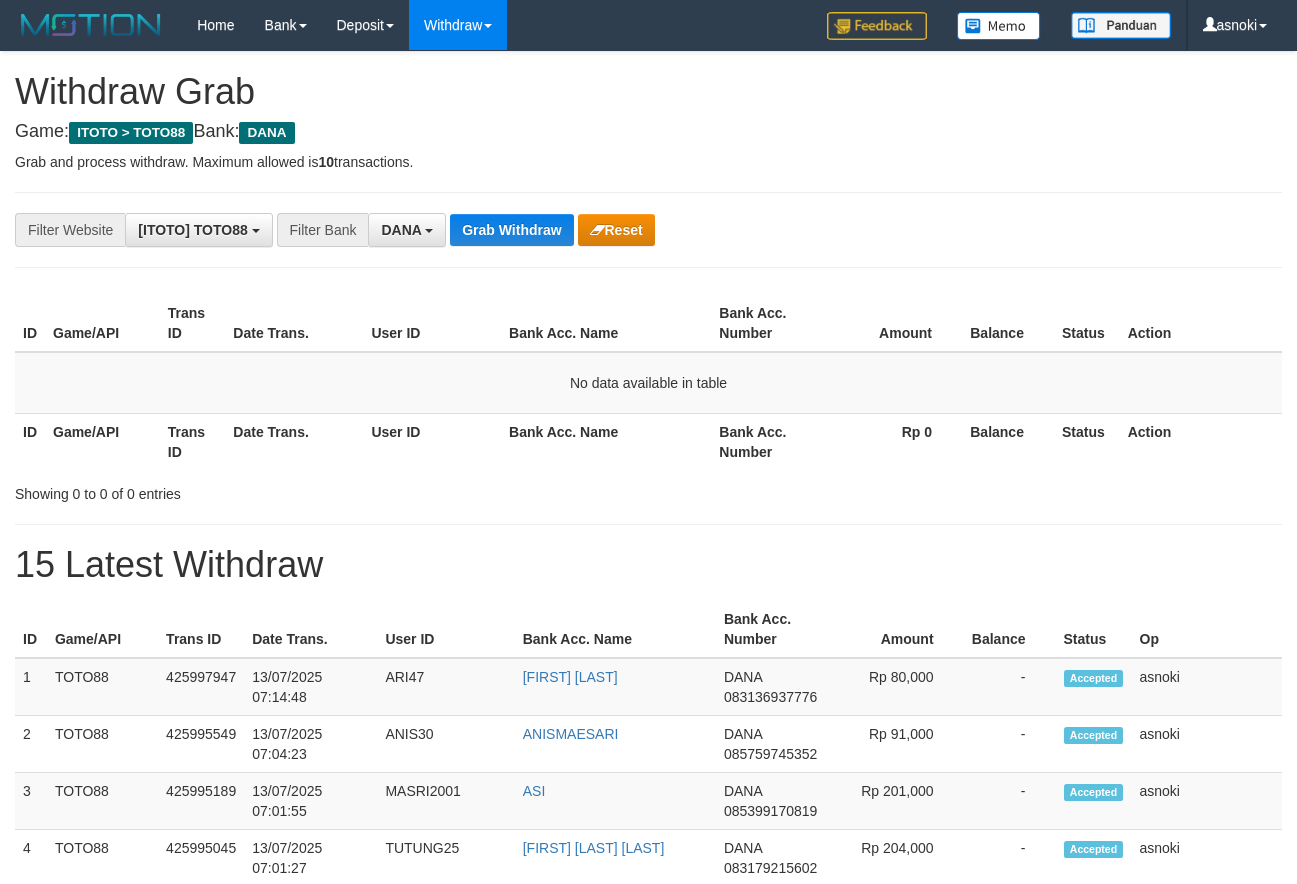 scroll, scrollTop: 0, scrollLeft: 0, axis: both 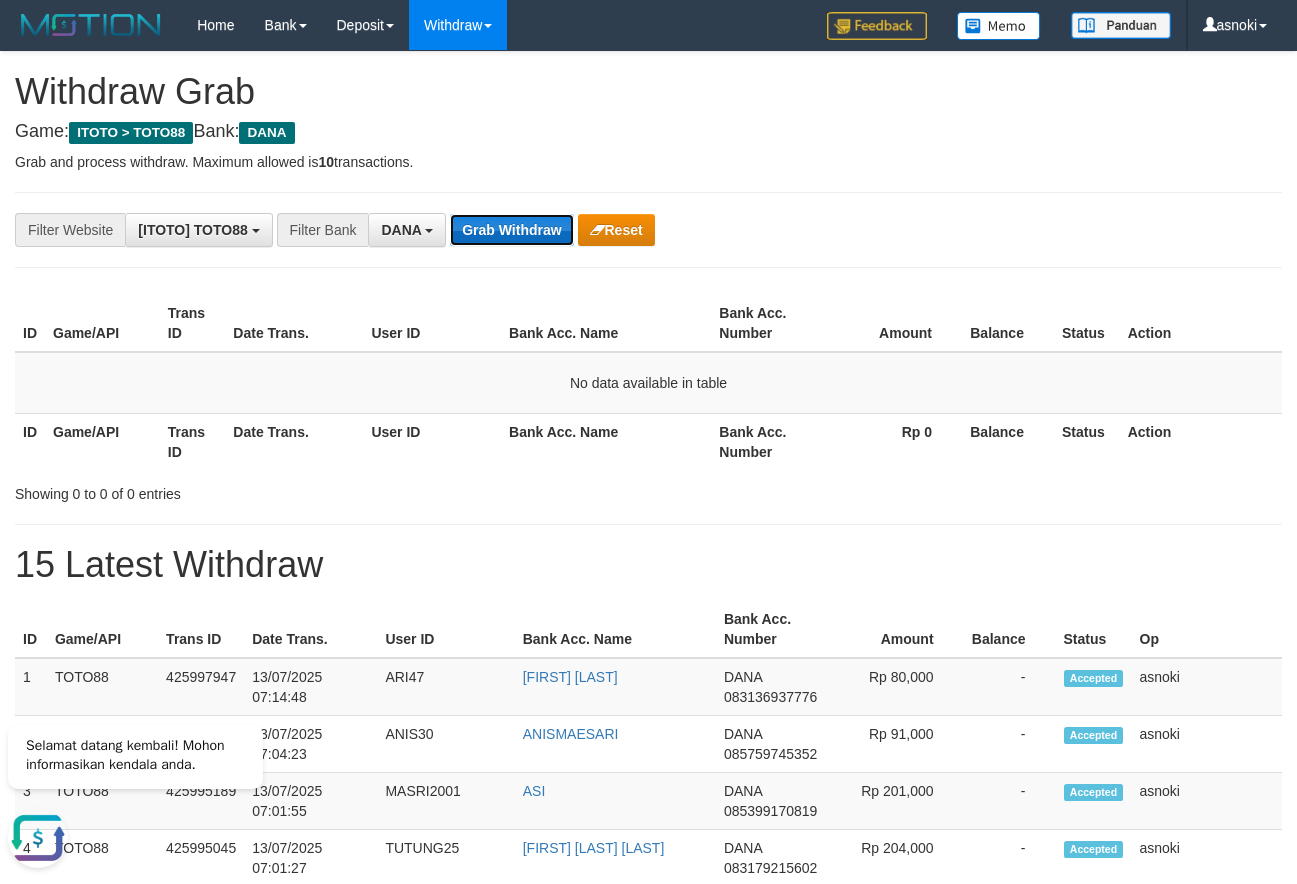 click on "Grab Withdraw" at bounding box center (511, 230) 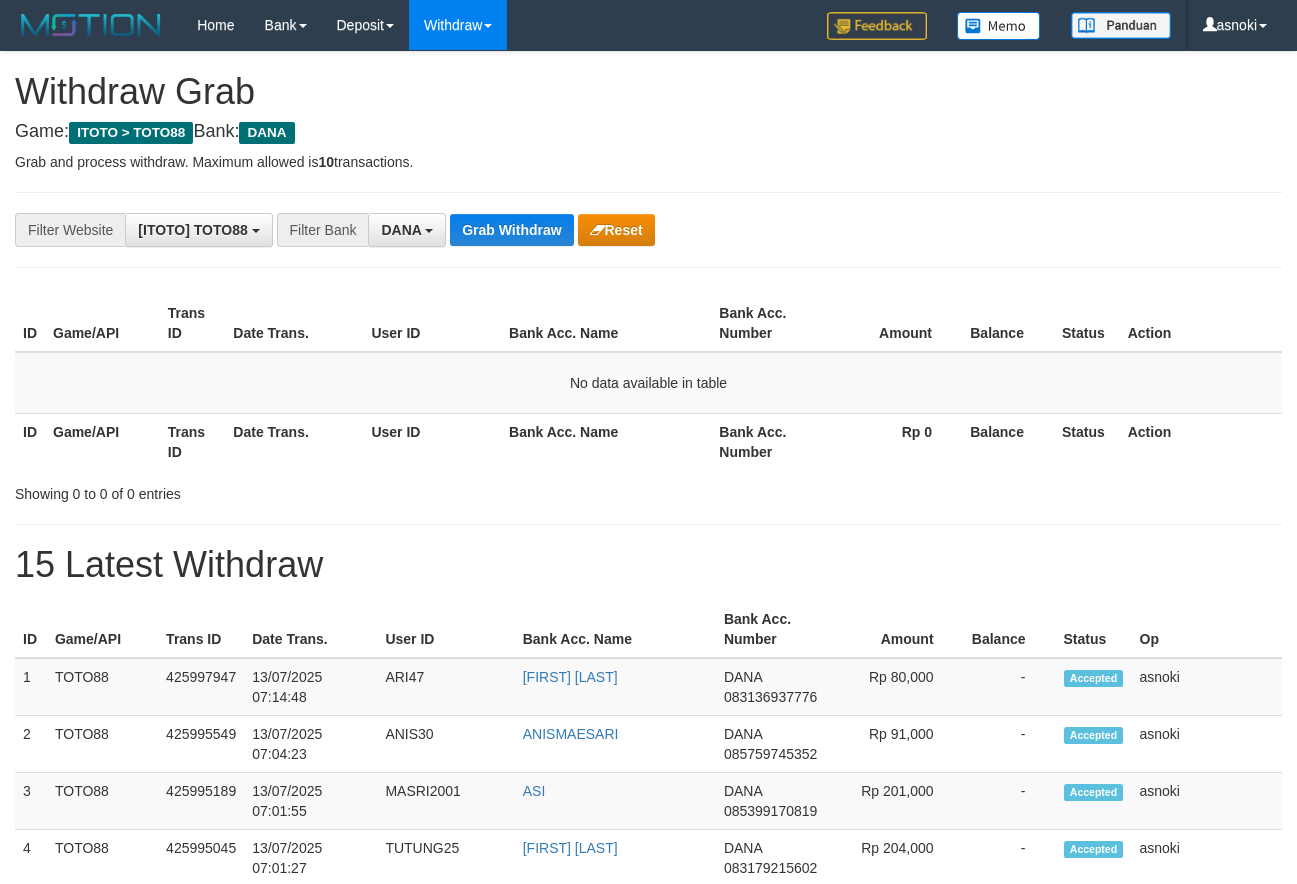 scroll, scrollTop: 0, scrollLeft: 0, axis: both 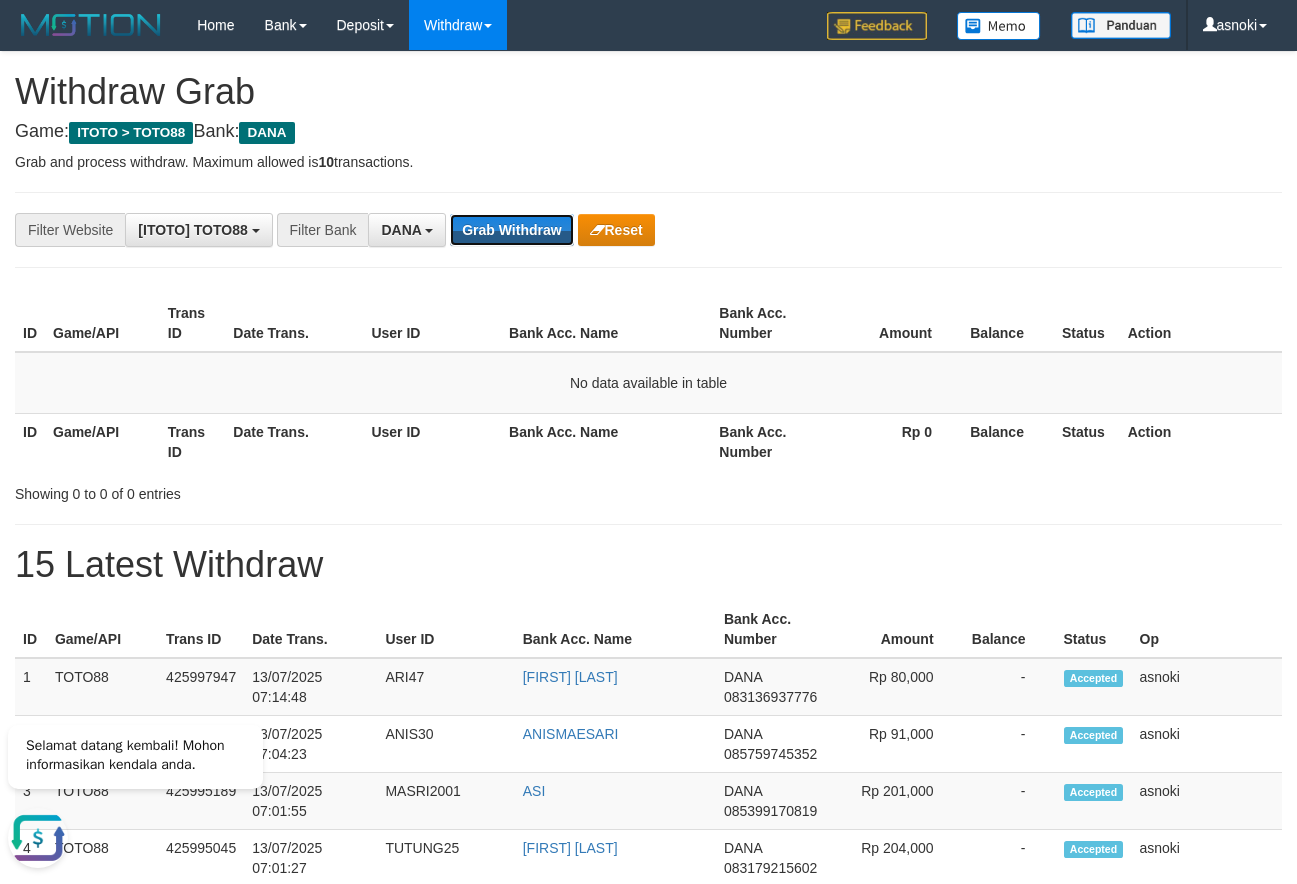 click on "Grab Withdraw" at bounding box center (511, 230) 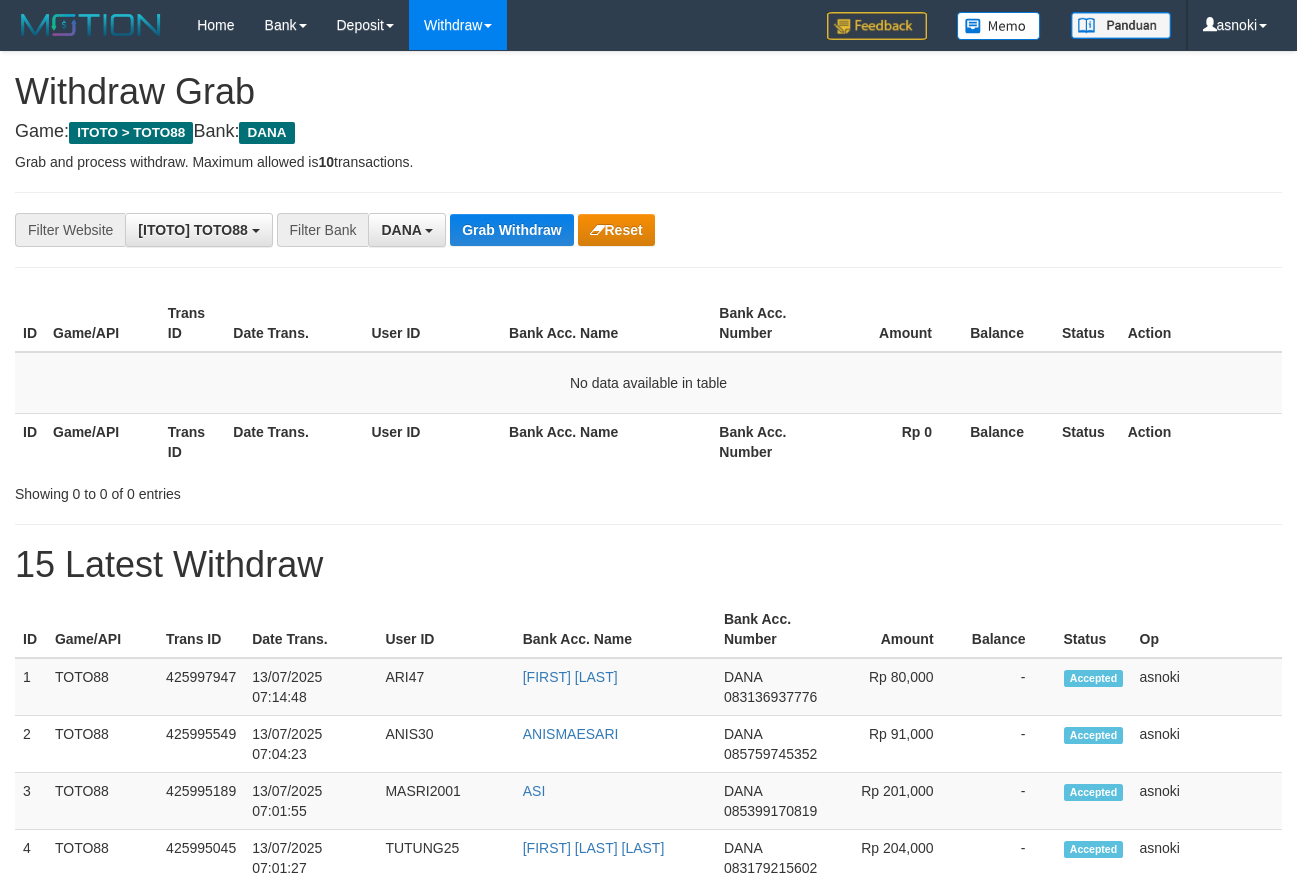 scroll, scrollTop: 0, scrollLeft: 0, axis: both 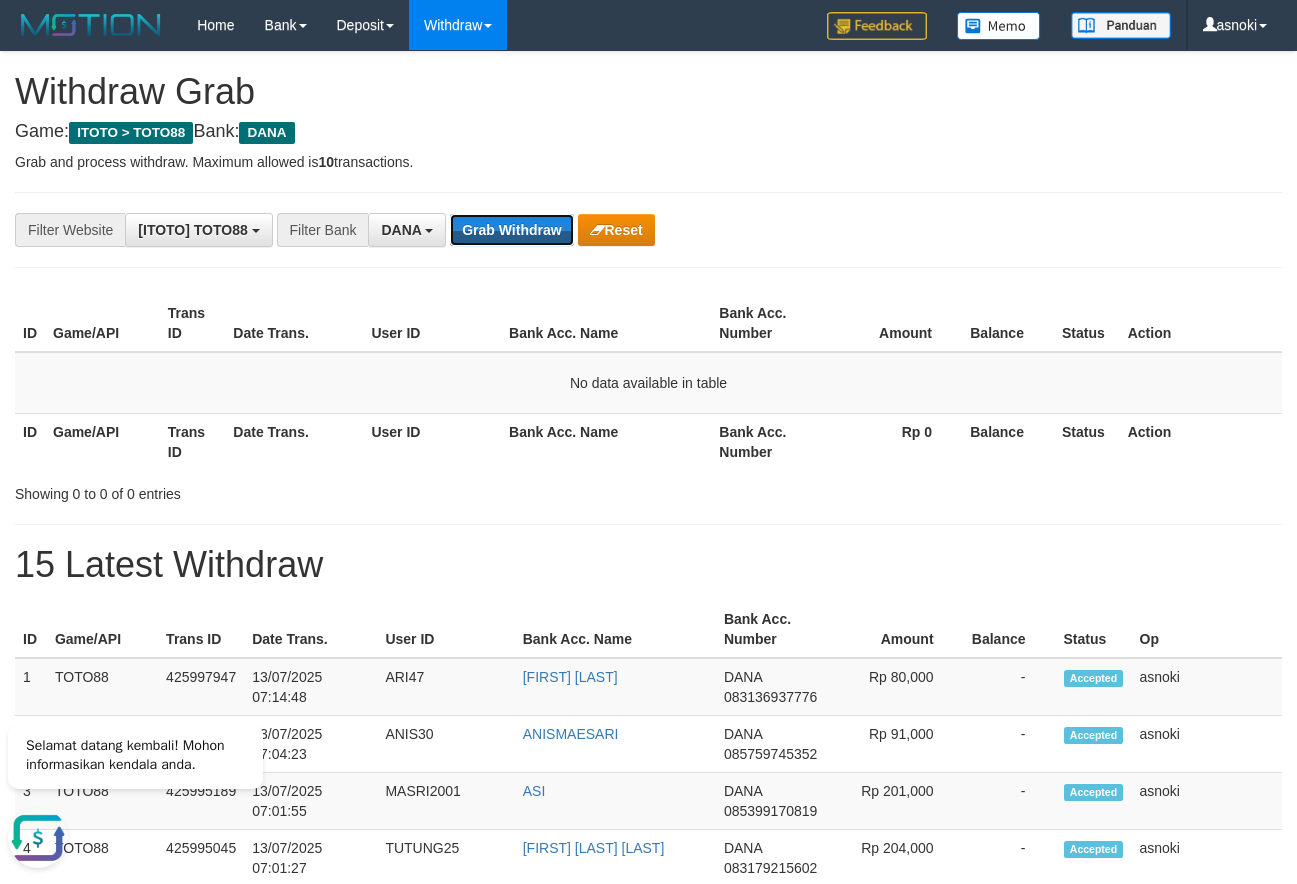 click on "Grab Withdraw" at bounding box center [511, 230] 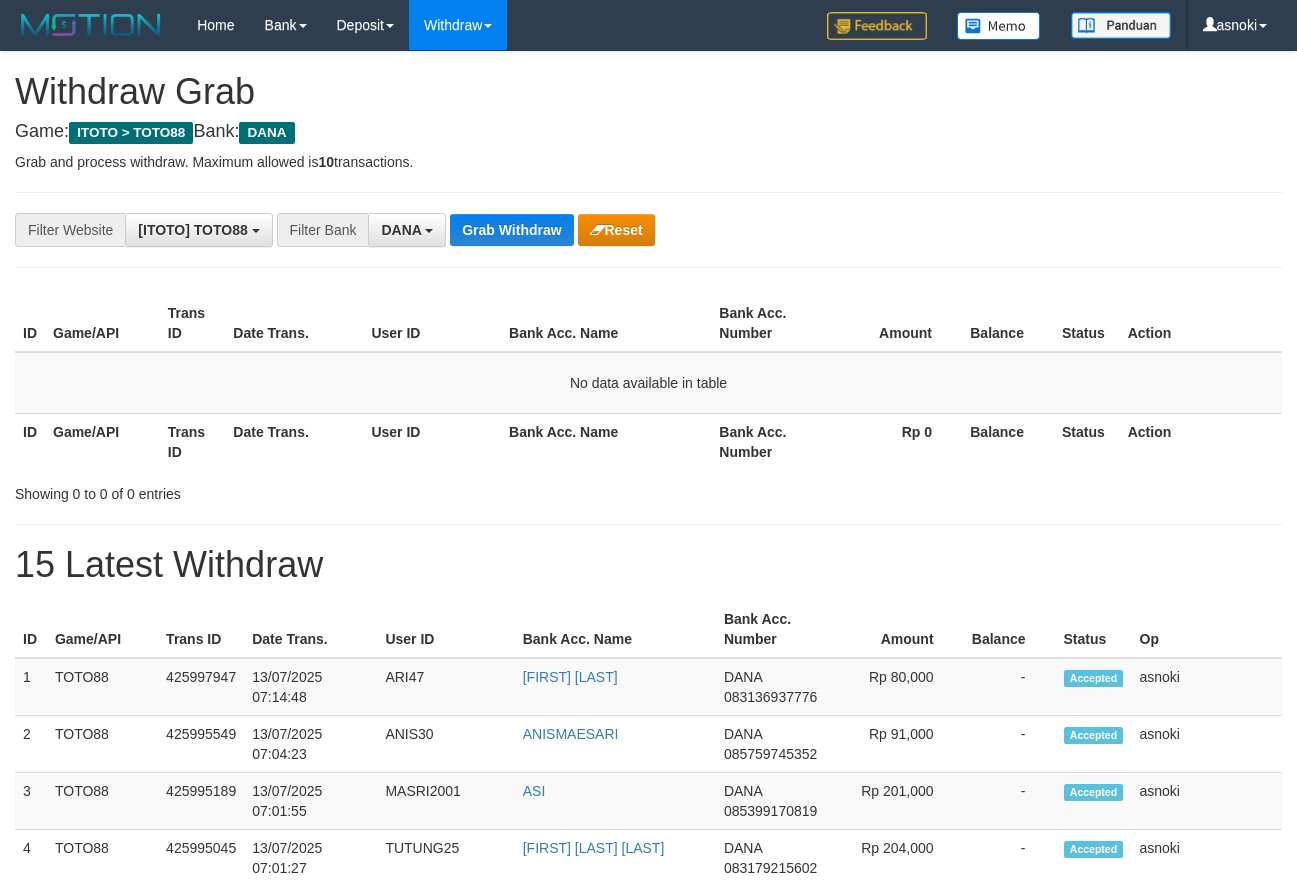 scroll, scrollTop: 0, scrollLeft: 0, axis: both 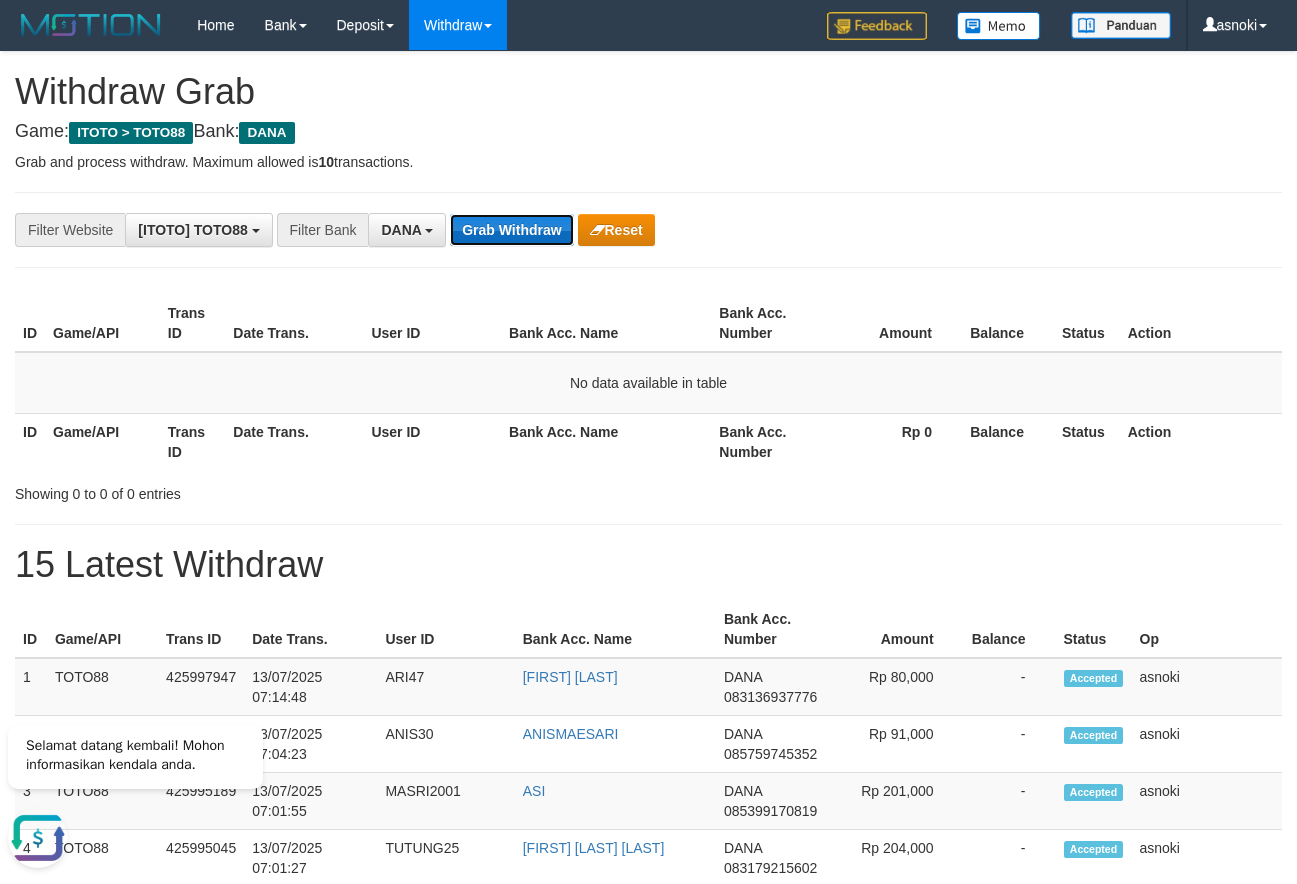 click on "Grab Withdraw" at bounding box center [511, 230] 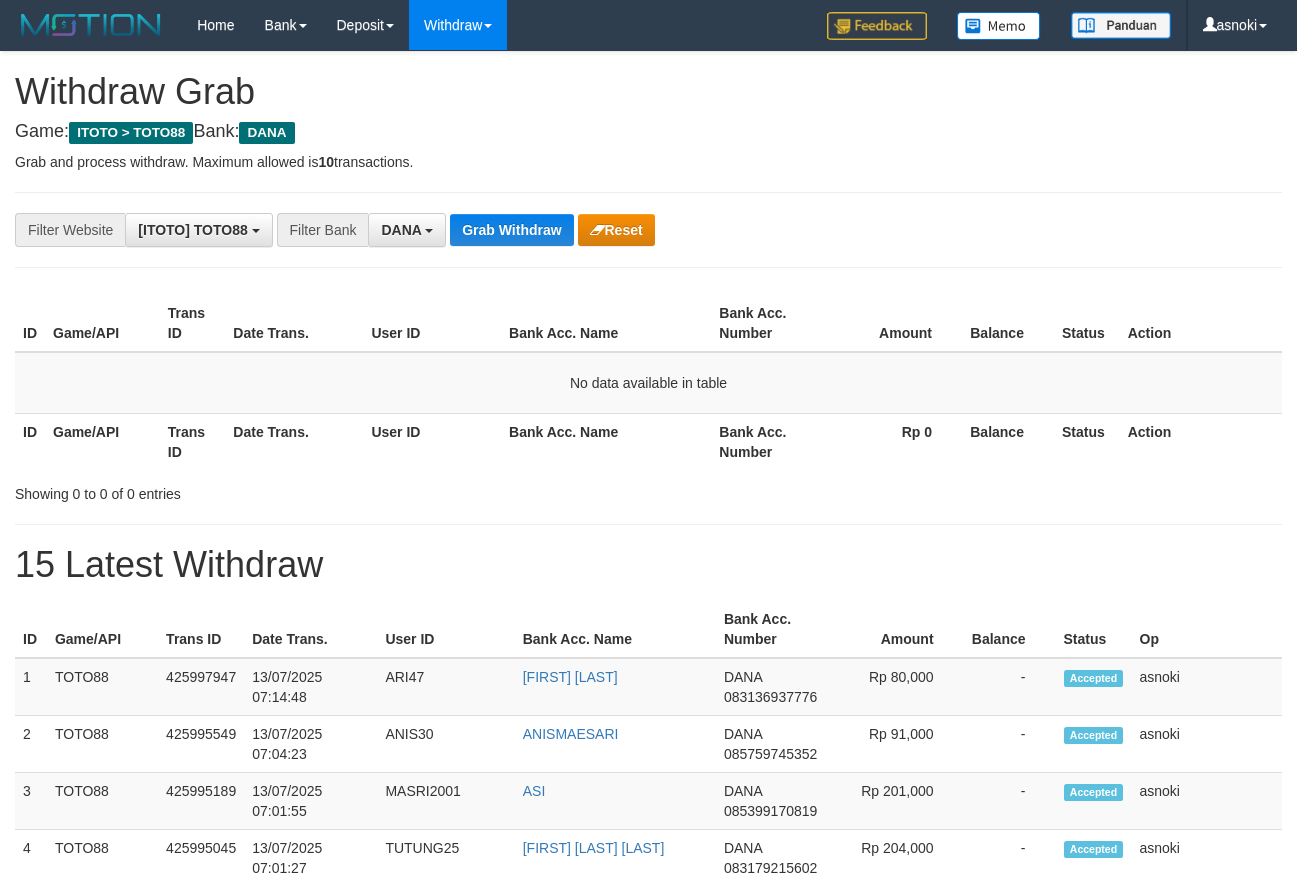 scroll, scrollTop: 0, scrollLeft: 0, axis: both 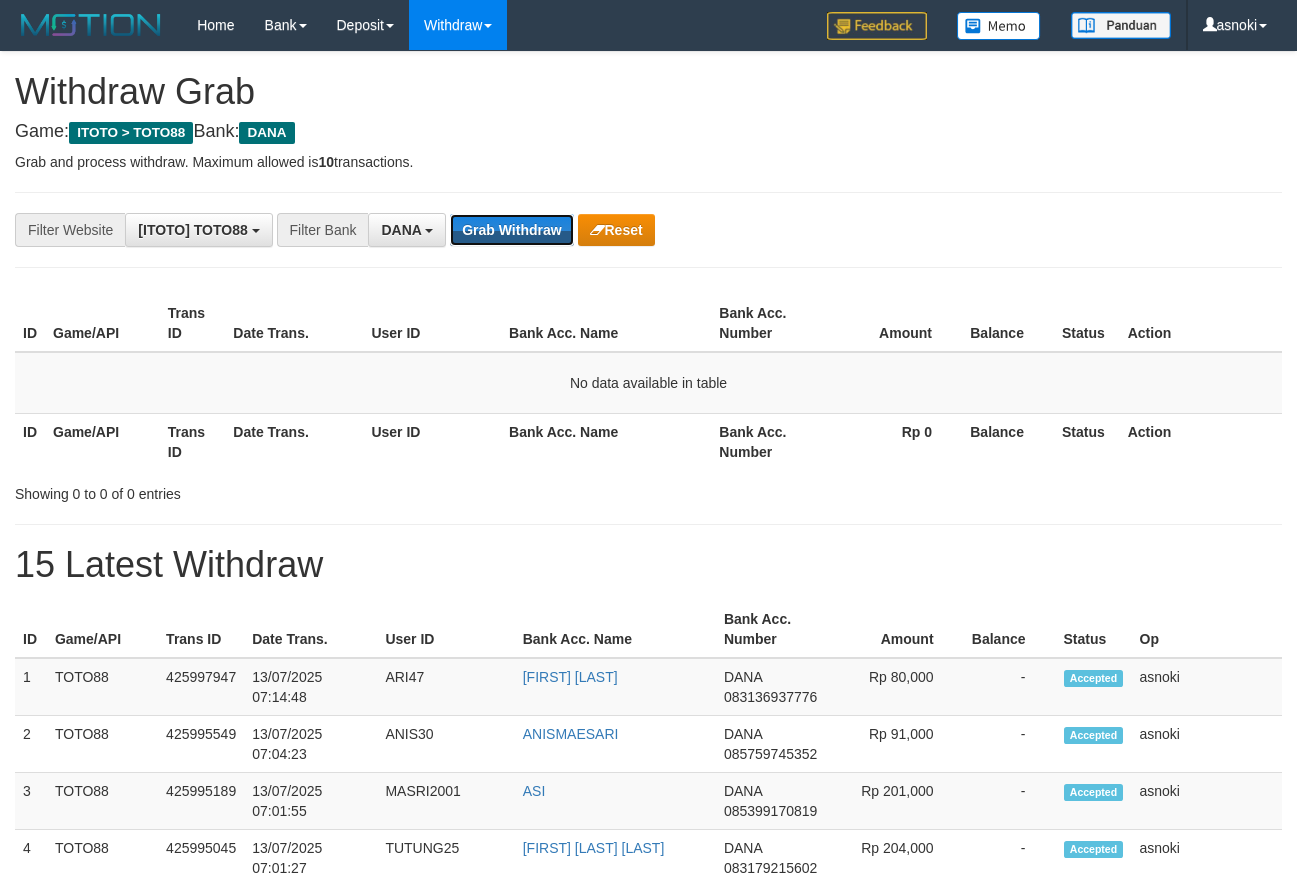 click on "Grab Withdraw" at bounding box center (511, 230) 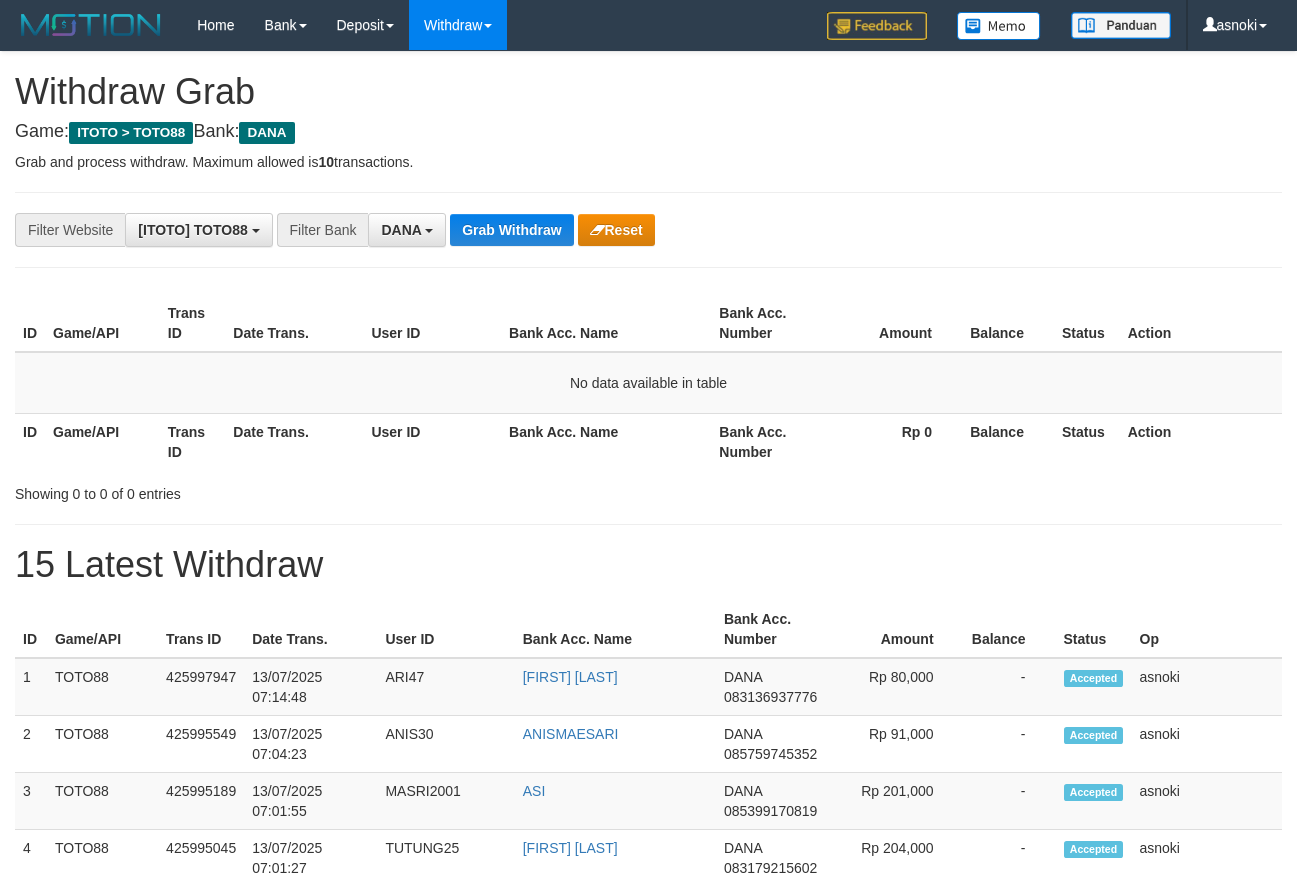 scroll, scrollTop: 0, scrollLeft: 0, axis: both 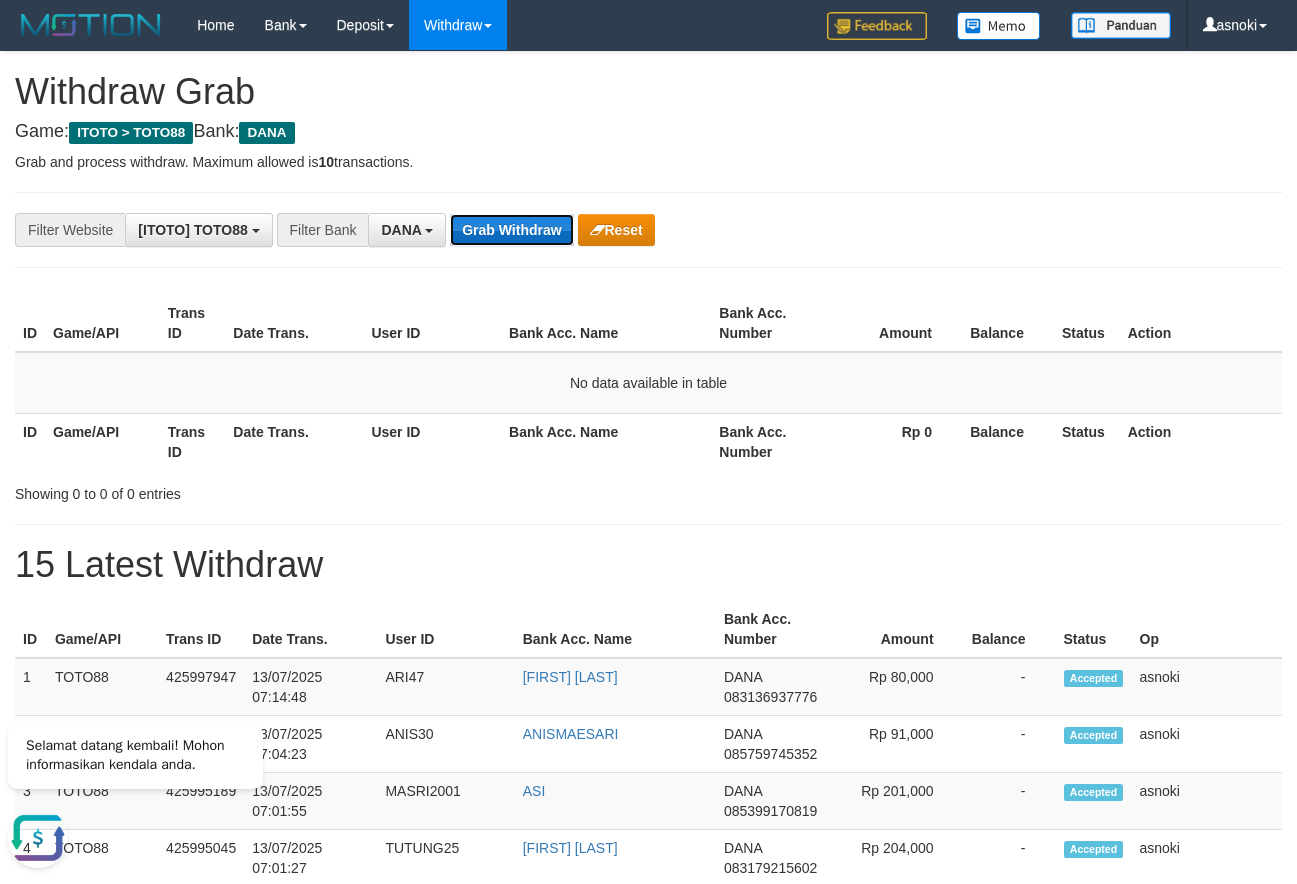 click on "Grab Withdraw" at bounding box center (511, 230) 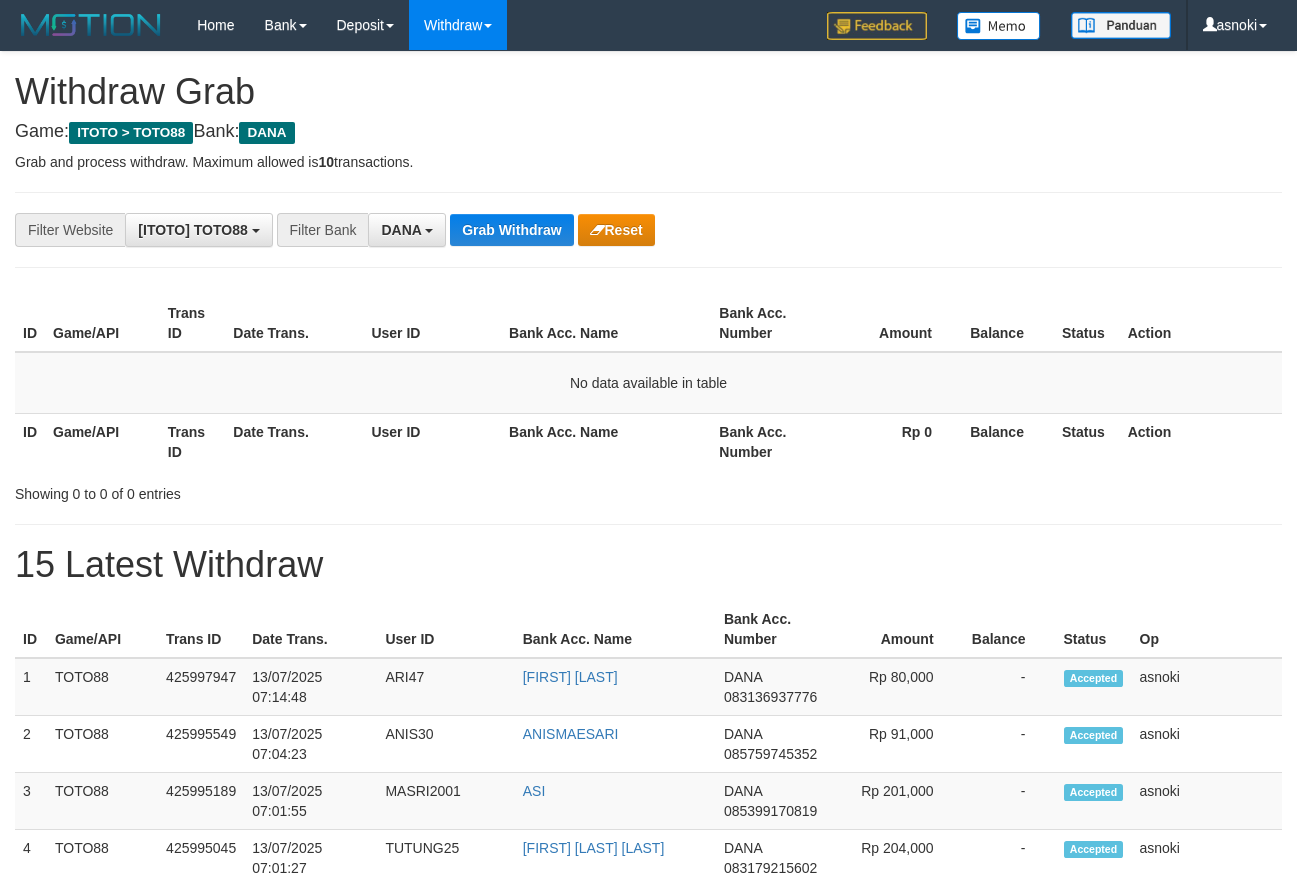 scroll, scrollTop: 0, scrollLeft: 0, axis: both 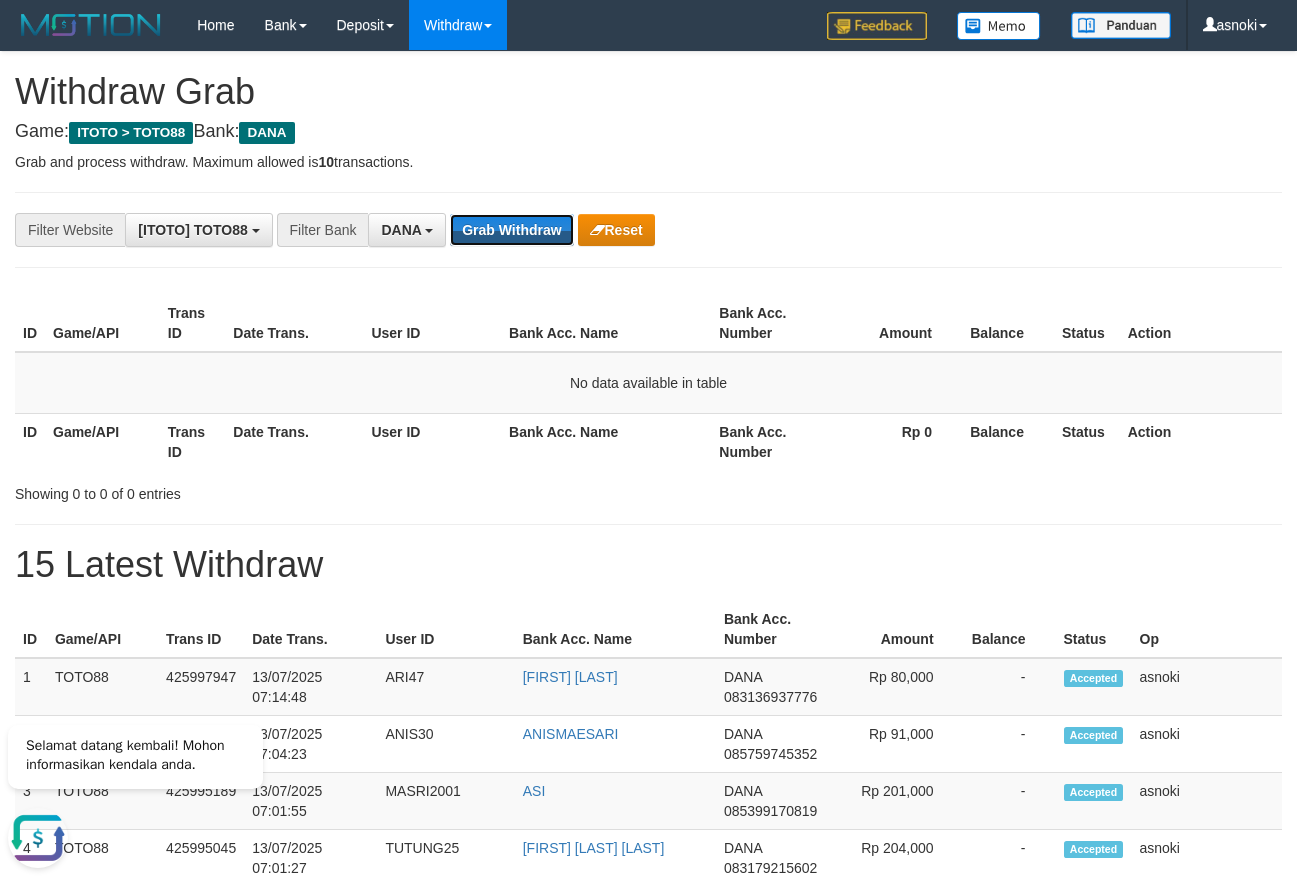 click on "Grab Withdraw" at bounding box center (511, 230) 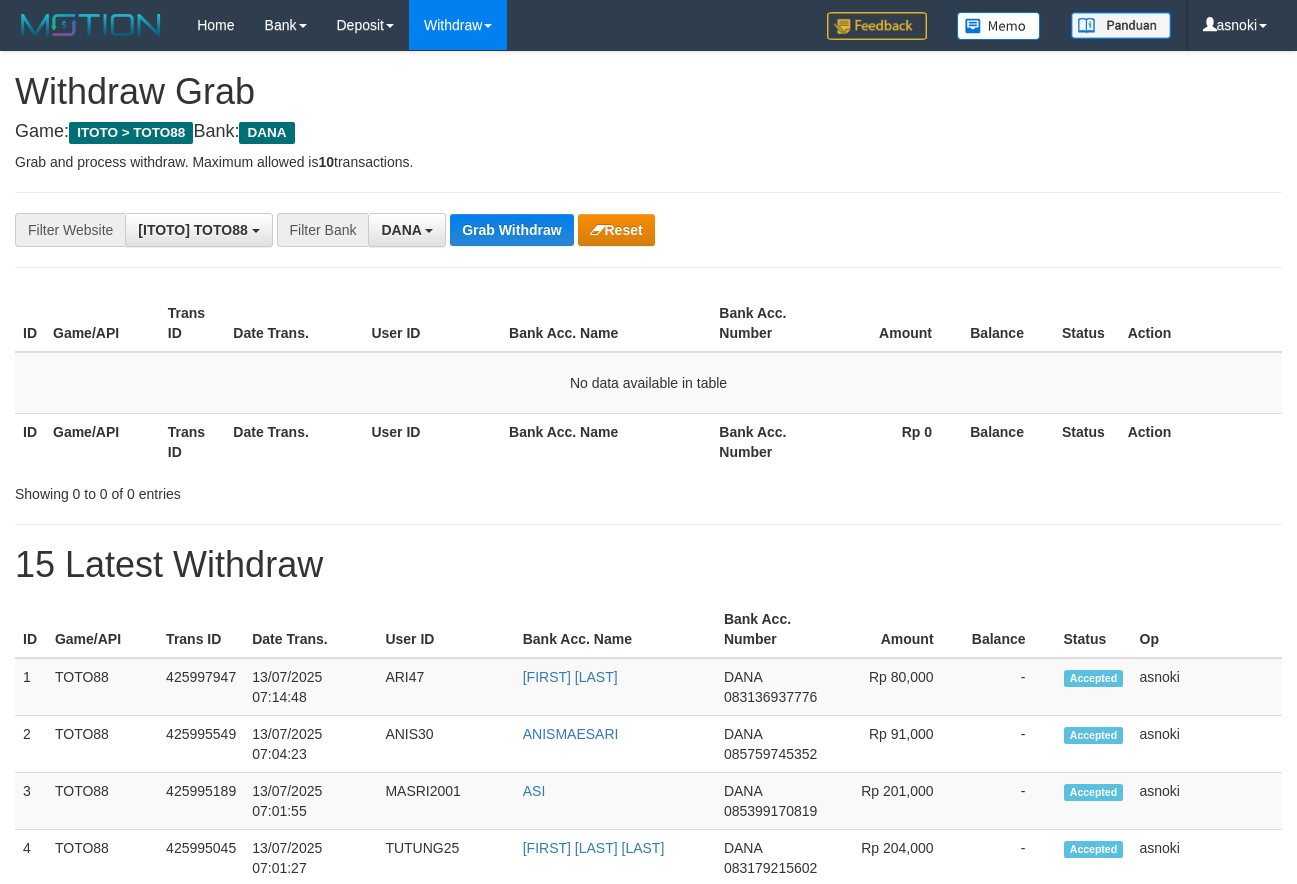 scroll, scrollTop: 0, scrollLeft: 0, axis: both 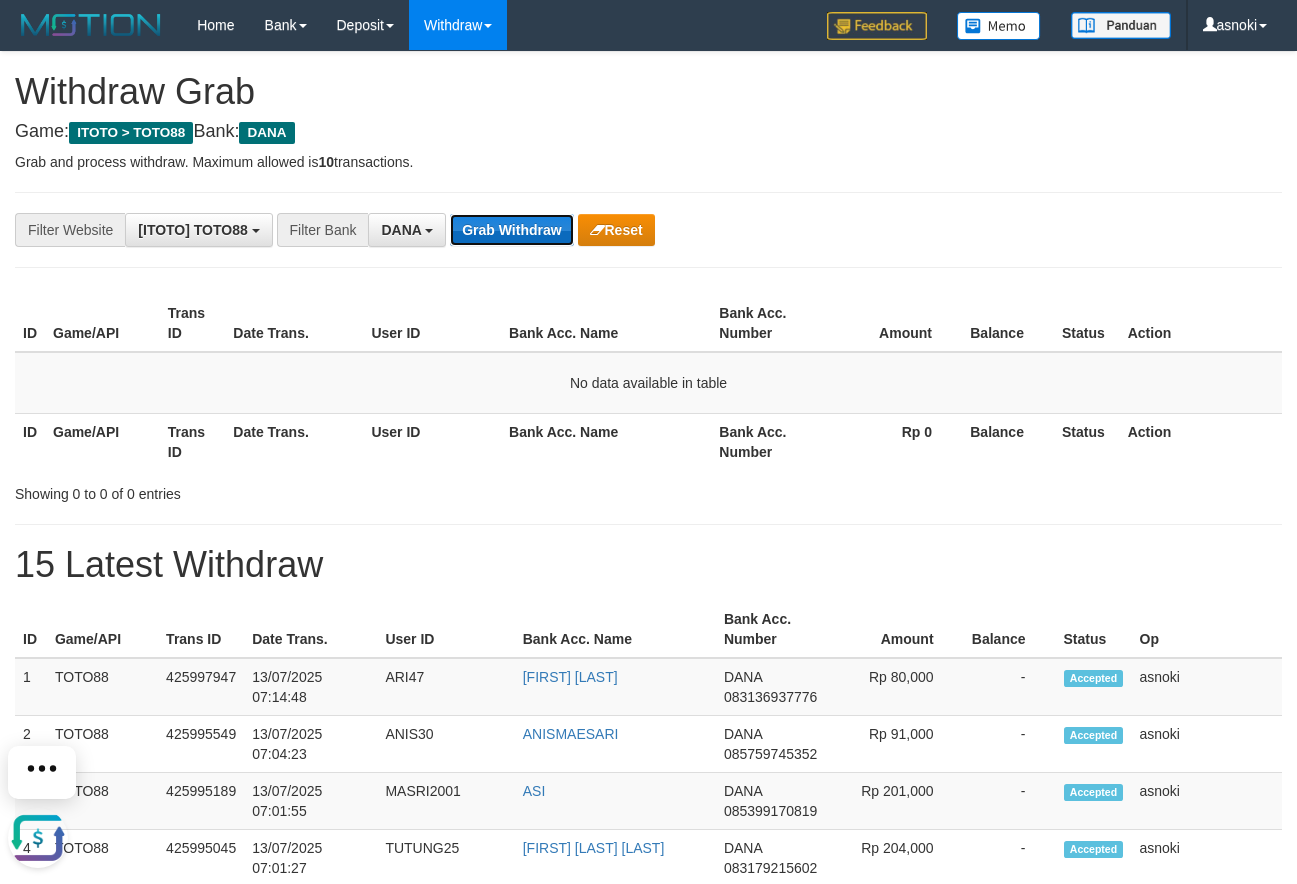 click on "Grab Withdraw" at bounding box center (511, 230) 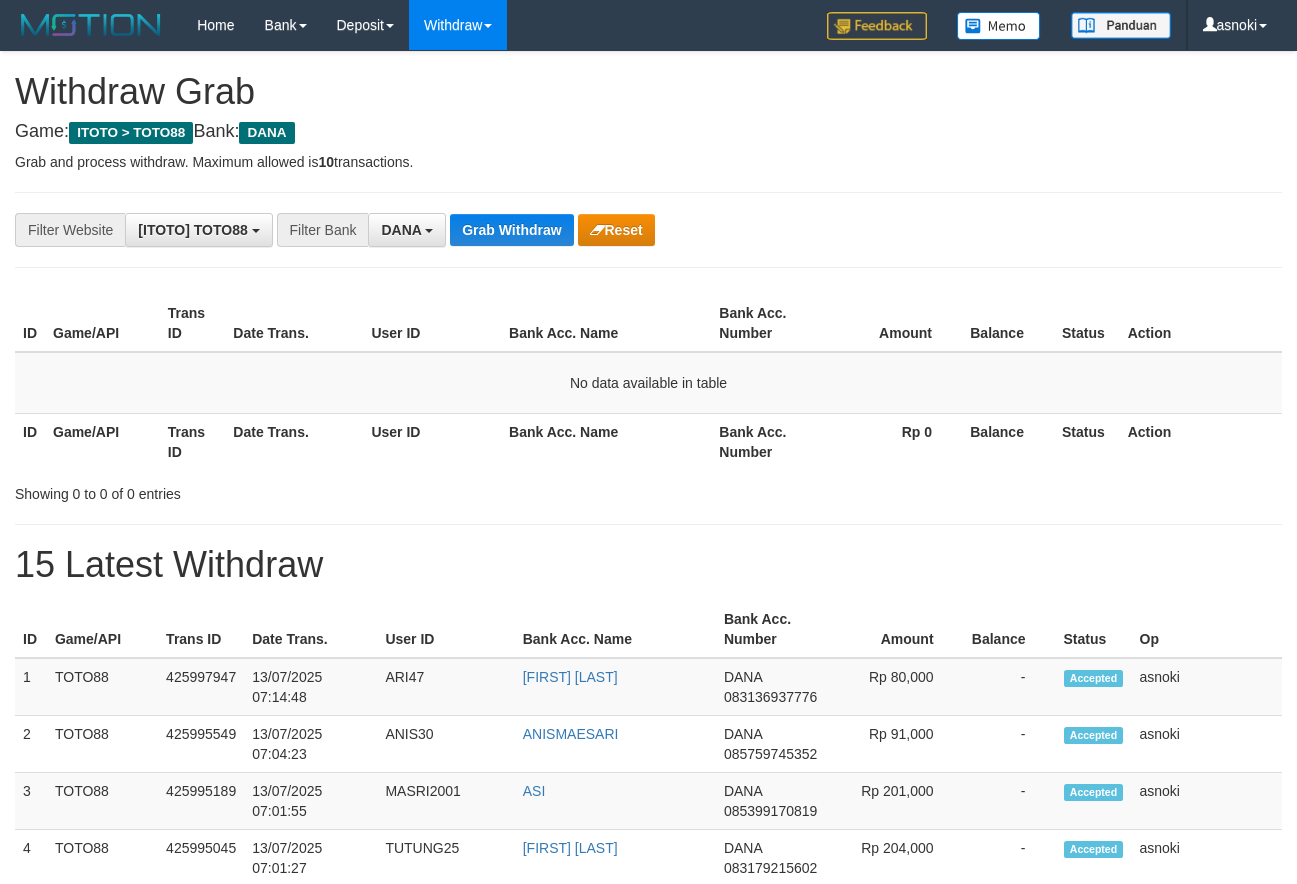 scroll, scrollTop: 0, scrollLeft: 0, axis: both 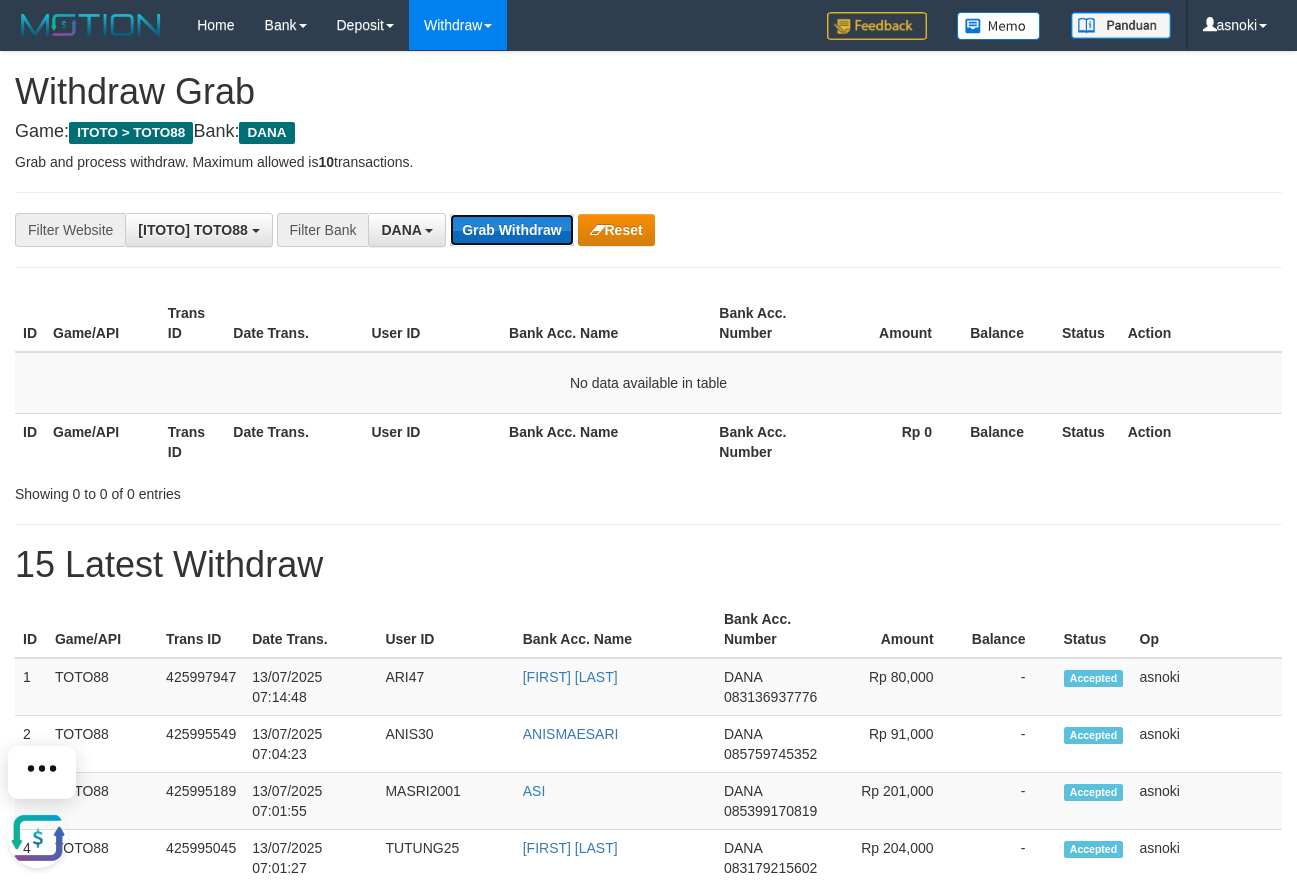 click on "Grab Withdraw" at bounding box center [511, 230] 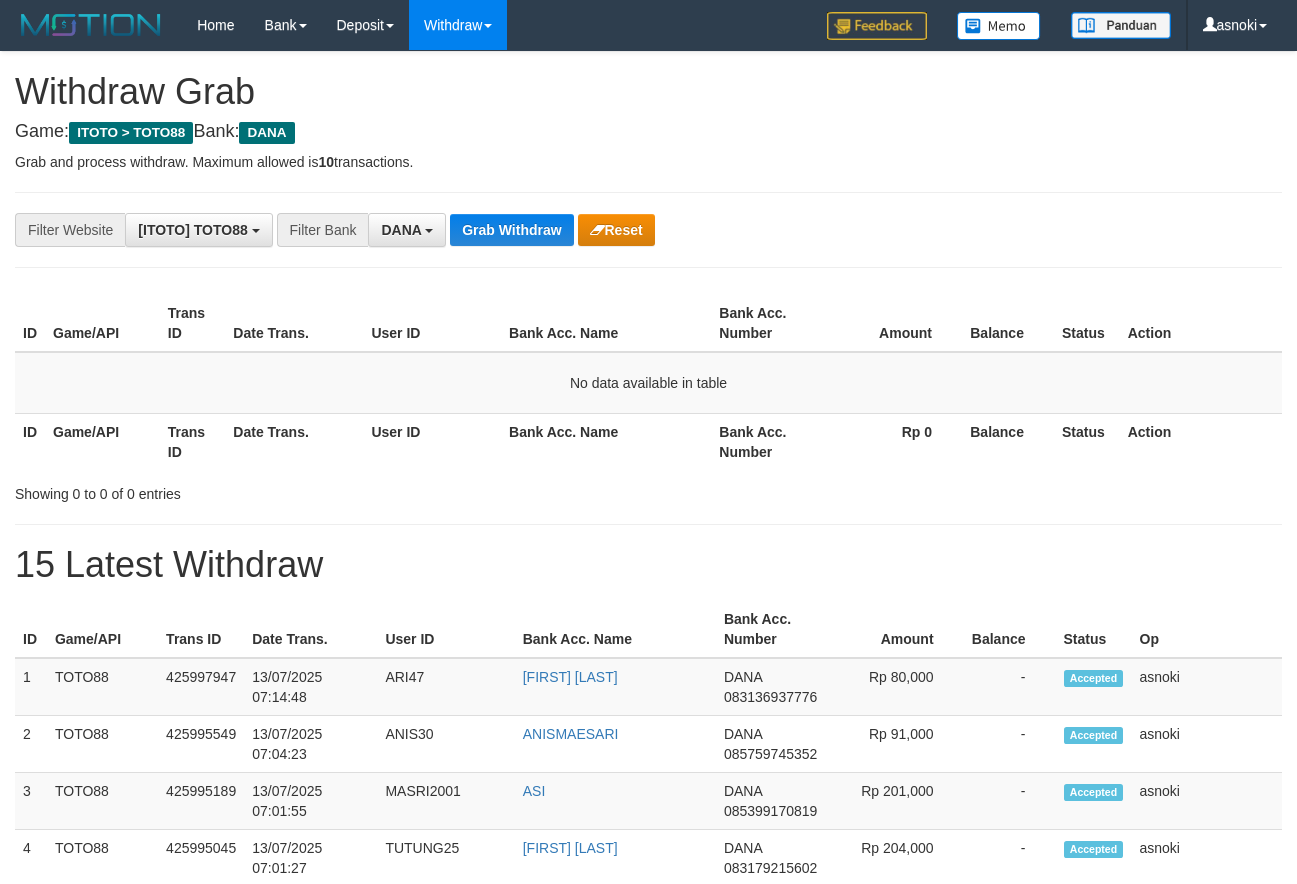 scroll, scrollTop: 0, scrollLeft: 0, axis: both 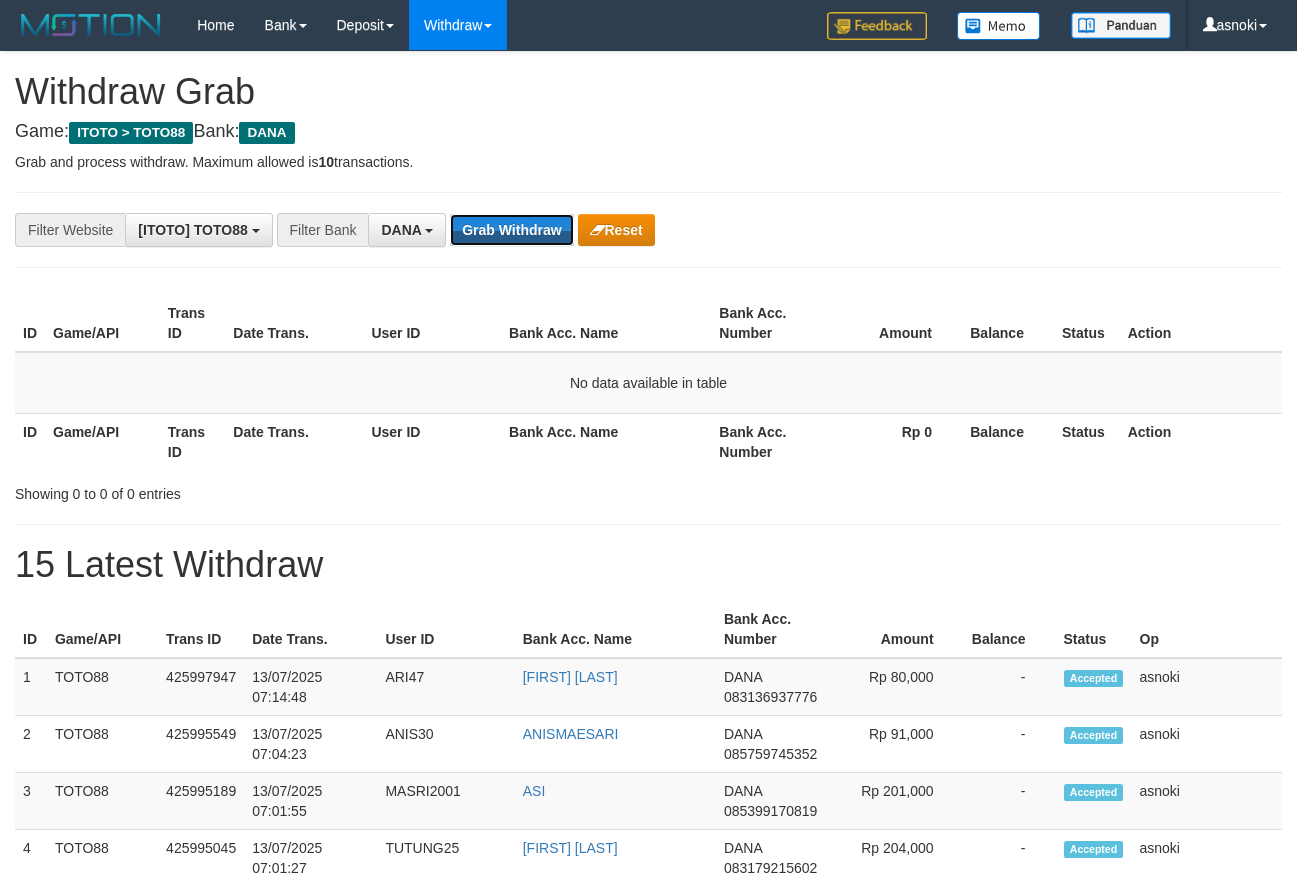 click on "Grab Withdraw" at bounding box center (511, 230) 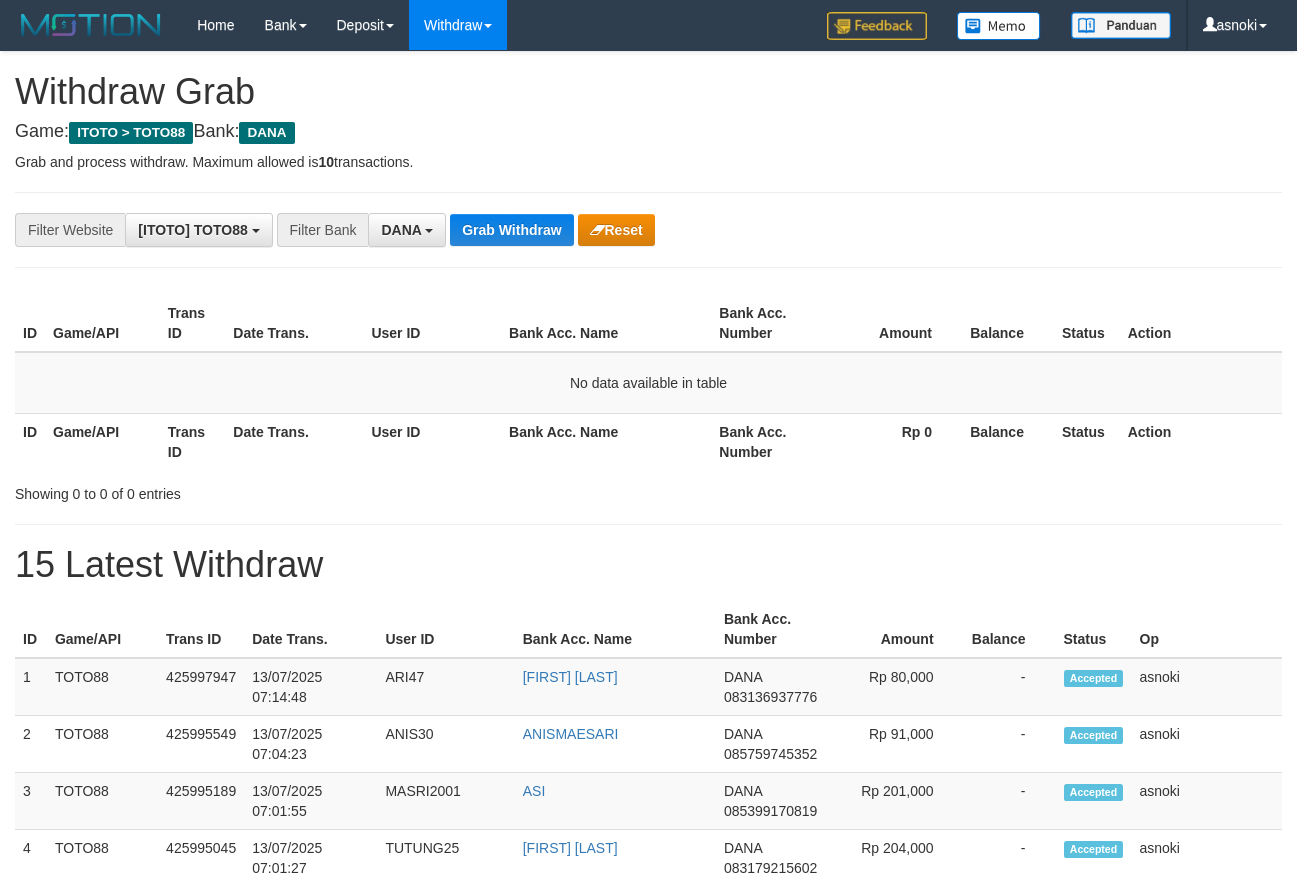 scroll, scrollTop: 0, scrollLeft: 0, axis: both 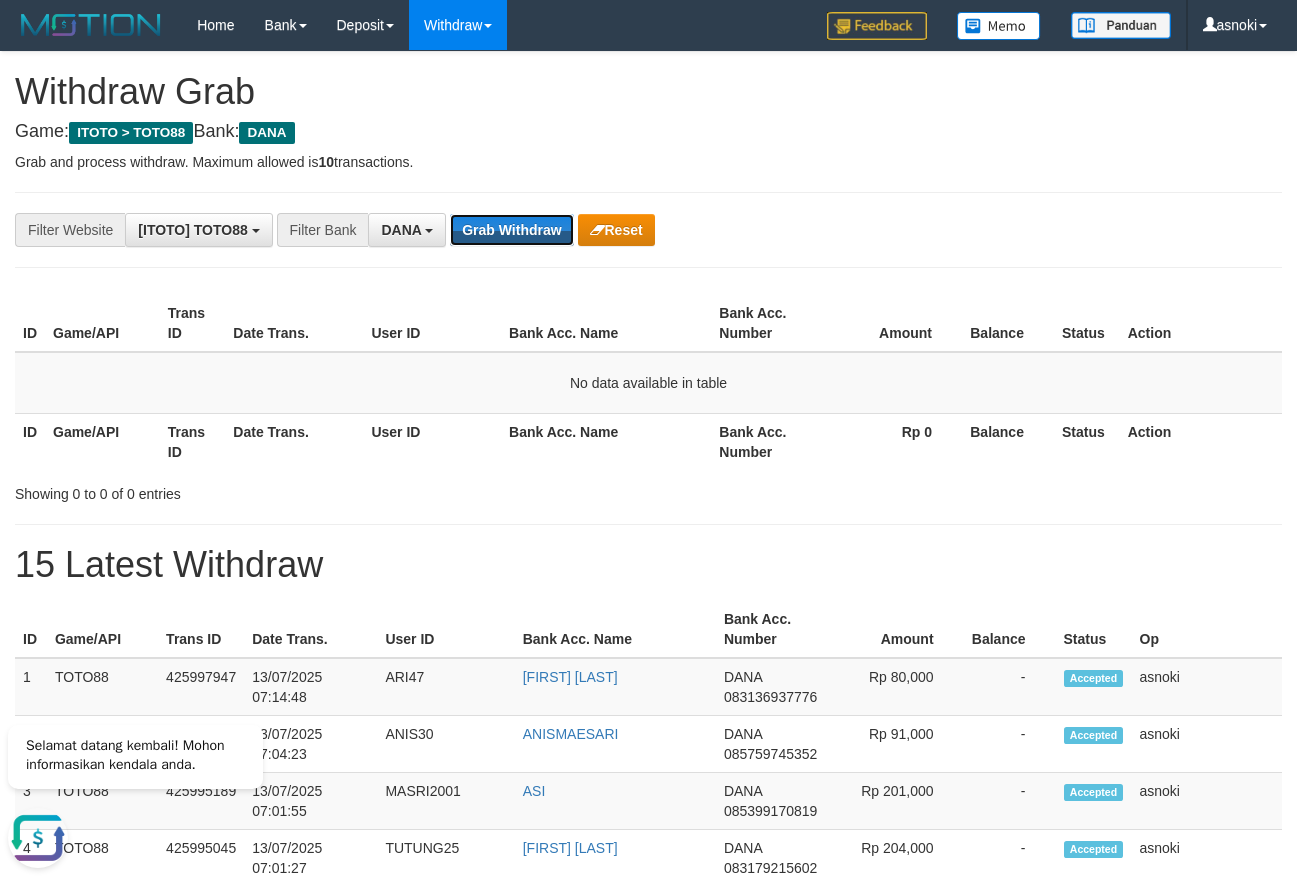 click on "Grab Withdraw" at bounding box center [511, 230] 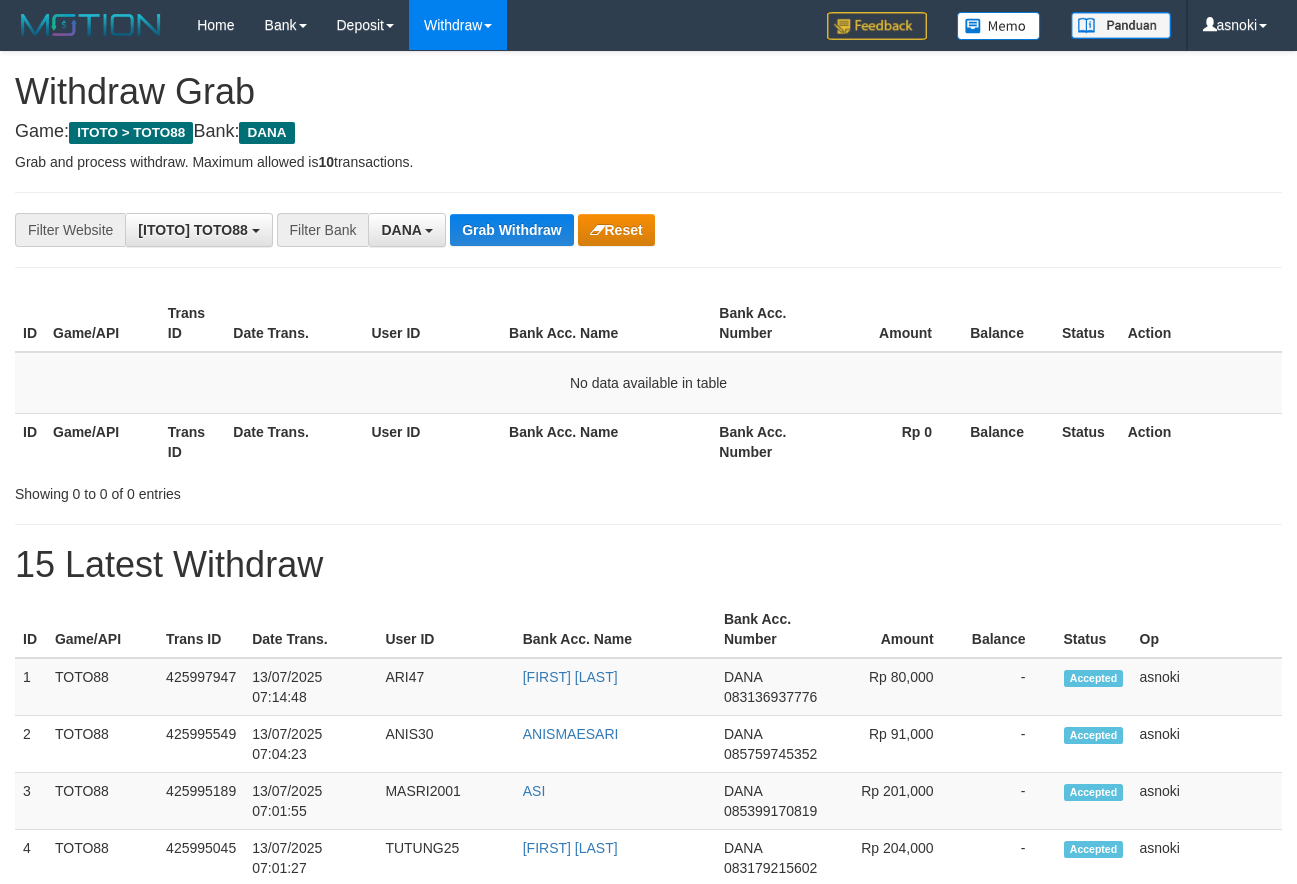 scroll, scrollTop: 0, scrollLeft: 0, axis: both 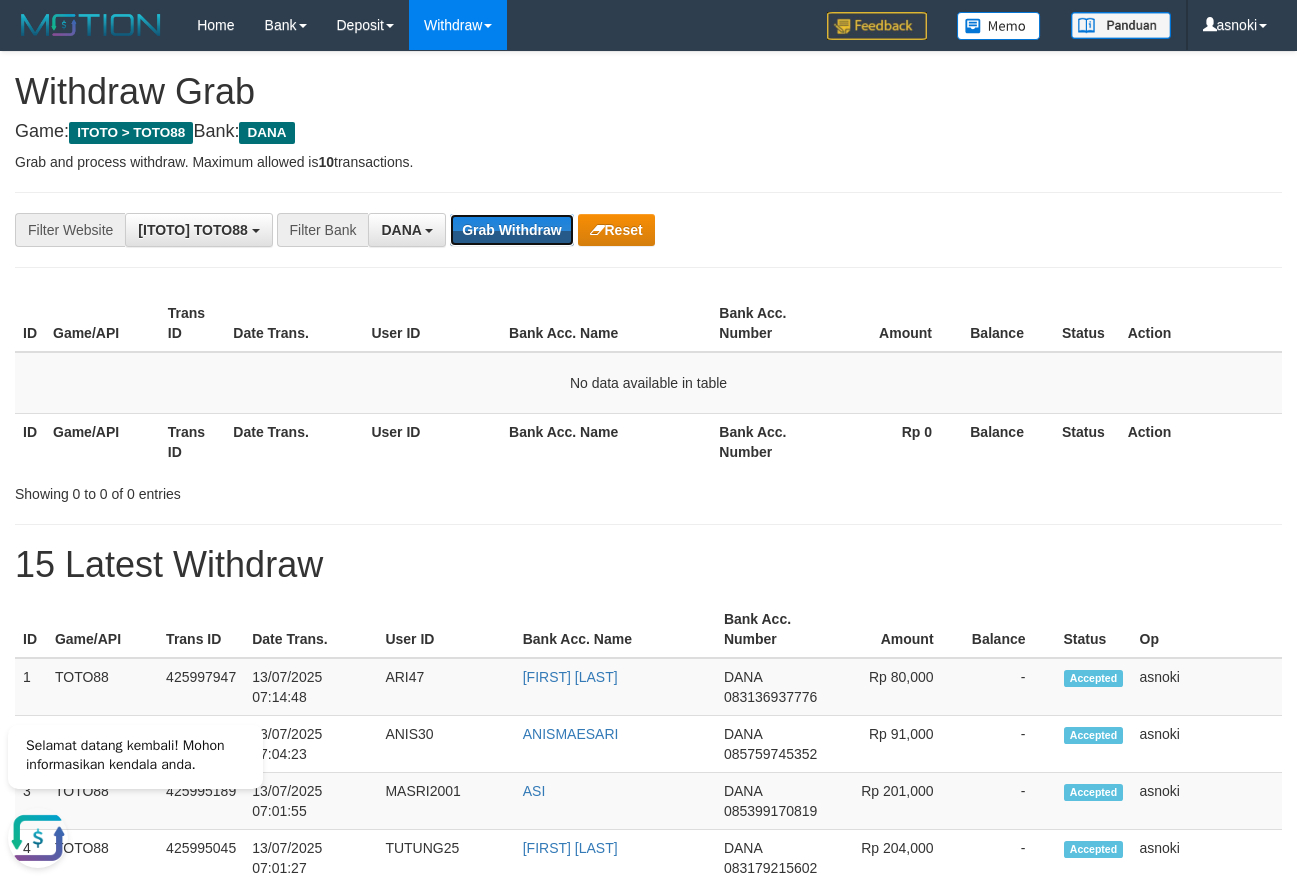 click on "Grab Withdraw" at bounding box center (511, 230) 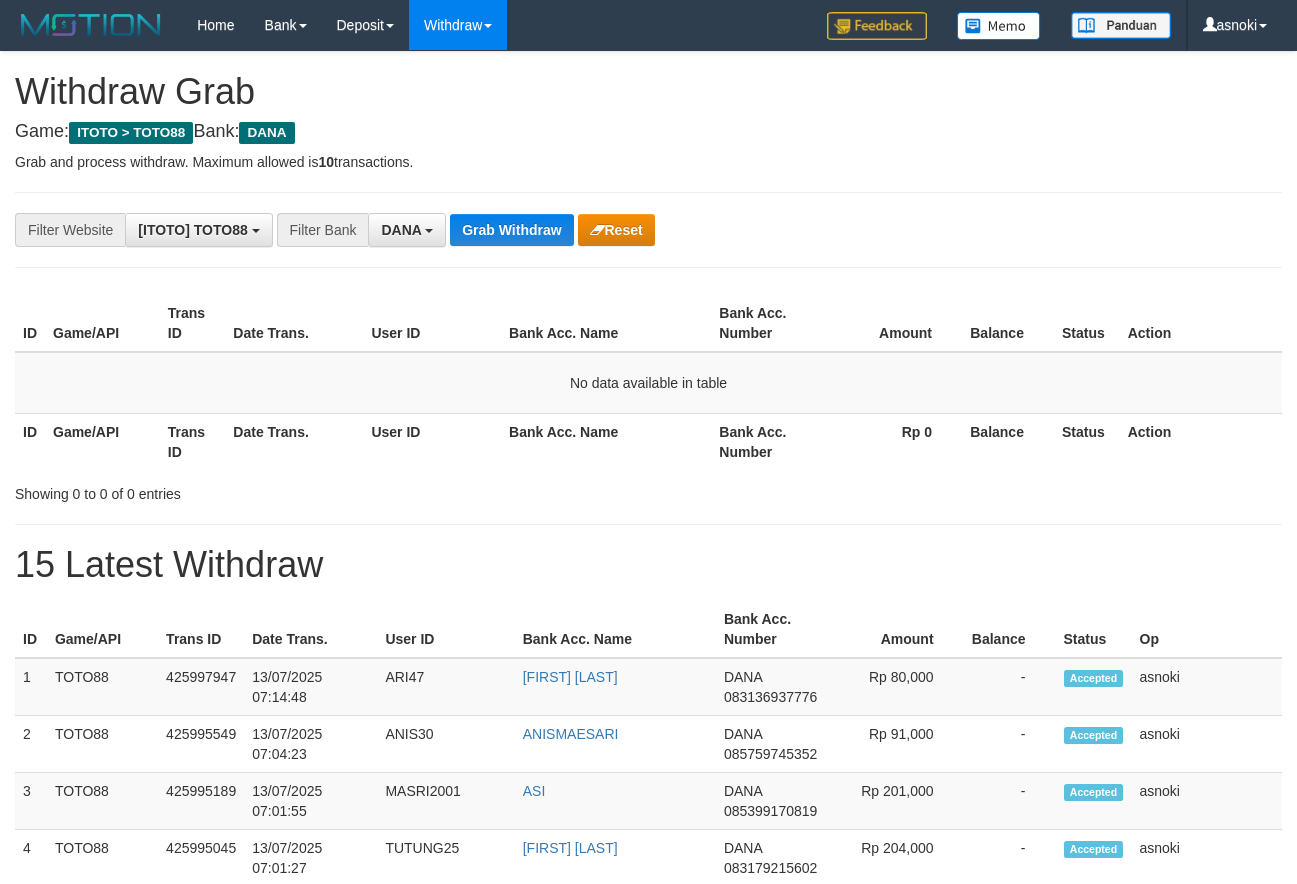 scroll, scrollTop: 0, scrollLeft: 0, axis: both 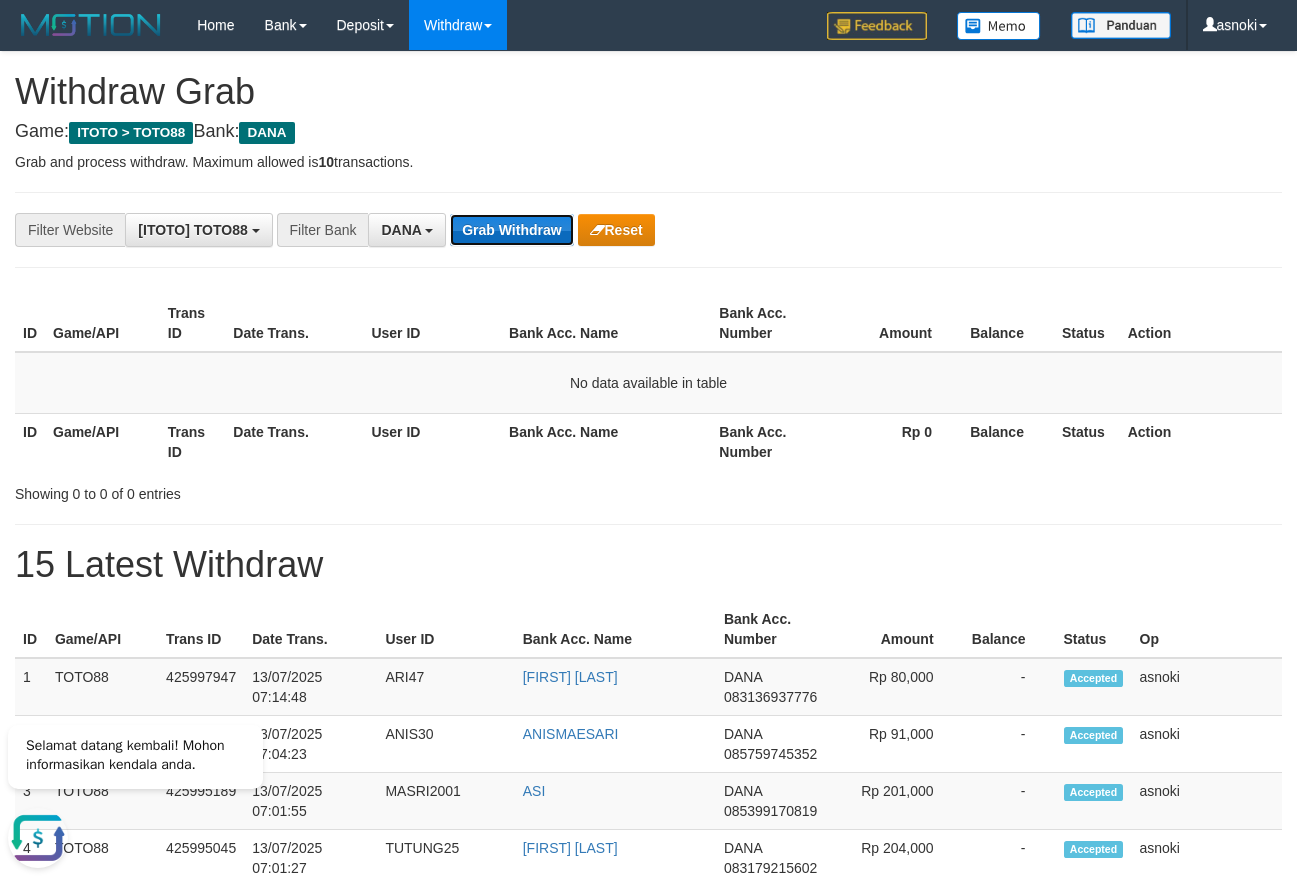 click on "Grab Withdraw" at bounding box center (511, 230) 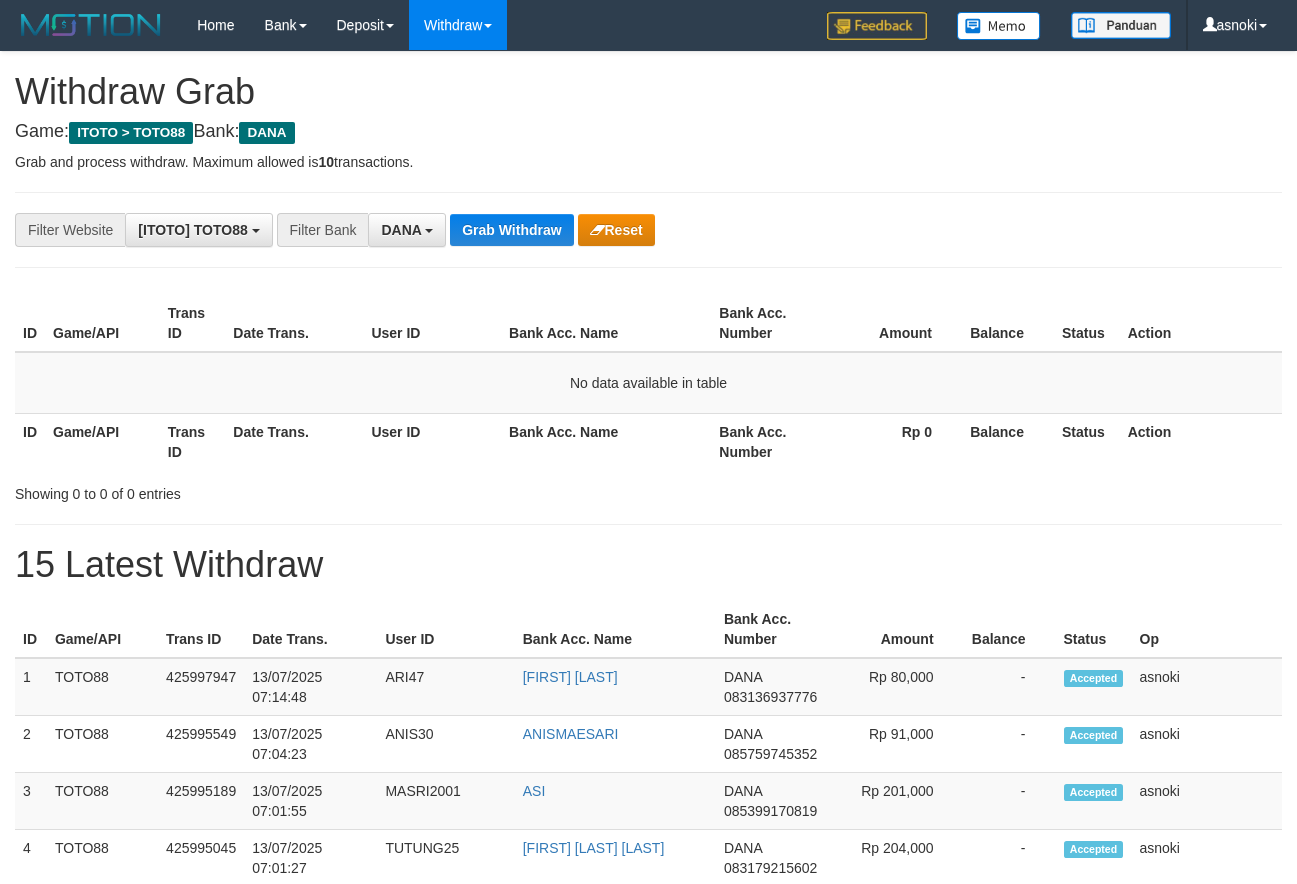 scroll, scrollTop: 0, scrollLeft: 0, axis: both 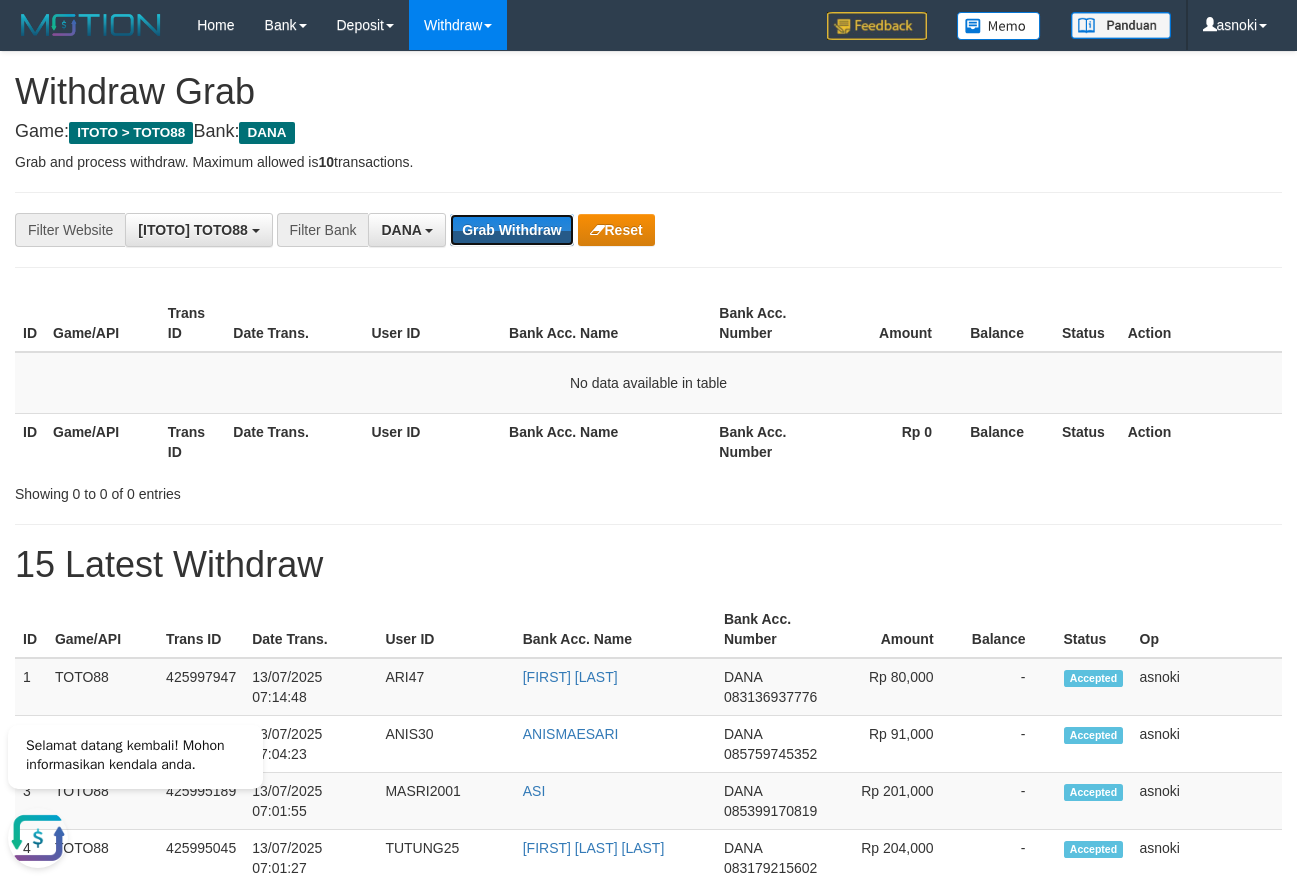 click on "Grab Withdraw" at bounding box center (511, 230) 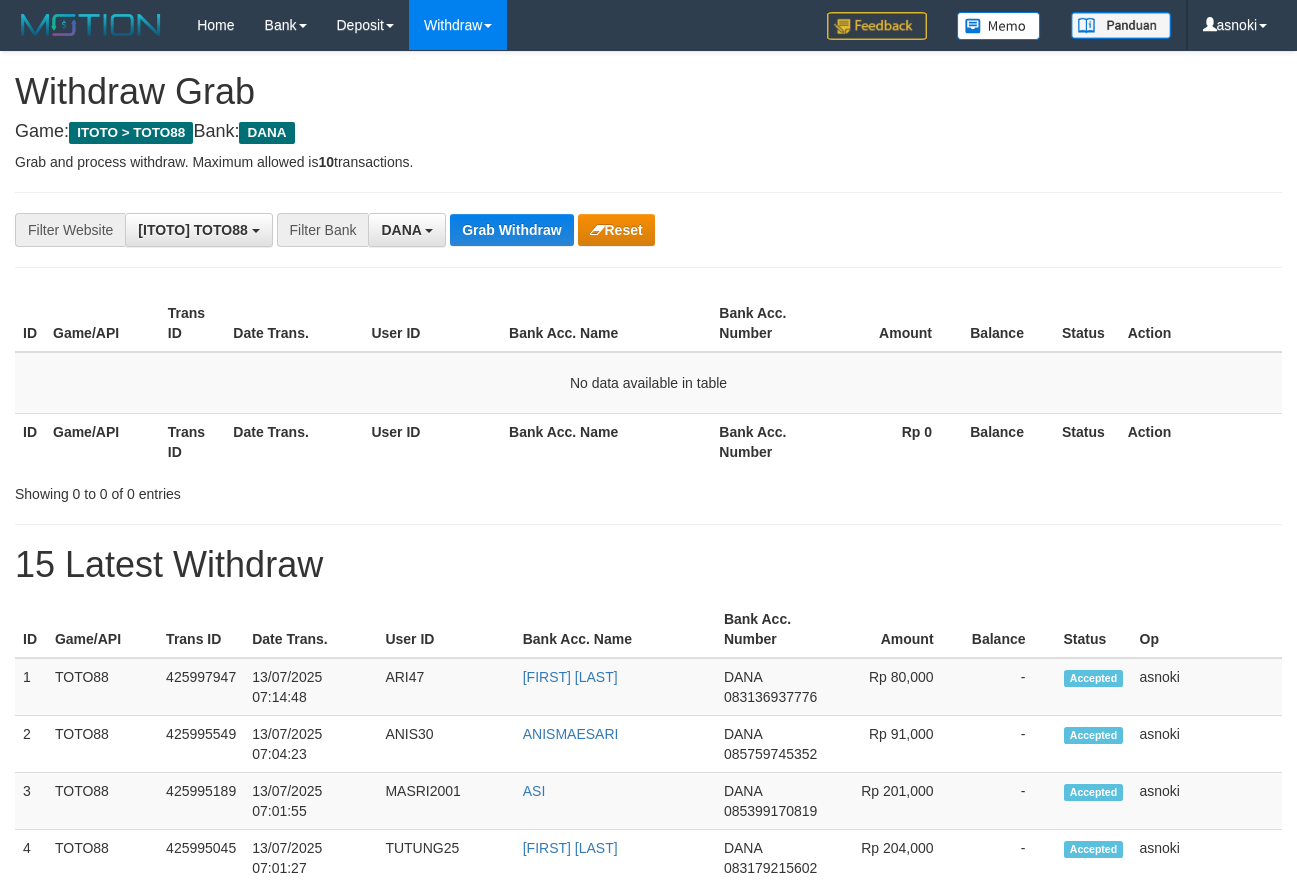 scroll, scrollTop: 0, scrollLeft: 0, axis: both 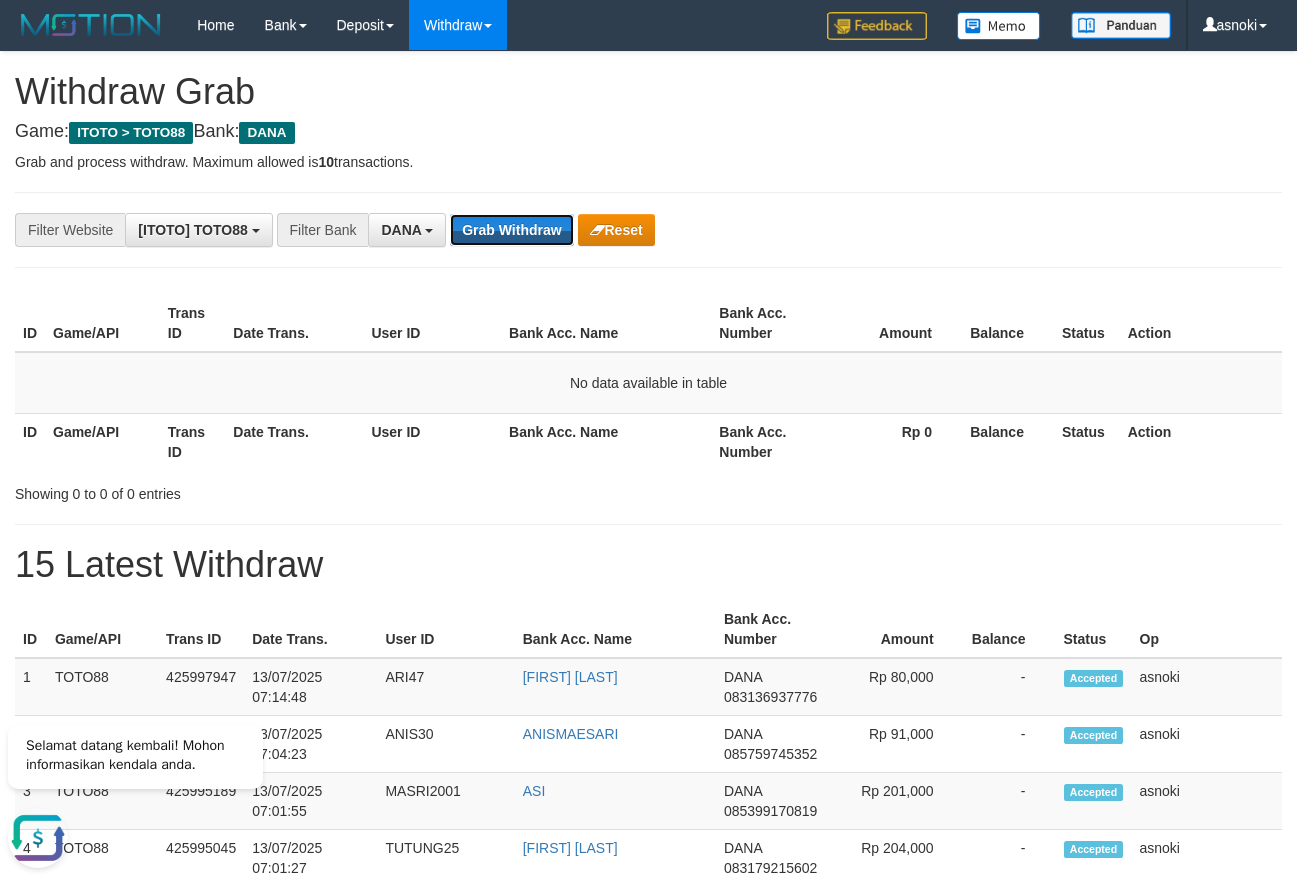 click on "Grab Withdraw" at bounding box center [511, 230] 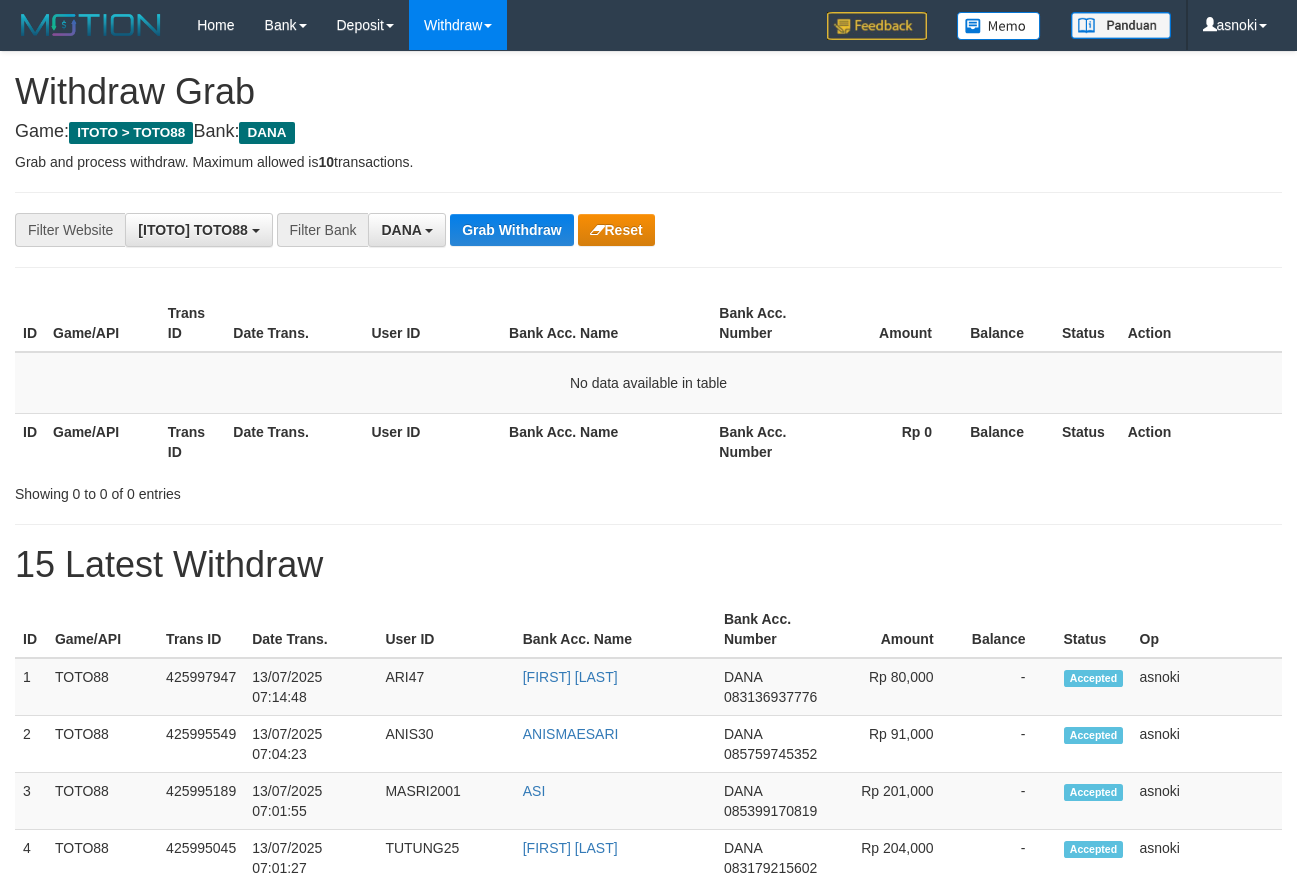 scroll, scrollTop: 0, scrollLeft: 0, axis: both 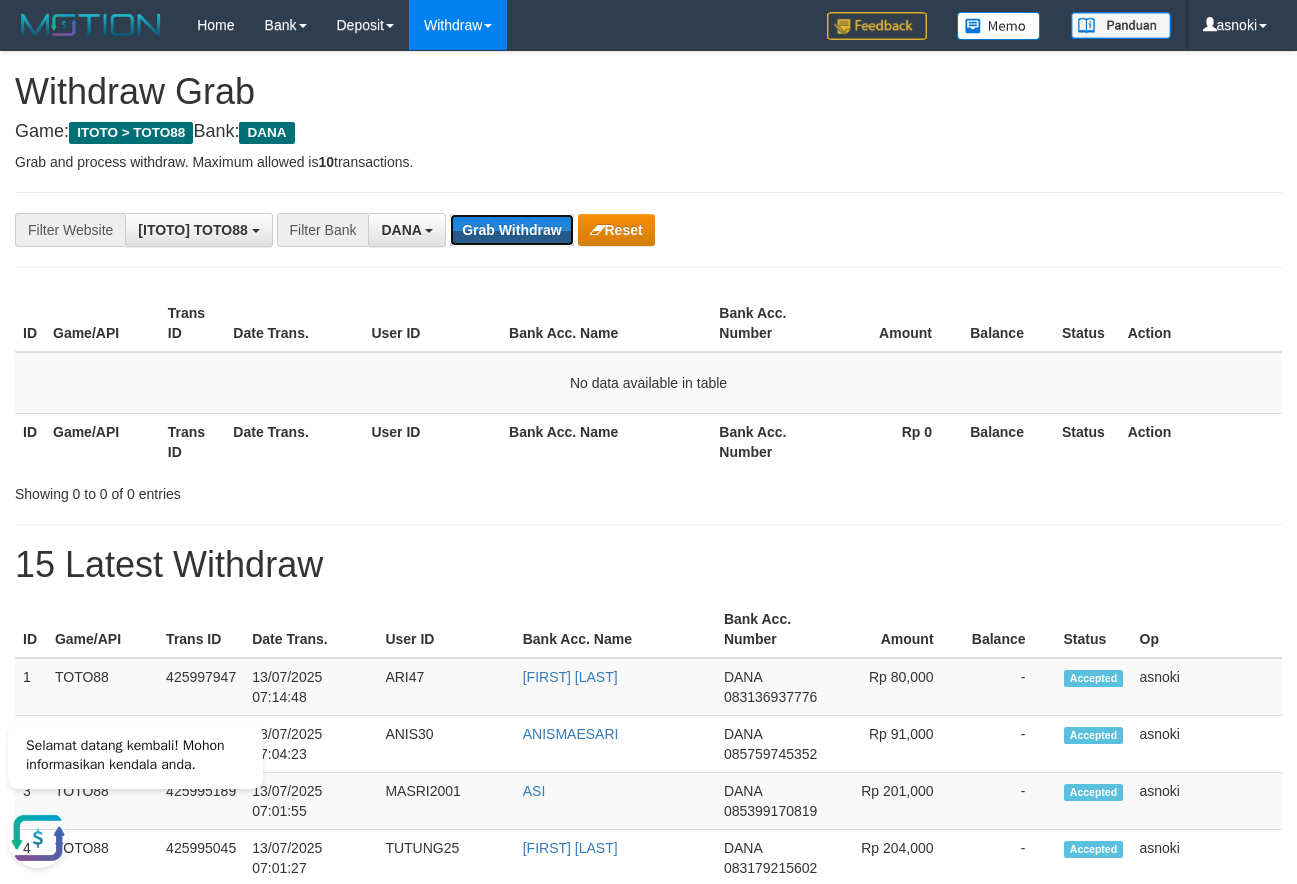 click on "Grab Withdraw" at bounding box center [511, 230] 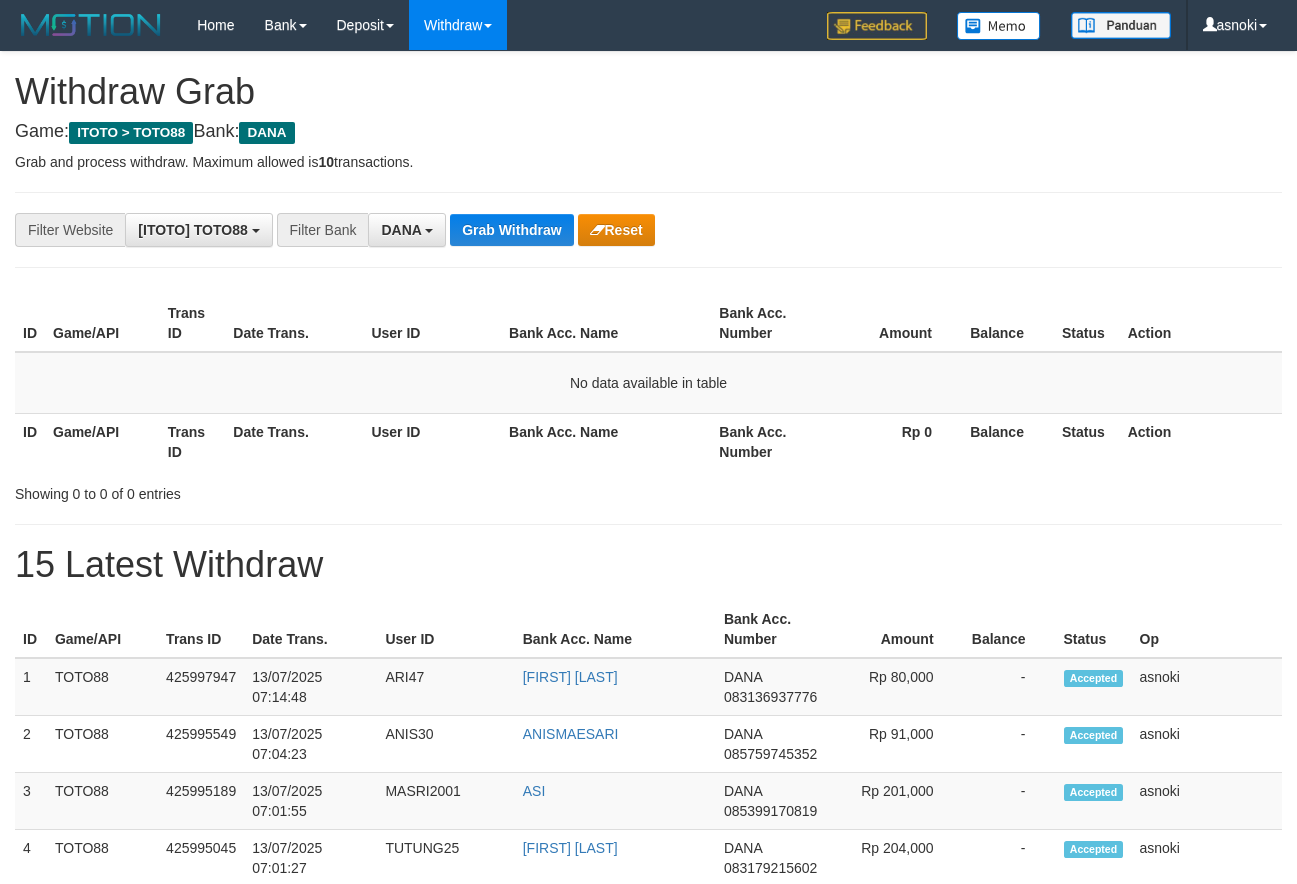 scroll, scrollTop: 0, scrollLeft: 0, axis: both 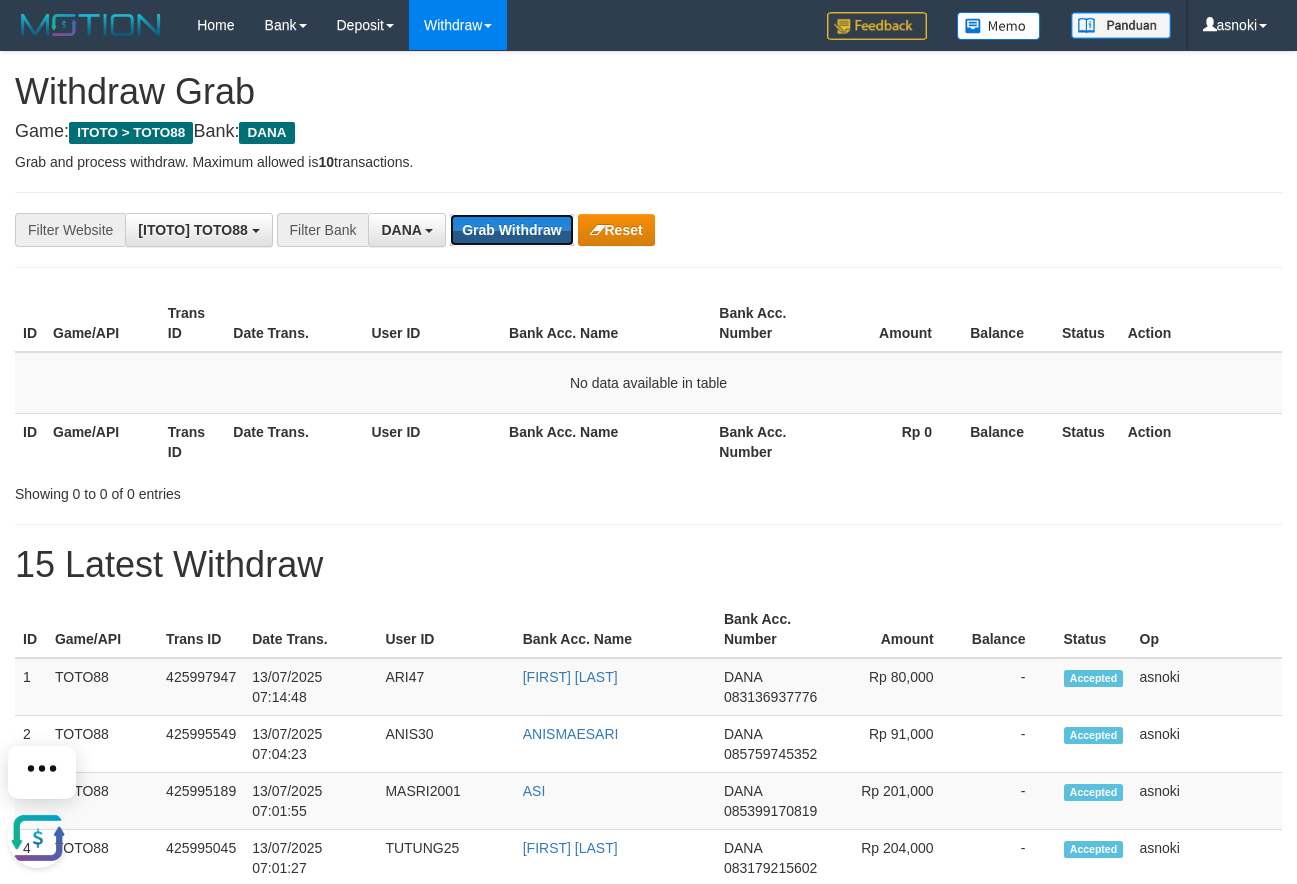click on "Grab Withdraw" at bounding box center [511, 230] 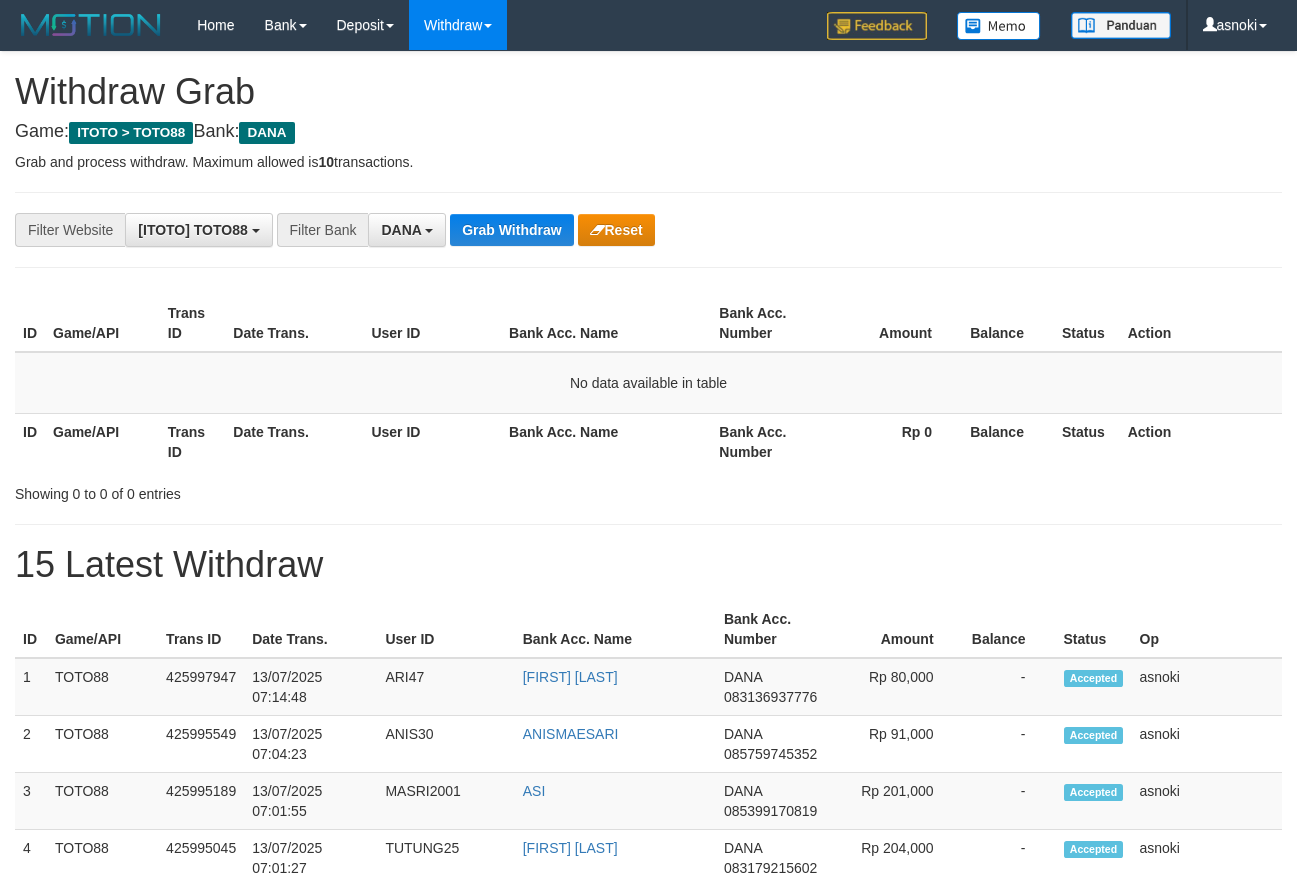 scroll, scrollTop: 0, scrollLeft: 0, axis: both 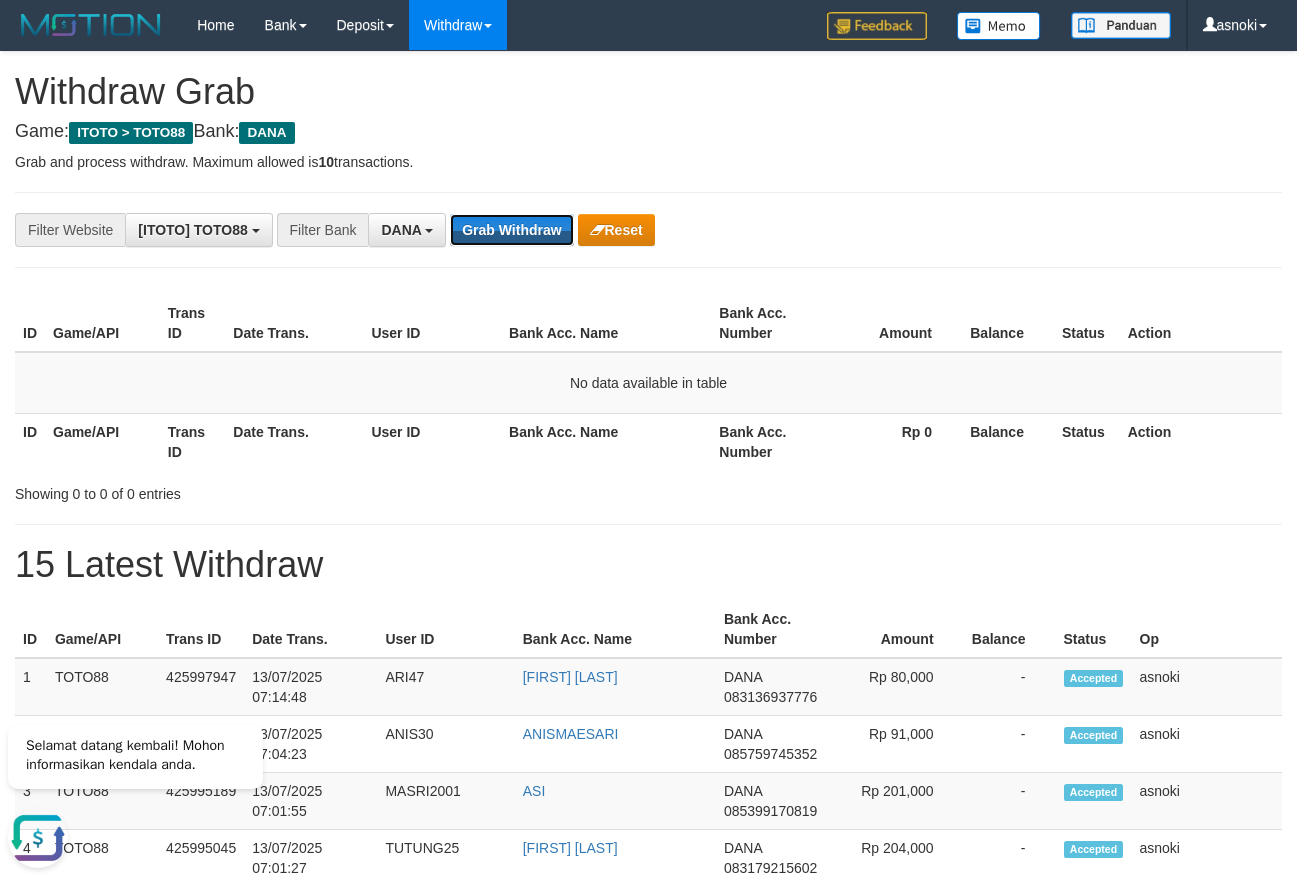 click on "Grab Withdraw" at bounding box center [511, 230] 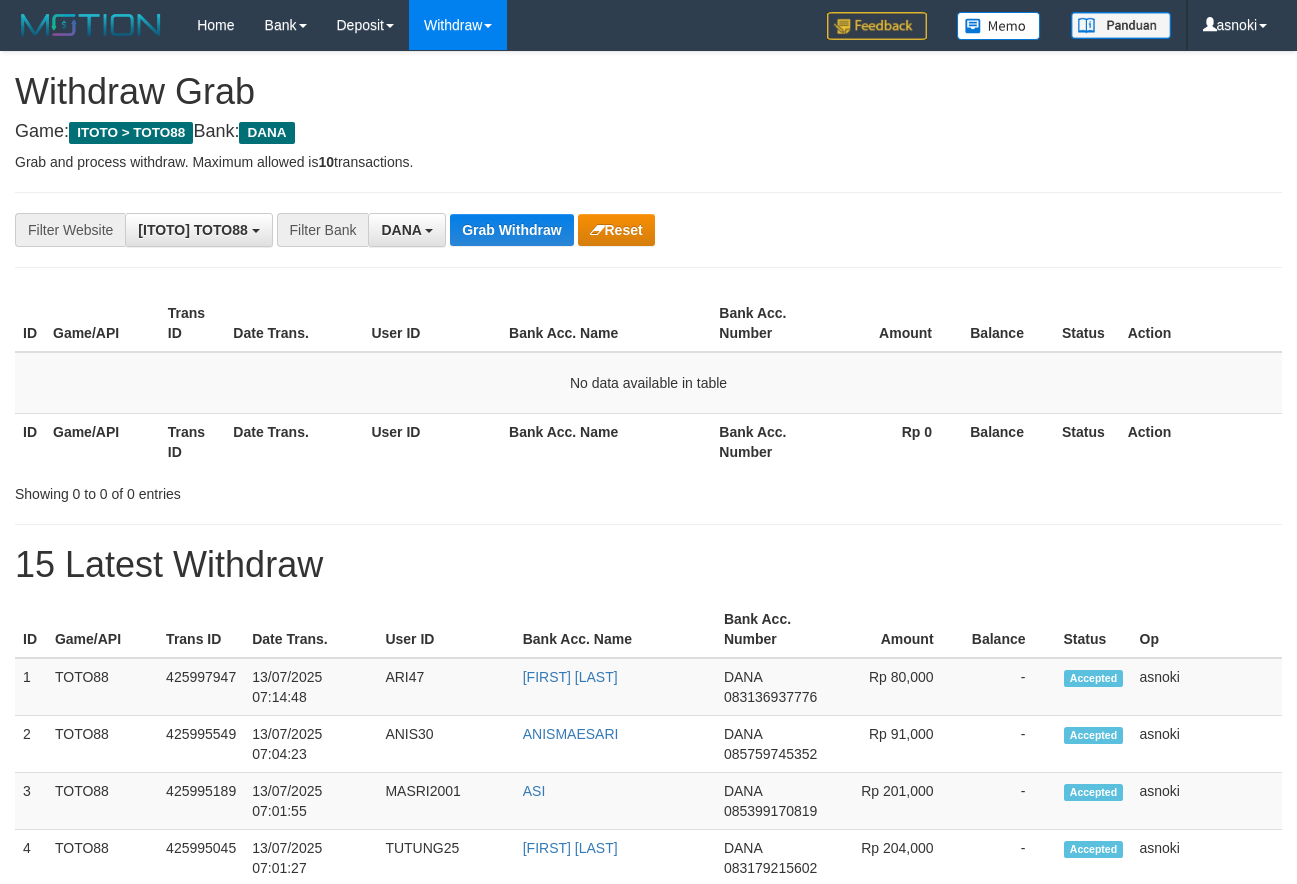 scroll, scrollTop: 0, scrollLeft: 0, axis: both 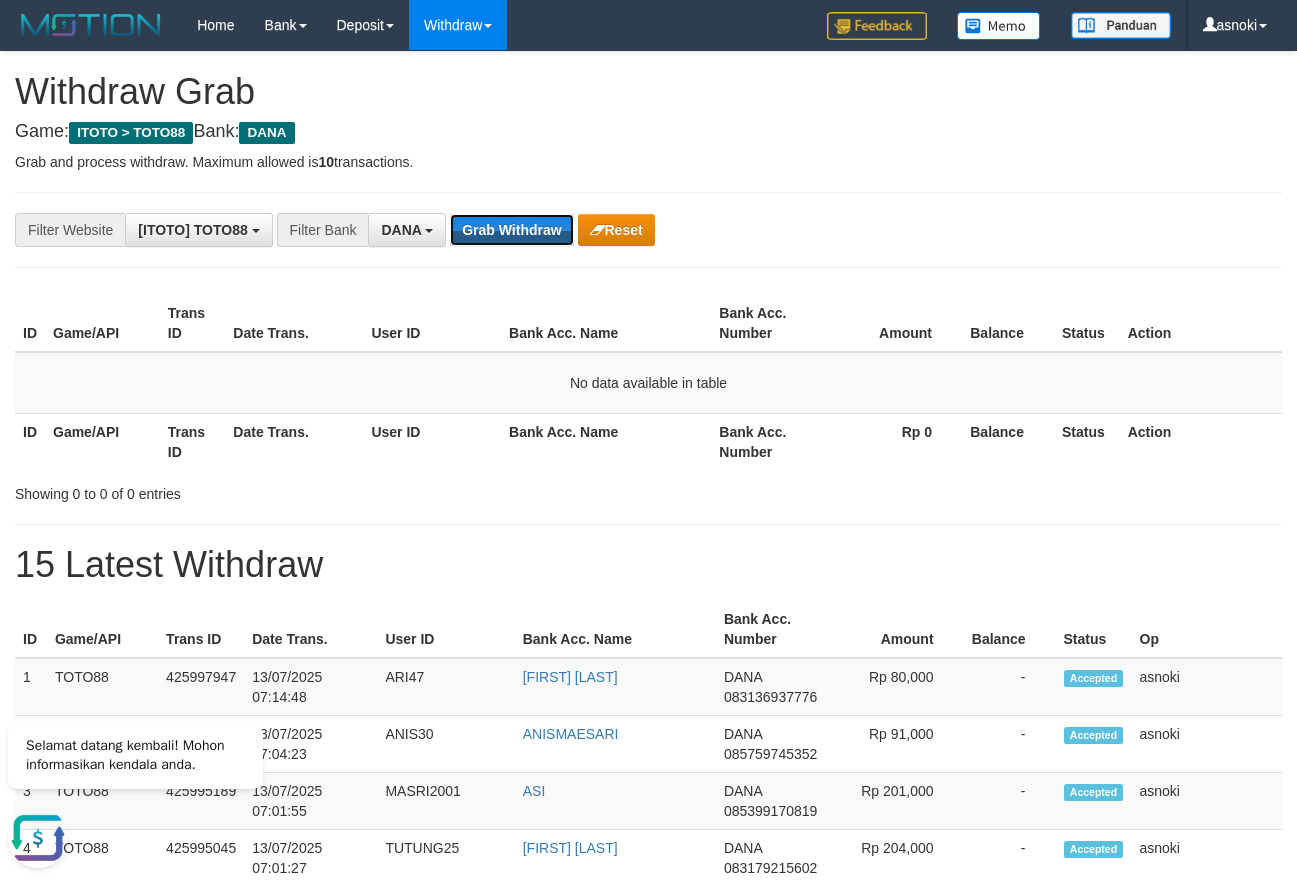 click on "Grab Withdraw" at bounding box center [511, 230] 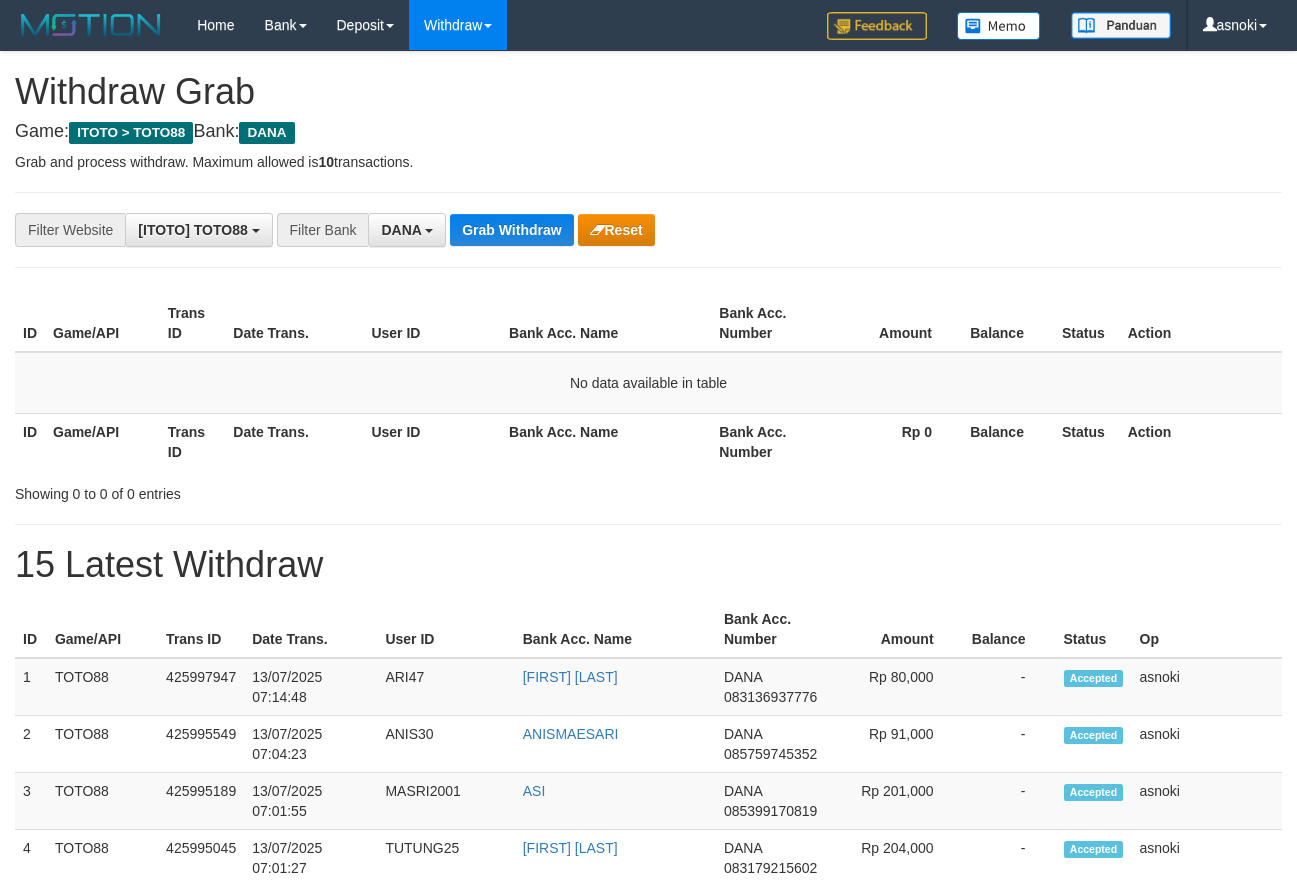 scroll, scrollTop: 0, scrollLeft: 0, axis: both 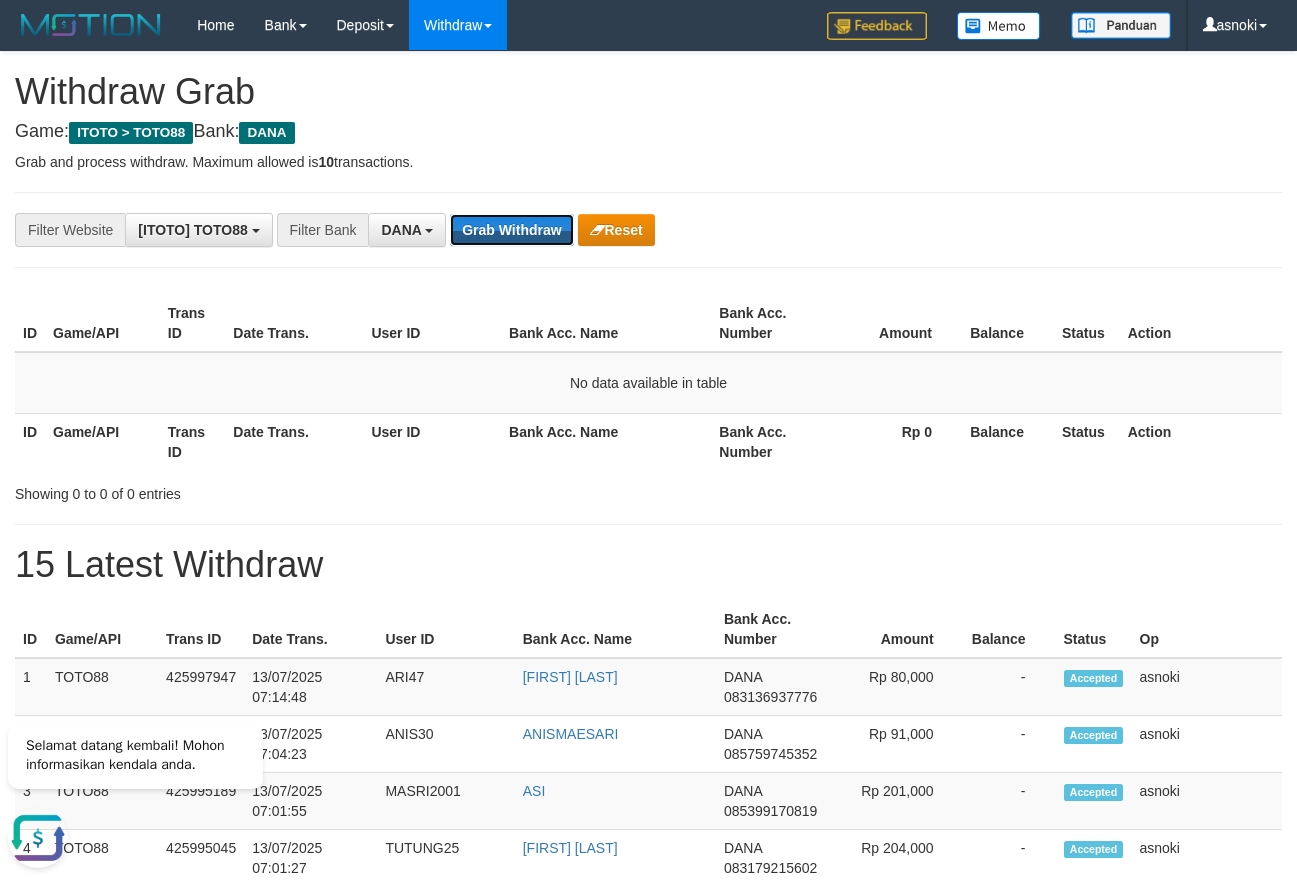 click on "Grab Withdraw" at bounding box center (511, 230) 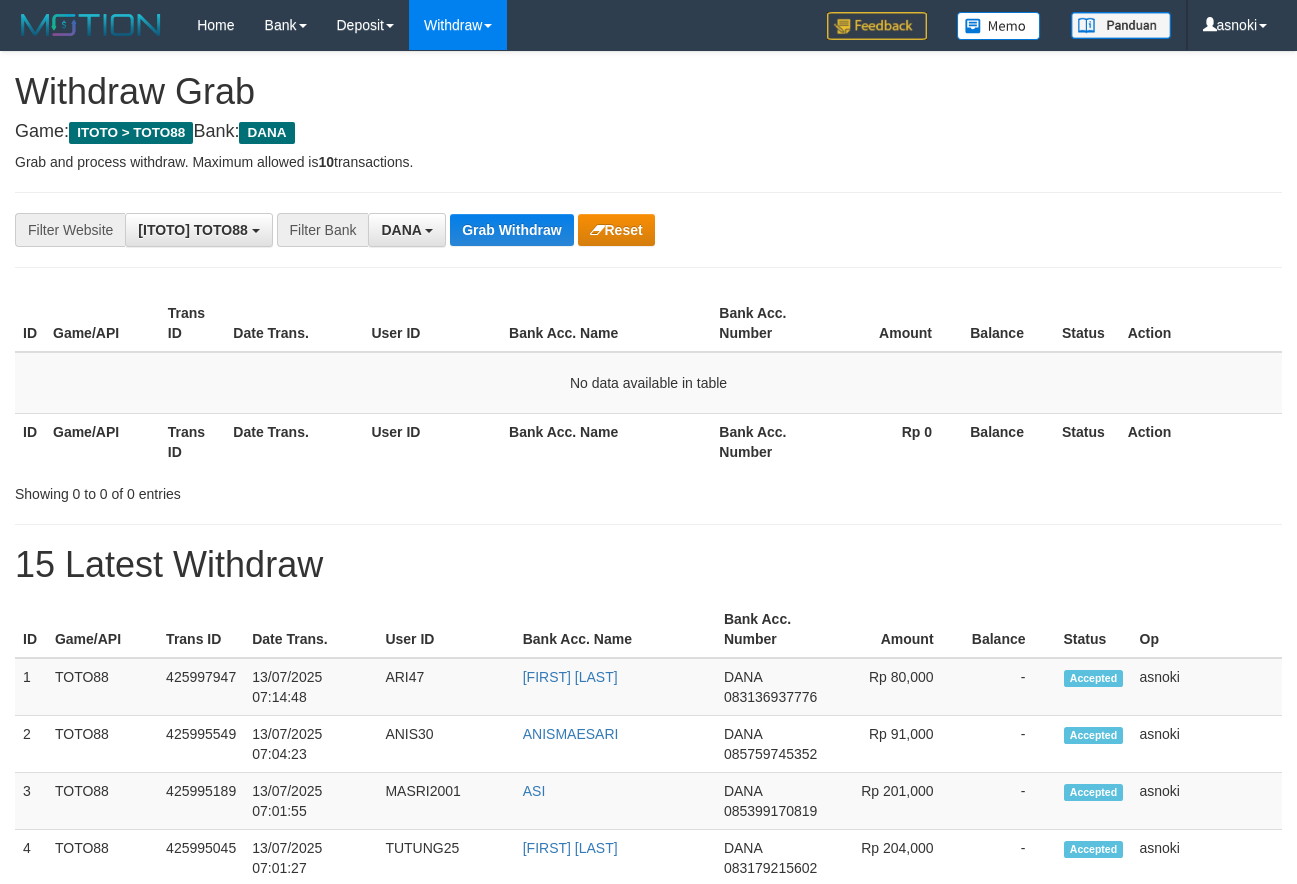 scroll, scrollTop: 0, scrollLeft: 0, axis: both 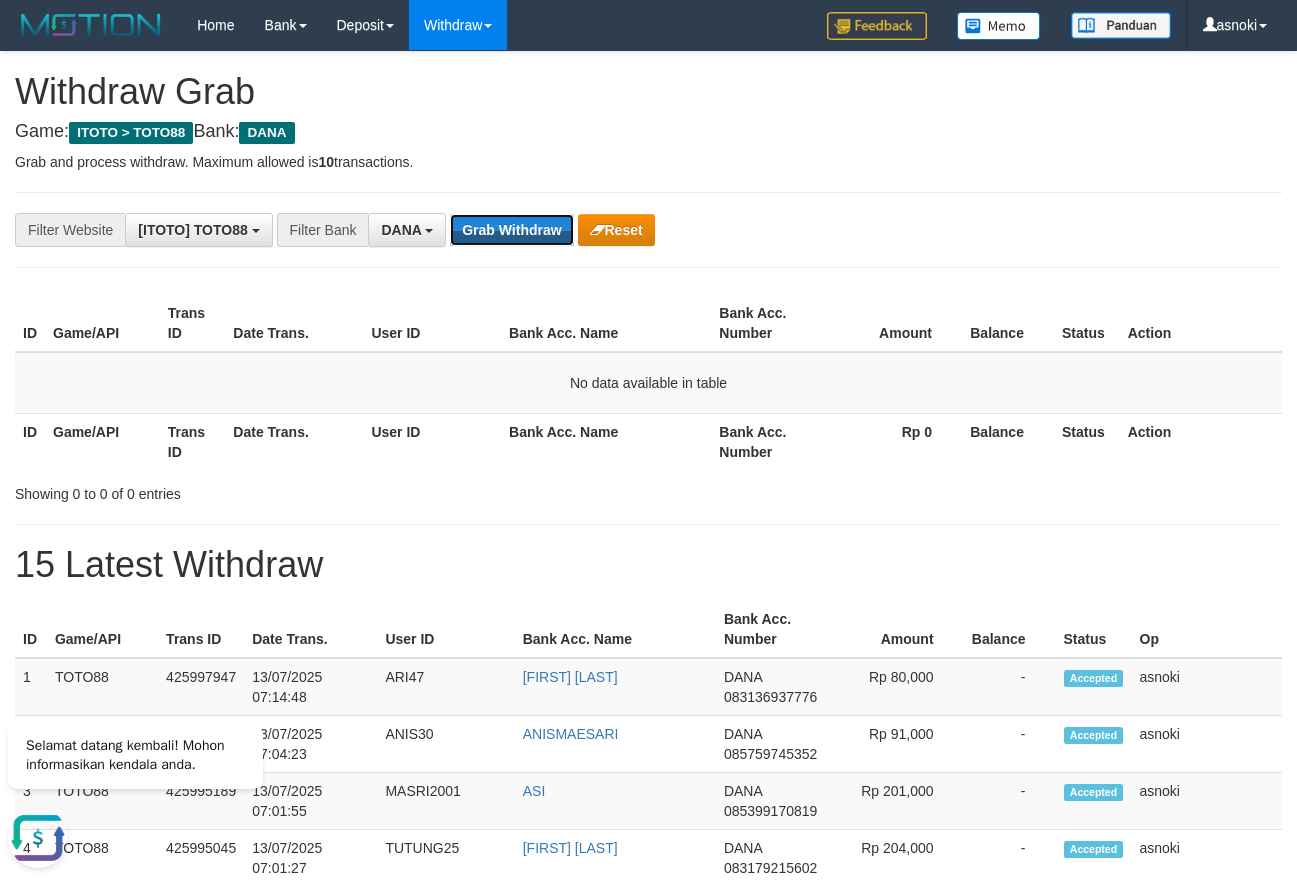 click on "Grab Withdraw" at bounding box center [511, 230] 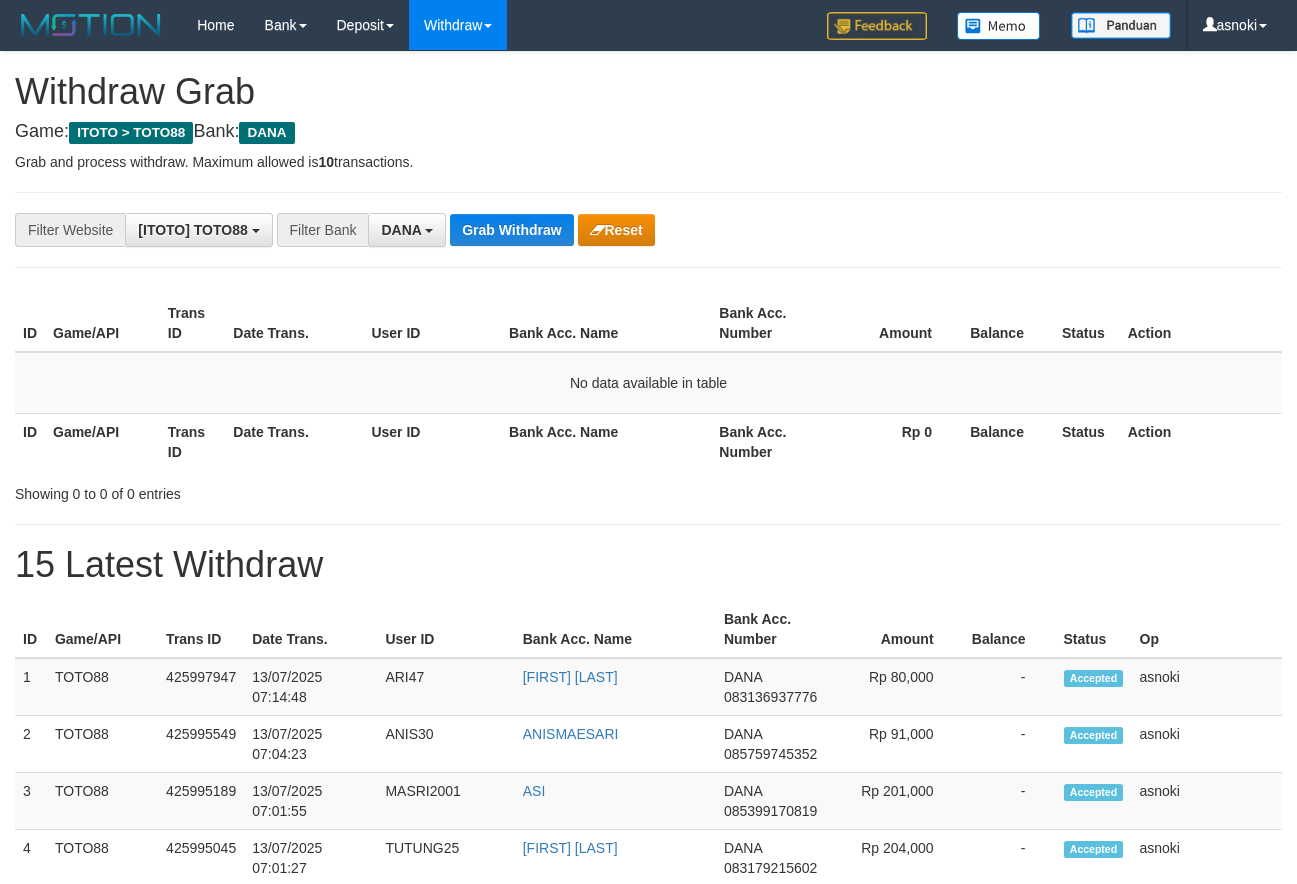 scroll, scrollTop: 0, scrollLeft: 0, axis: both 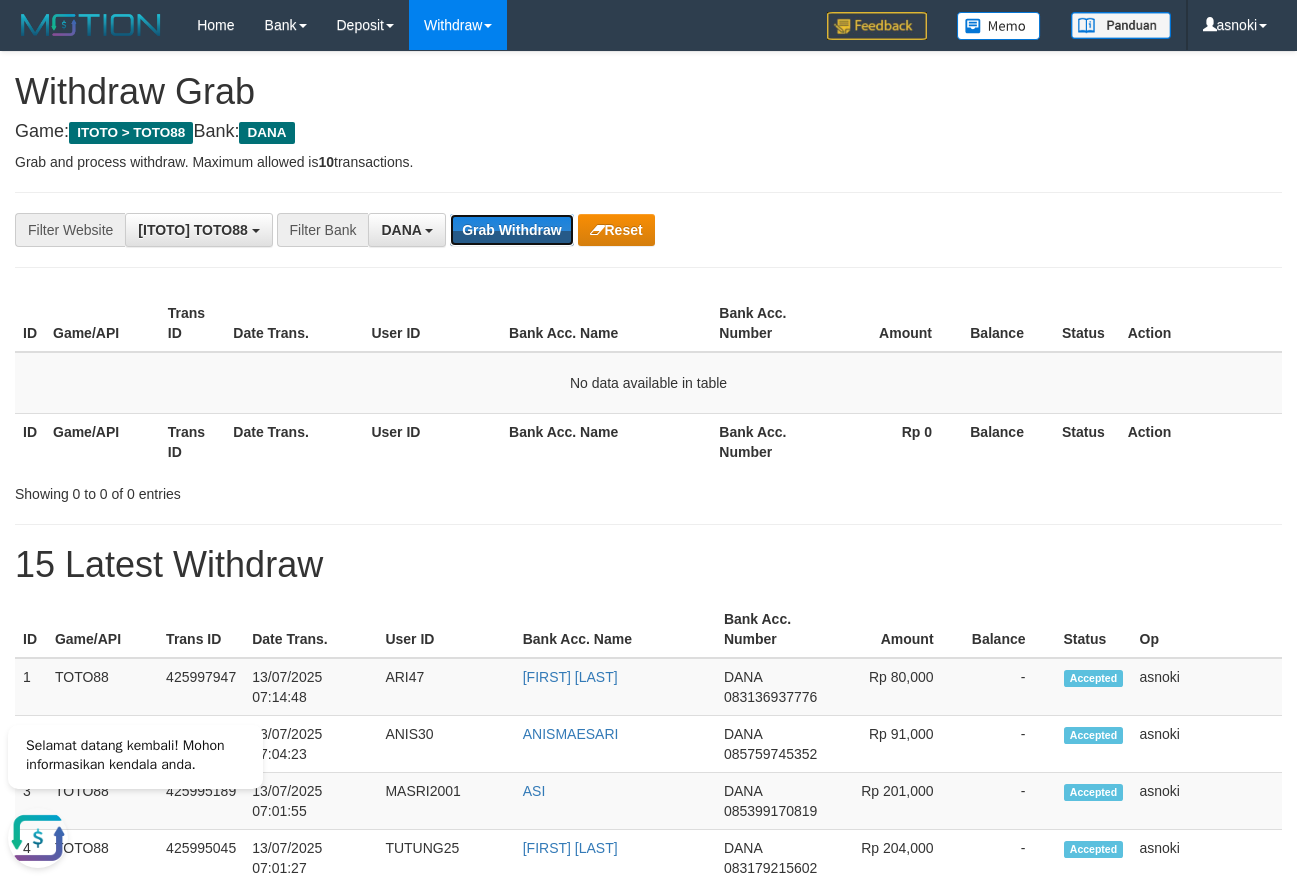 click on "Grab Withdraw" at bounding box center (511, 230) 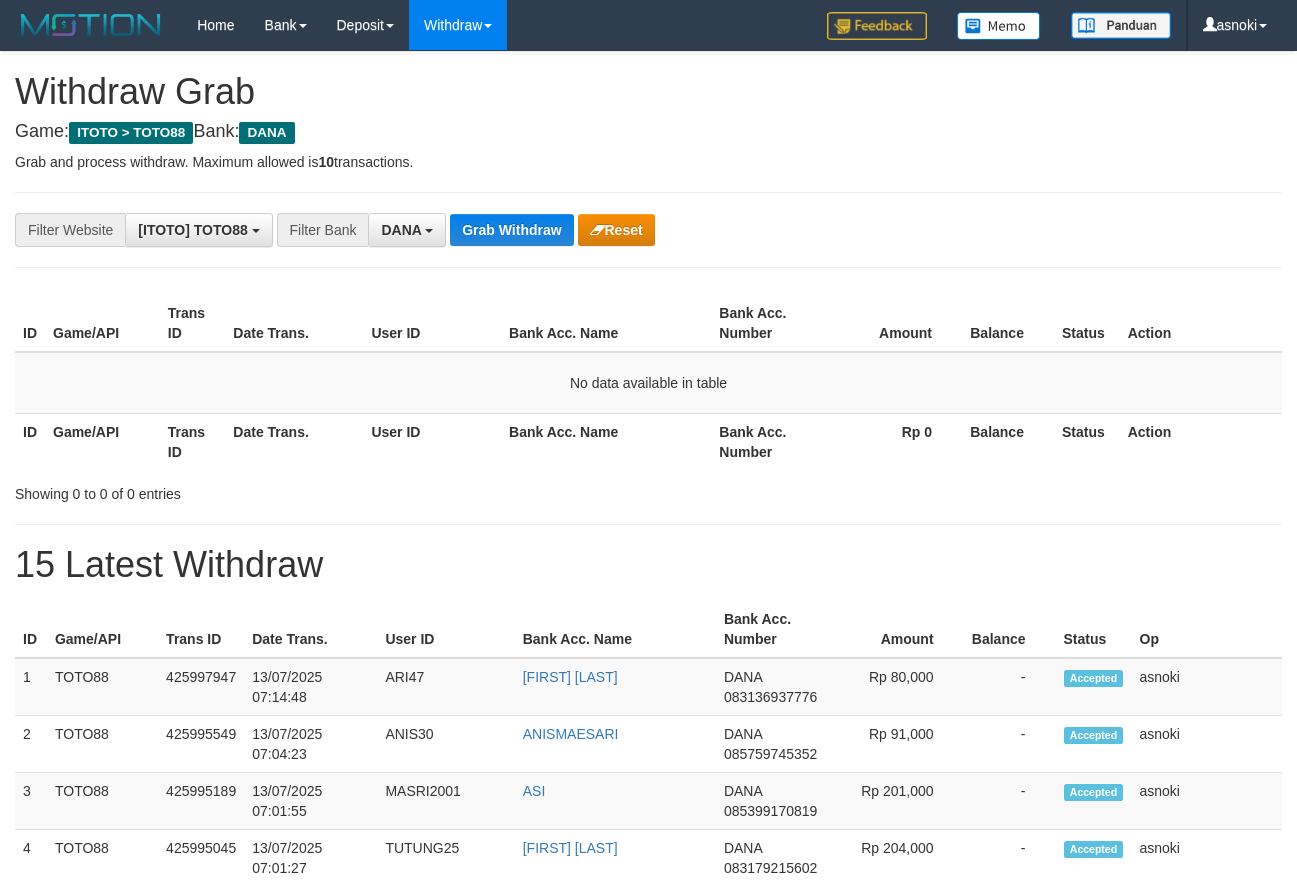 scroll, scrollTop: 0, scrollLeft: 0, axis: both 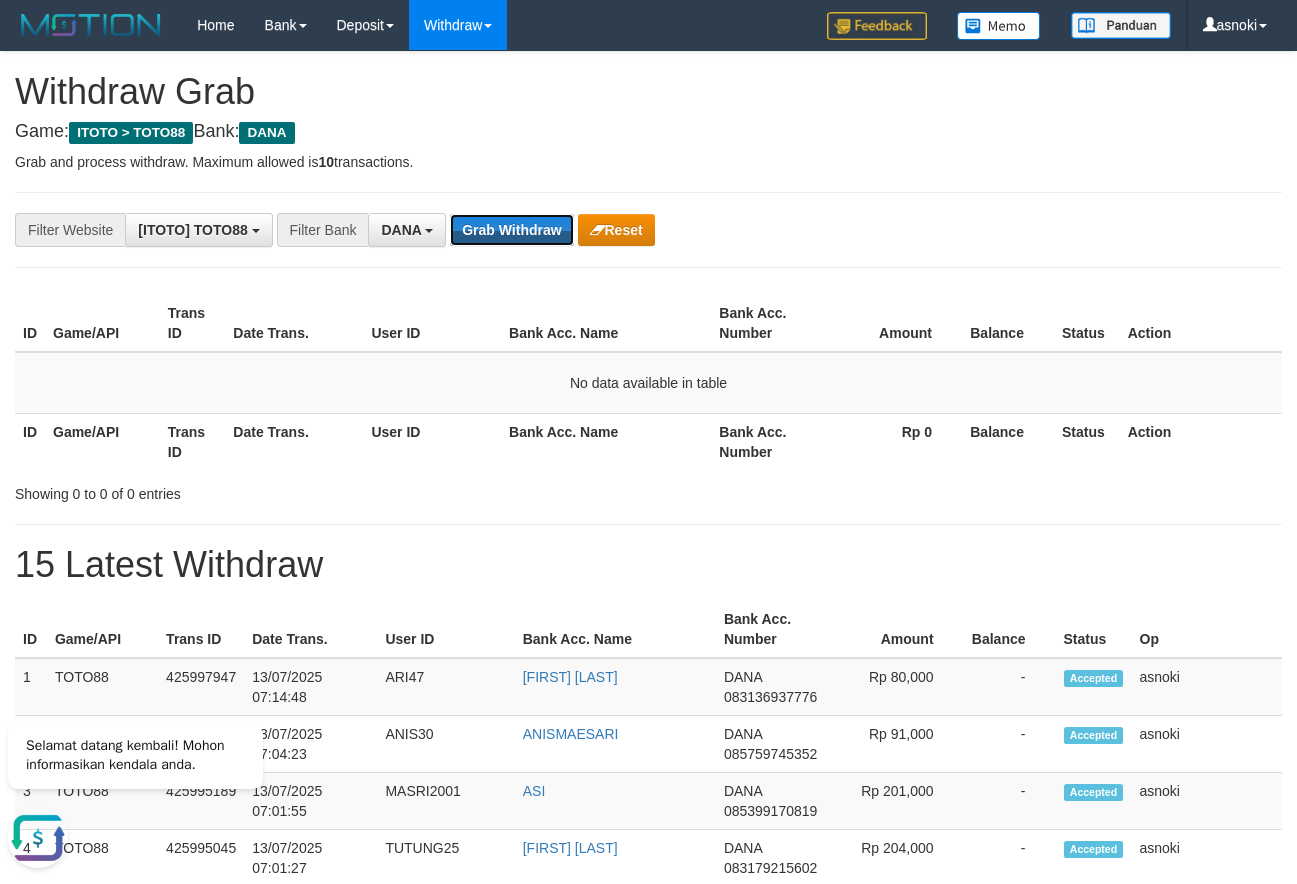 click on "Grab Withdraw" at bounding box center [511, 230] 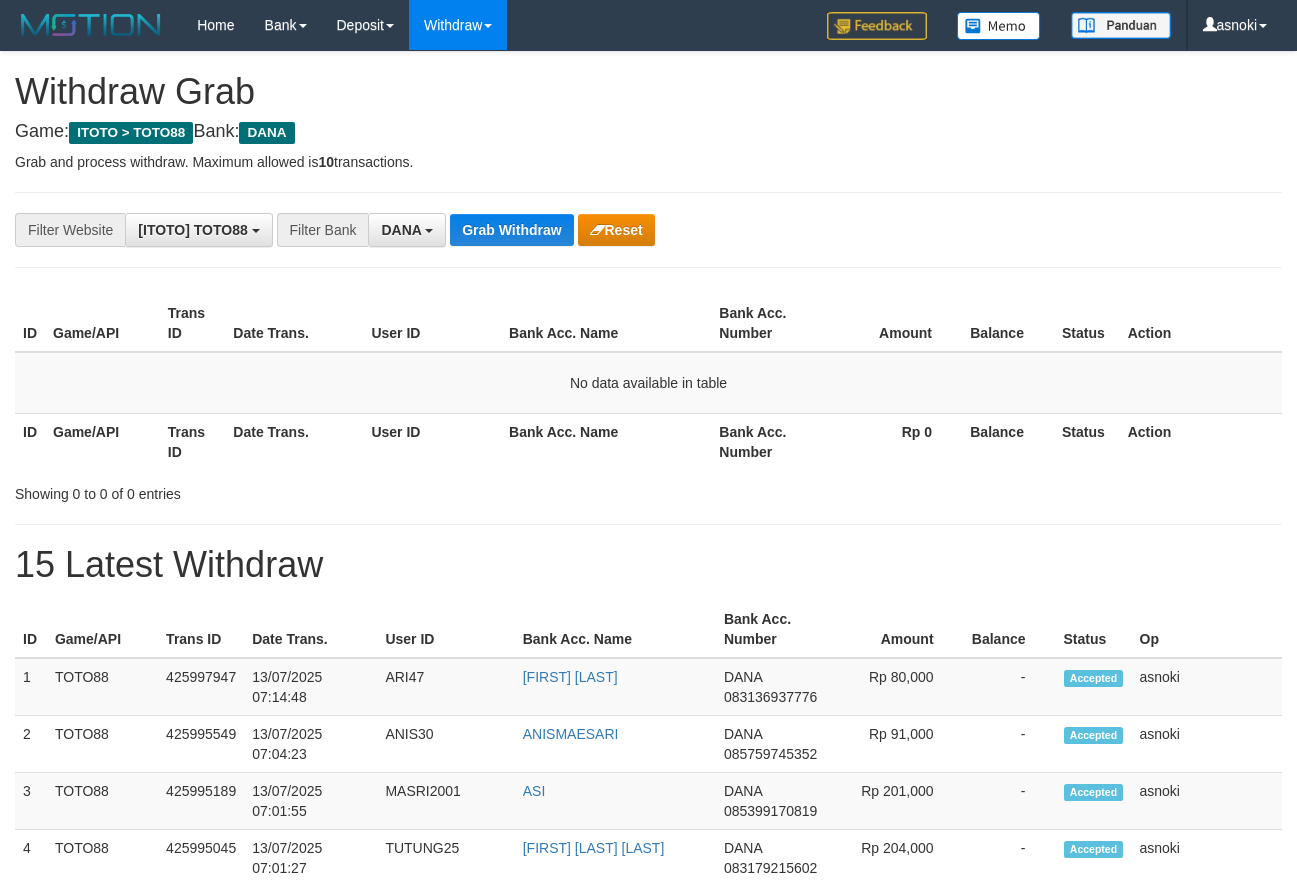 scroll, scrollTop: 0, scrollLeft: 0, axis: both 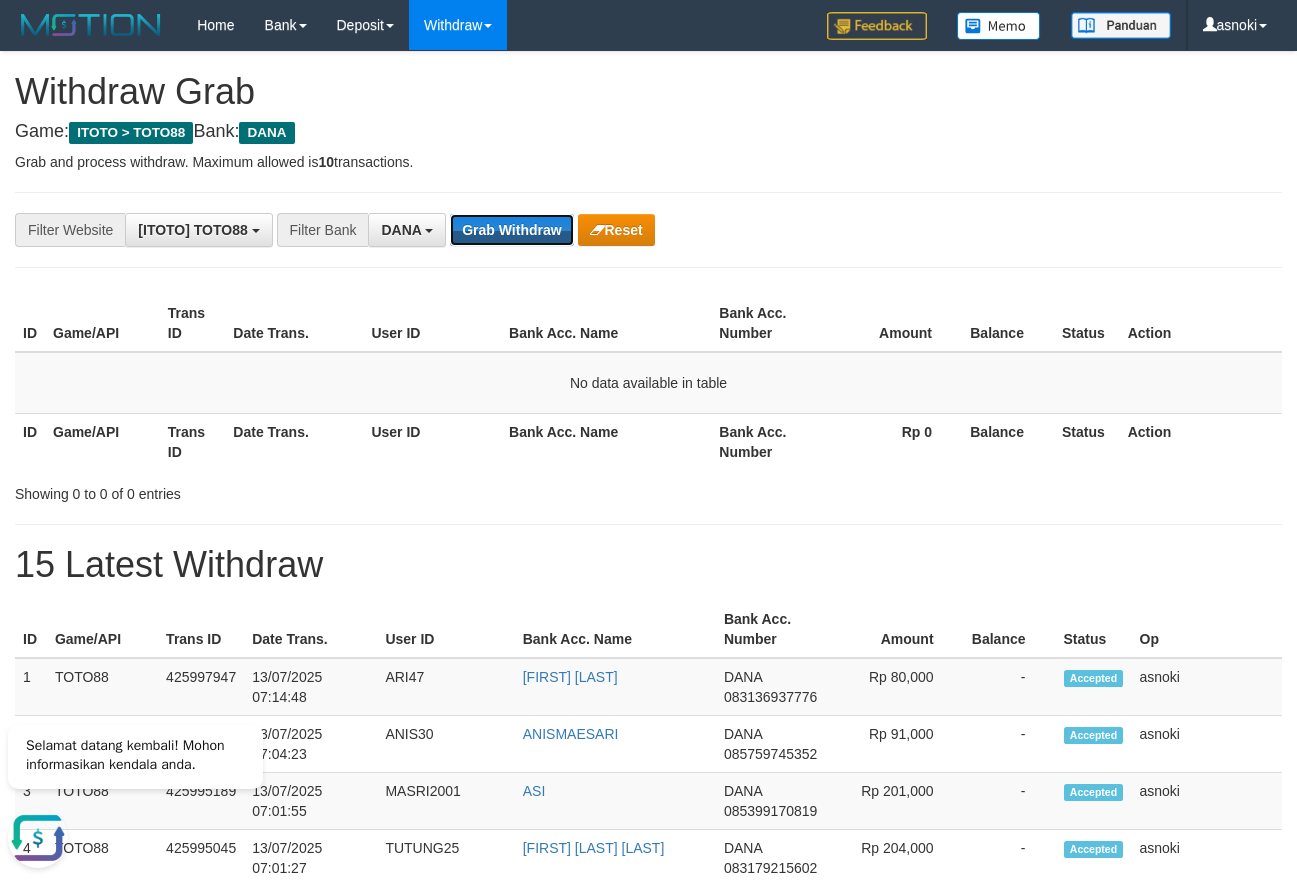 click on "Grab Withdraw" at bounding box center [511, 230] 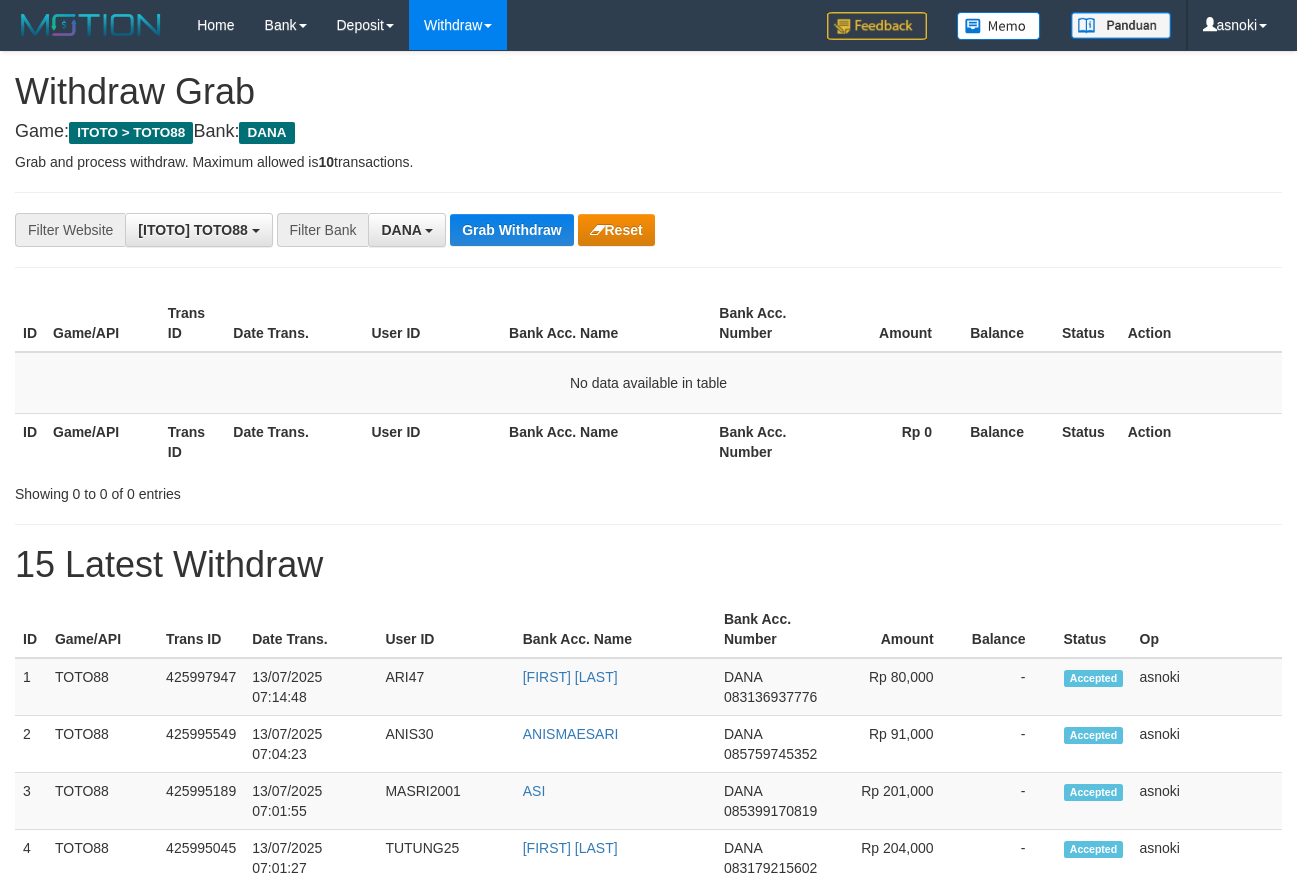 scroll, scrollTop: 0, scrollLeft: 0, axis: both 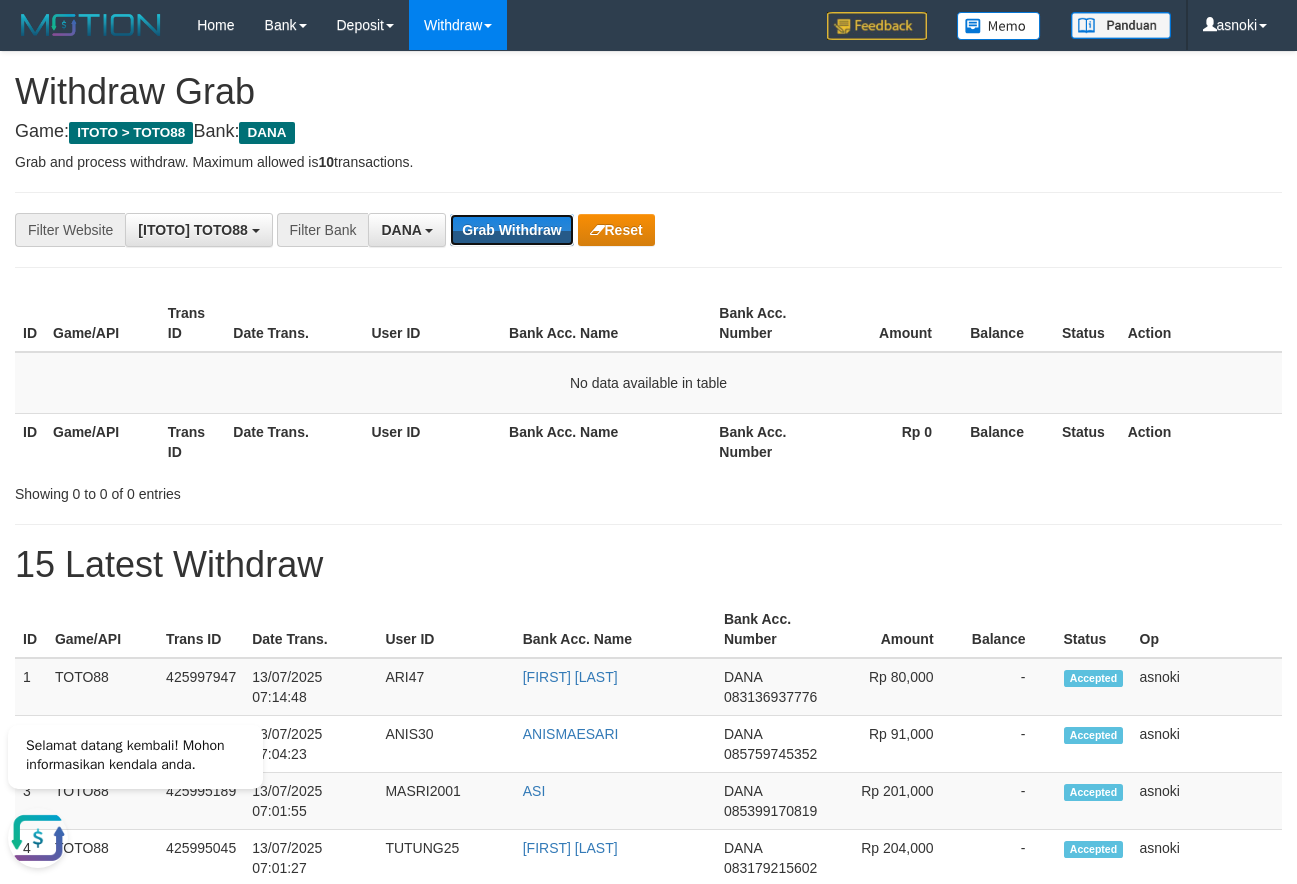 click on "Grab Withdraw" at bounding box center (511, 230) 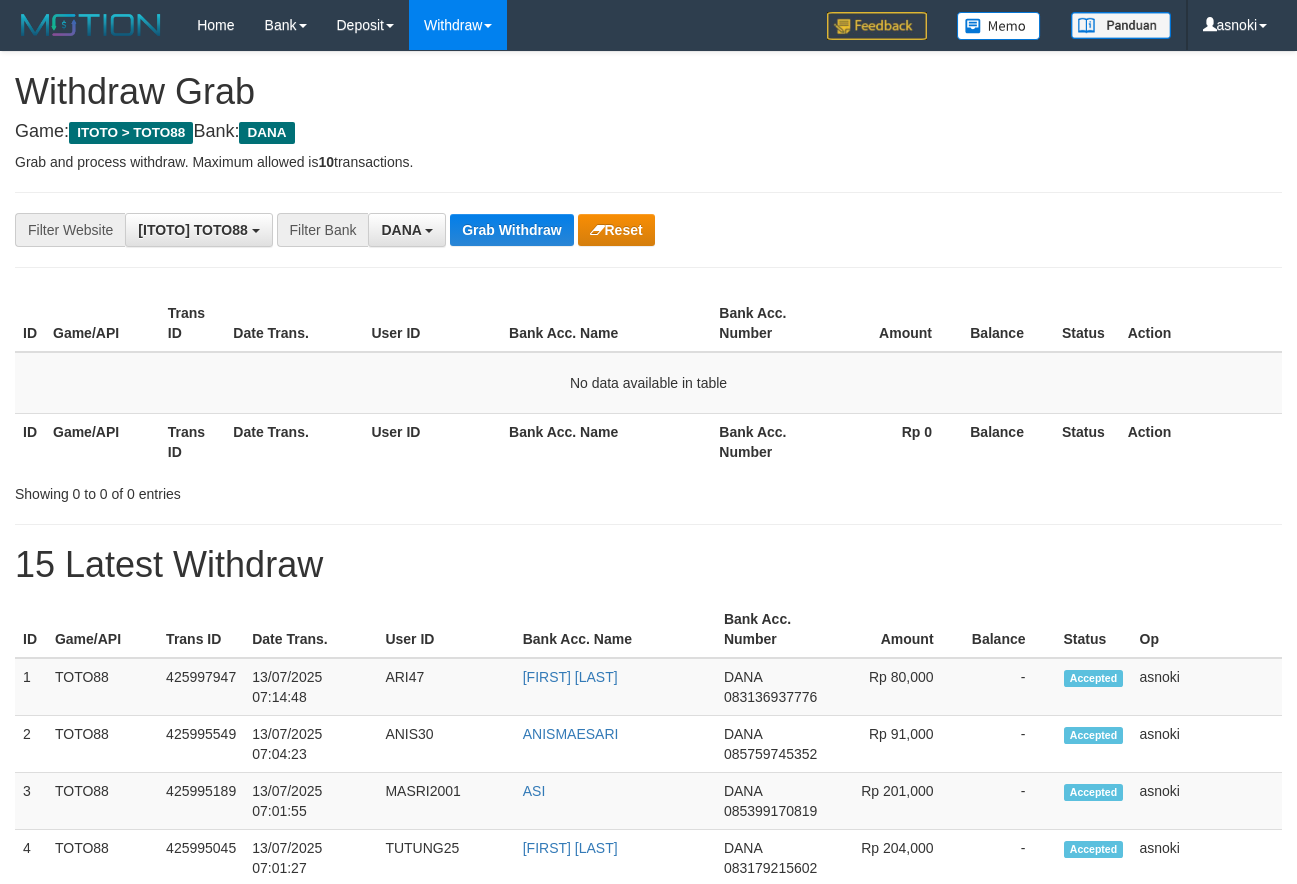 scroll, scrollTop: 0, scrollLeft: 0, axis: both 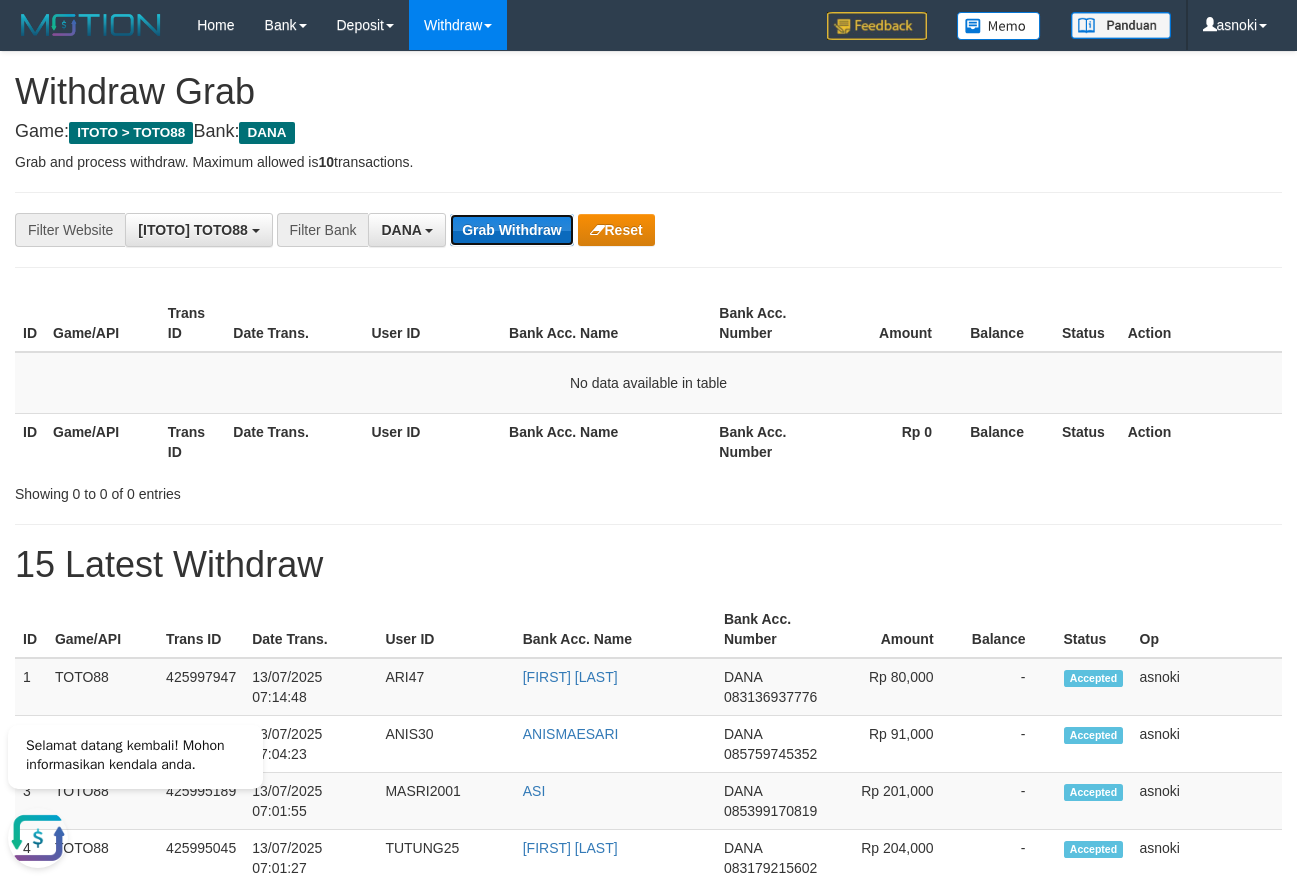 click on "Grab Withdraw" at bounding box center [511, 230] 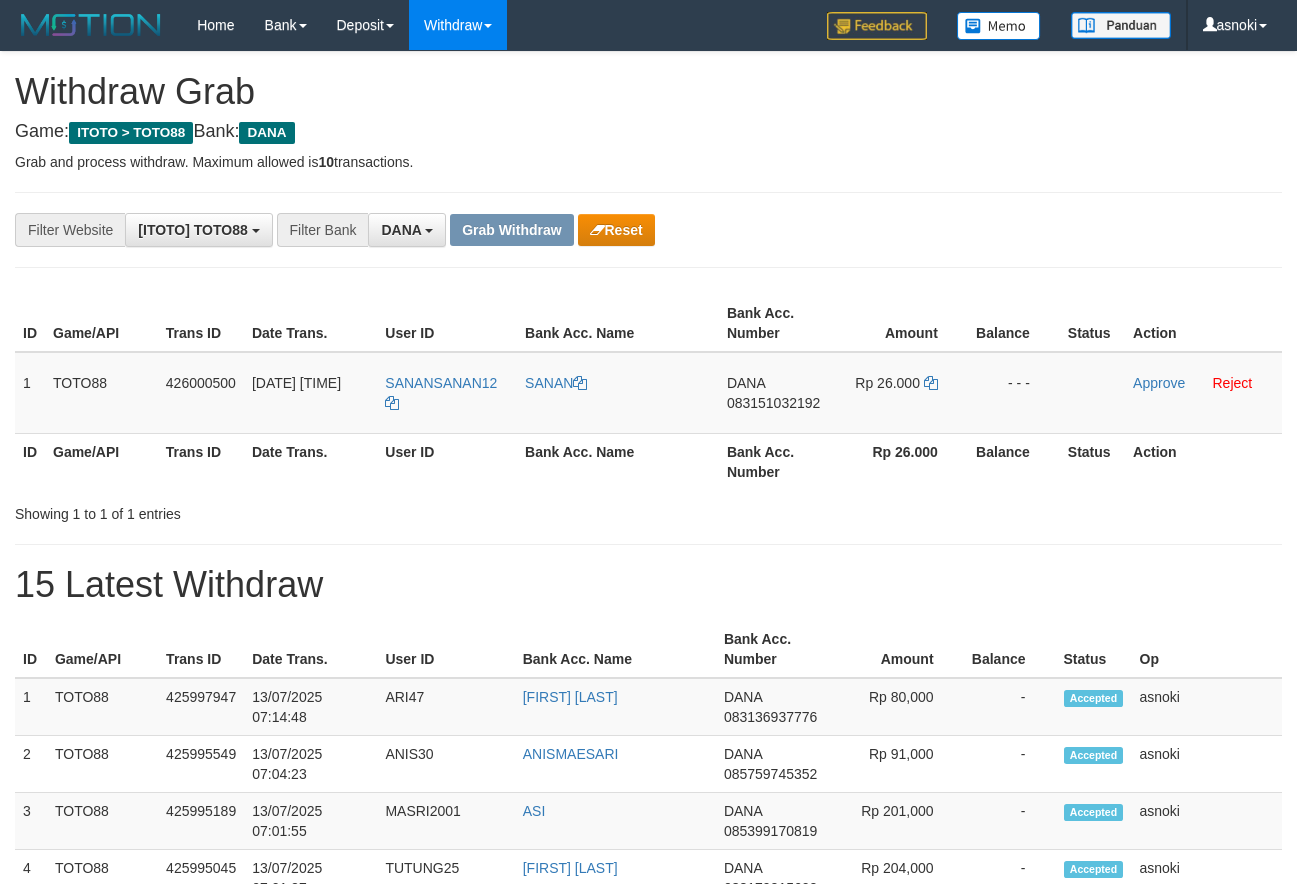 scroll, scrollTop: 0, scrollLeft: 0, axis: both 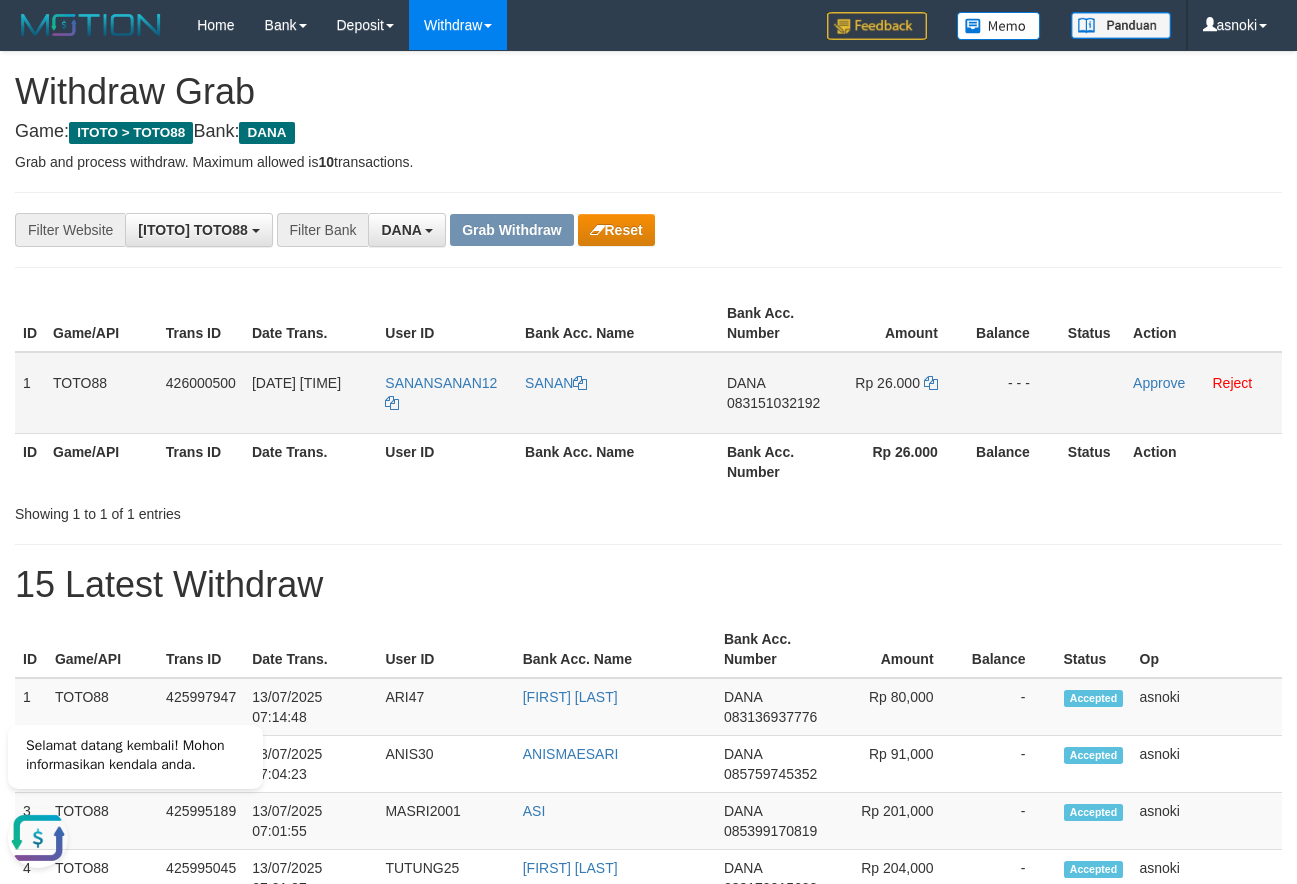 click on "083151032192" at bounding box center [773, 403] 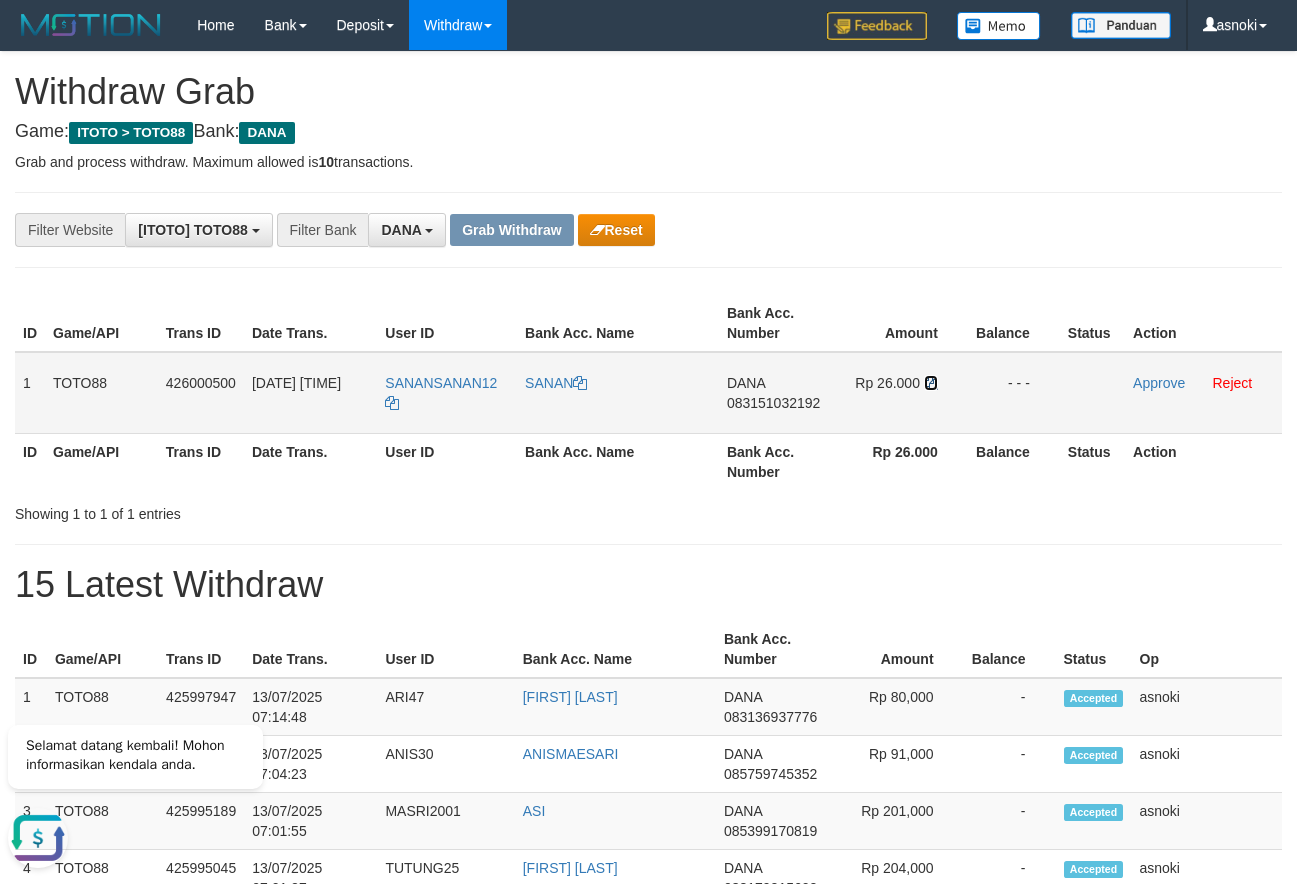 click at bounding box center [931, 383] 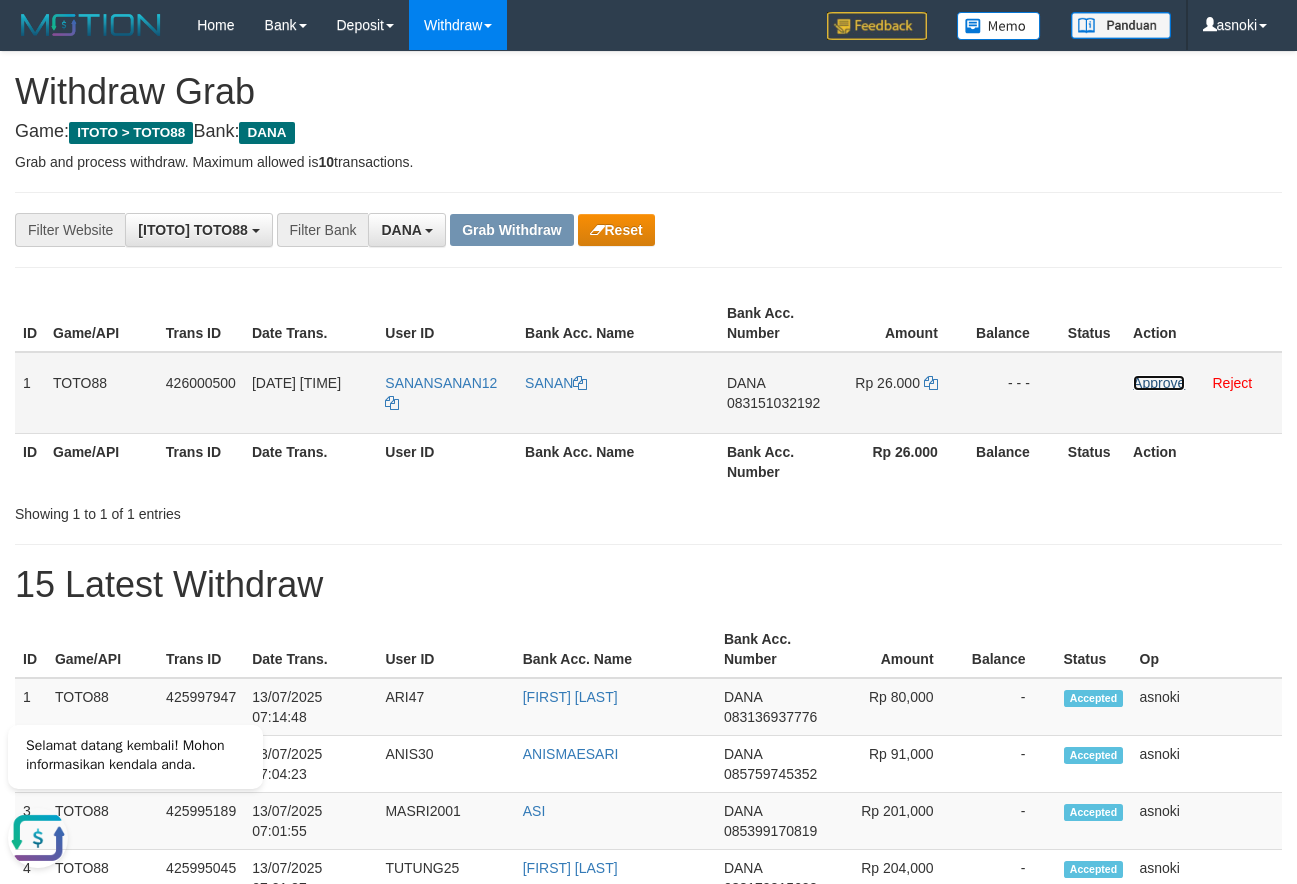 click on "Approve" at bounding box center (1159, 383) 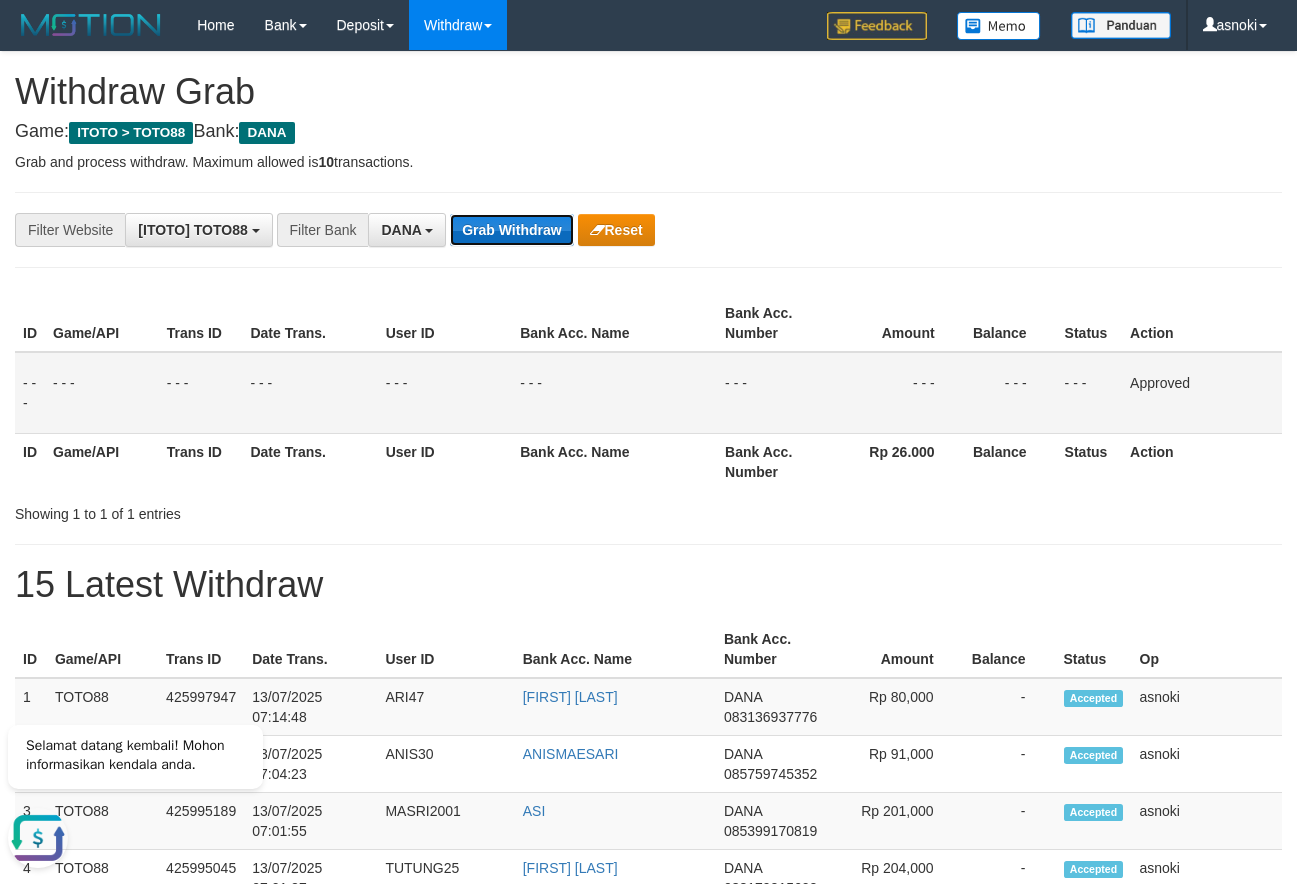click on "Grab Withdraw" at bounding box center [511, 230] 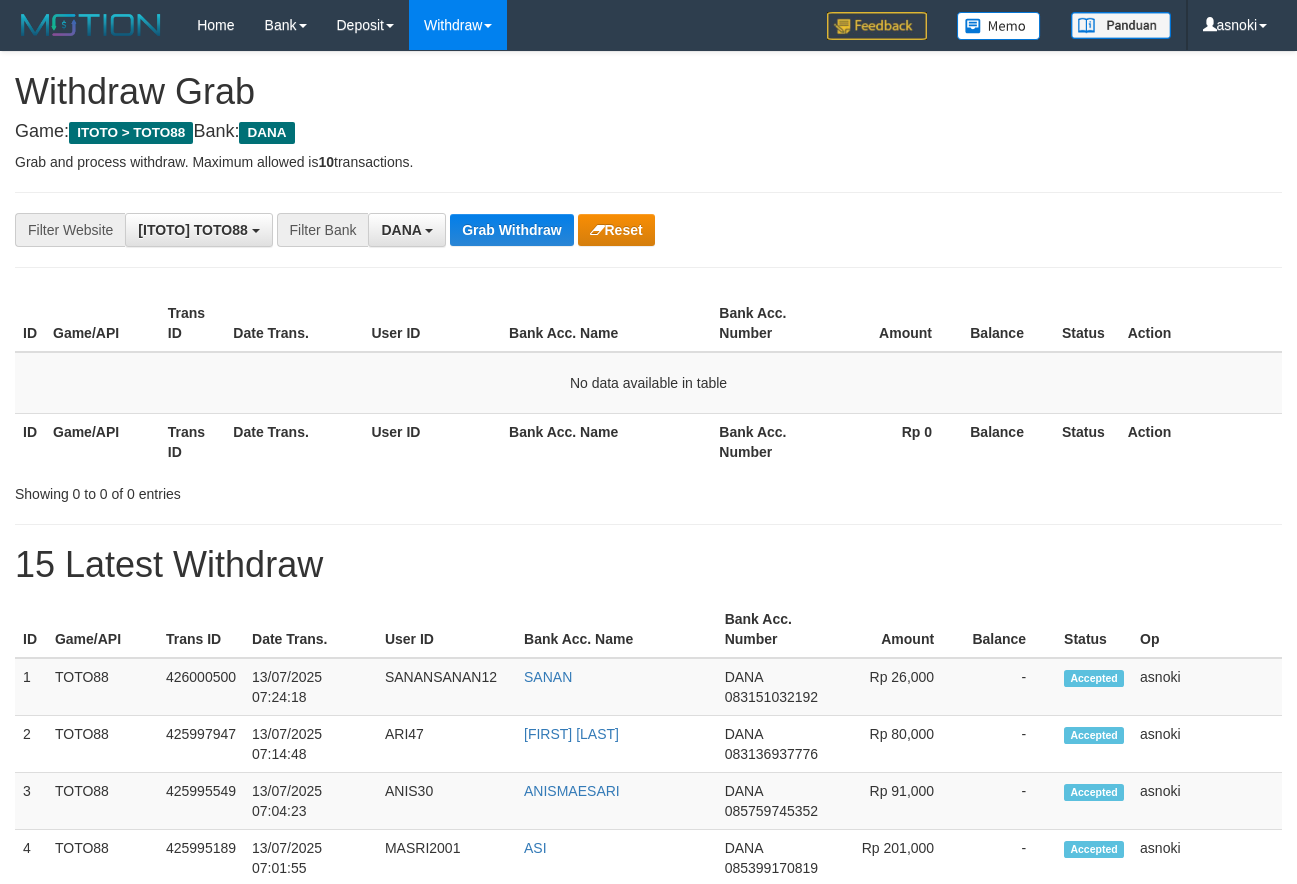 scroll, scrollTop: 0, scrollLeft: 0, axis: both 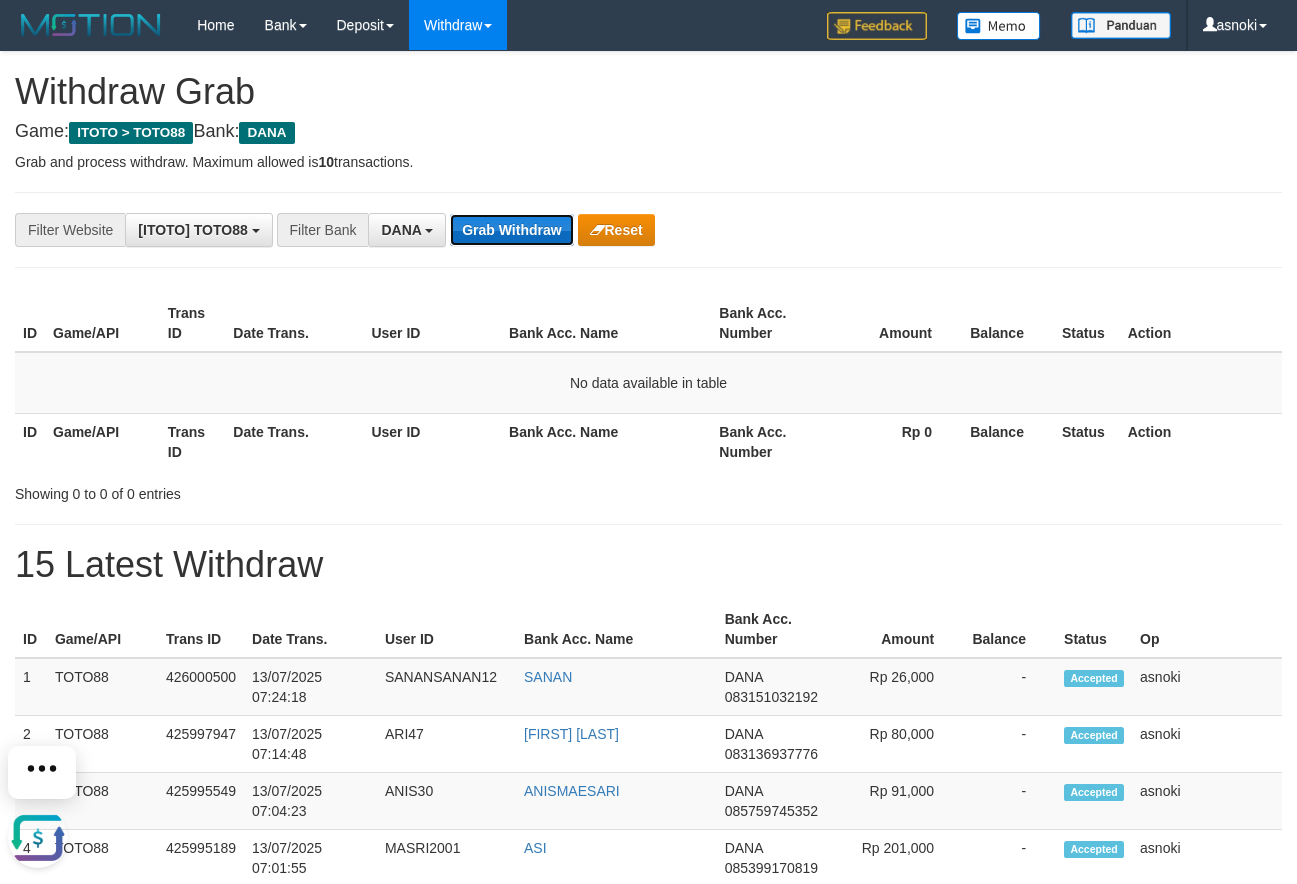 click on "Grab Withdraw" at bounding box center (511, 230) 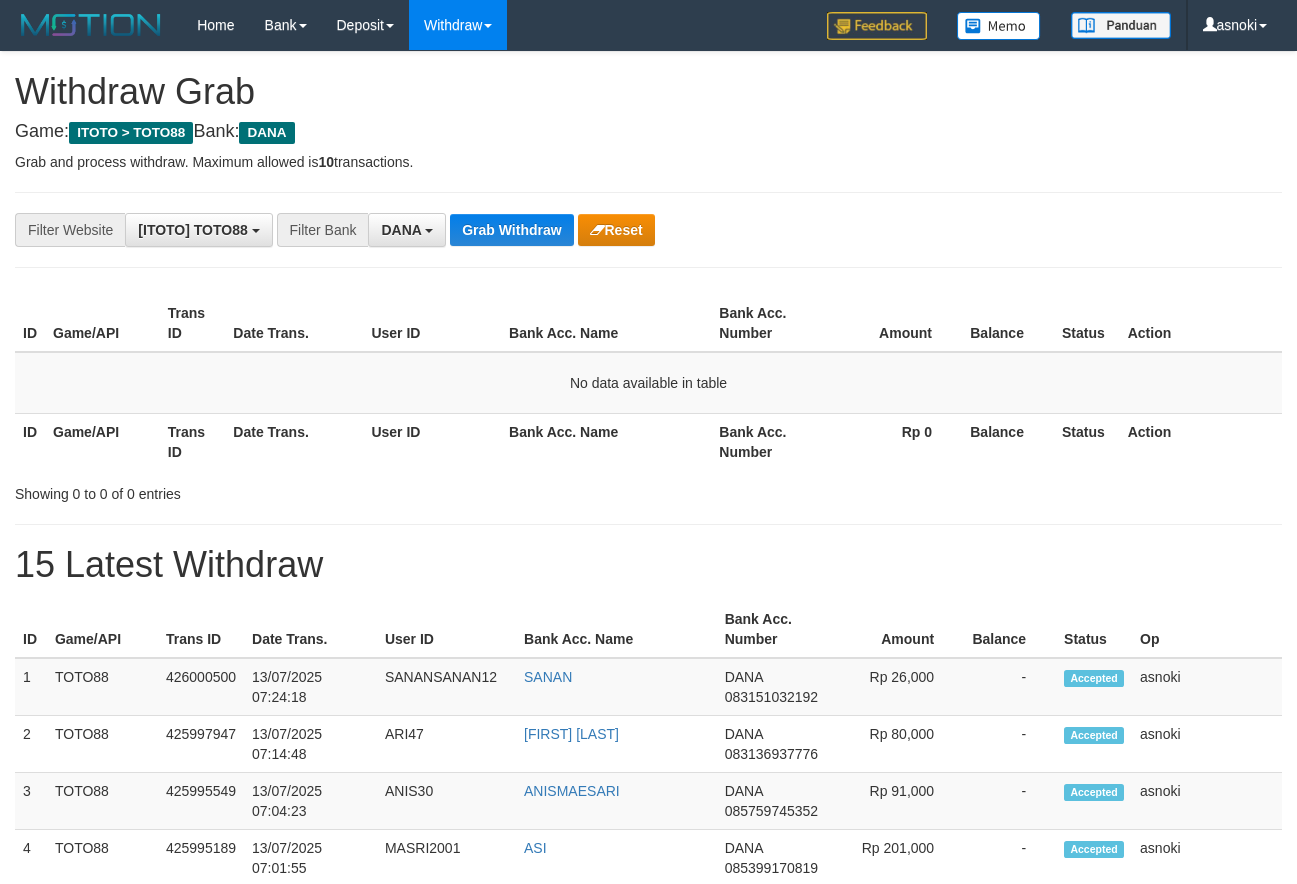scroll, scrollTop: 0, scrollLeft: 0, axis: both 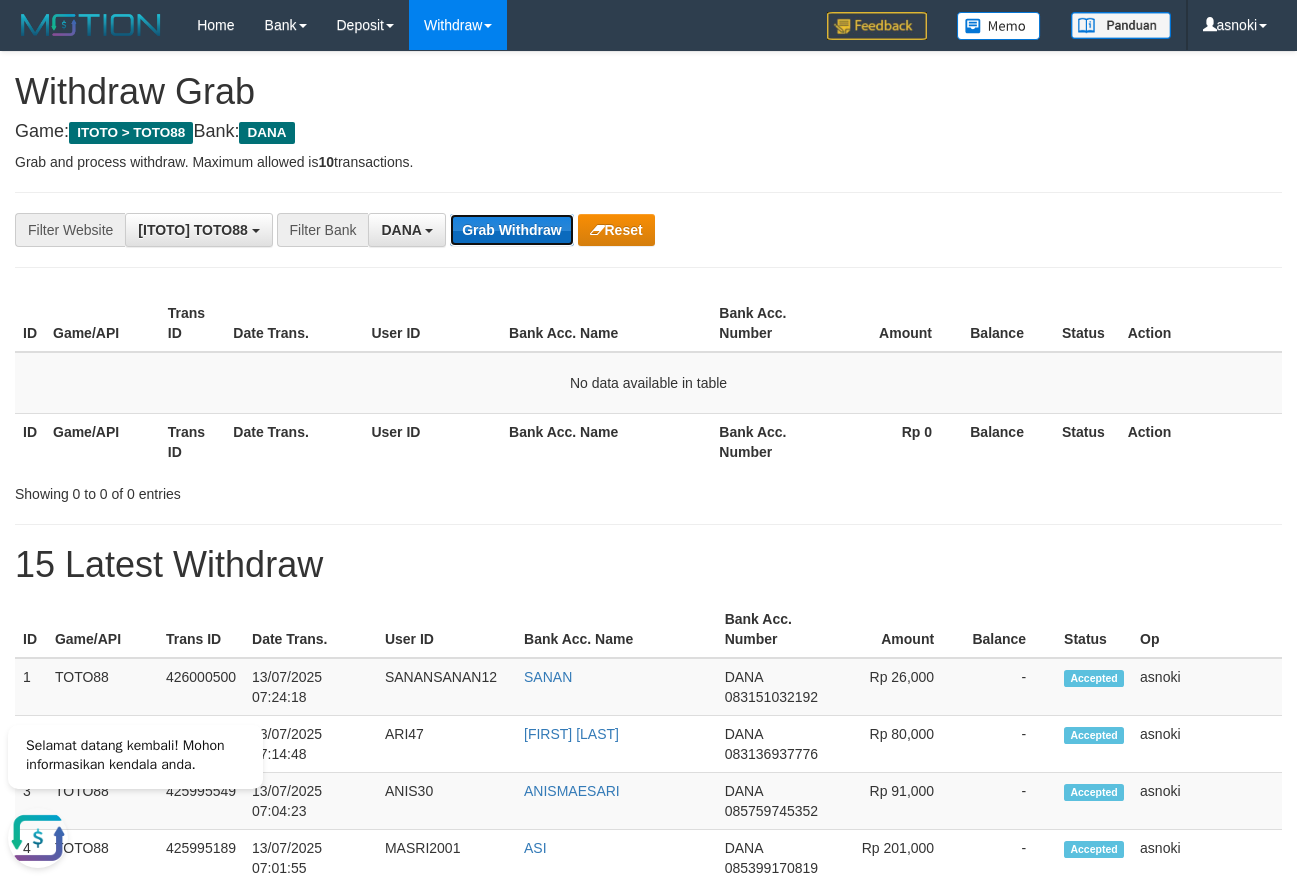 click on "Grab Withdraw" at bounding box center [511, 230] 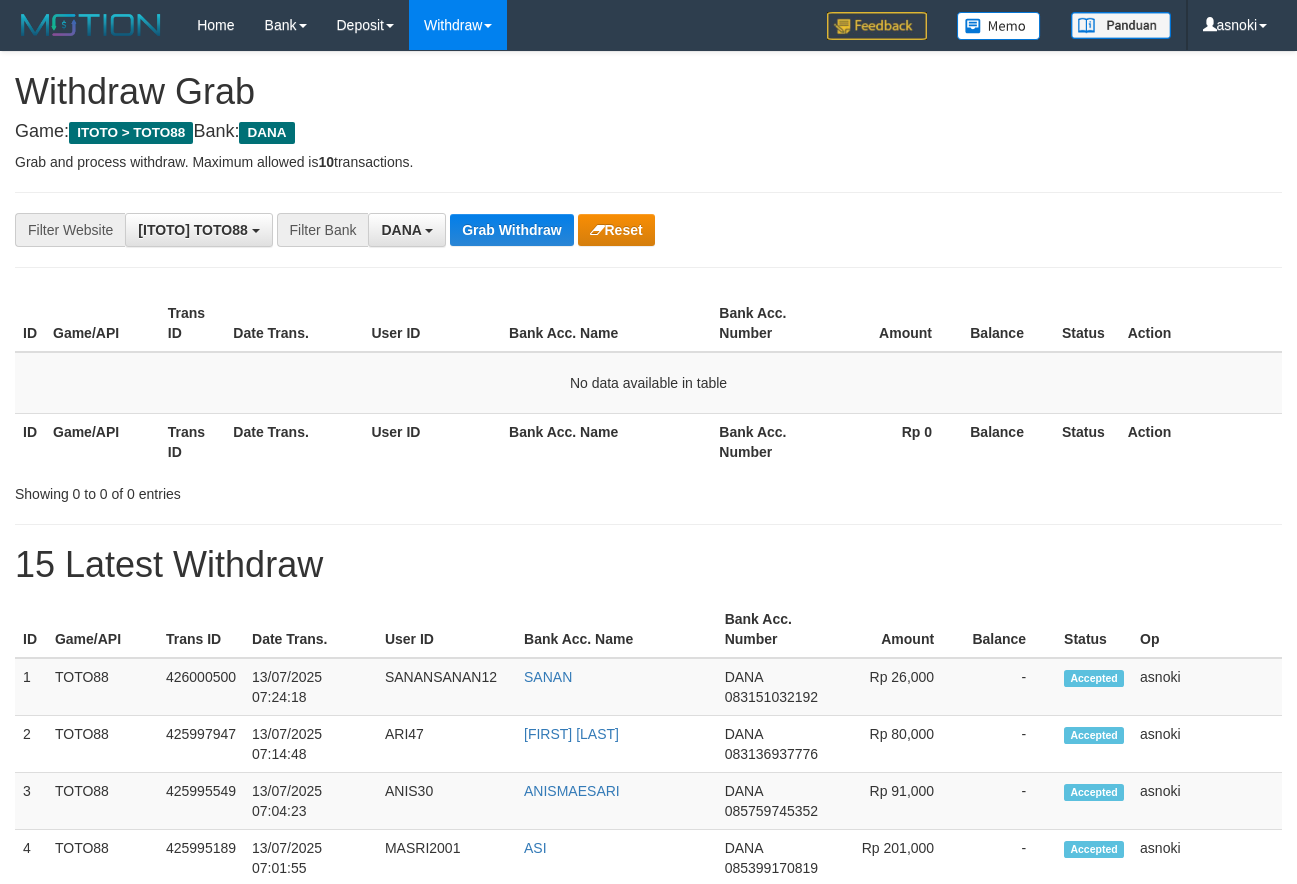 scroll, scrollTop: 0, scrollLeft: 0, axis: both 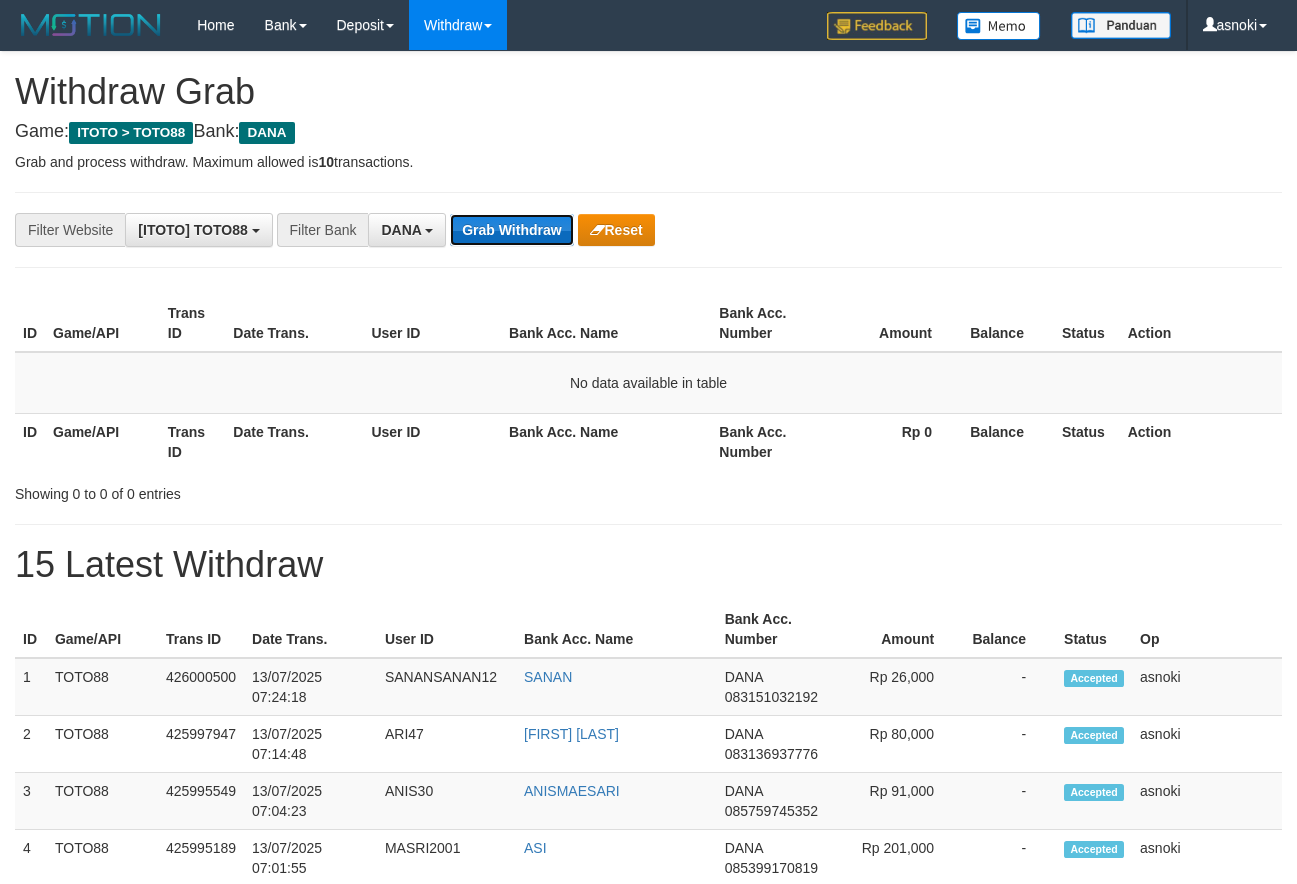 click on "Grab Withdraw" at bounding box center [511, 230] 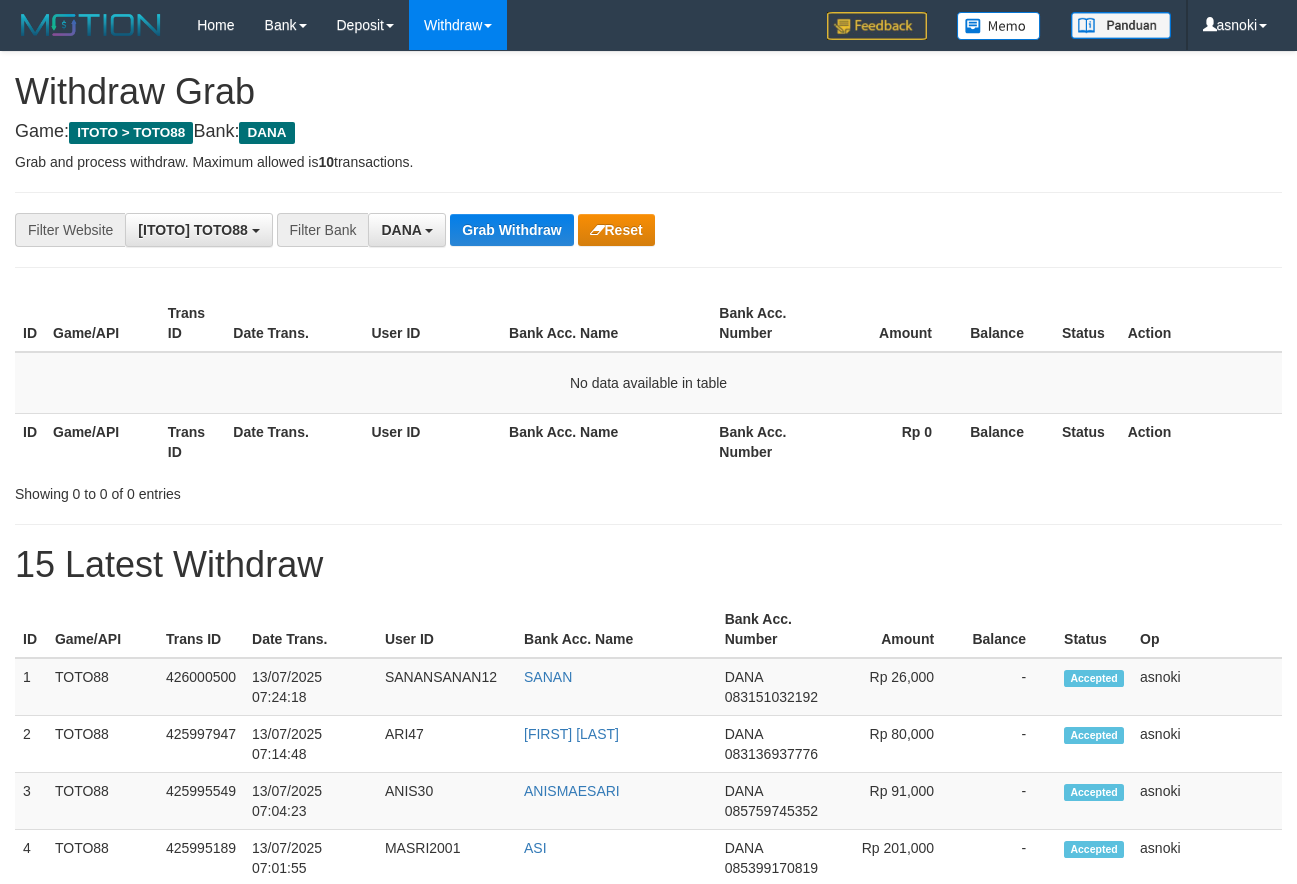 scroll, scrollTop: 0, scrollLeft: 0, axis: both 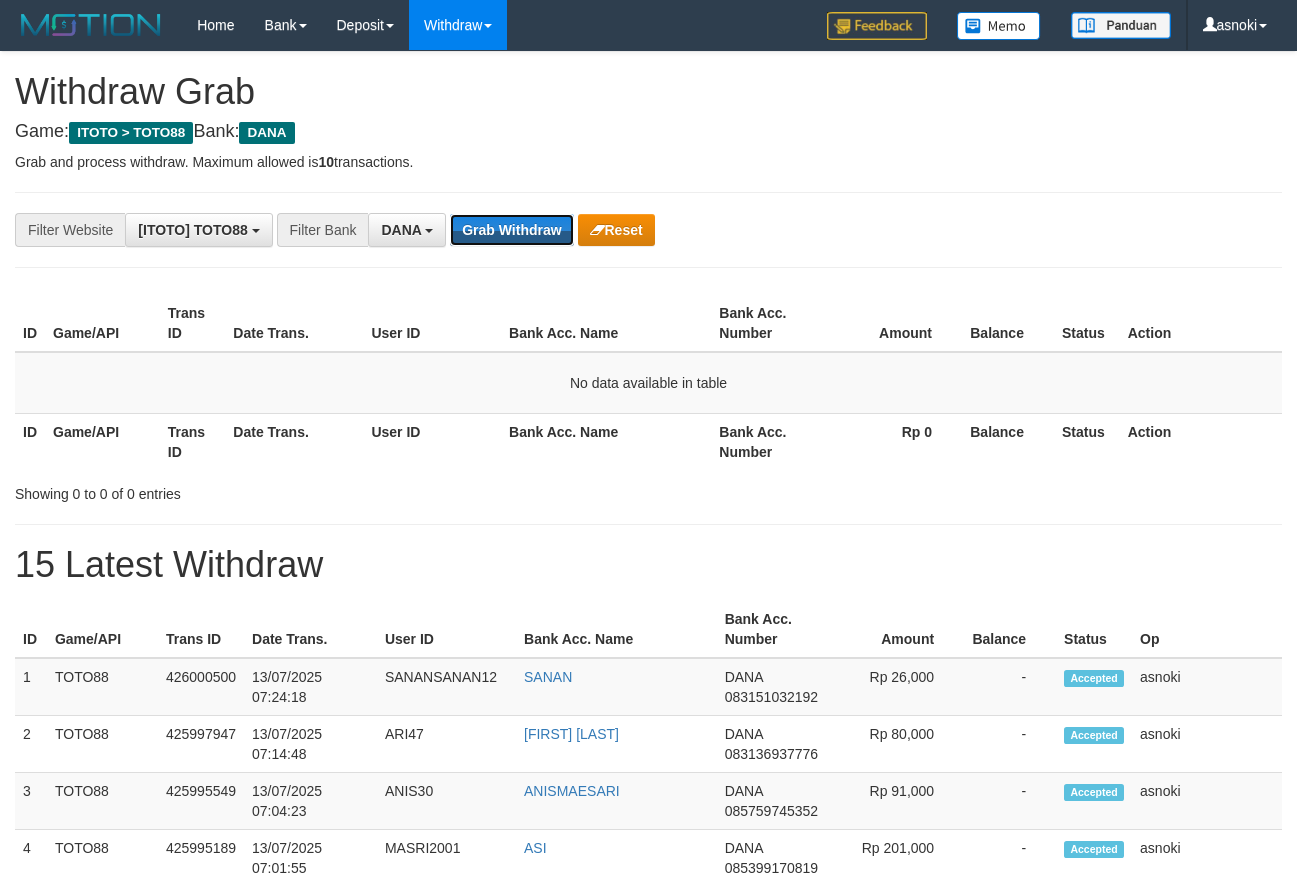 click on "Grab Withdraw" at bounding box center [511, 230] 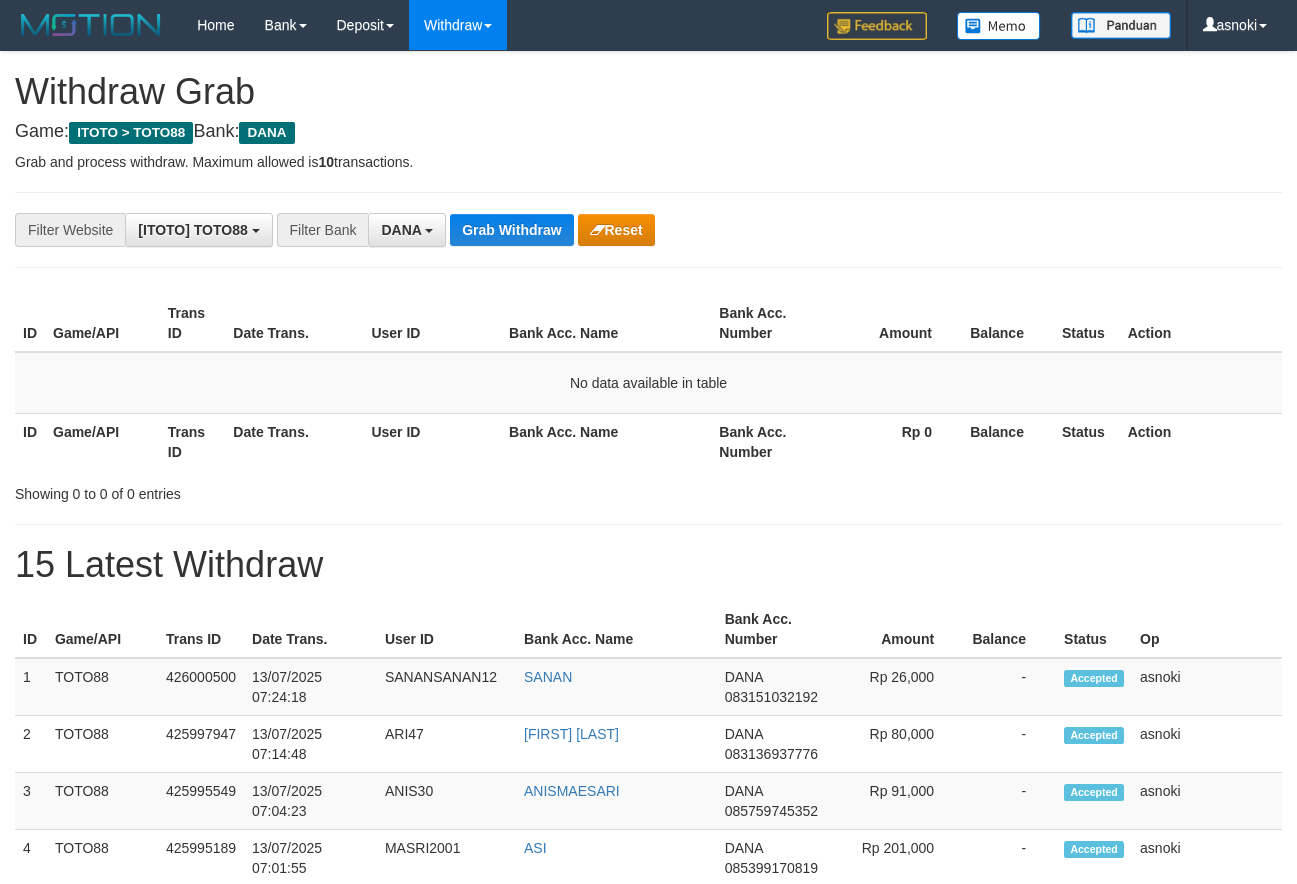 scroll, scrollTop: 0, scrollLeft: 0, axis: both 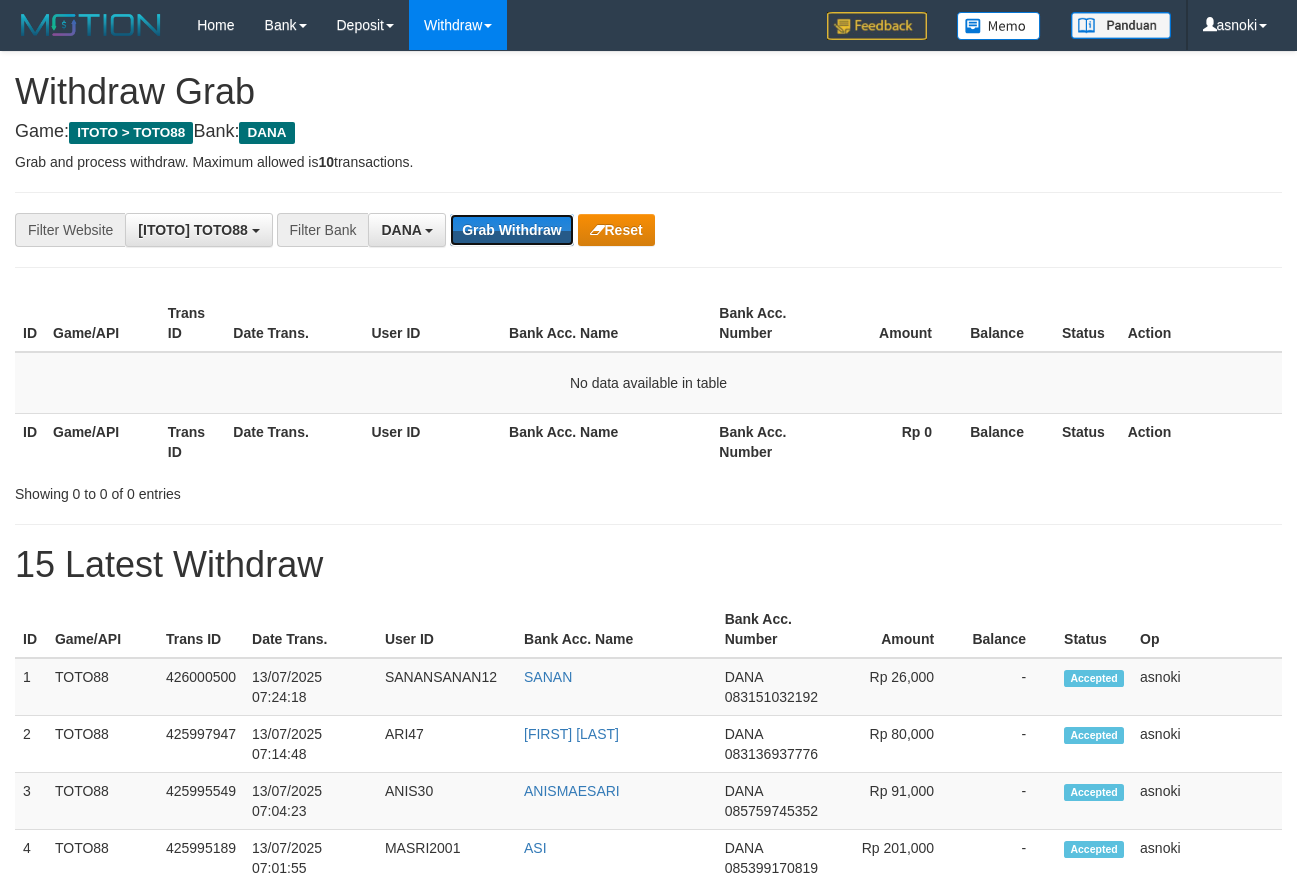 click on "Grab Withdraw" at bounding box center [511, 230] 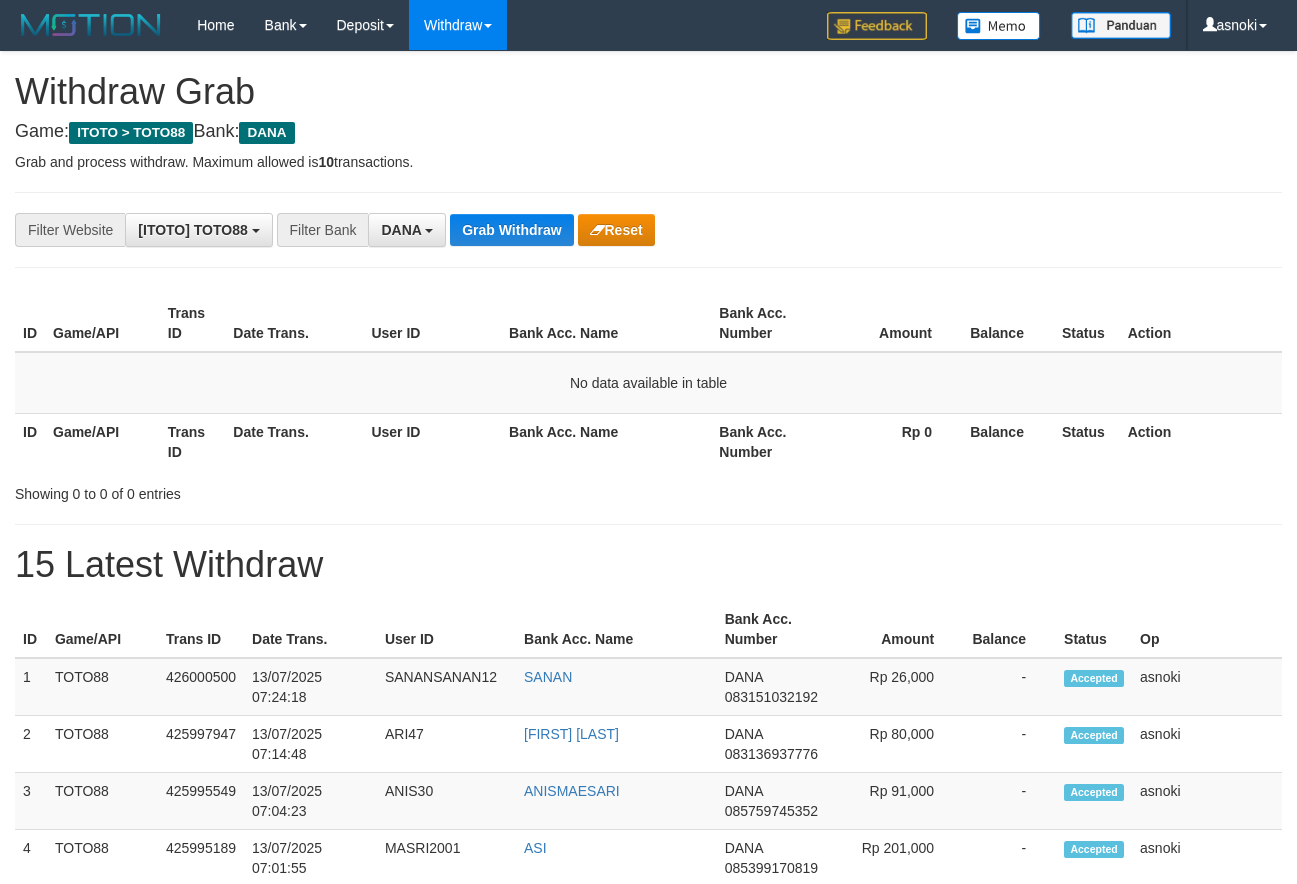 scroll, scrollTop: 0, scrollLeft: 0, axis: both 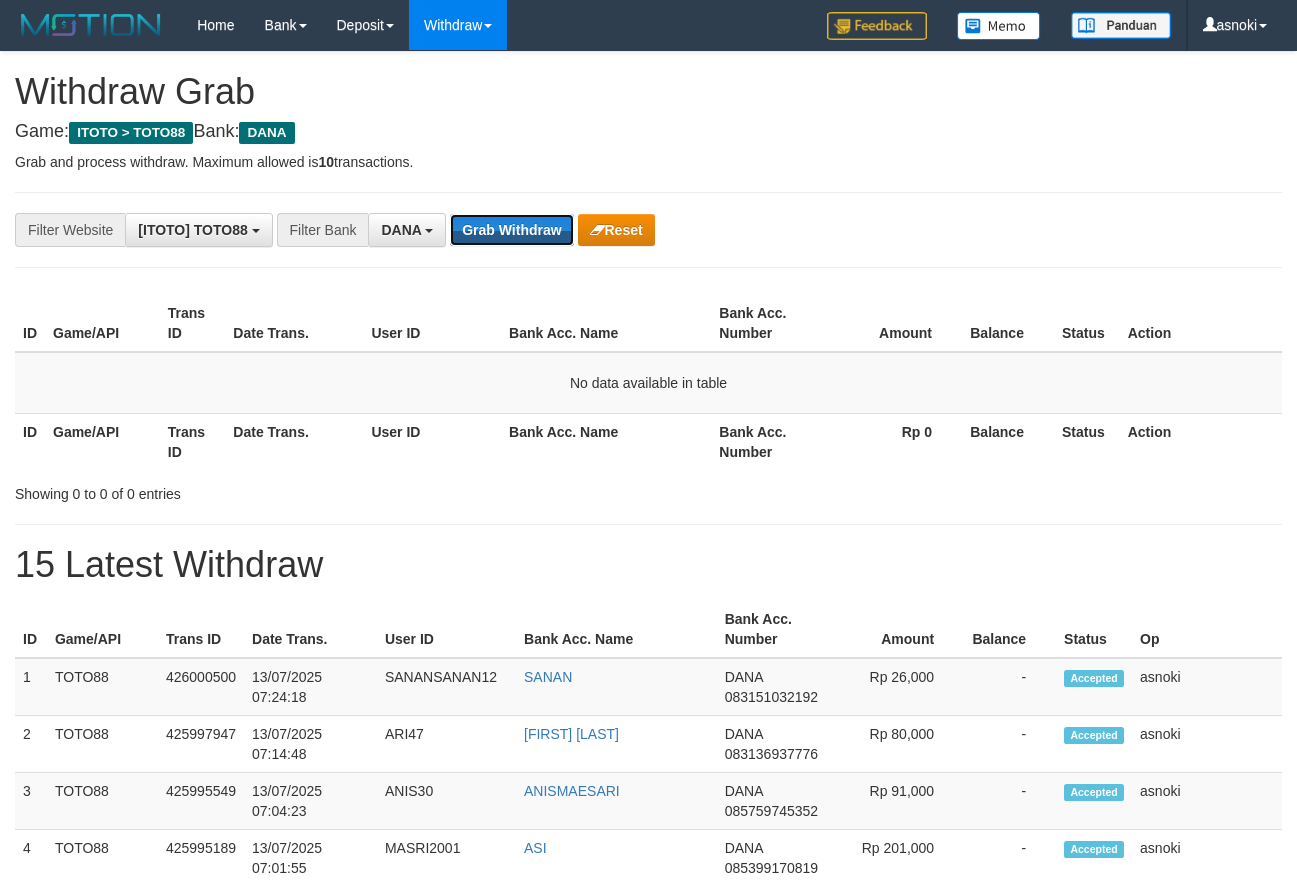 click on "Grab Withdraw" at bounding box center (511, 230) 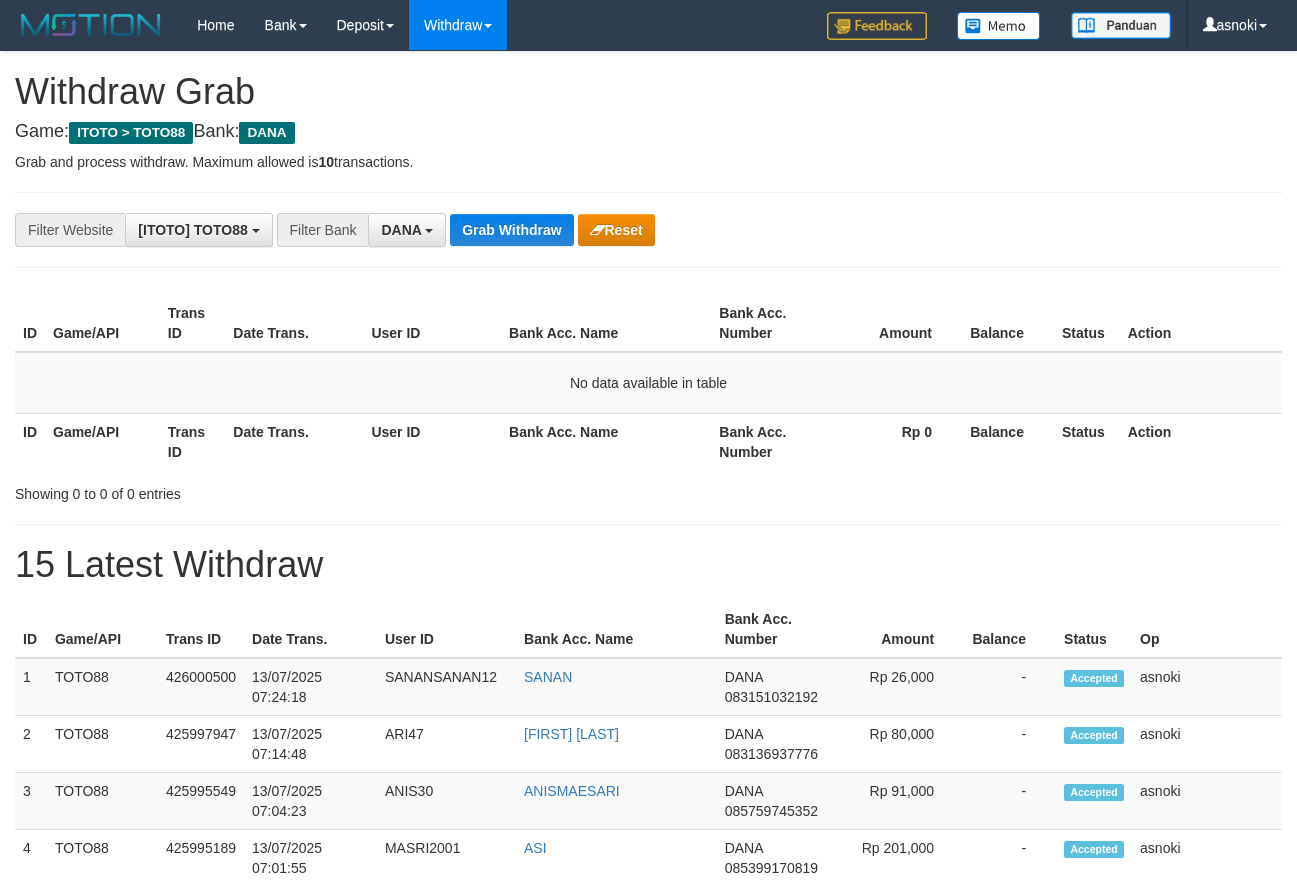 scroll, scrollTop: 0, scrollLeft: 0, axis: both 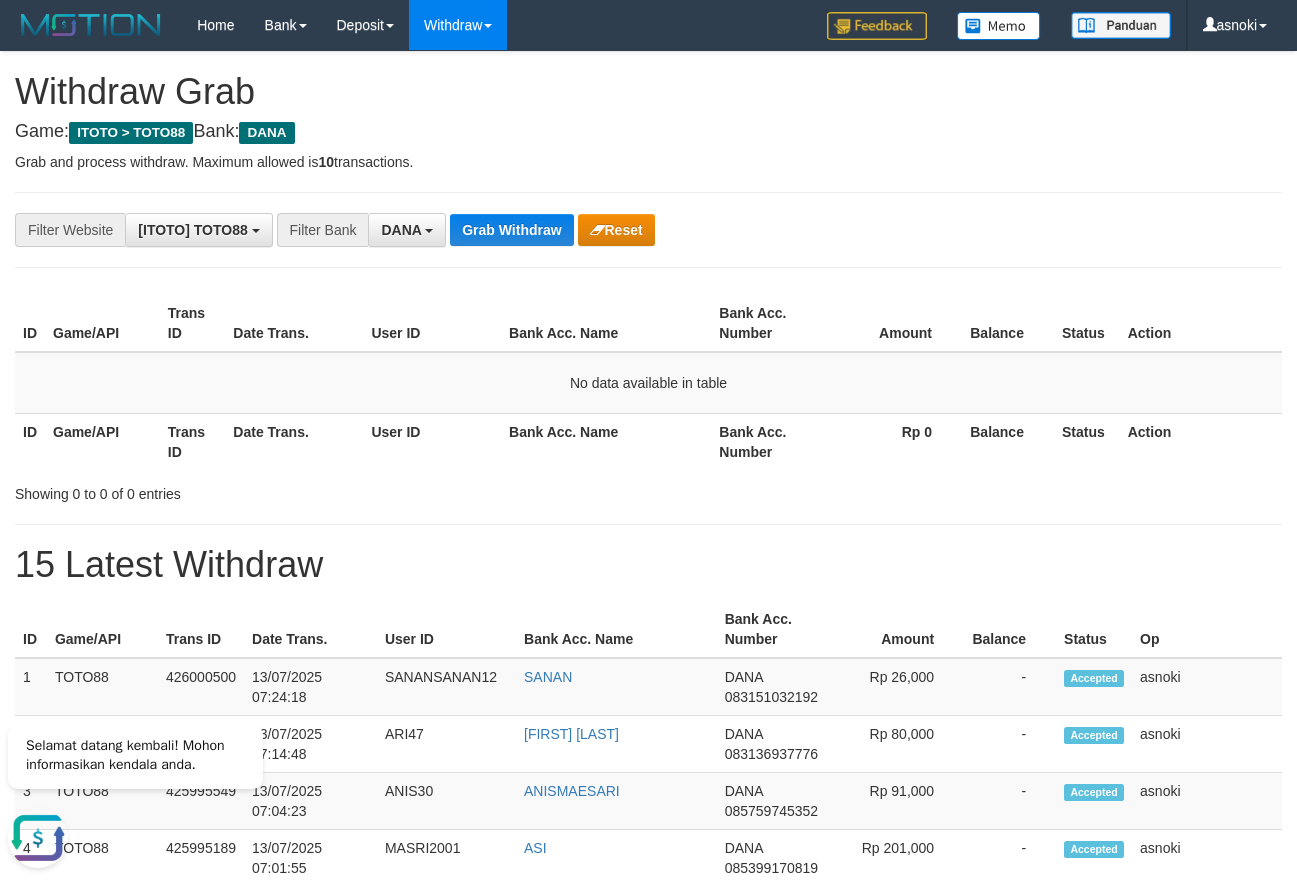 click on "Showing 0 to 0 of 0 entries" at bounding box center (648, 490) 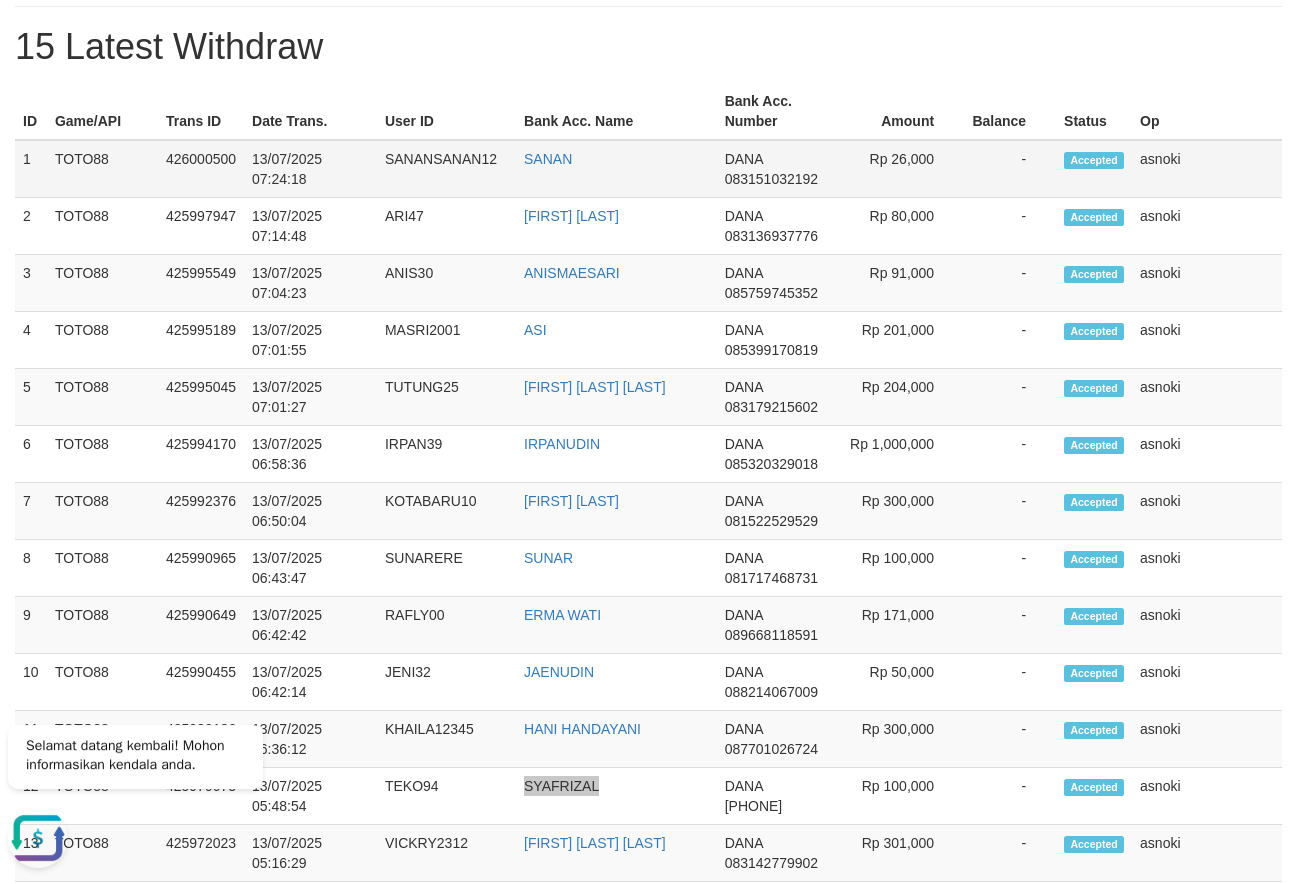 scroll, scrollTop: 352, scrollLeft: 0, axis: vertical 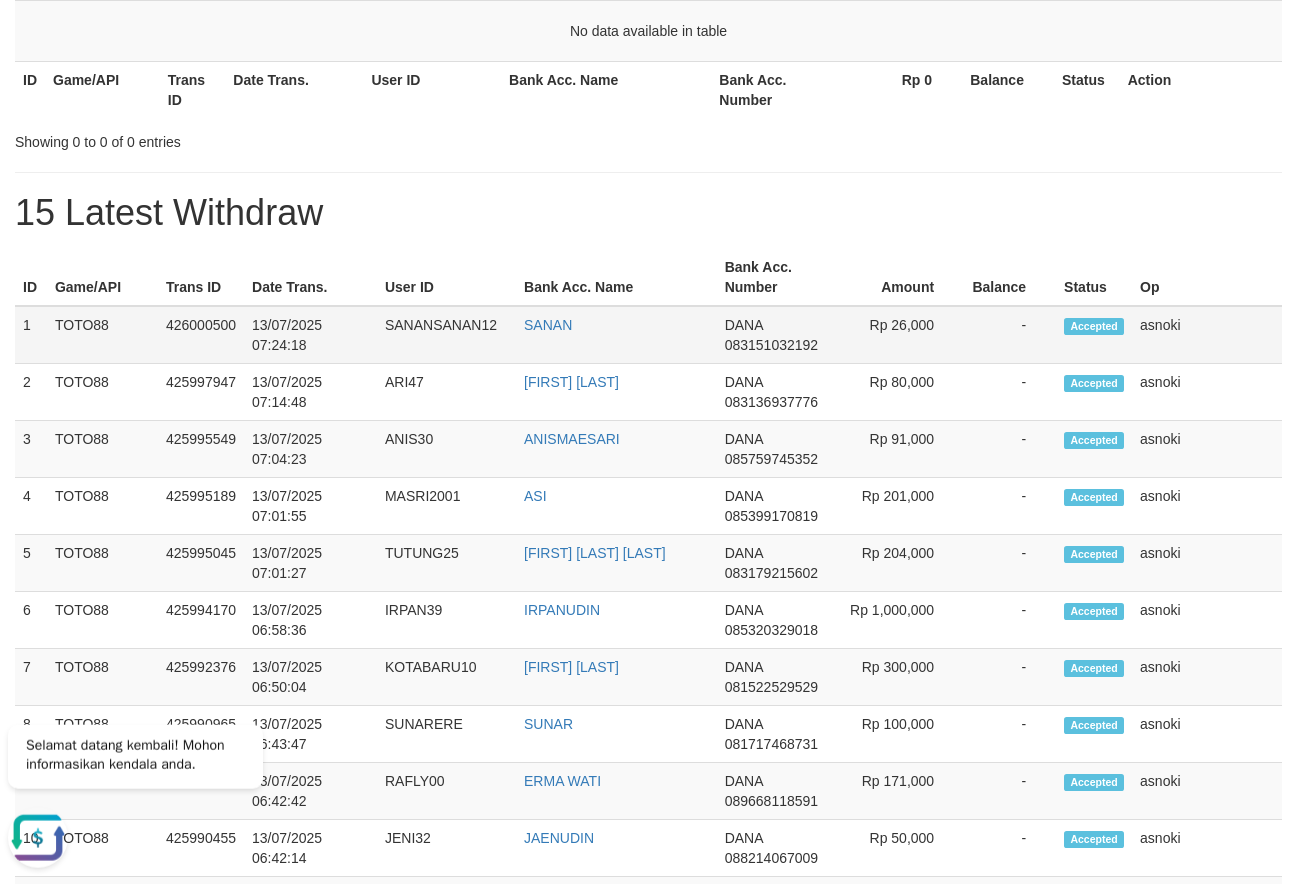 click on "1" at bounding box center [31, 335] 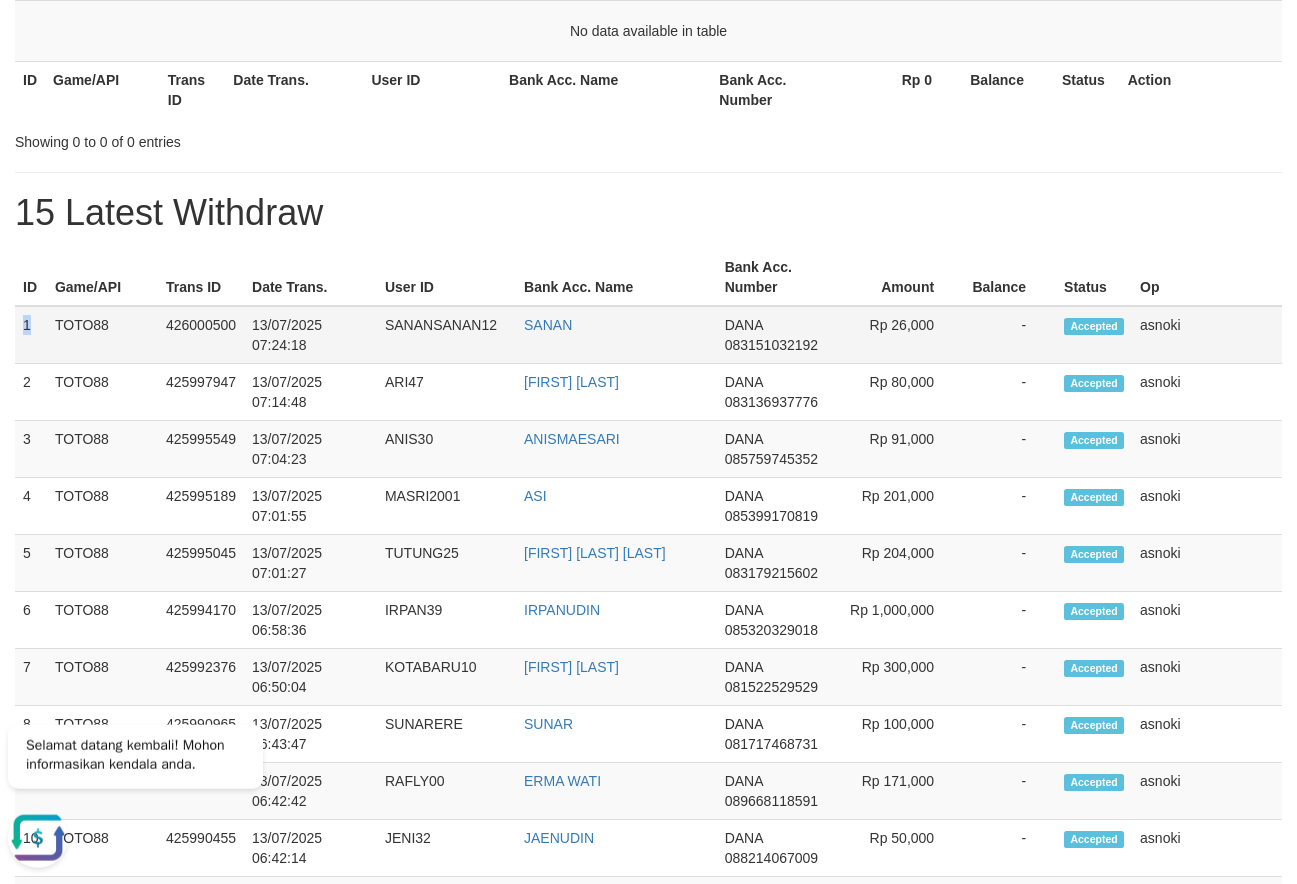click on "1" at bounding box center (31, 335) 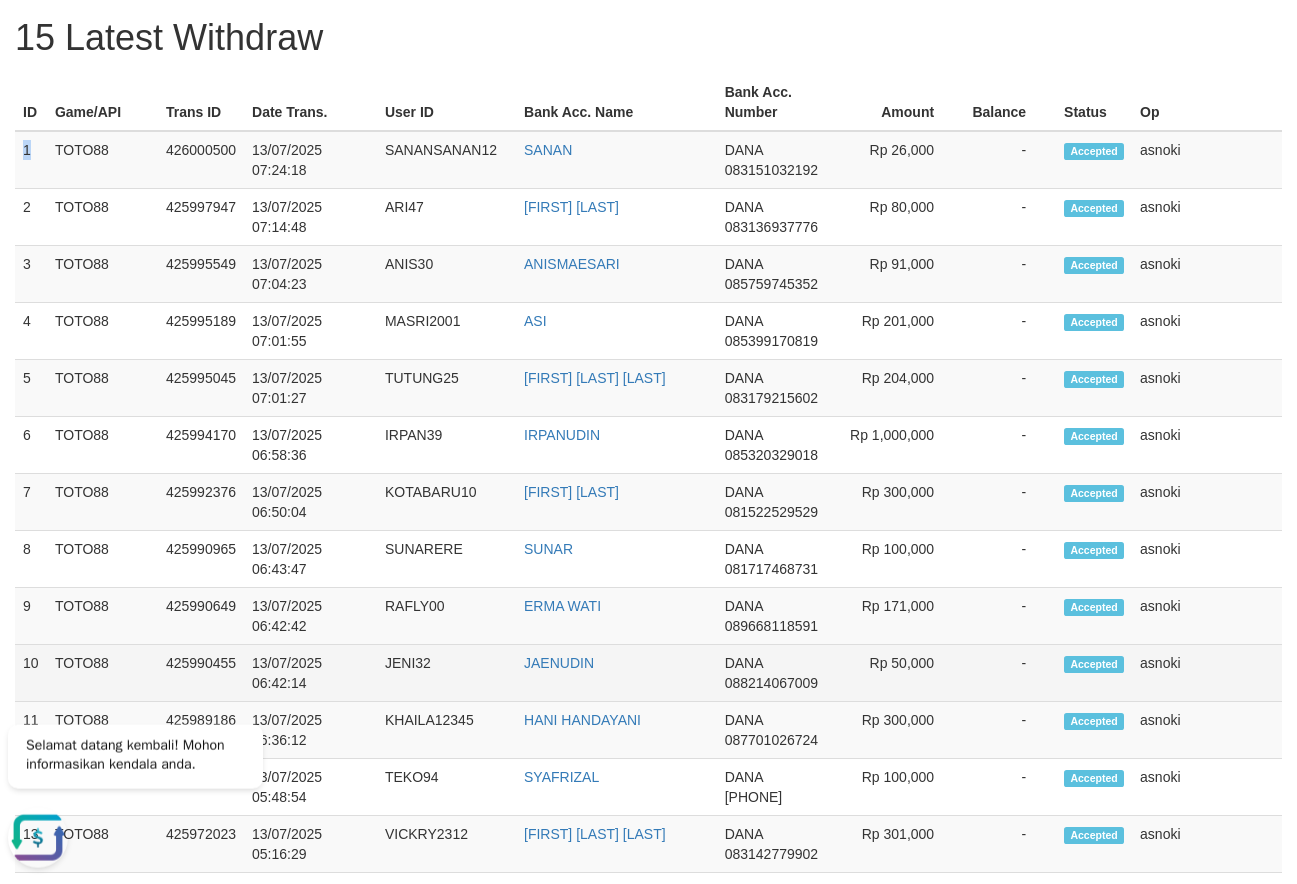 scroll, scrollTop: 692, scrollLeft: 0, axis: vertical 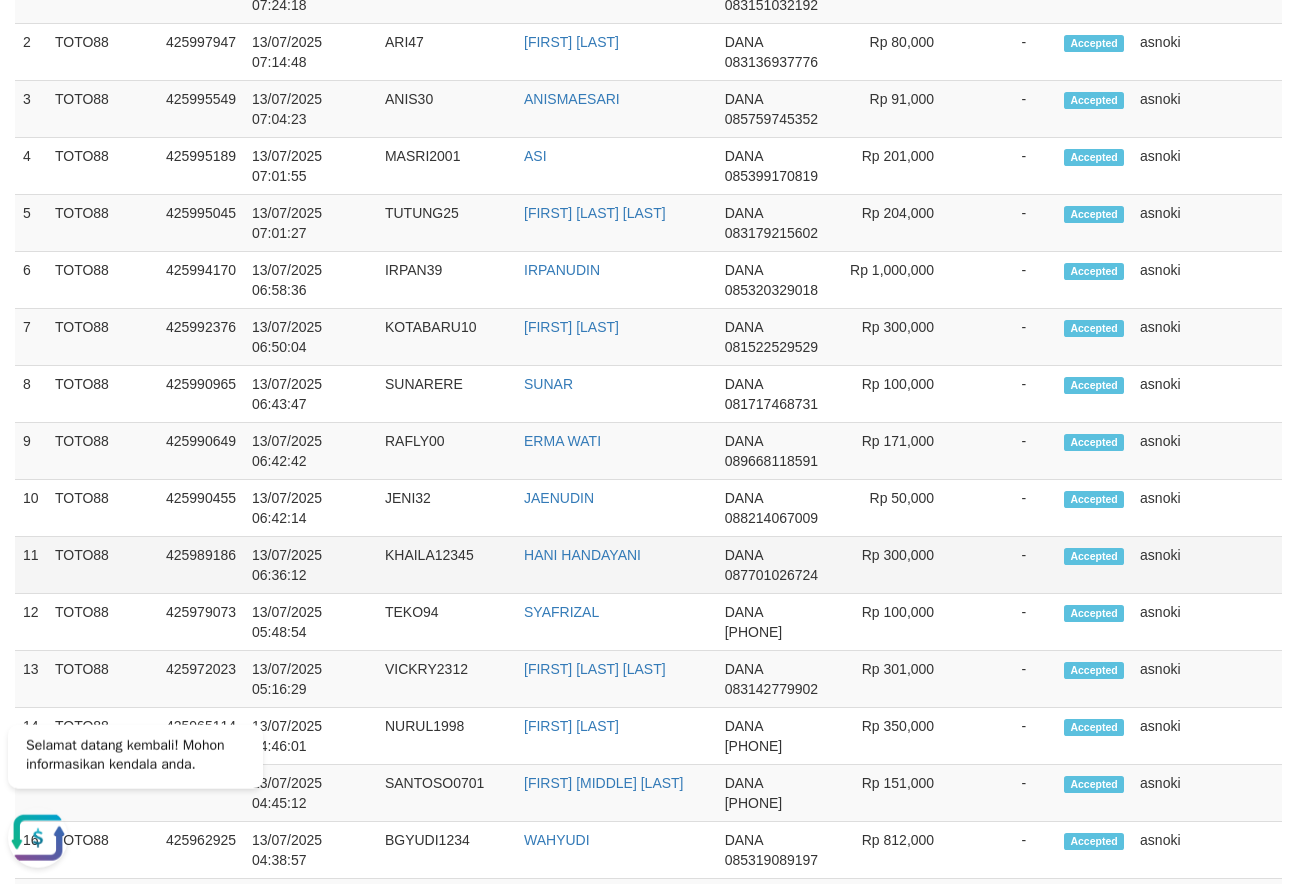 drag, startPoint x: 1170, startPoint y: 550, endPoint x: 1177, endPoint y: 563, distance: 14.764823 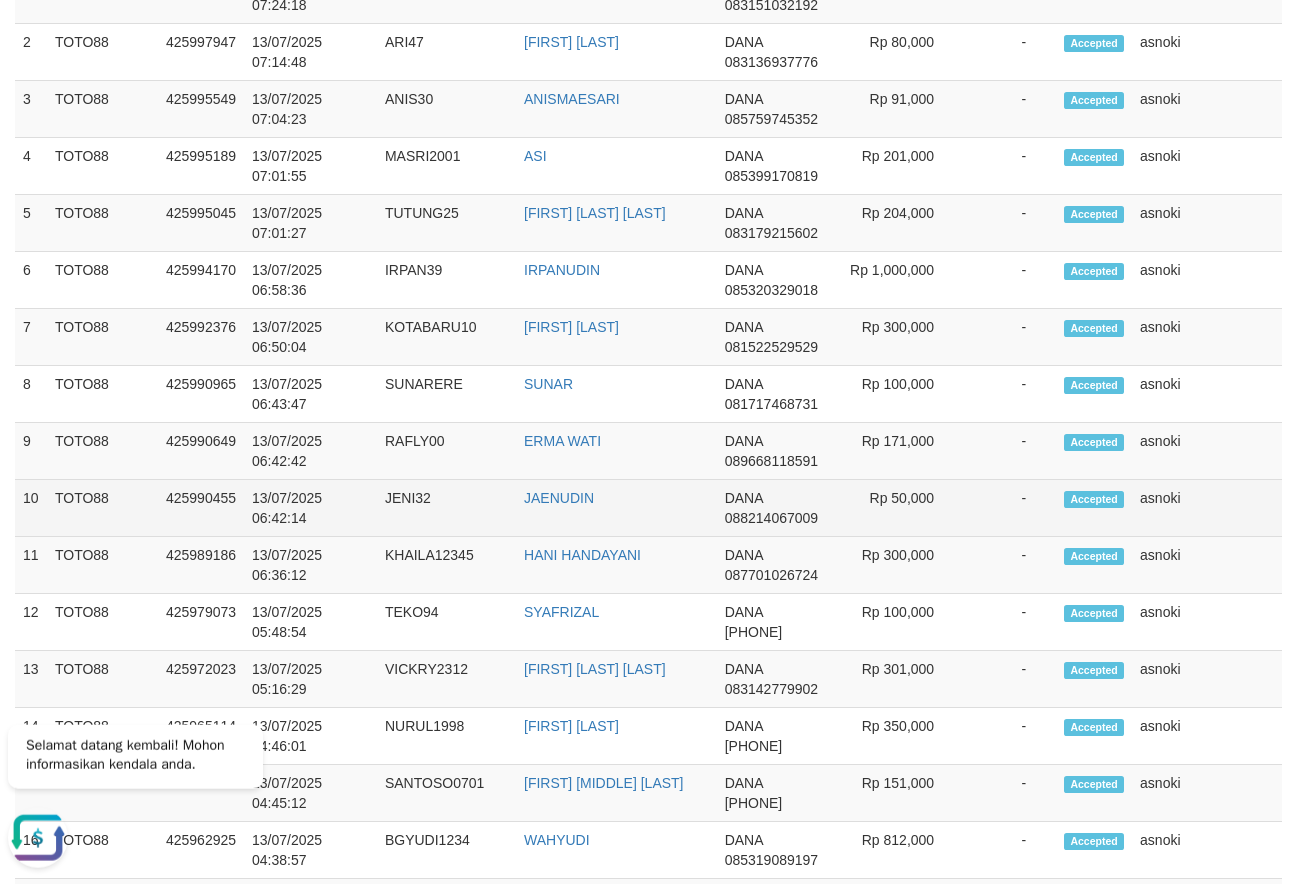 copy on "1
TOTO88
426000500
13/07/2025 07:24:18
SANANSANAN12
SANAN
DANA
083151032192
Rp 26,000
-
Accepted
asnoki
2
TOTO88
425997947
13/07/2025 07:14:48
ARI47
SEGER KASARI
DANA
083136937776
Rp 80,000
-
Accepted
asnoki
3
TOTO88
425995549
13/07/2025 07:04:23
ANIS30
ANISMAESARI
DANA
085759745352
Rp 91,000
-
Accepted
asnoki
4
TOTO88
425995189
13/07/2025 07:01:55
MASRI2001
ASI
DANA
085399170819
Rp 201,000
-
Accepted
asnoki
5
TOTO88
425995045
13/07/2025 07:01:27
TUTUNG25
RIZKI PRAYOGA RAMADAN
DANA
083179215602
Rp 204,000
-
Accepted
asnoki
6
TOTO88
425994170
13/07..." 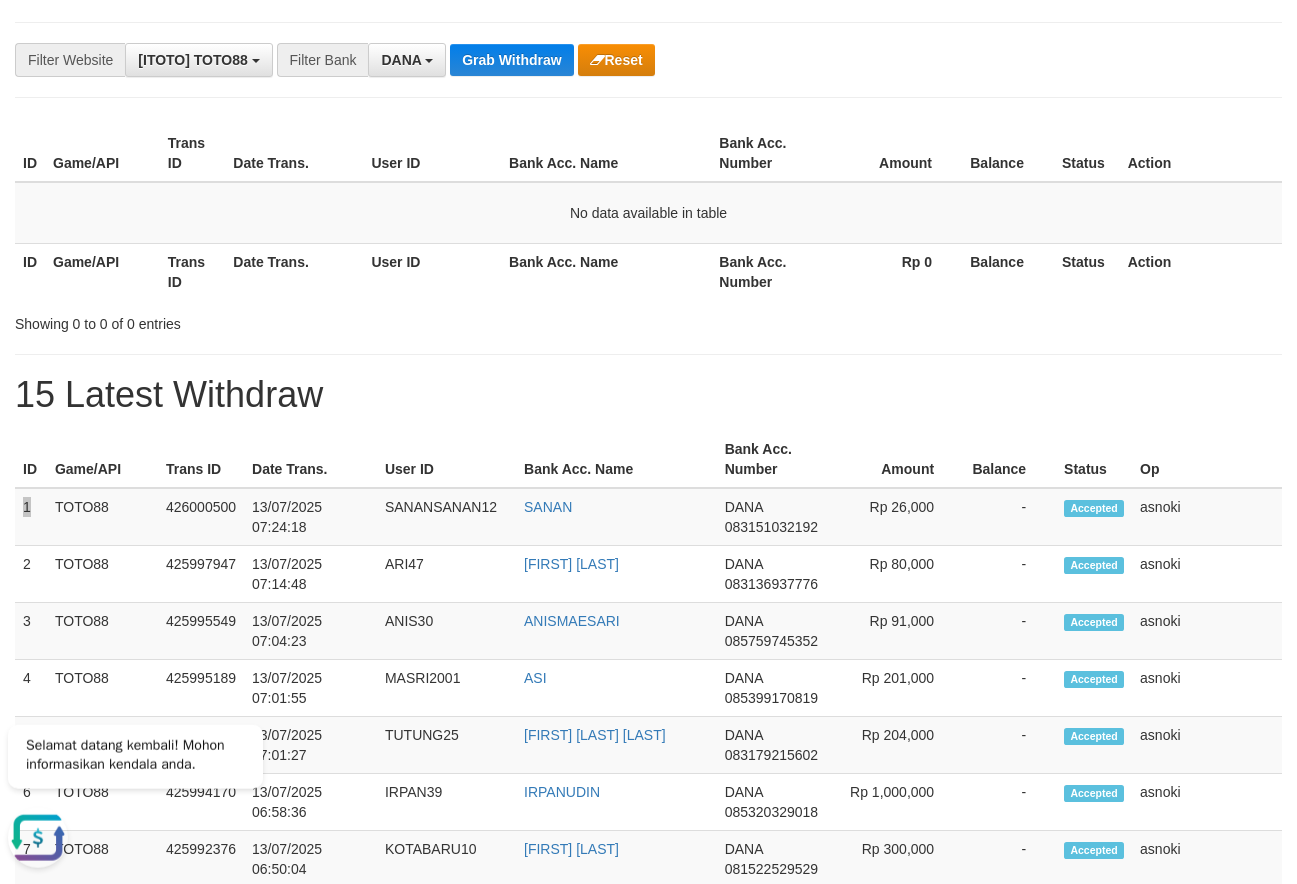 scroll, scrollTop: 0, scrollLeft: 0, axis: both 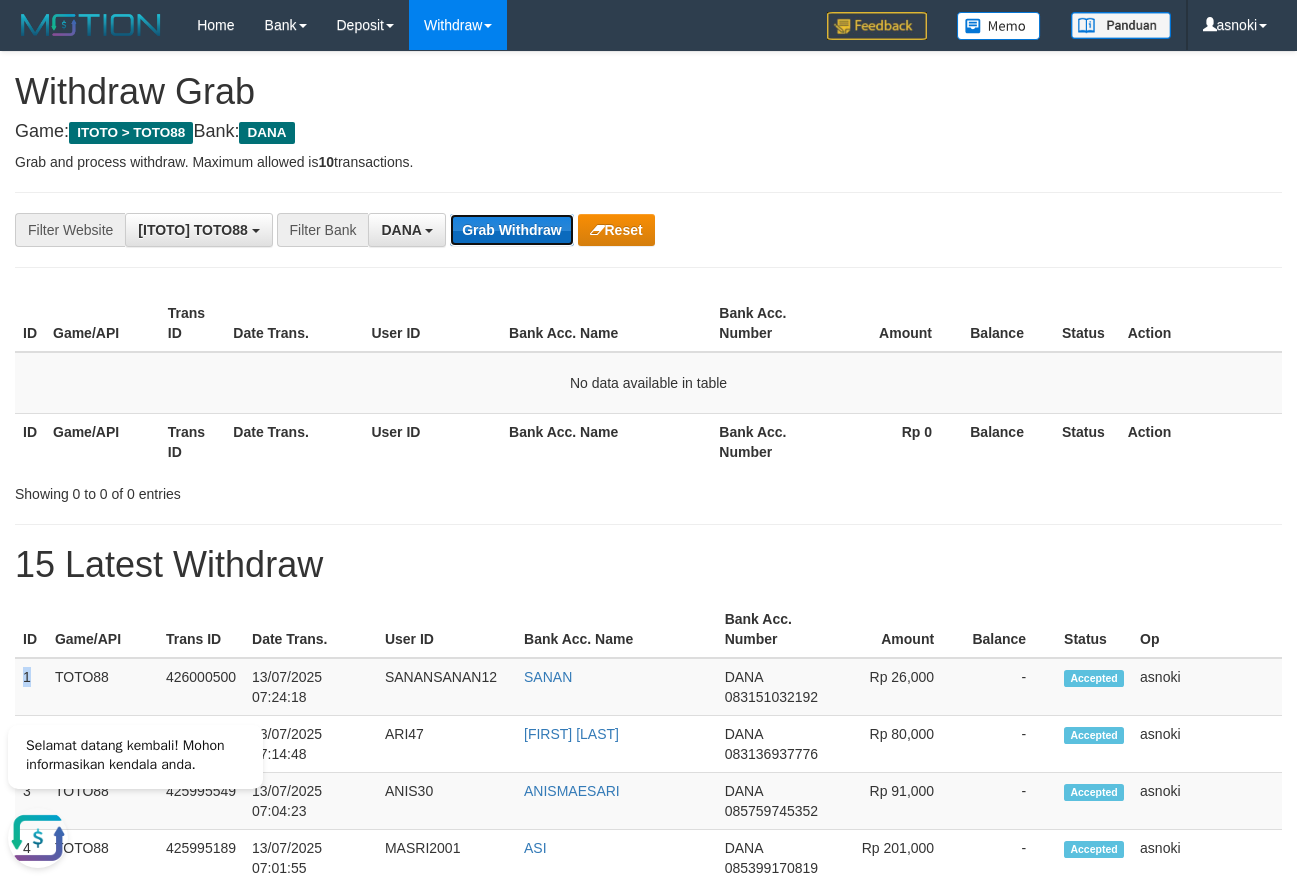 click on "Grab Withdraw" at bounding box center [511, 230] 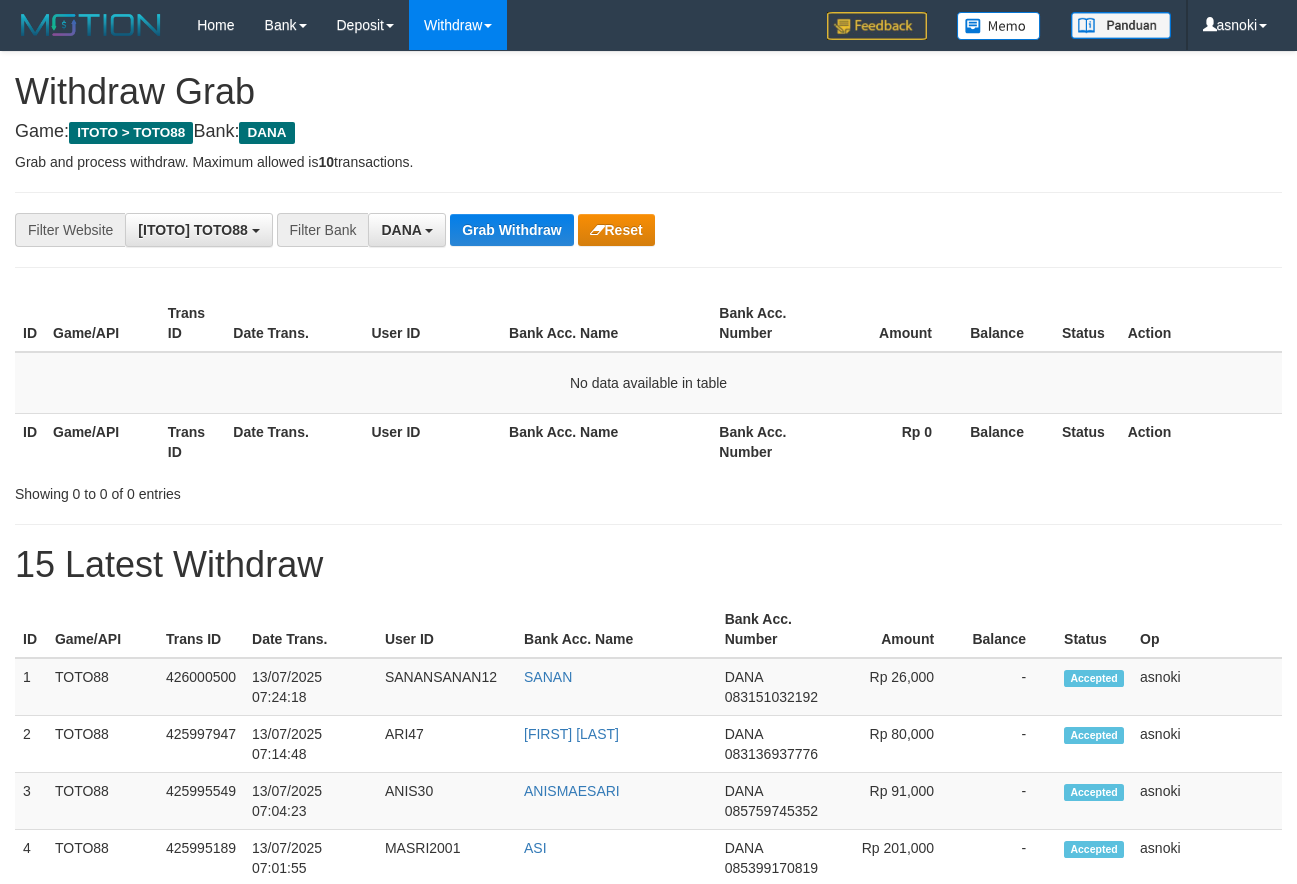 scroll, scrollTop: 0, scrollLeft: 0, axis: both 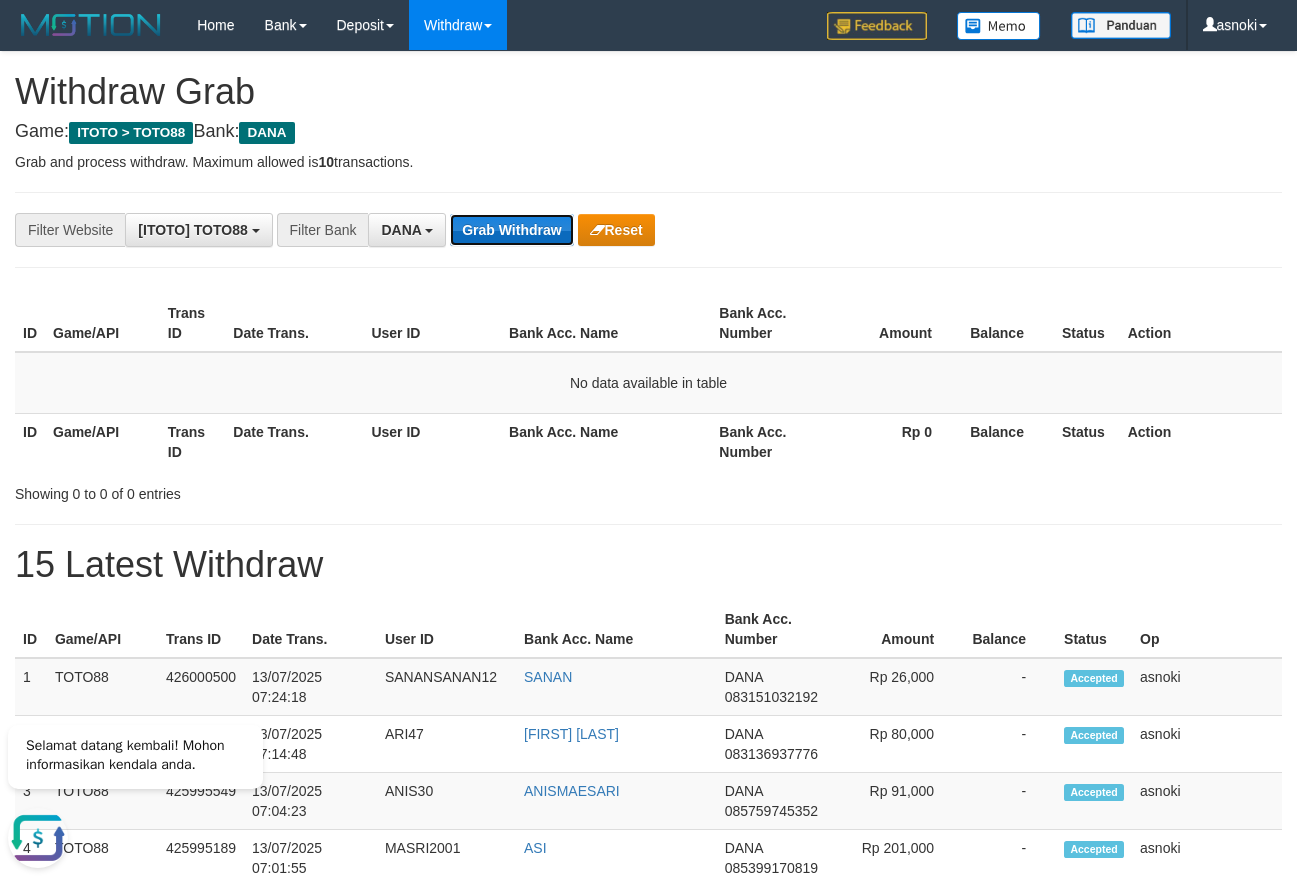 click on "Grab Withdraw" at bounding box center (511, 230) 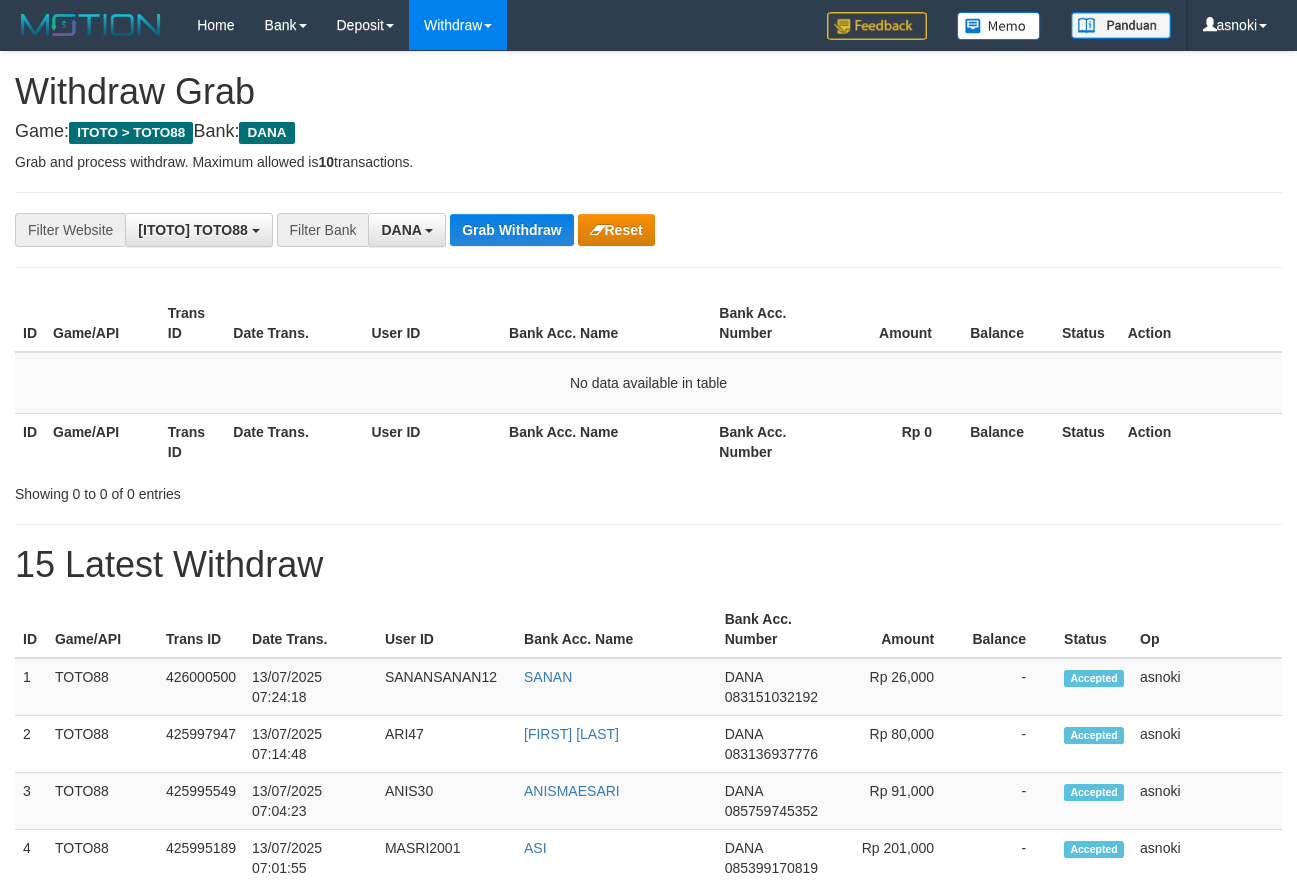 scroll, scrollTop: 0, scrollLeft: 0, axis: both 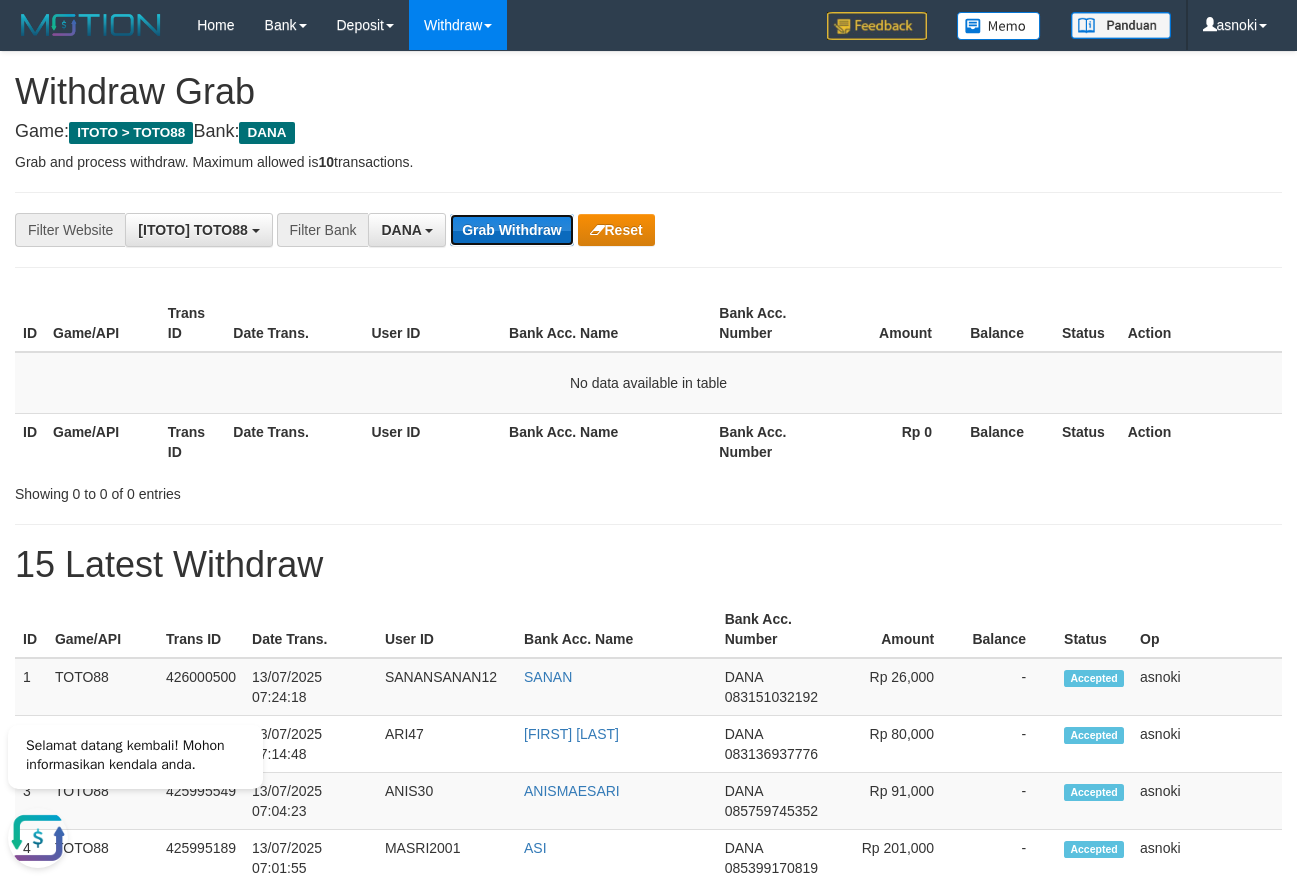 click on "Grab Withdraw" at bounding box center [511, 230] 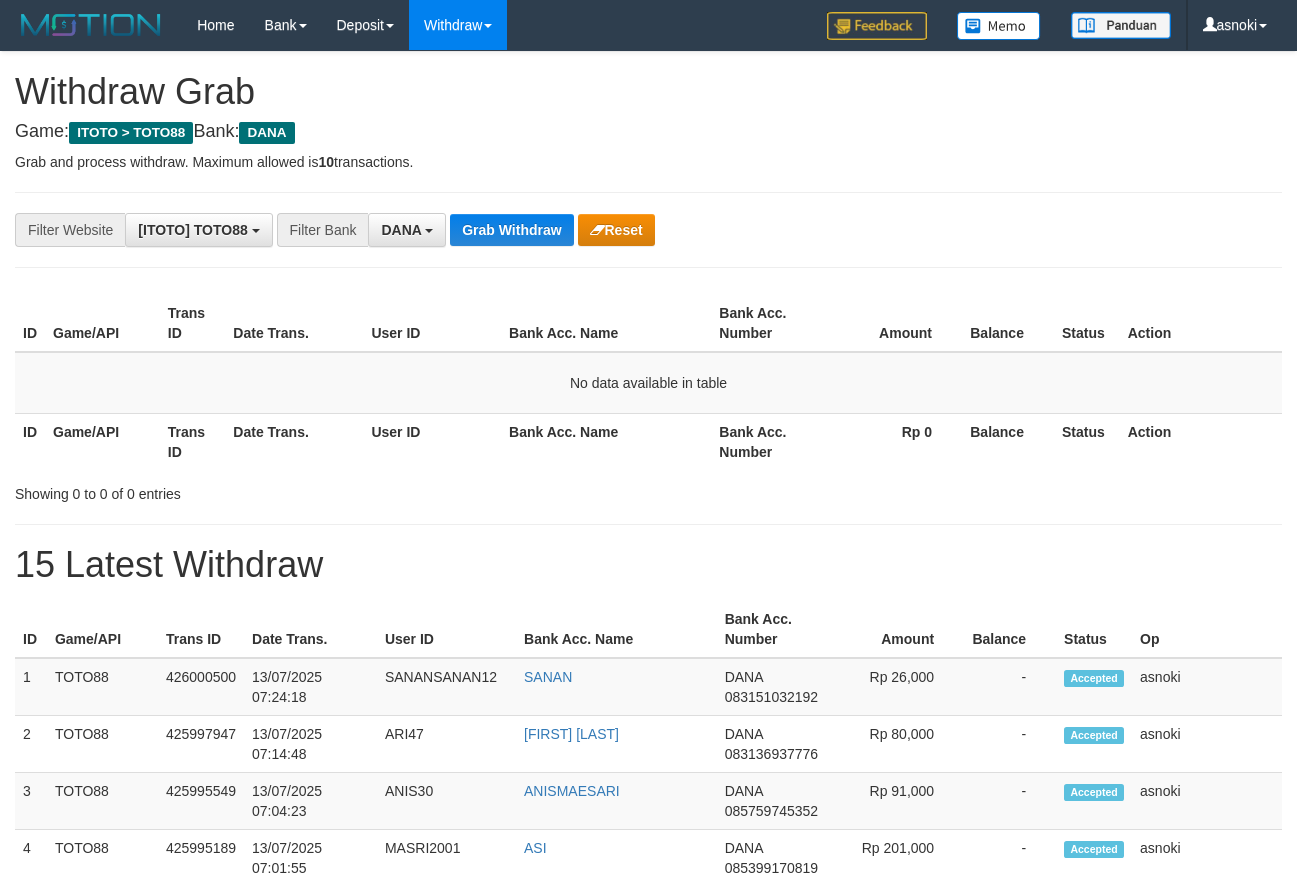 scroll, scrollTop: 0, scrollLeft: 0, axis: both 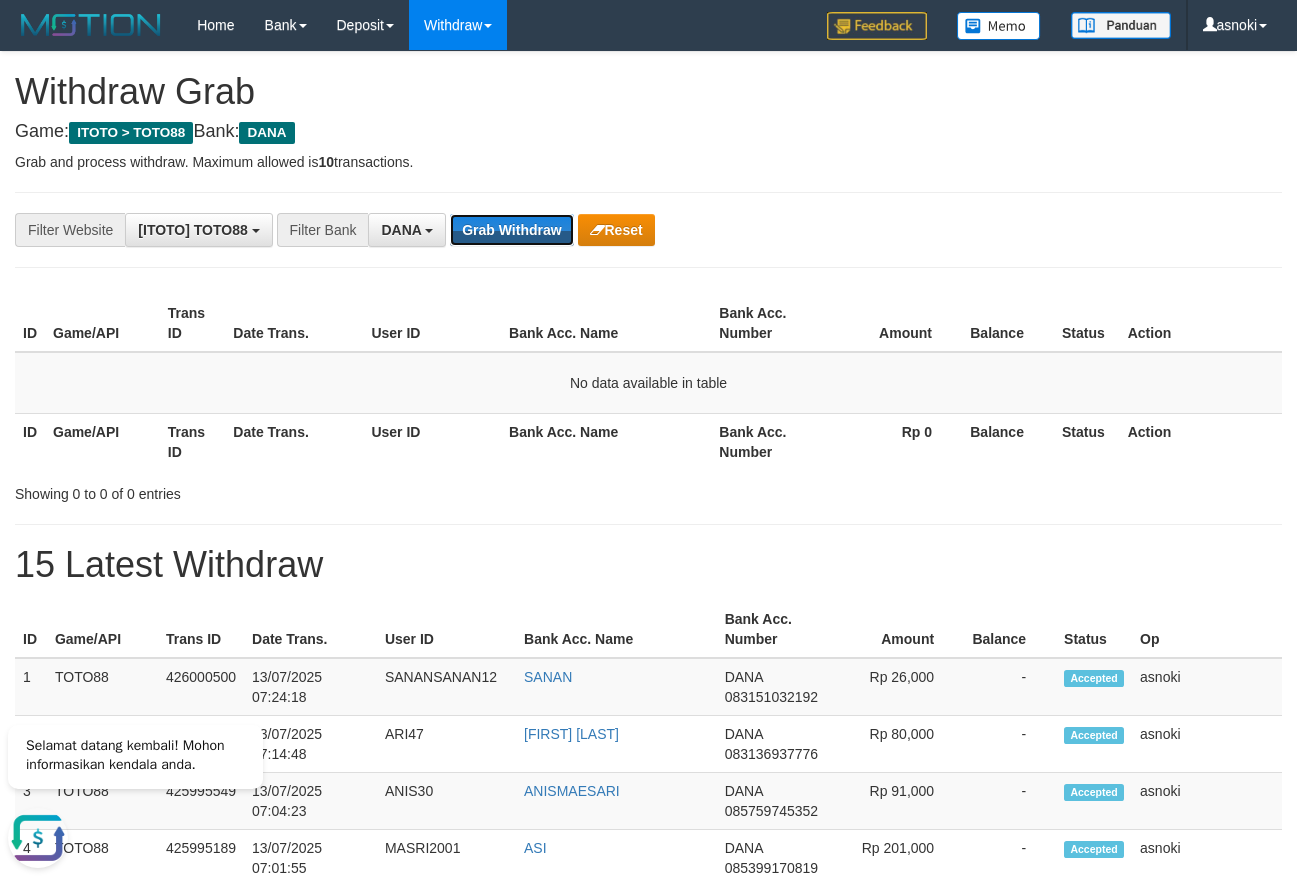 click on "Grab Withdraw" at bounding box center [511, 230] 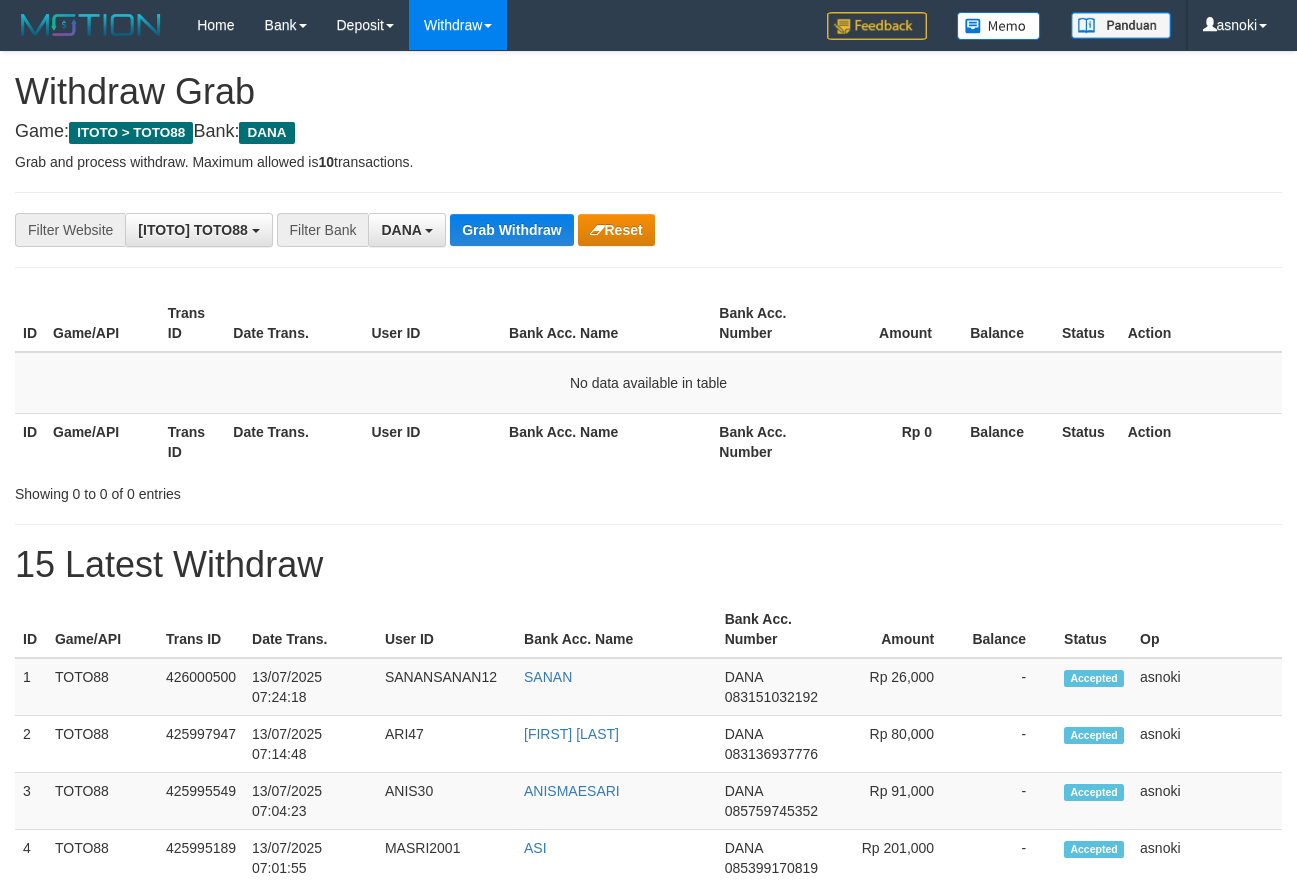 scroll, scrollTop: 0, scrollLeft: 0, axis: both 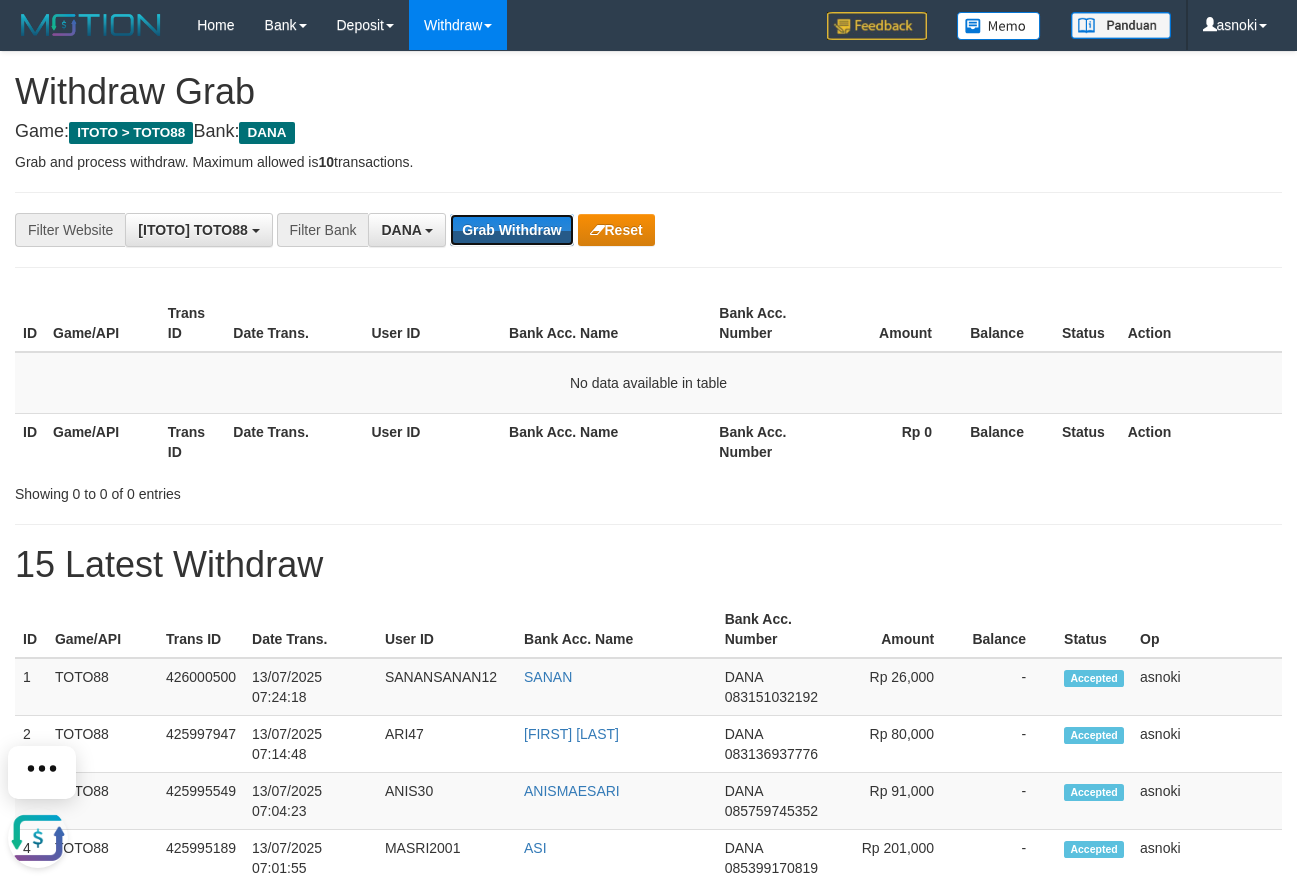 click on "Grab Withdraw" at bounding box center [511, 230] 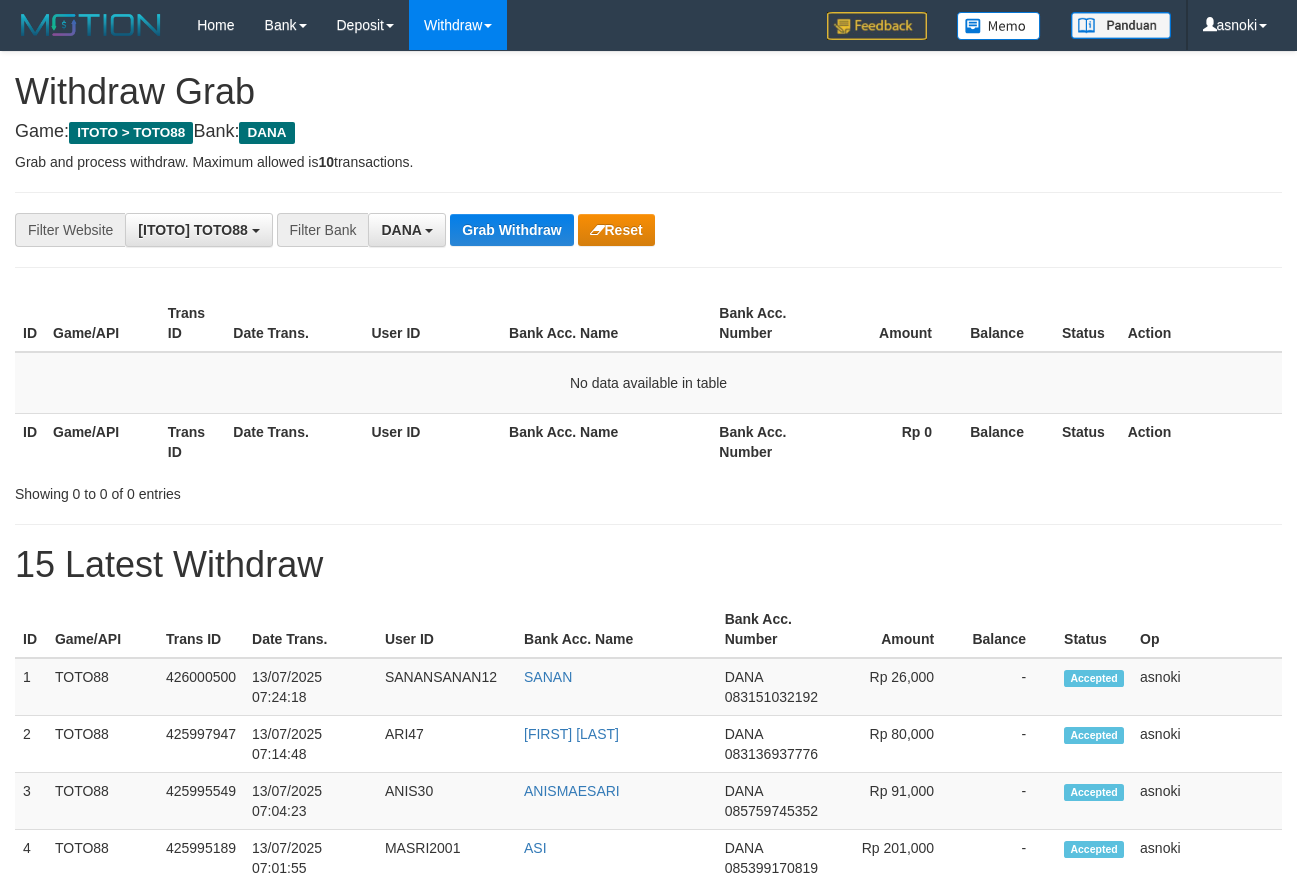 scroll, scrollTop: 0, scrollLeft: 0, axis: both 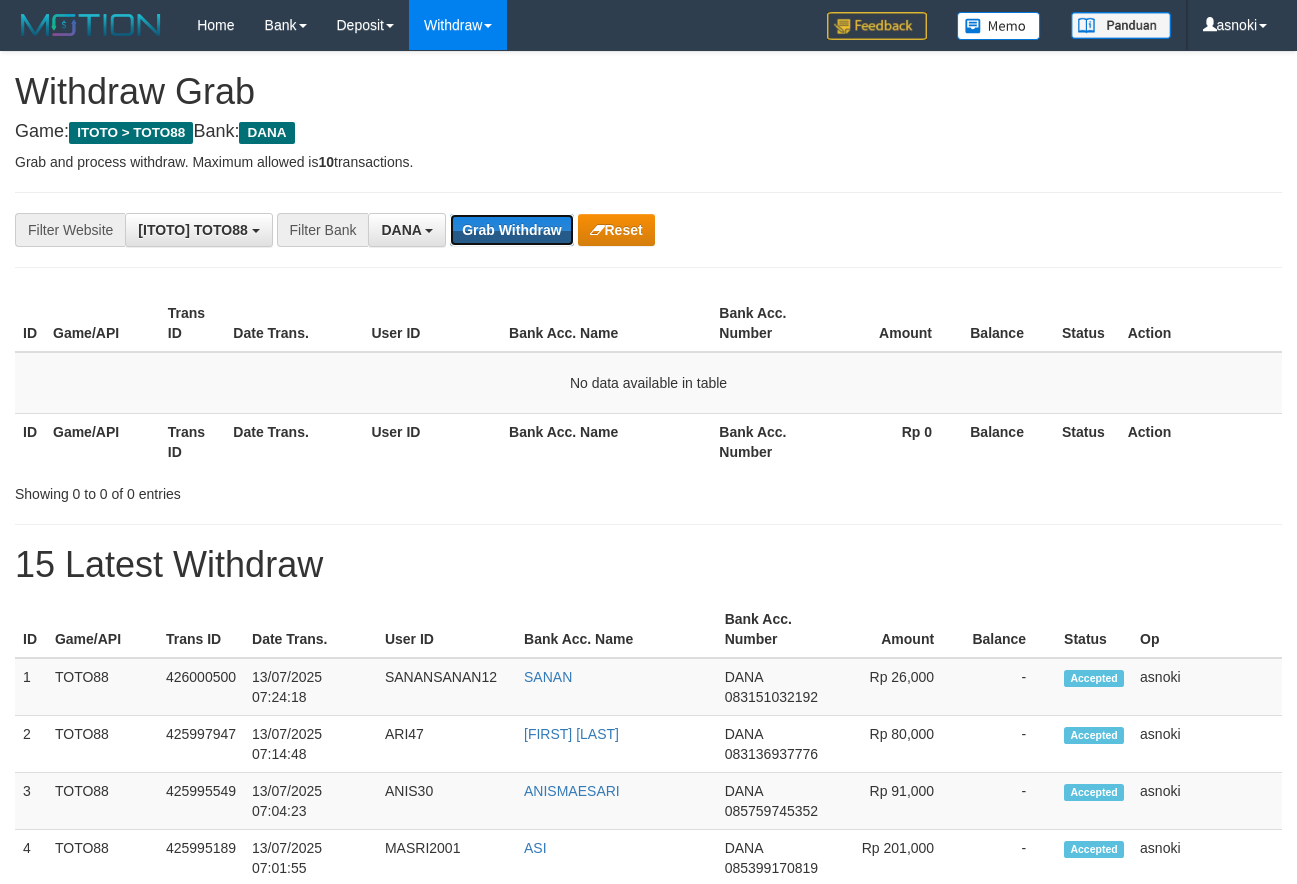 click on "Grab Withdraw" at bounding box center [511, 230] 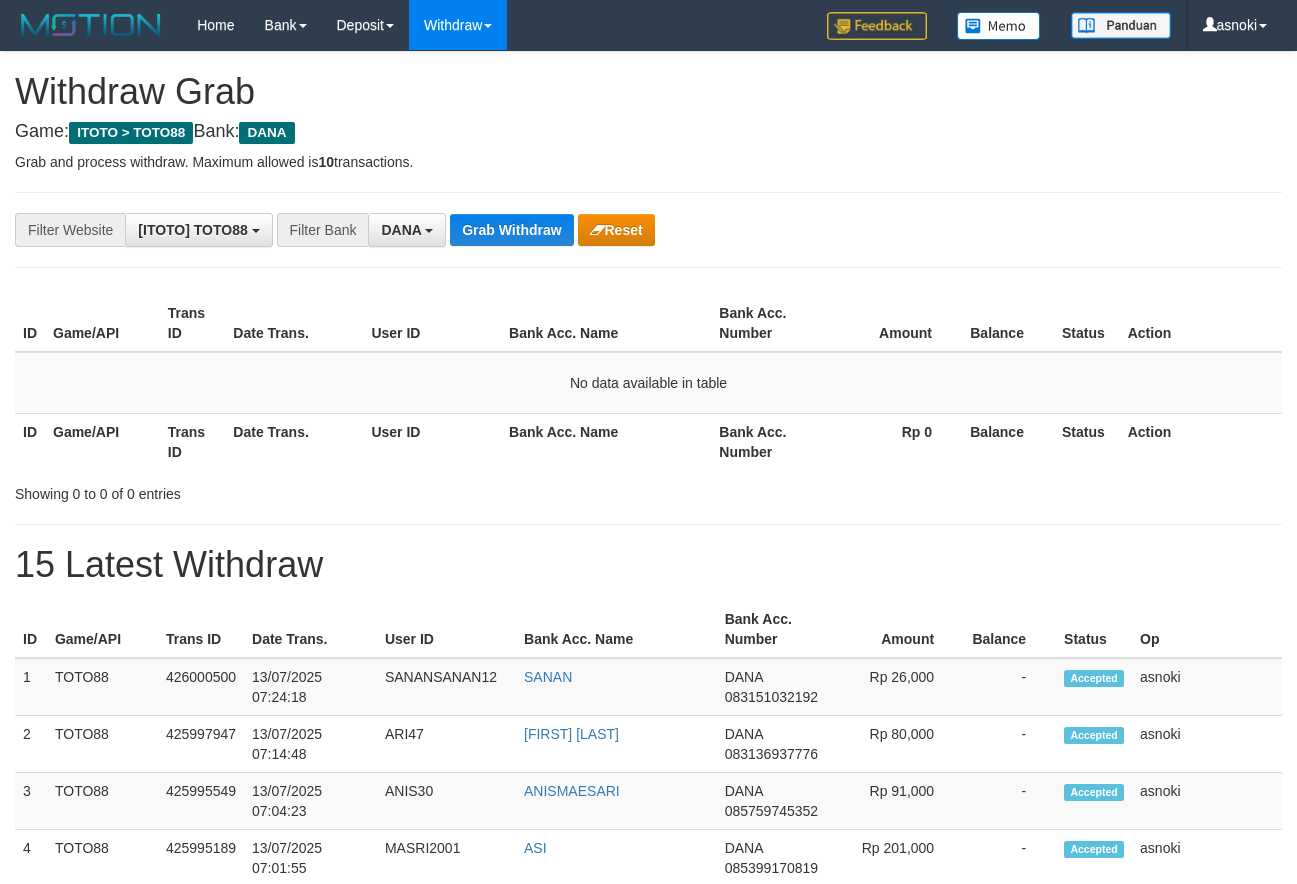 scroll, scrollTop: 0, scrollLeft: 0, axis: both 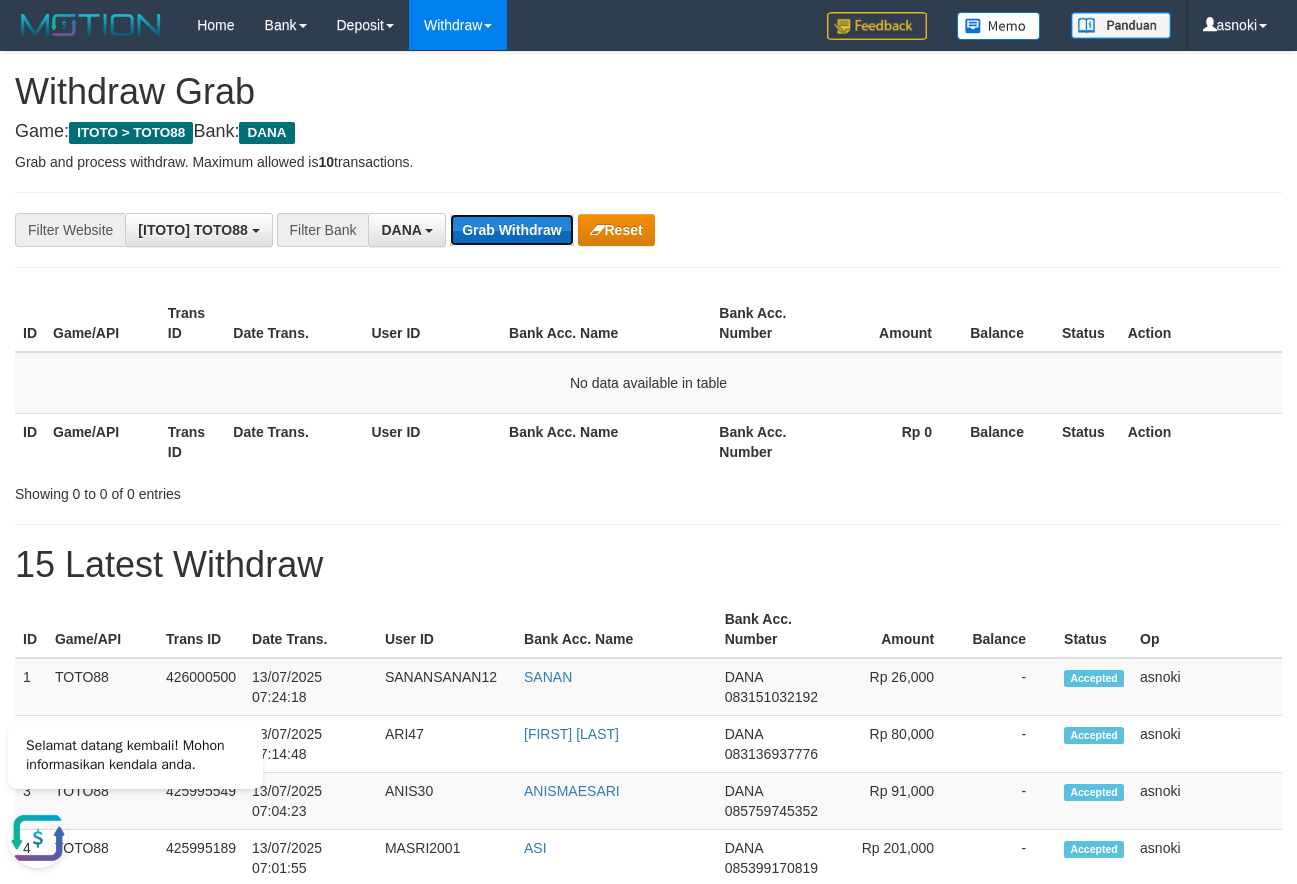 click on "Grab Withdraw" at bounding box center (511, 230) 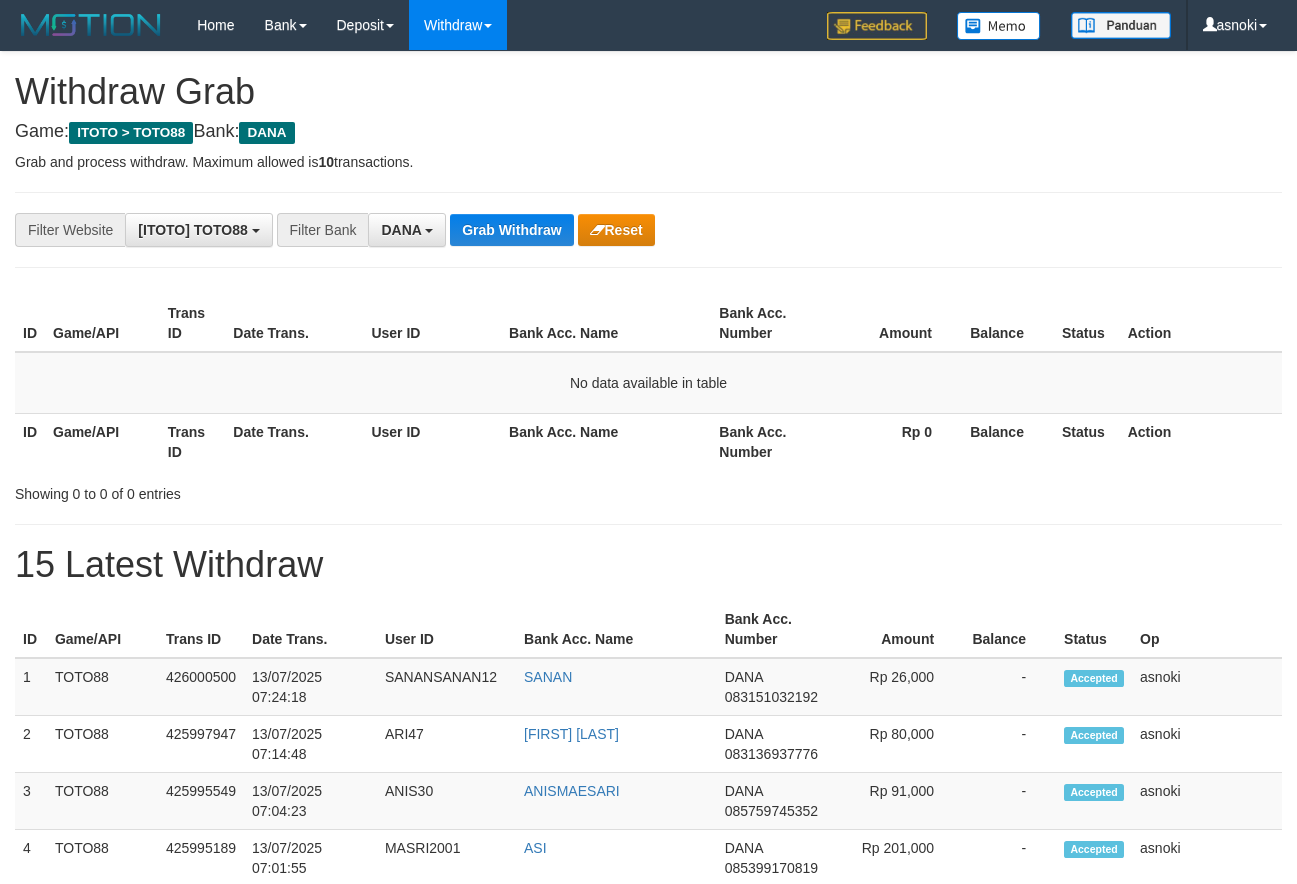 scroll, scrollTop: 0, scrollLeft: 0, axis: both 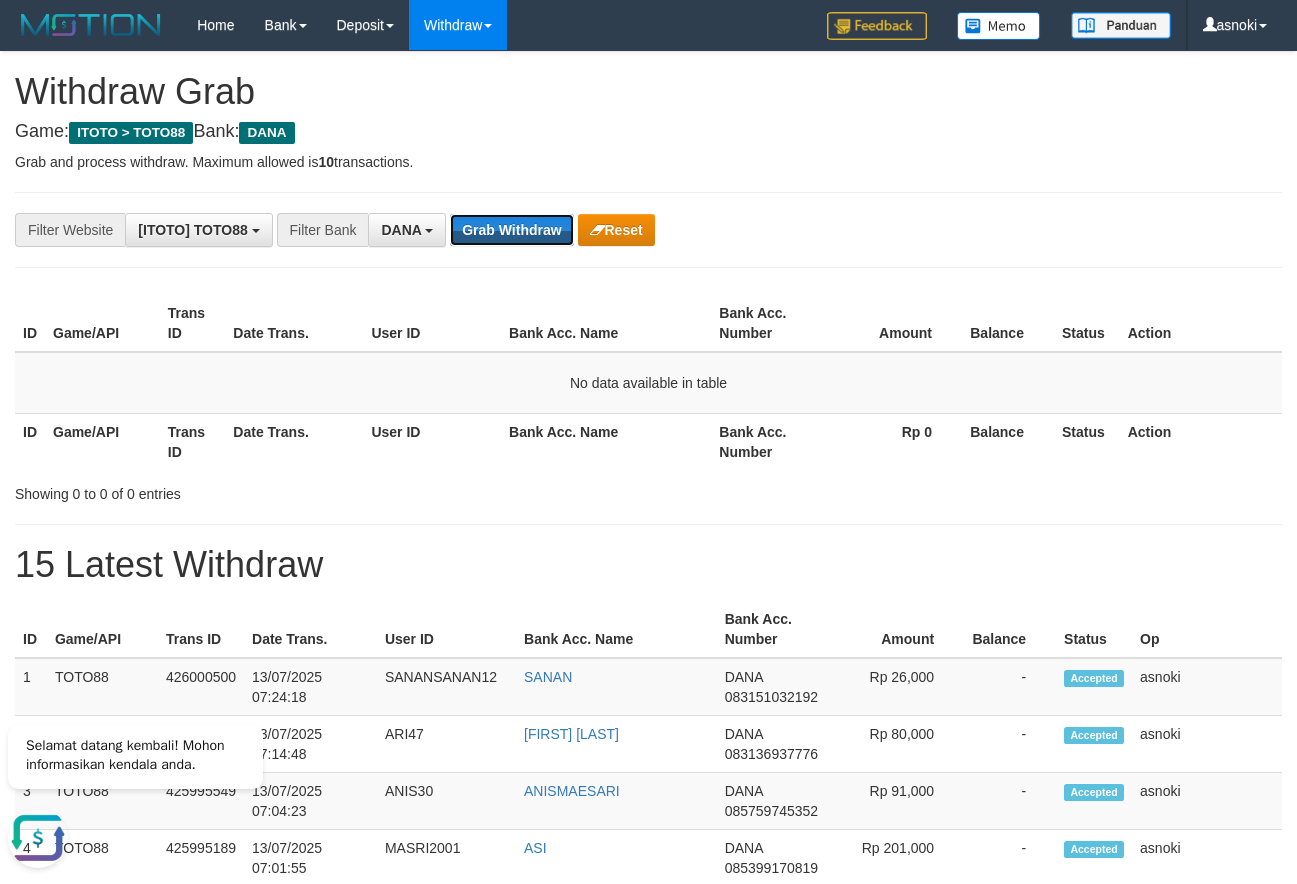 click on "Grab Withdraw" at bounding box center (511, 230) 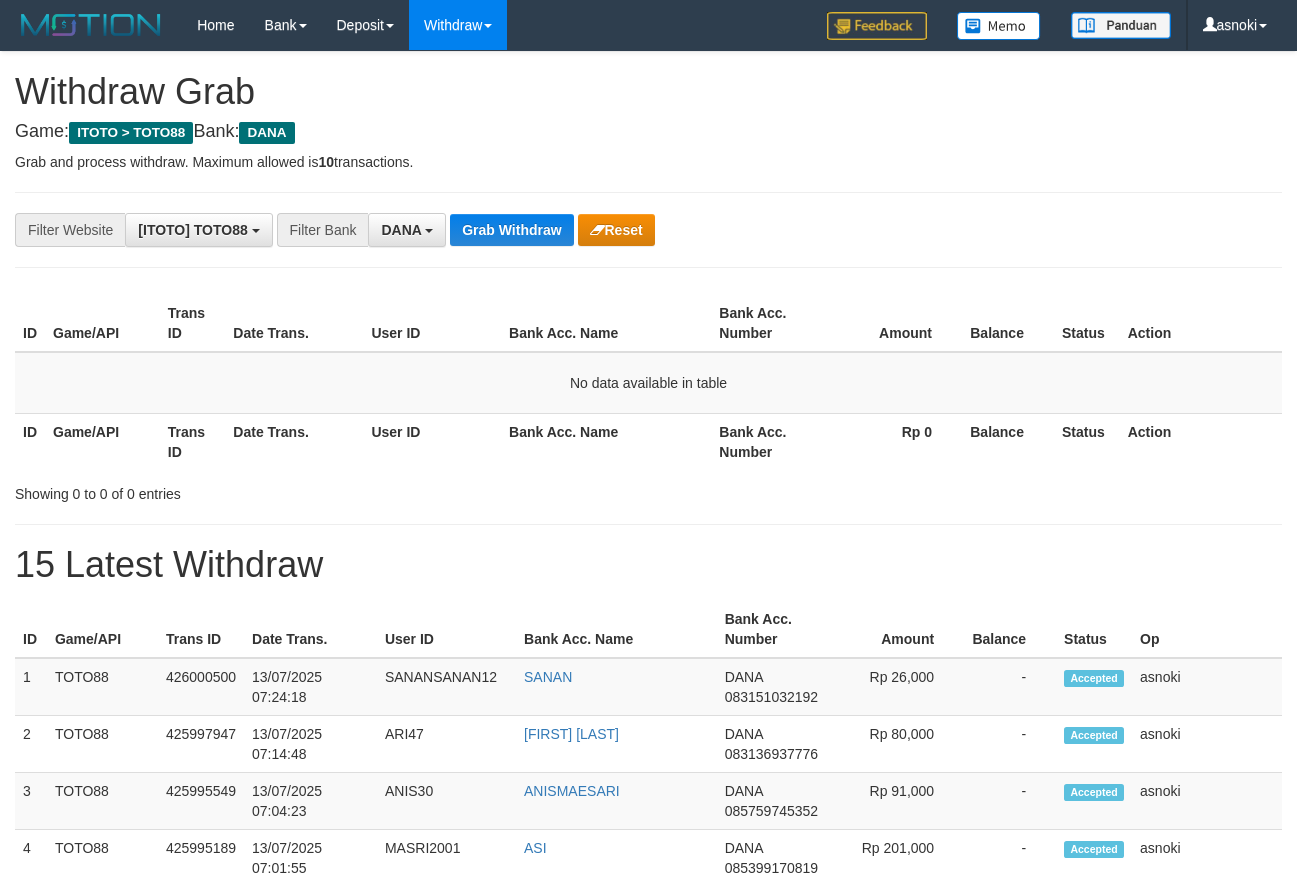 scroll, scrollTop: 0, scrollLeft: 0, axis: both 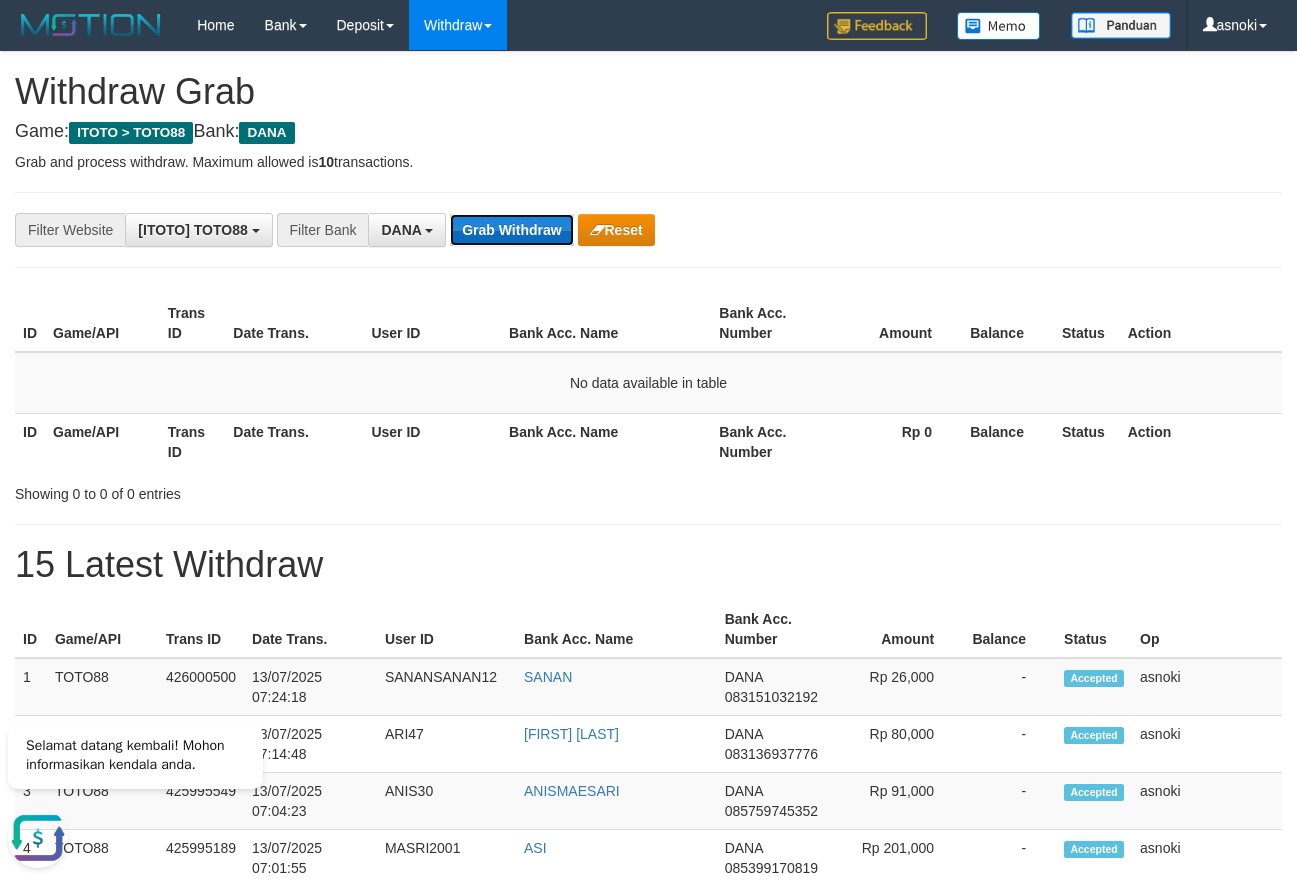 click on "**********" at bounding box center (648, 1113) 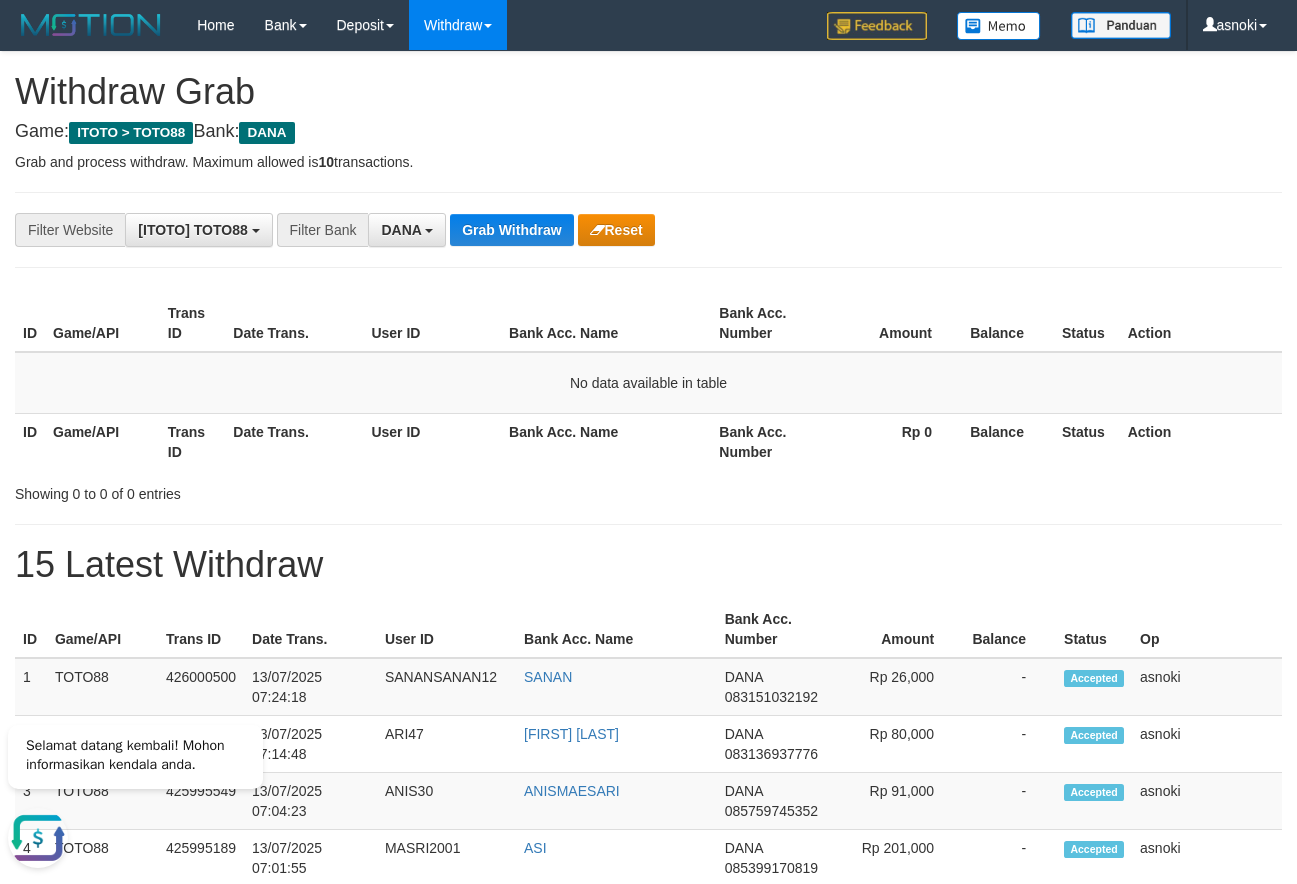 click on "Grab and process withdraw.
Maximum allowed is  10  transactions." at bounding box center (648, 162) 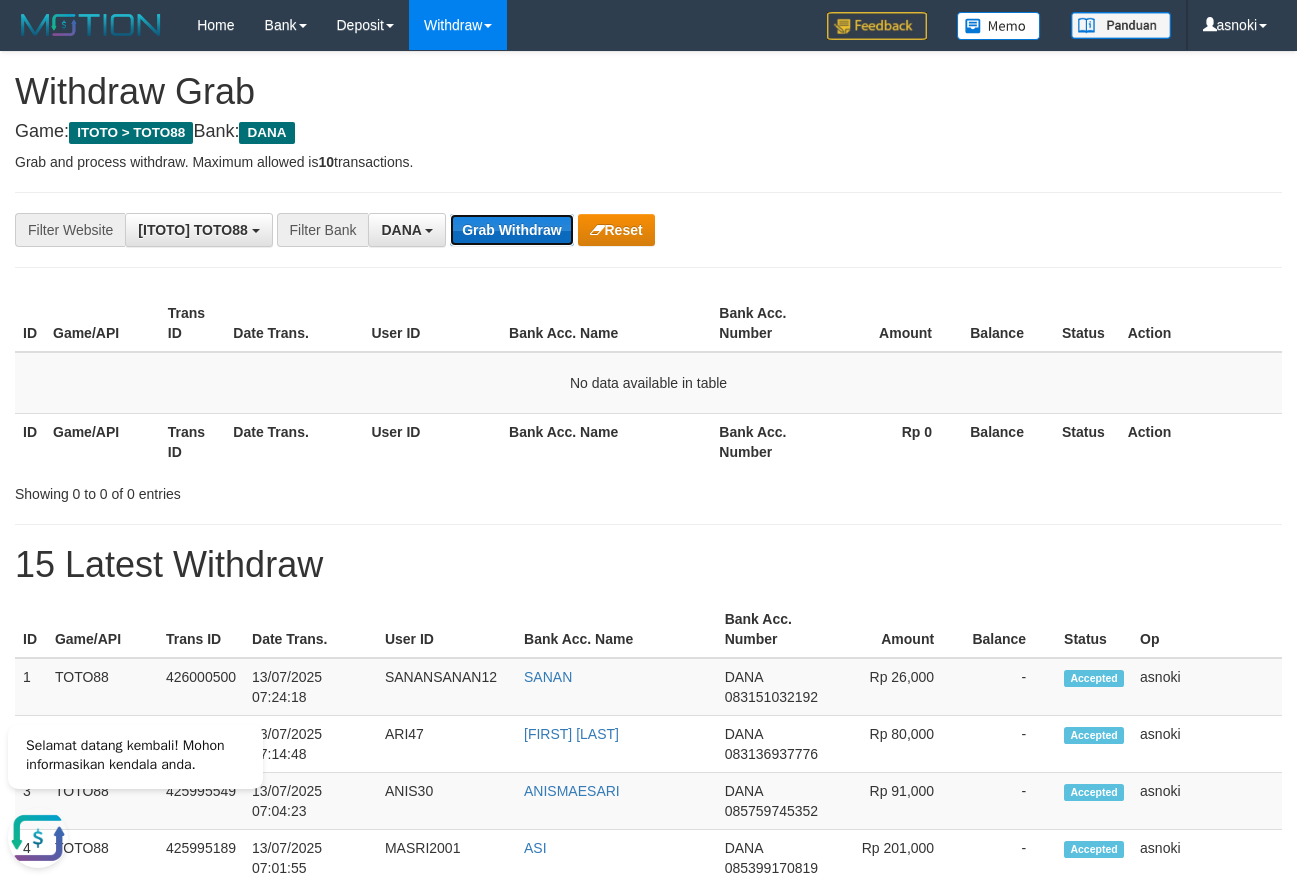 click on "Grab Withdraw" at bounding box center [511, 230] 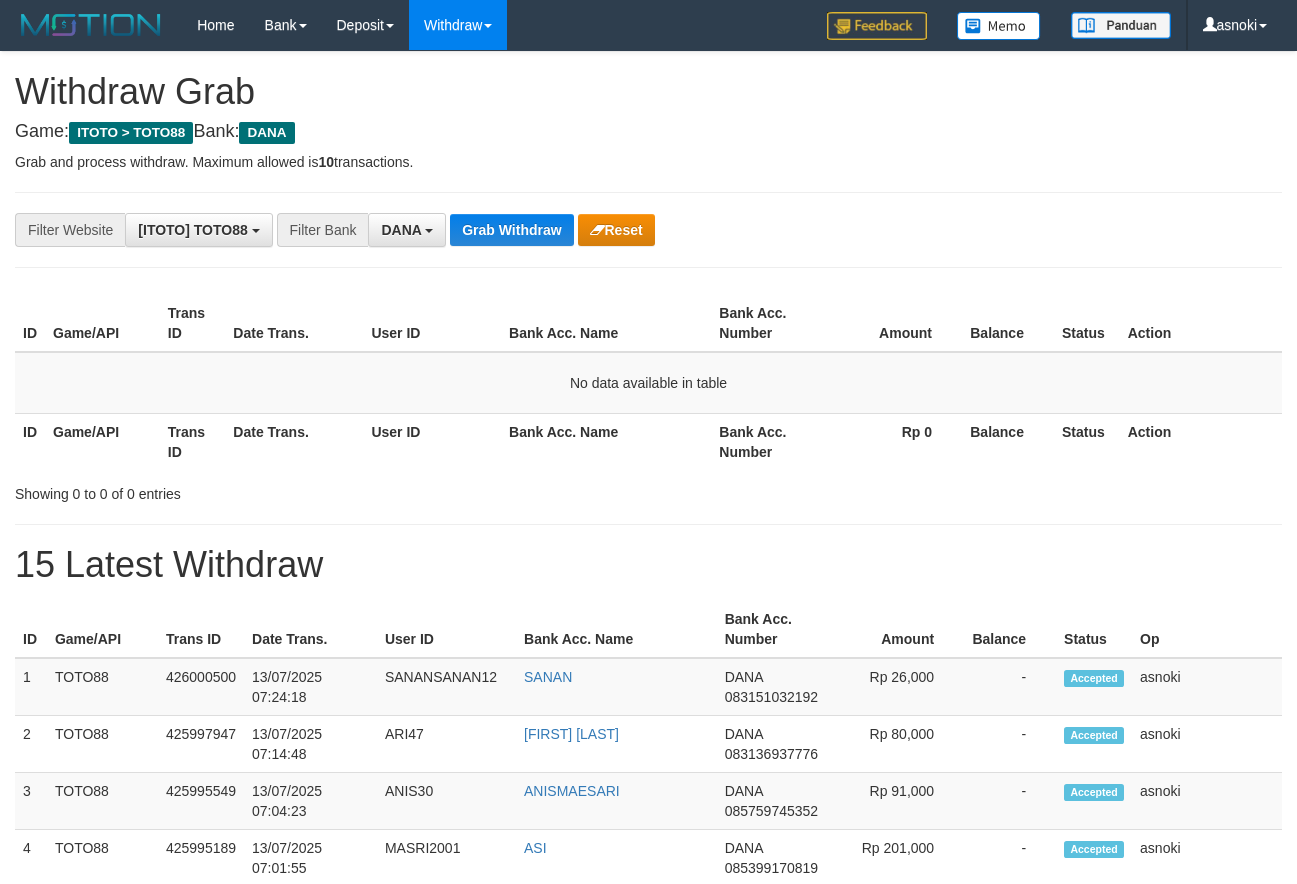 scroll, scrollTop: 0, scrollLeft: 0, axis: both 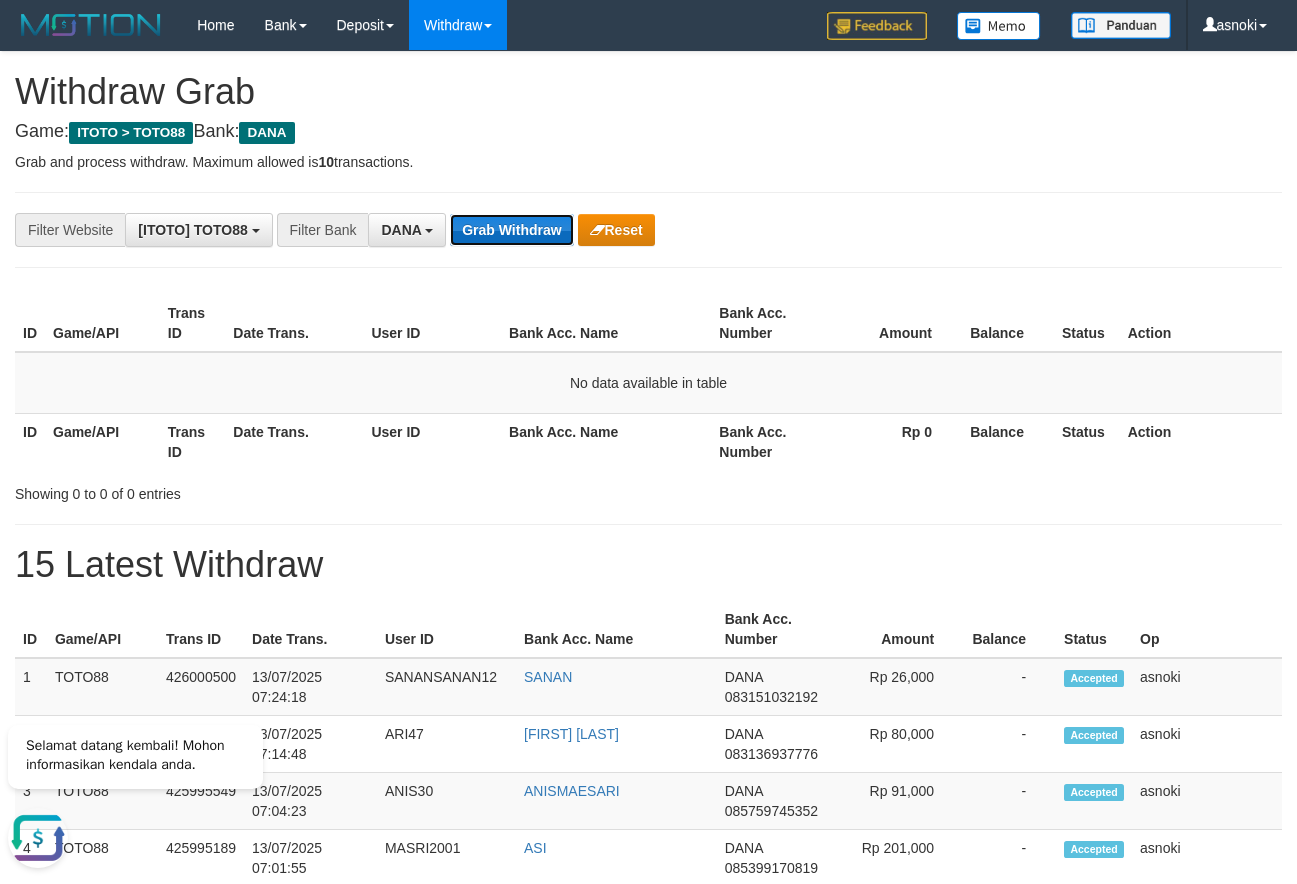 click on "Grab Withdraw" at bounding box center (511, 230) 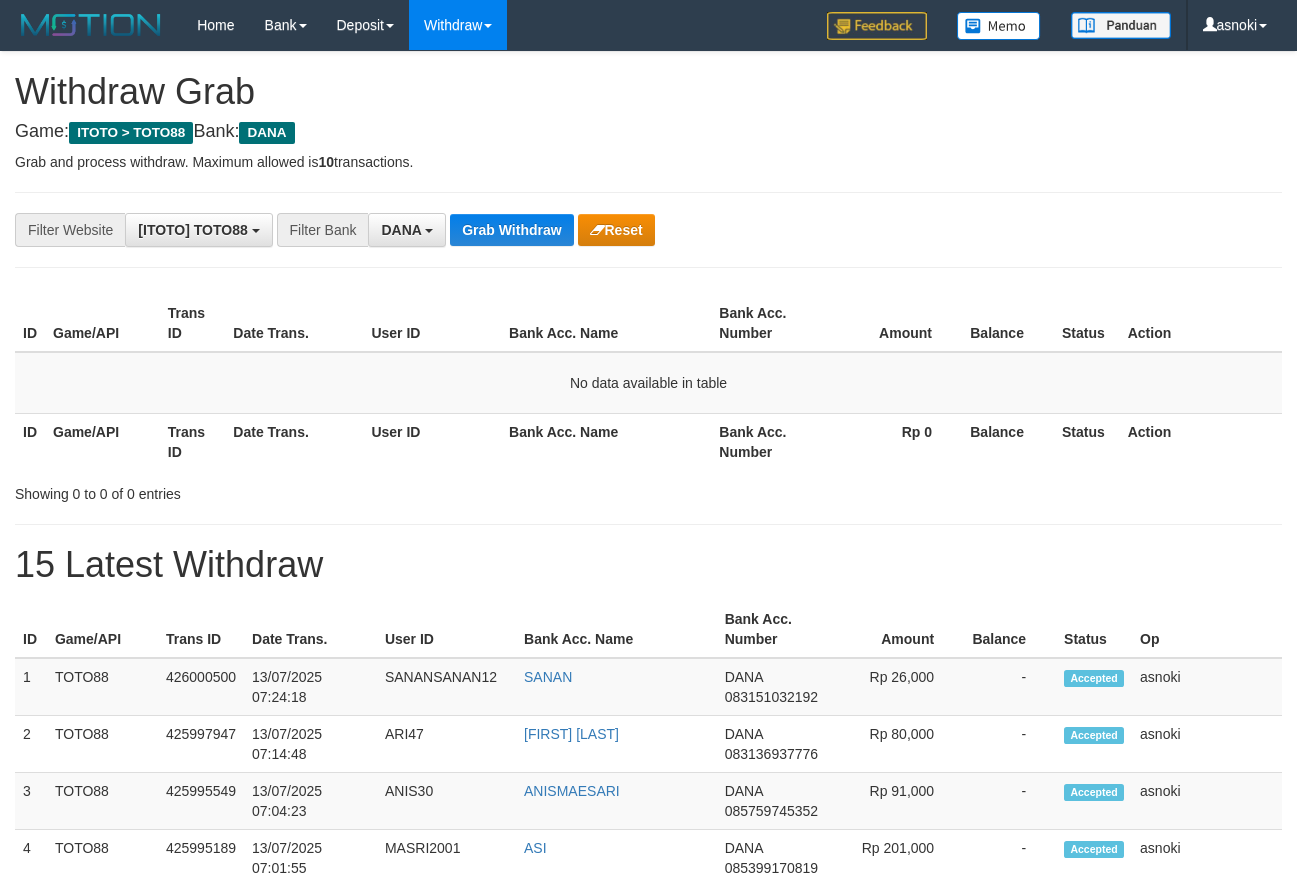 scroll, scrollTop: 0, scrollLeft: 0, axis: both 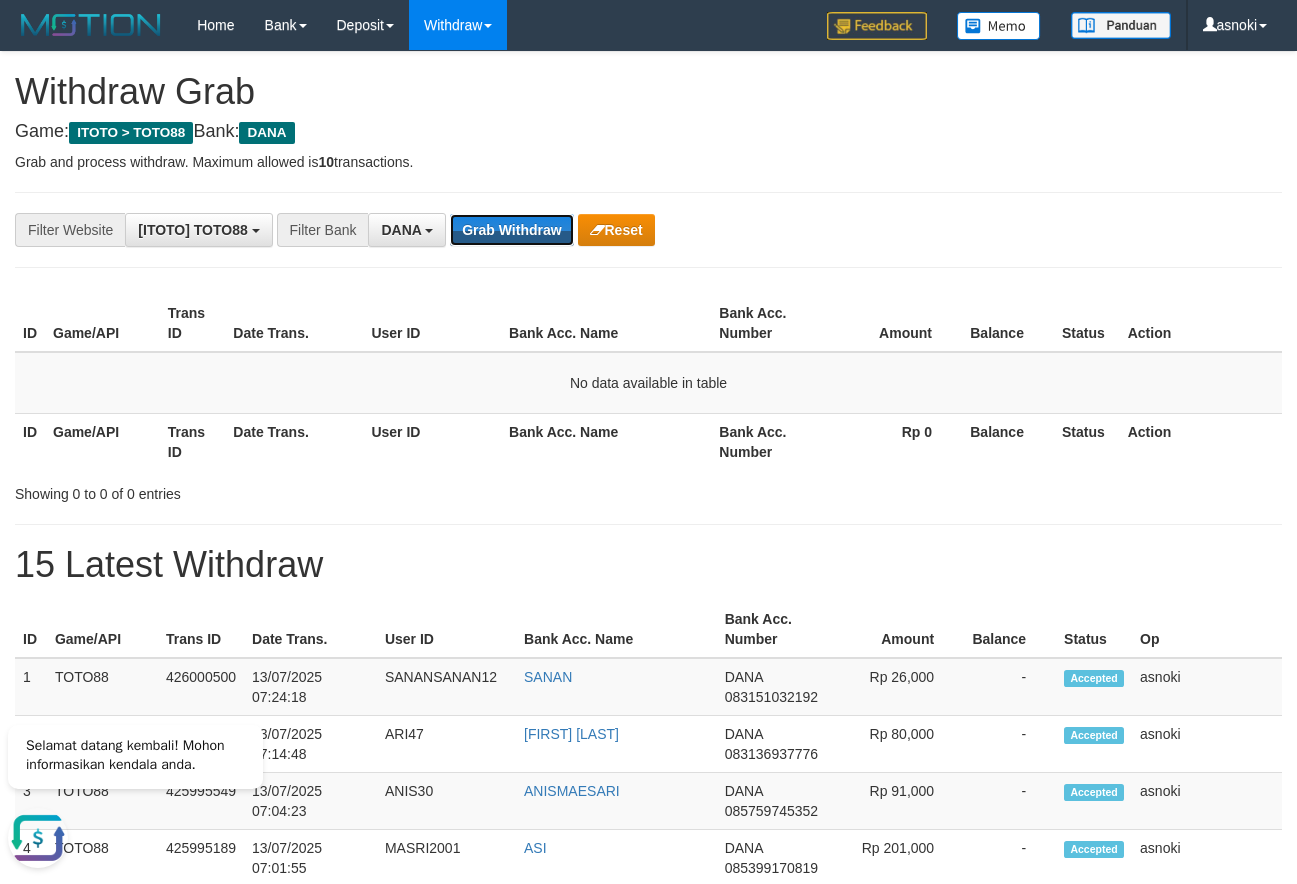 click on "Grab Withdraw" at bounding box center [511, 230] 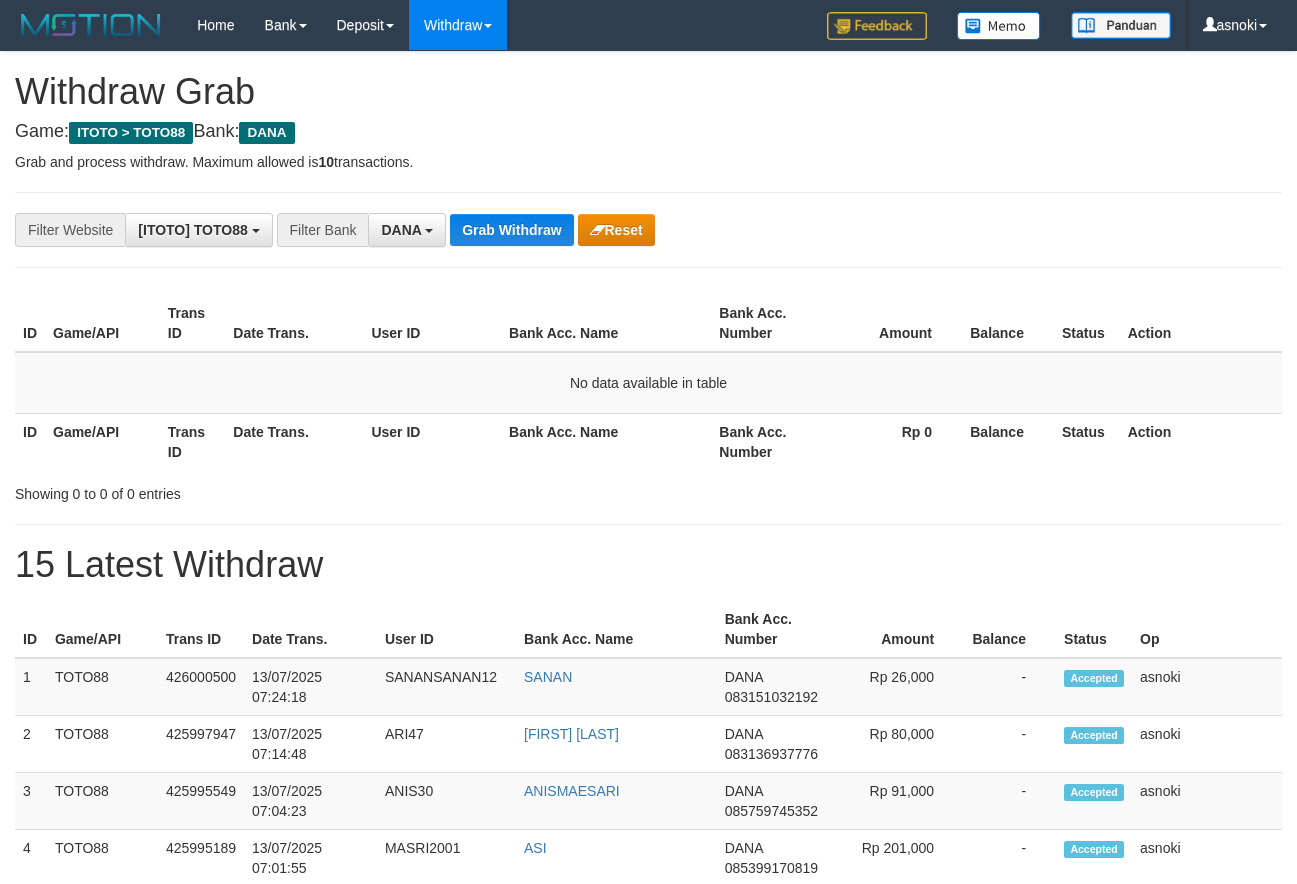 scroll, scrollTop: 0, scrollLeft: 0, axis: both 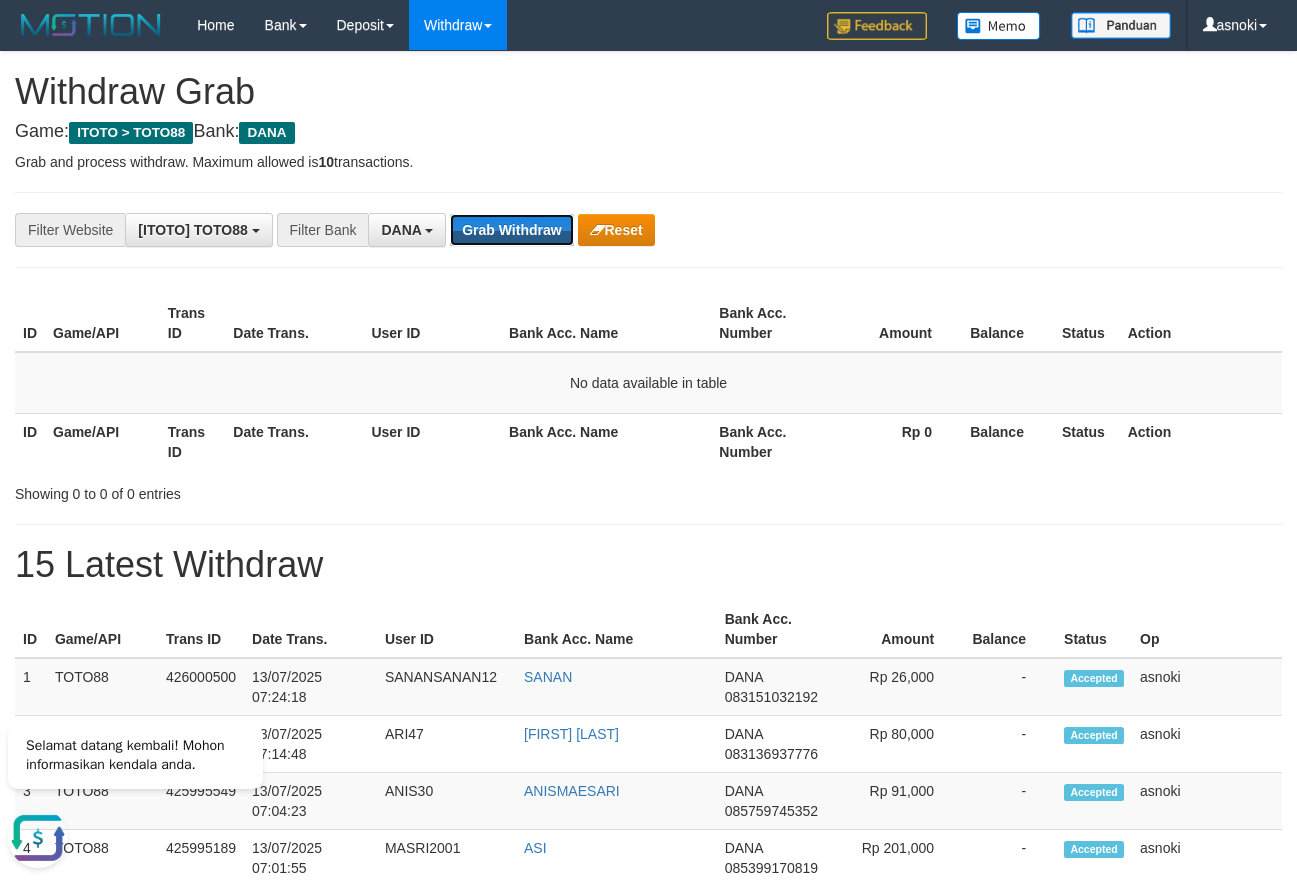click on "Grab Withdraw" at bounding box center [511, 230] 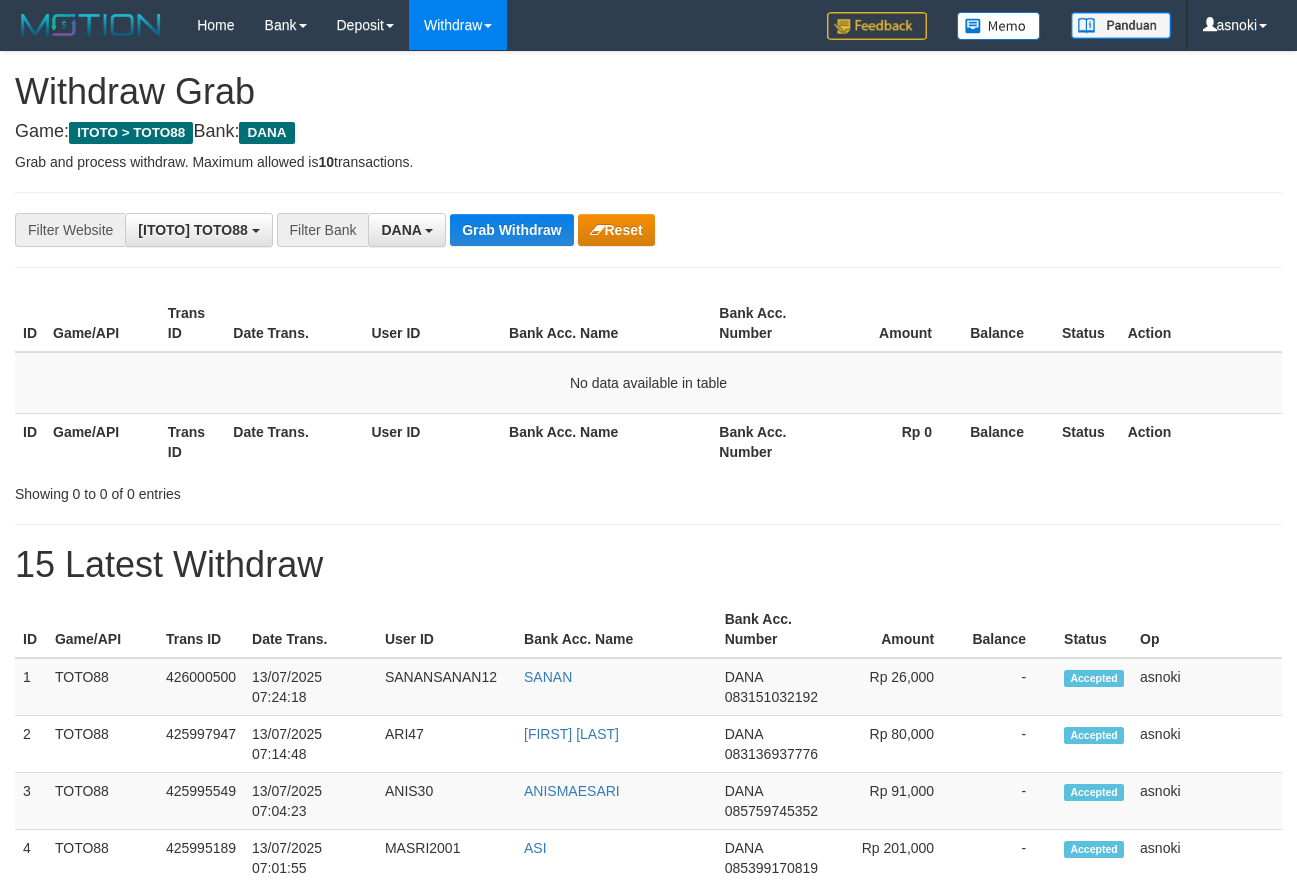 scroll, scrollTop: 0, scrollLeft: 0, axis: both 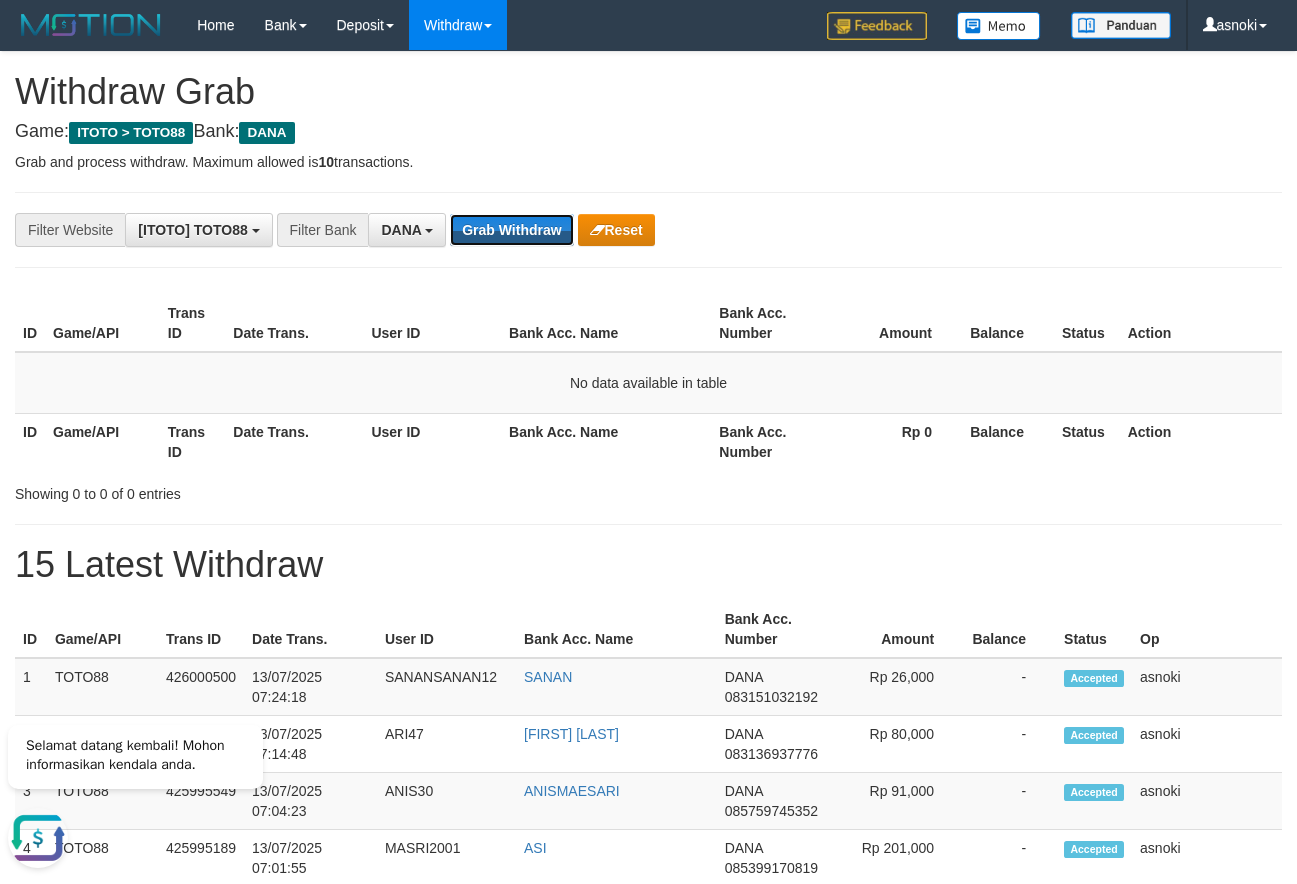 click on "Grab Withdraw" at bounding box center (511, 230) 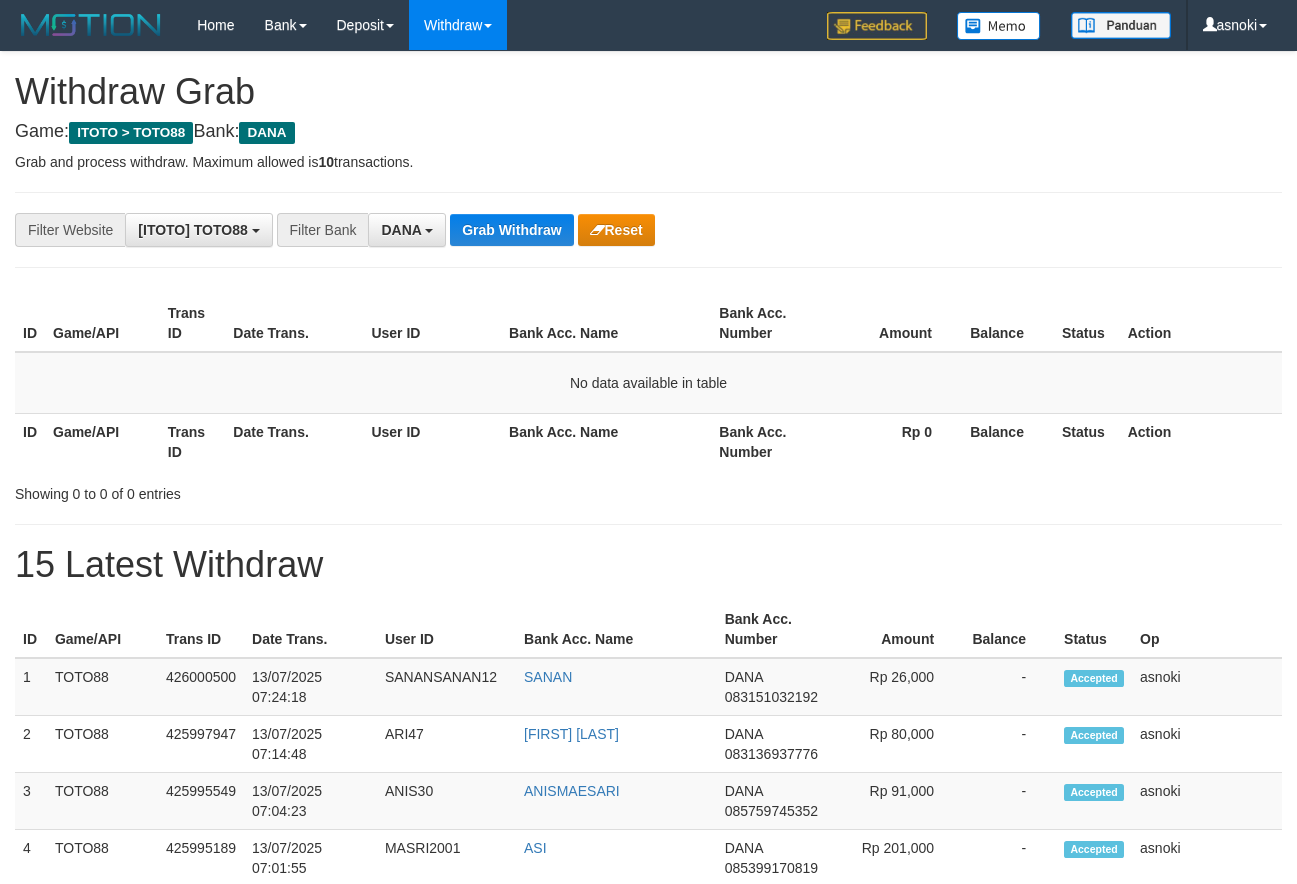 scroll, scrollTop: 0, scrollLeft: 0, axis: both 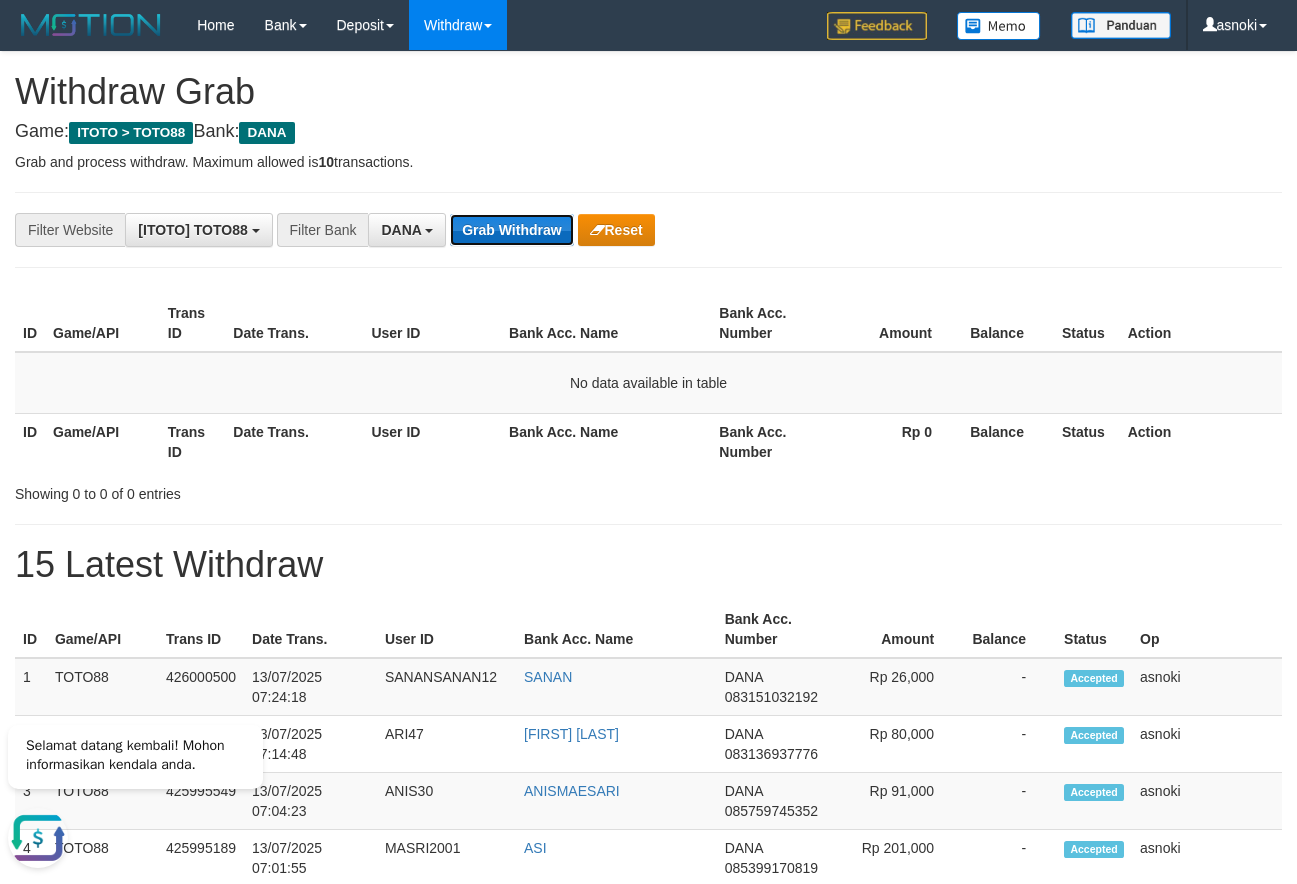 click on "Grab Withdraw" at bounding box center [511, 230] 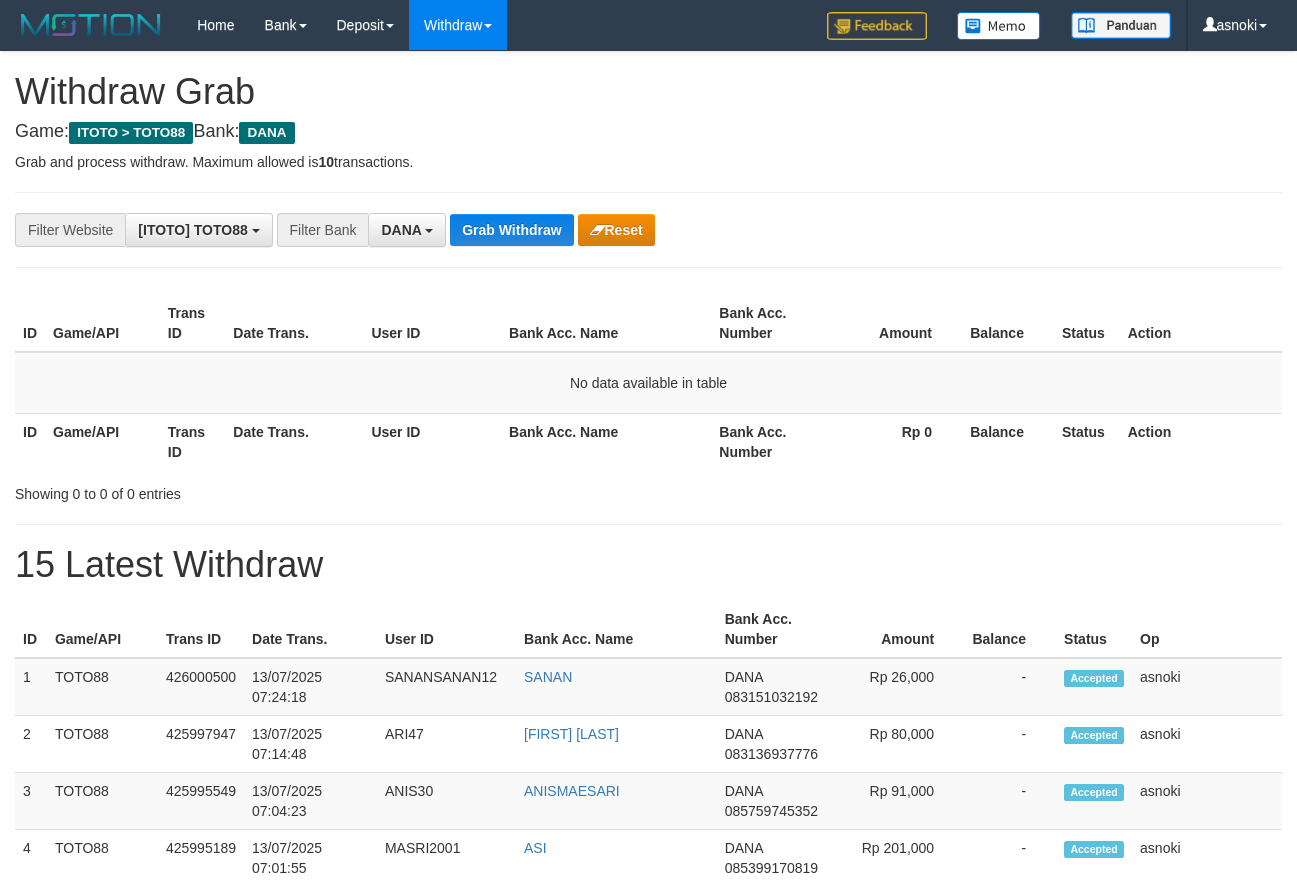 scroll, scrollTop: 0, scrollLeft: 0, axis: both 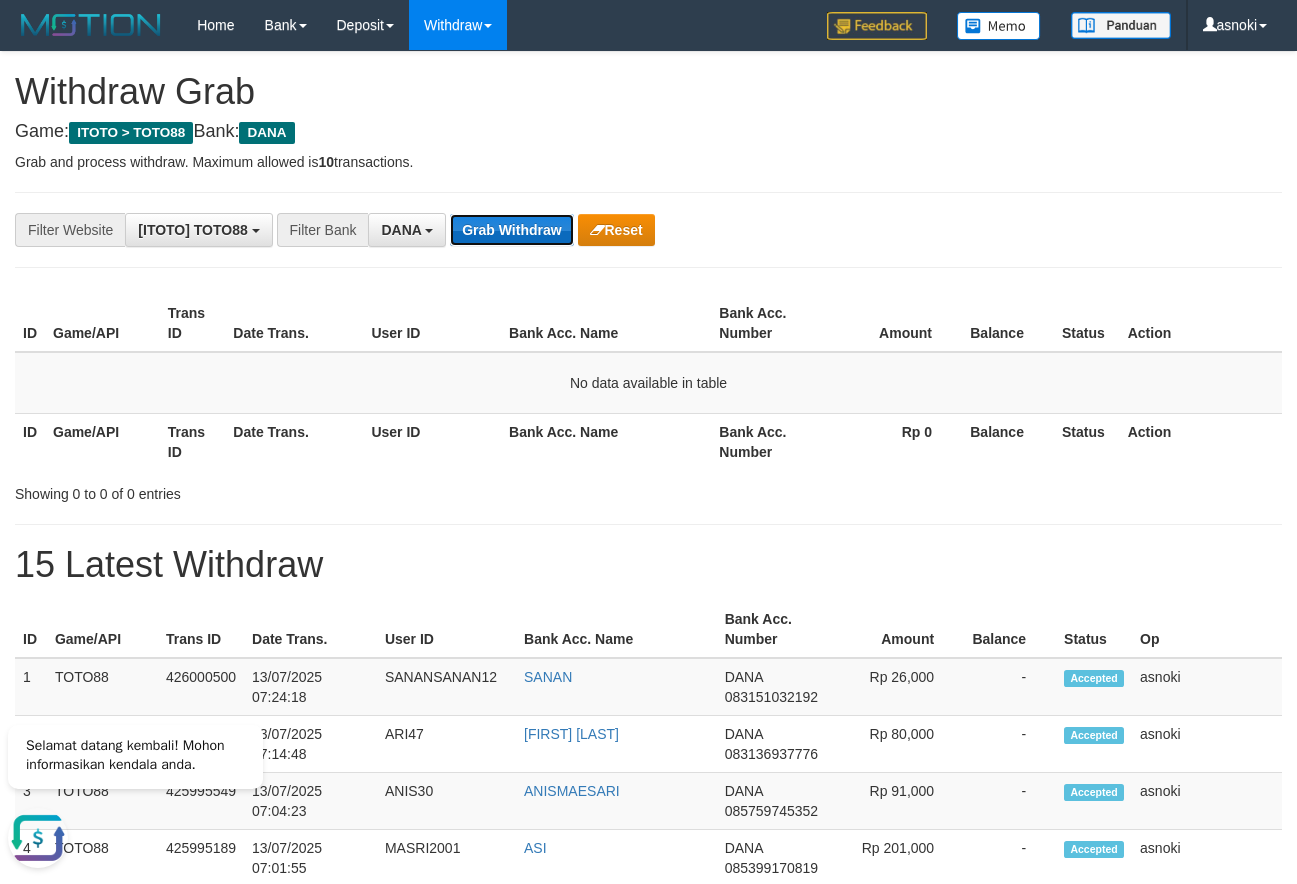 click on "Grab Withdraw" at bounding box center [511, 230] 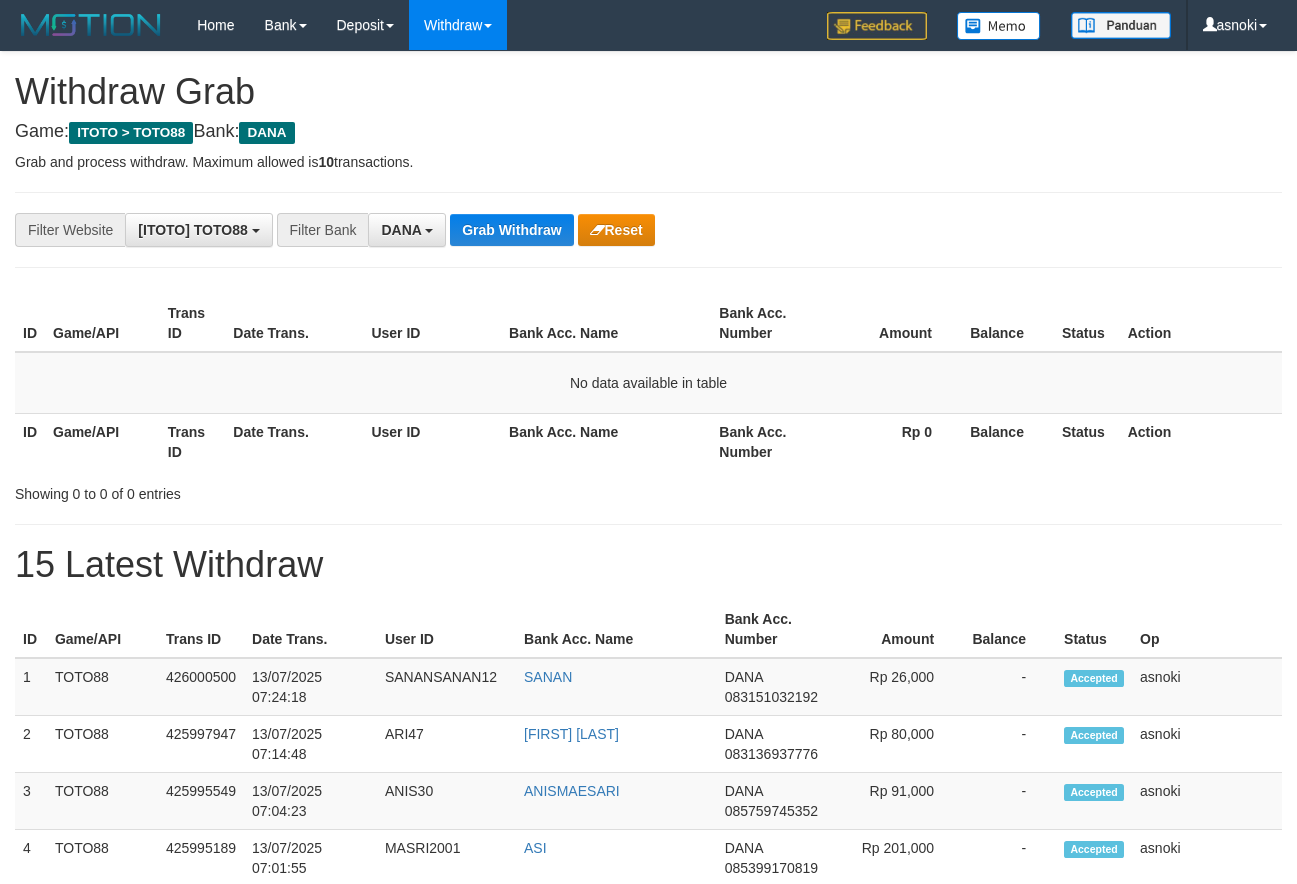 scroll, scrollTop: 0, scrollLeft: 0, axis: both 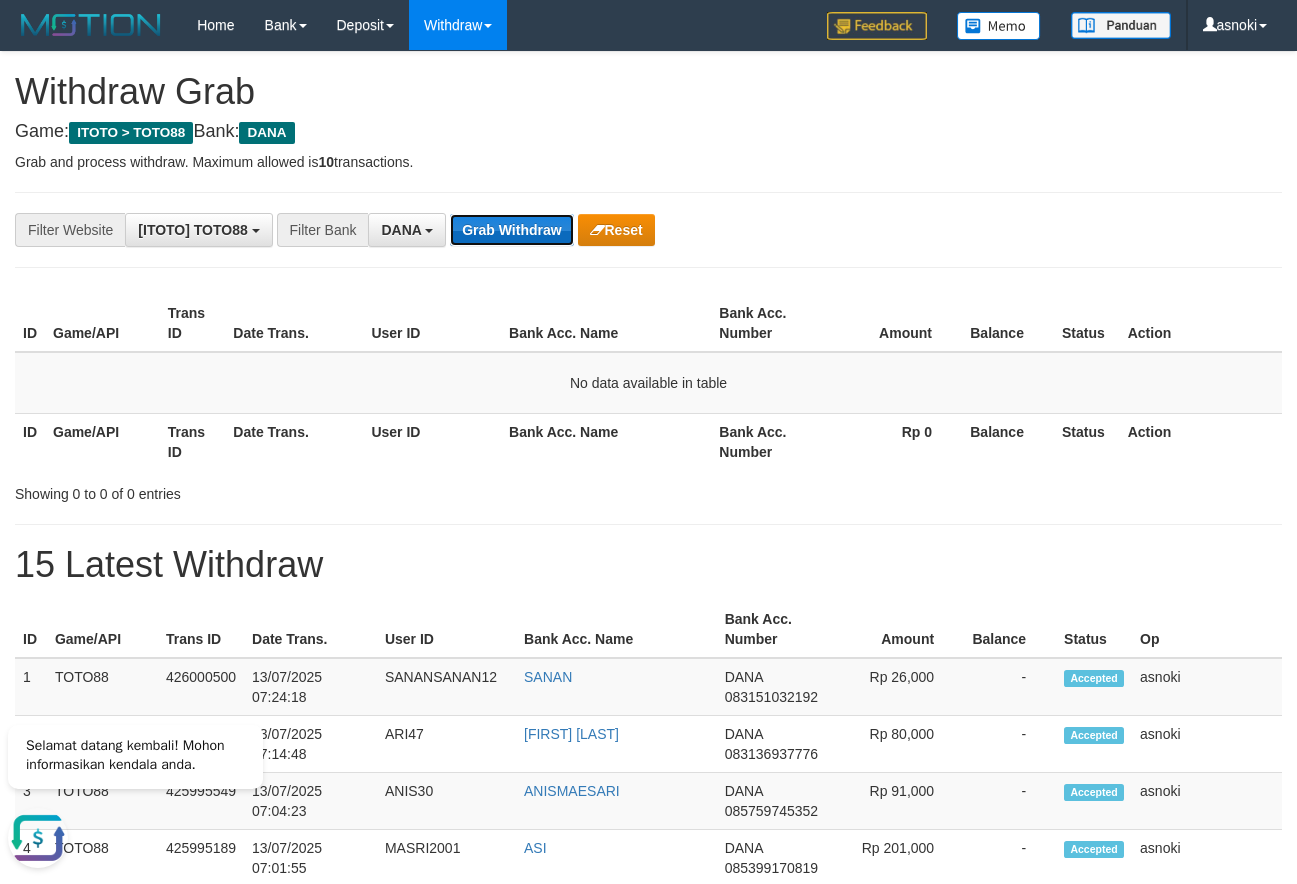 click on "Grab Withdraw" at bounding box center (511, 230) 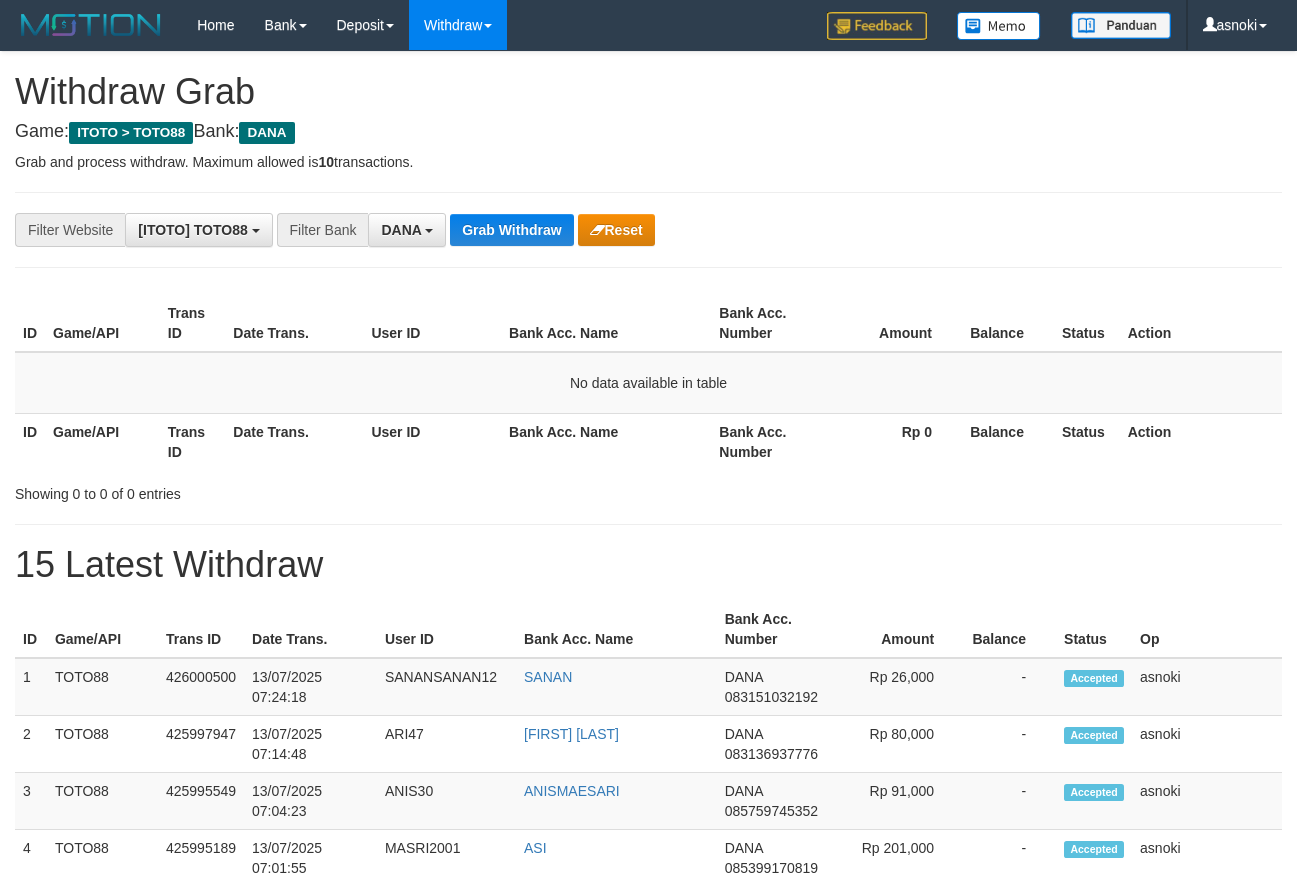 scroll, scrollTop: 0, scrollLeft: 0, axis: both 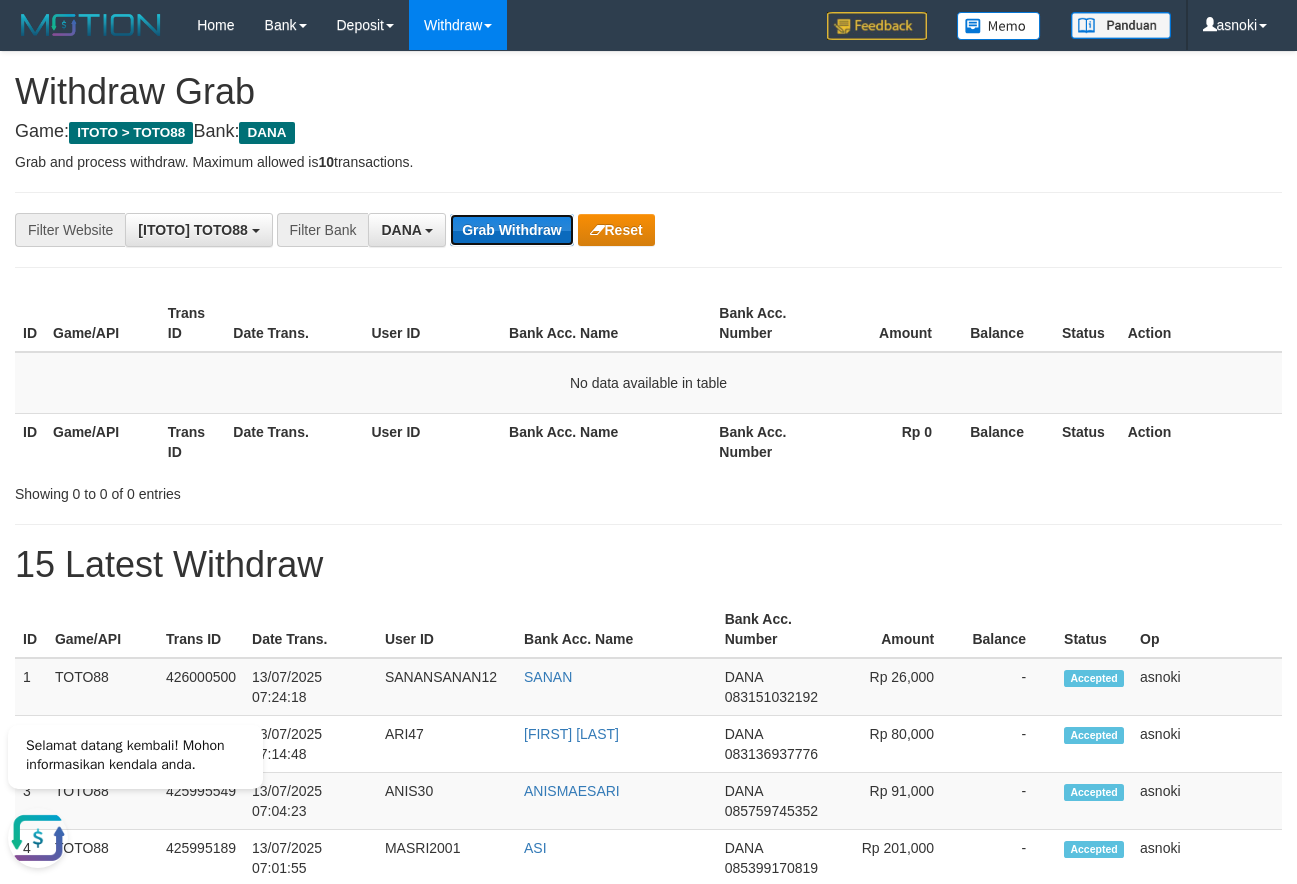 click on "Grab Withdraw" at bounding box center (511, 230) 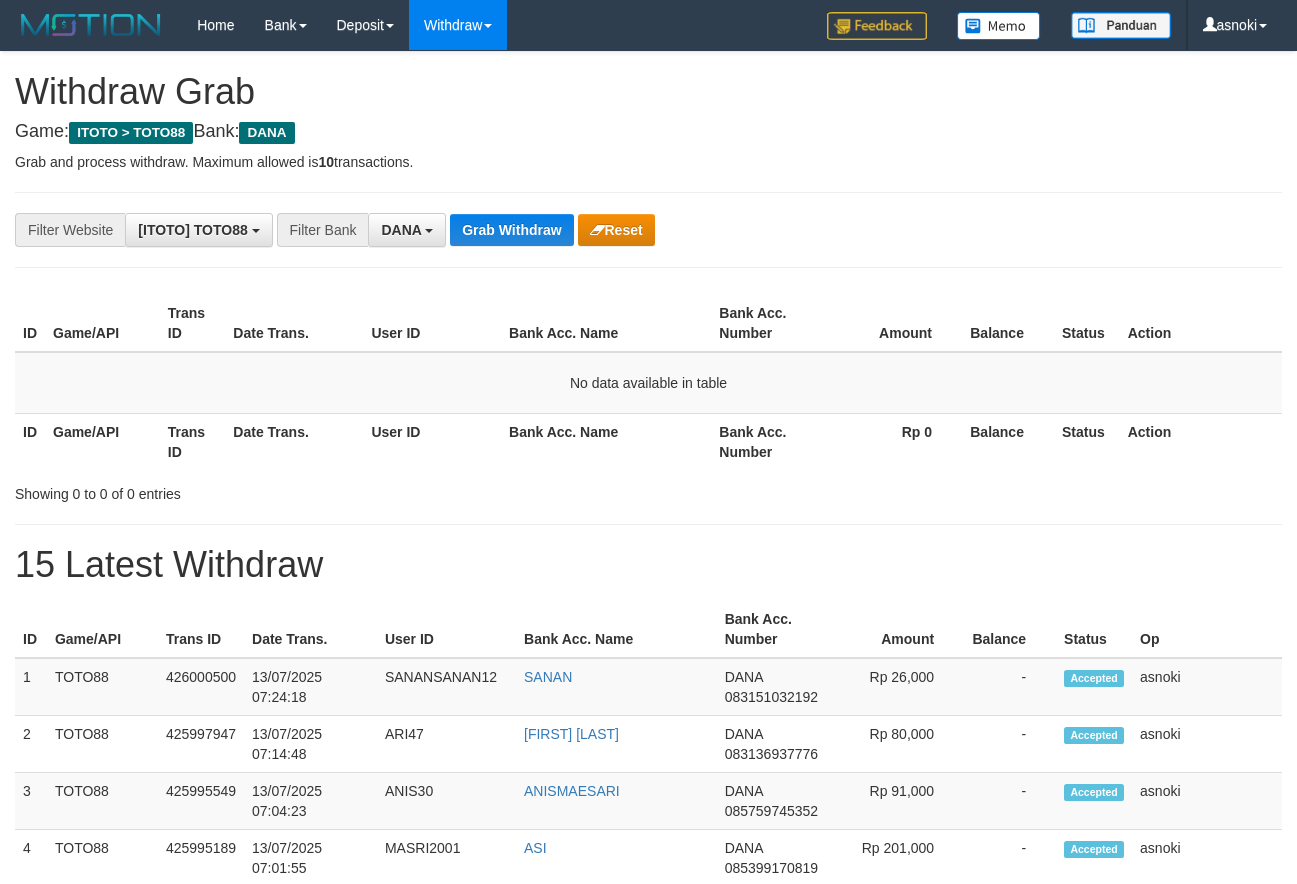 scroll, scrollTop: 0, scrollLeft: 0, axis: both 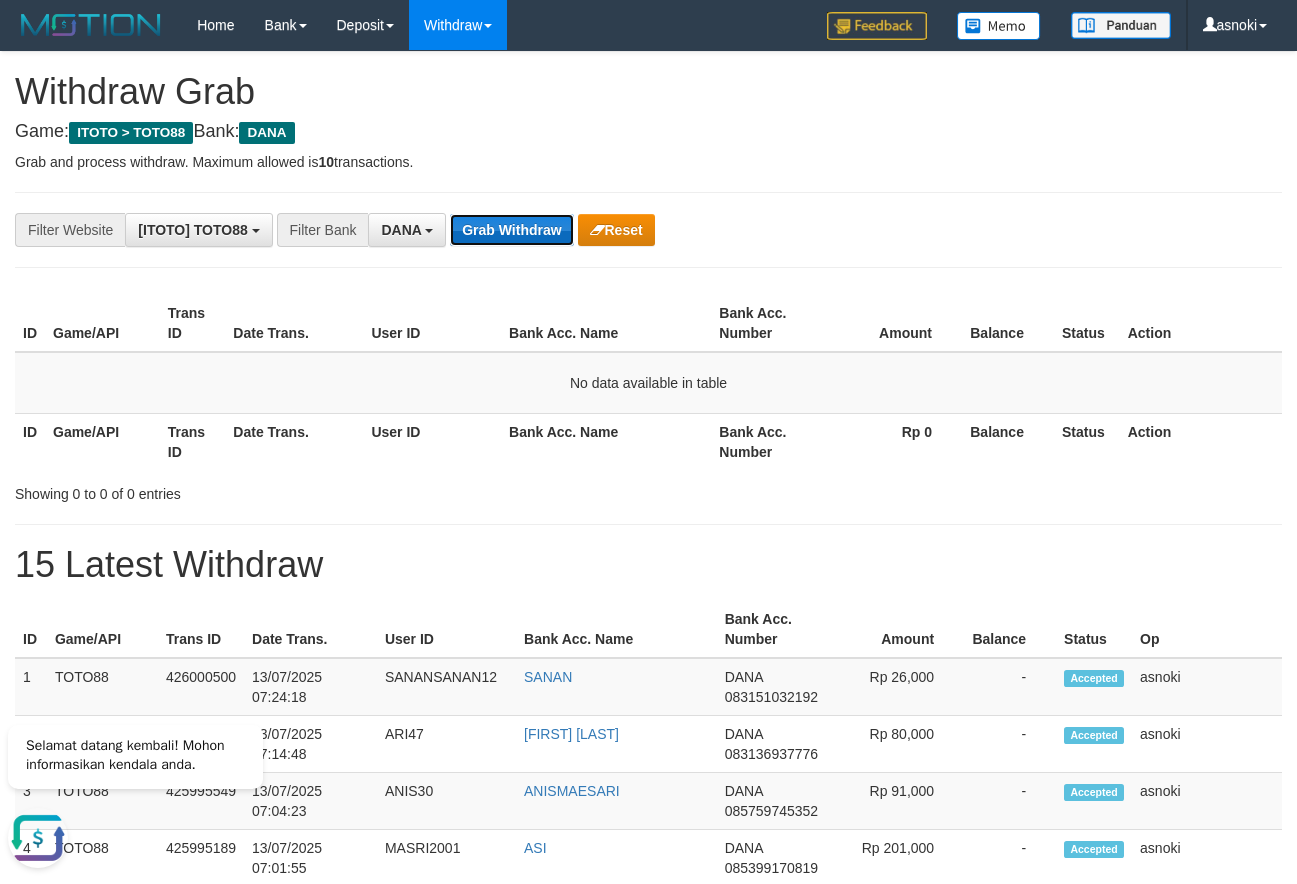 click on "Grab Withdraw" at bounding box center (511, 230) 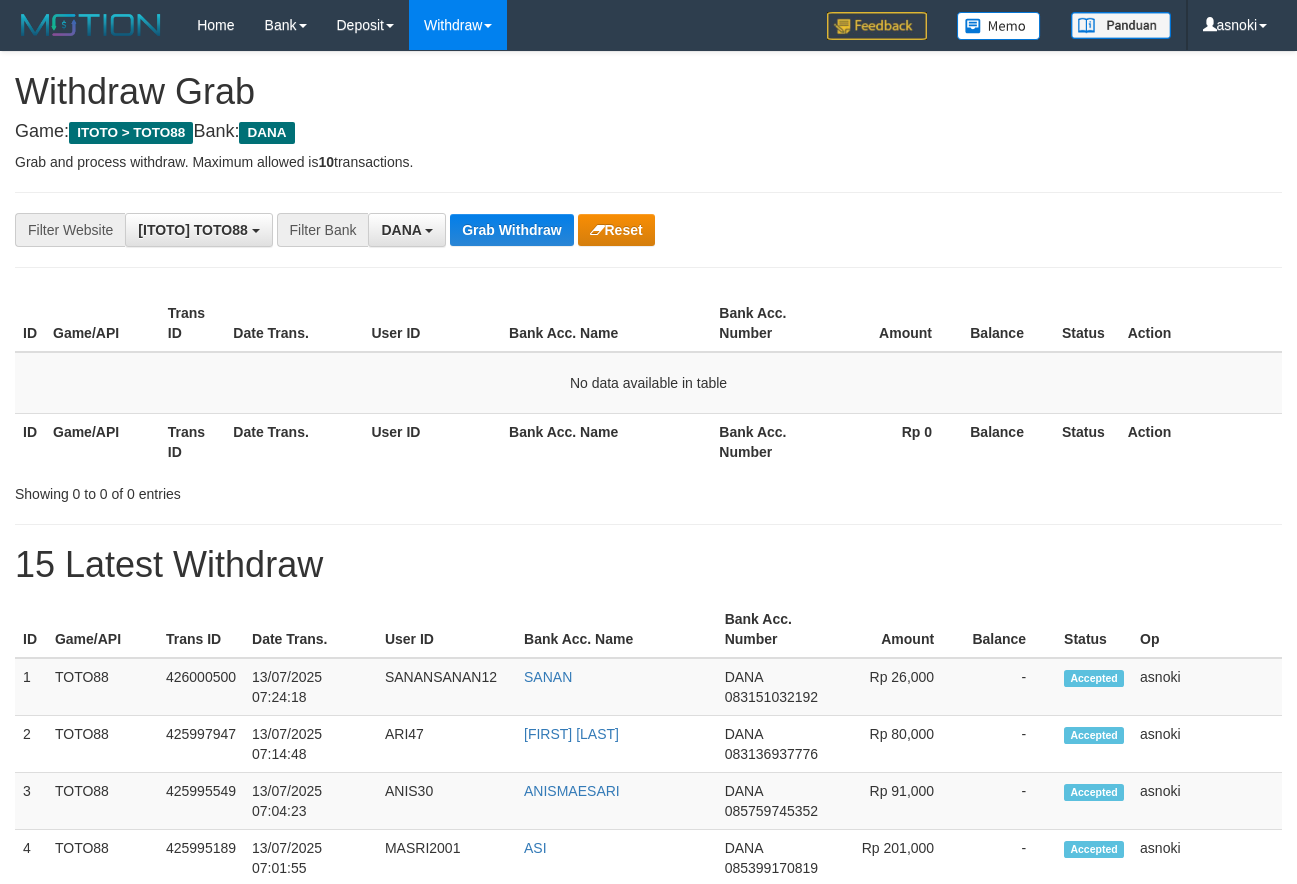 scroll, scrollTop: 0, scrollLeft: 0, axis: both 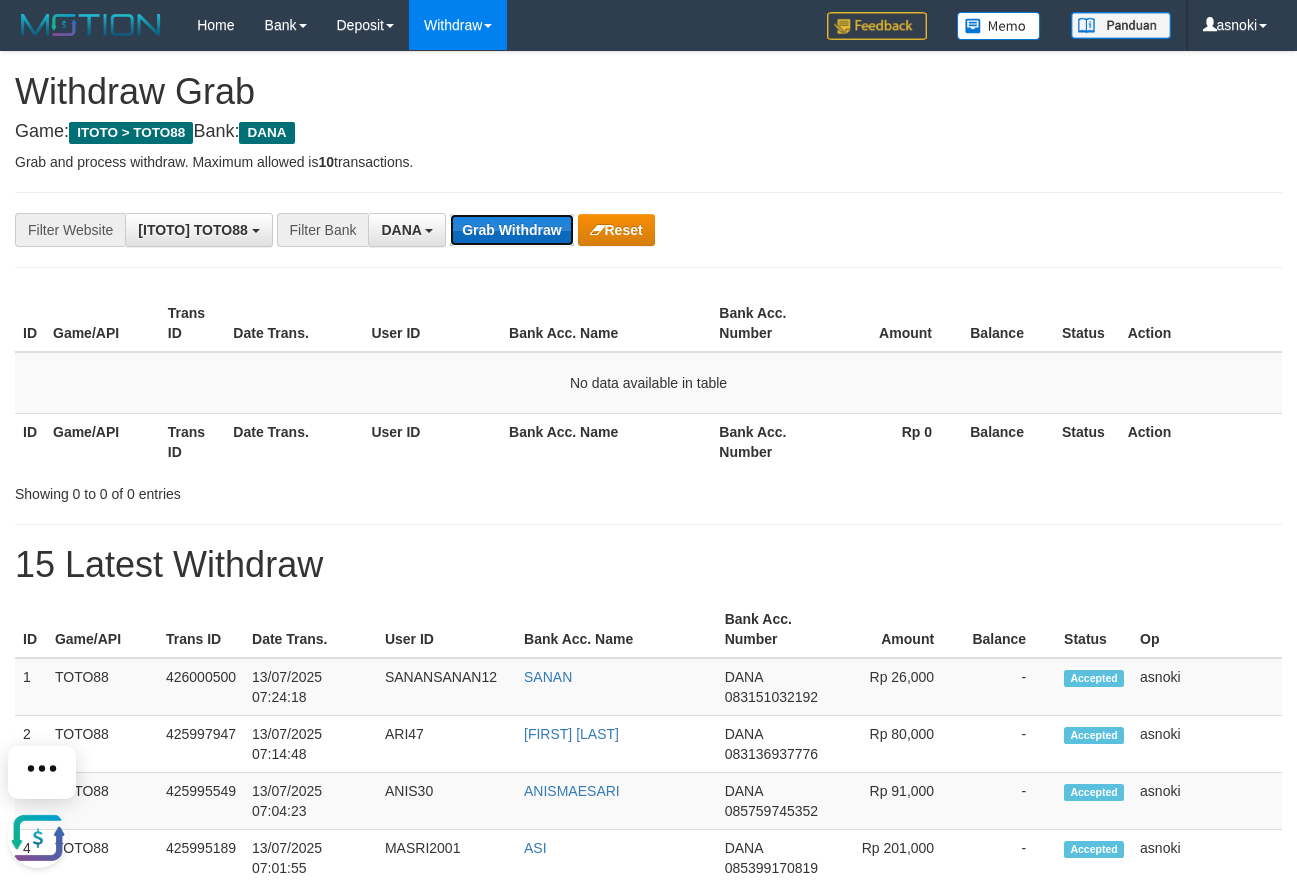 click on "Grab Withdraw" at bounding box center [511, 230] 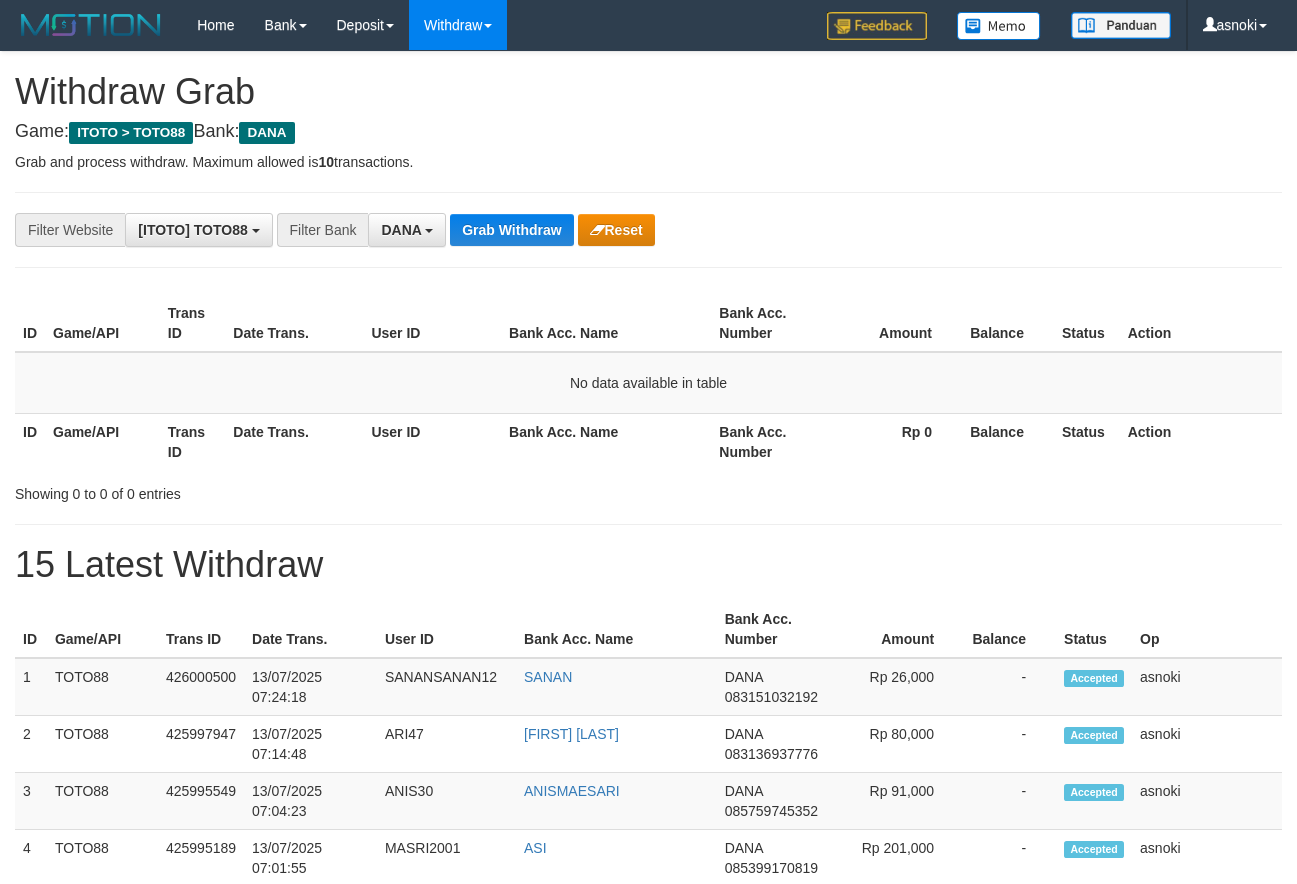 scroll, scrollTop: 0, scrollLeft: 0, axis: both 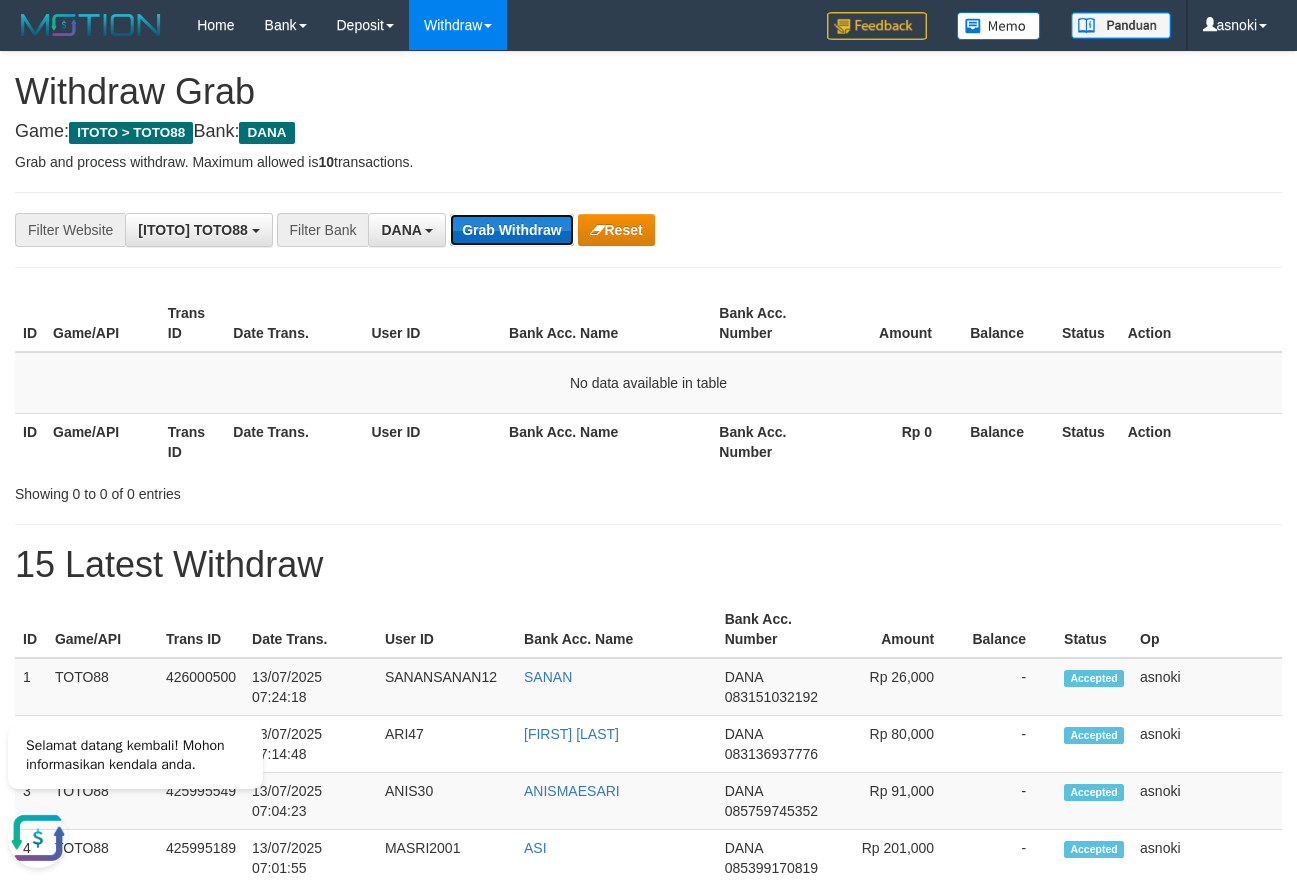 click on "Grab Withdraw" at bounding box center [511, 230] 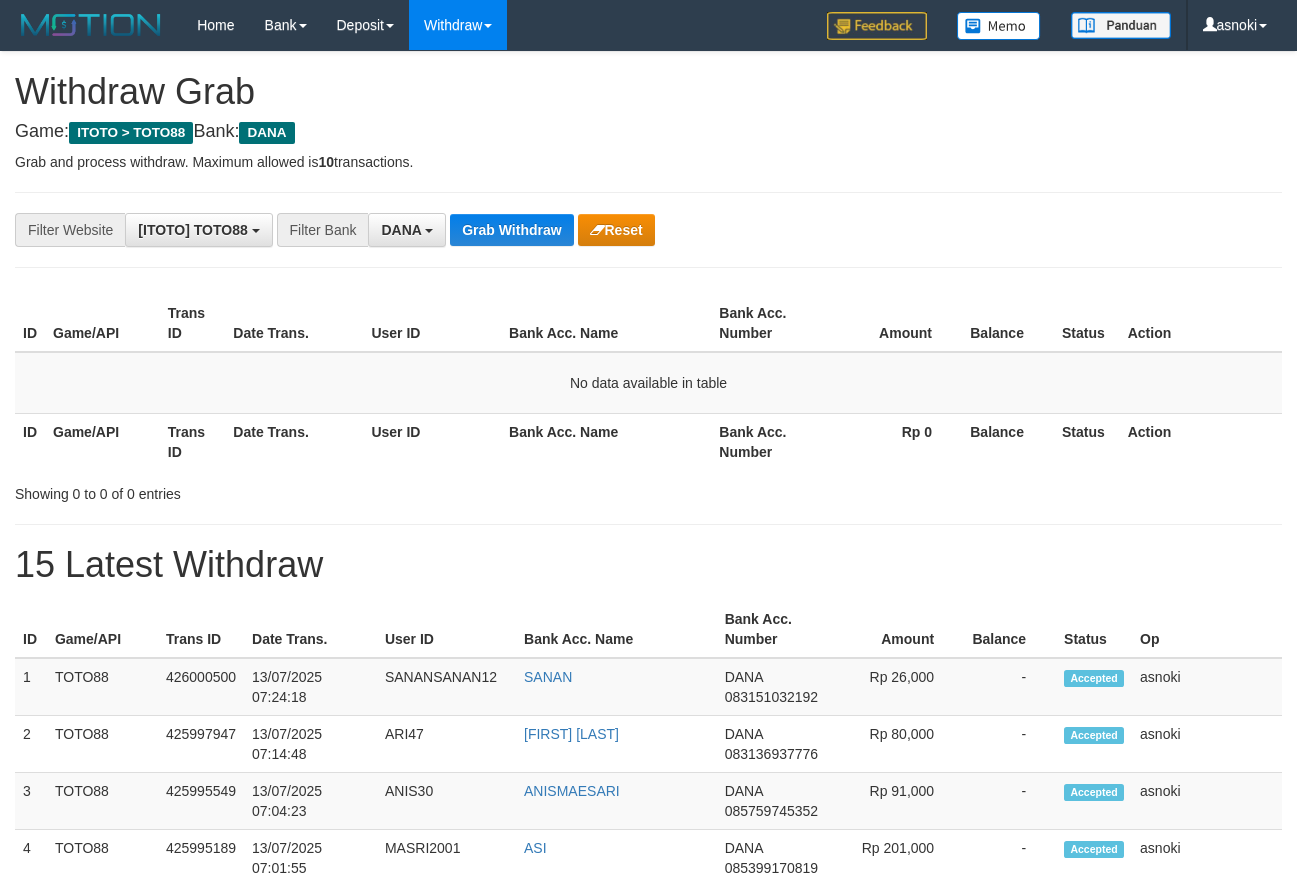 scroll, scrollTop: 0, scrollLeft: 0, axis: both 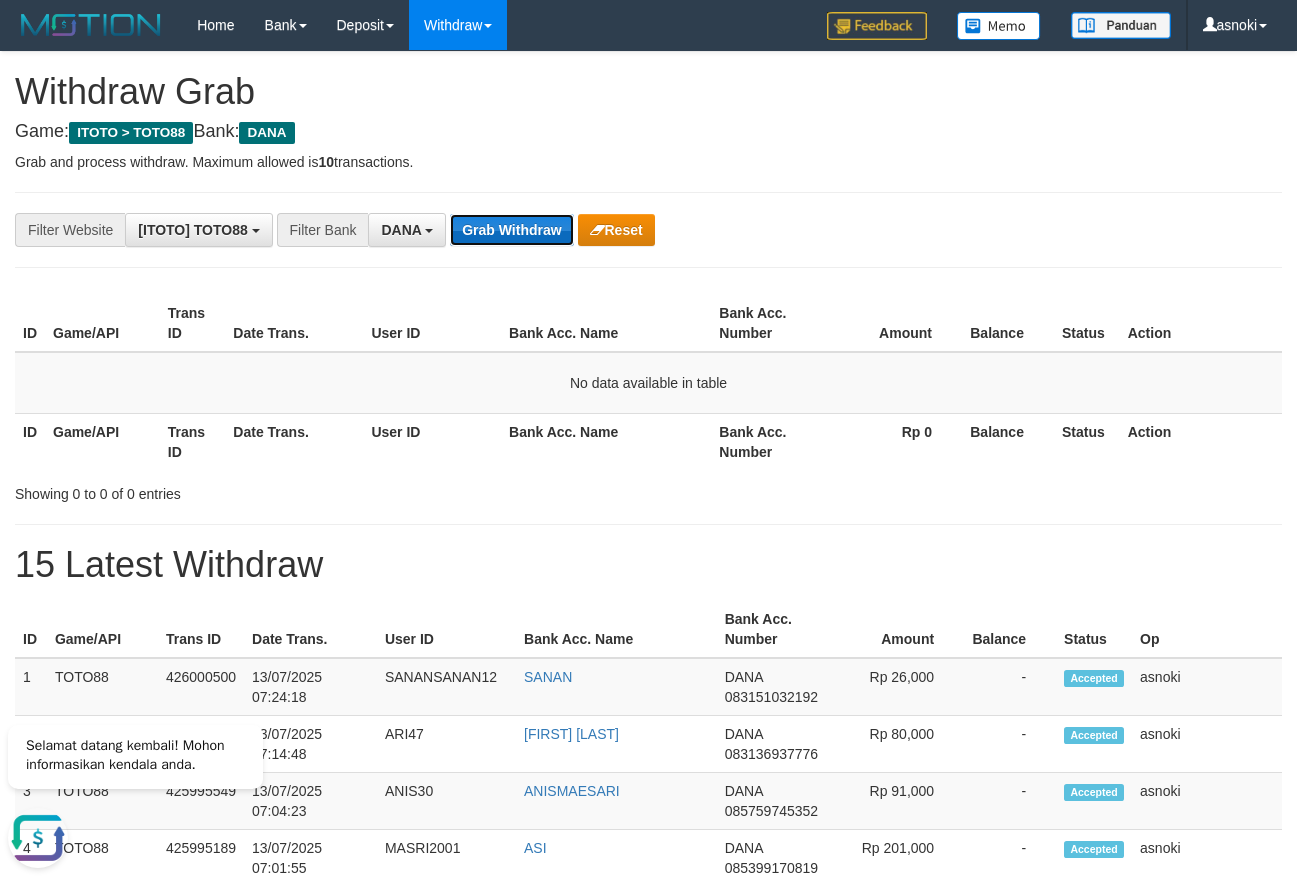 click on "Grab Withdraw" at bounding box center (511, 230) 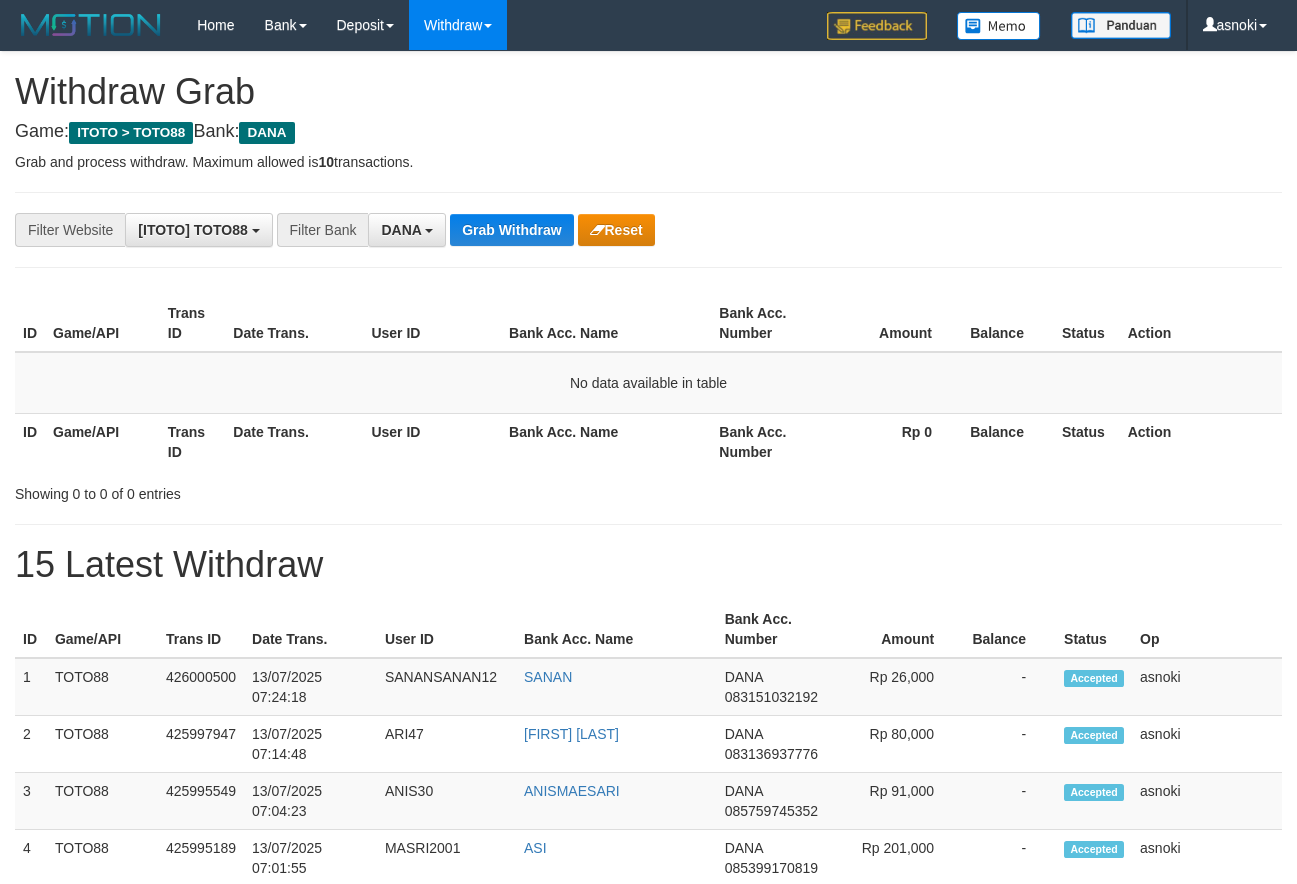 scroll, scrollTop: 0, scrollLeft: 0, axis: both 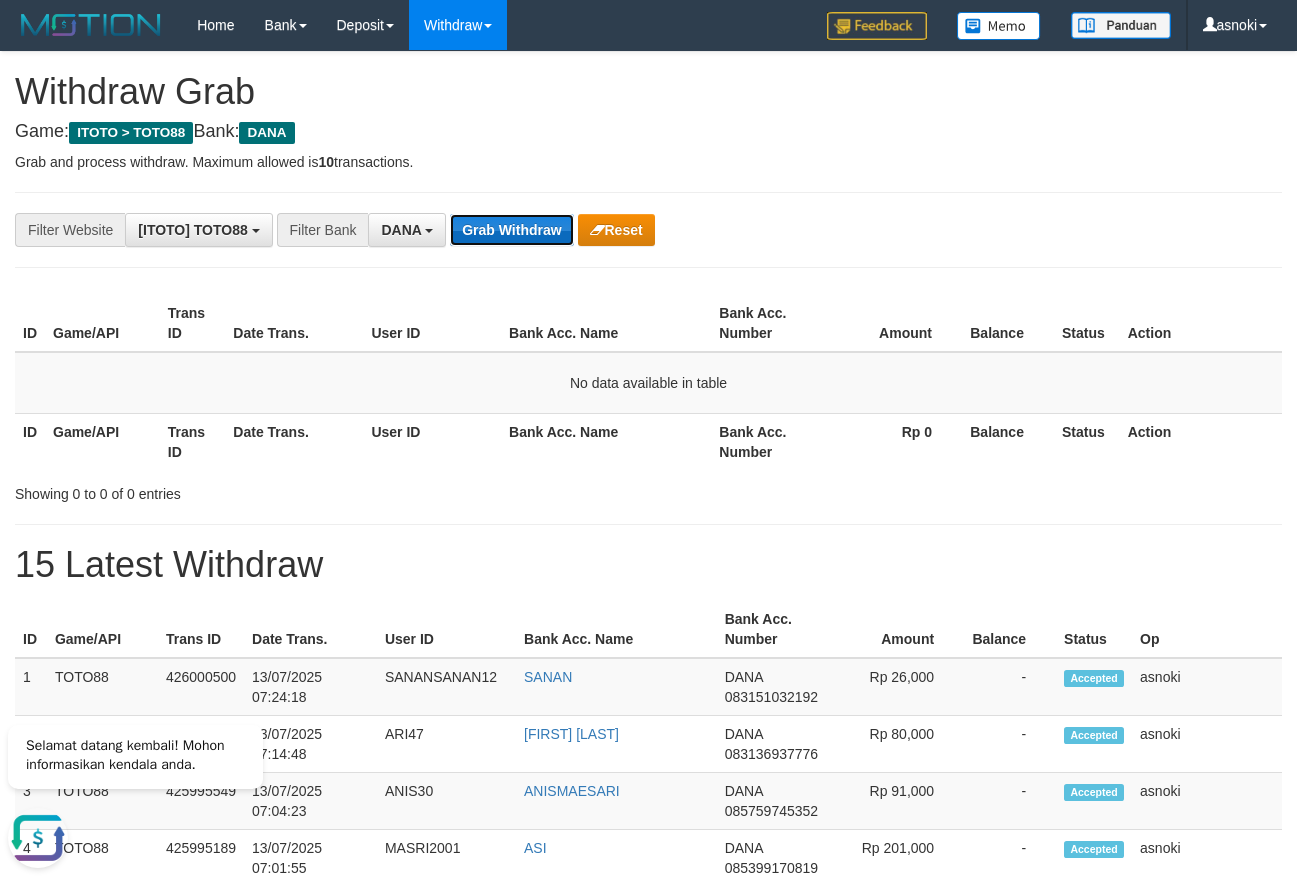 click on "Grab Withdraw" at bounding box center (511, 230) 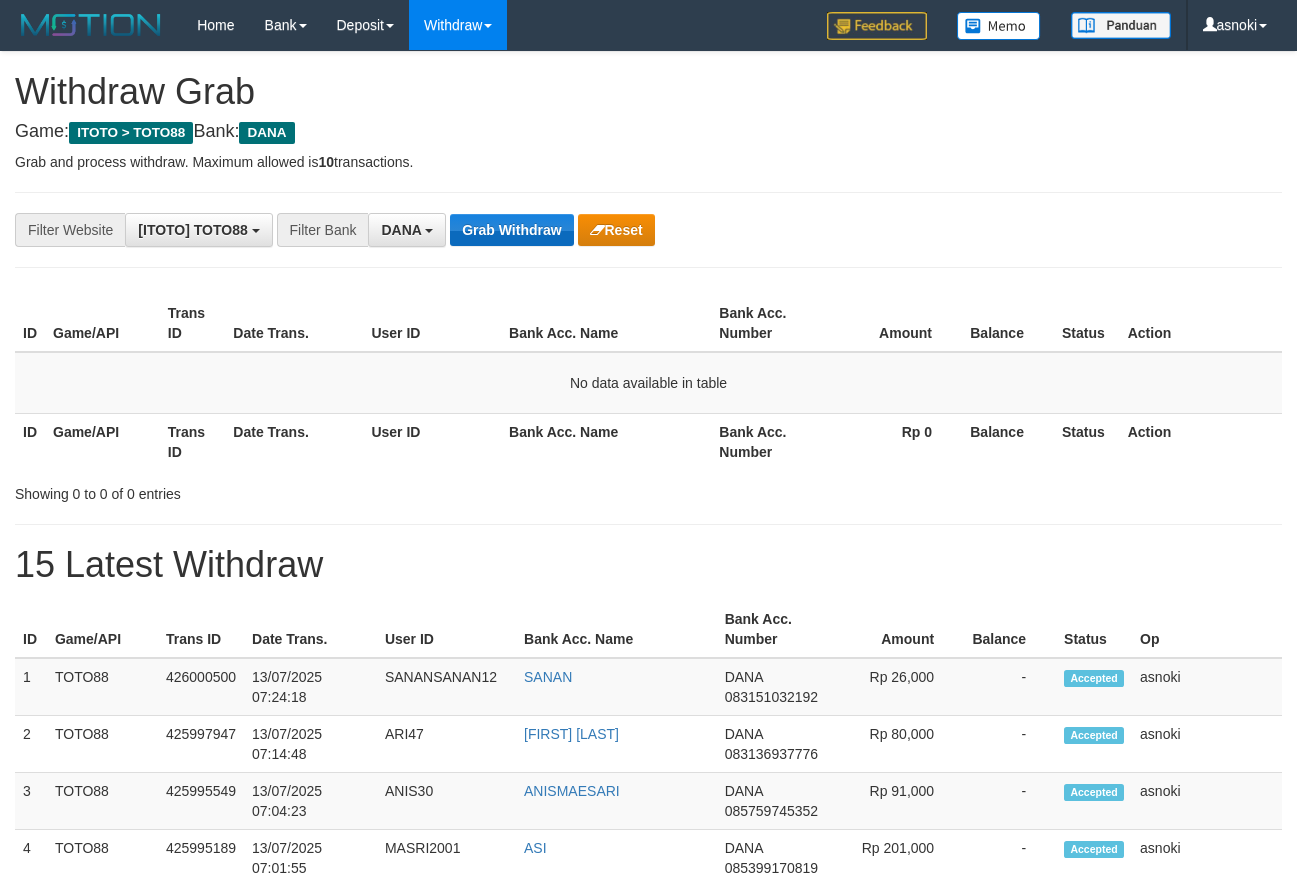 scroll, scrollTop: 0, scrollLeft: 0, axis: both 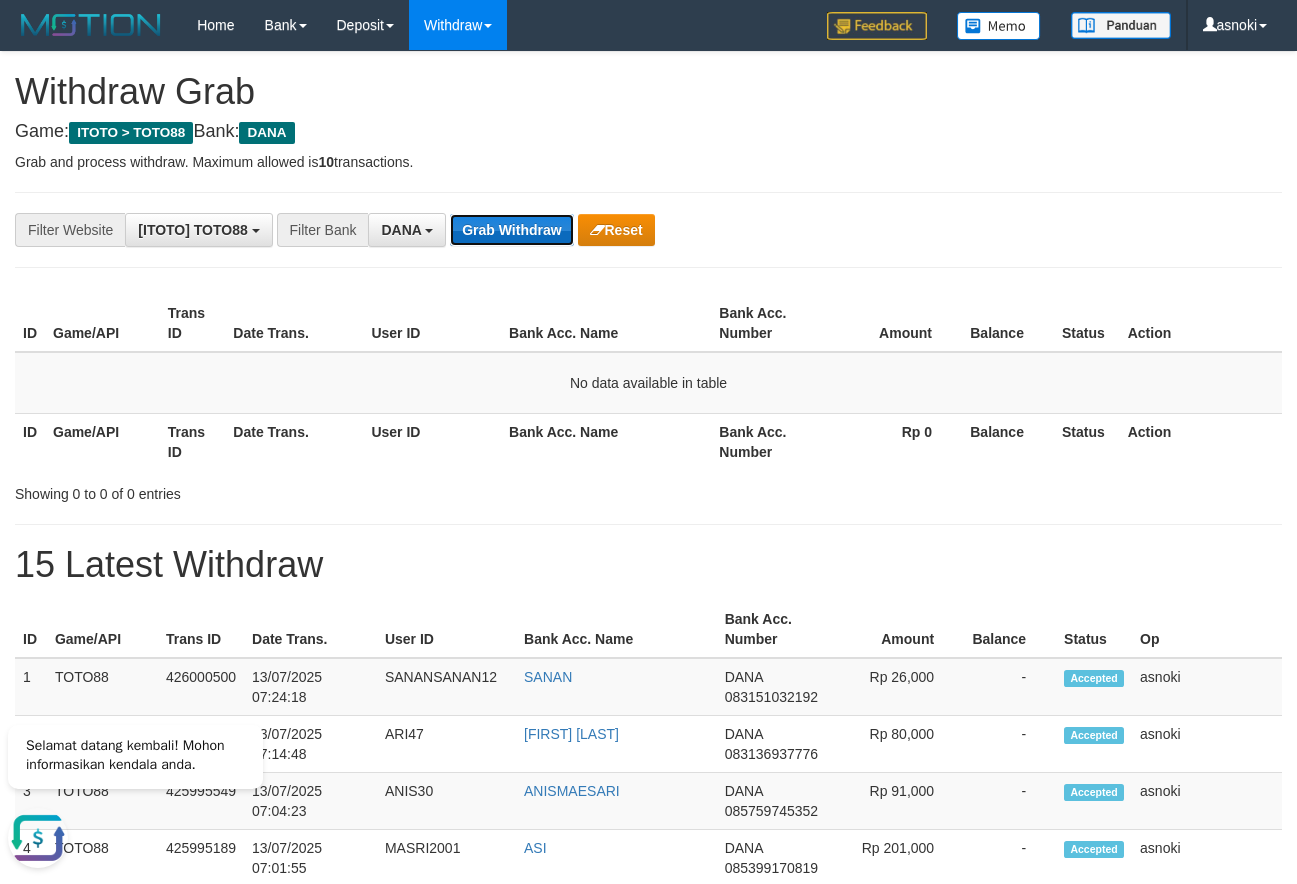 click on "Grab Withdraw" at bounding box center (511, 230) 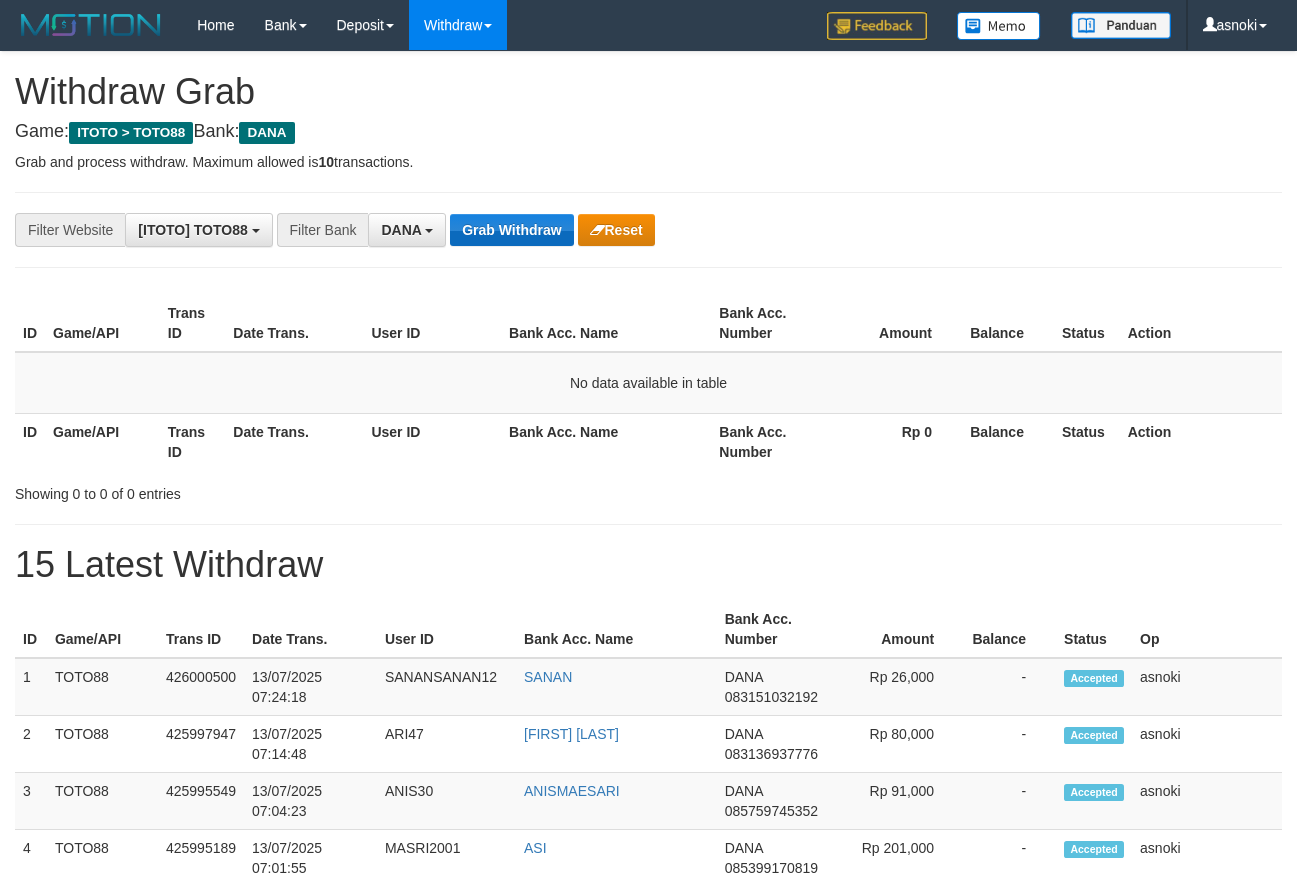 scroll, scrollTop: 0, scrollLeft: 0, axis: both 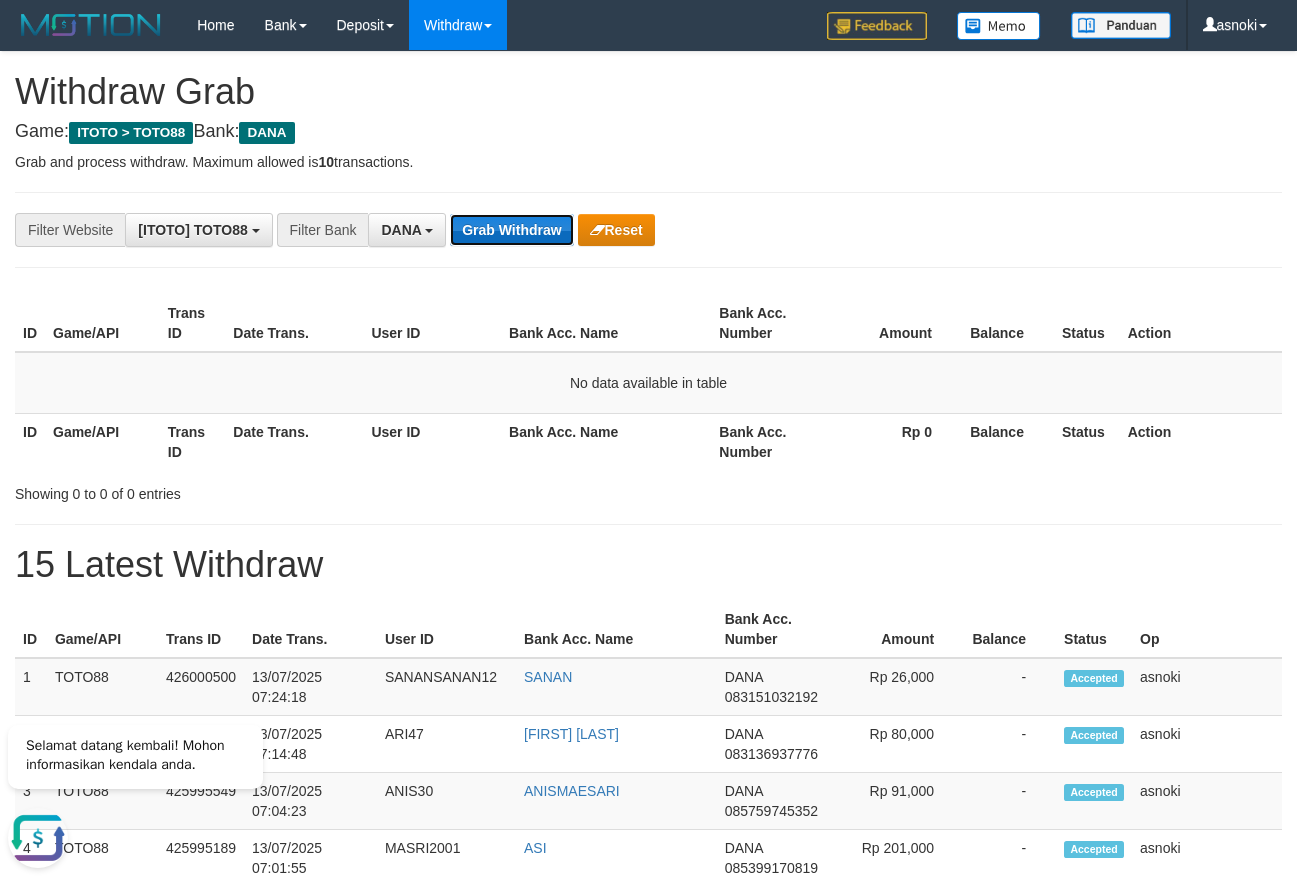 click on "Grab Withdraw" at bounding box center [511, 230] 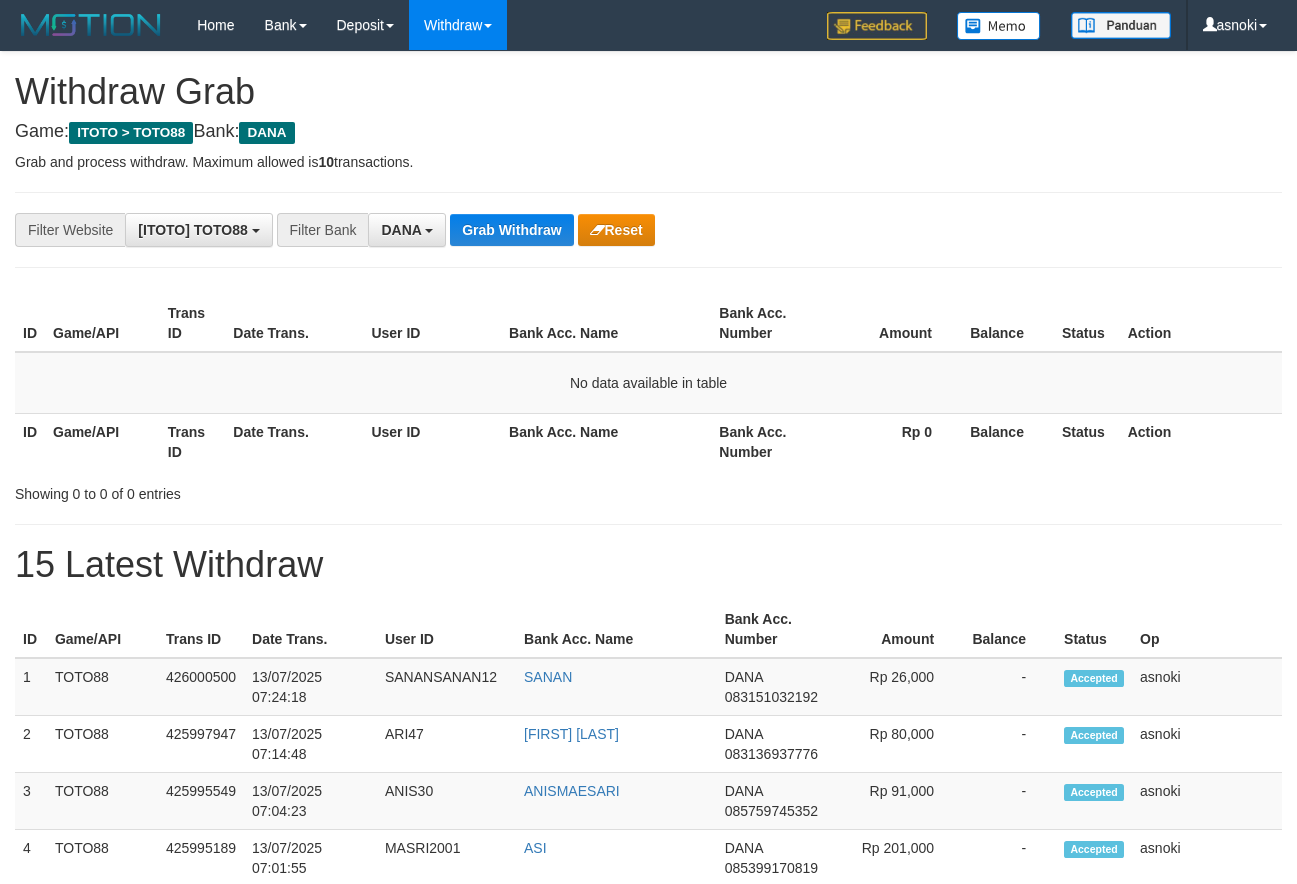 scroll, scrollTop: 0, scrollLeft: 0, axis: both 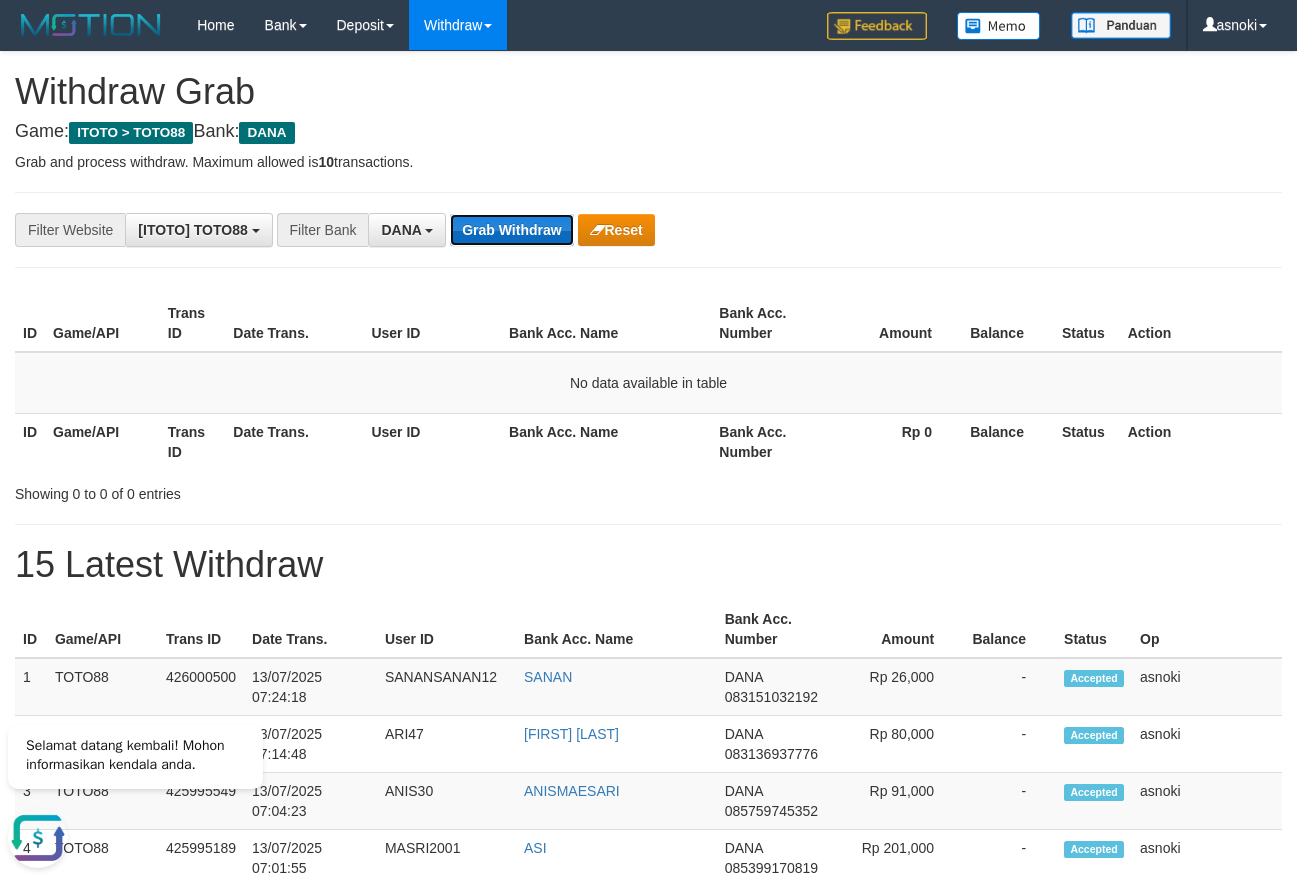 click on "Grab Withdraw" at bounding box center (511, 230) 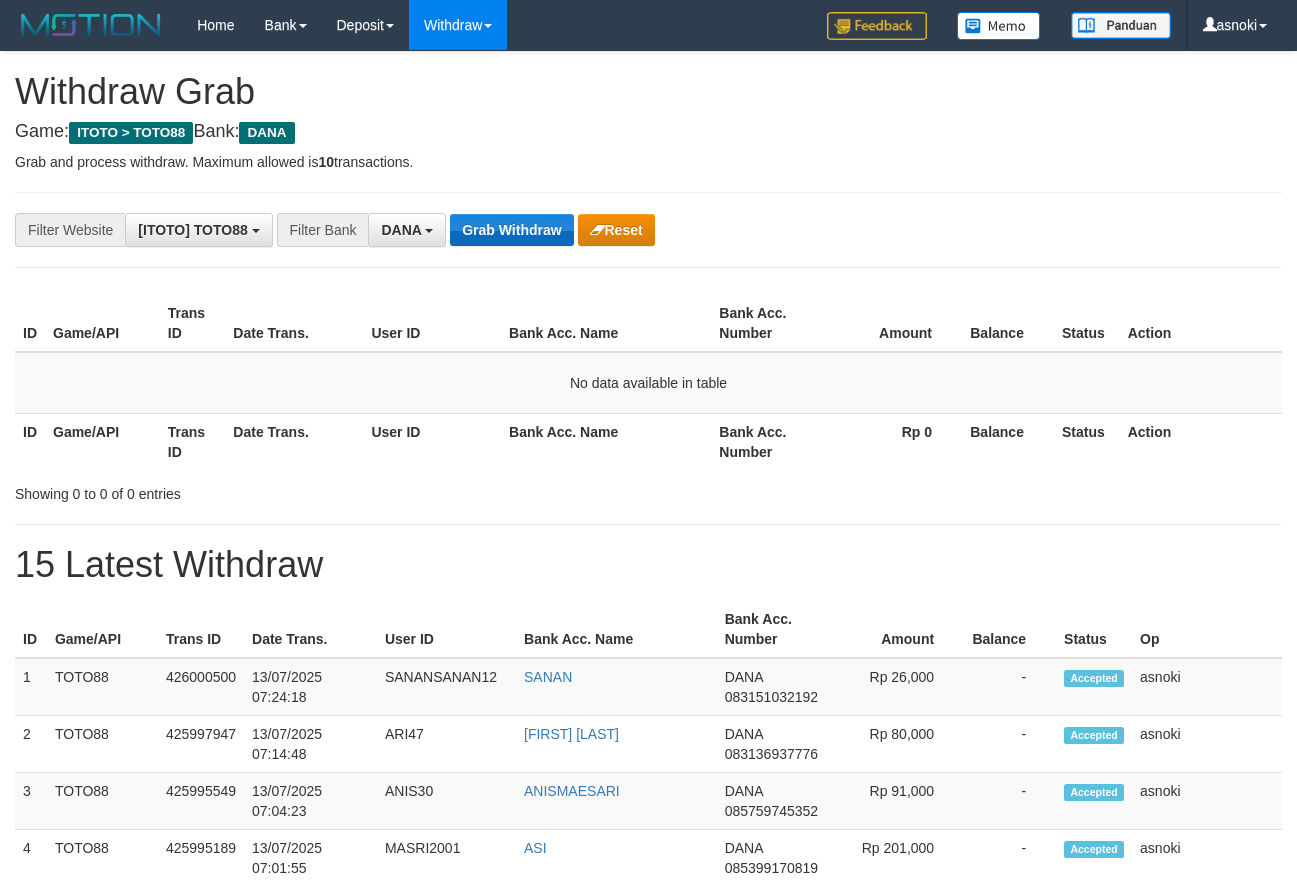 scroll, scrollTop: 0, scrollLeft: 0, axis: both 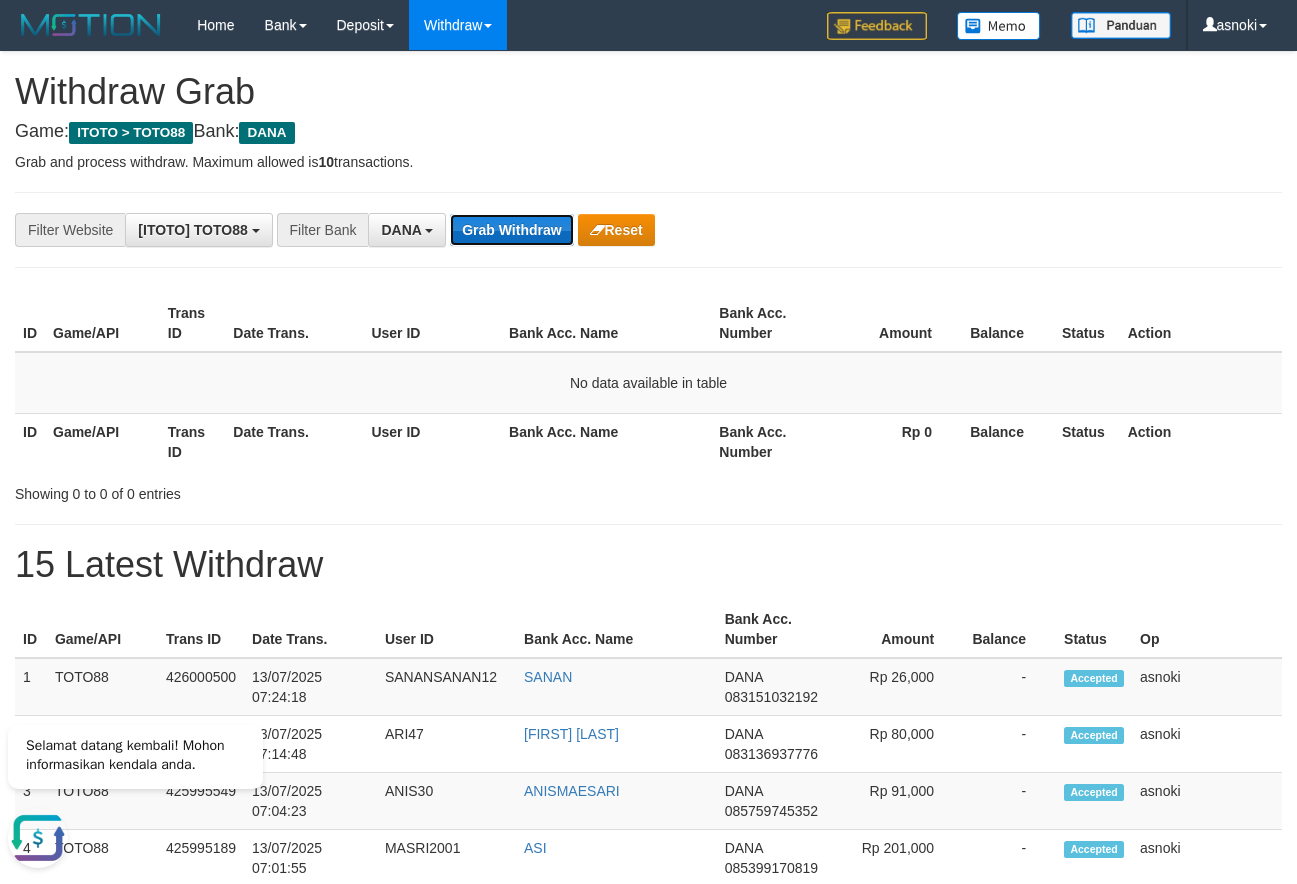 click on "Grab Withdraw" at bounding box center [511, 230] 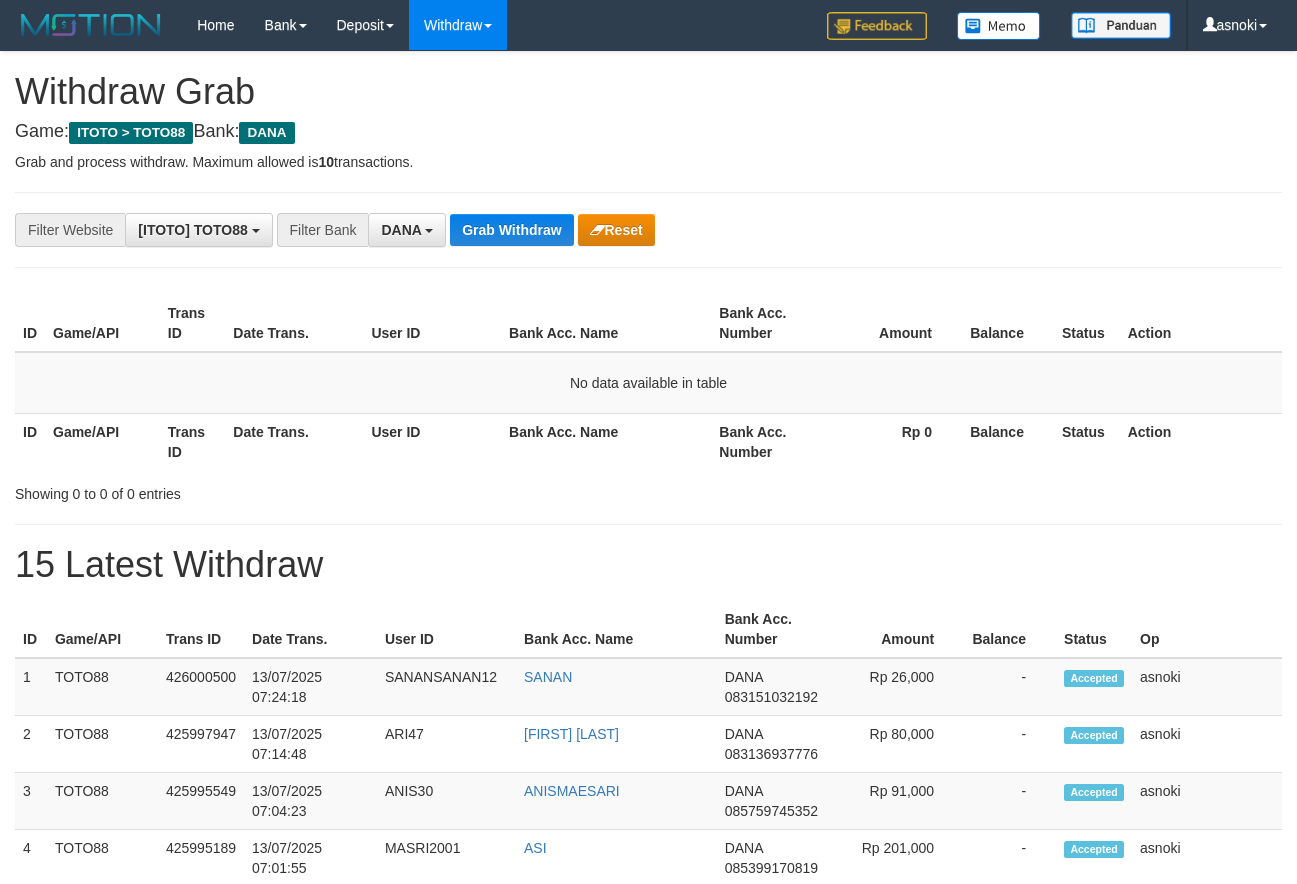 scroll, scrollTop: 0, scrollLeft: 0, axis: both 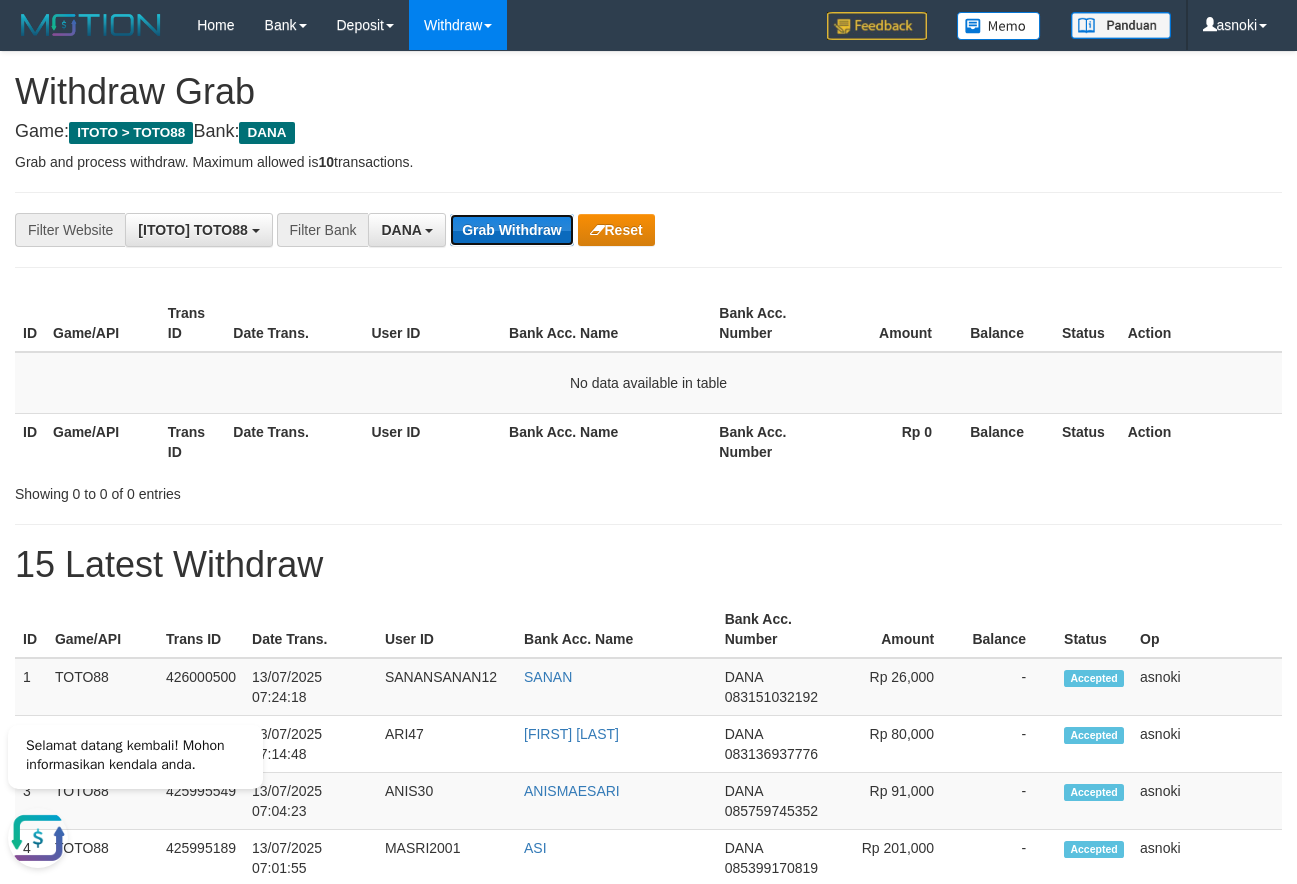 click on "Grab Withdraw" at bounding box center [511, 230] 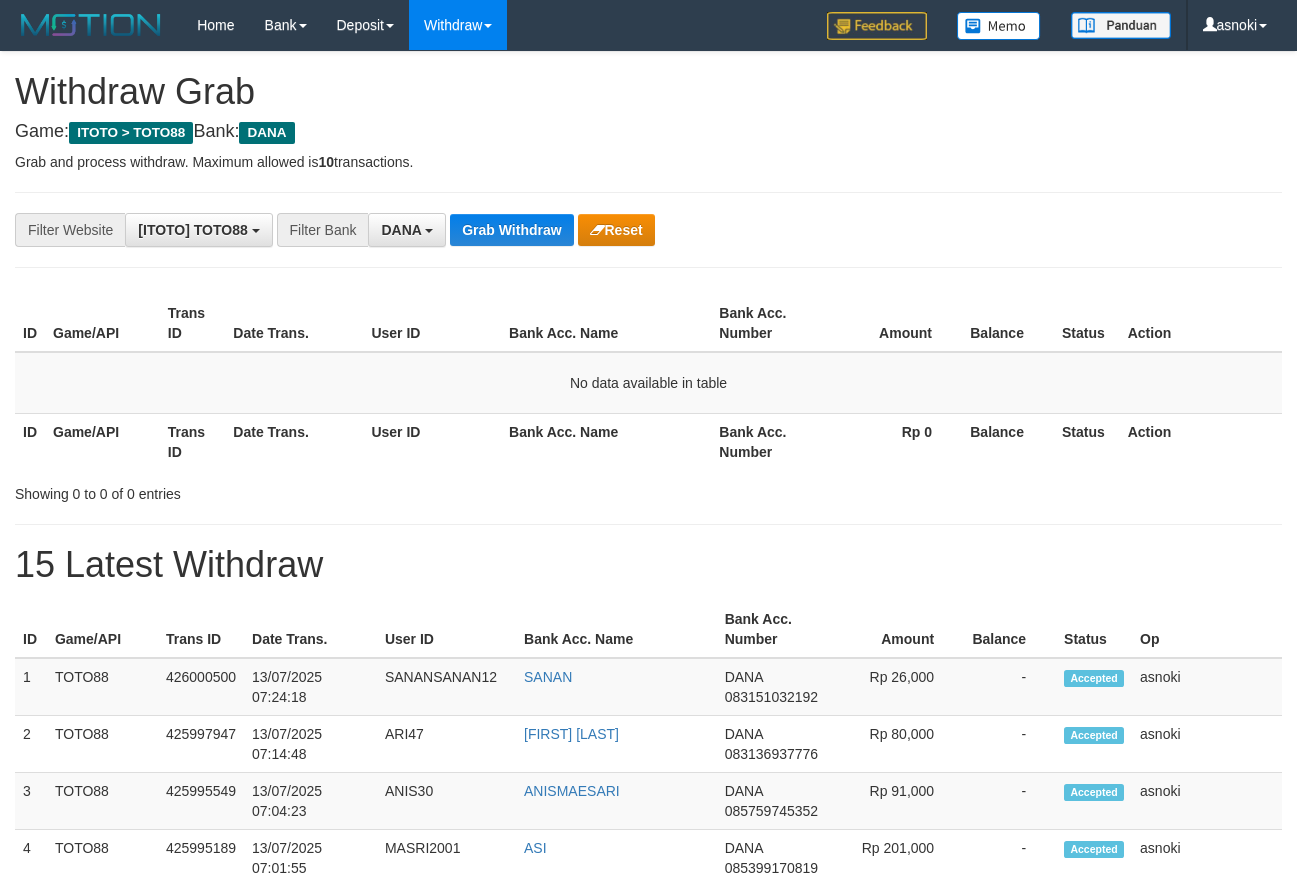 scroll, scrollTop: 0, scrollLeft: 0, axis: both 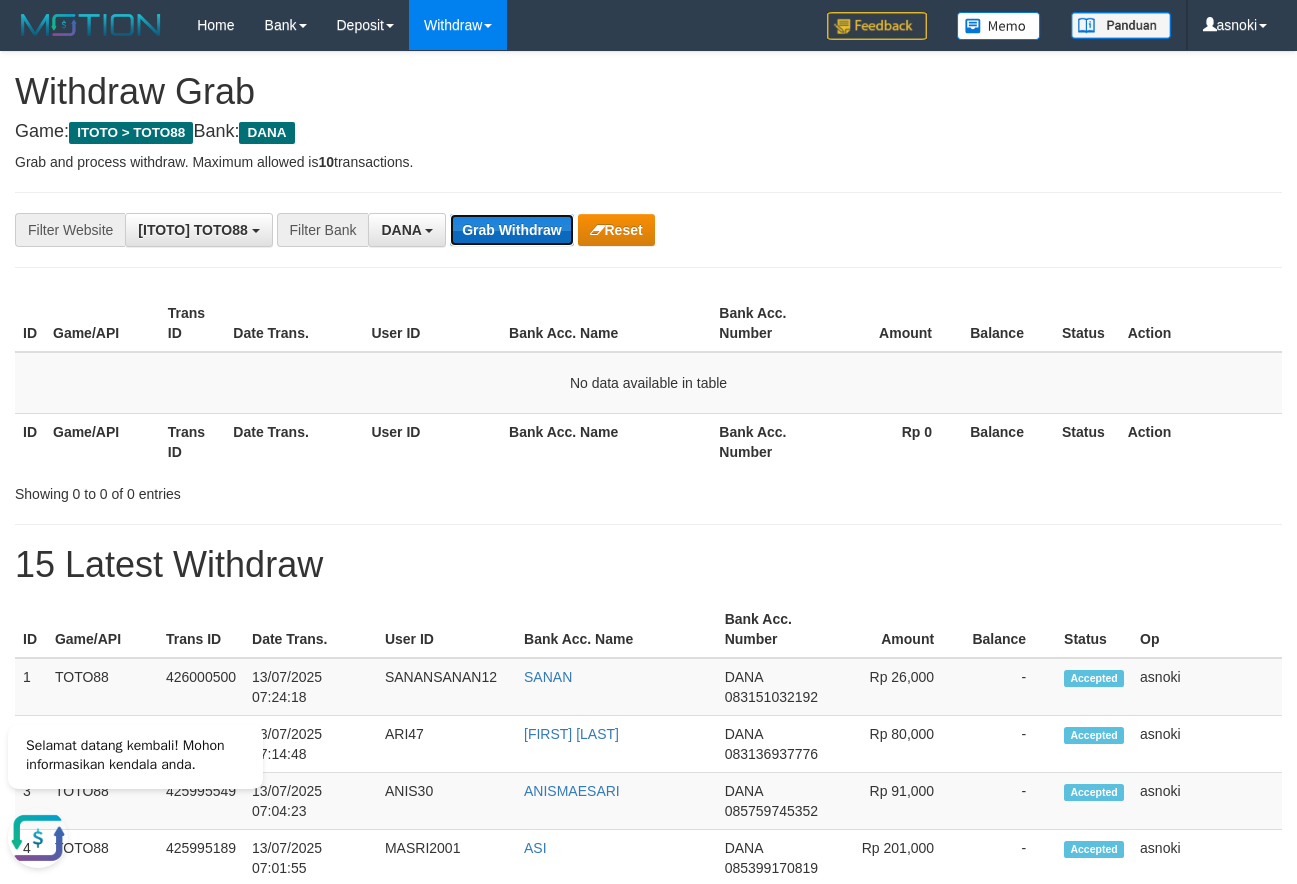 click on "Grab Withdraw" at bounding box center [511, 230] 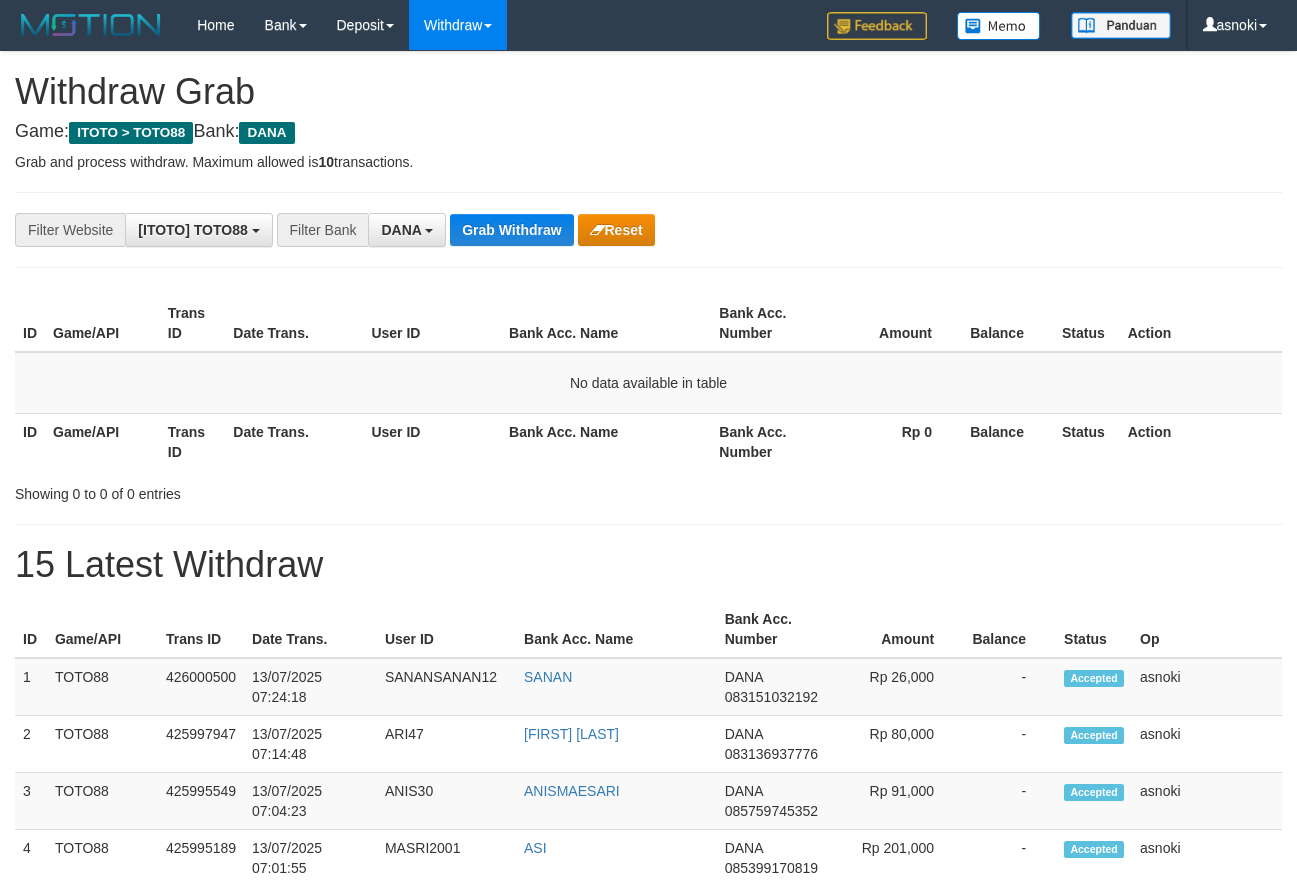 scroll, scrollTop: 0, scrollLeft: 0, axis: both 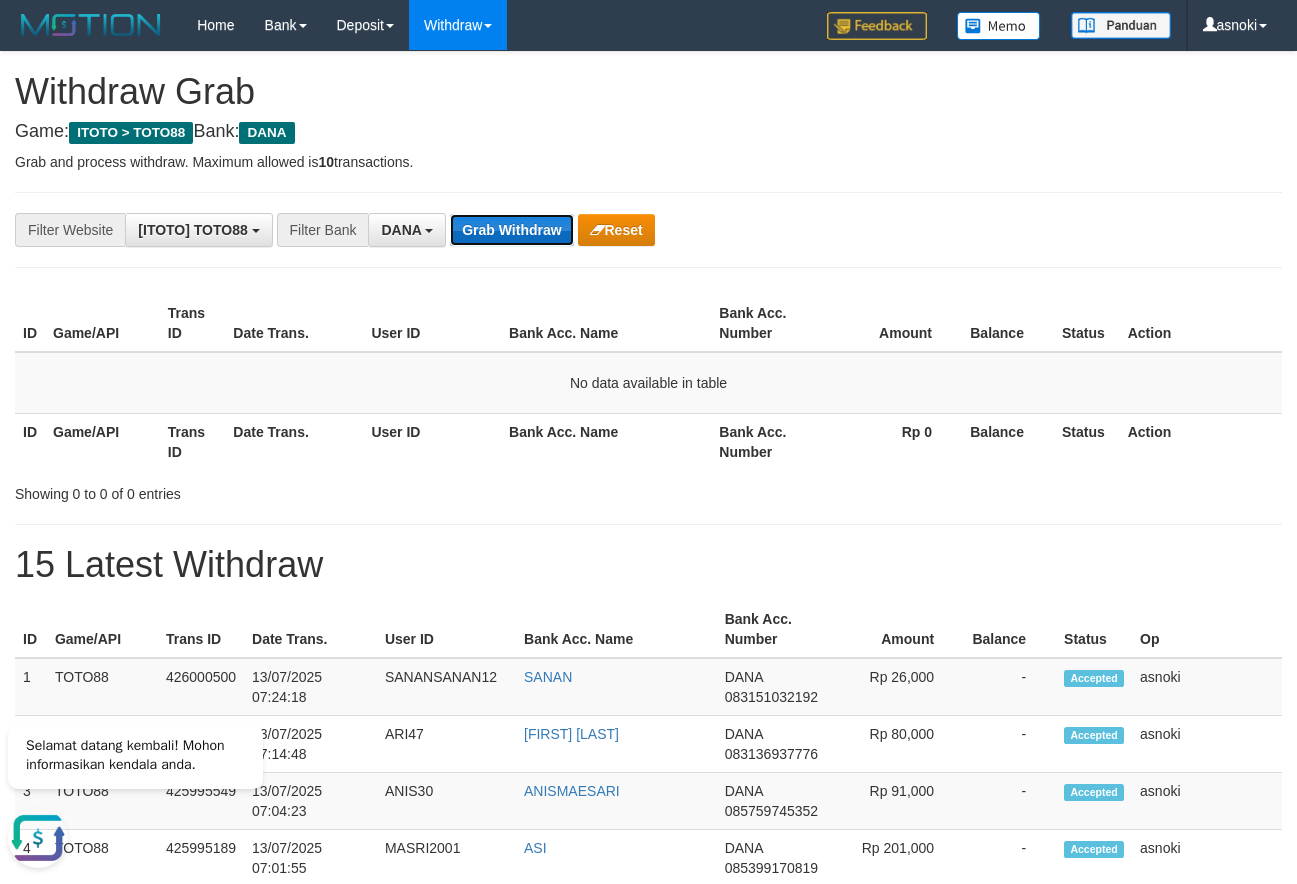 click on "Grab Withdraw" at bounding box center [511, 230] 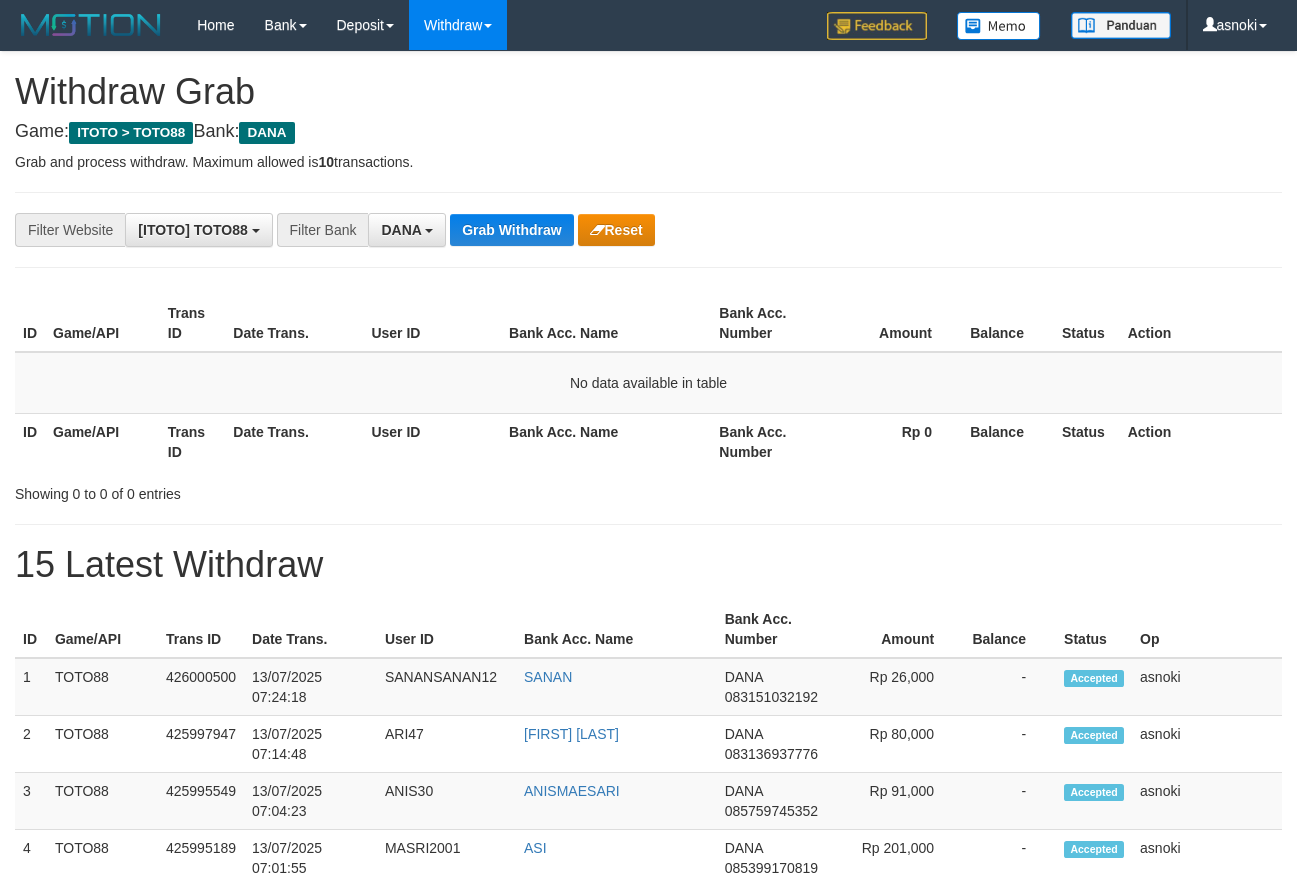 scroll, scrollTop: 0, scrollLeft: 0, axis: both 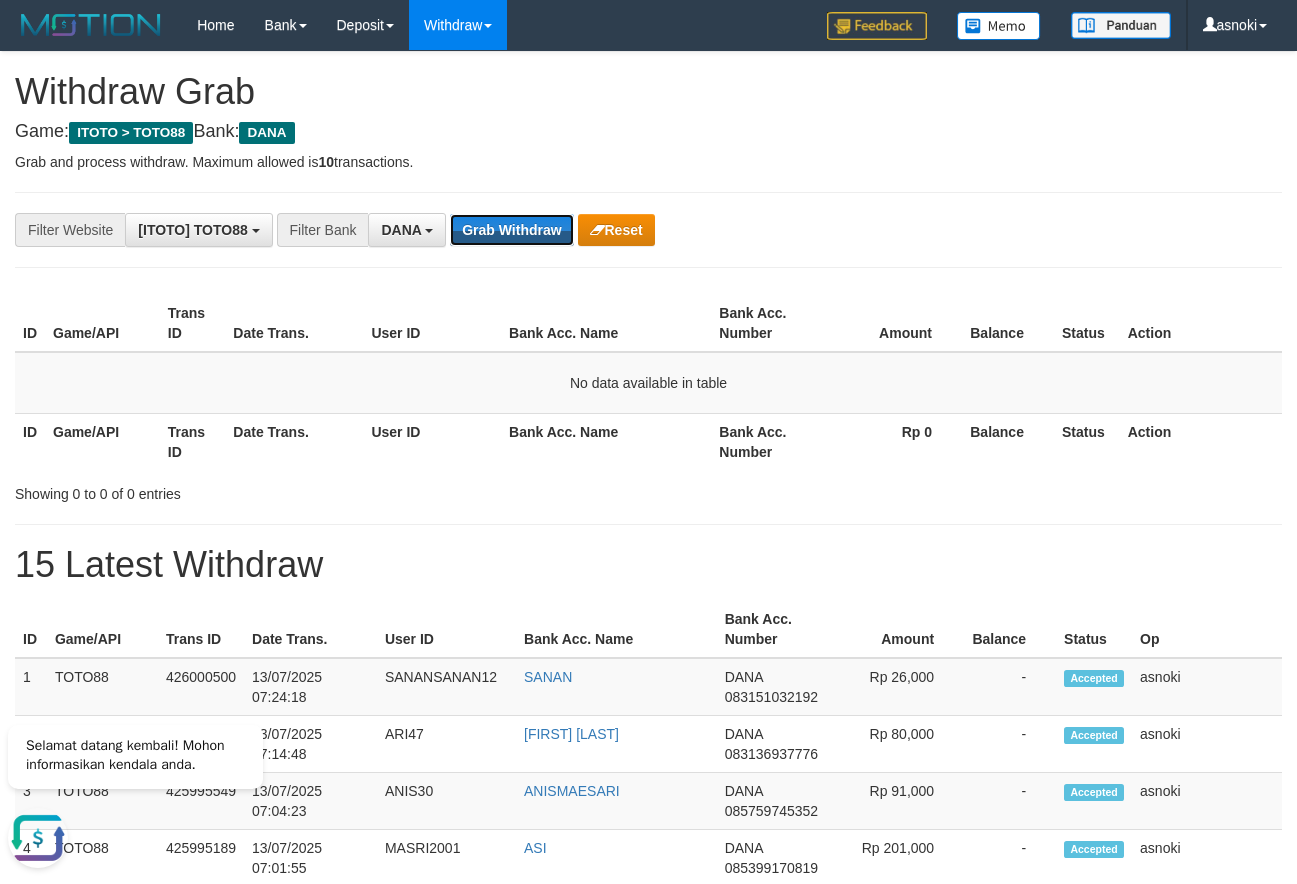 click on "Grab Withdraw" at bounding box center (511, 230) 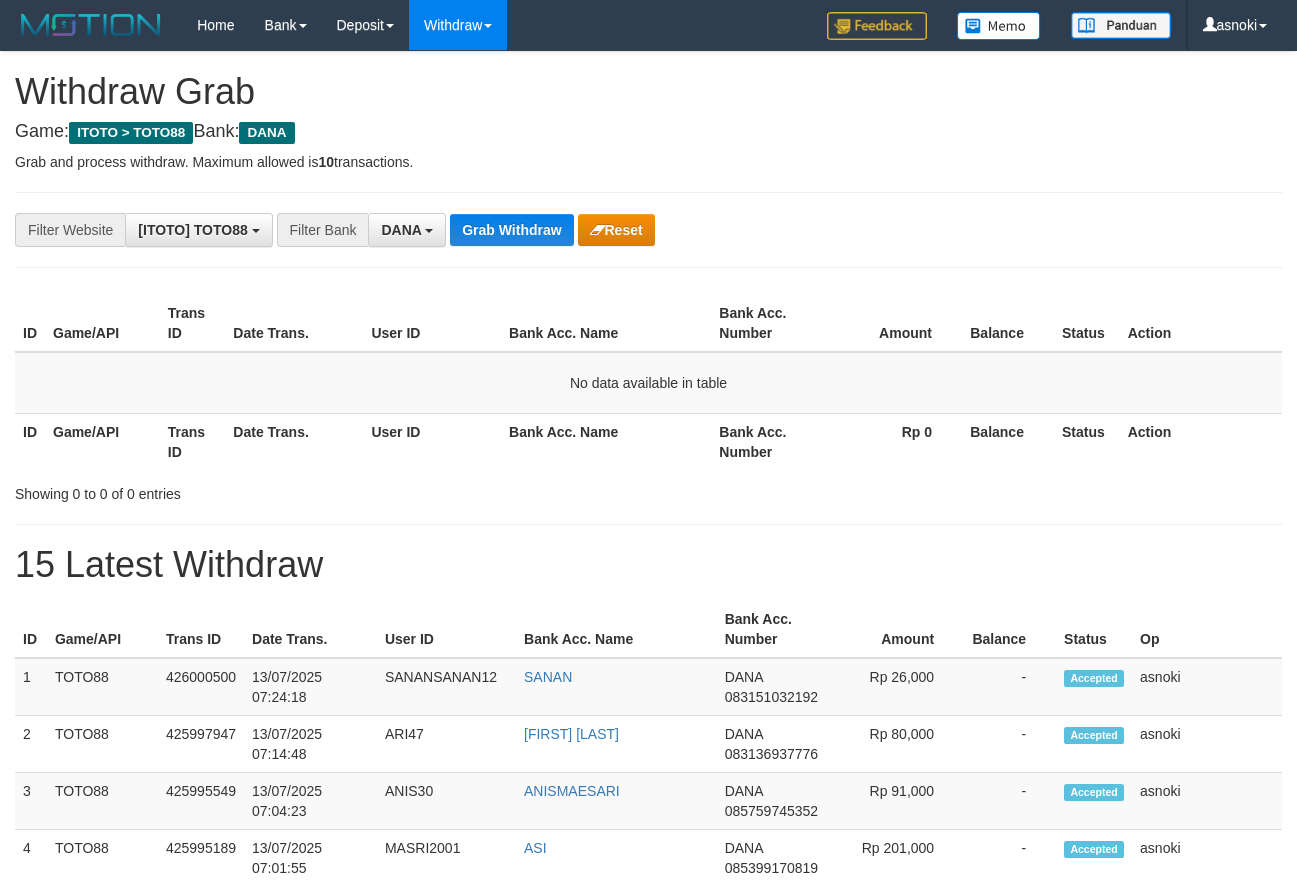 scroll, scrollTop: 0, scrollLeft: 0, axis: both 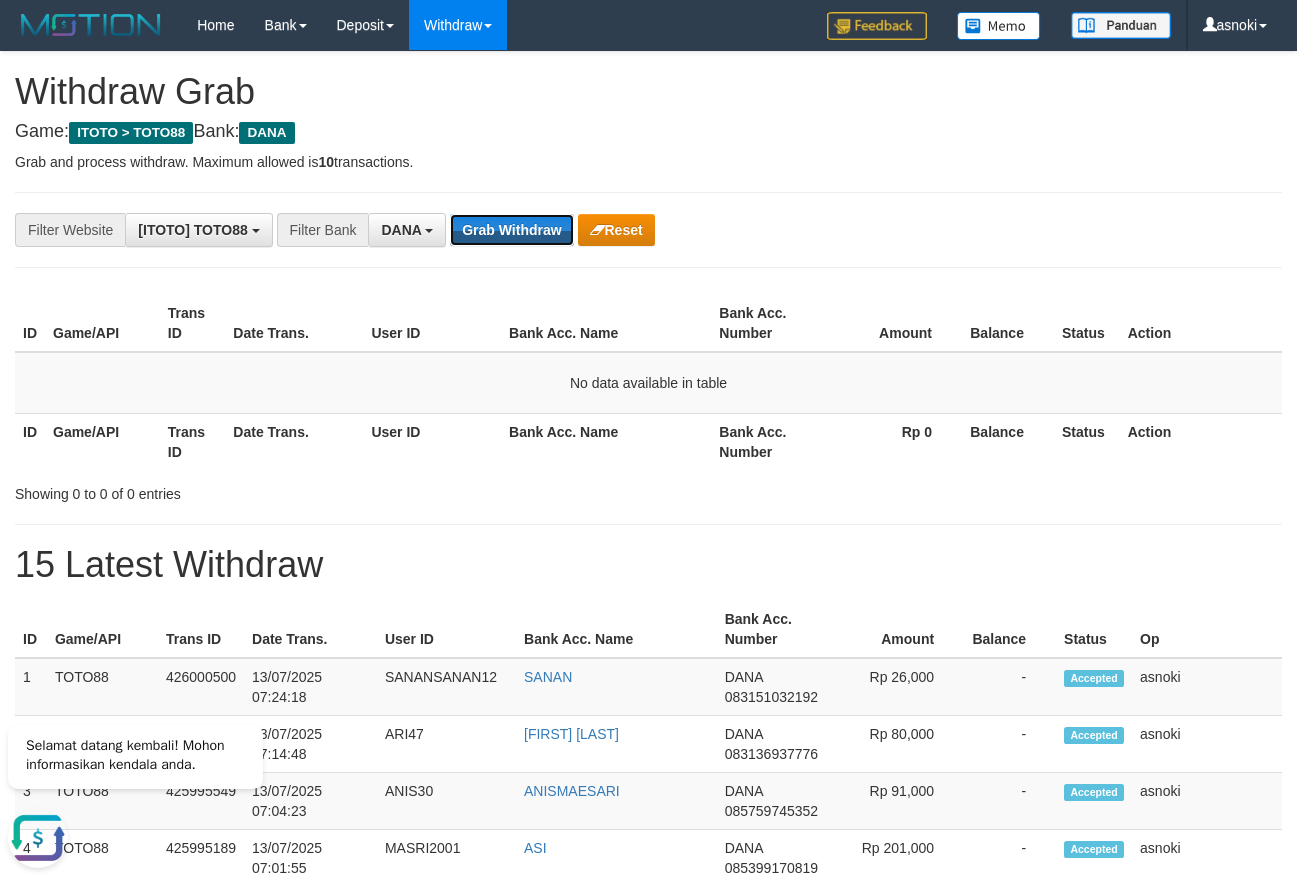 click on "Grab Withdraw" at bounding box center [511, 230] 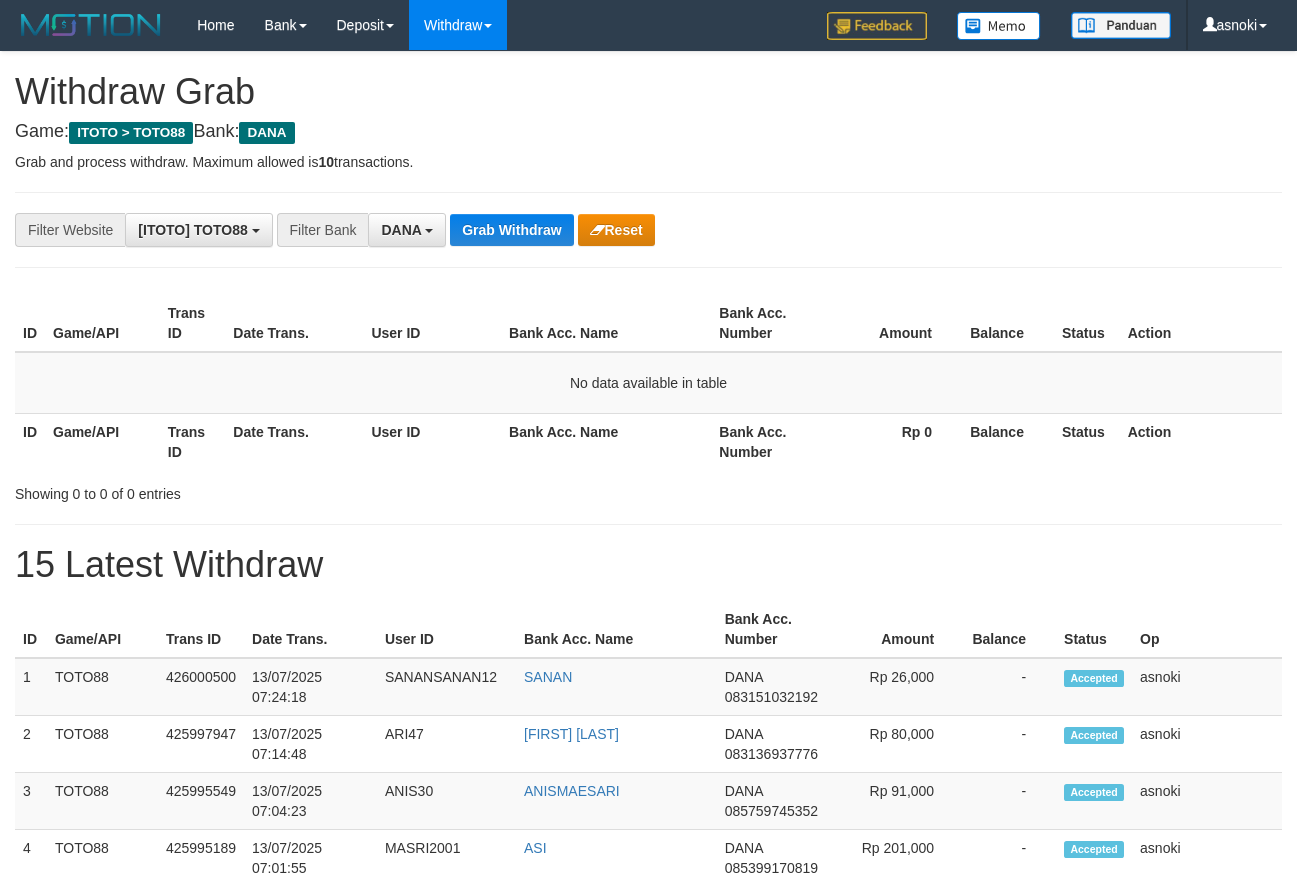 scroll, scrollTop: 0, scrollLeft: 0, axis: both 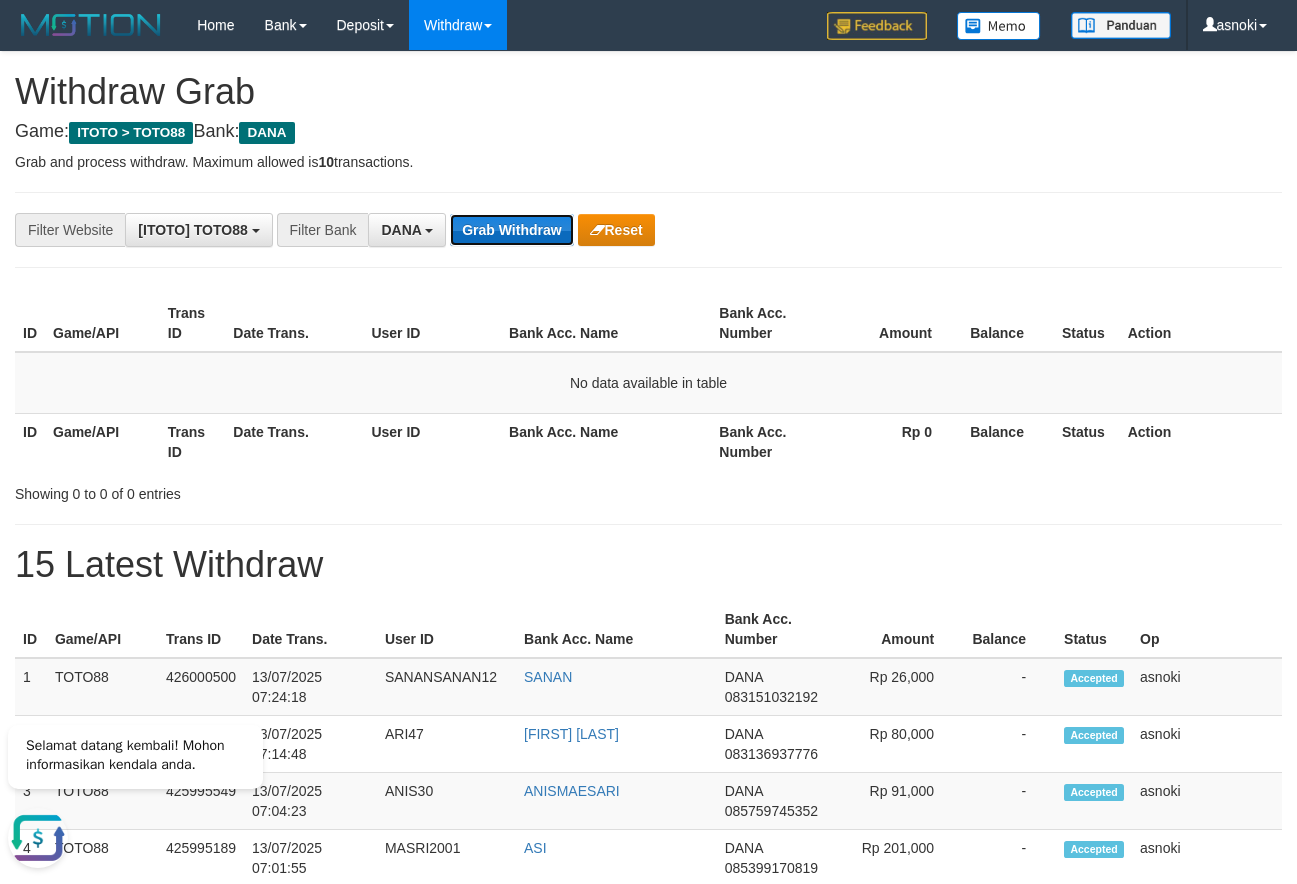 click on "Grab Withdraw" at bounding box center [511, 230] 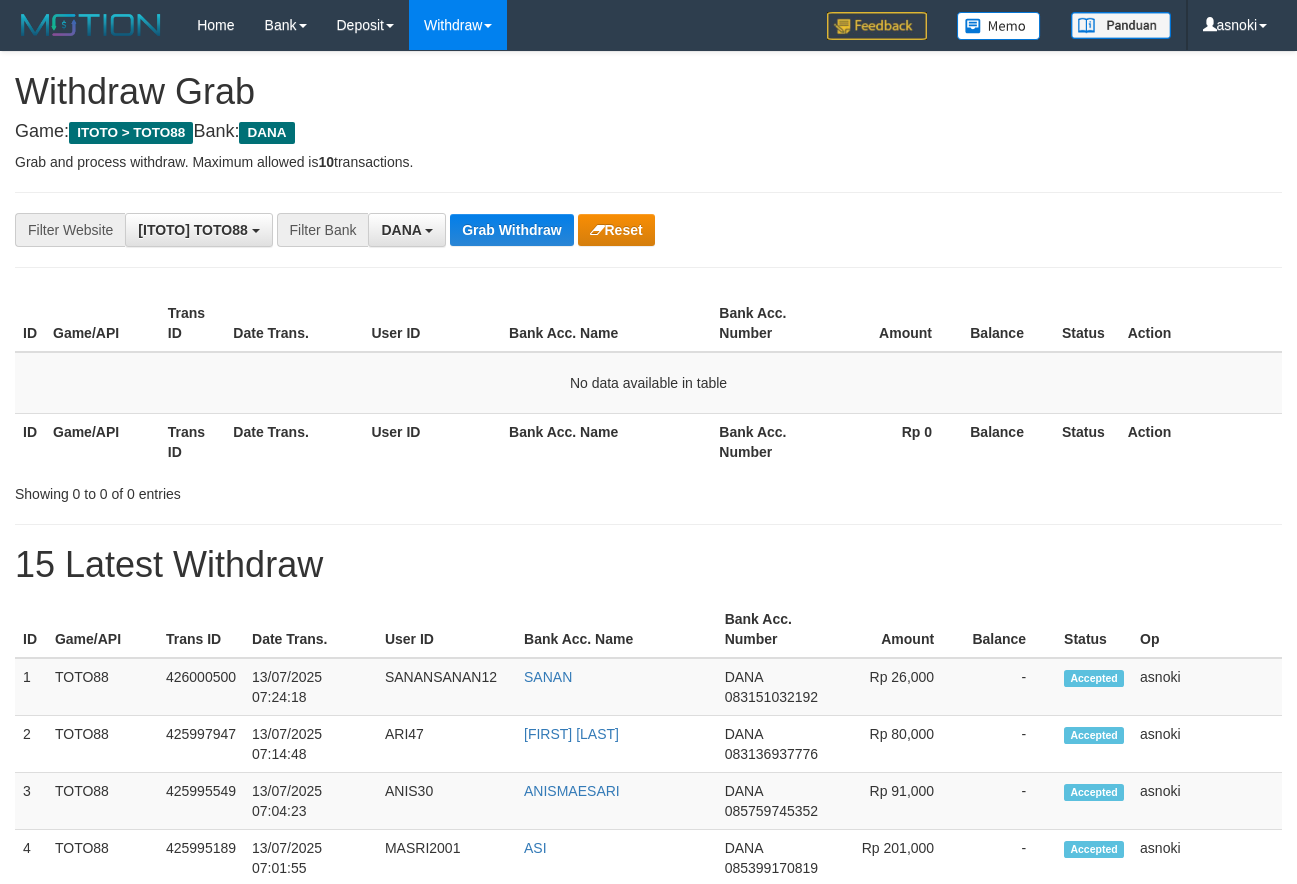 scroll, scrollTop: 0, scrollLeft: 0, axis: both 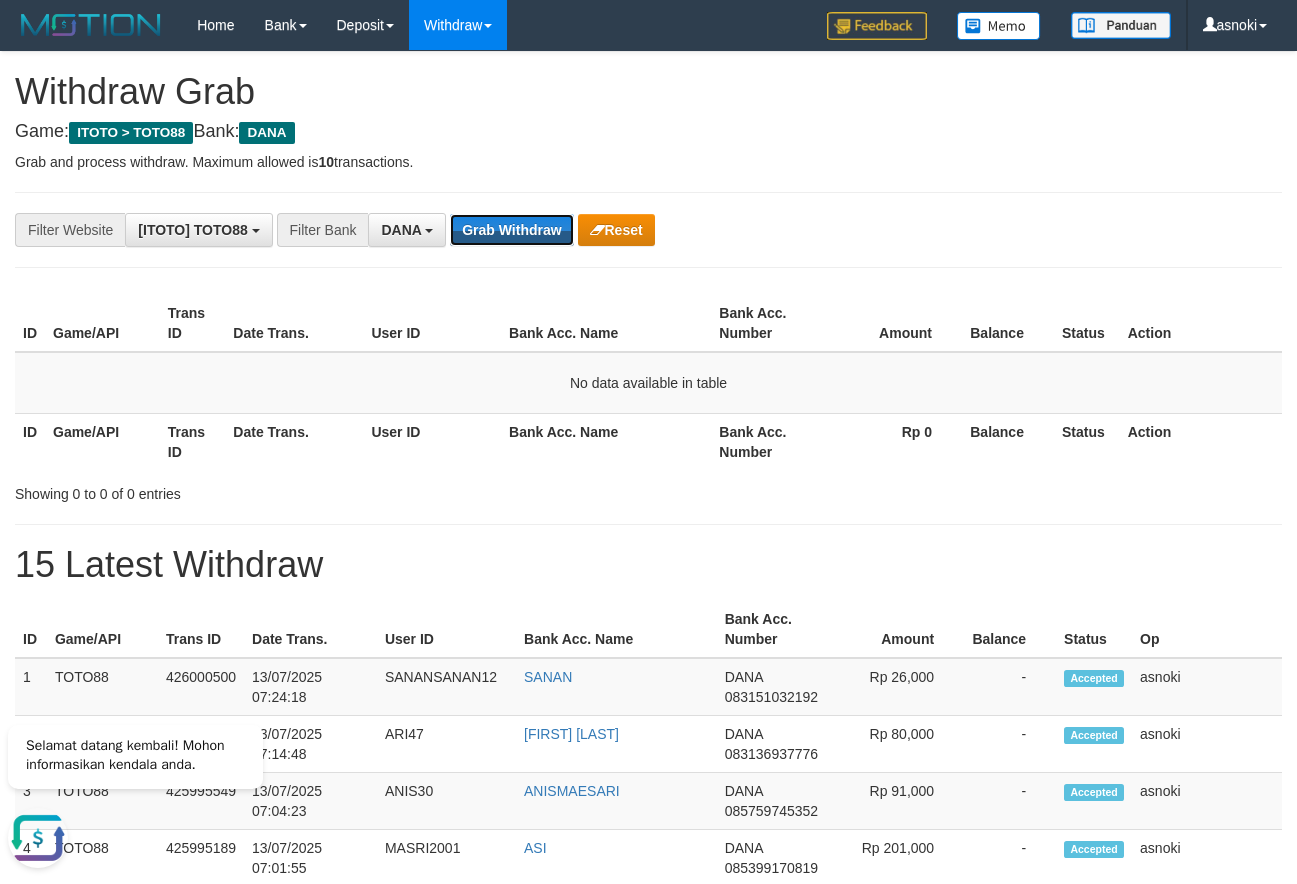 click on "Grab Withdraw" at bounding box center (511, 230) 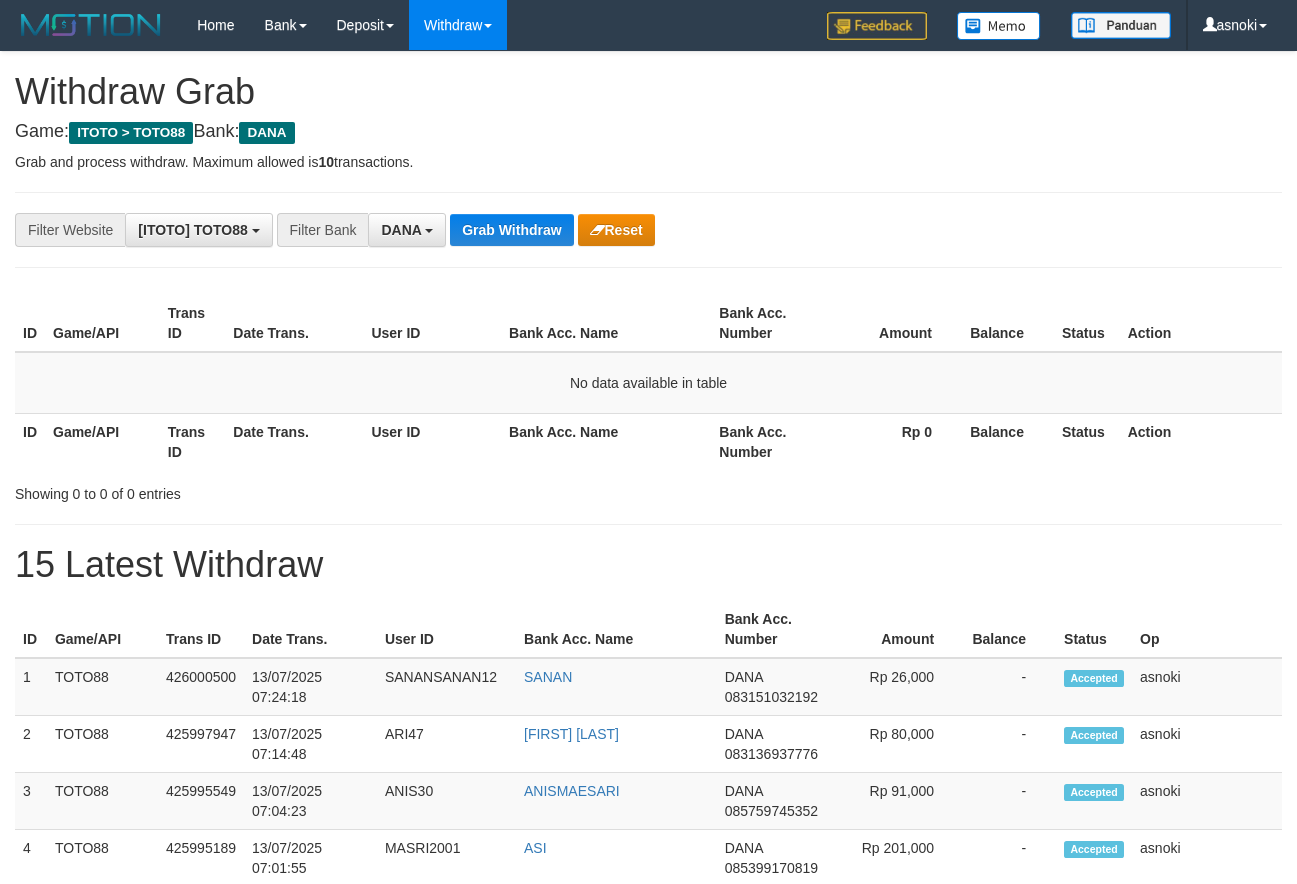 scroll, scrollTop: 0, scrollLeft: 0, axis: both 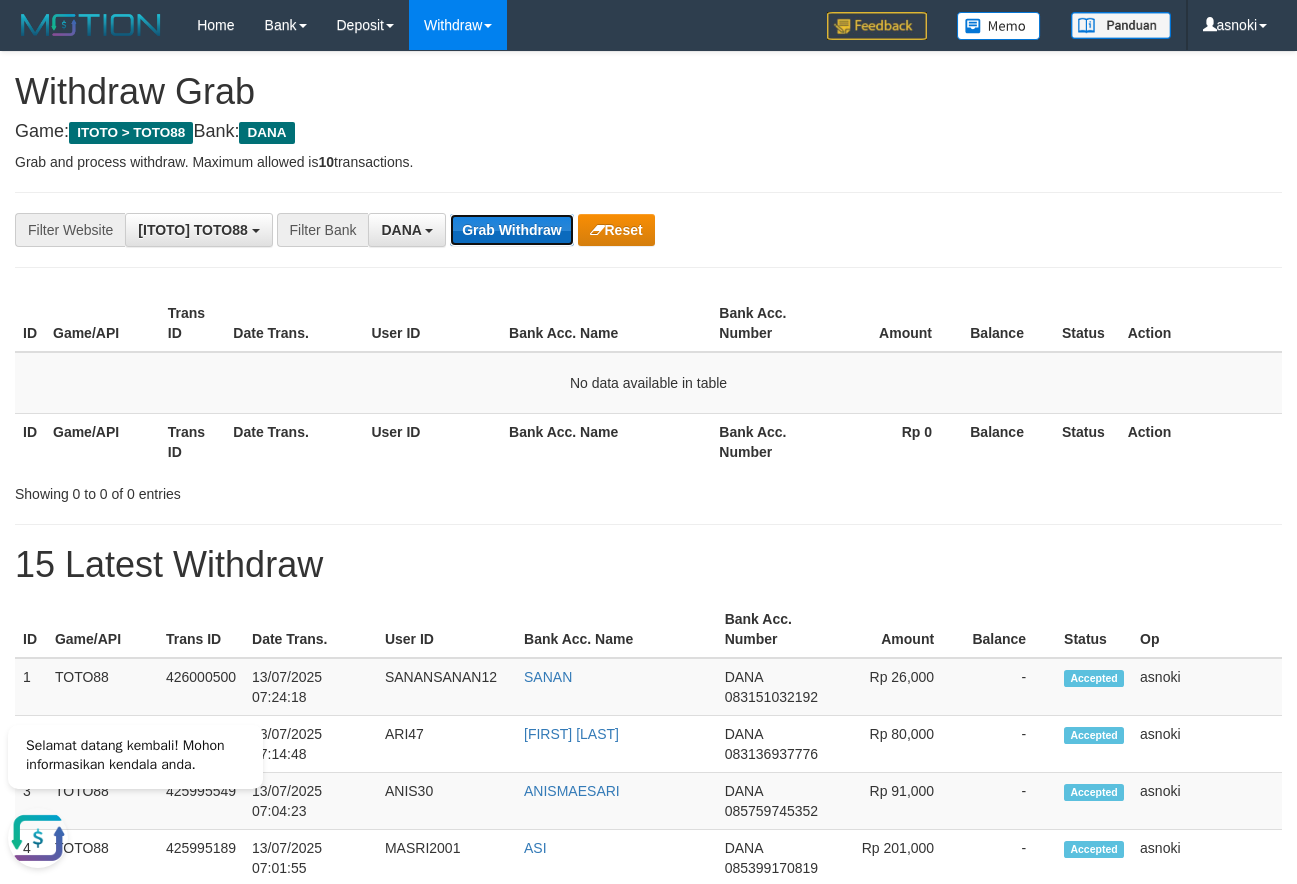 click on "Grab Withdraw" at bounding box center (511, 230) 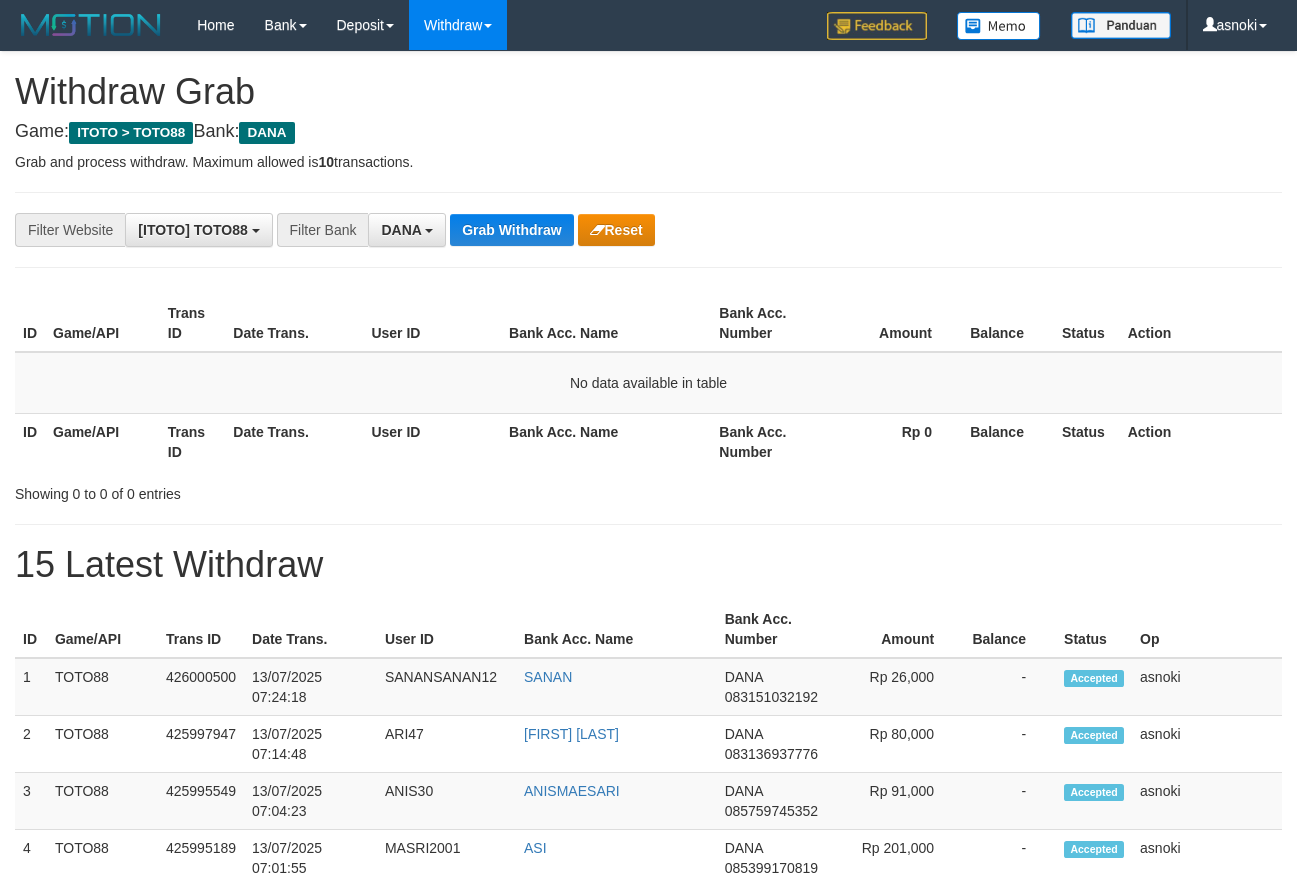 scroll, scrollTop: 0, scrollLeft: 0, axis: both 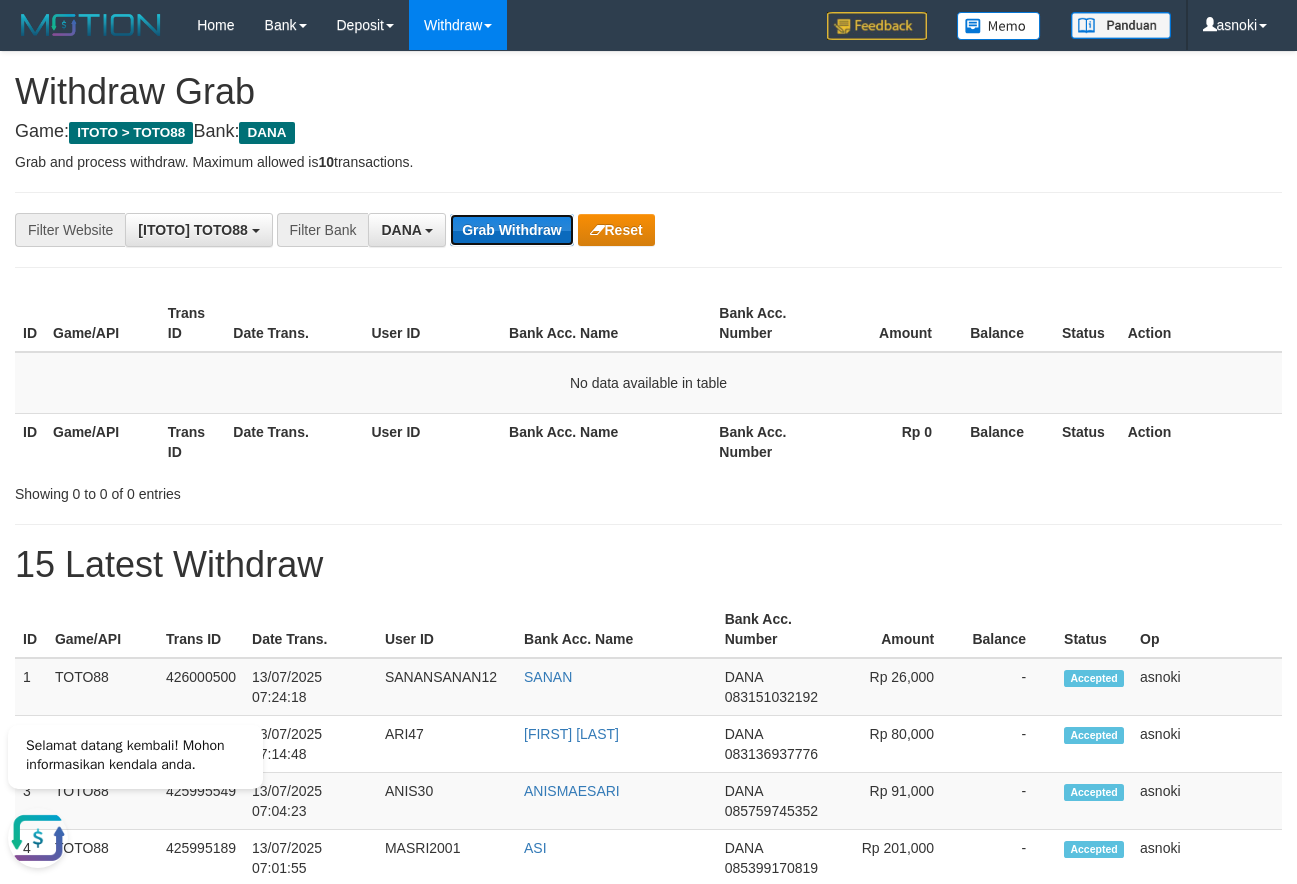 click on "Grab Withdraw" at bounding box center [511, 230] 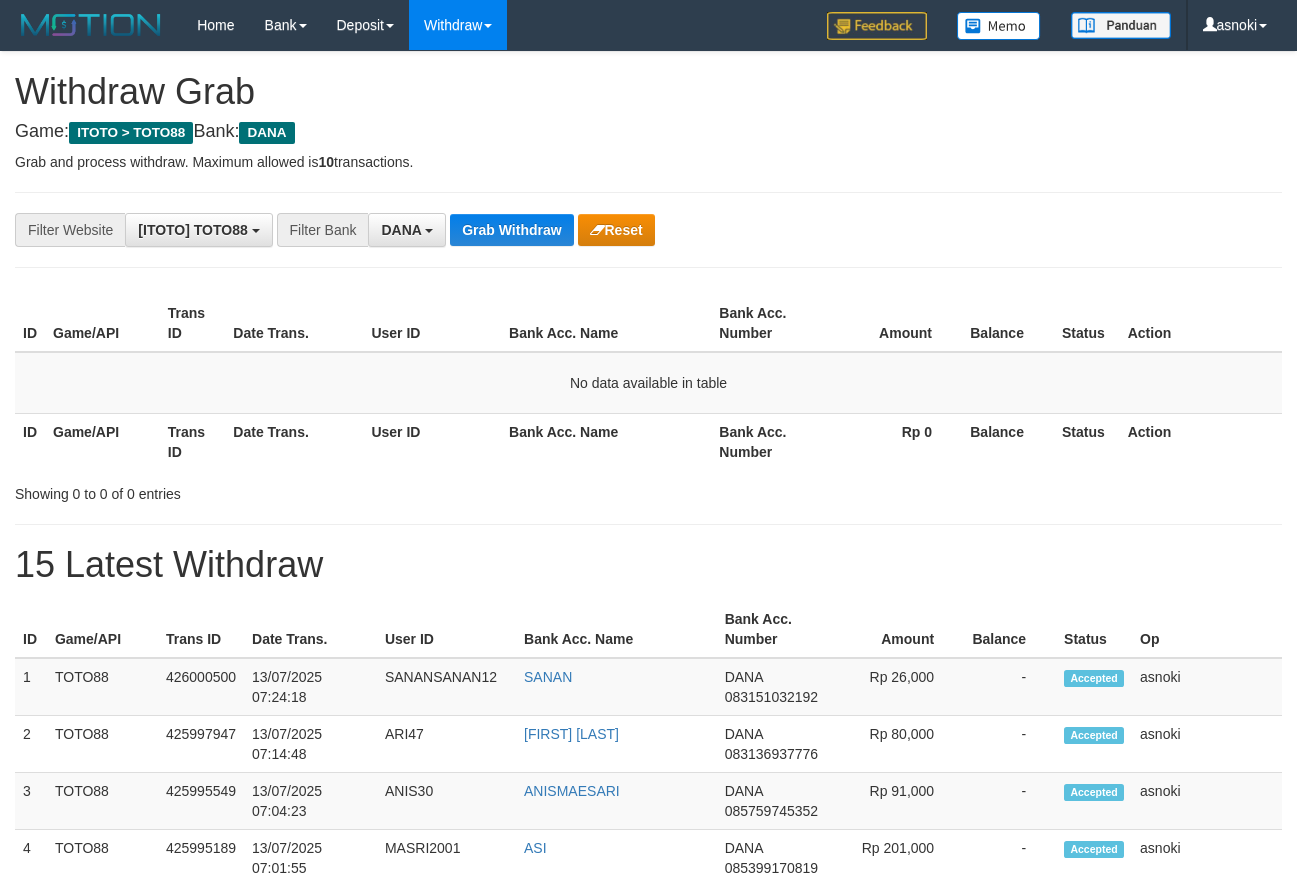 scroll, scrollTop: 0, scrollLeft: 0, axis: both 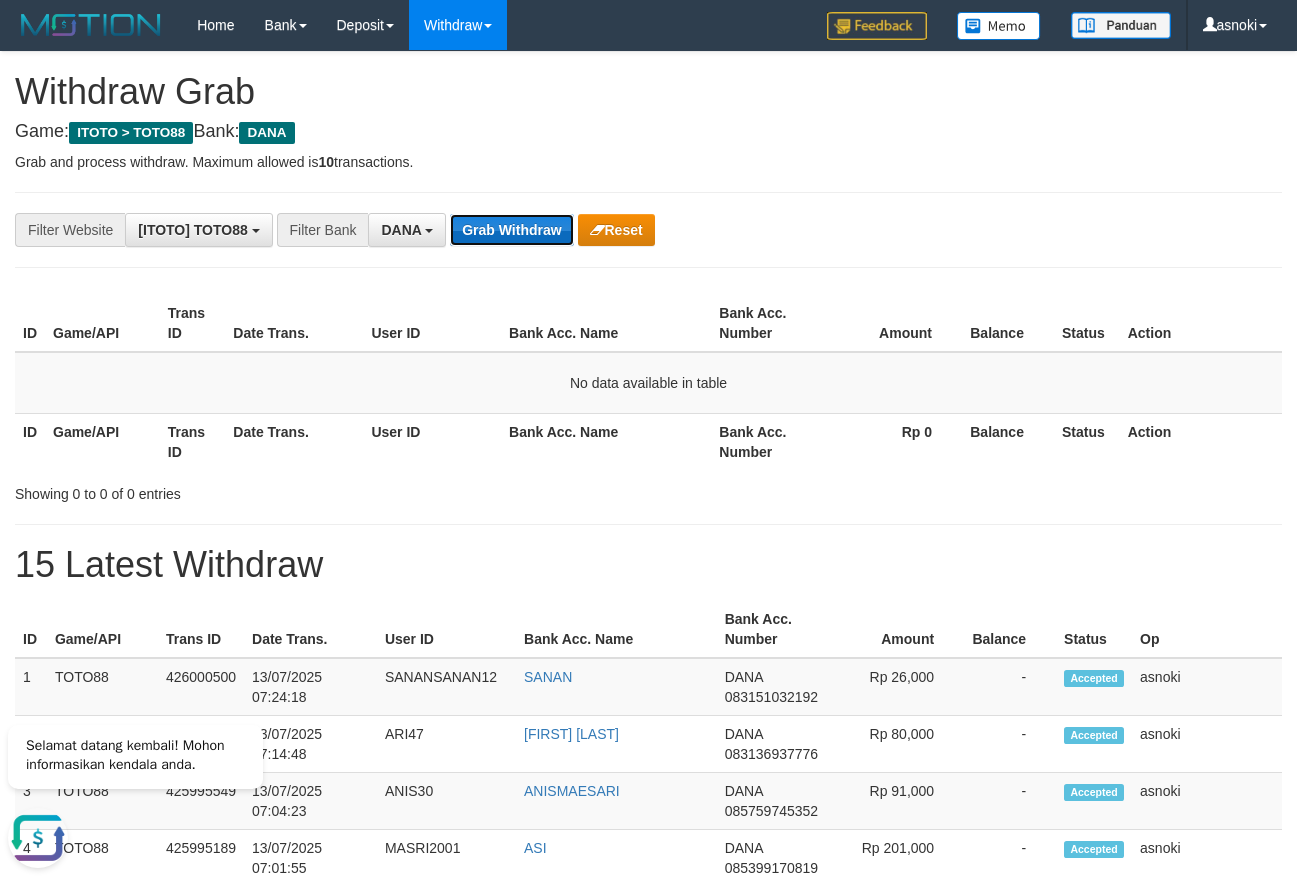 click on "Grab Withdraw" at bounding box center [511, 230] 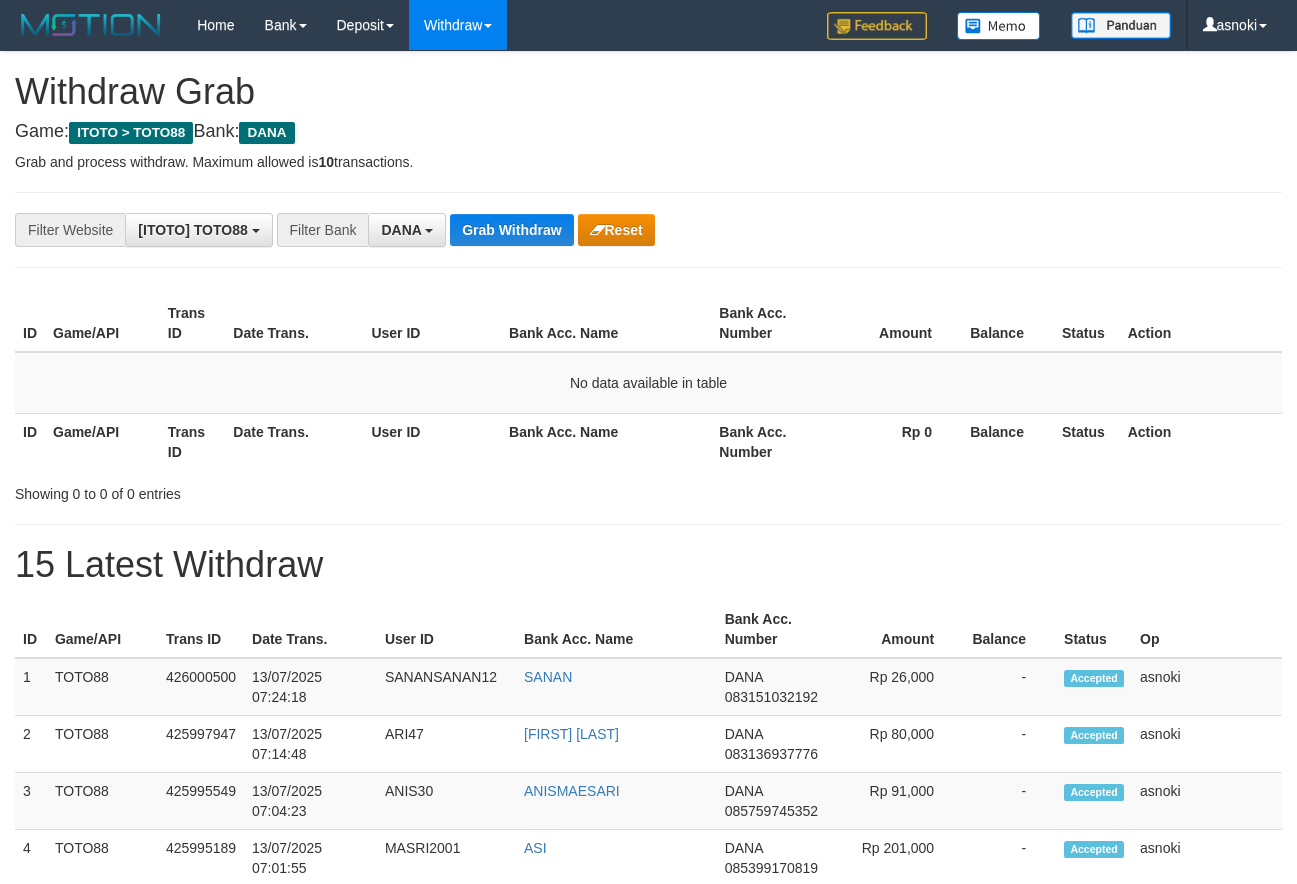 scroll, scrollTop: 0, scrollLeft: 0, axis: both 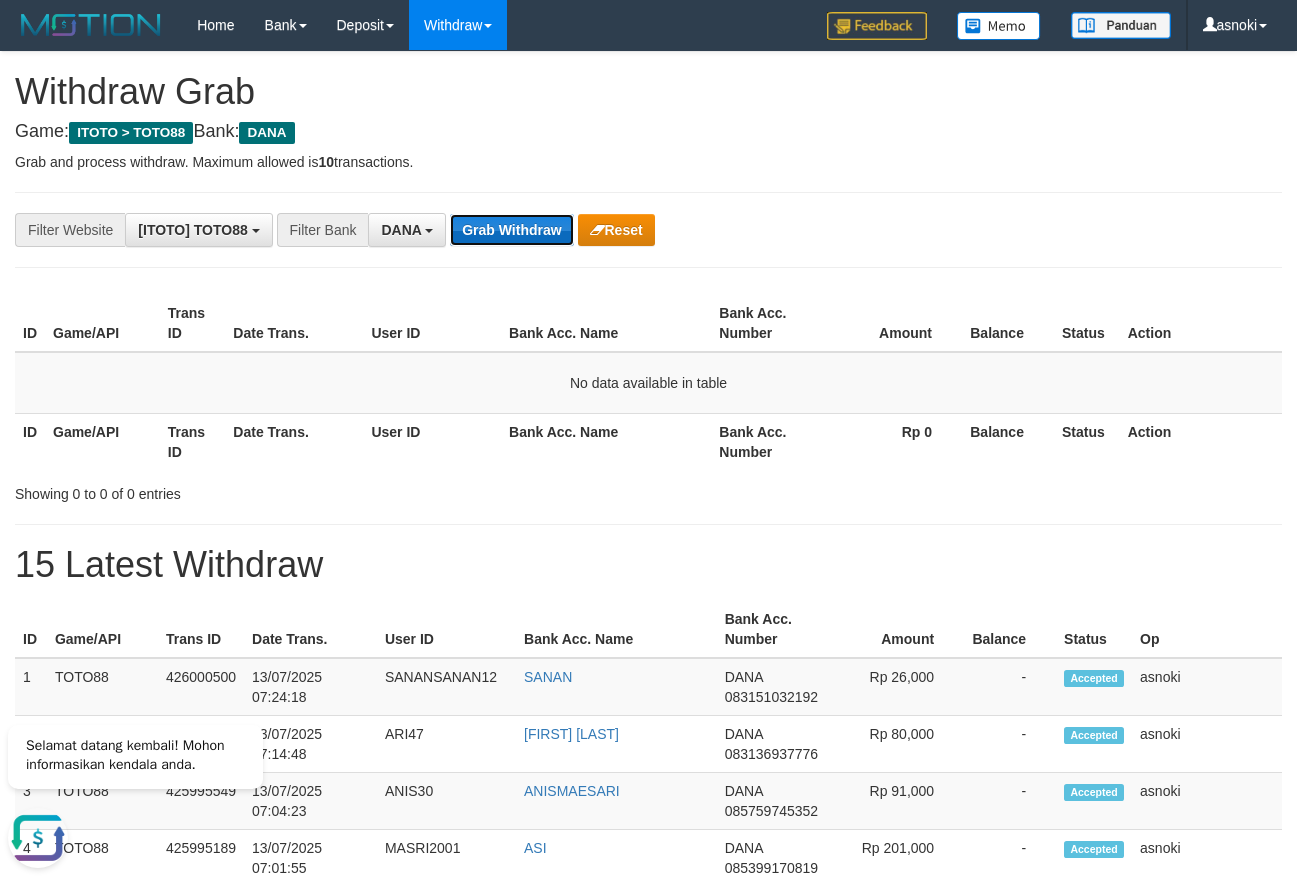 click on "Grab Withdraw" at bounding box center (511, 230) 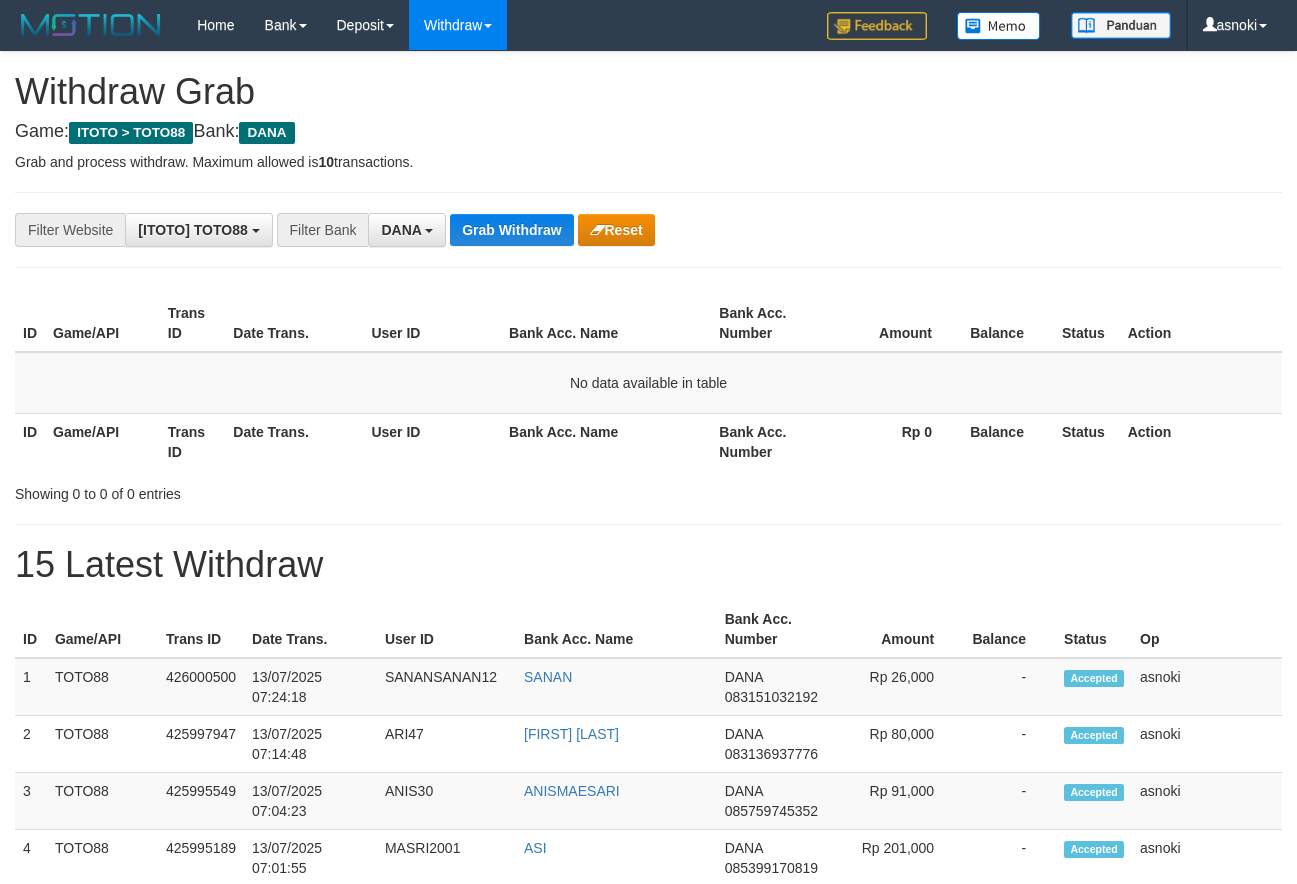 scroll, scrollTop: 0, scrollLeft: 0, axis: both 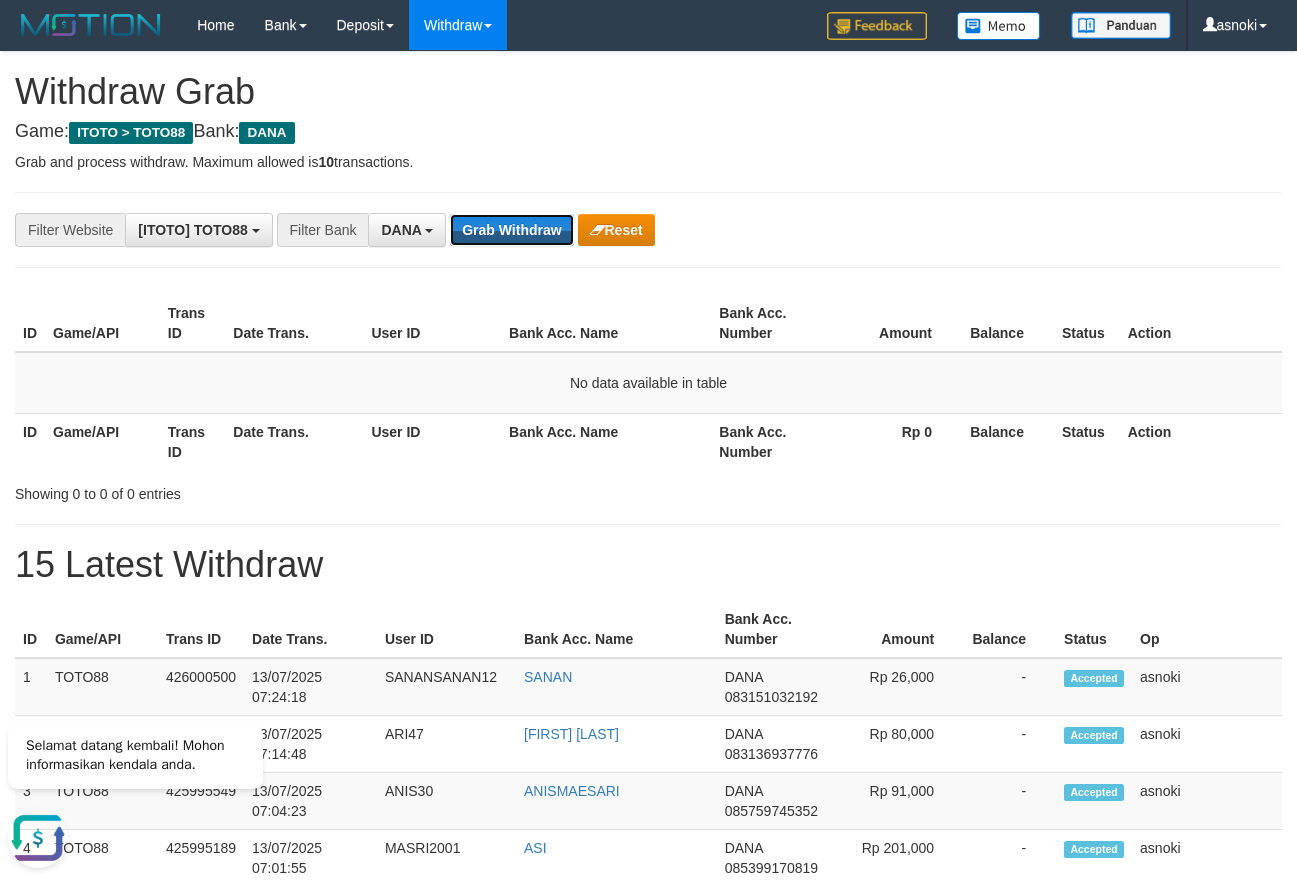 click on "Grab Withdraw" at bounding box center (511, 230) 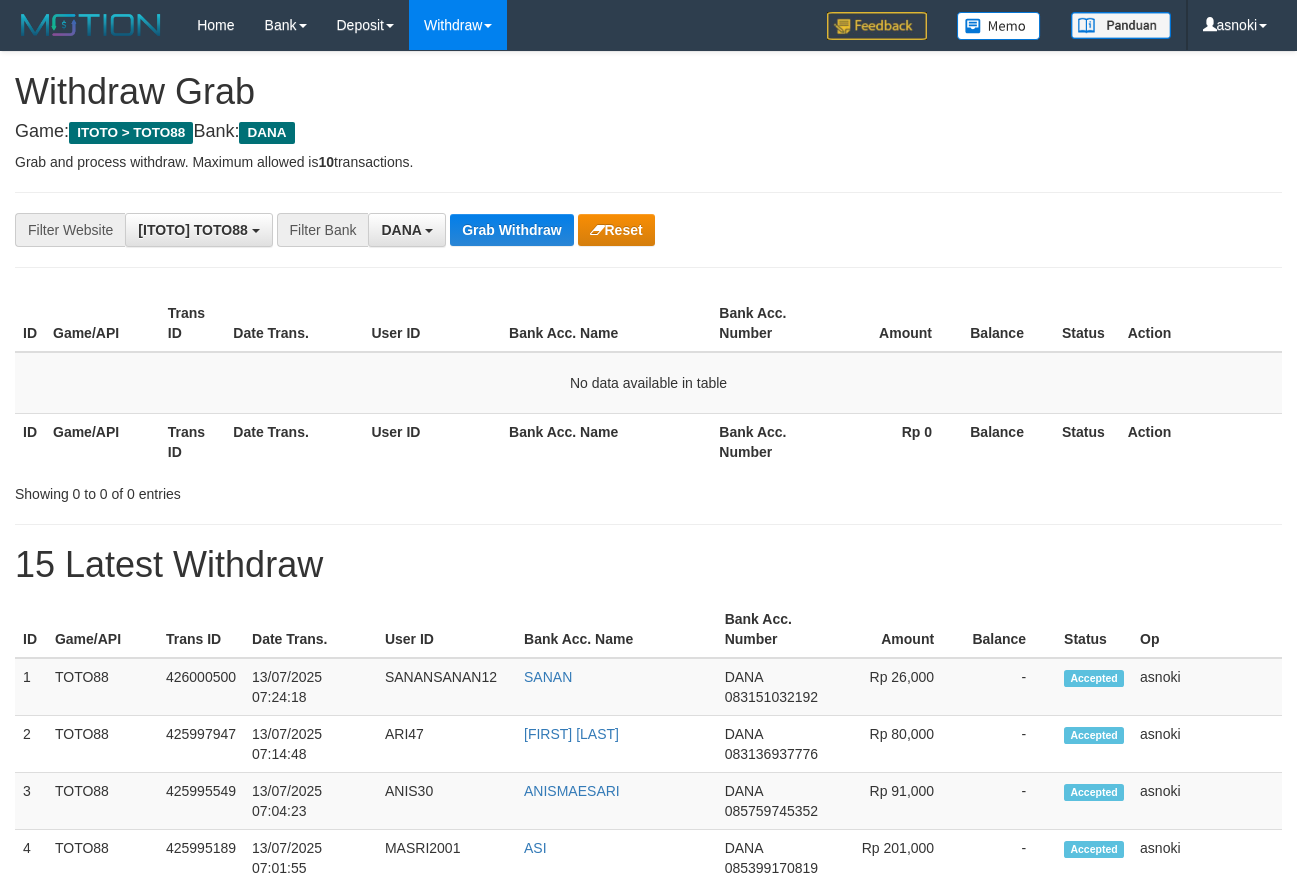 scroll, scrollTop: 0, scrollLeft: 0, axis: both 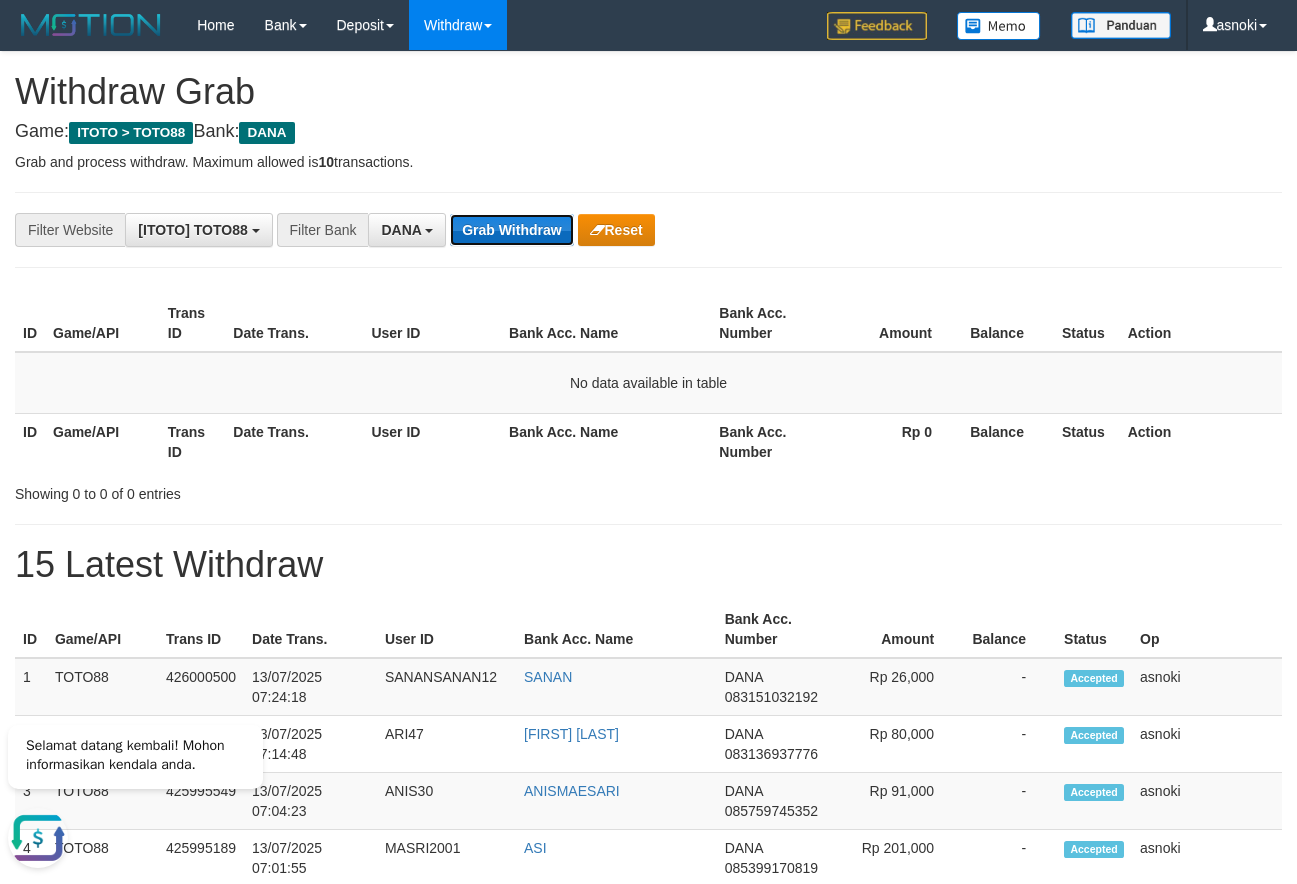 click on "Grab Withdraw" at bounding box center [511, 230] 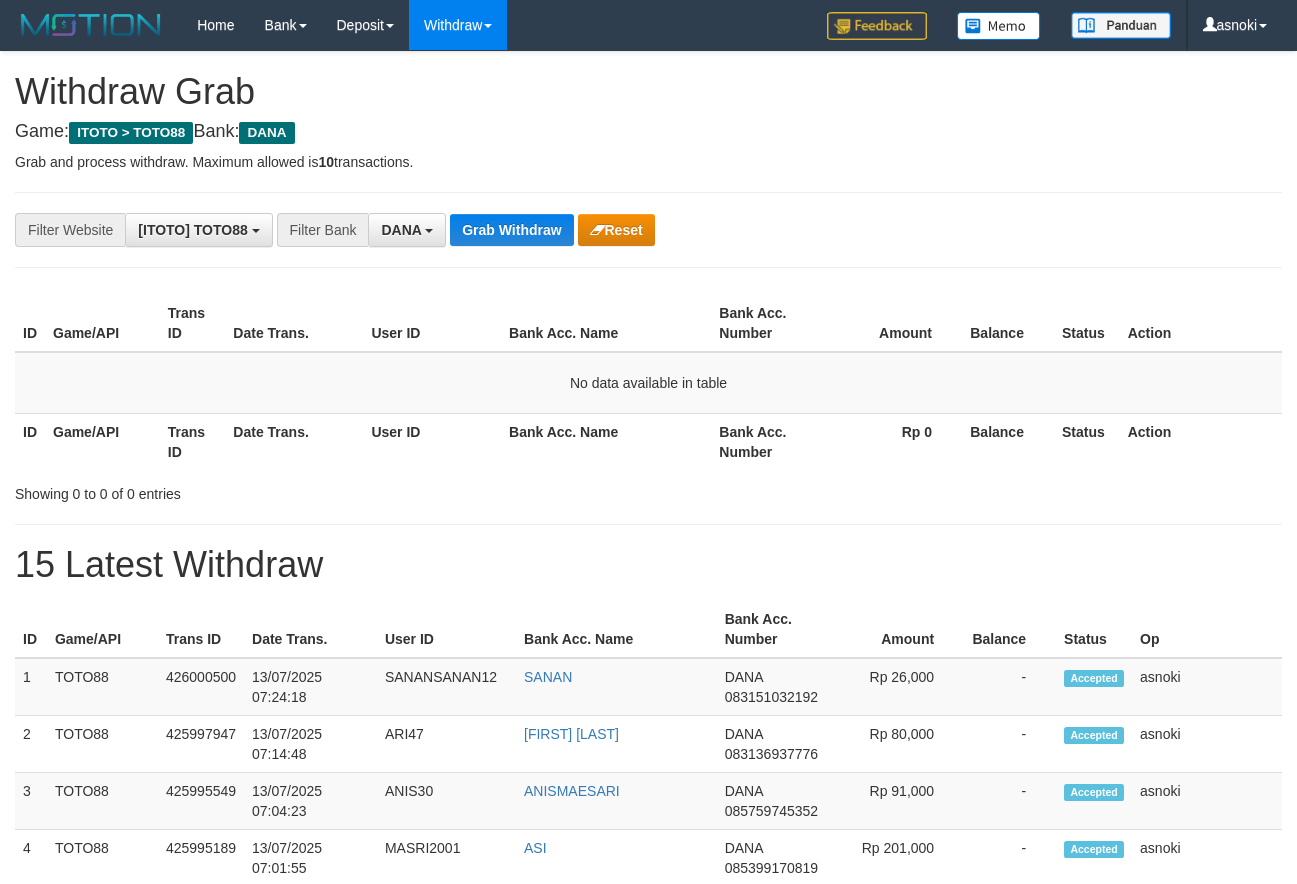 scroll, scrollTop: 0, scrollLeft: 0, axis: both 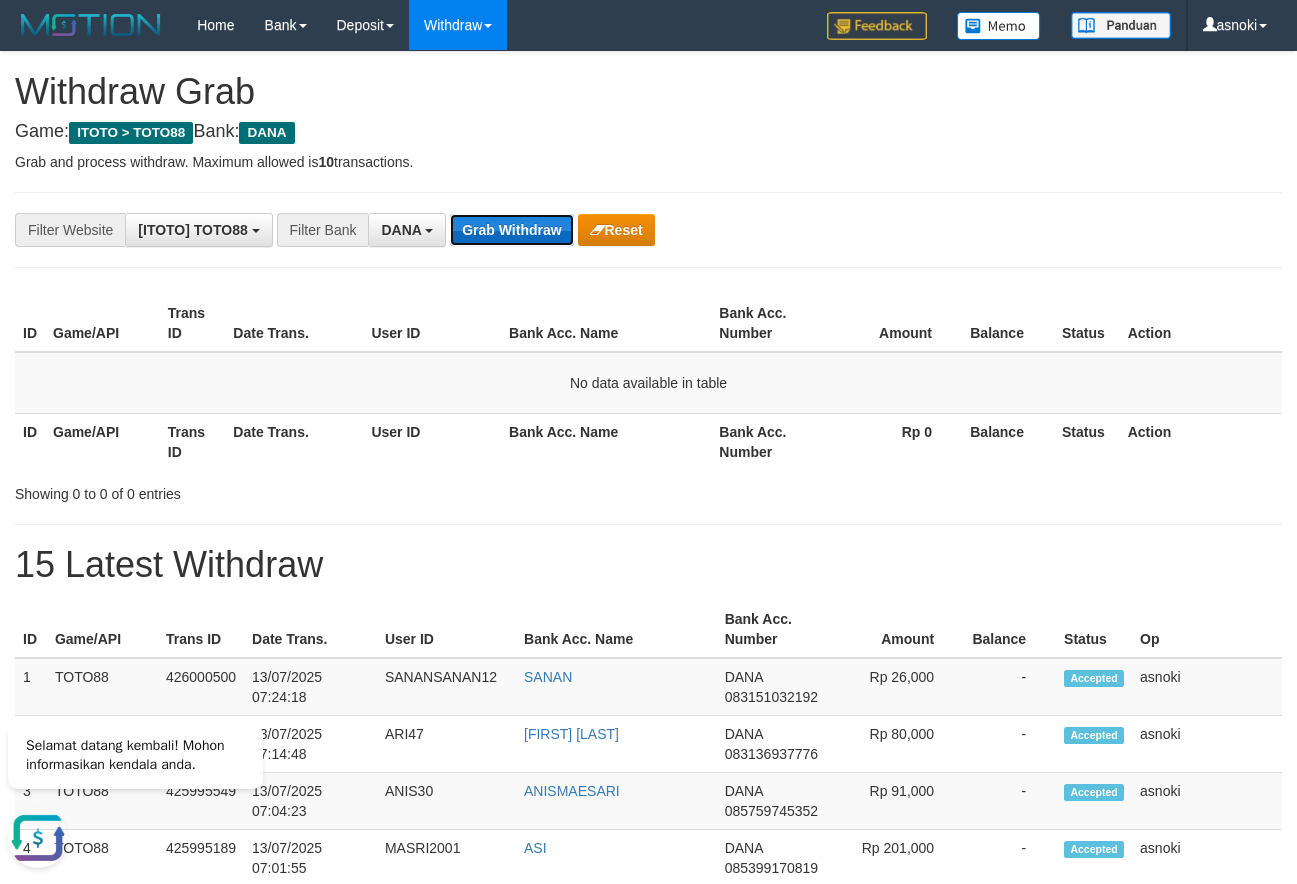 click on "Grab Withdraw" at bounding box center (511, 230) 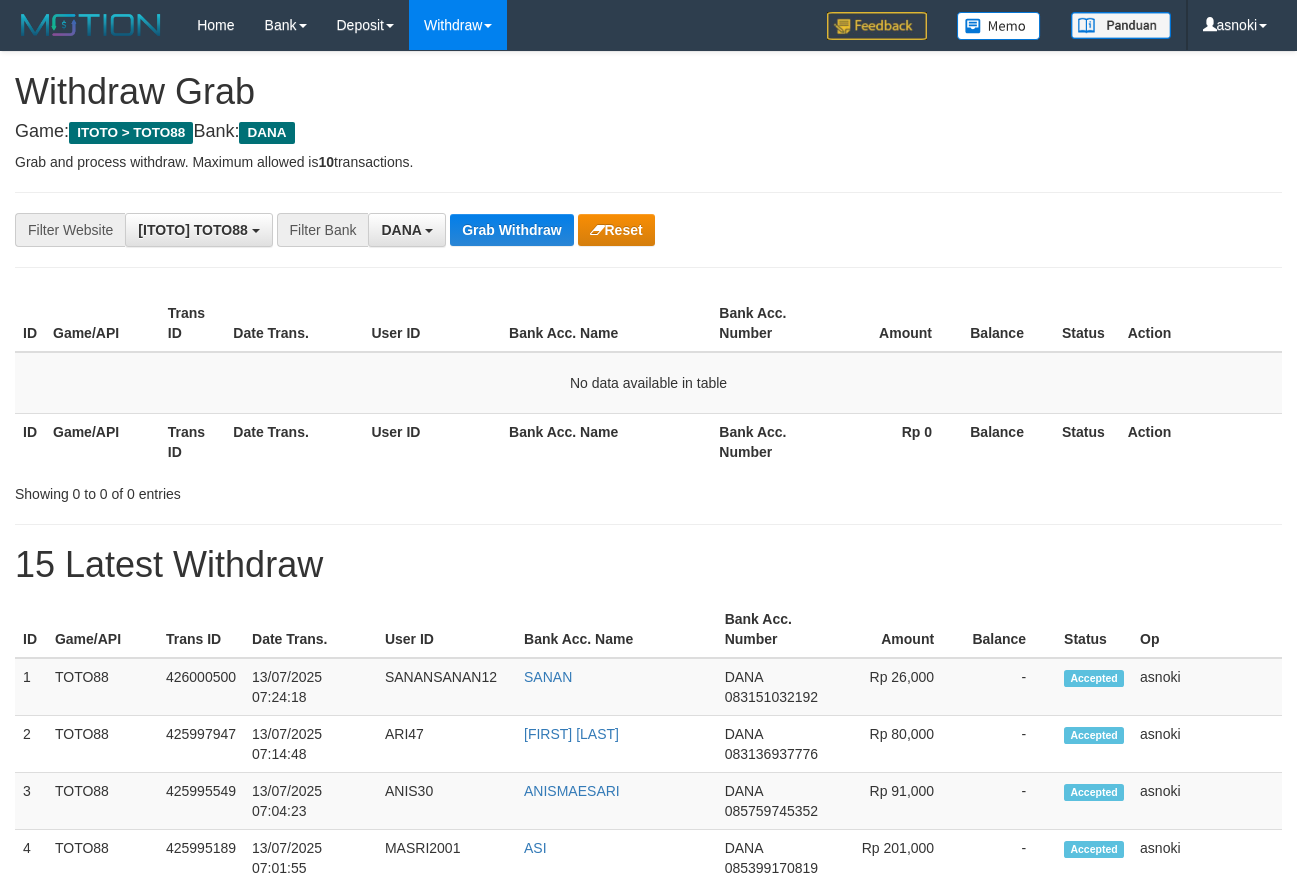 scroll, scrollTop: 0, scrollLeft: 0, axis: both 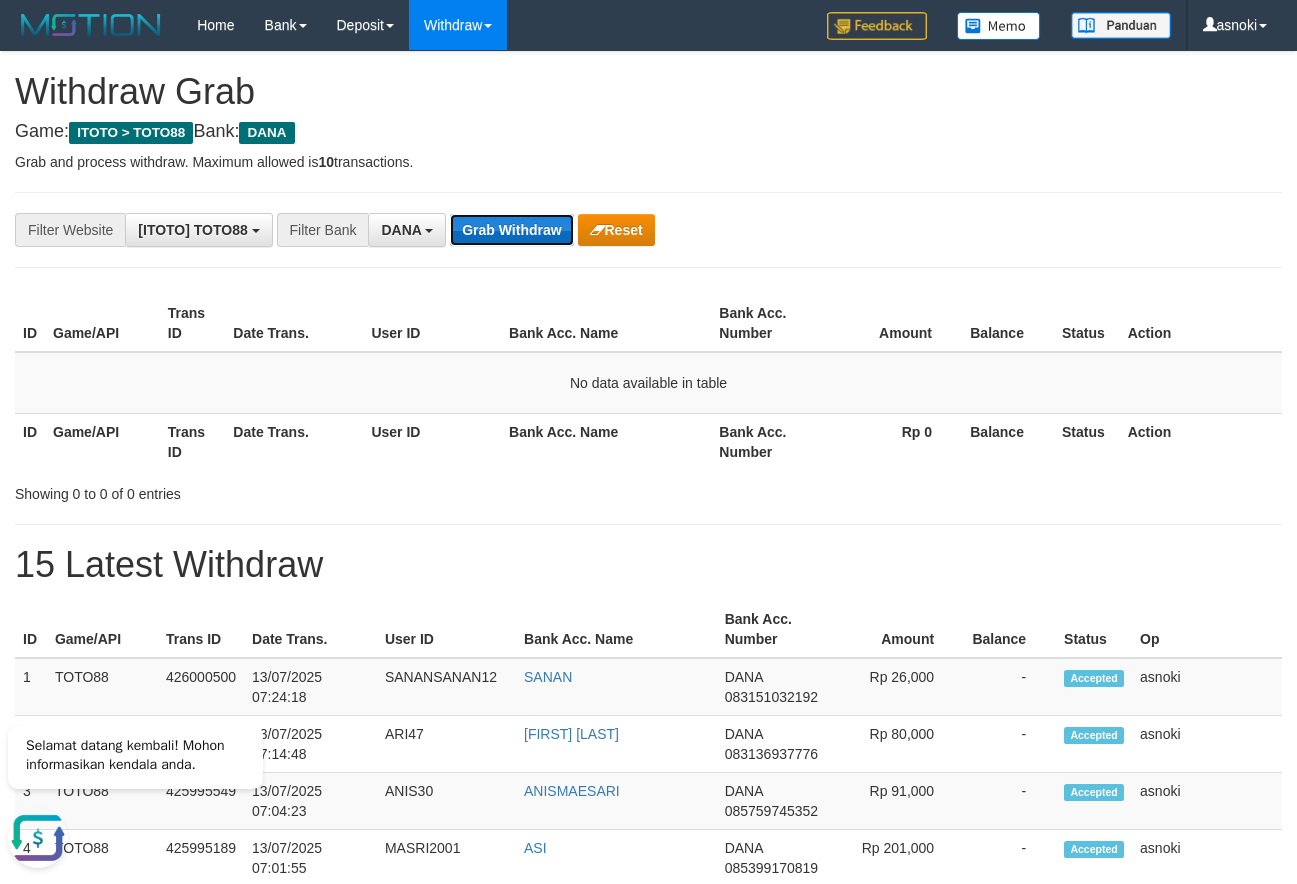 click on "Grab Withdraw" at bounding box center [511, 230] 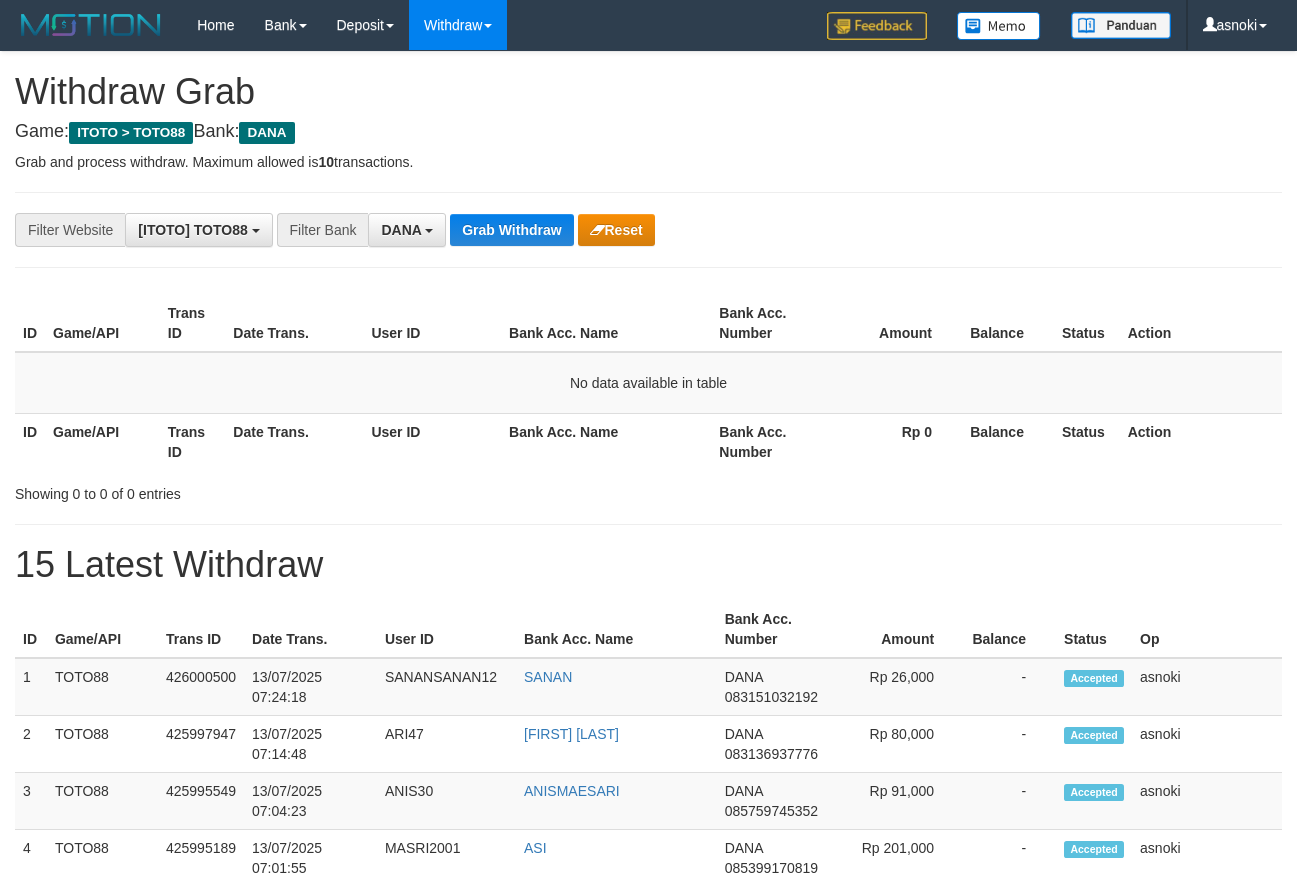 scroll, scrollTop: 0, scrollLeft: 0, axis: both 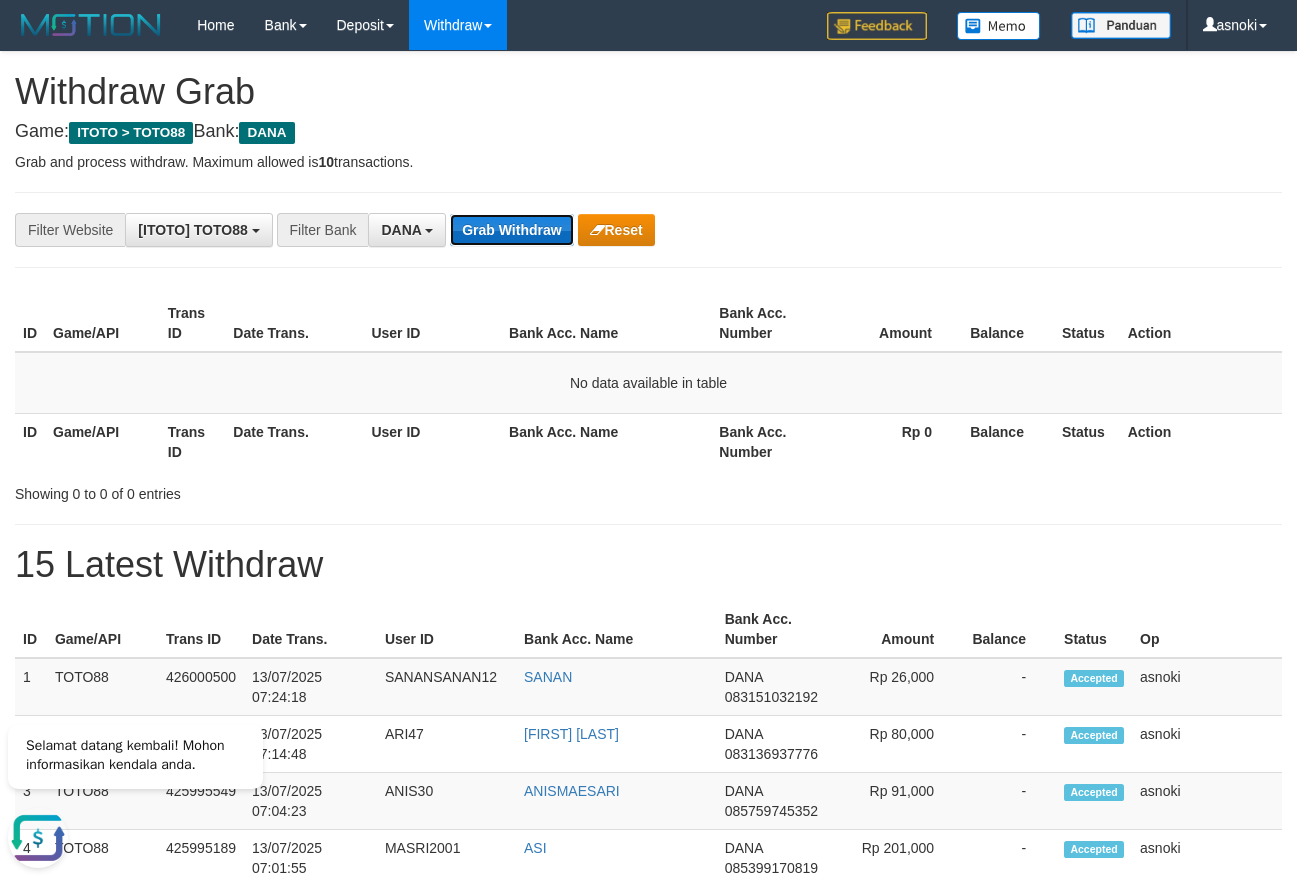 click on "Grab Withdraw" at bounding box center (511, 230) 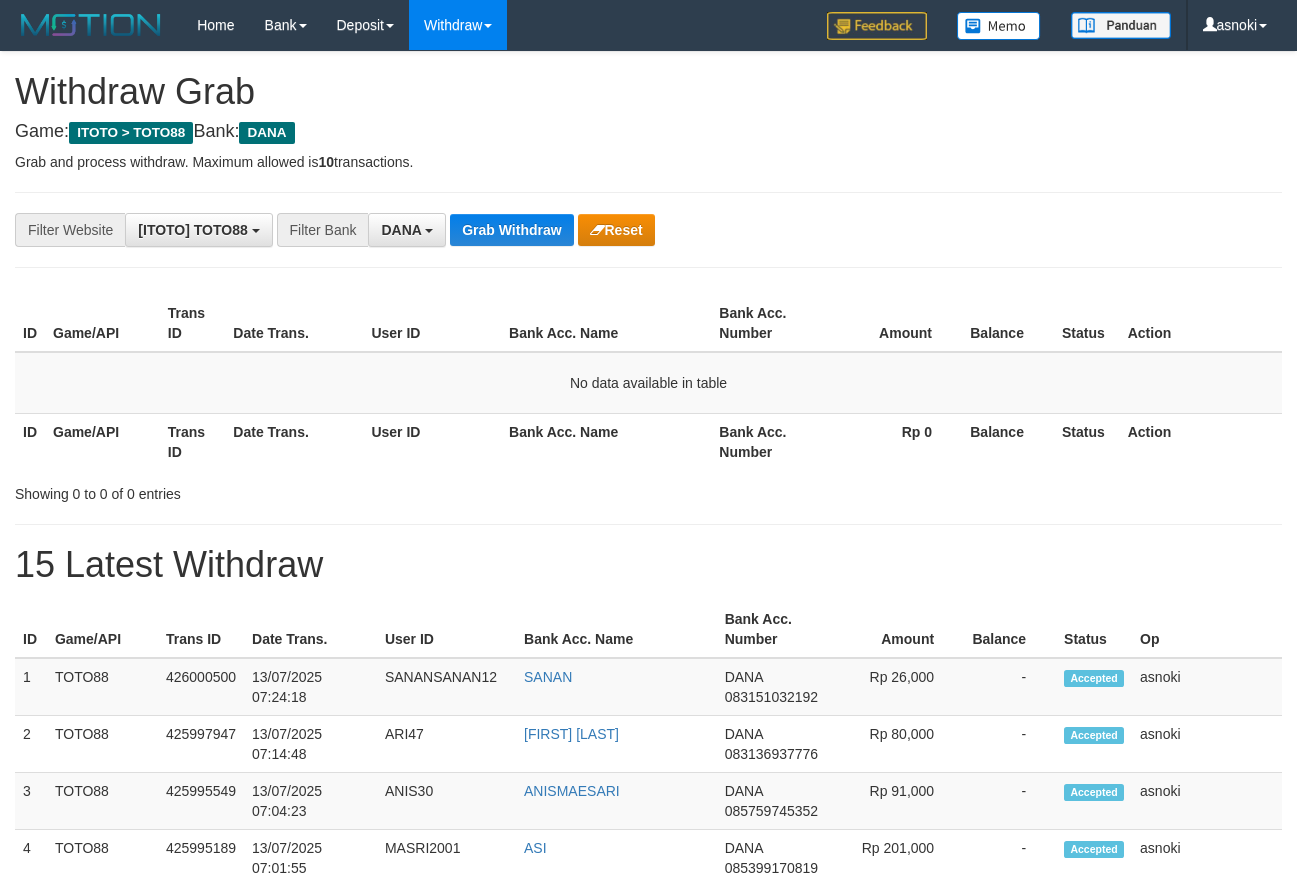 scroll, scrollTop: 0, scrollLeft: 0, axis: both 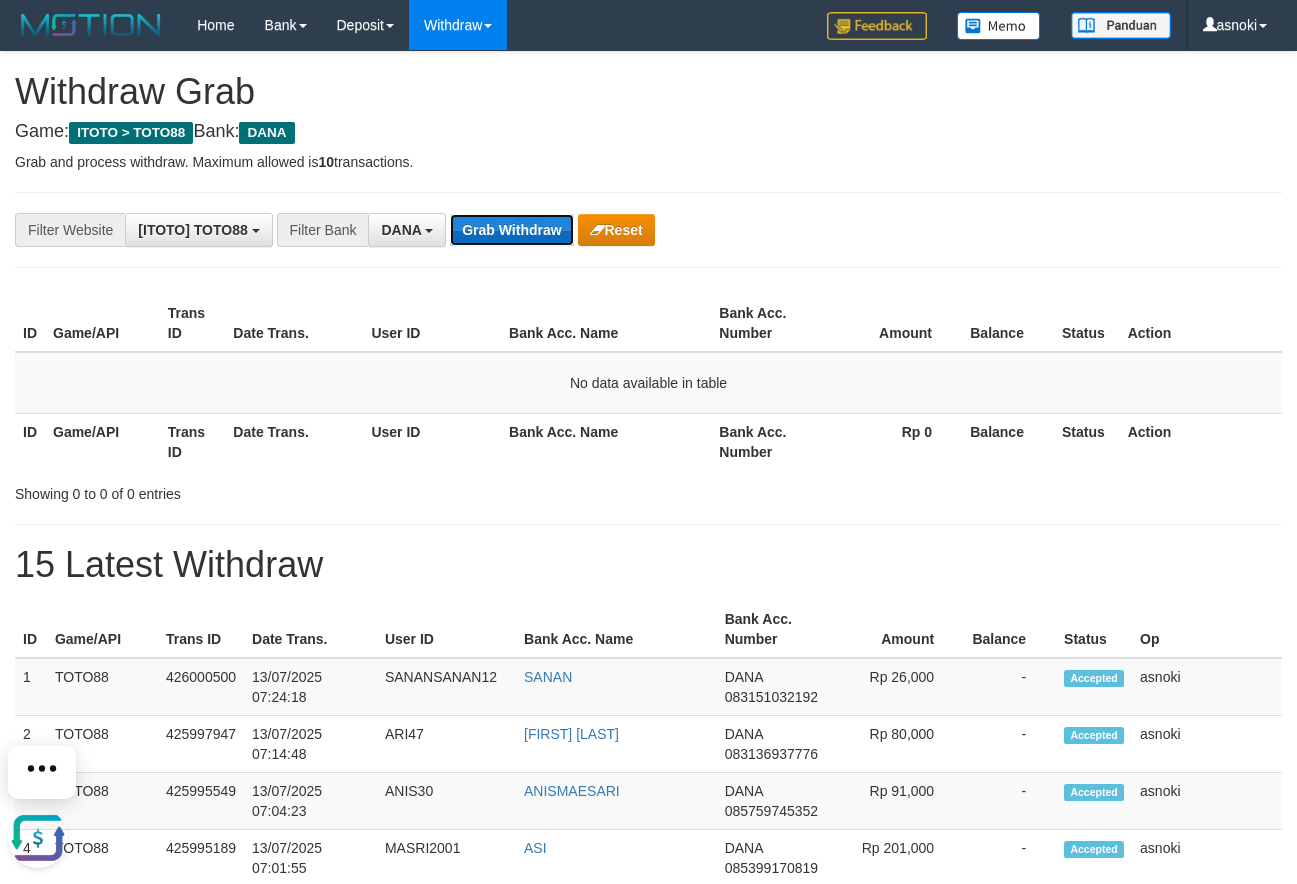 click on "Grab Withdraw" at bounding box center [511, 230] 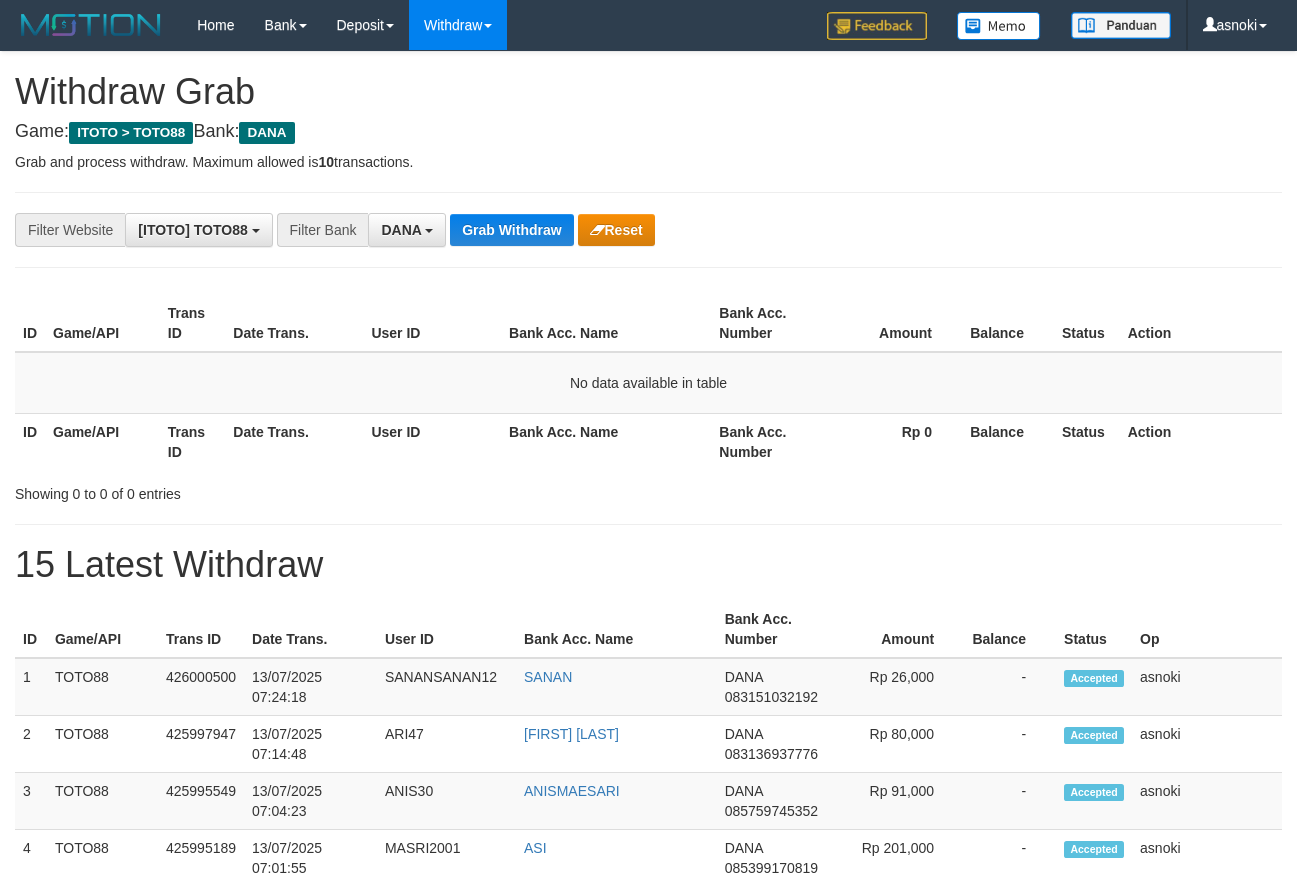 scroll, scrollTop: 0, scrollLeft: 0, axis: both 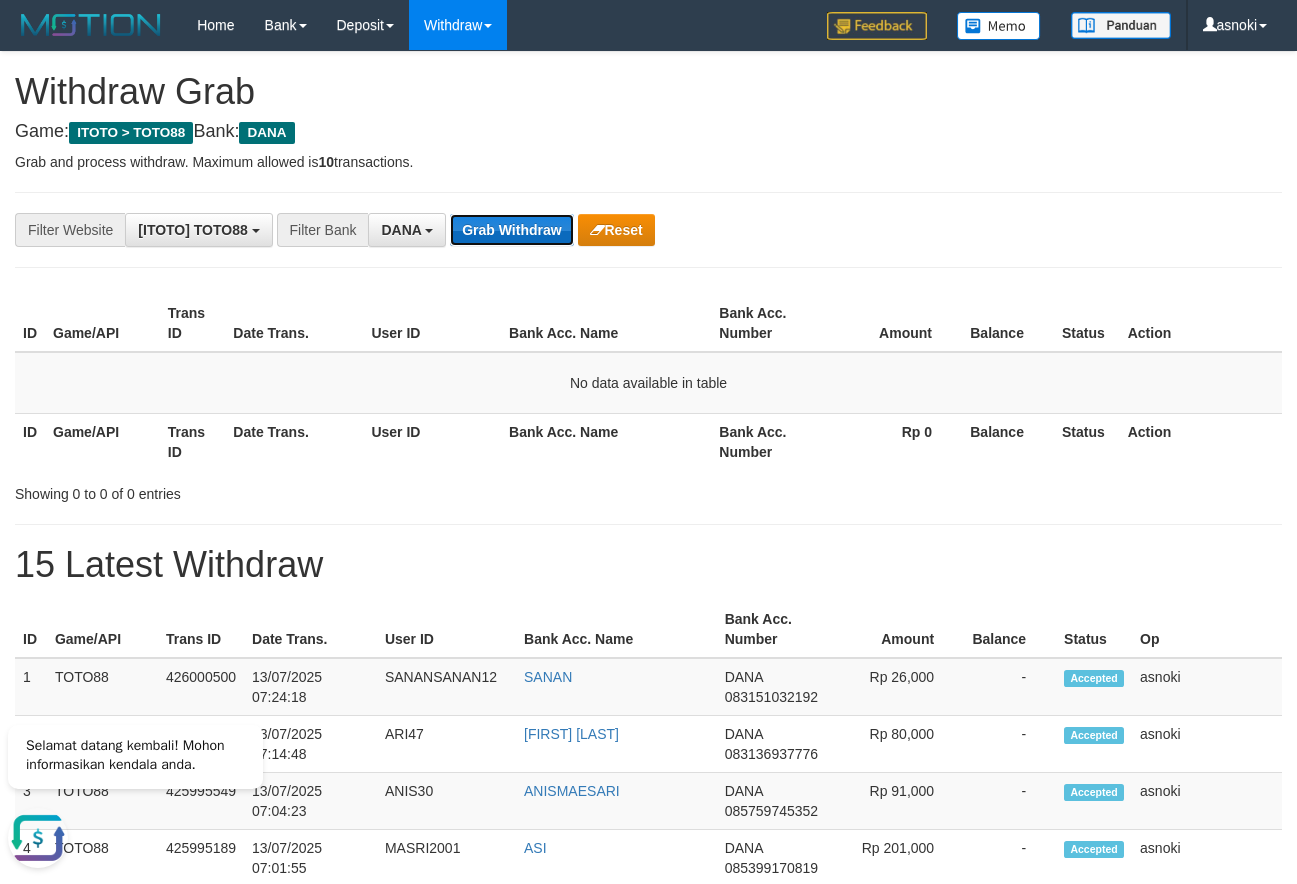 click on "Grab Withdraw" at bounding box center [511, 230] 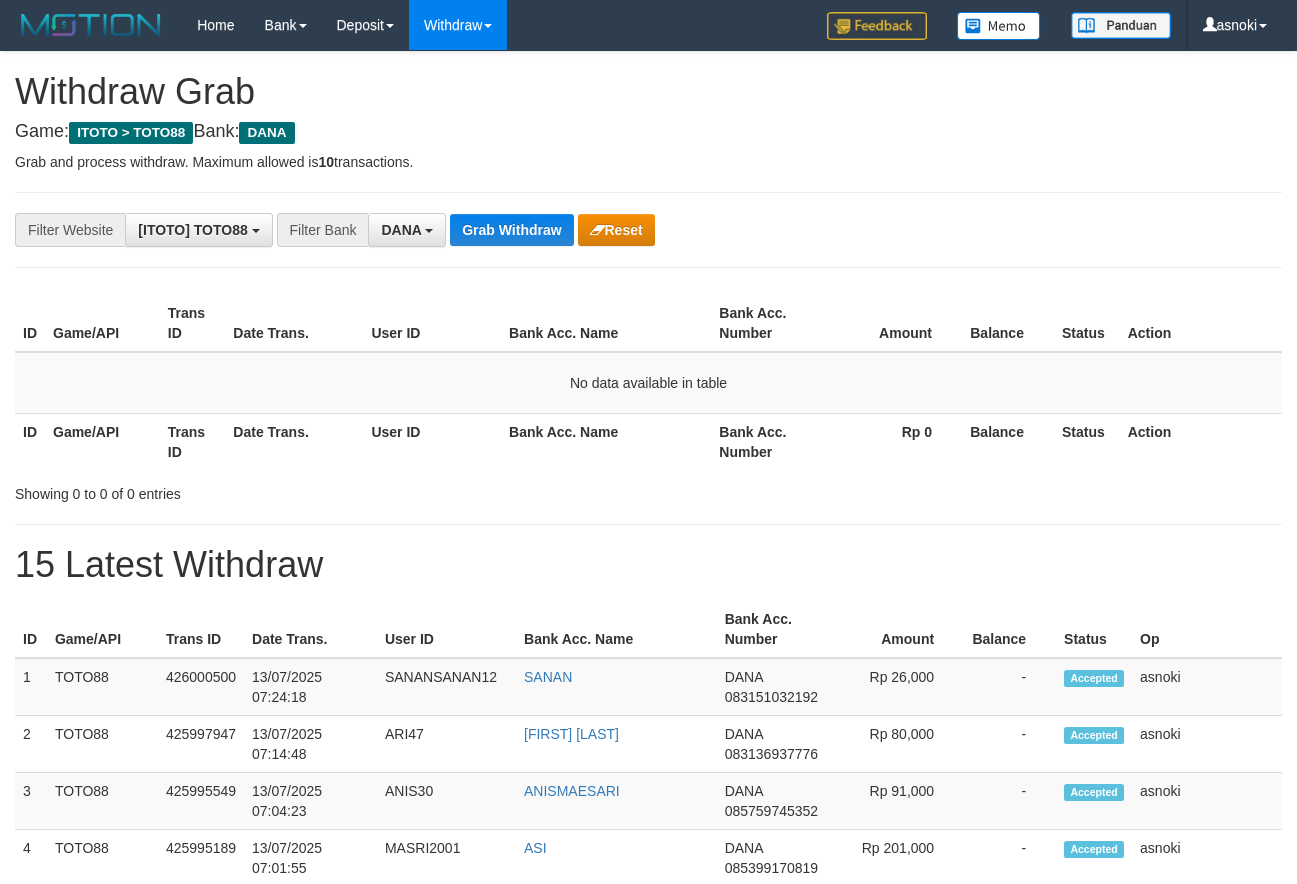 scroll, scrollTop: 0, scrollLeft: 0, axis: both 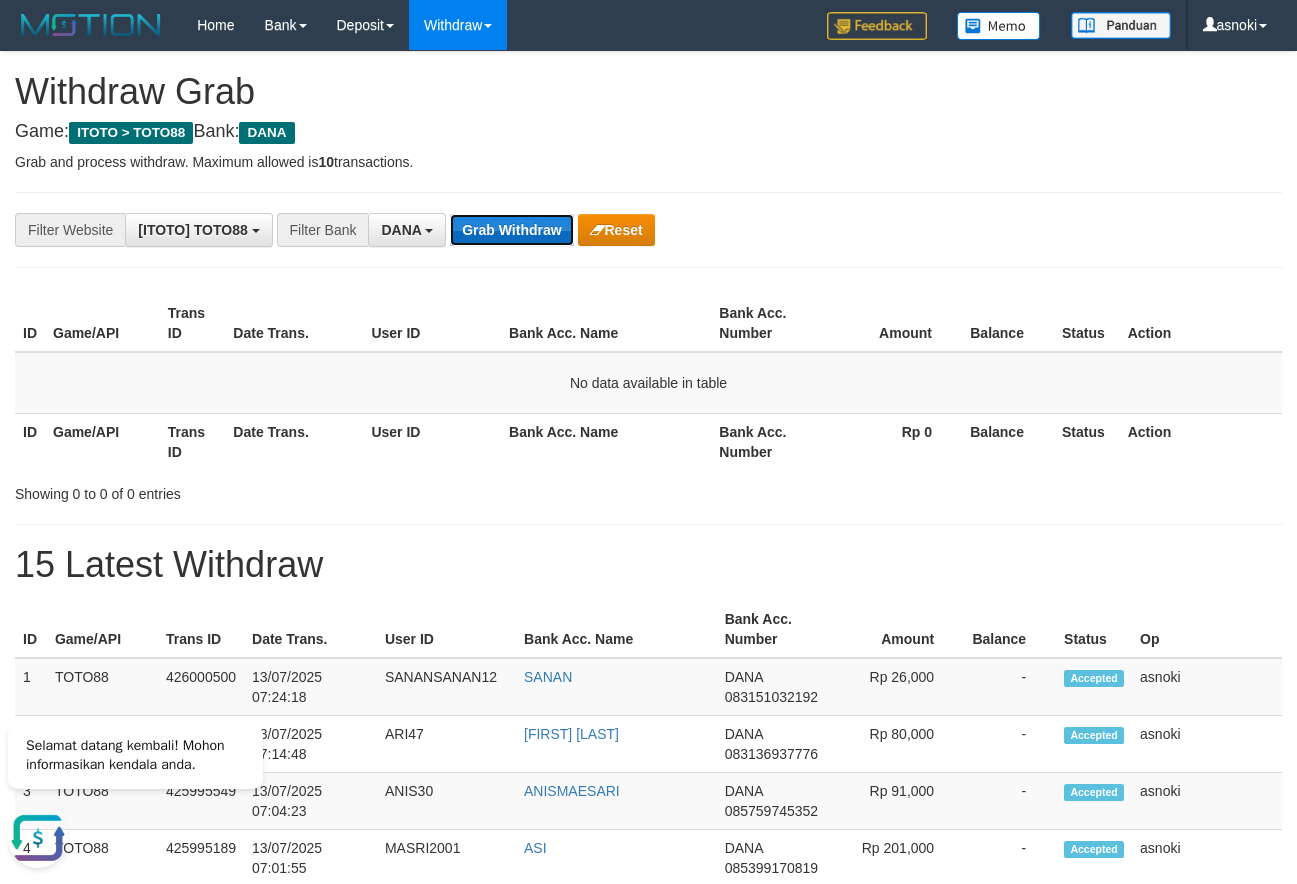 click on "Grab Withdraw" at bounding box center [511, 230] 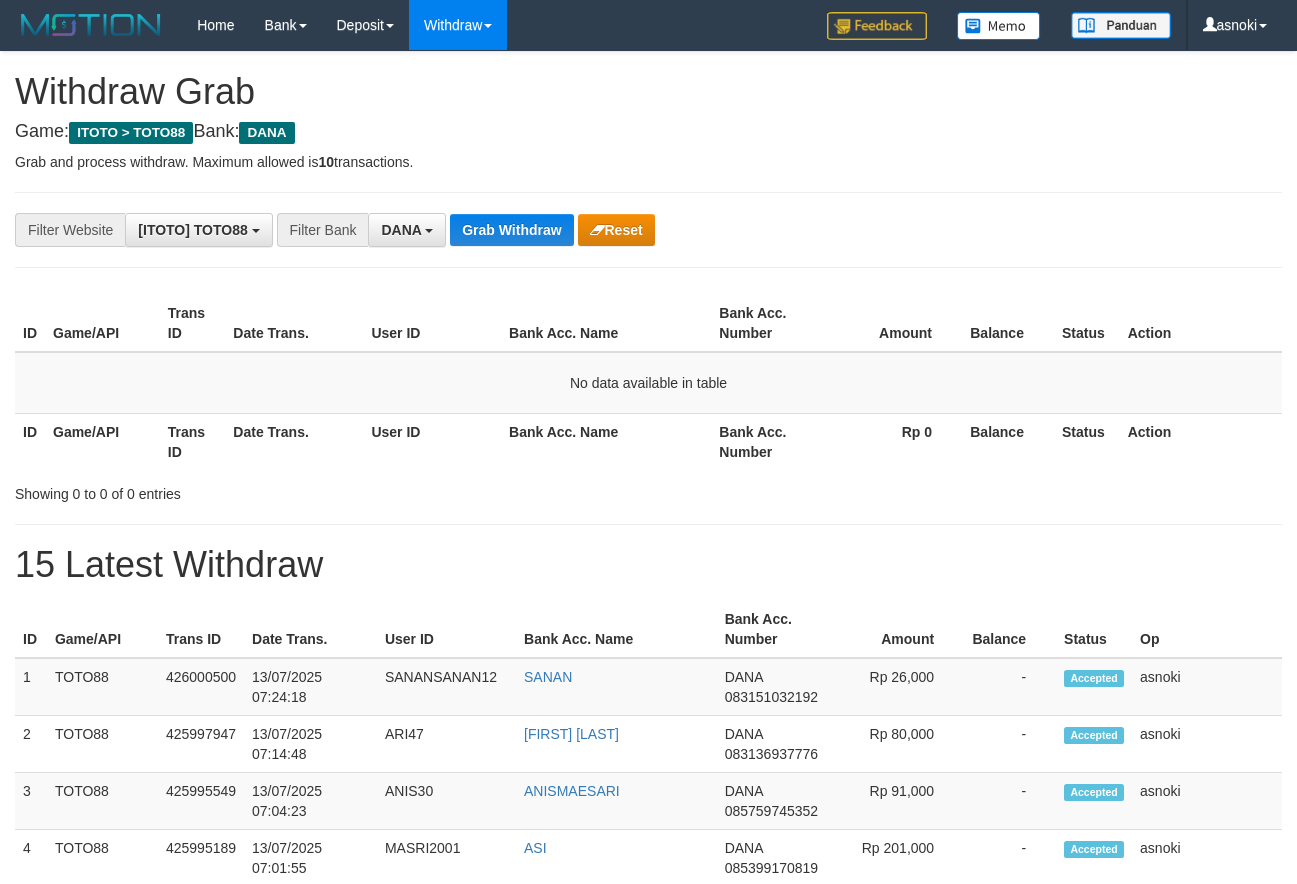 scroll, scrollTop: 0, scrollLeft: 0, axis: both 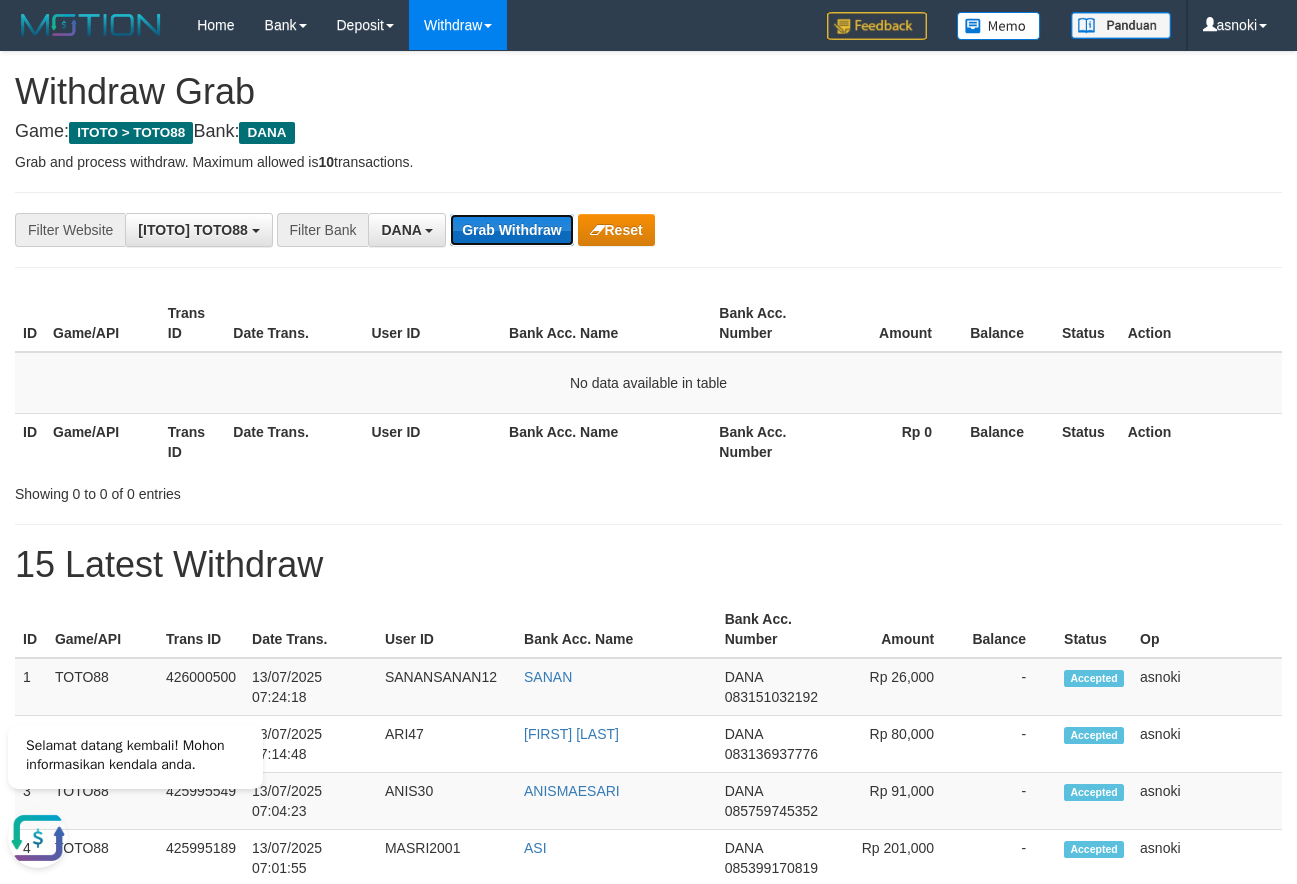 click on "Grab Withdraw" at bounding box center [511, 230] 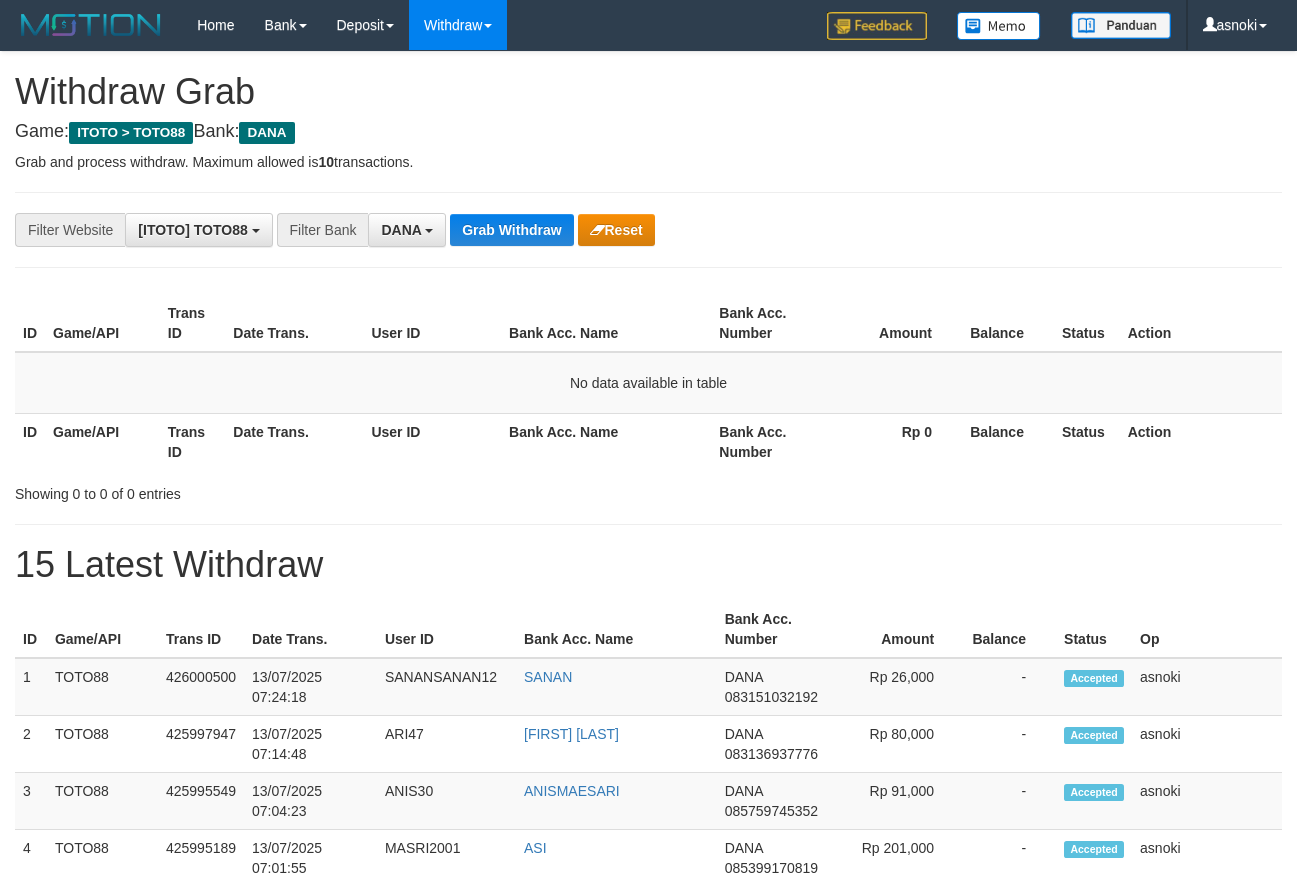 scroll, scrollTop: 0, scrollLeft: 0, axis: both 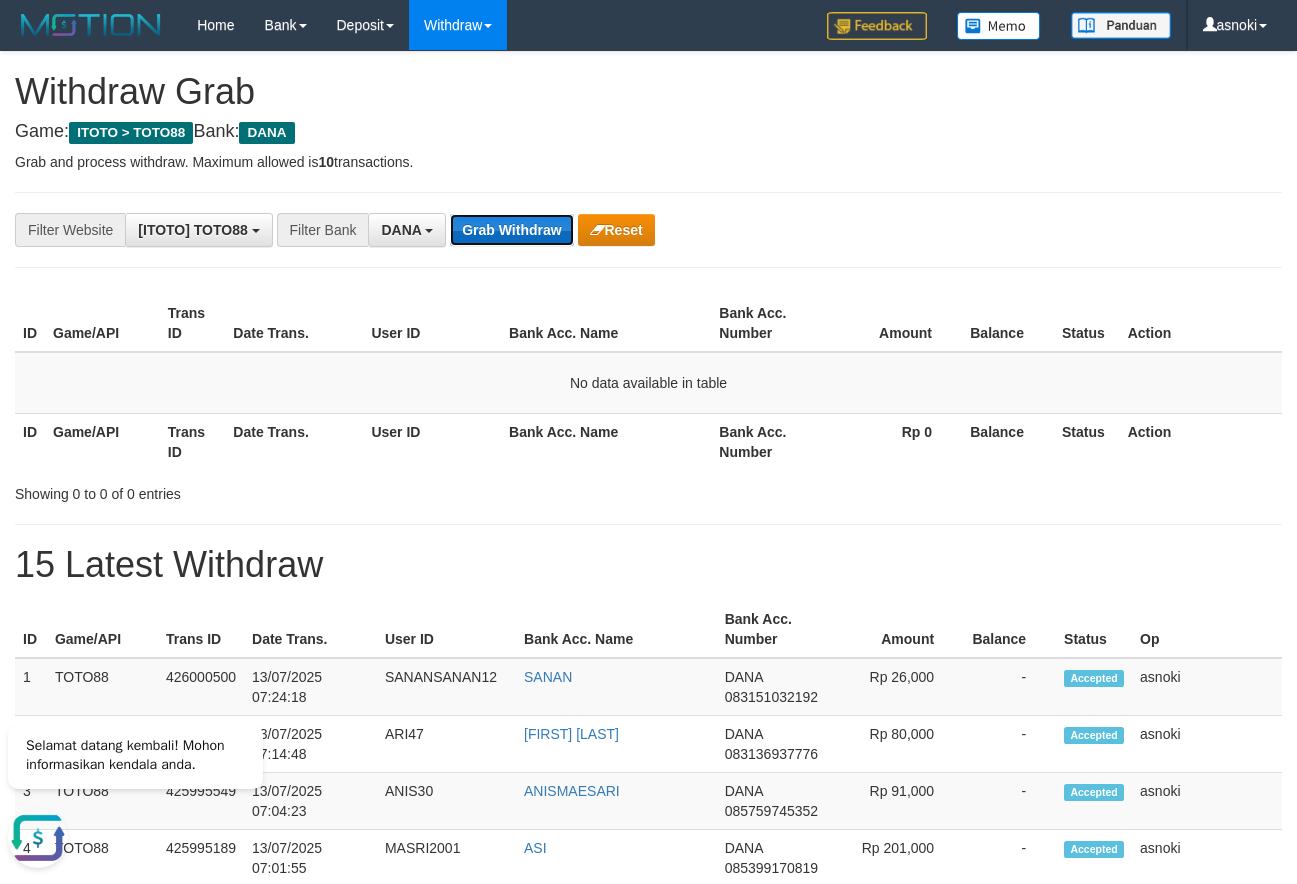click on "Grab Withdraw" at bounding box center [511, 230] 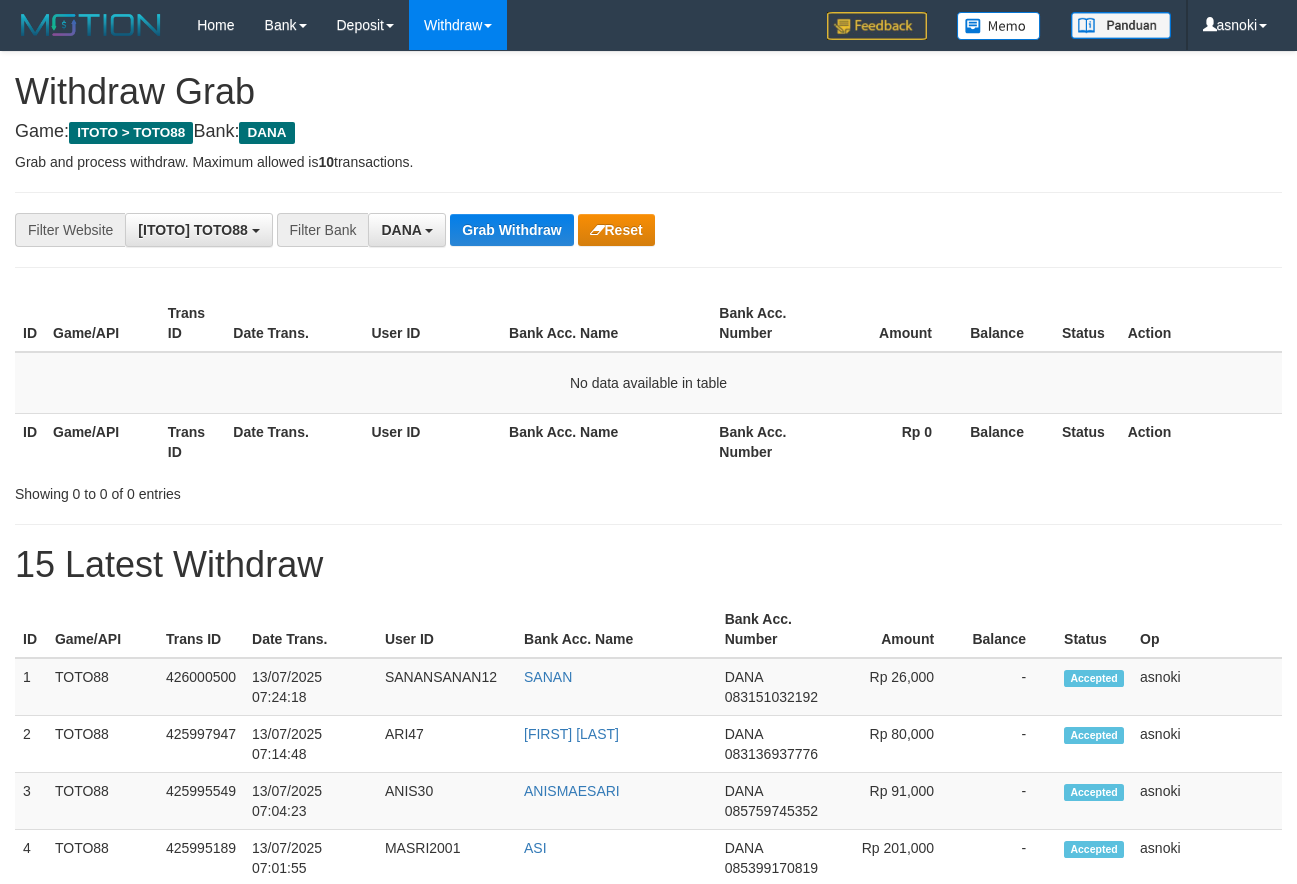 scroll, scrollTop: 0, scrollLeft: 0, axis: both 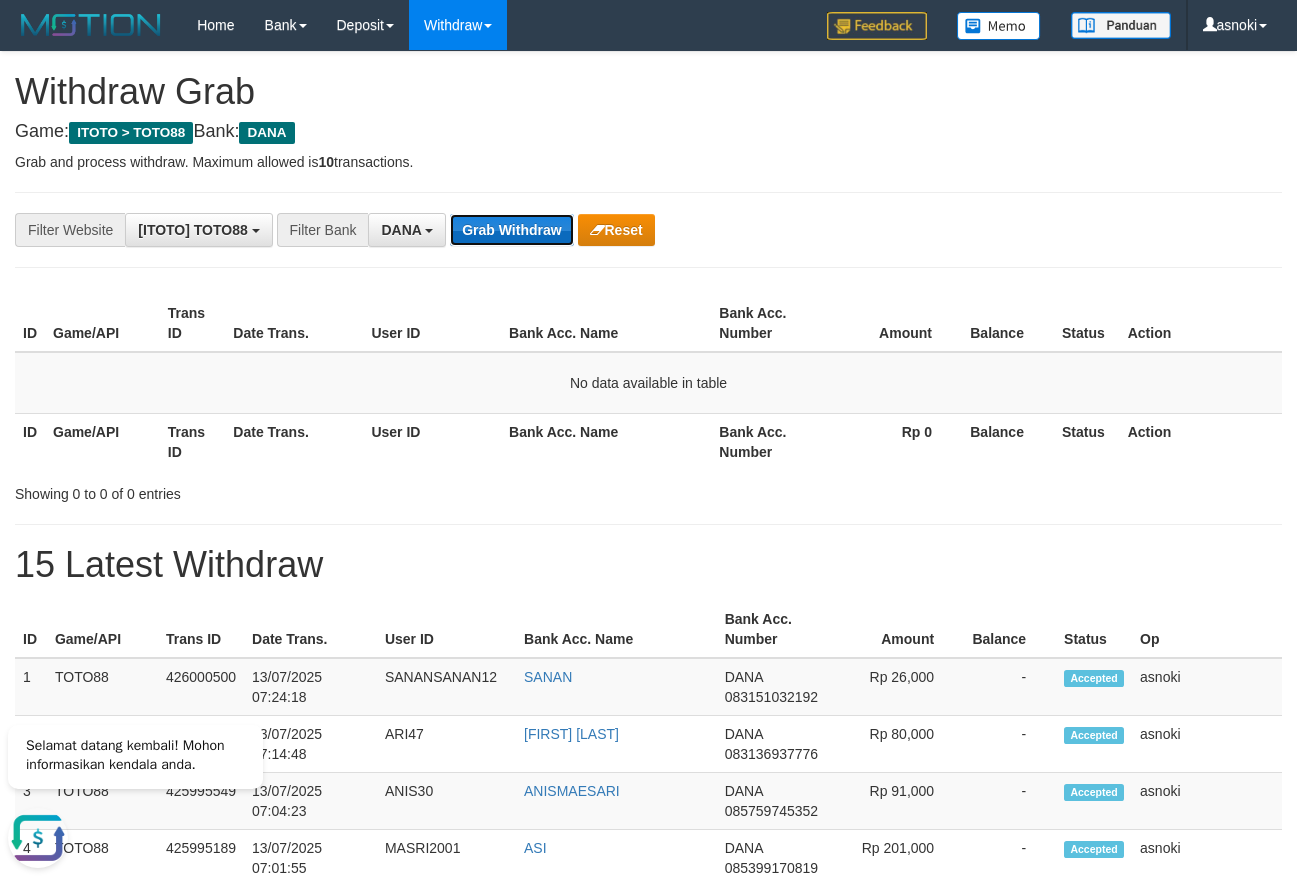 click on "Grab Withdraw" at bounding box center (511, 230) 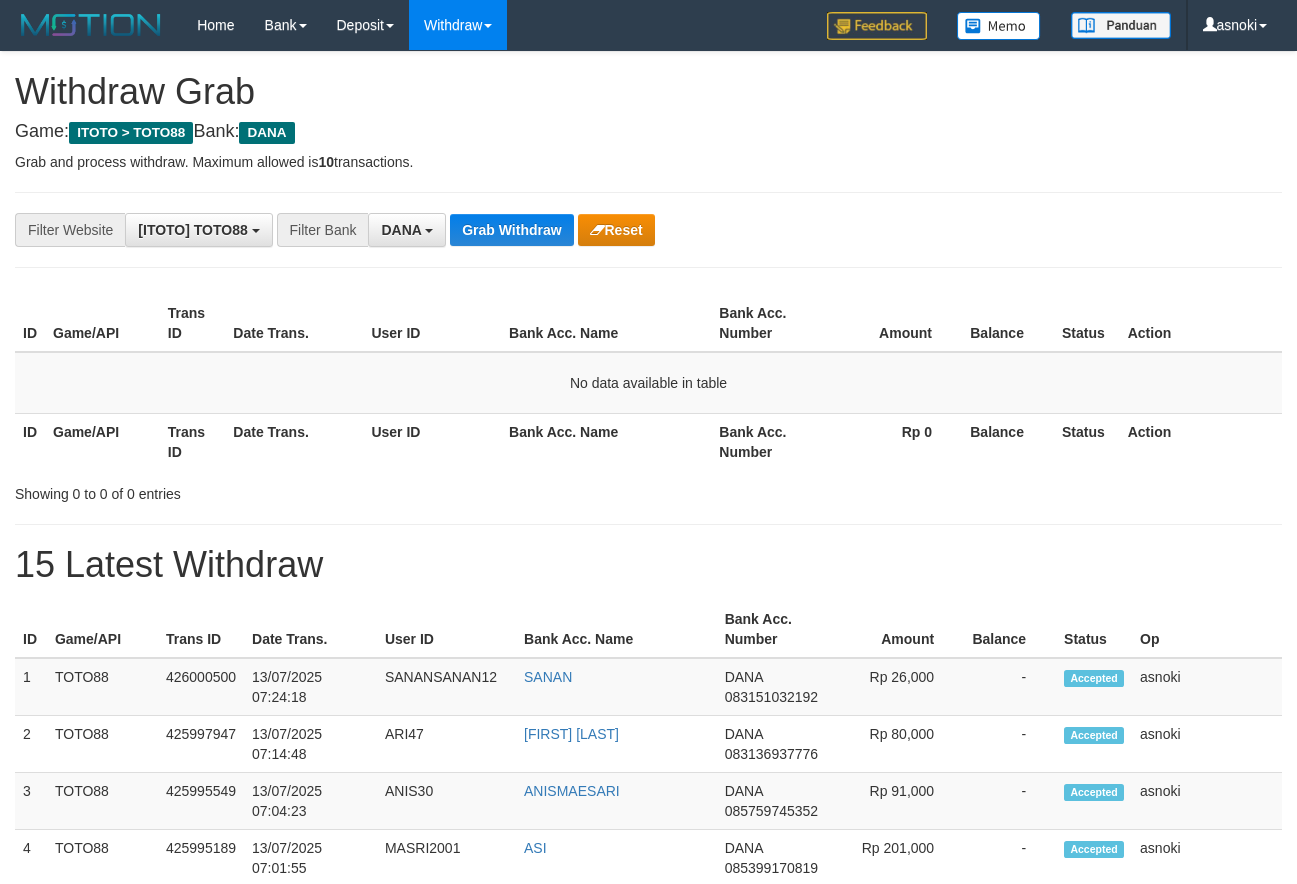 scroll, scrollTop: 0, scrollLeft: 0, axis: both 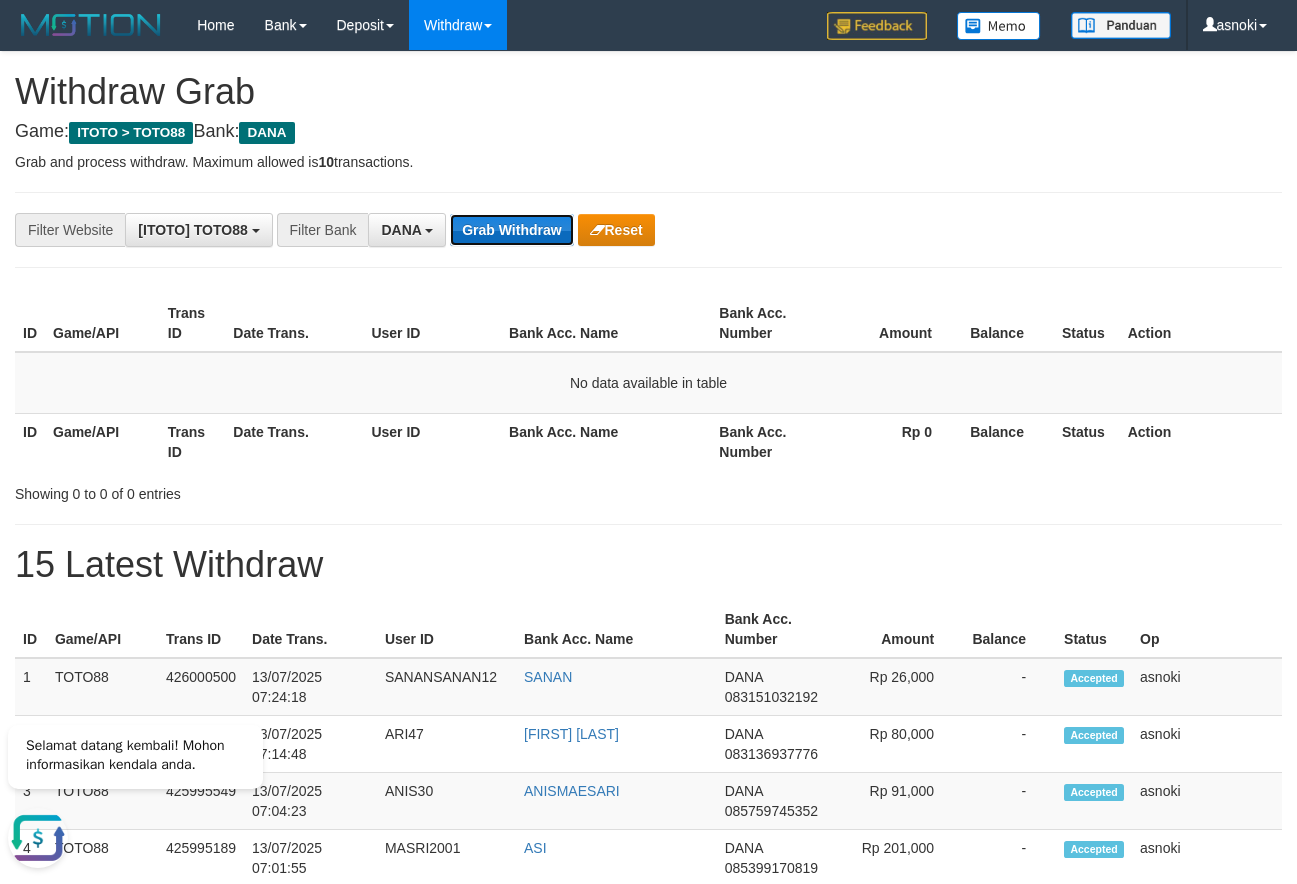 click on "Grab Withdraw" at bounding box center (511, 230) 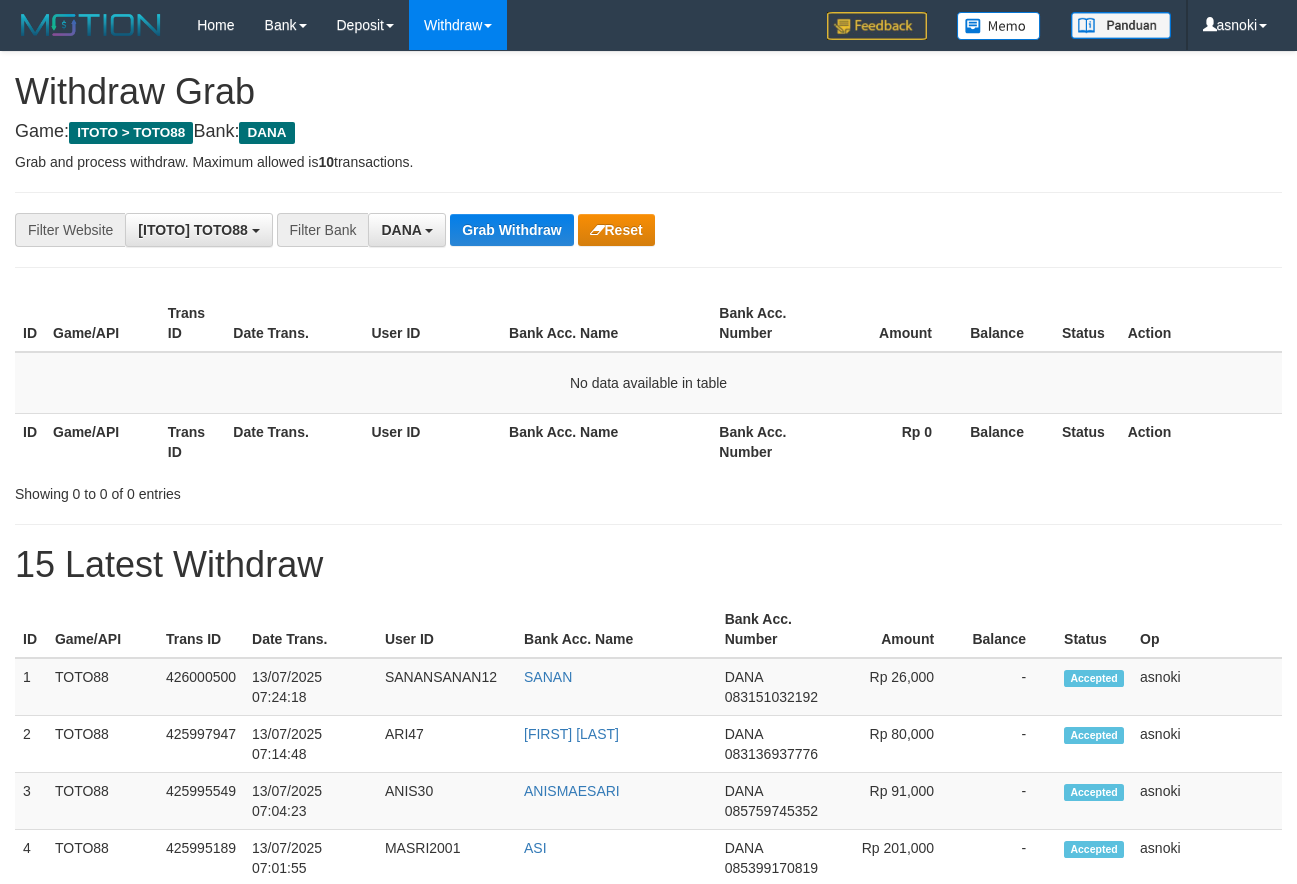 scroll, scrollTop: 0, scrollLeft: 0, axis: both 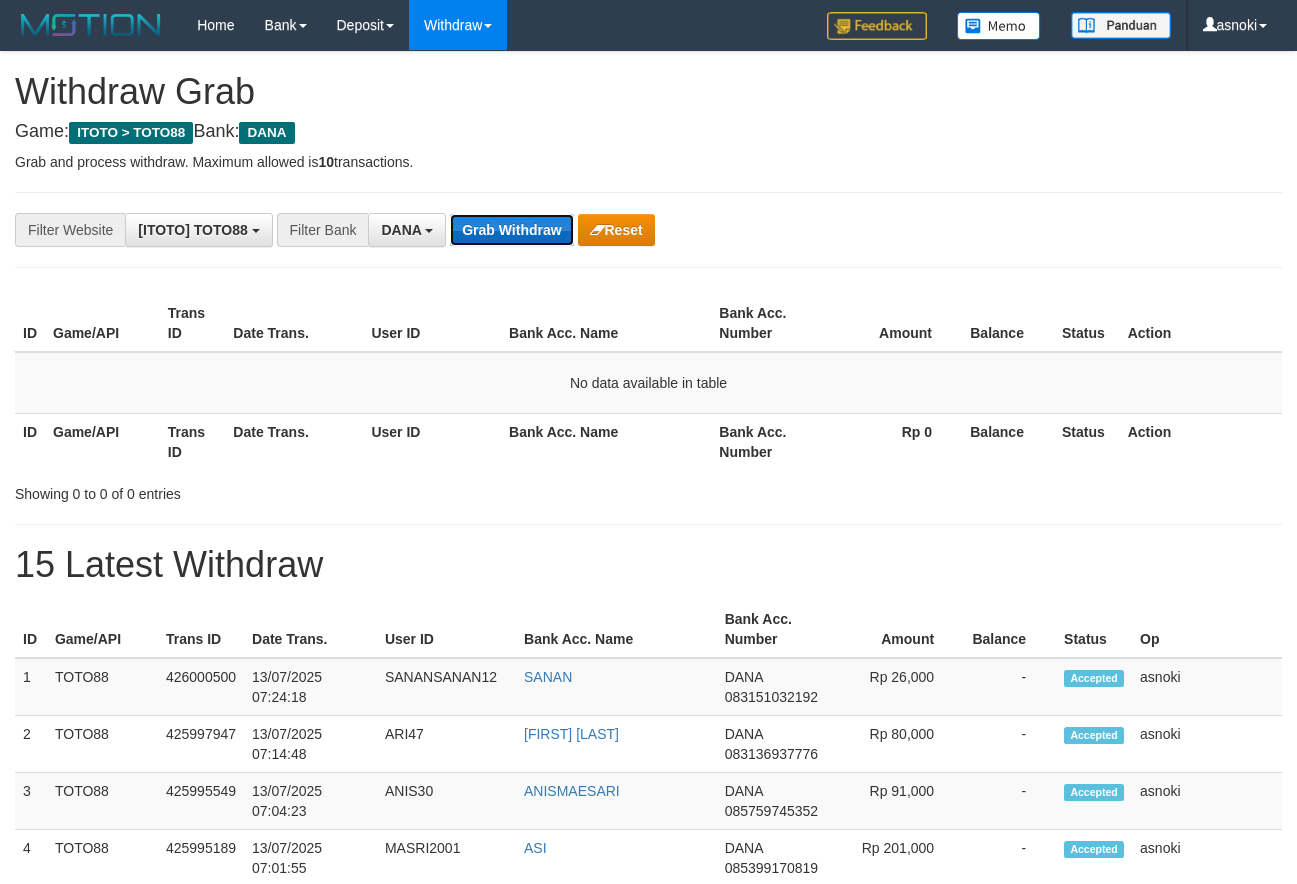 click on "Grab Withdraw" at bounding box center [511, 230] 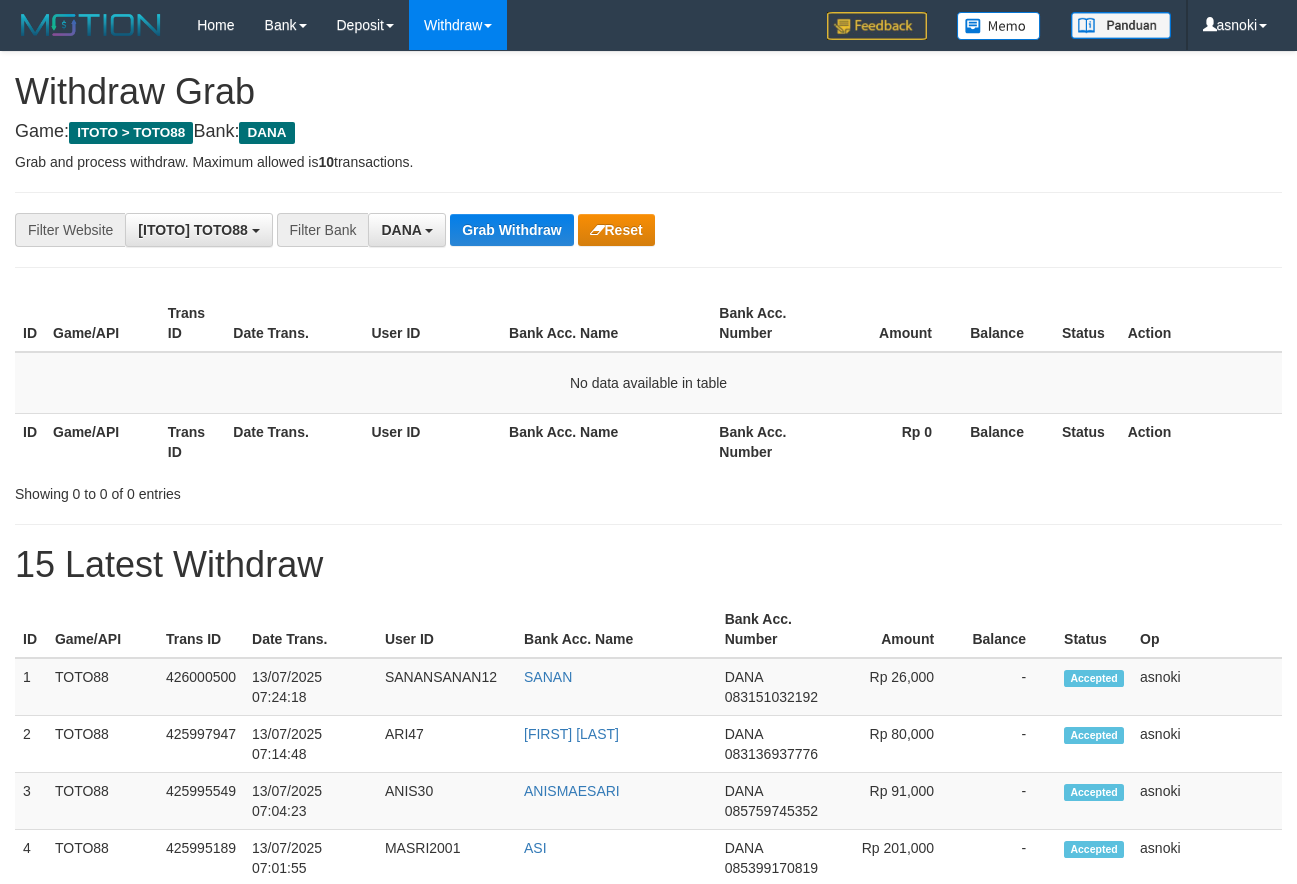 scroll, scrollTop: 0, scrollLeft: 0, axis: both 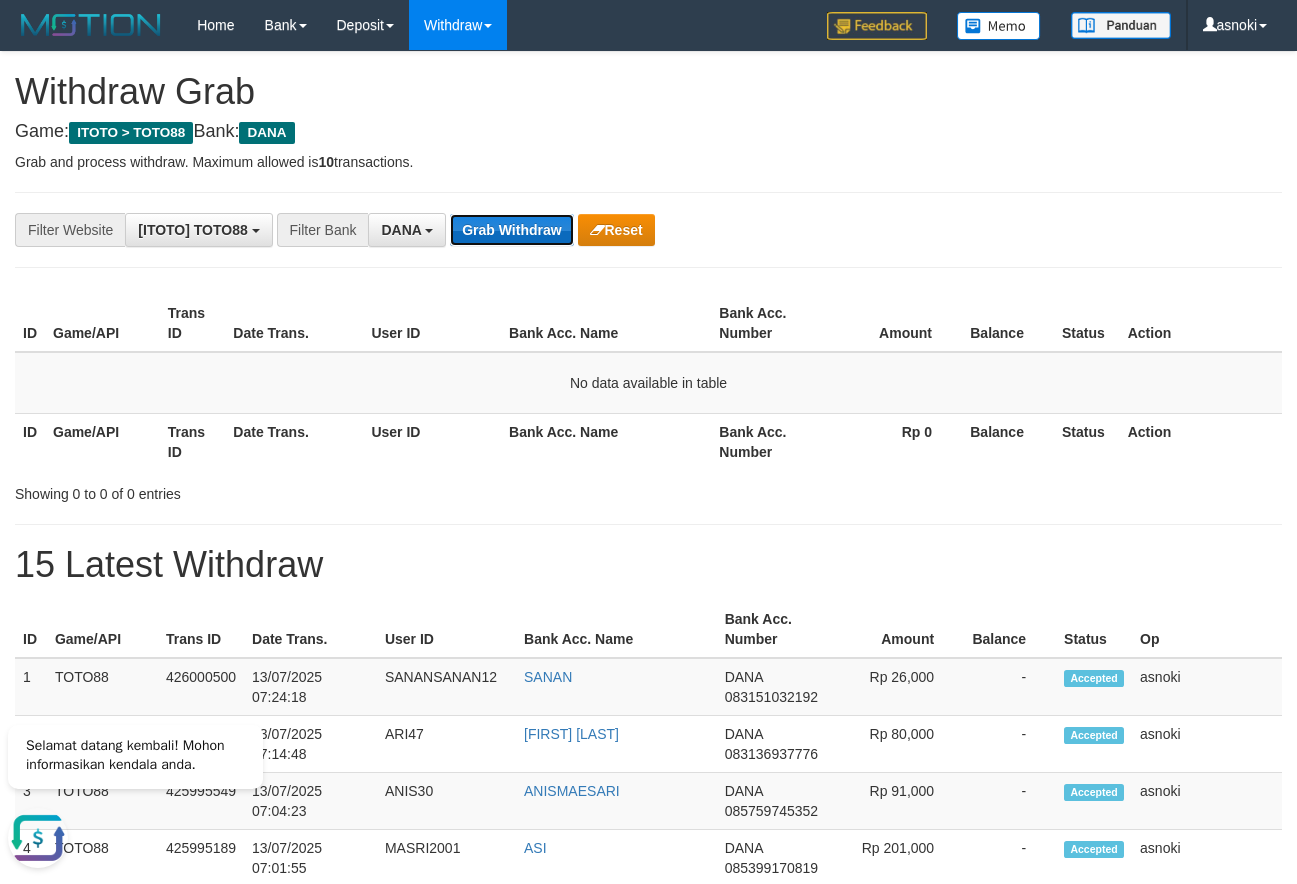 click on "Grab Withdraw" at bounding box center [511, 230] 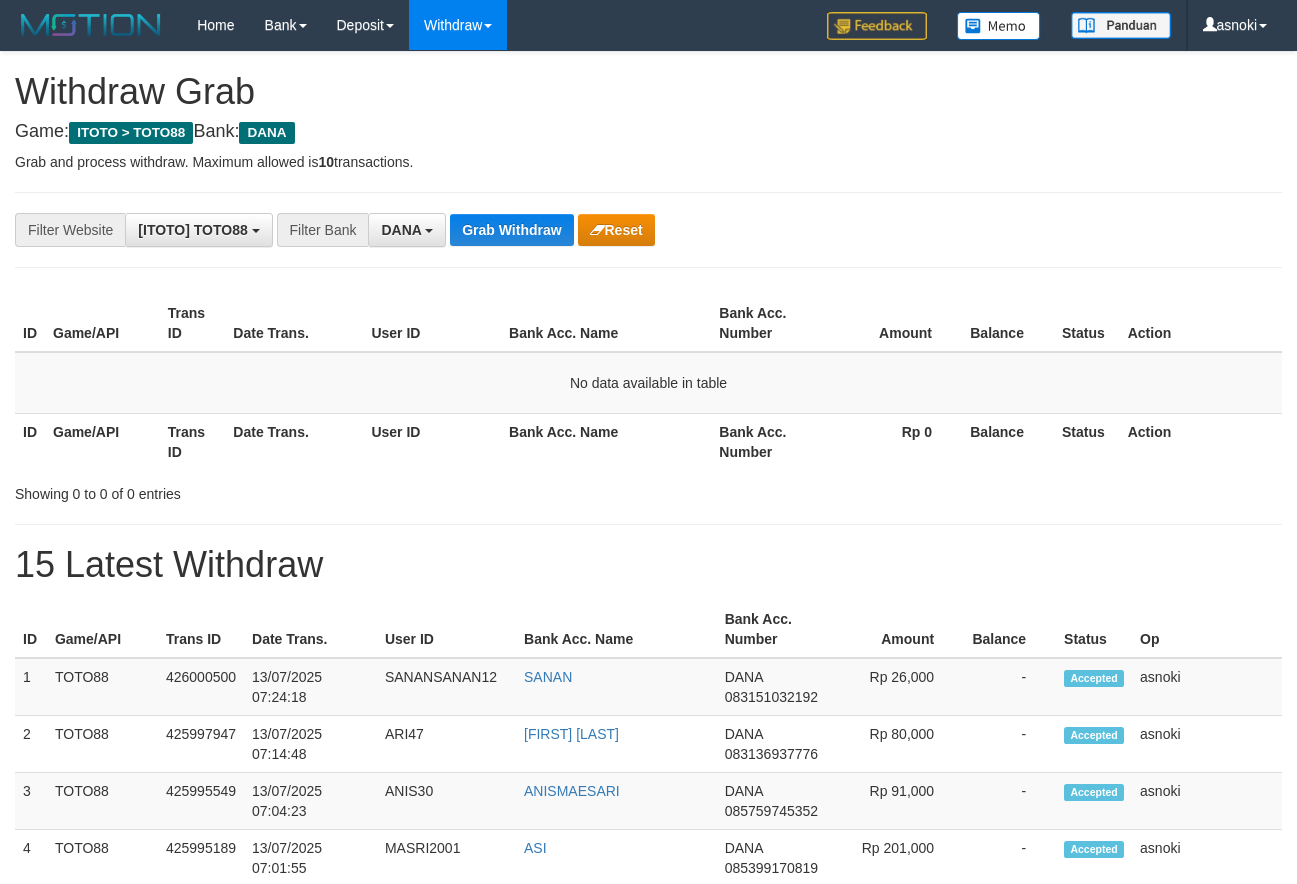 scroll, scrollTop: 0, scrollLeft: 0, axis: both 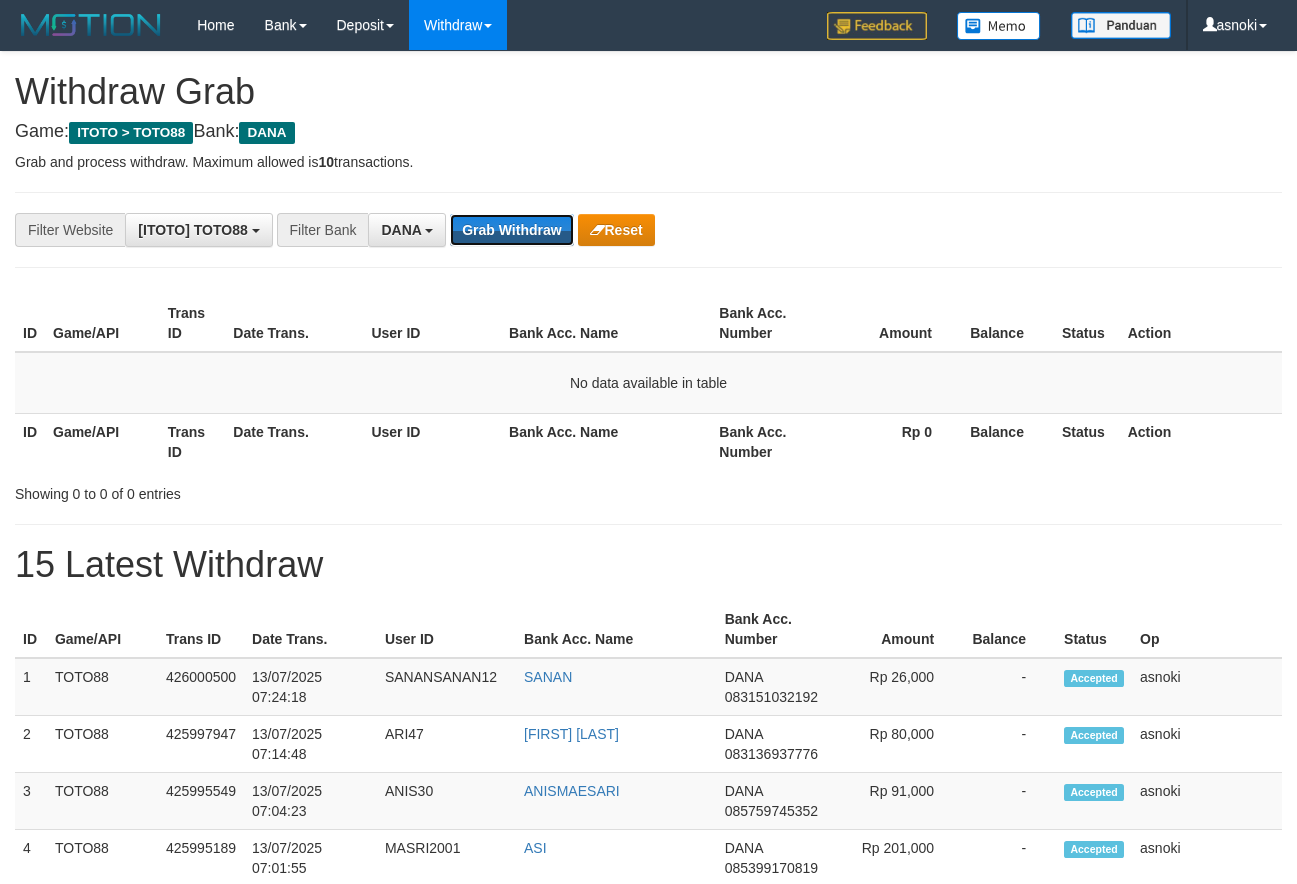 click on "Grab Withdraw" at bounding box center (511, 230) 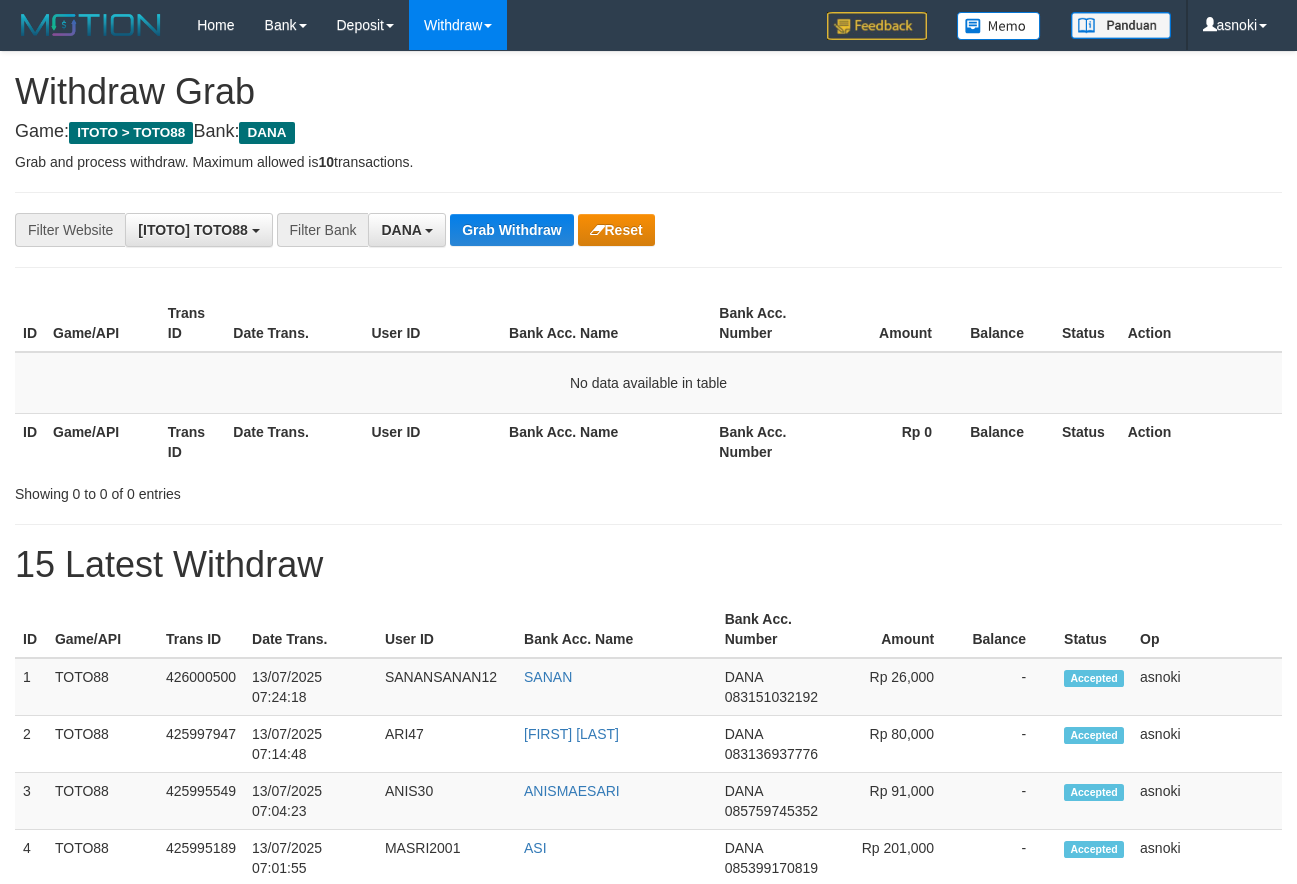 scroll, scrollTop: 0, scrollLeft: 0, axis: both 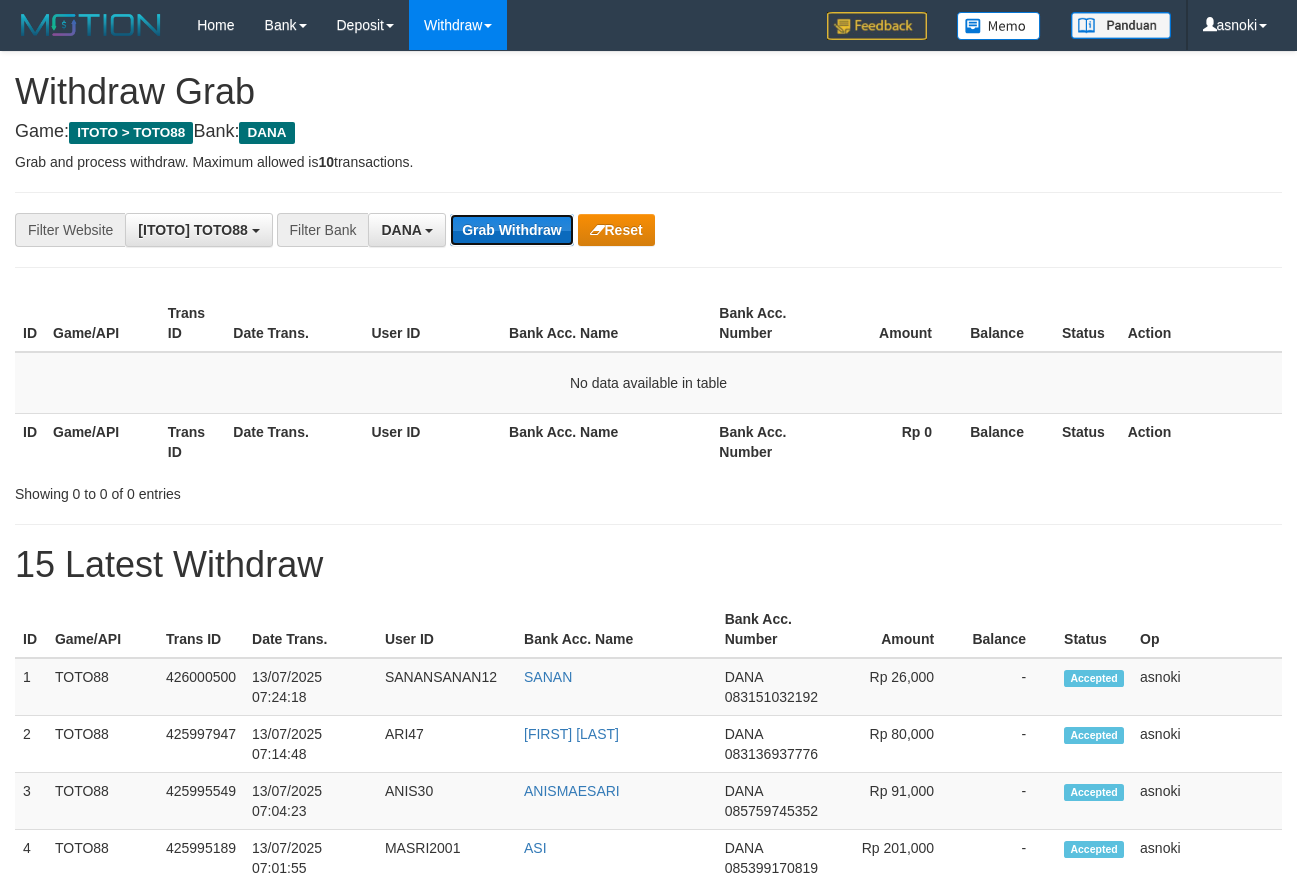 click on "Grab Withdraw" at bounding box center (511, 230) 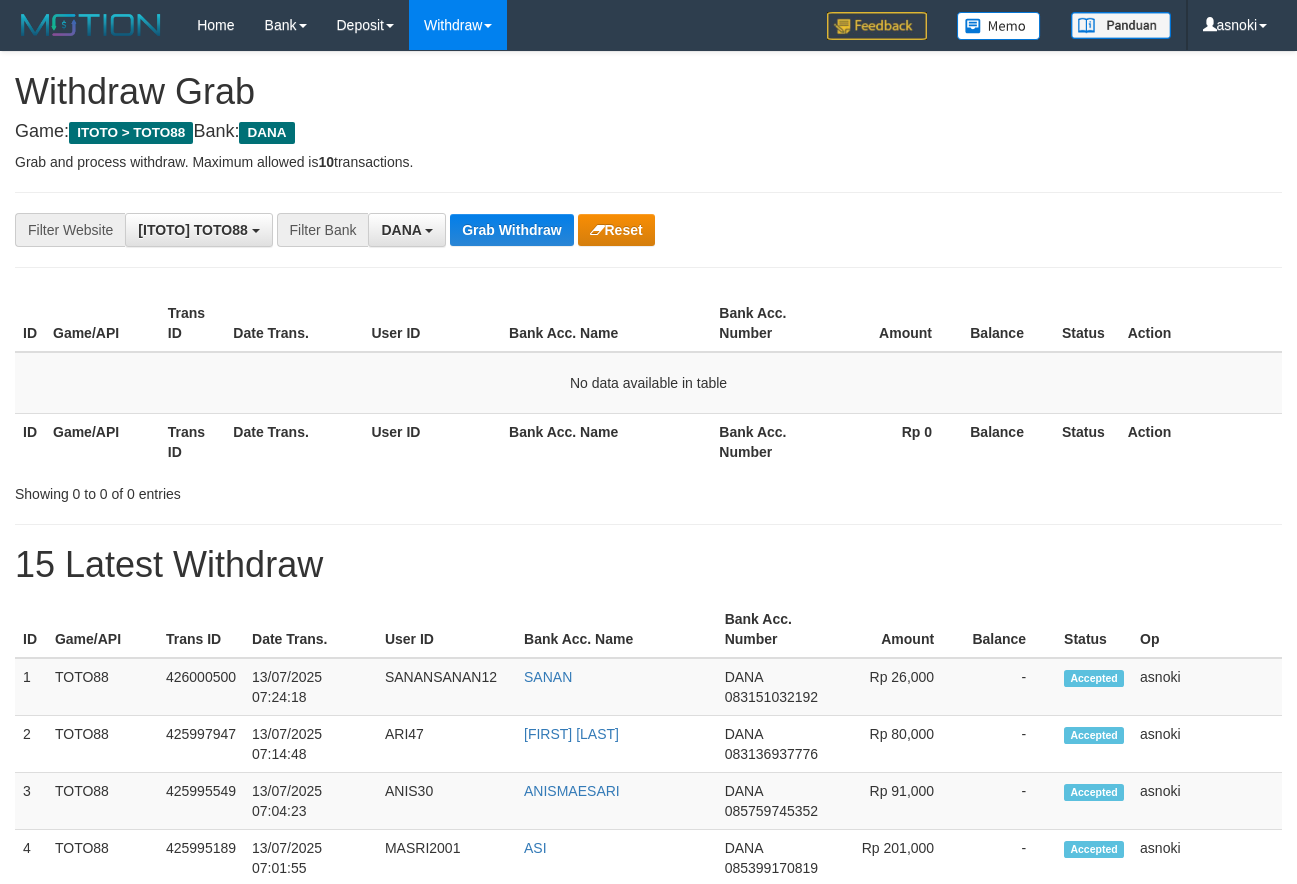 scroll, scrollTop: 0, scrollLeft: 0, axis: both 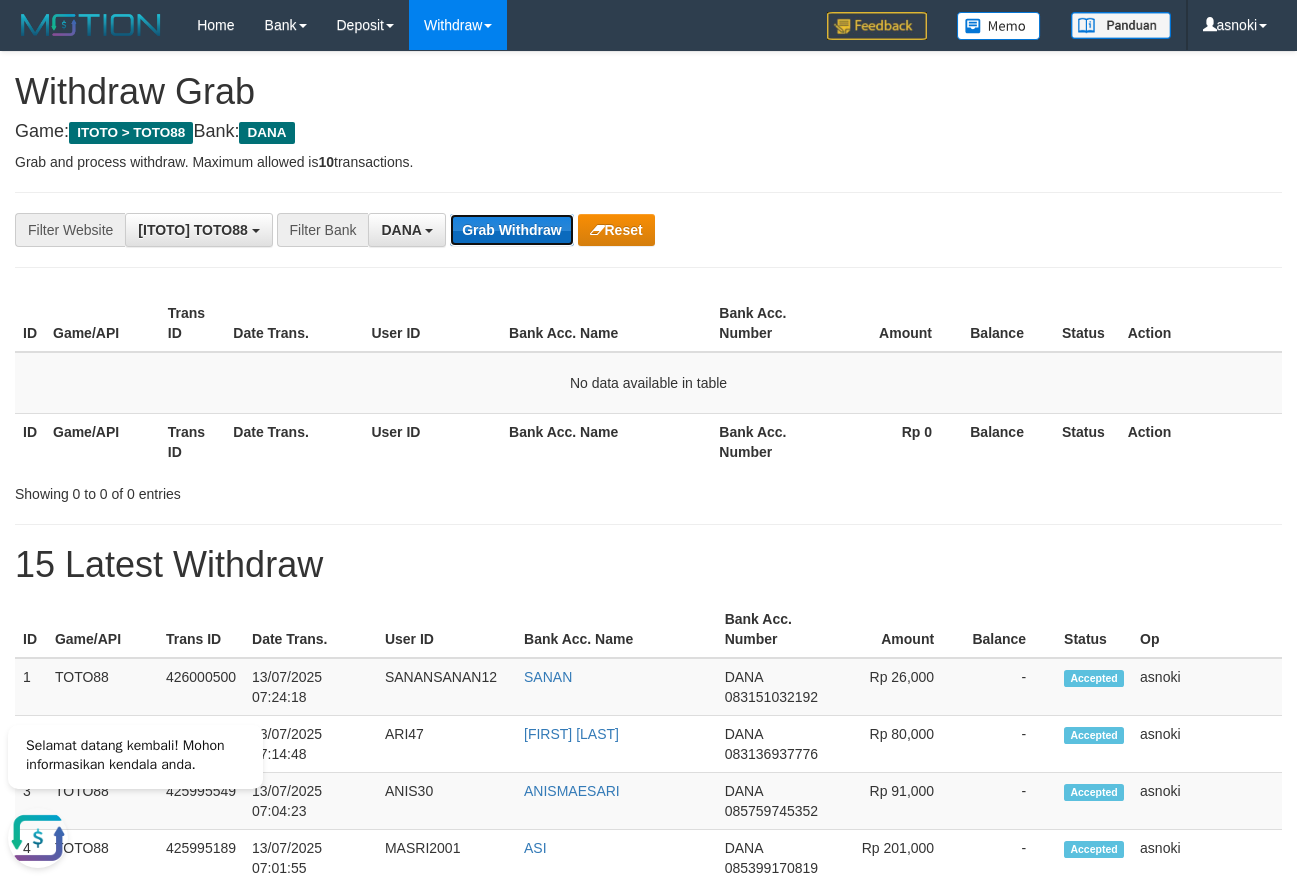 click on "Grab Withdraw" at bounding box center (511, 230) 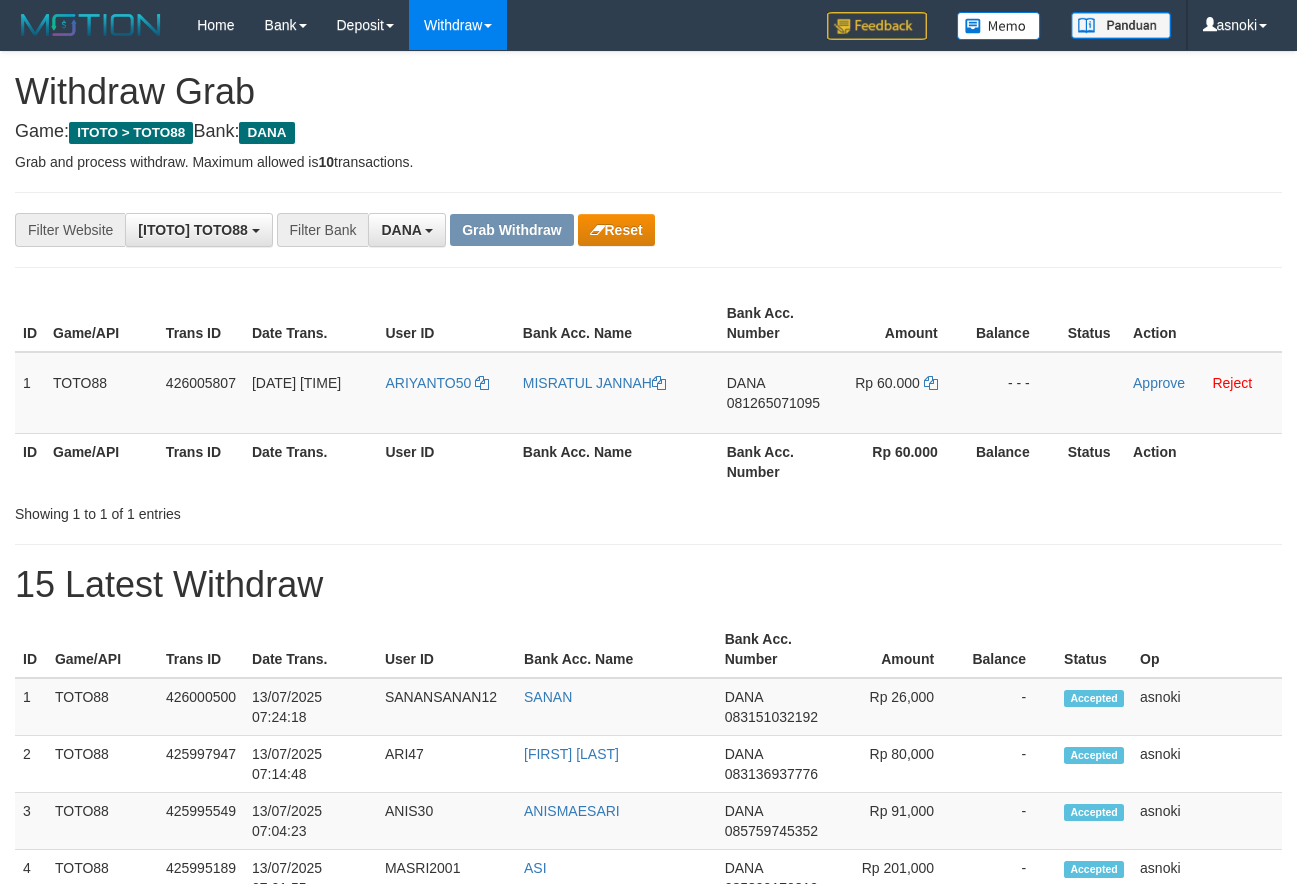 scroll, scrollTop: 0, scrollLeft: 0, axis: both 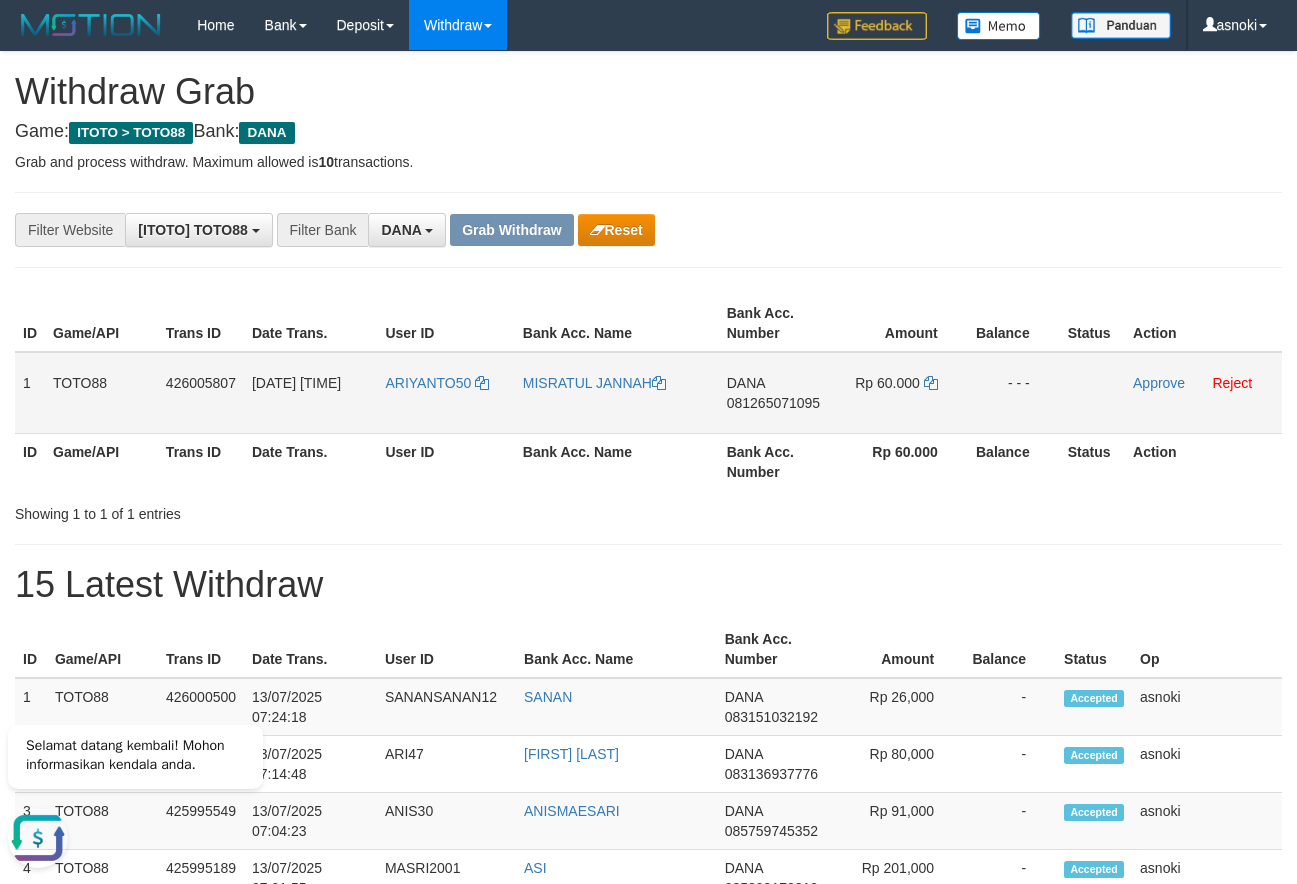 click on "081265071095" at bounding box center (773, 403) 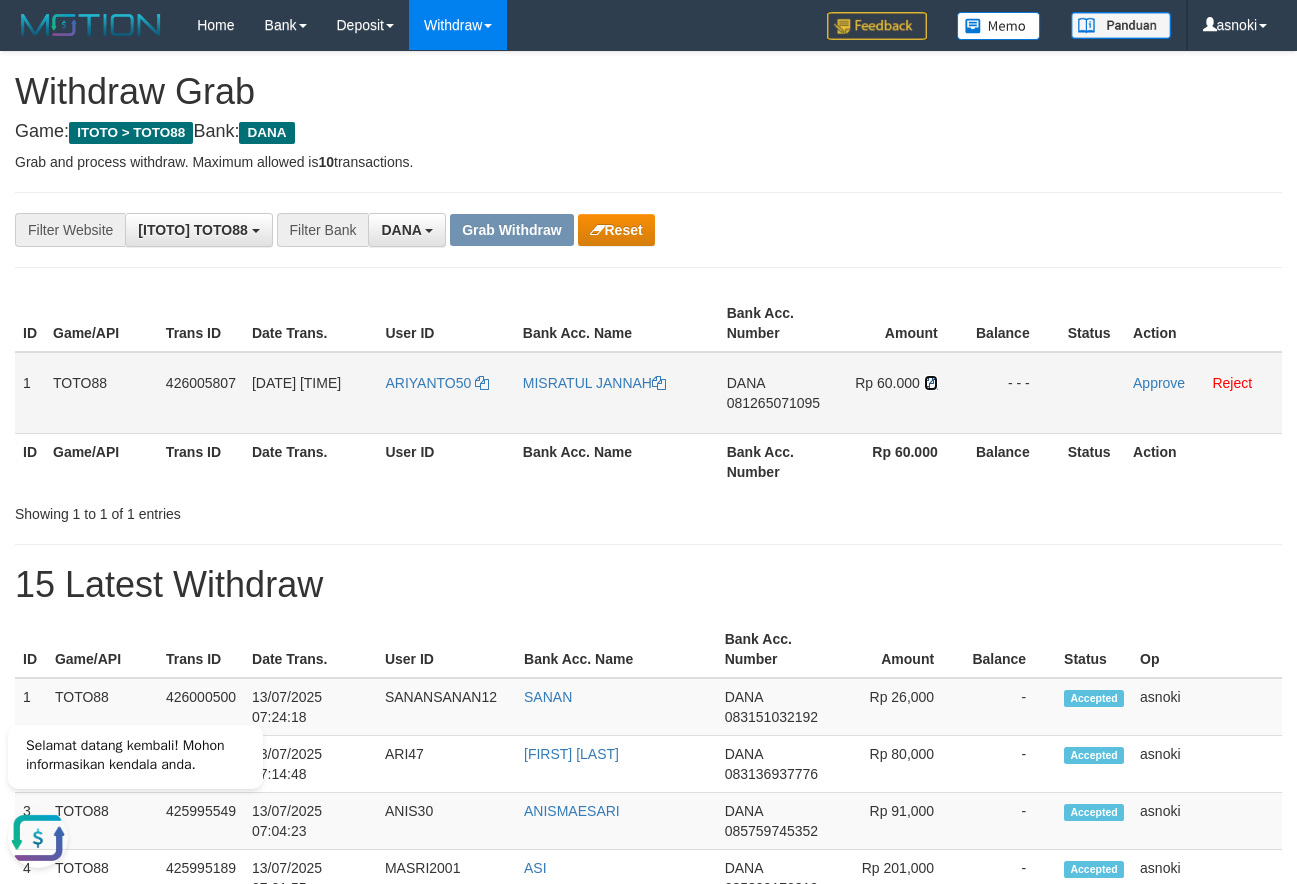 click at bounding box center [931, 383] 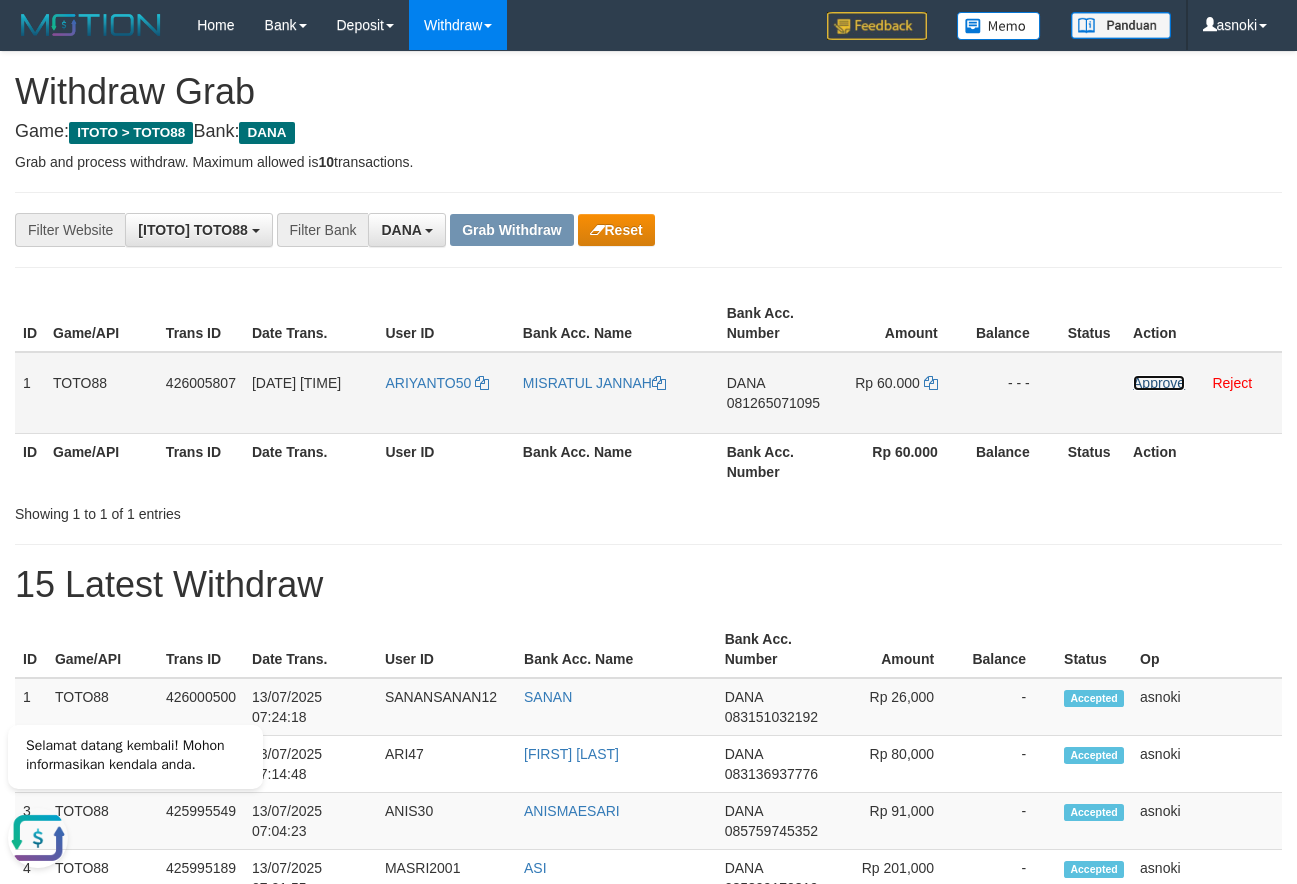 click on "Approve" at bounding box center [1159, 383] 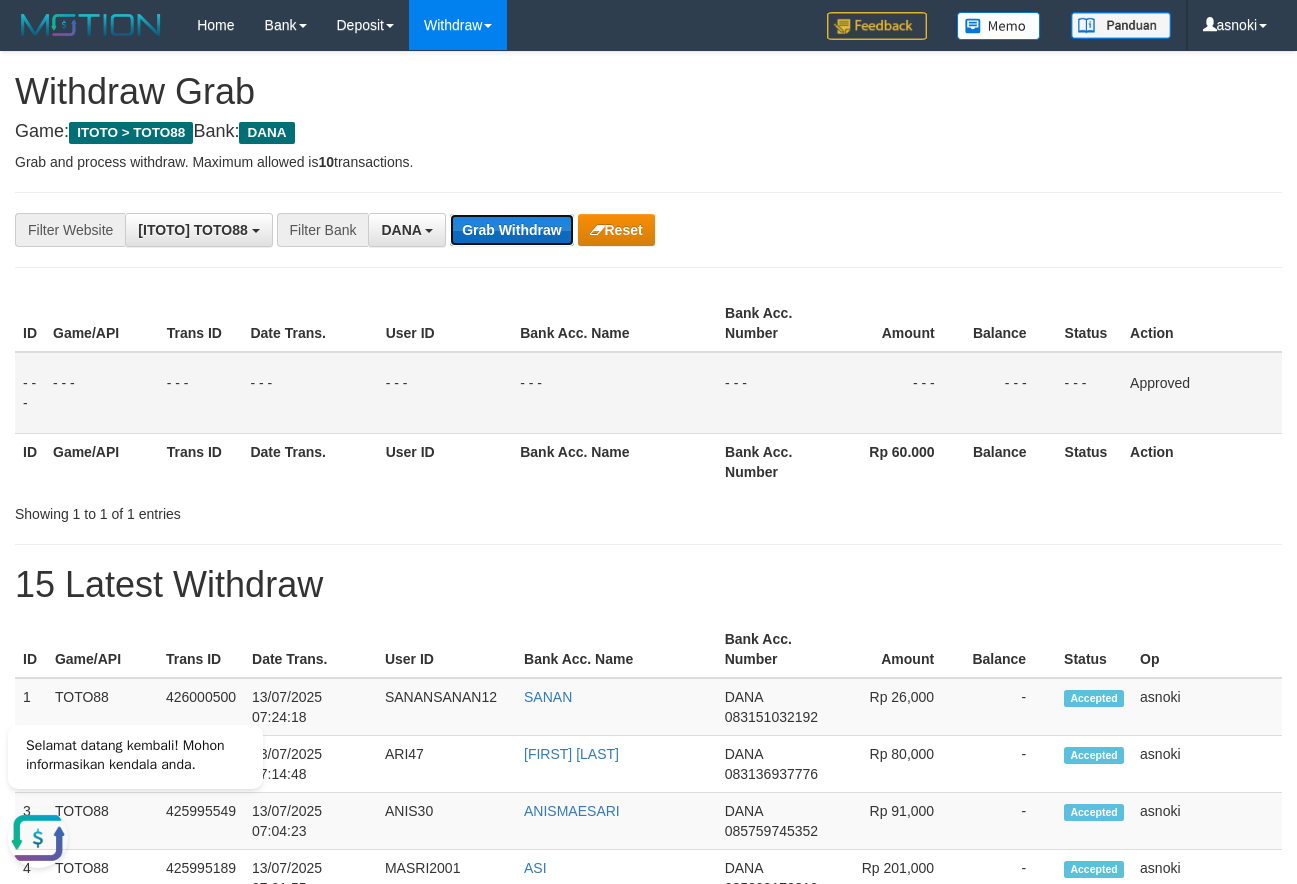 click on "Grab Withdraw" at bounding box center (511, 230) 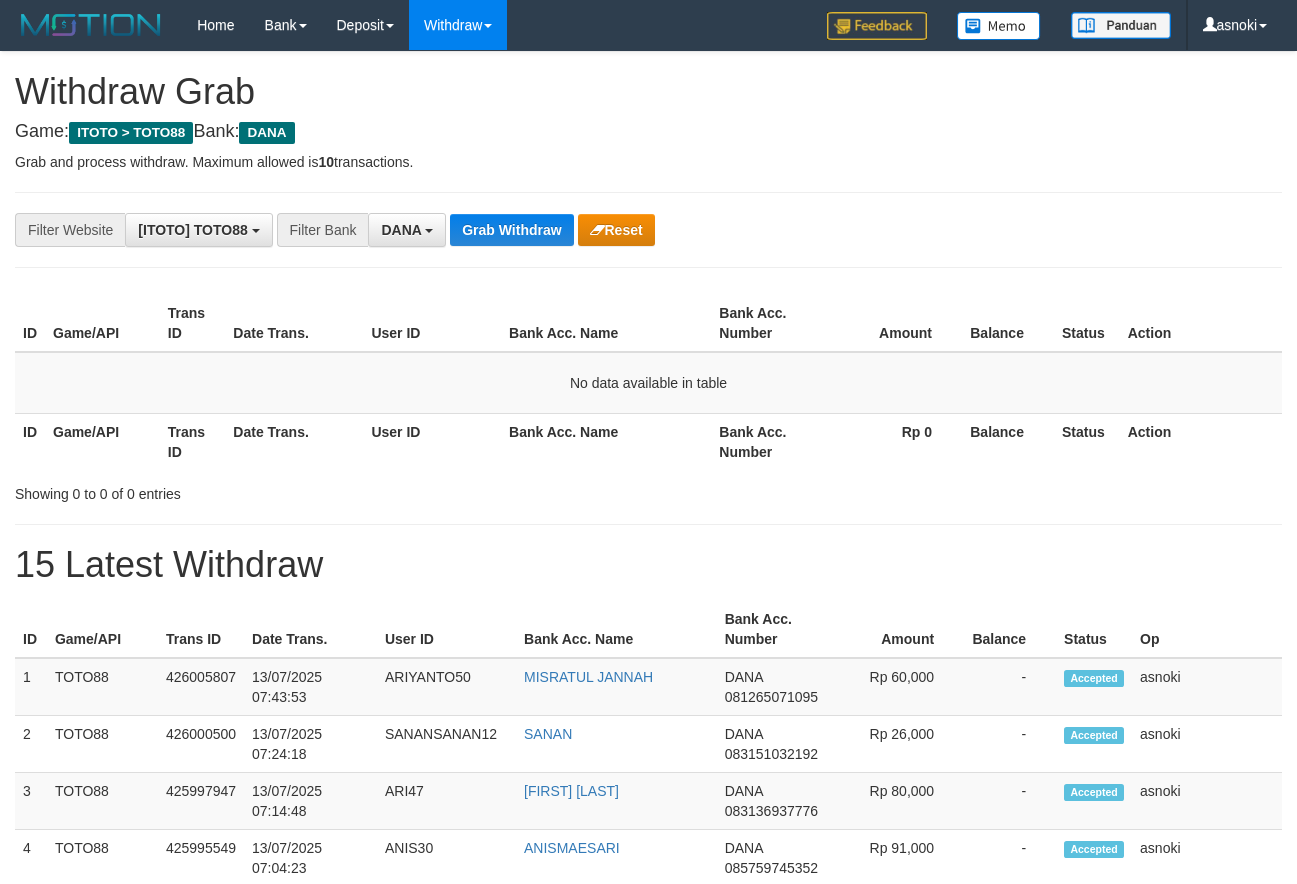 scroll, scrollTop: 0, scrollLeft: 0, axis: both 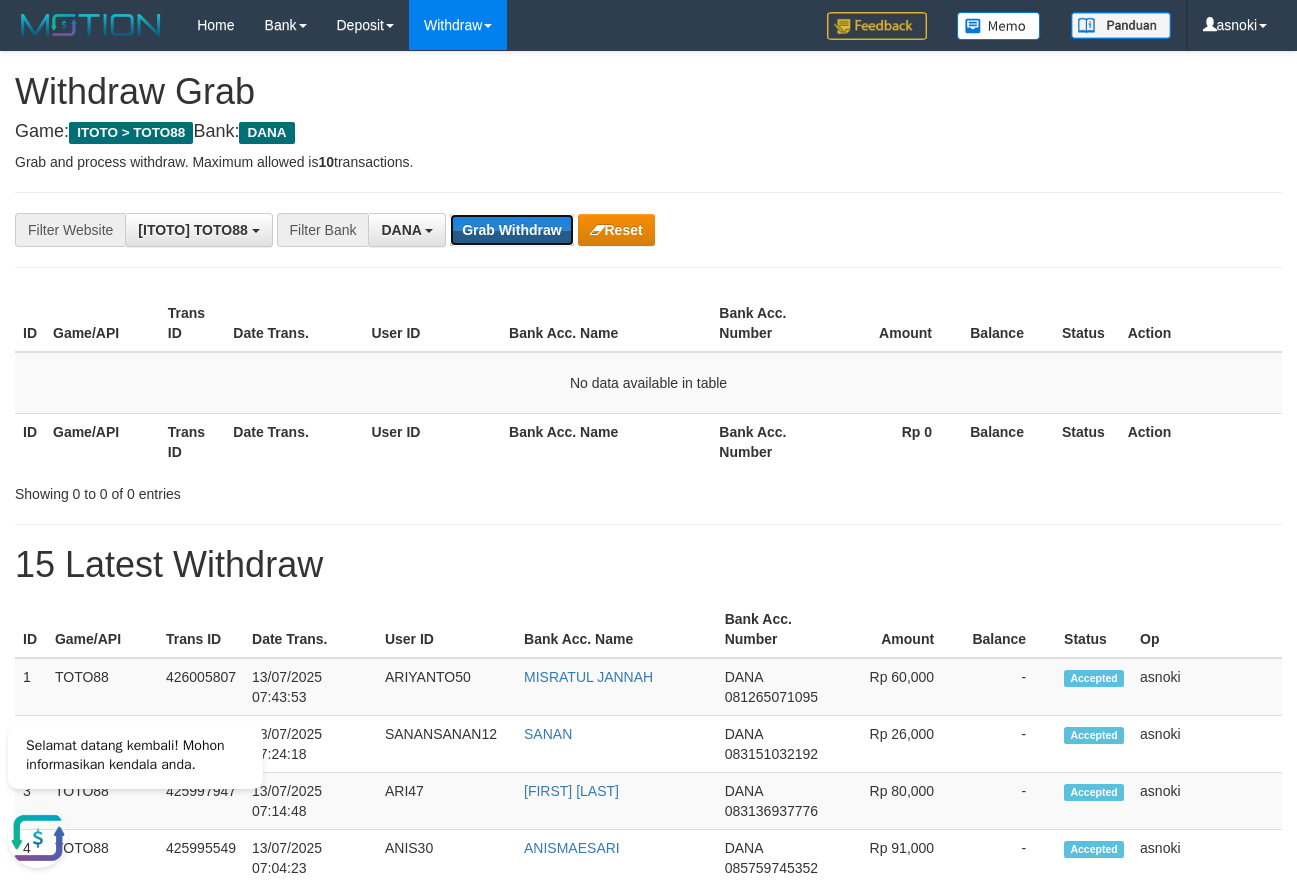 click on "Grab Withdraw" at bounding box center [511, 230] 